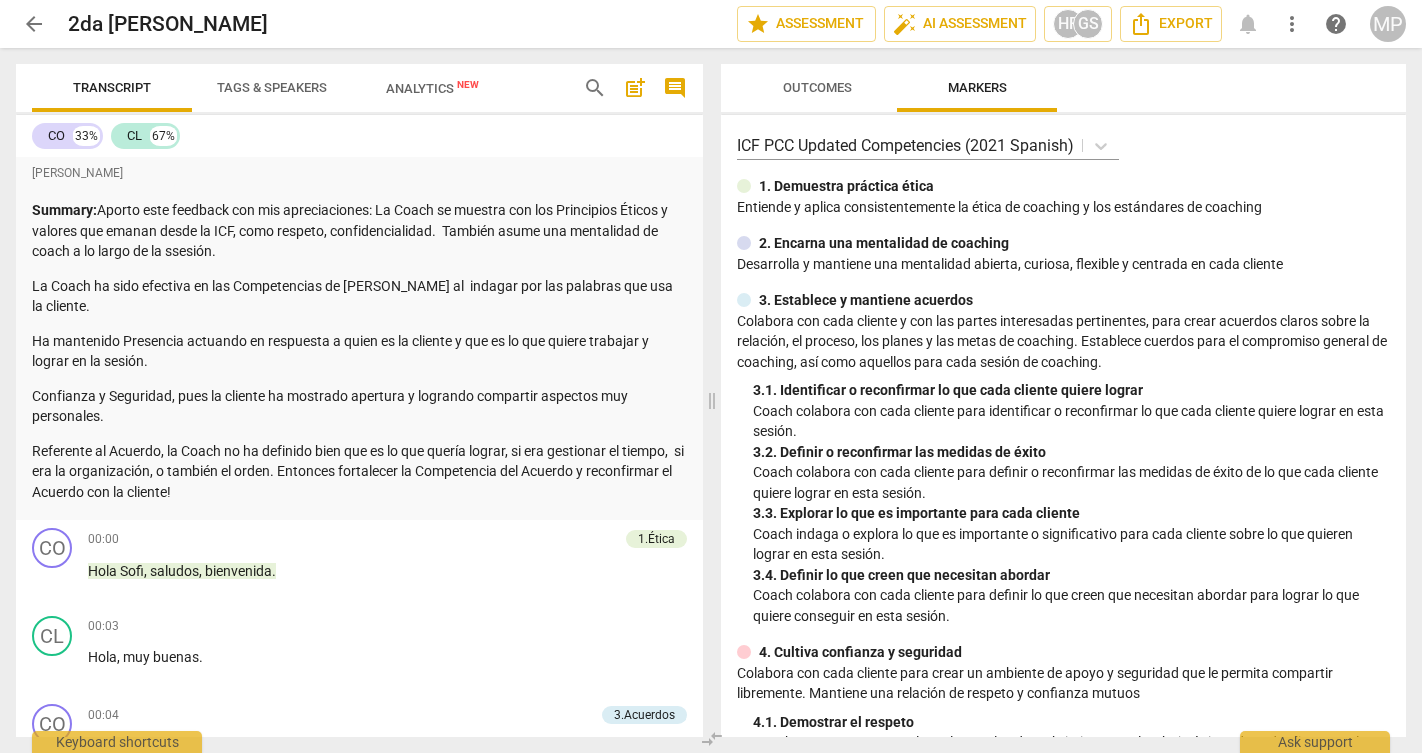 scroll, scrollTop: 0, scrollLeft: 0, axis: both 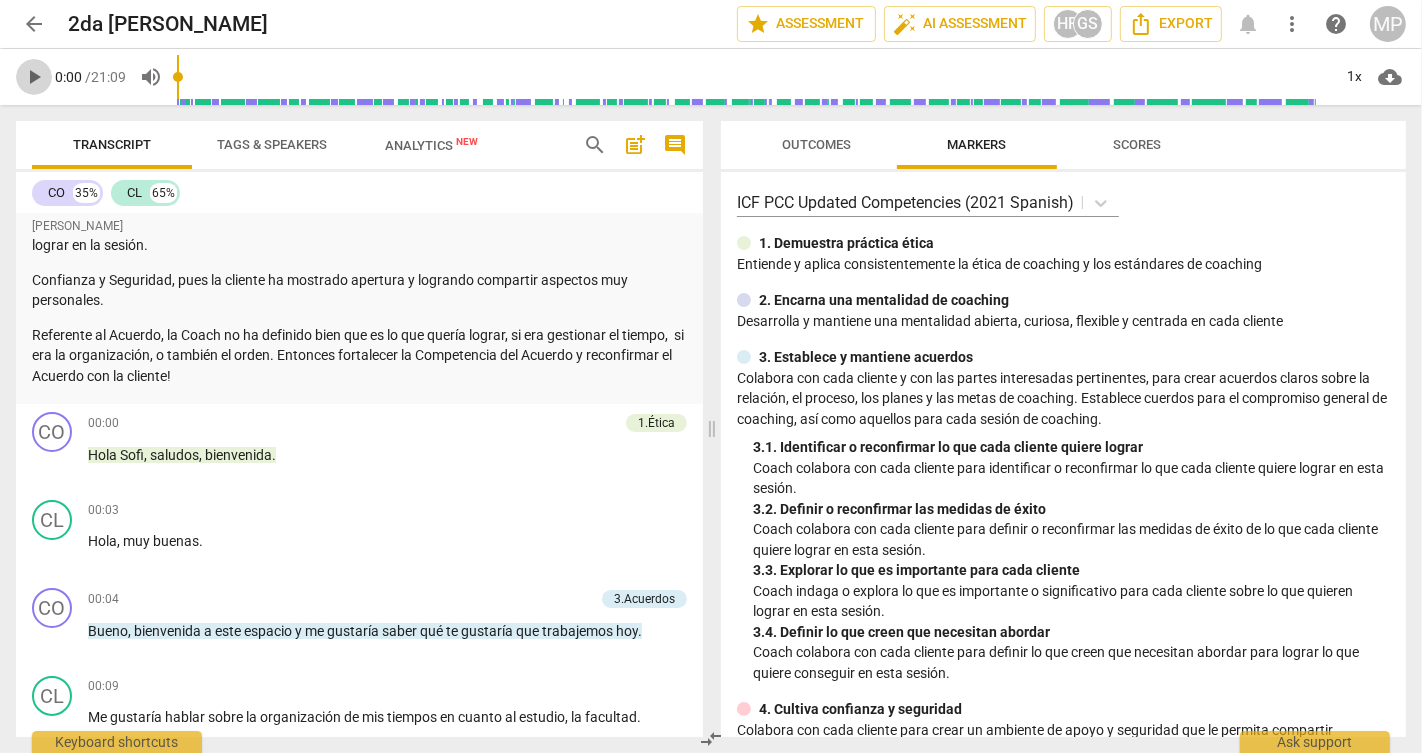 click on "play_arrow" at bounding box center (34, 77) 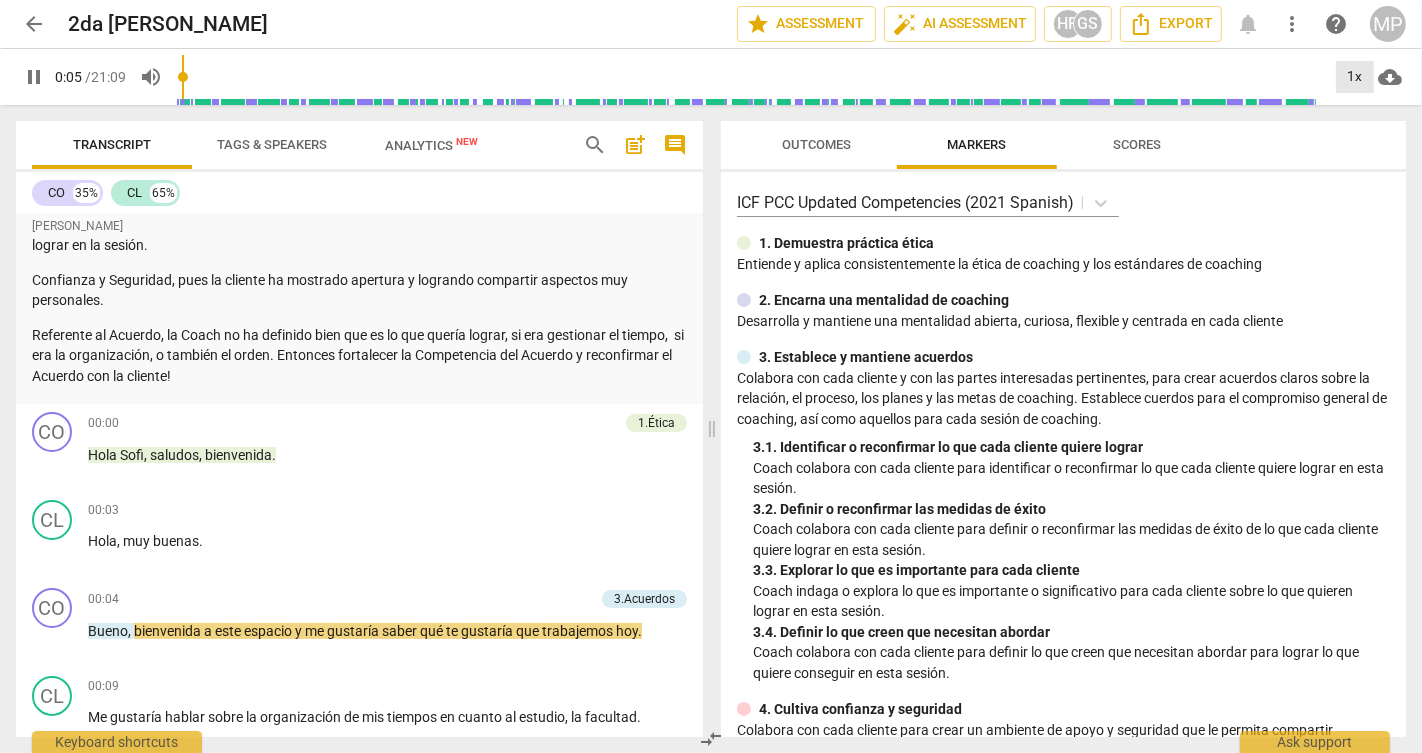 click on "1x" at bounding box center [1355, 77] 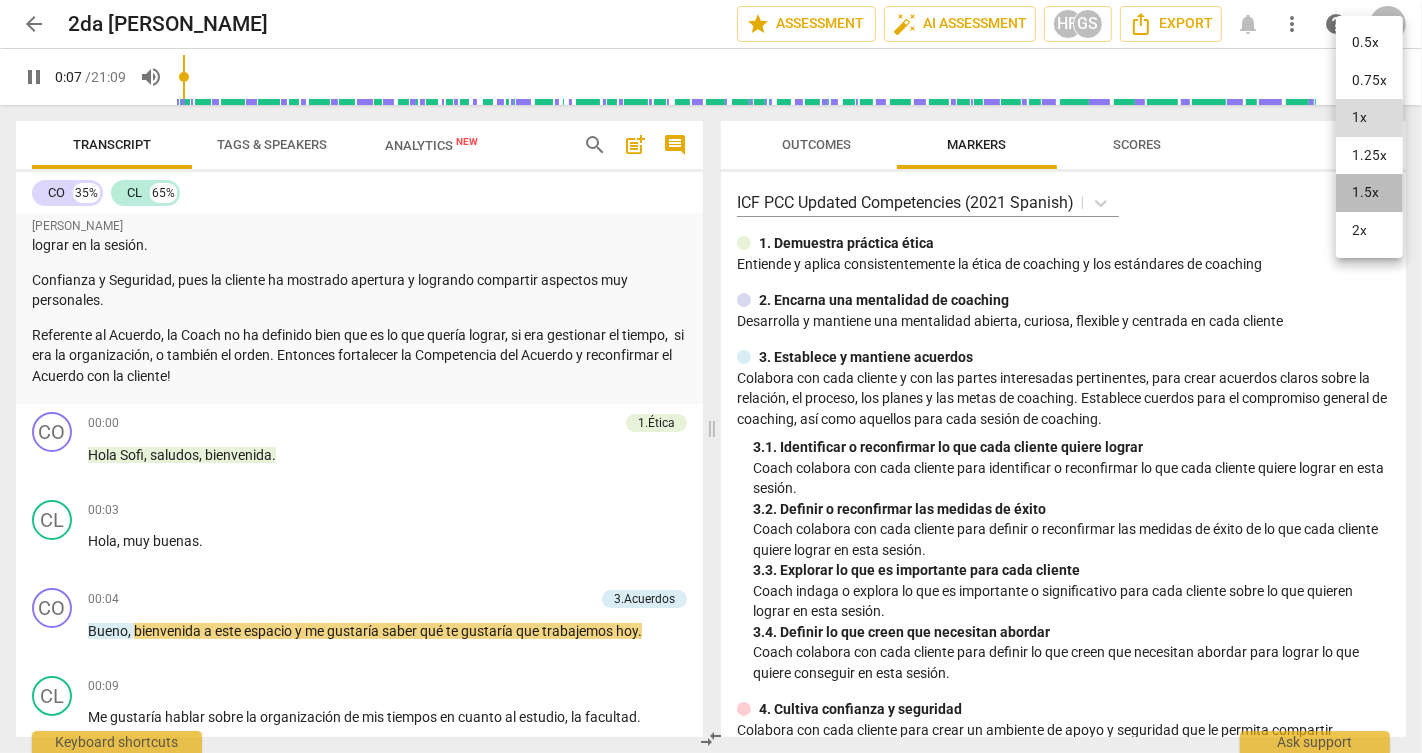 click on "1.5x" at bounding box center [1369, 193] 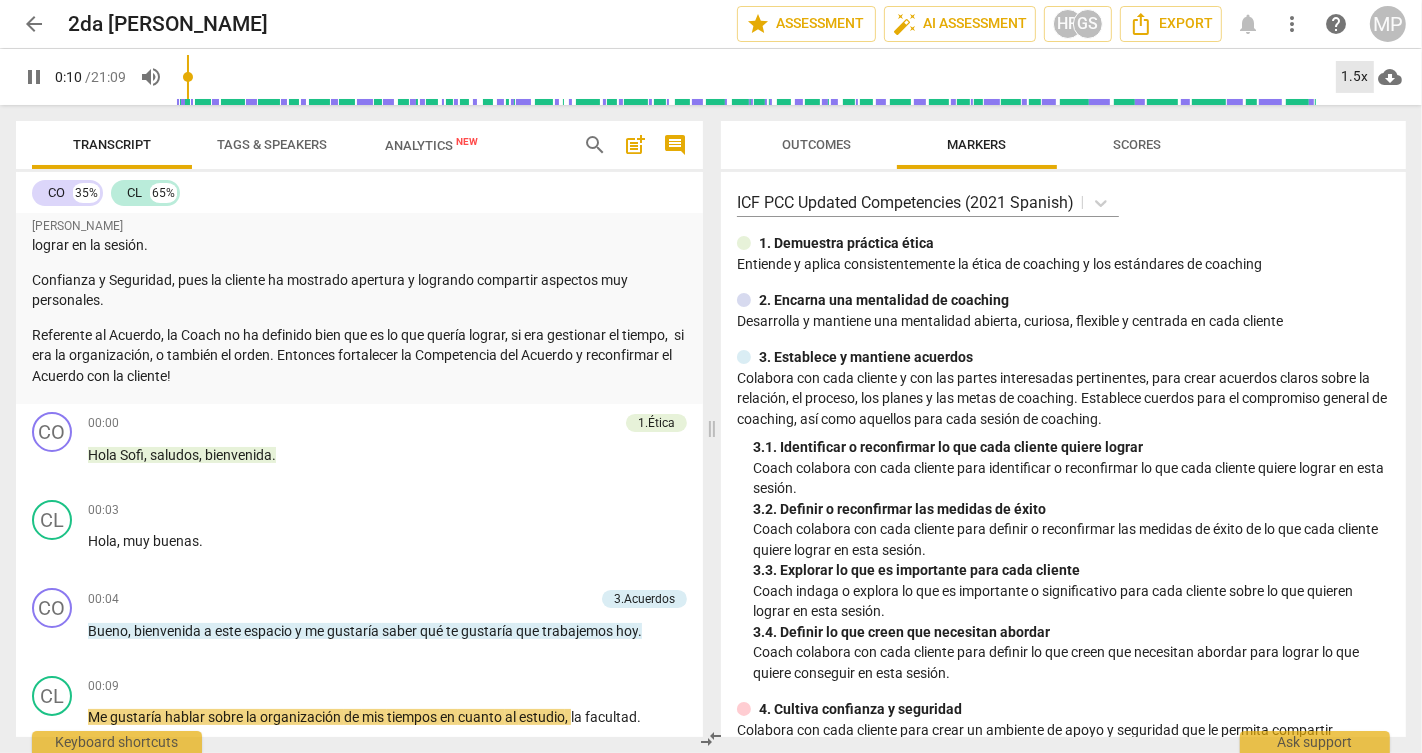 click on "1.5x" at bounding box center [1355, 77] 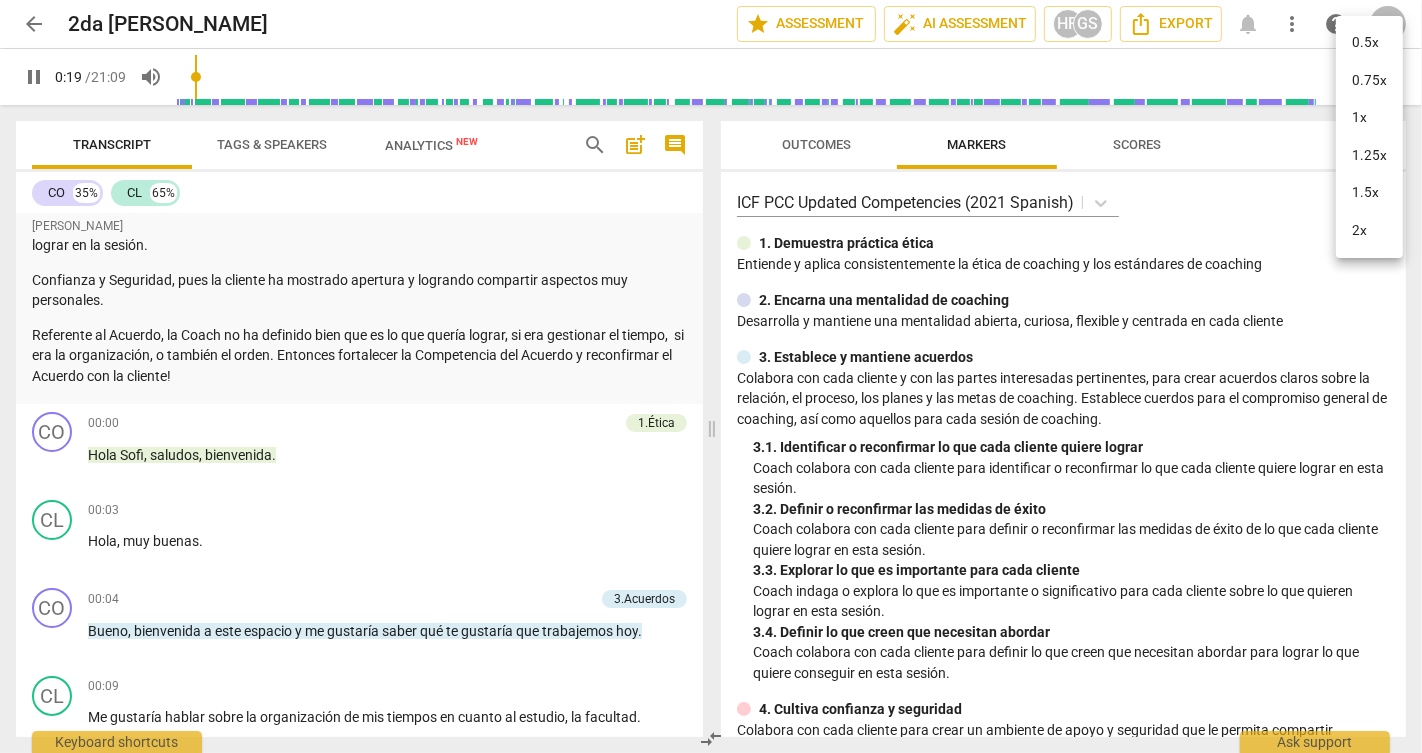scroll, scrollTop: 840, scrollLeft: 0, axis: vertical 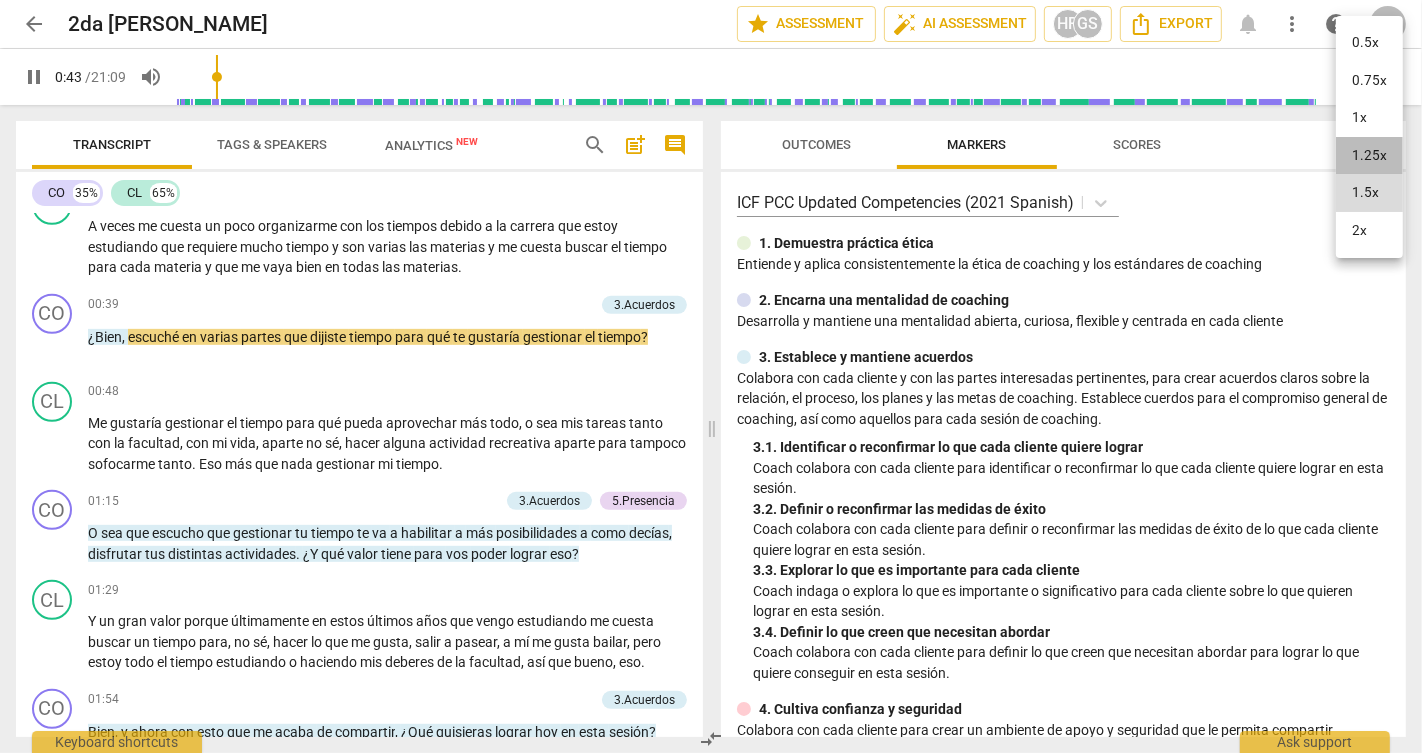 click on "1.25x" at bounding box center [1369, 156] 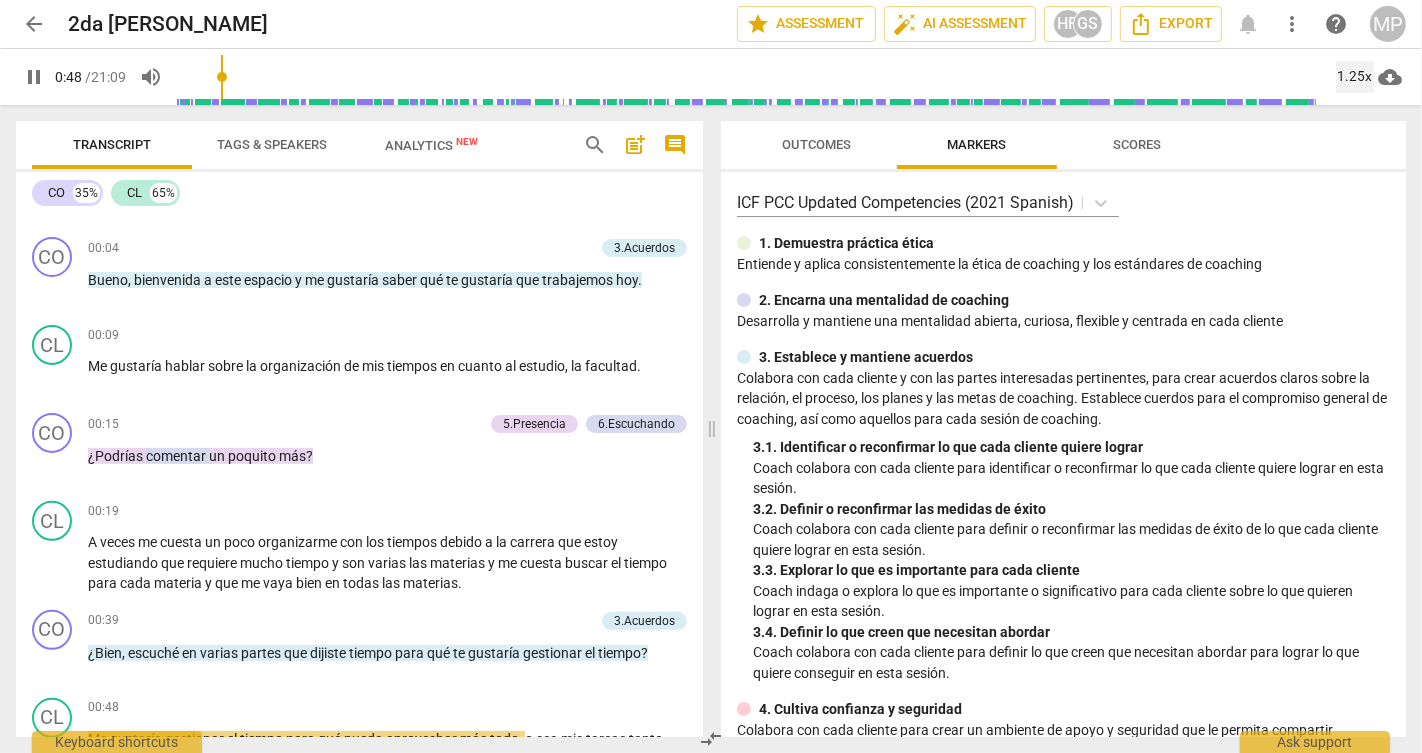 scroll, scrollTop: 528, scrollLeft: 0, axis: vertical 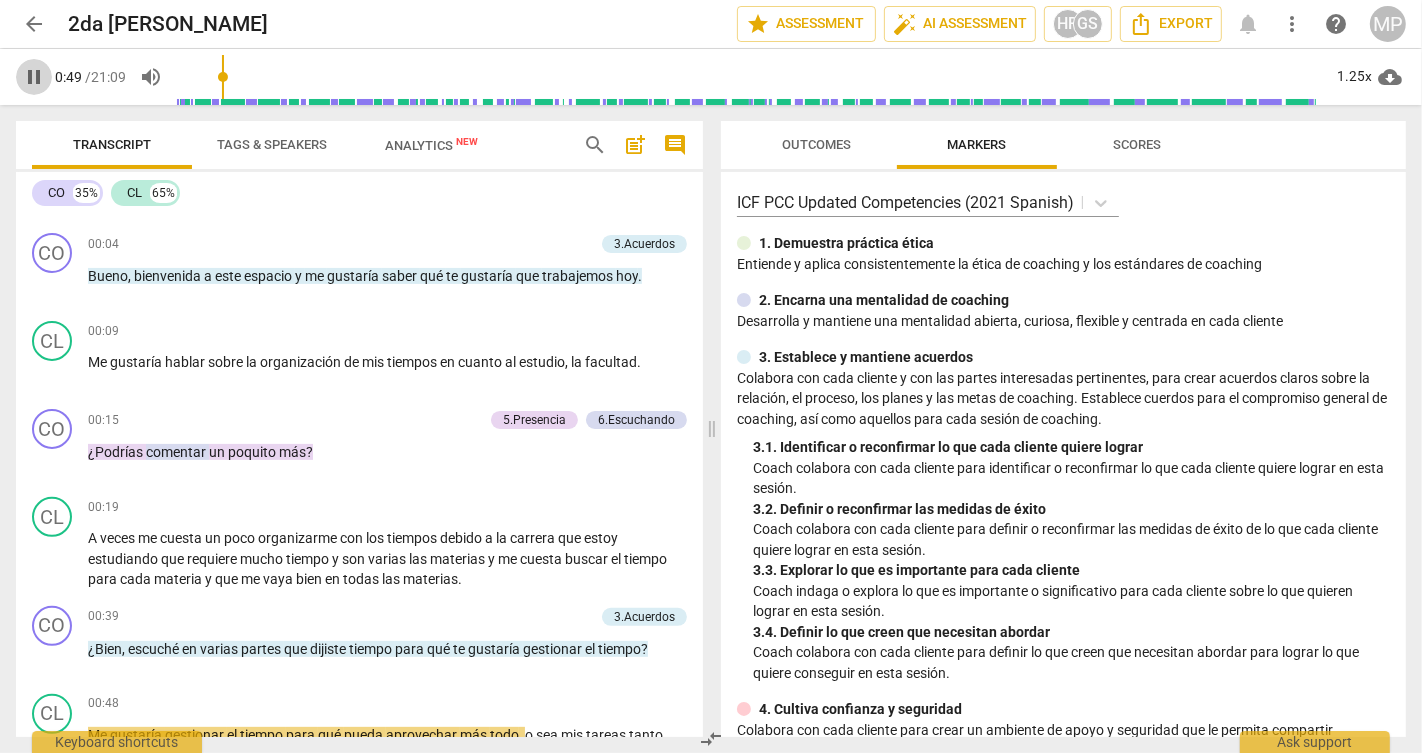 click on "pause" at bounding box center [34, 77] 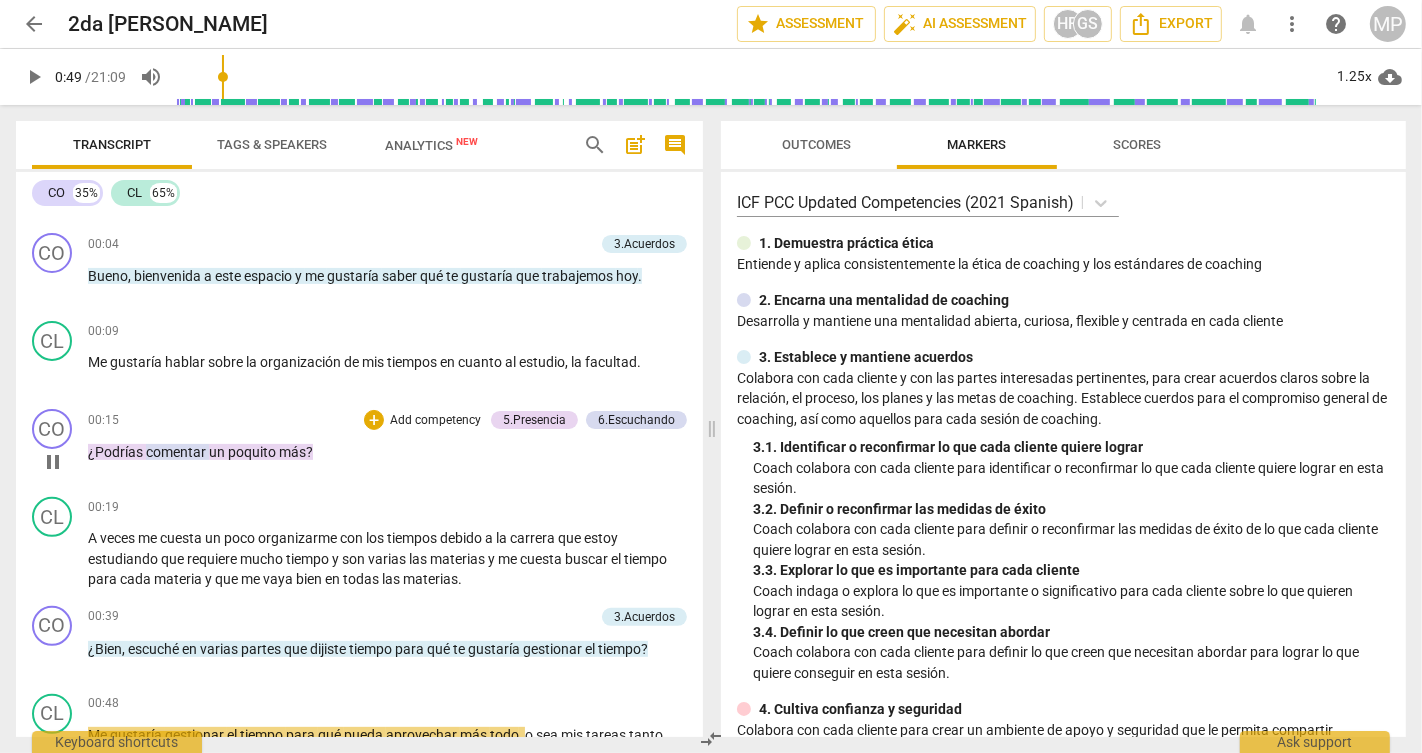 type on "50" 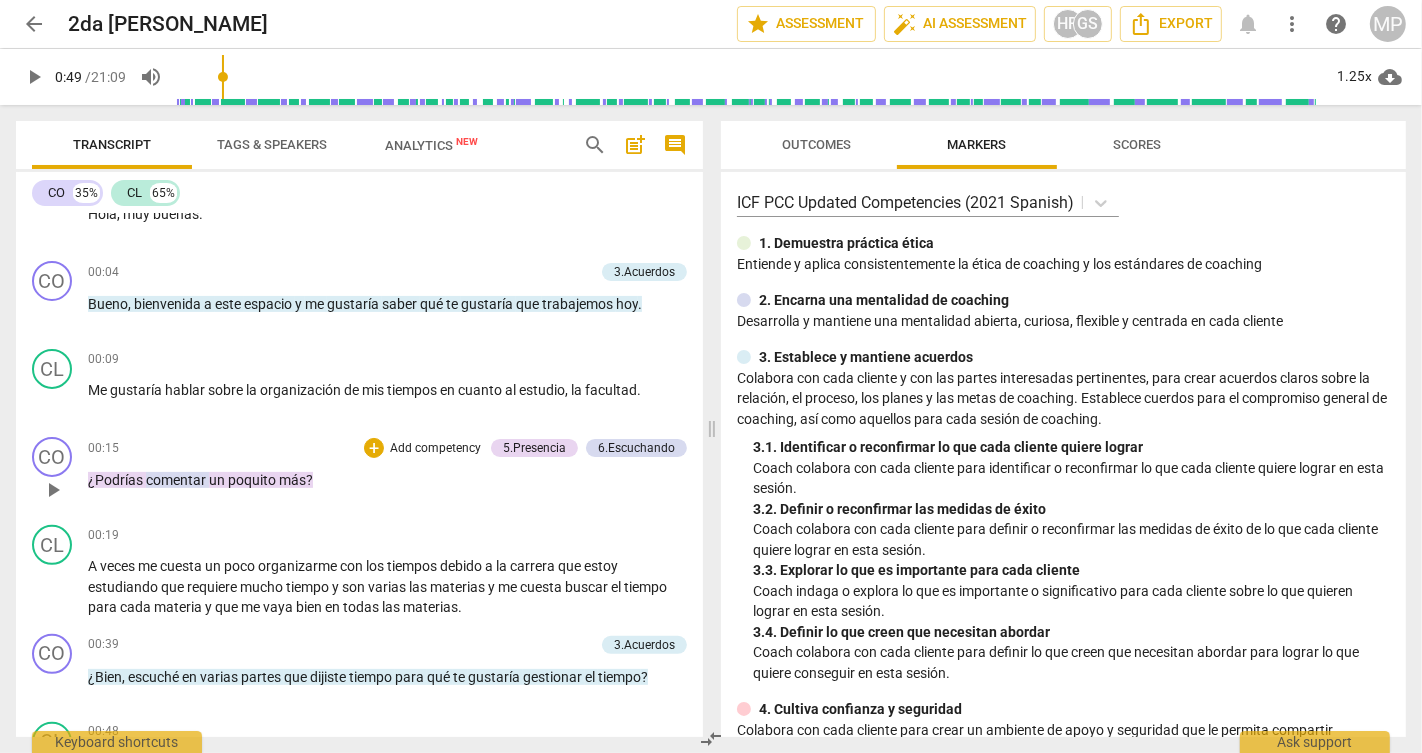 scroll, scrollTop: 496, scrollLeft: 0, axis: vertical 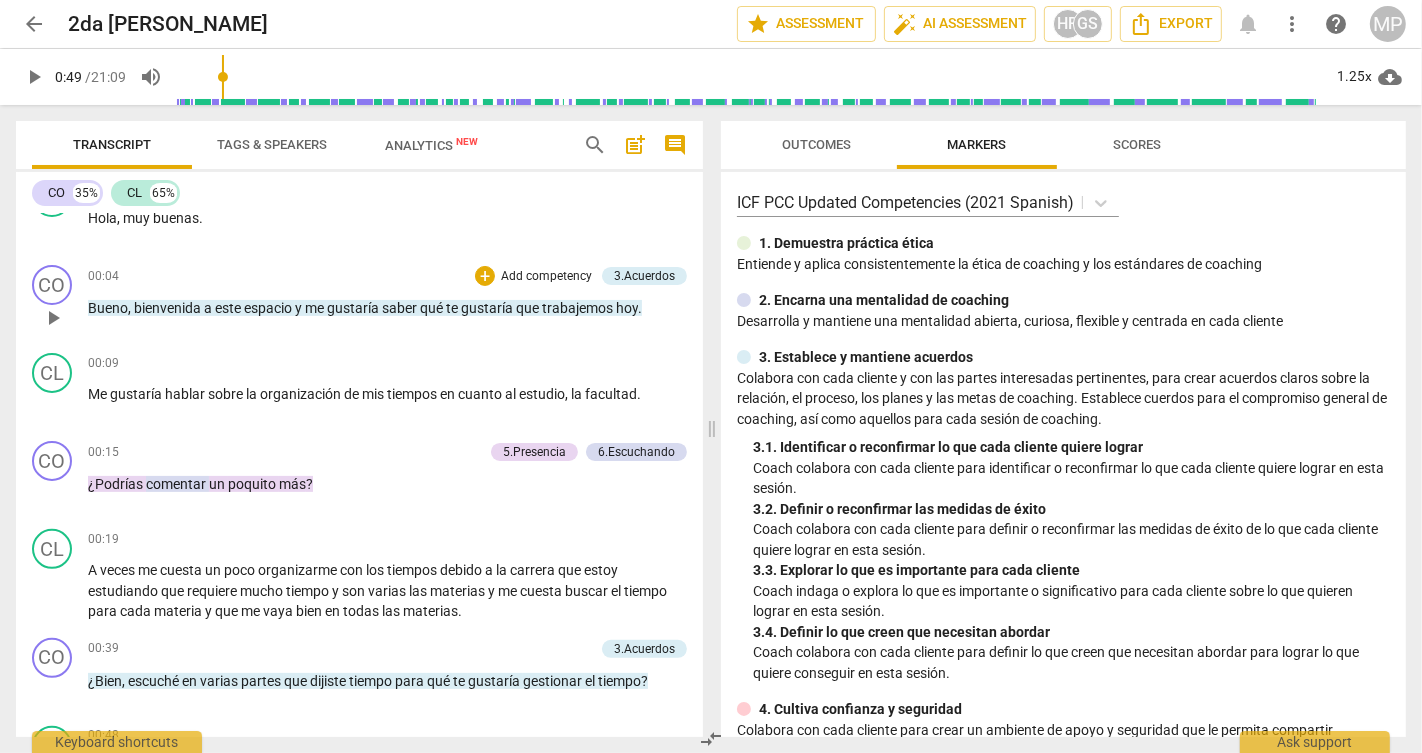 click on "Add competency" at bounding box center [546, 277] 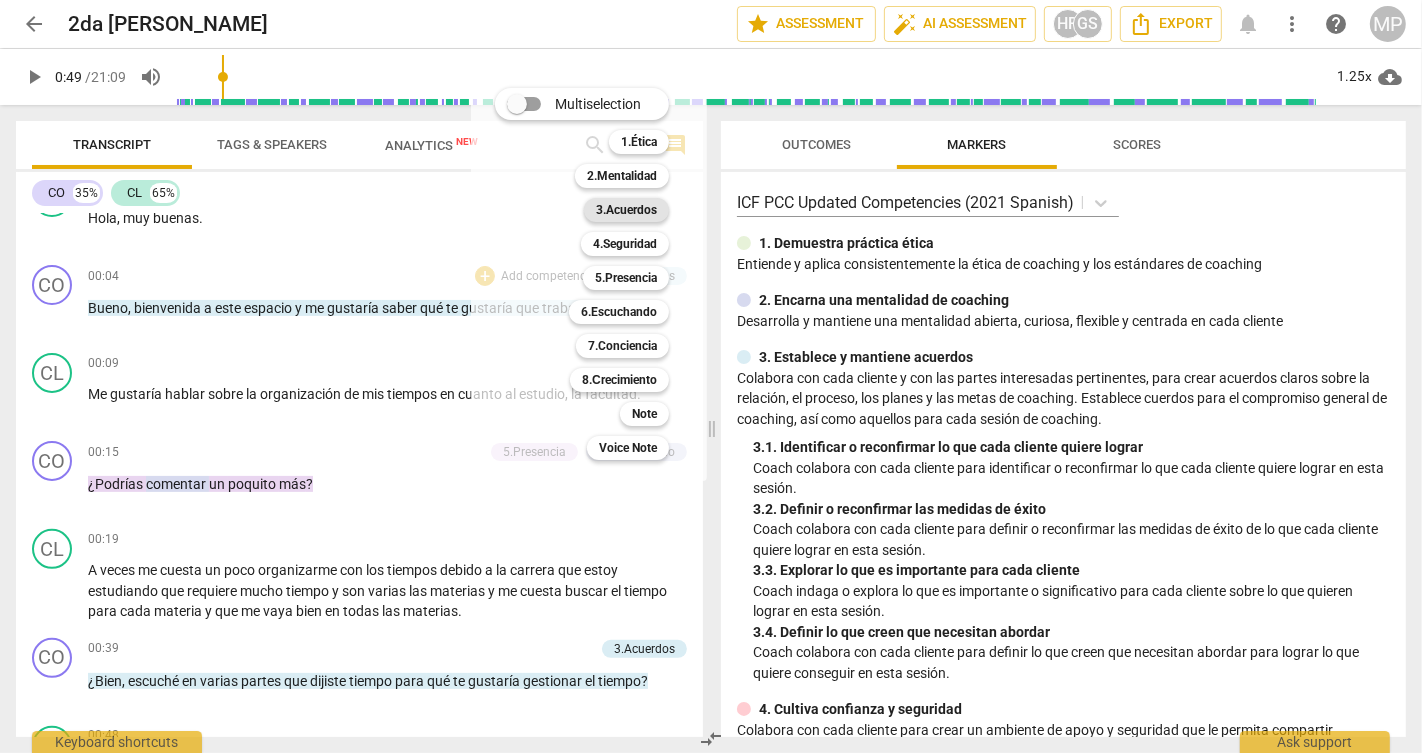 click on "3.Acuerdos" at bounding box center (626, 210) 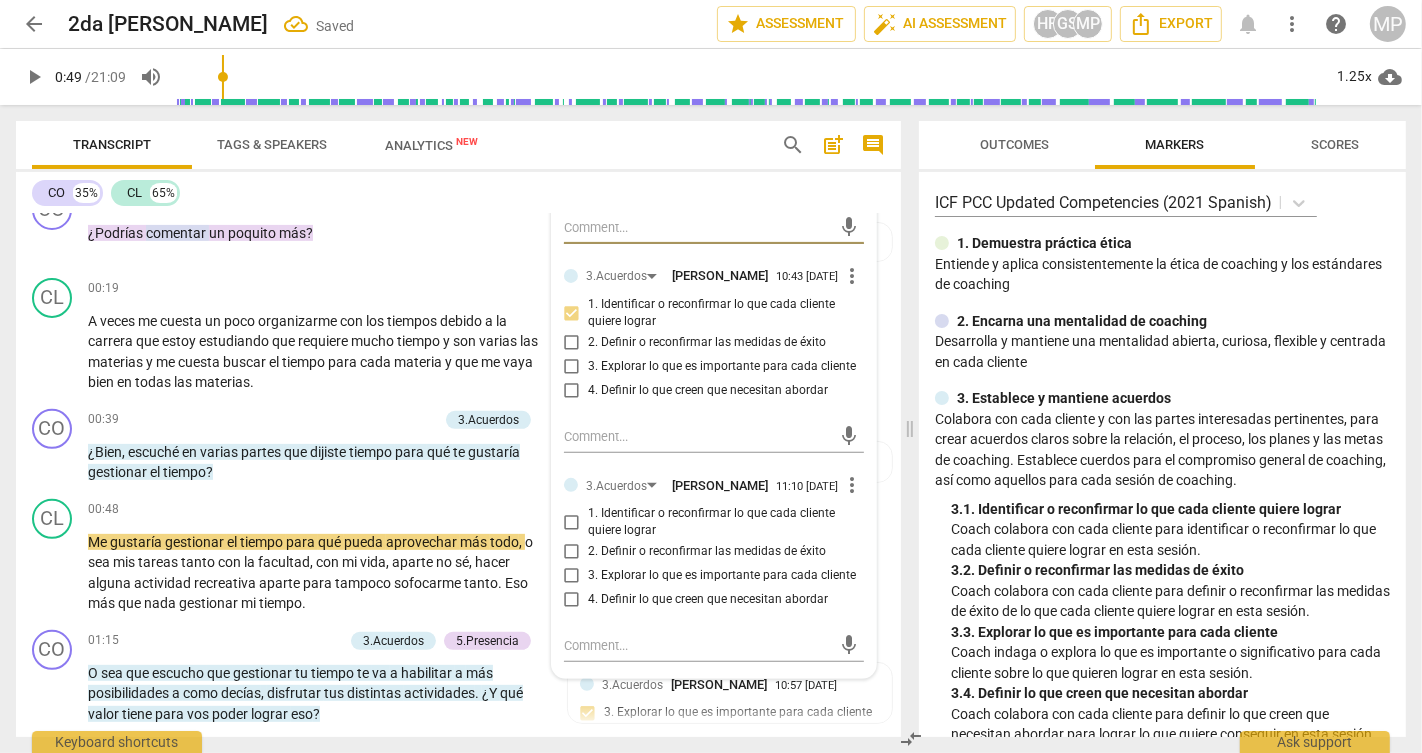 scroll, scrollTop: 653, scrollLeft: 0, axis: vertical 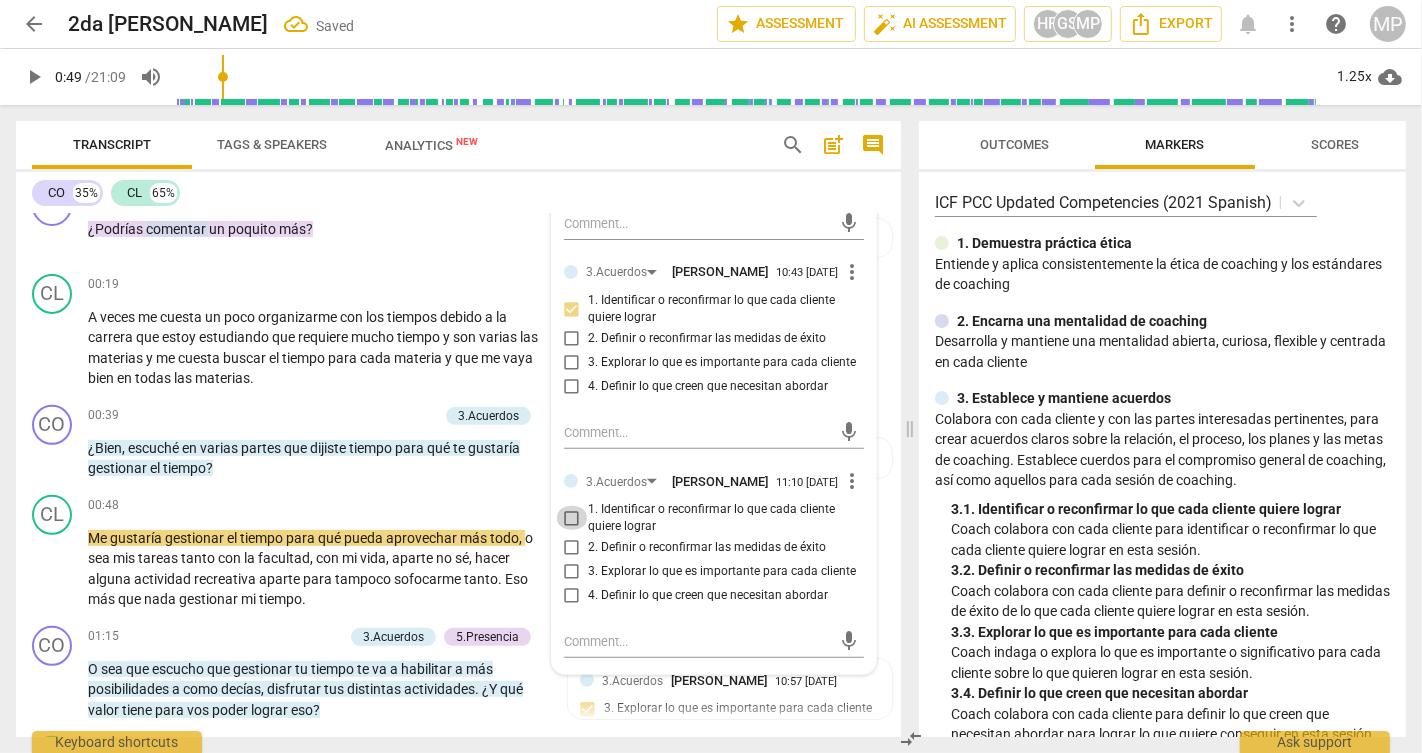 click on "1. Identificar o reconfirmar lo que cada cliente quiere lograr" at bounding box center (572, 518) 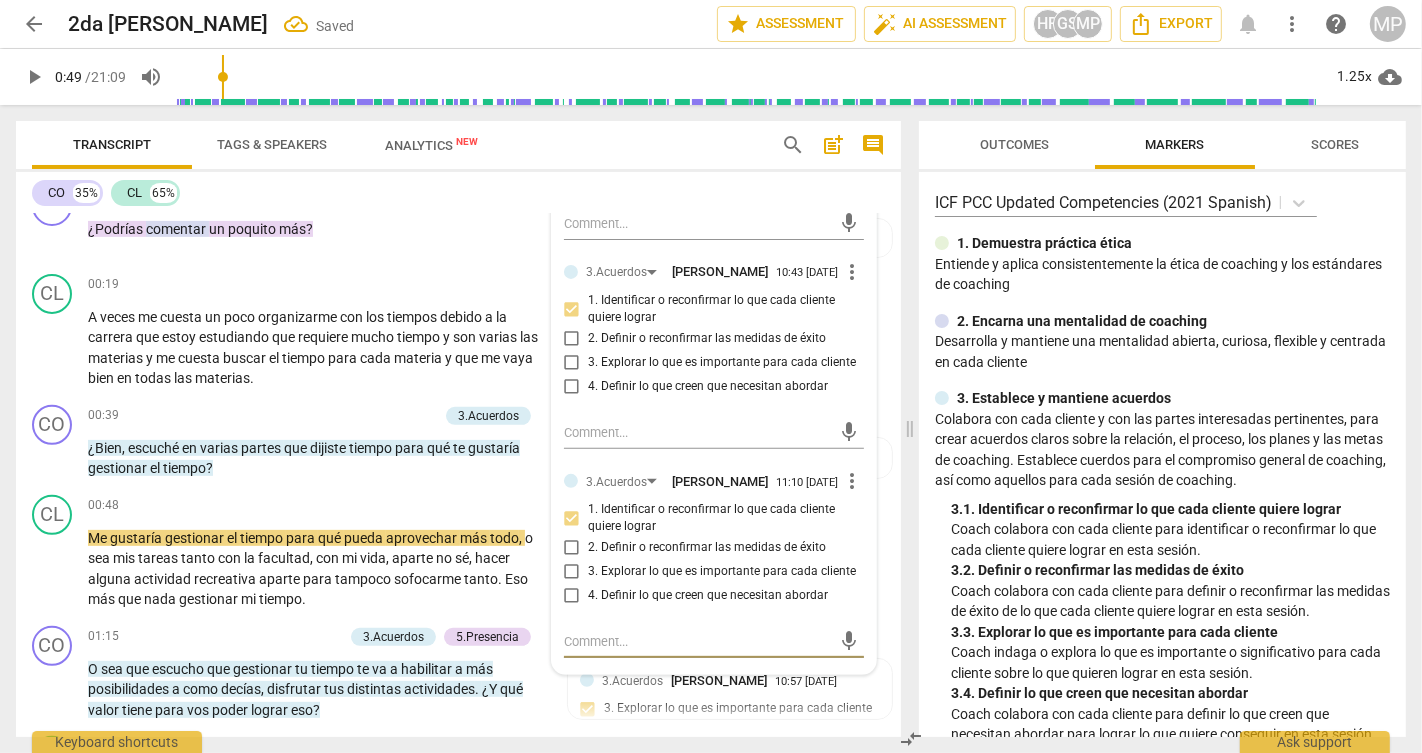 click at bounding box center (698, 641) 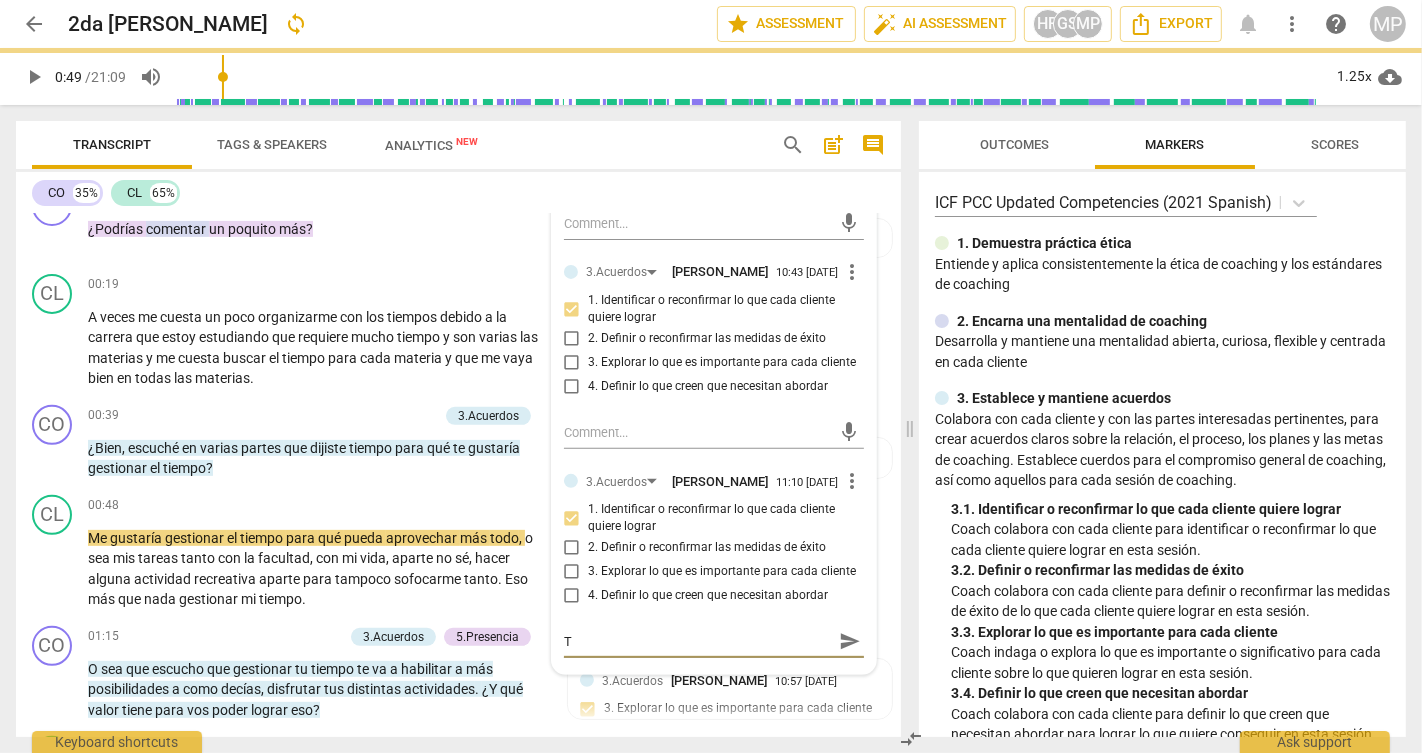 type on "Te" 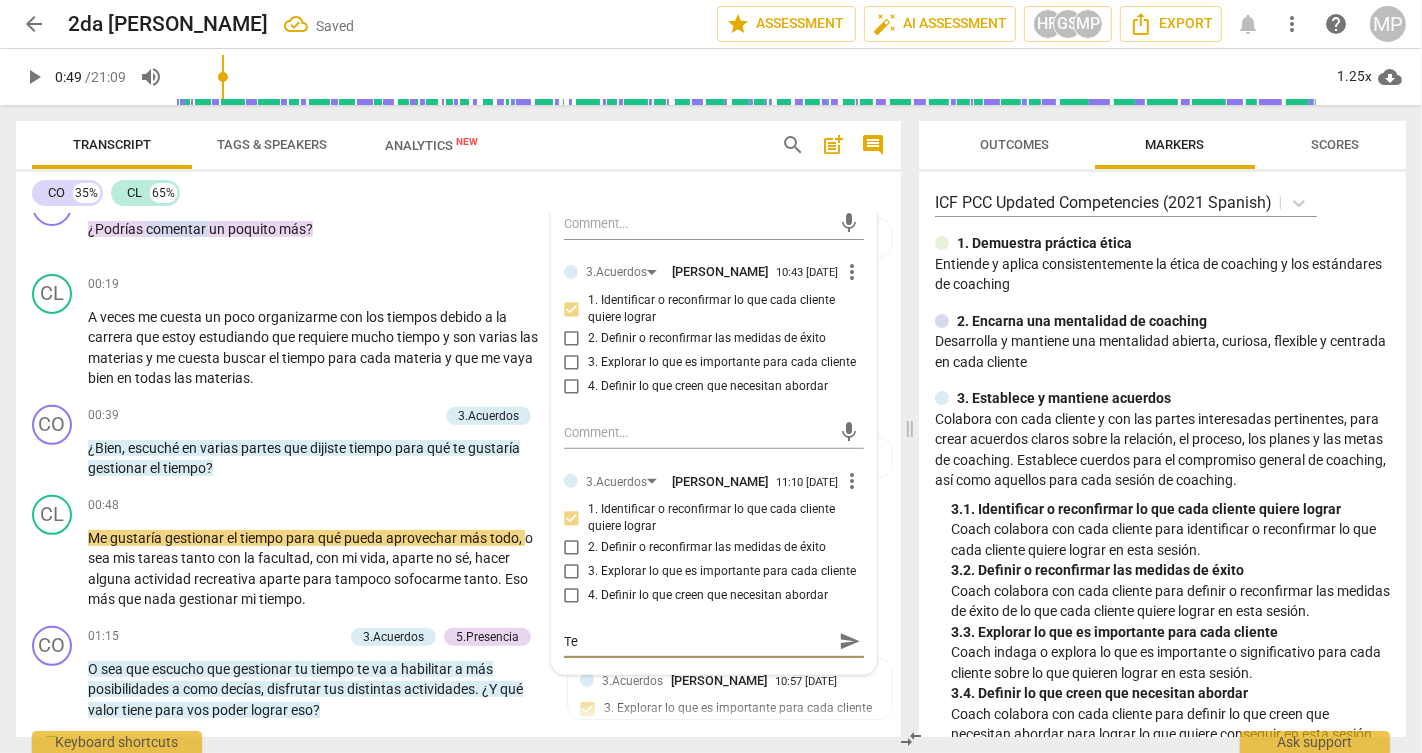 type on "Te" 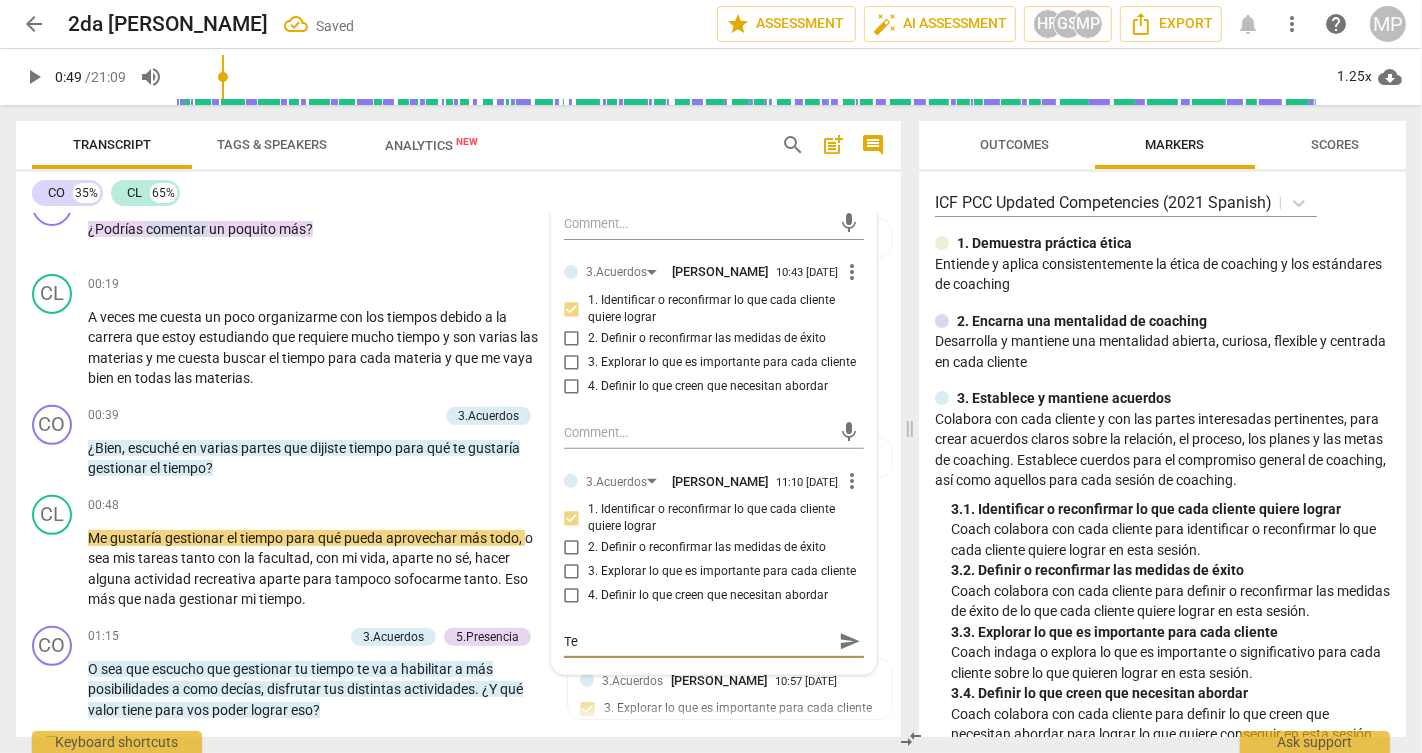 type on "Te" 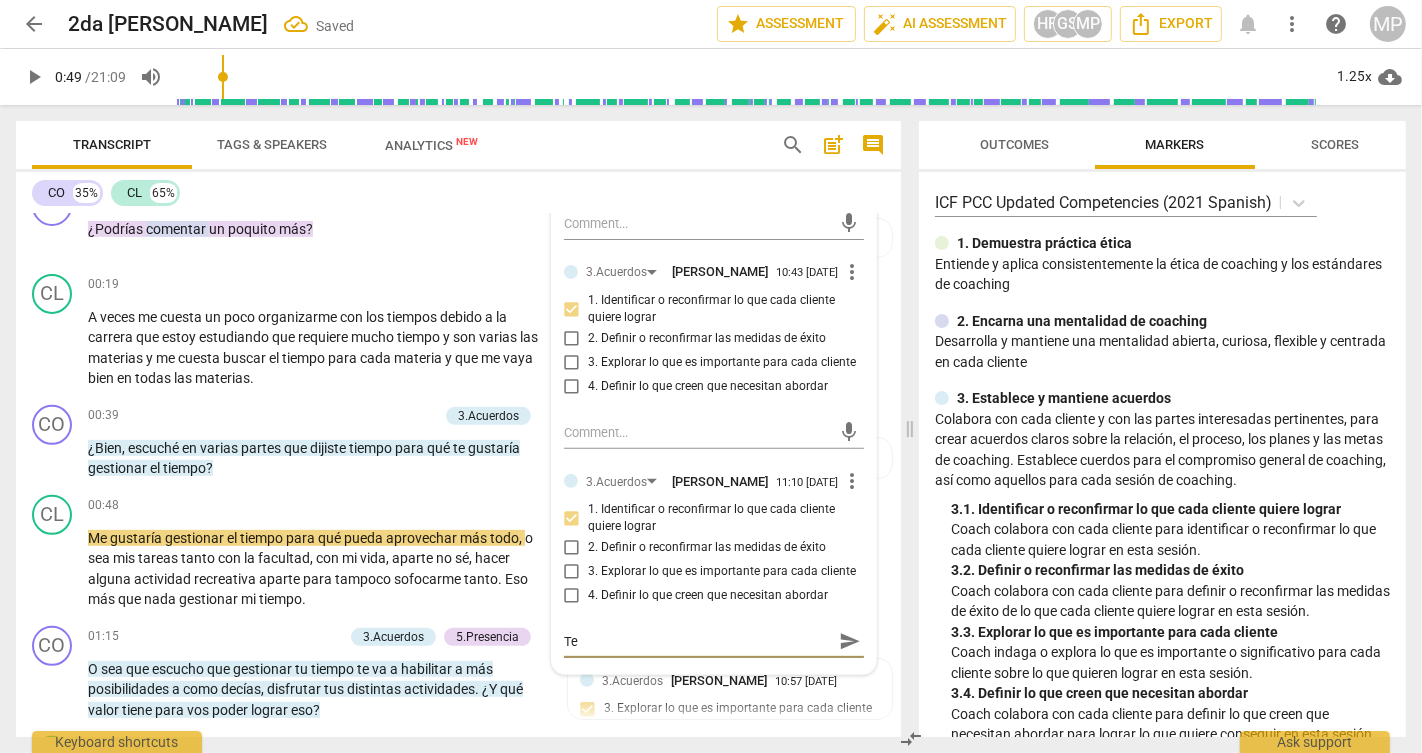 type on "Te e" 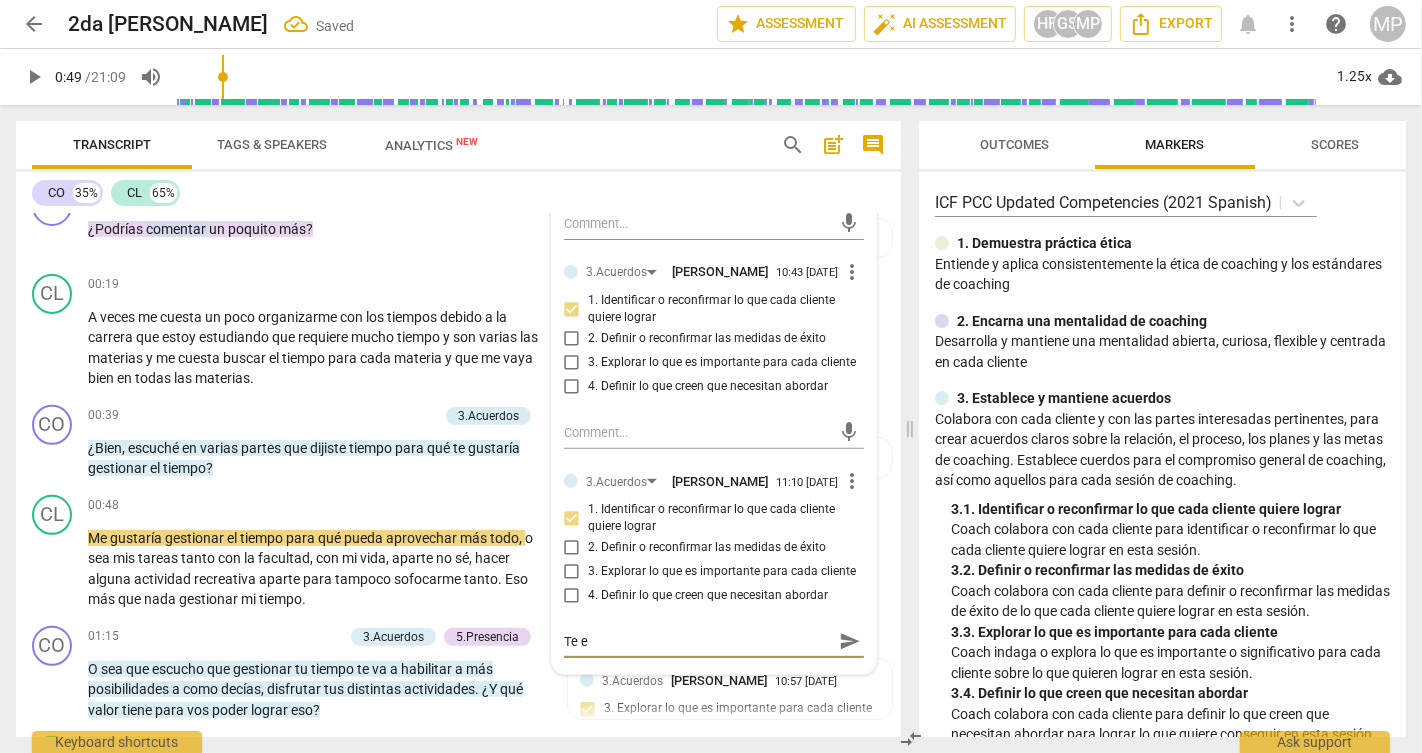 type on "Te es" 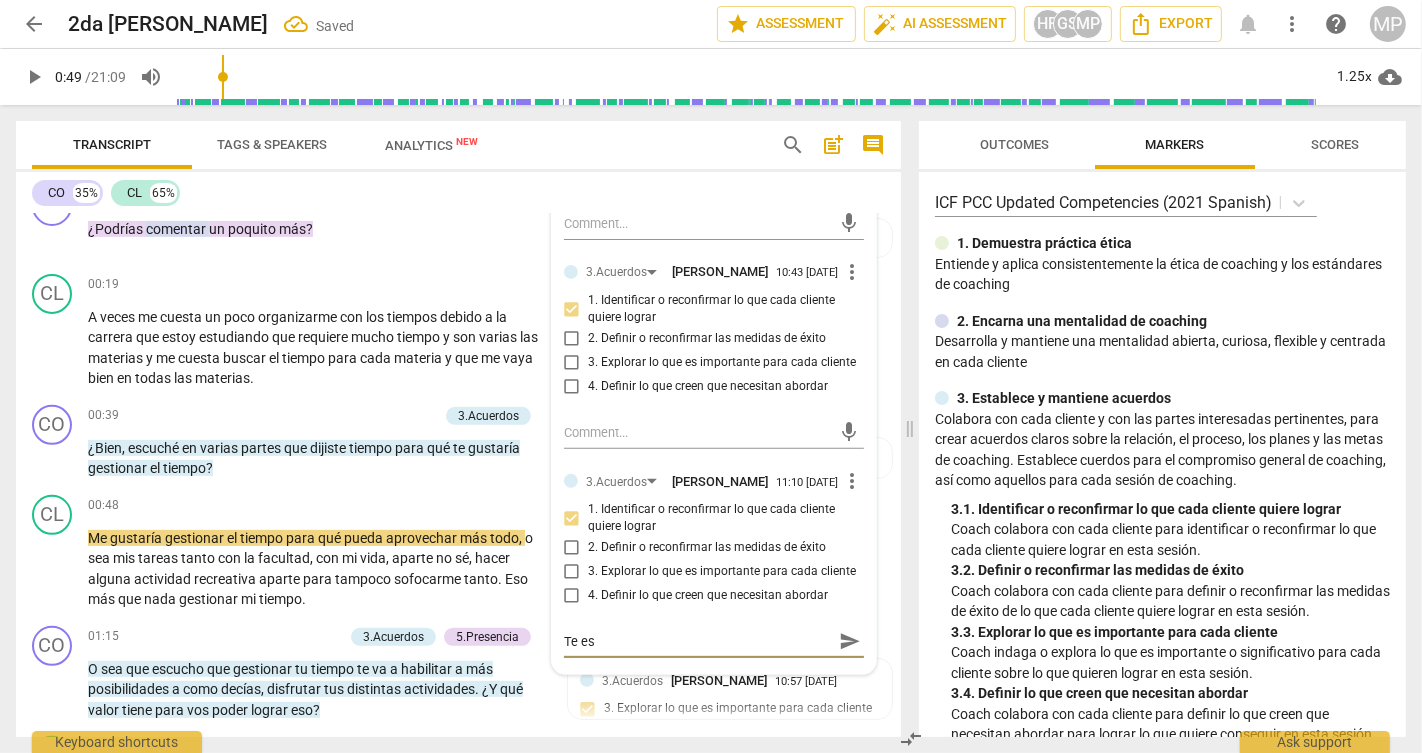 type on "Te ese" 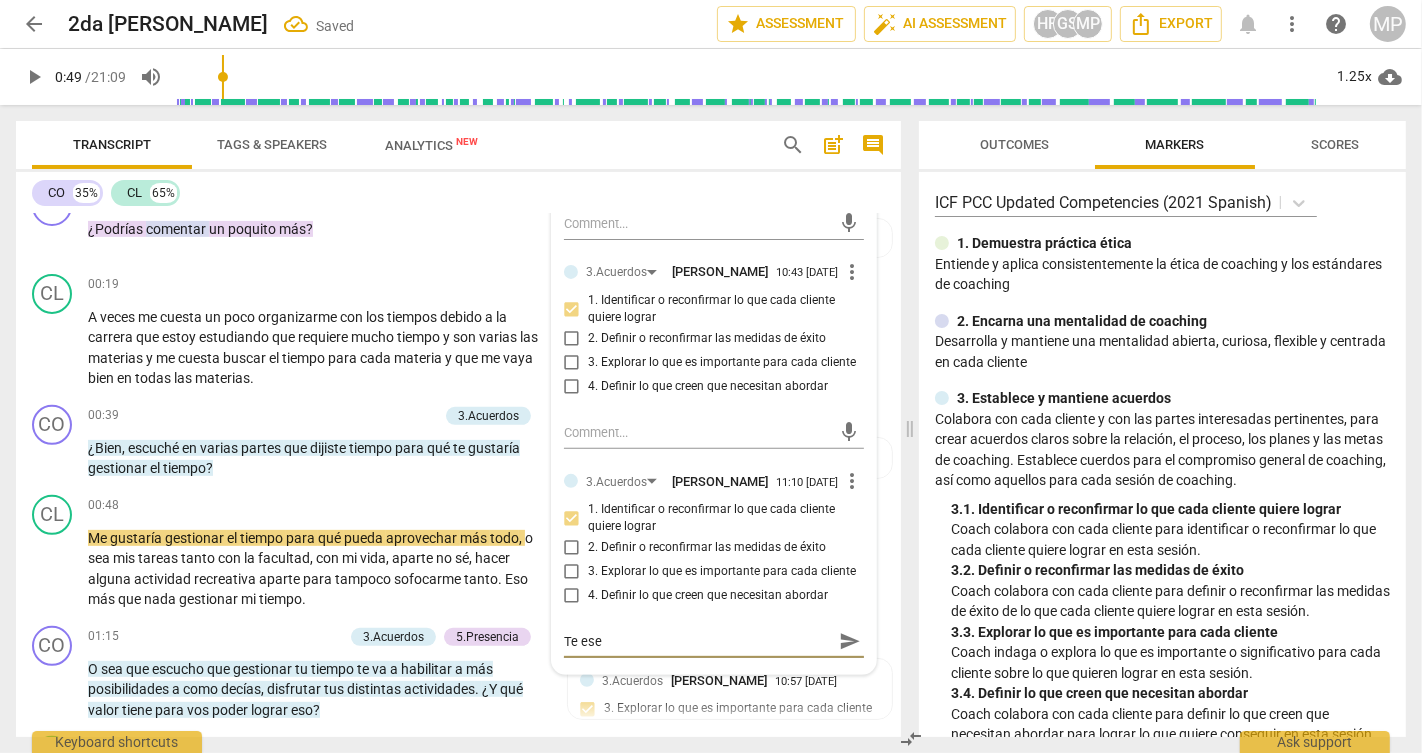 type on "Te es" 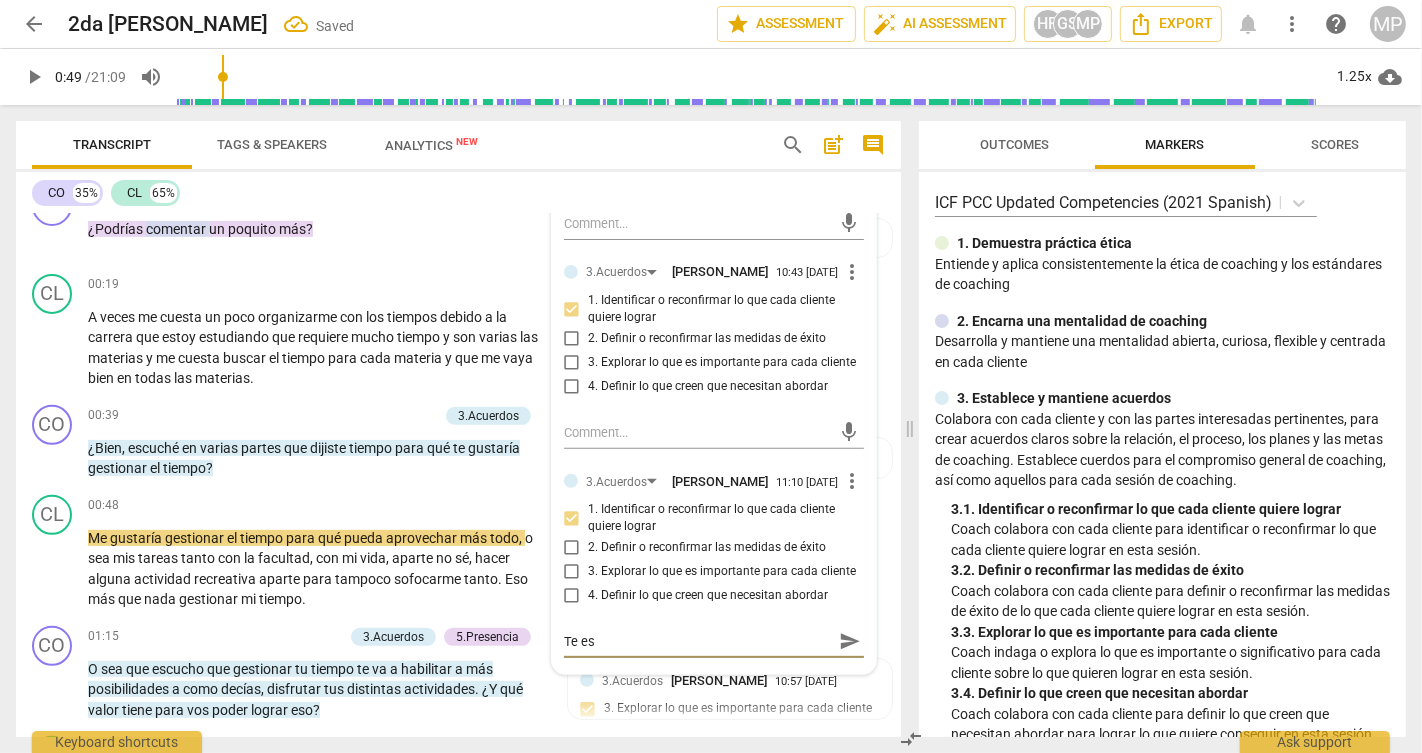 type on "Te esc" 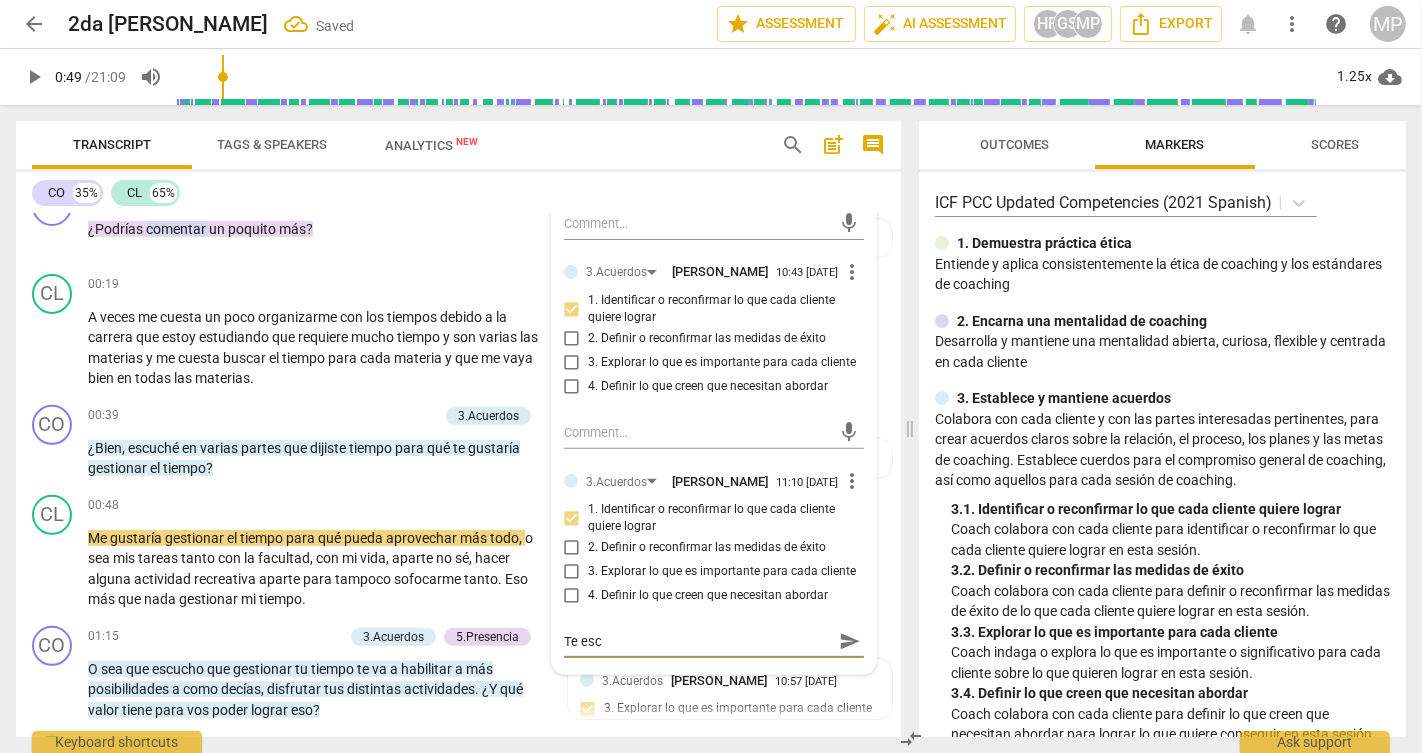 type on "Te escu" 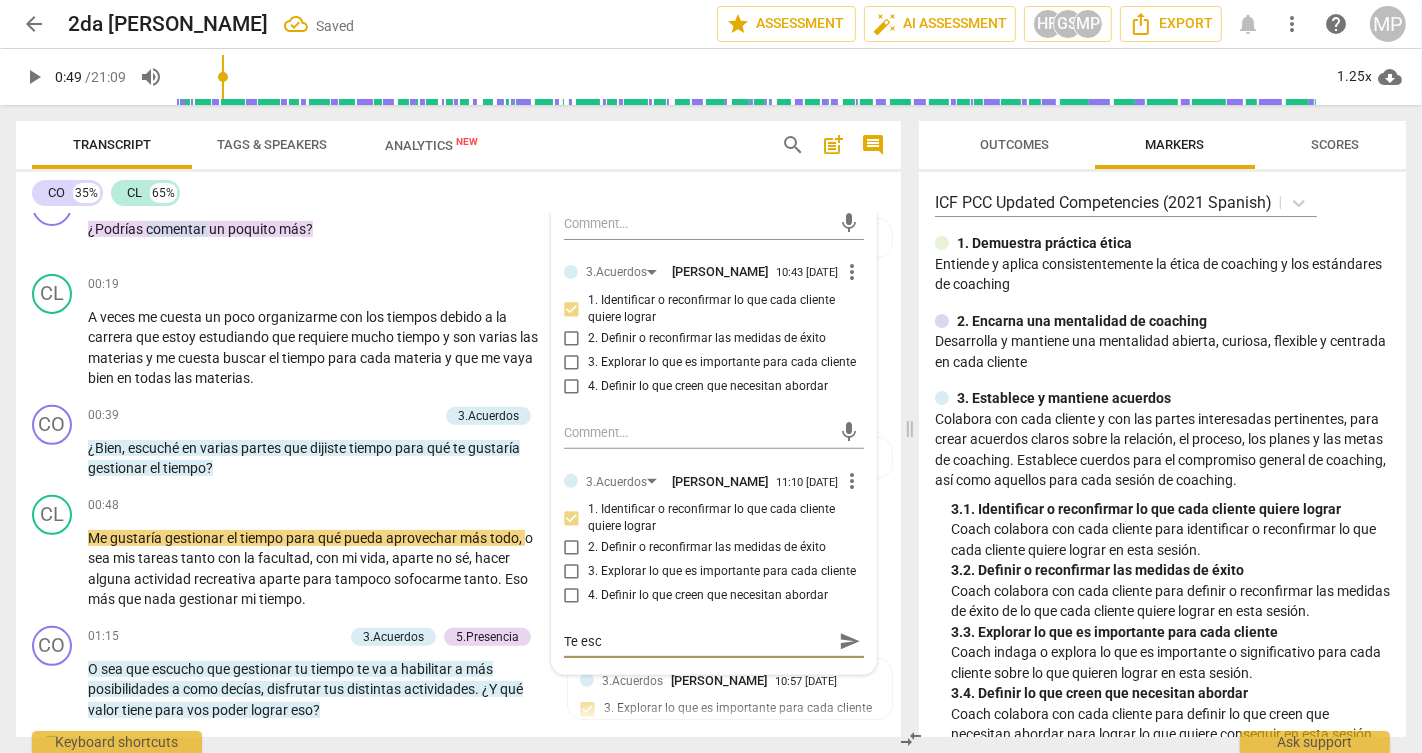 type on "Te escu" 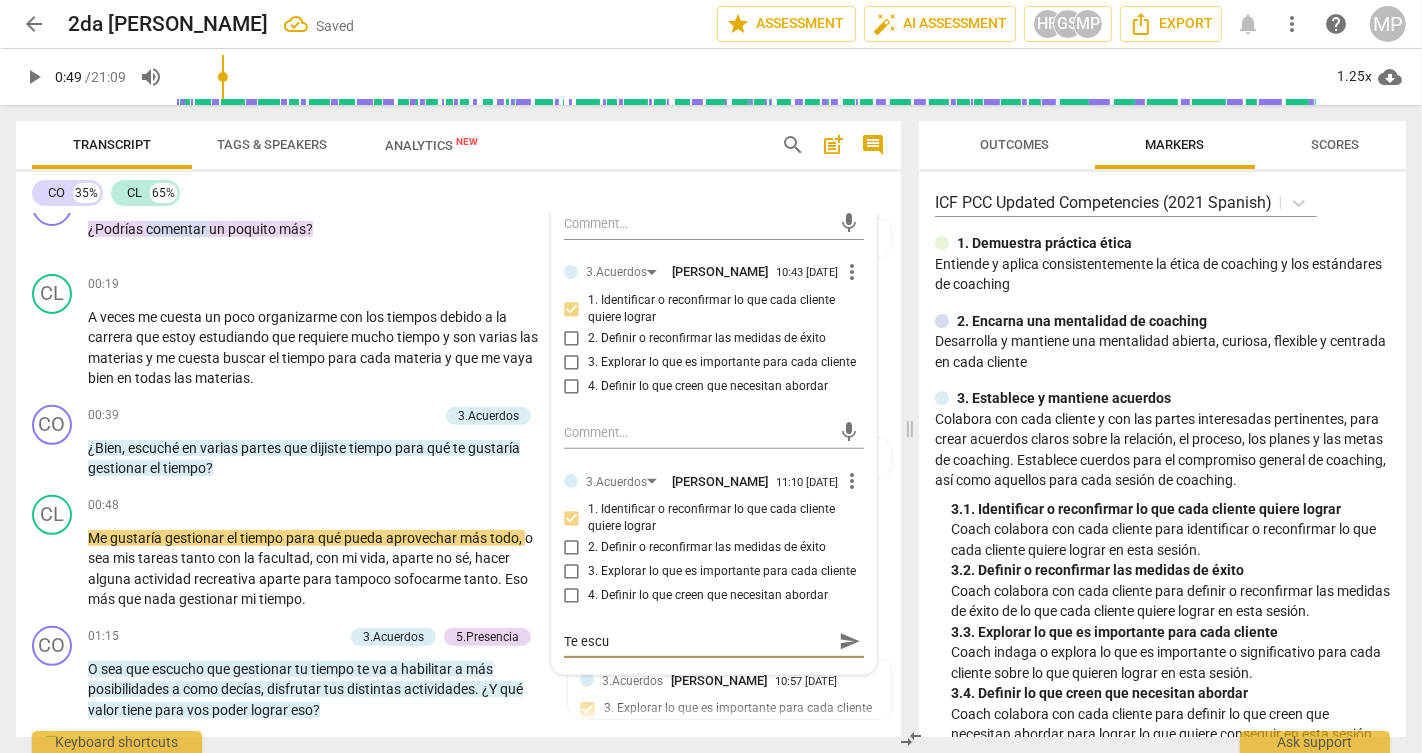 type on "Te escuc" 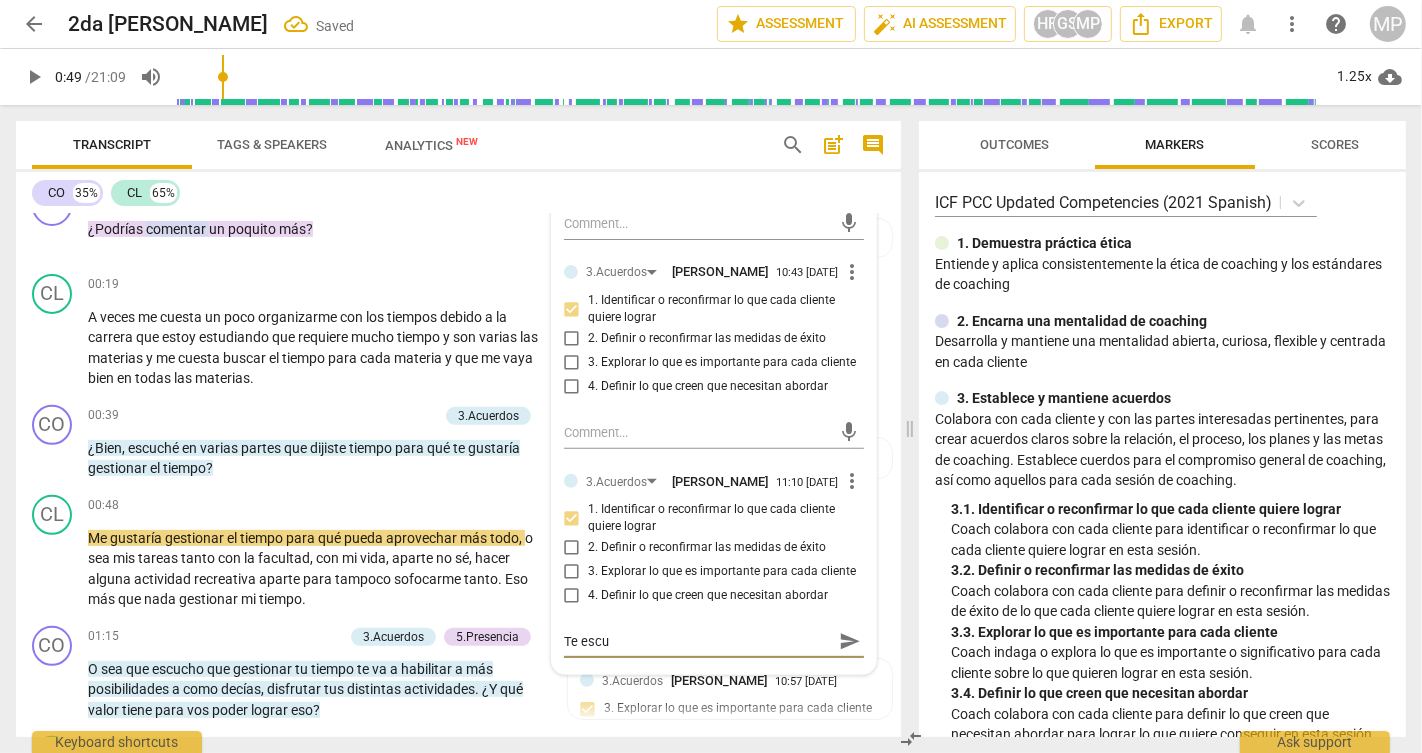 type on "Te escuc" 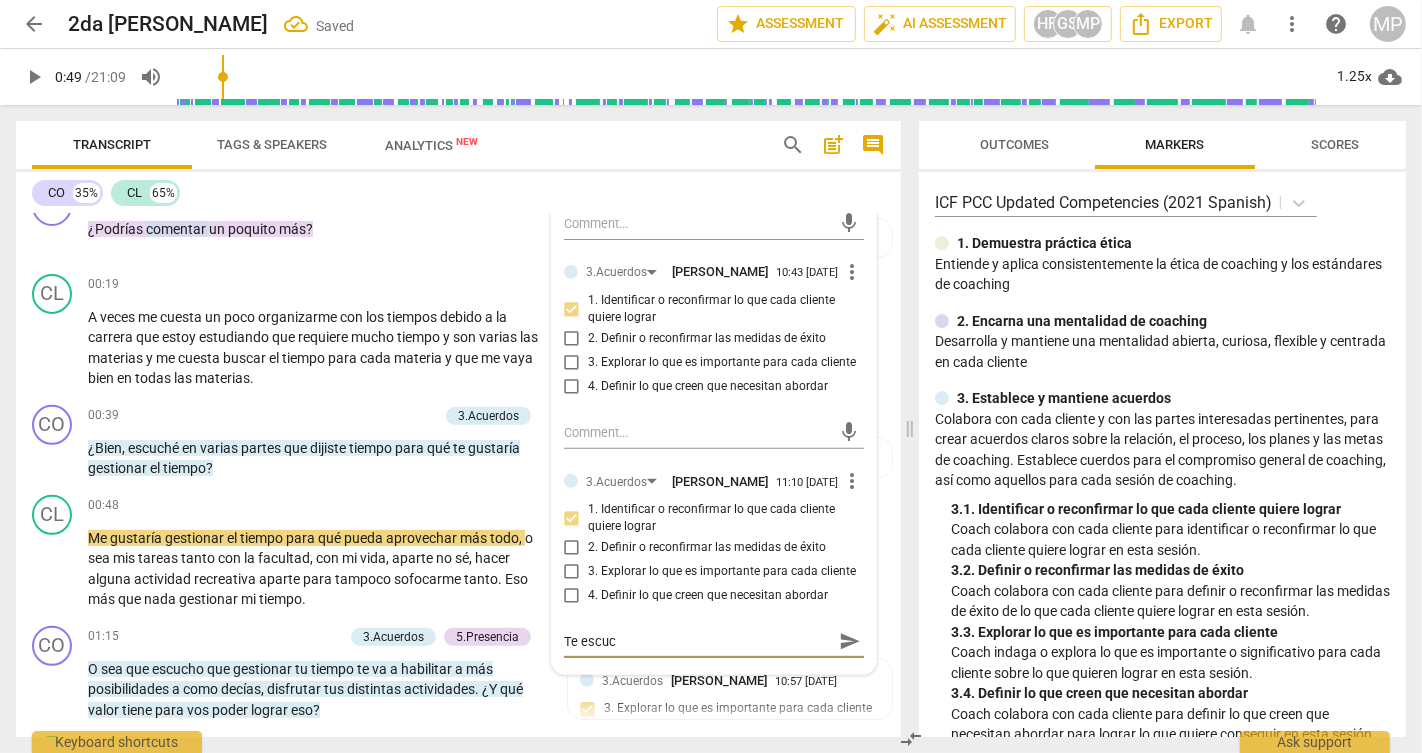 type on "Te escuch" 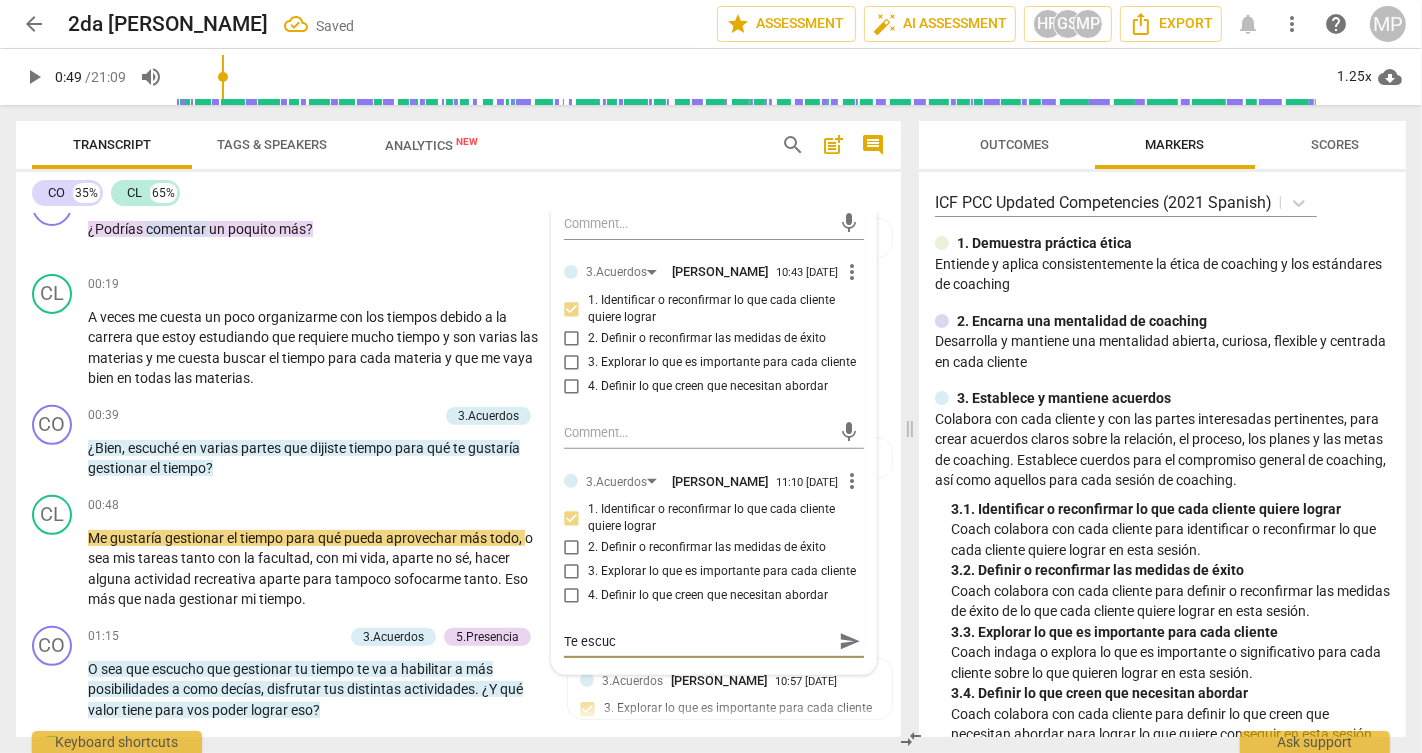 type on "Te escuch" 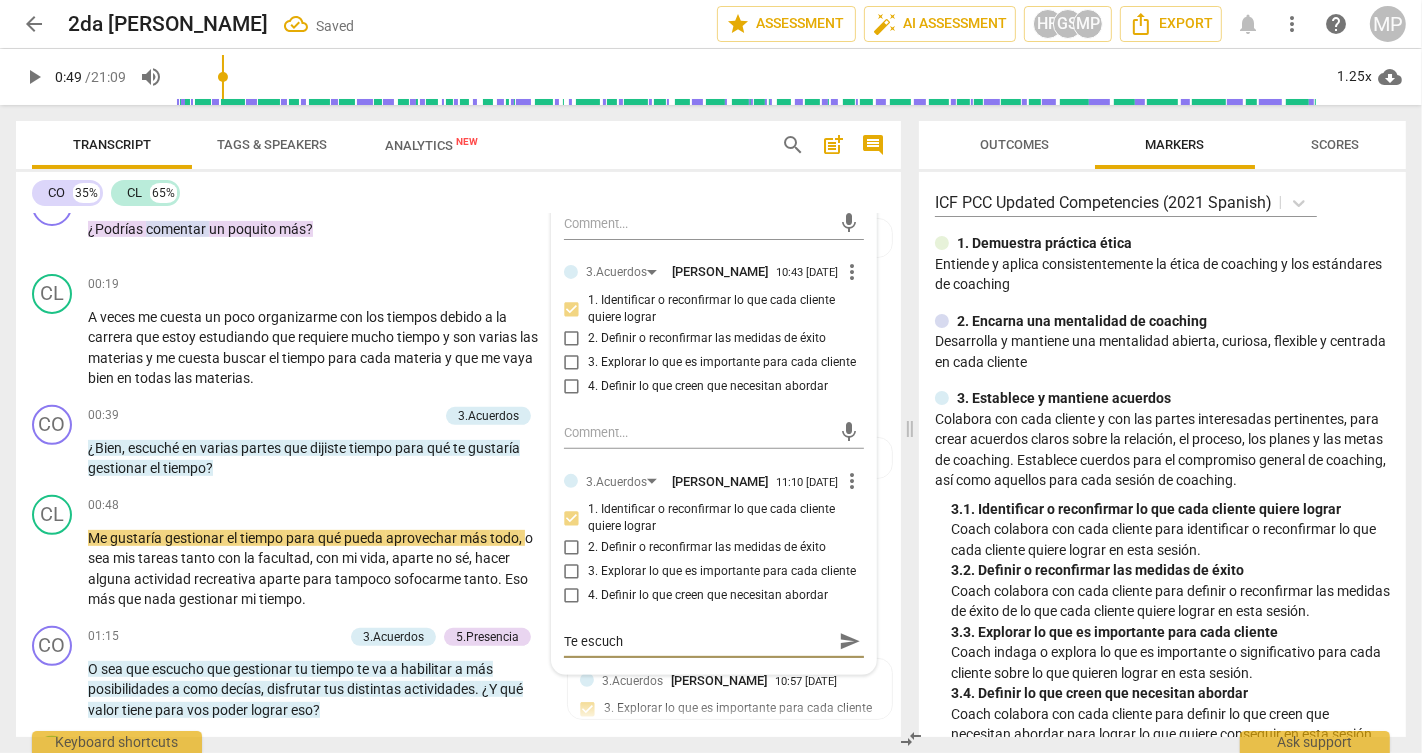 type on "Te escucho" 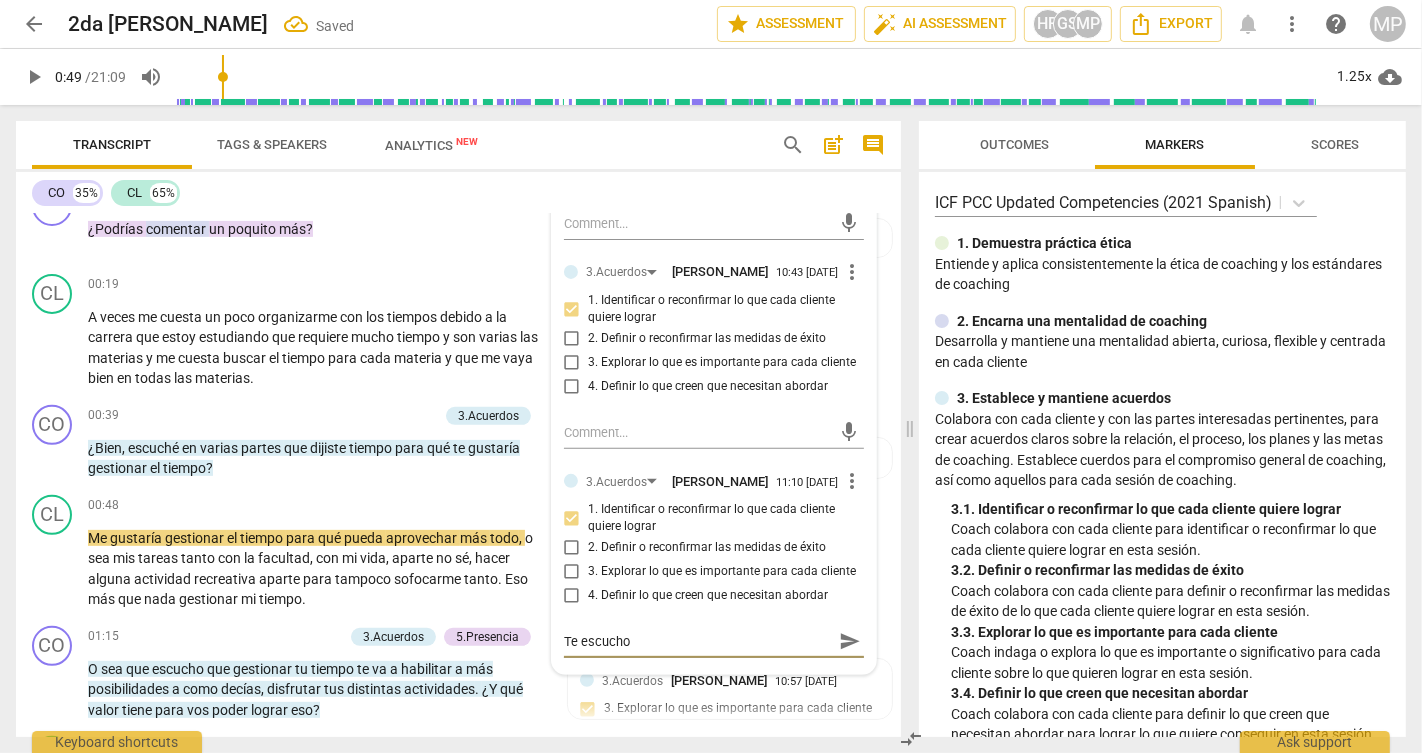 type on "Te escucho" 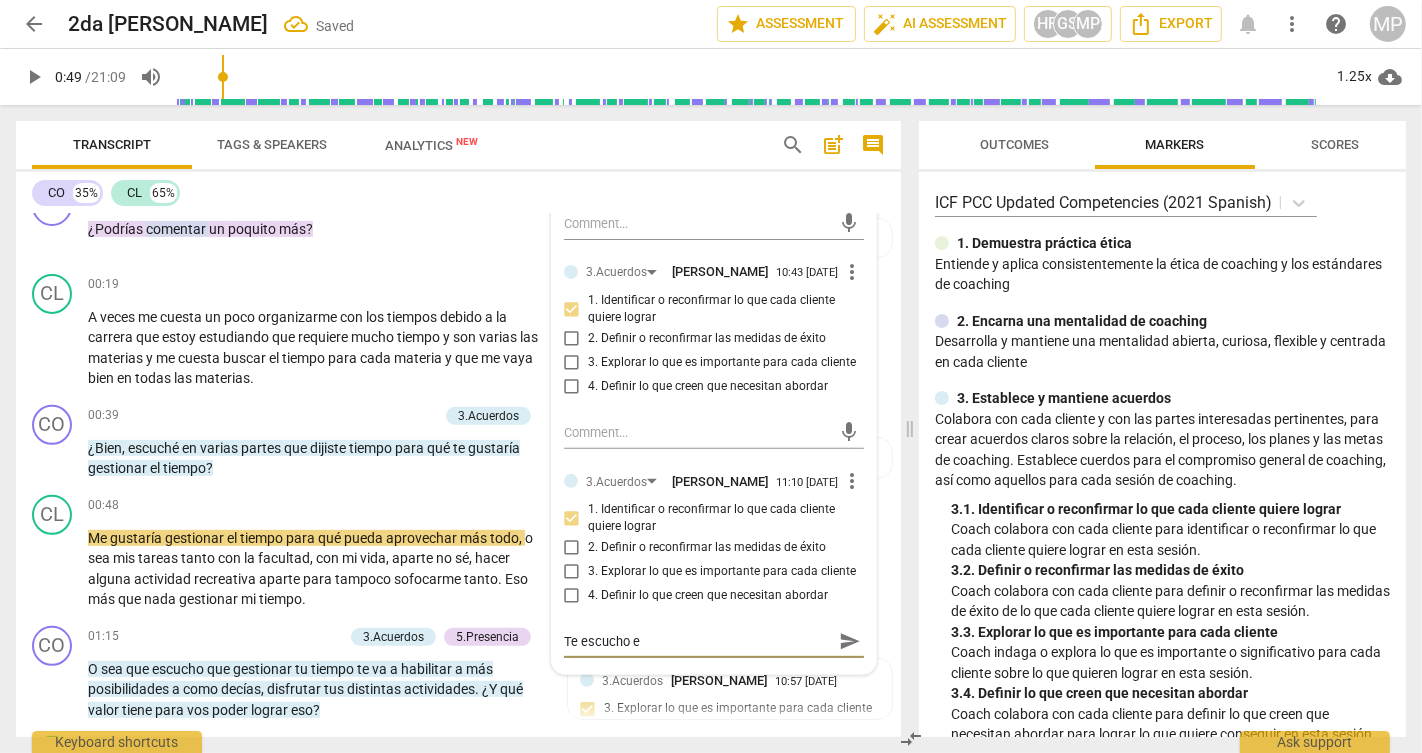 type on "Te escucho ef" 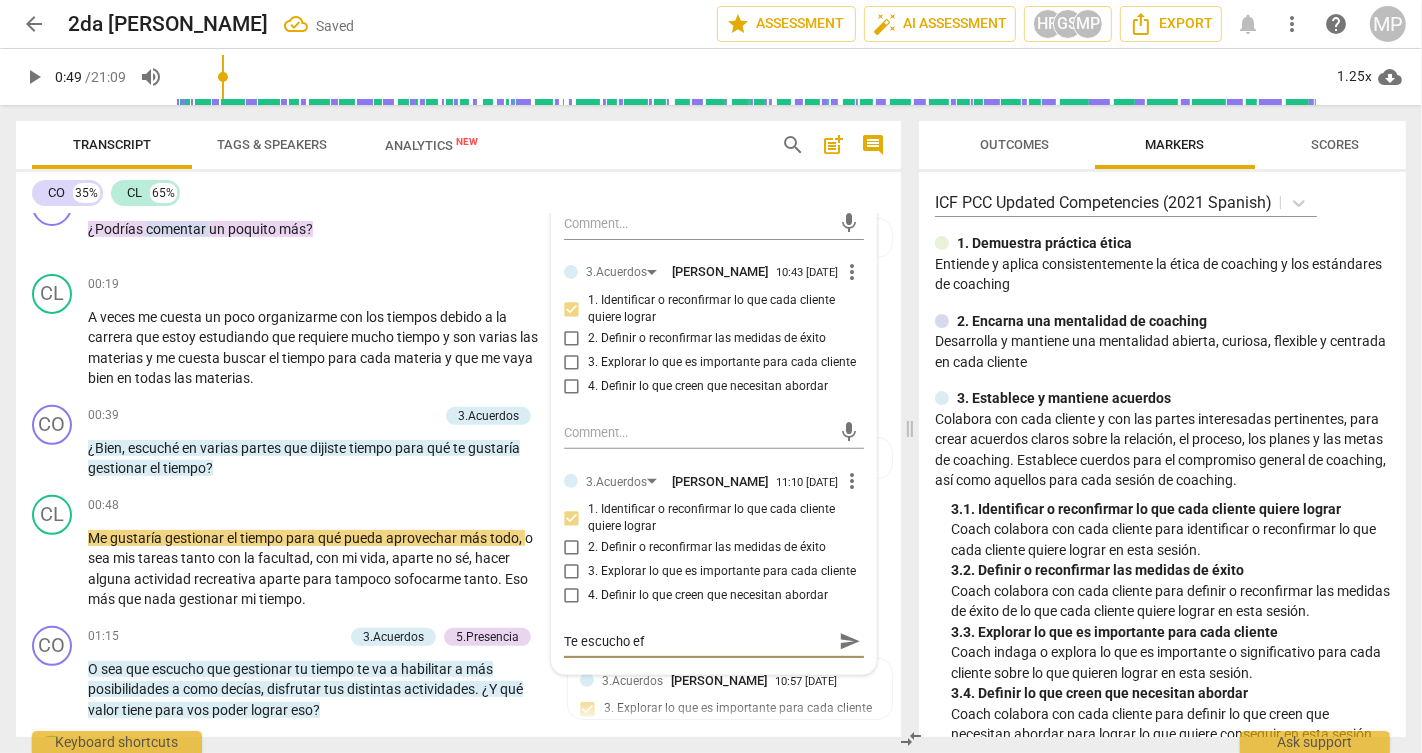 type on "Te escucho efe" 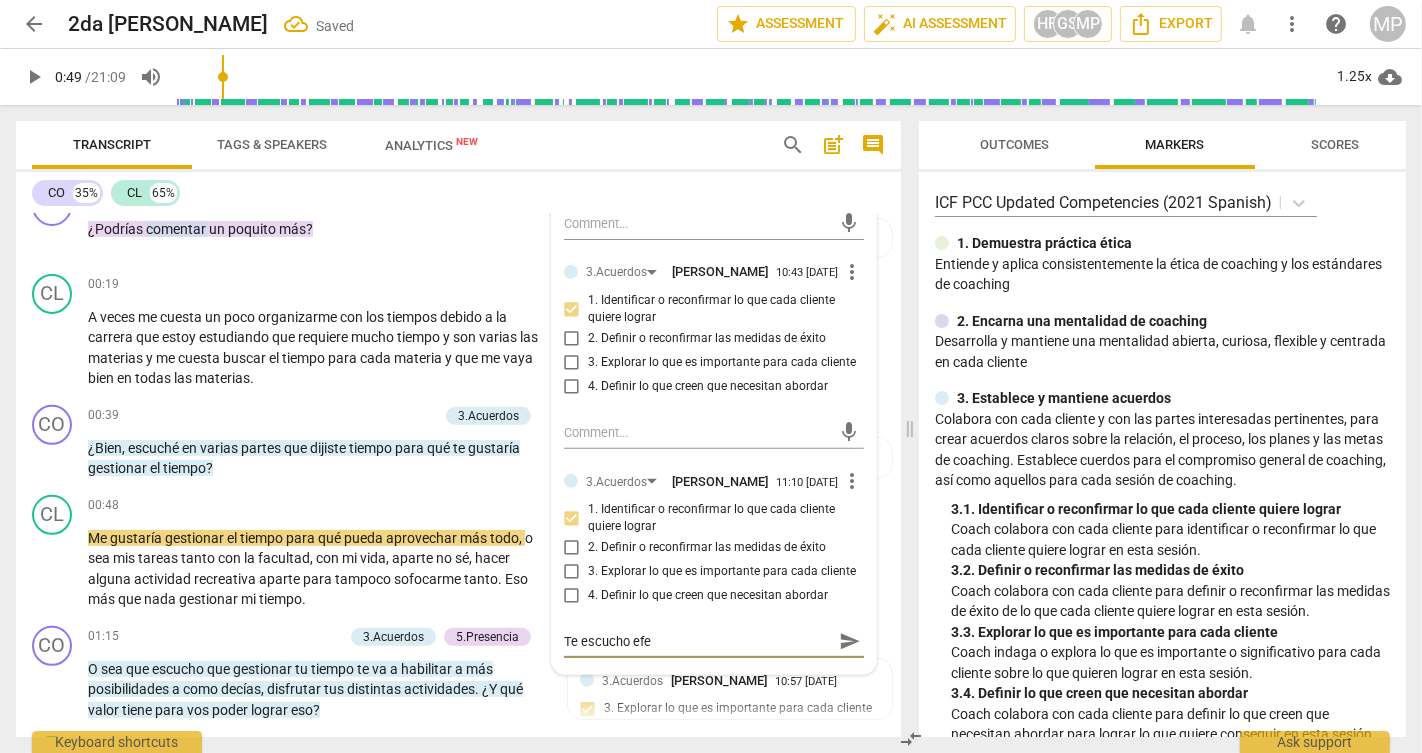 type on "Te escucho efec" 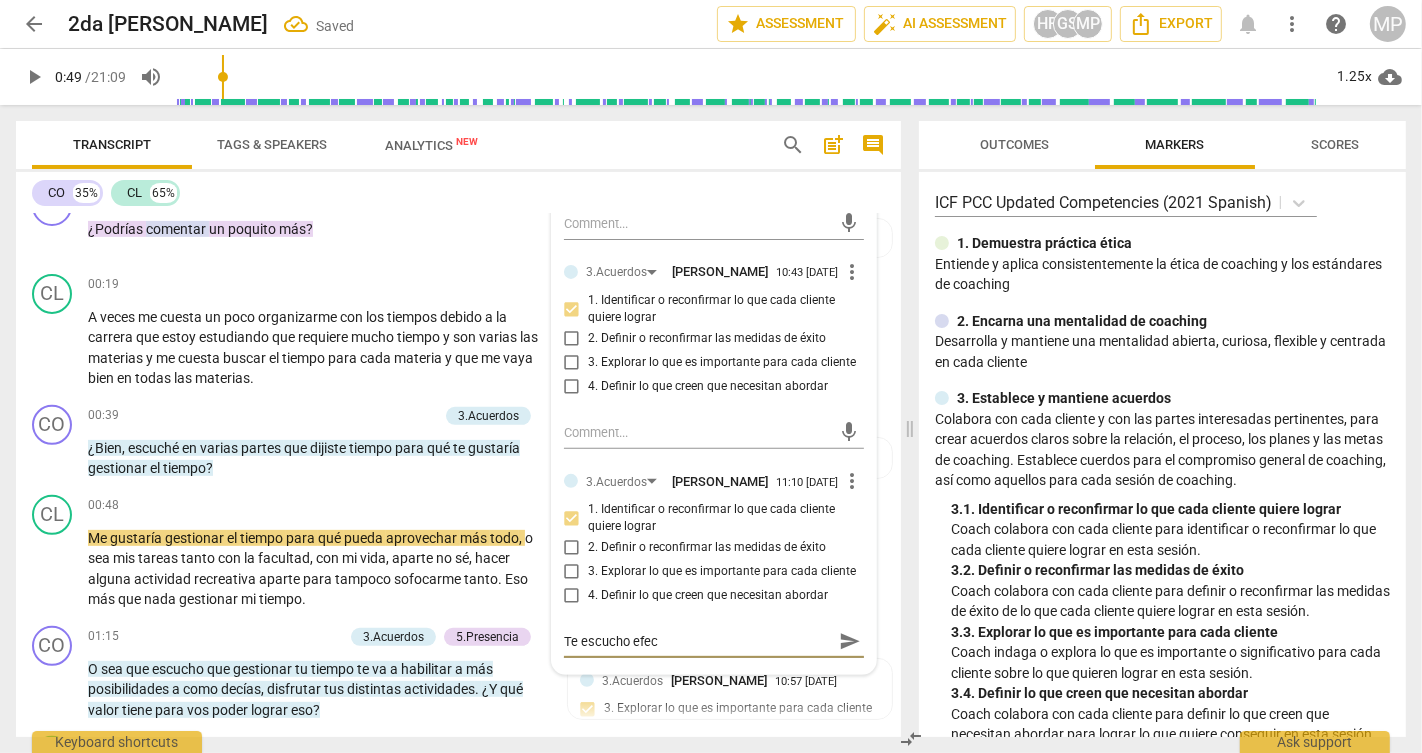 type on "Te escucho efect" 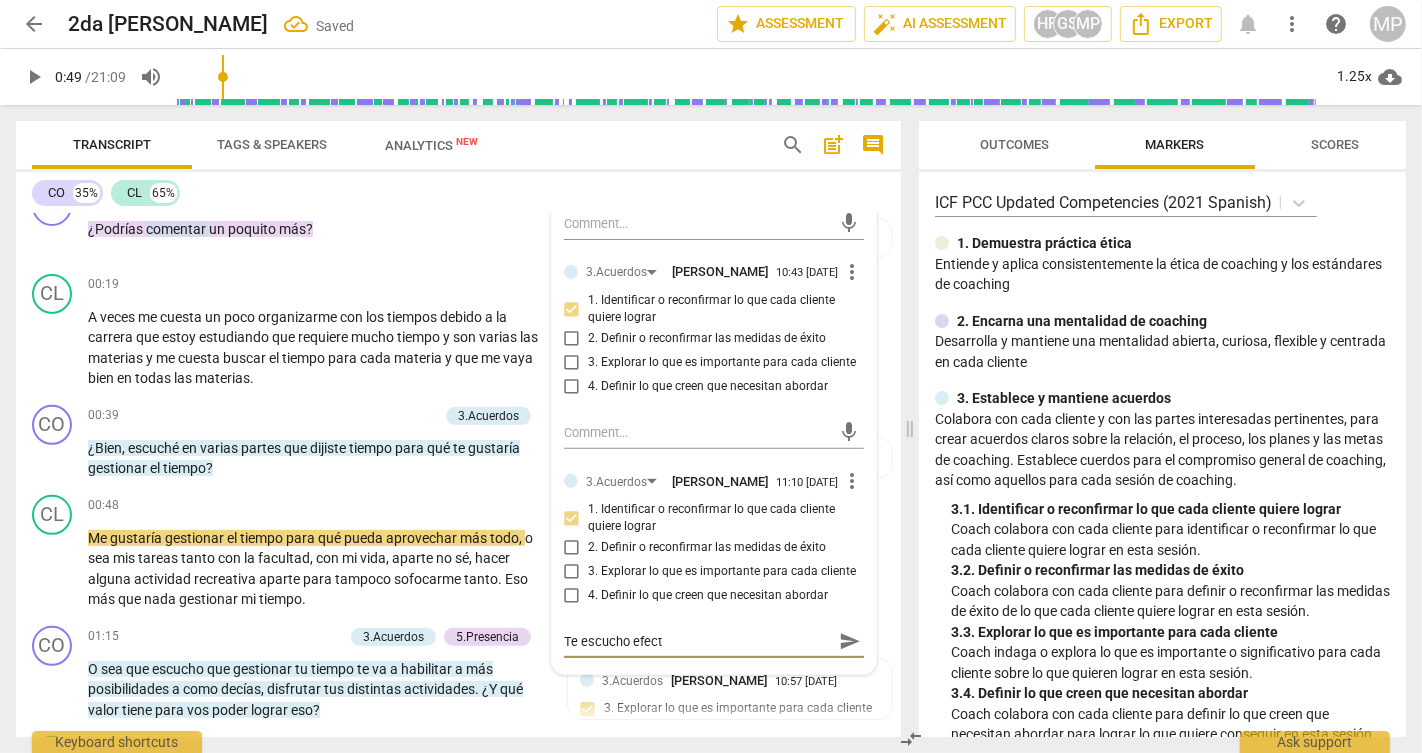 type on "Te escucho efecti" 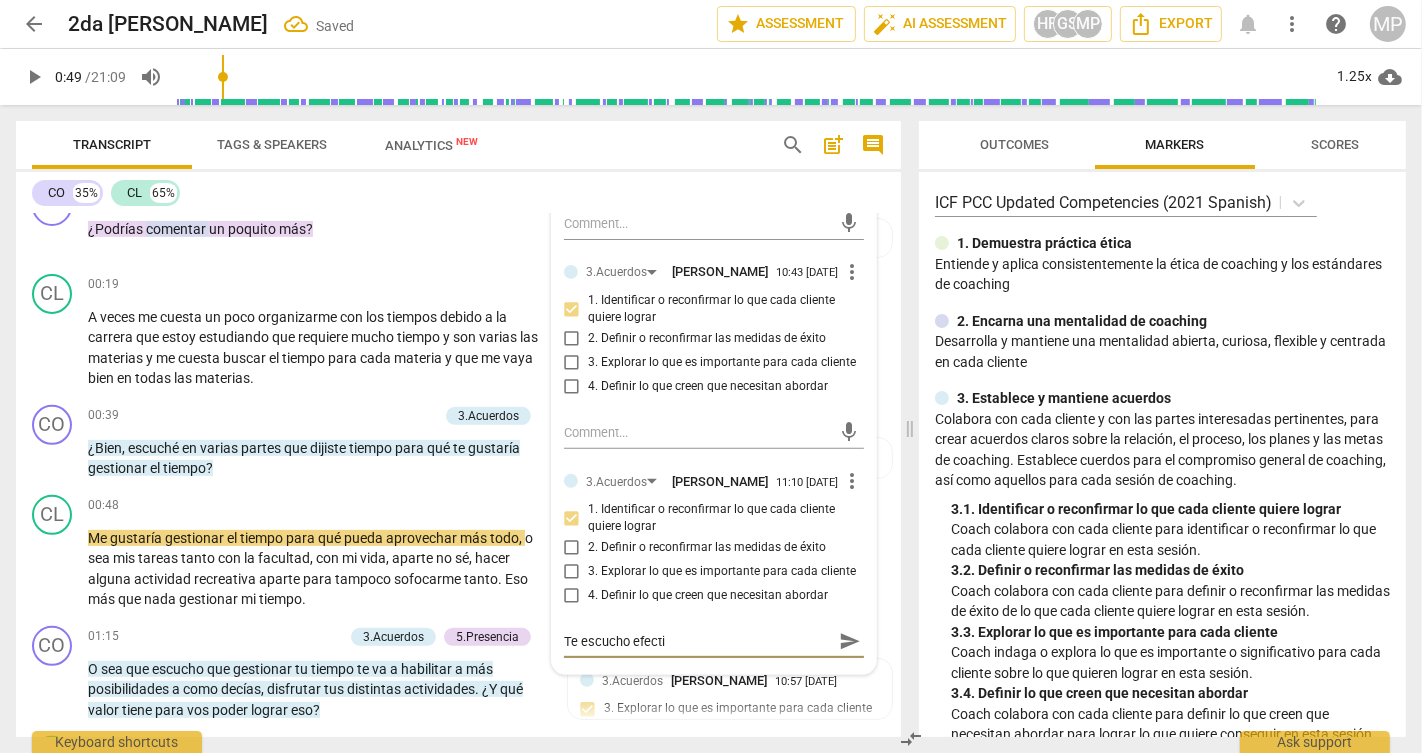 type on "Te escucho efectiv" 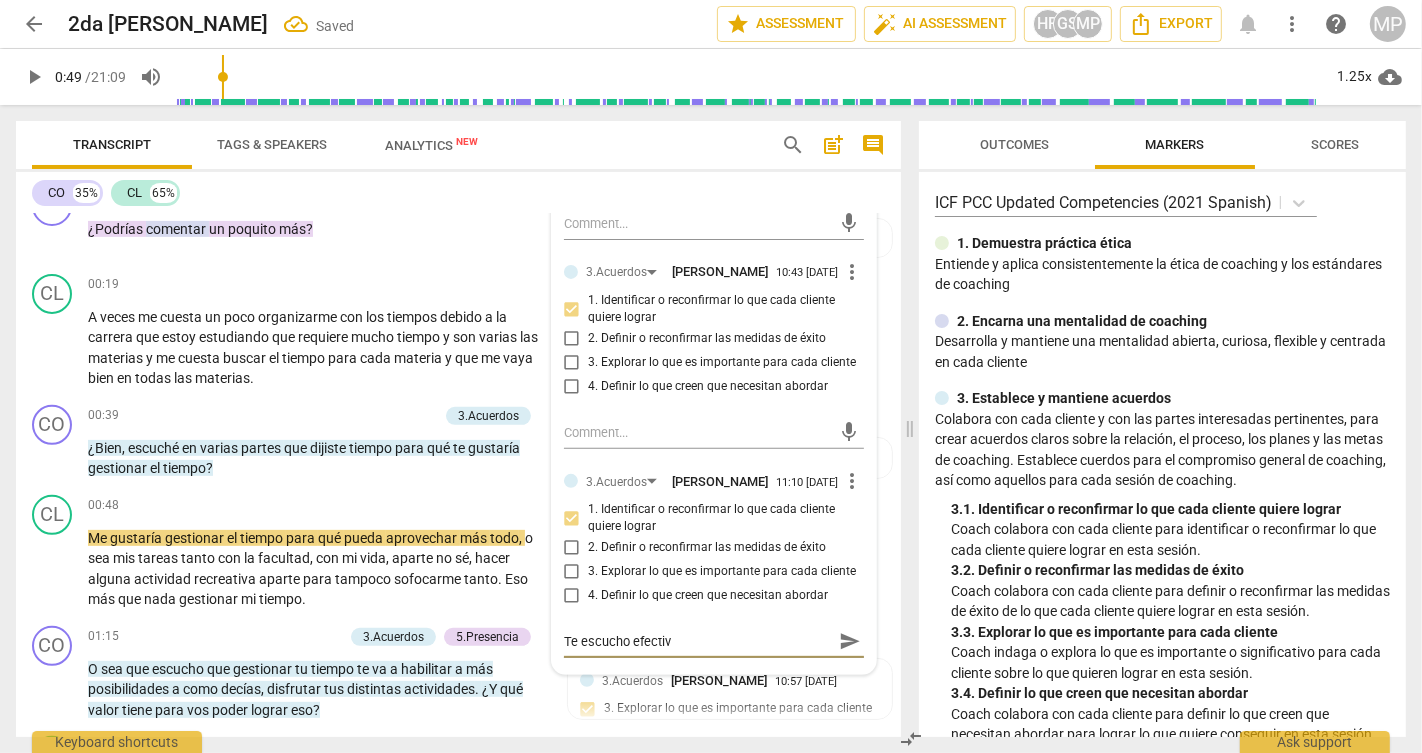 type on "Te escucho efectiva" 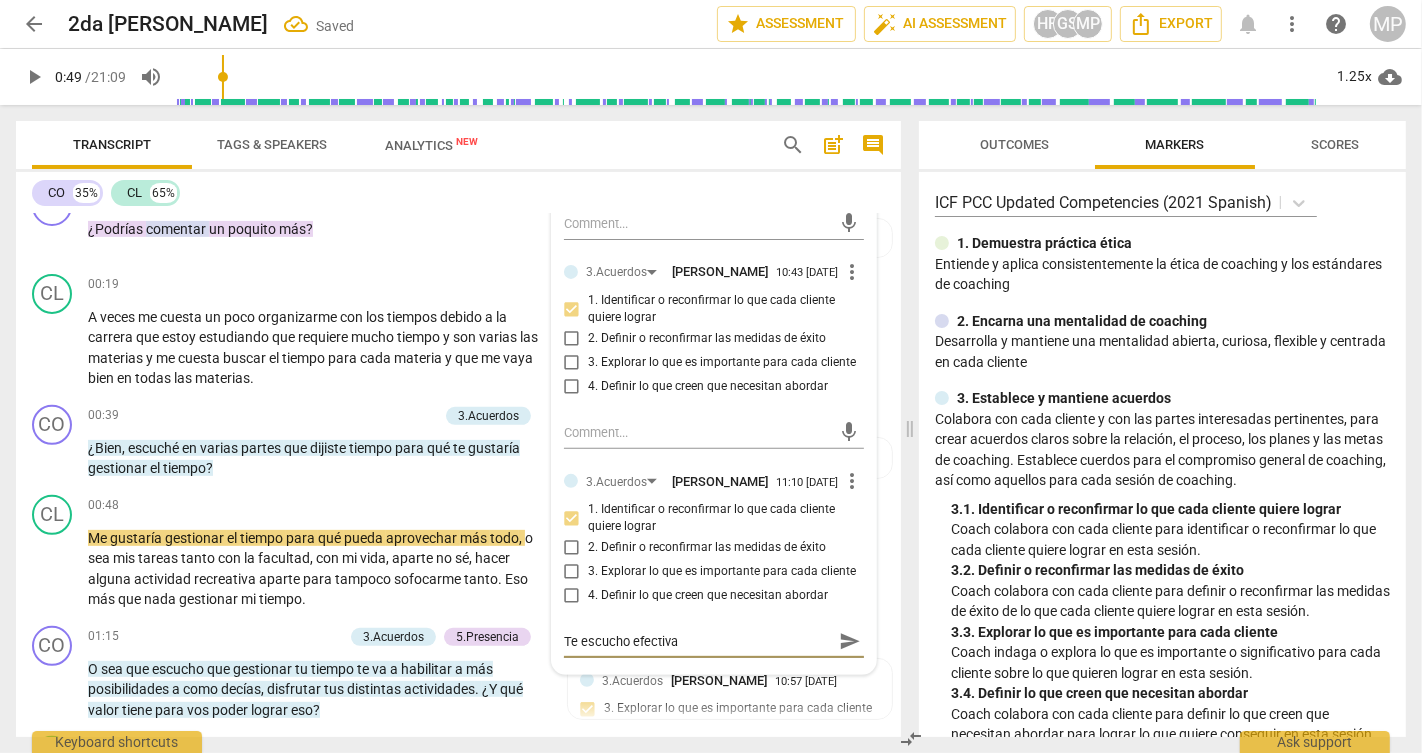 type on "Te escucho efectiva" 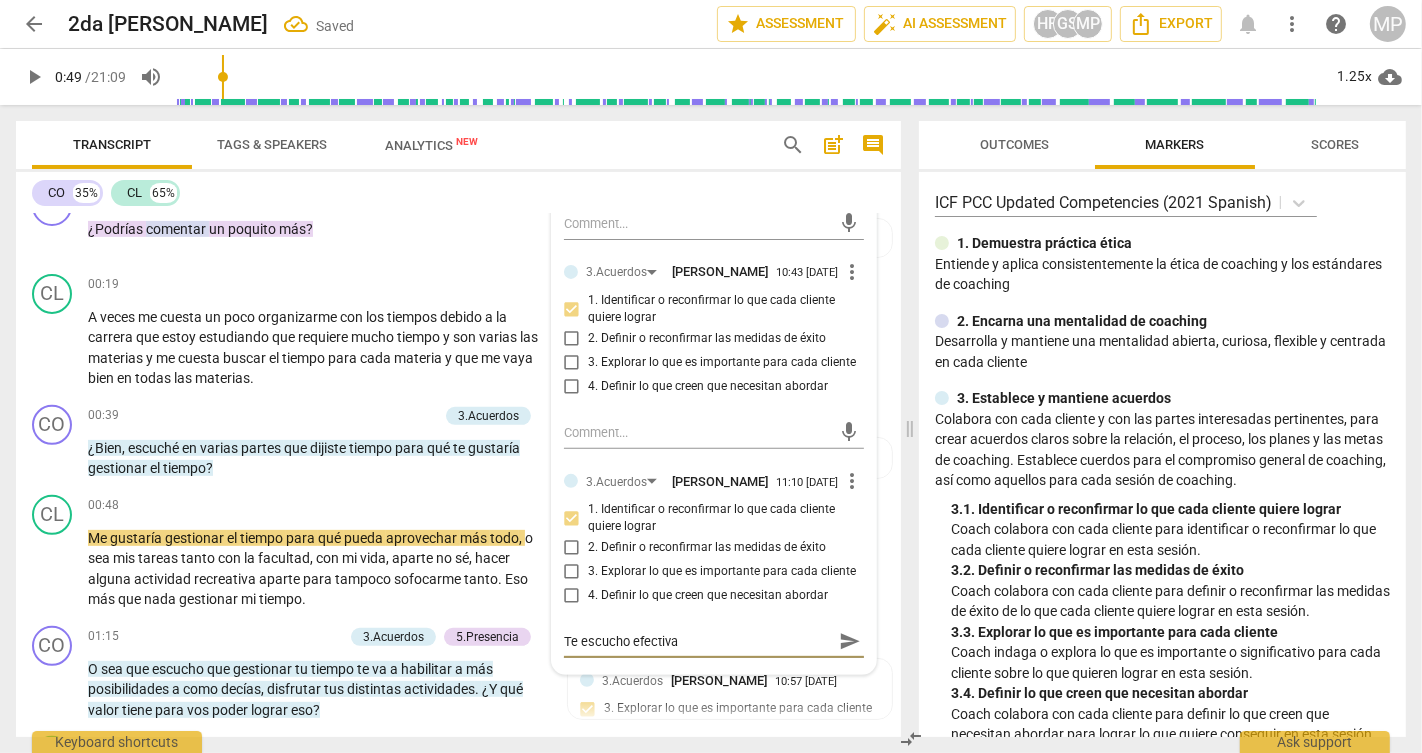 type on "Te escucho efectiva" 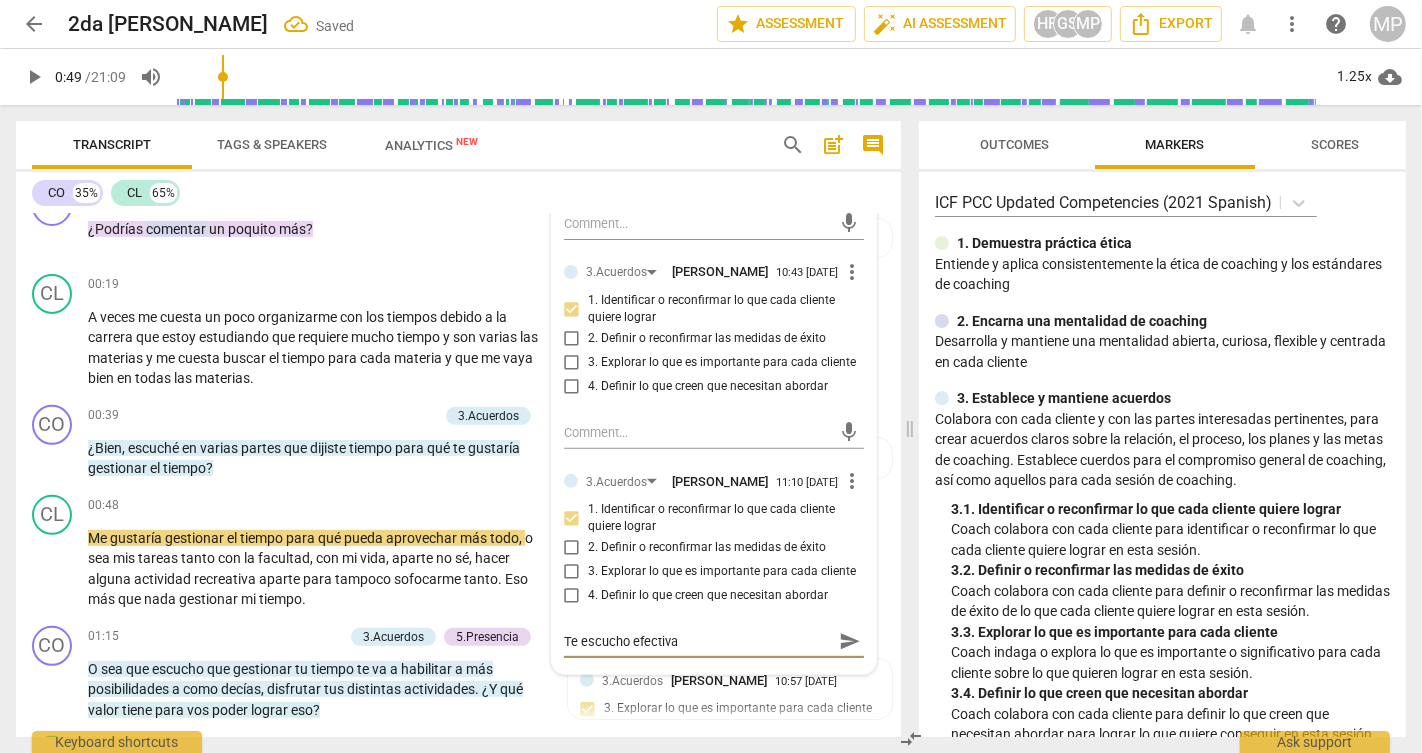type on "Te escucho efectiva a" 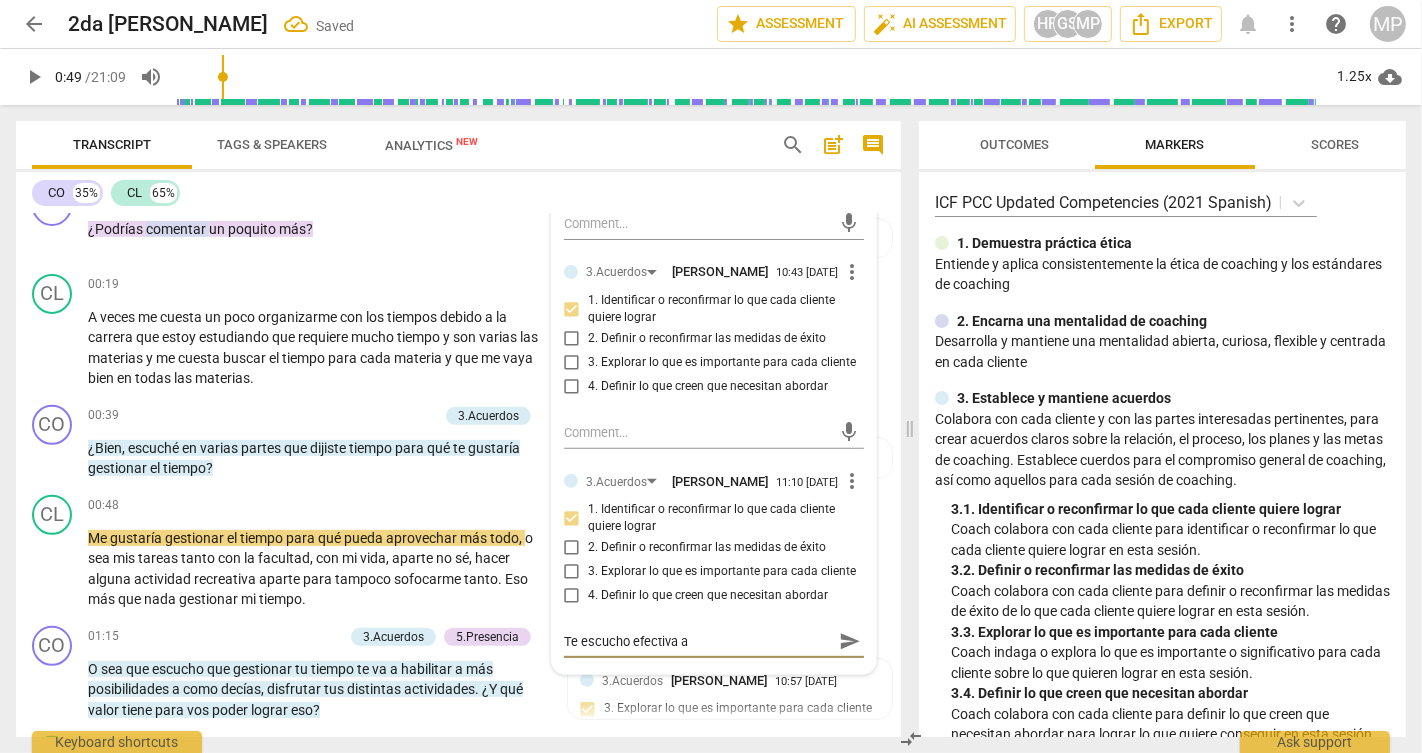 type on "Te escucho efectiva al" 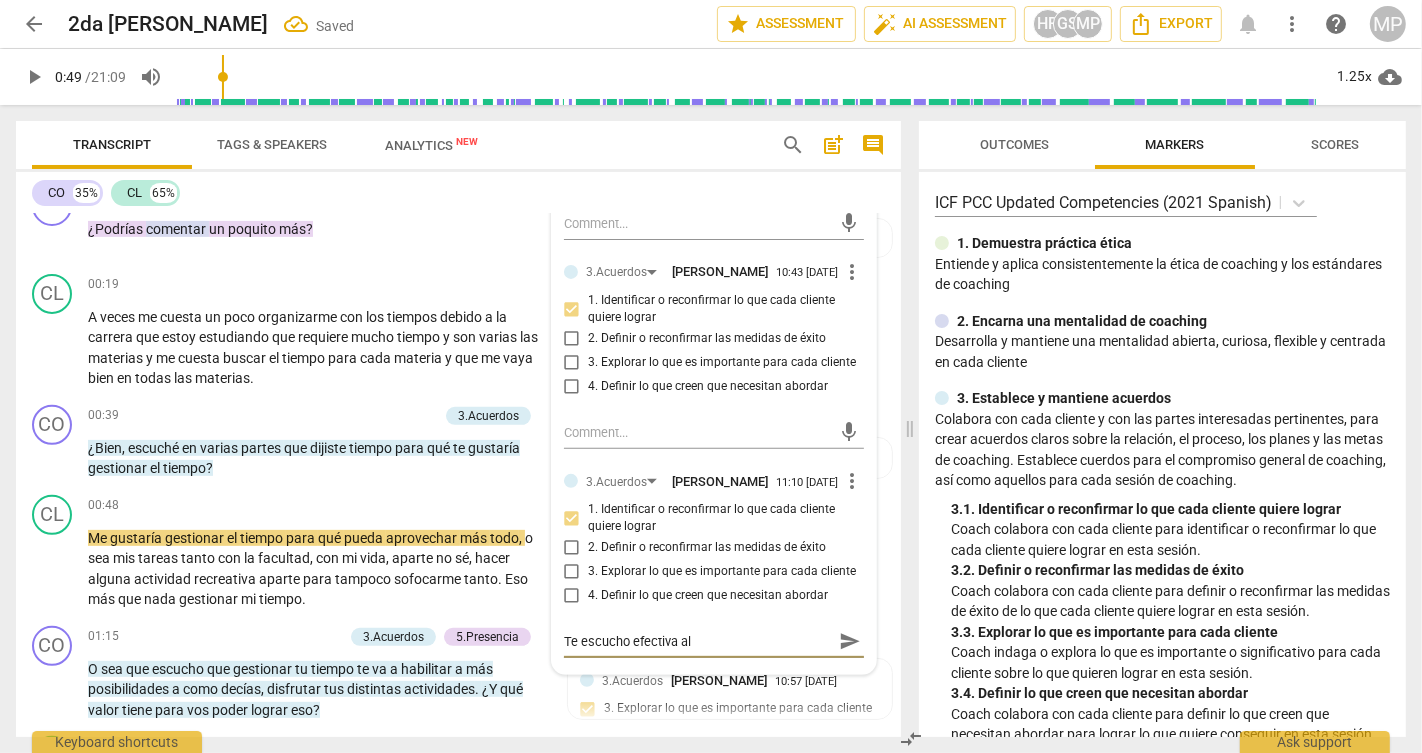 type on "Te escucho efectiva al" 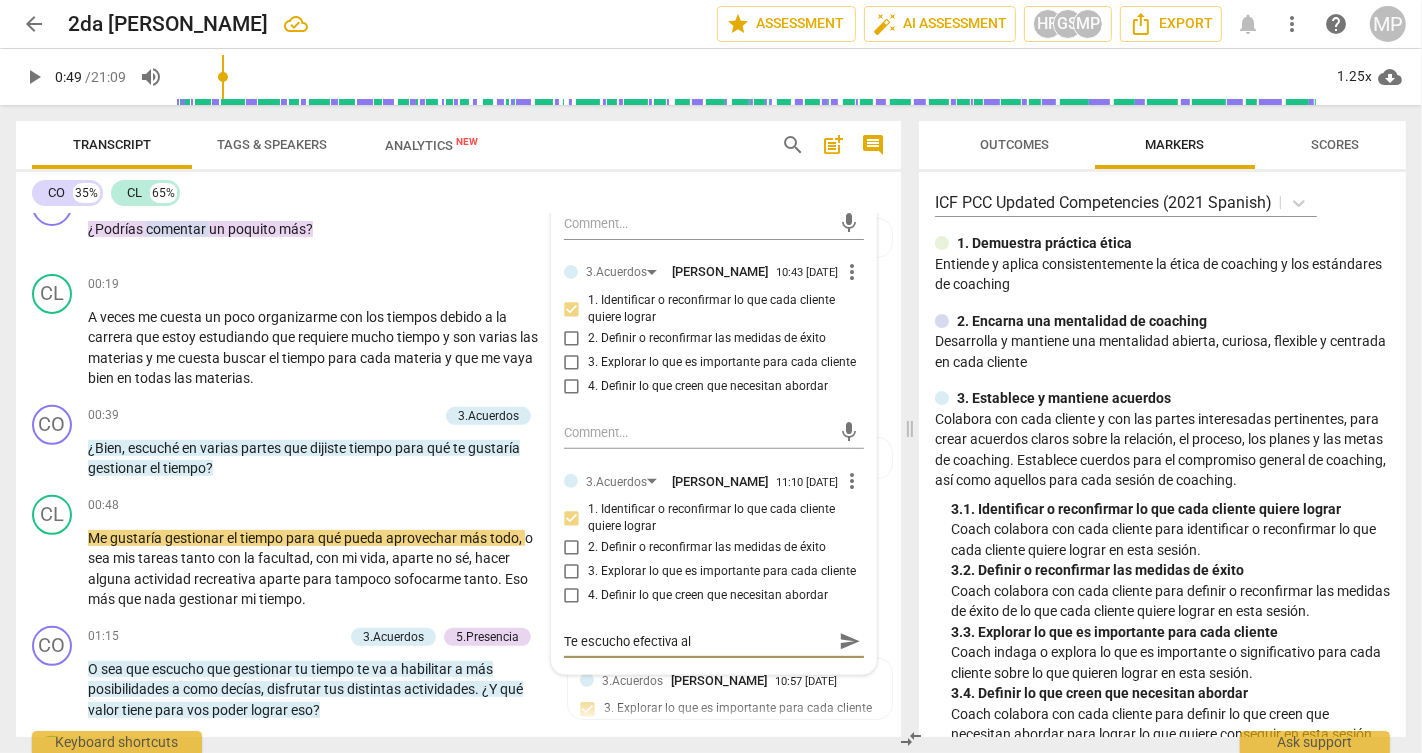 type on "Te escucho efectiva al i" 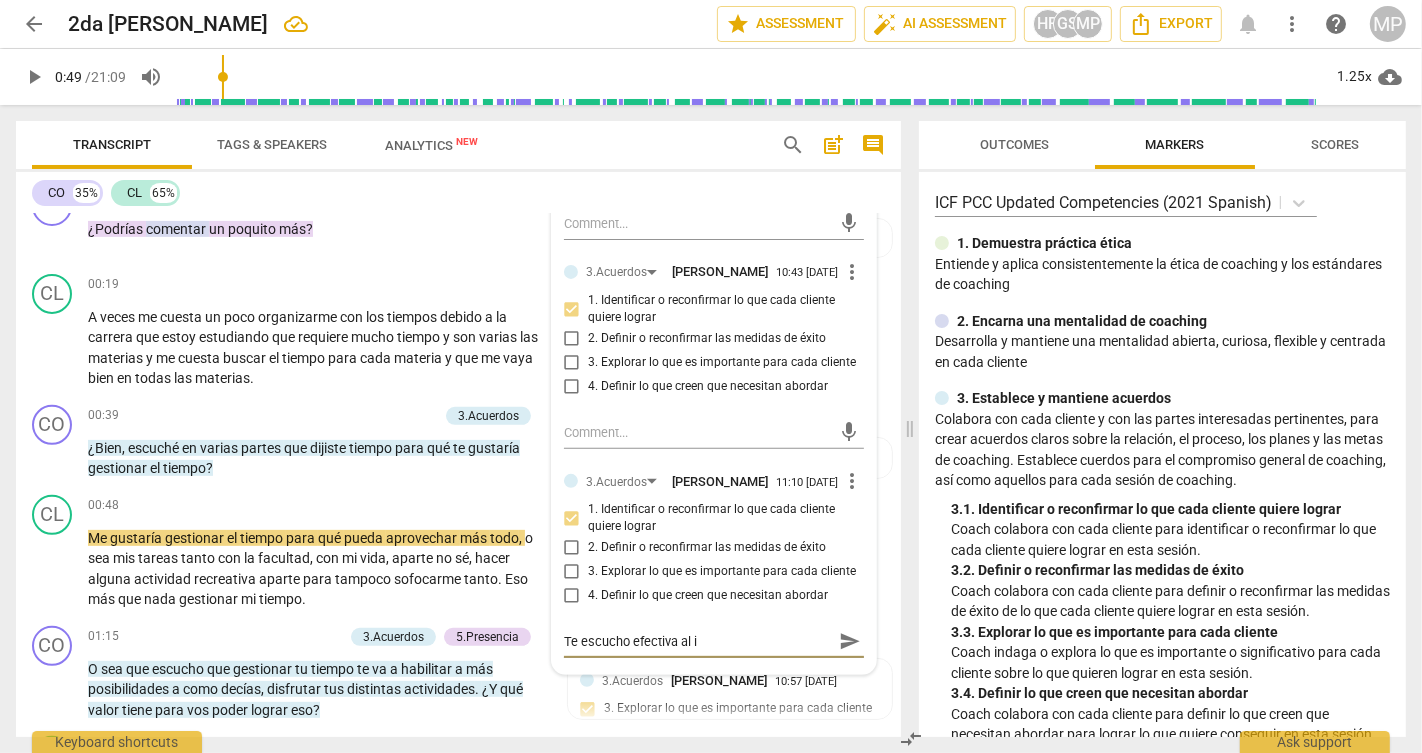 type on "Te escucho efectiva al id" 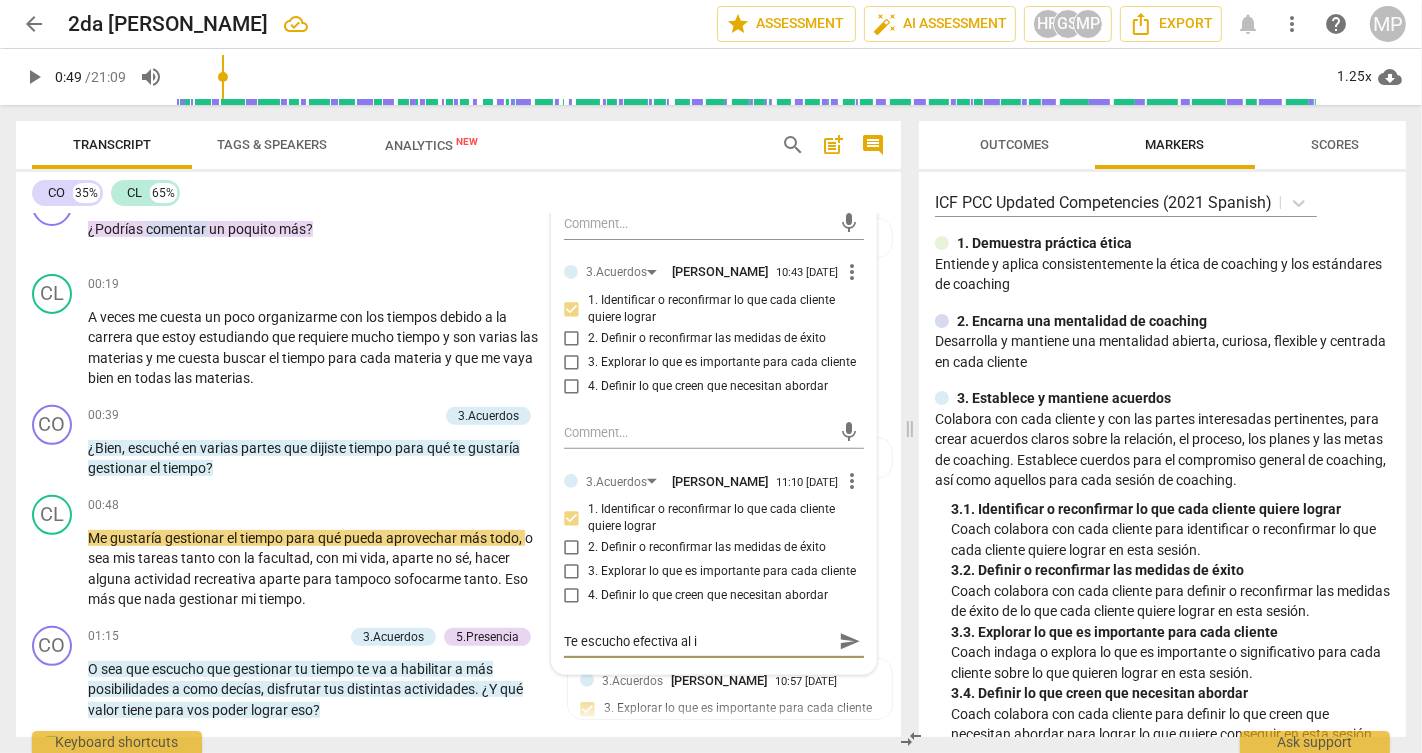type on "Te escucho efectiva al id" 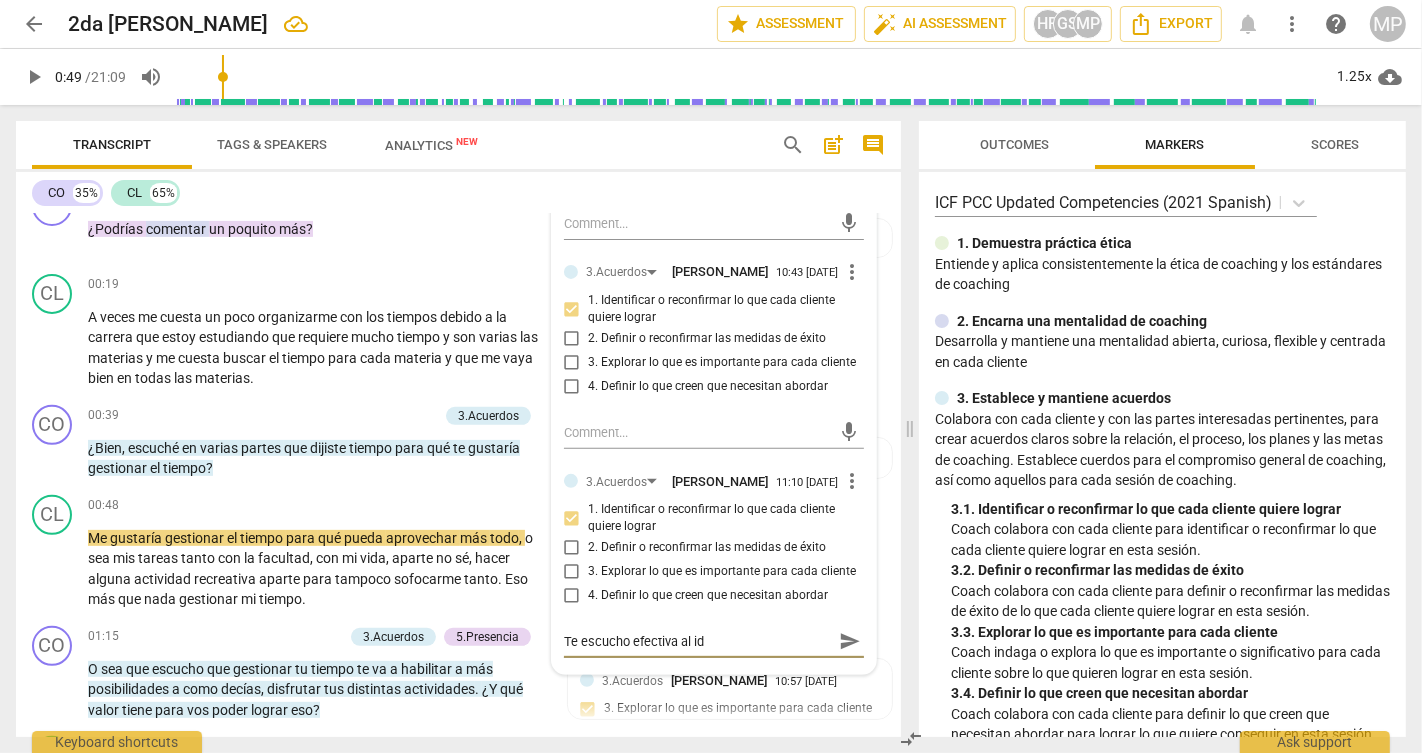 type on "Te escucho efectiva al ide" 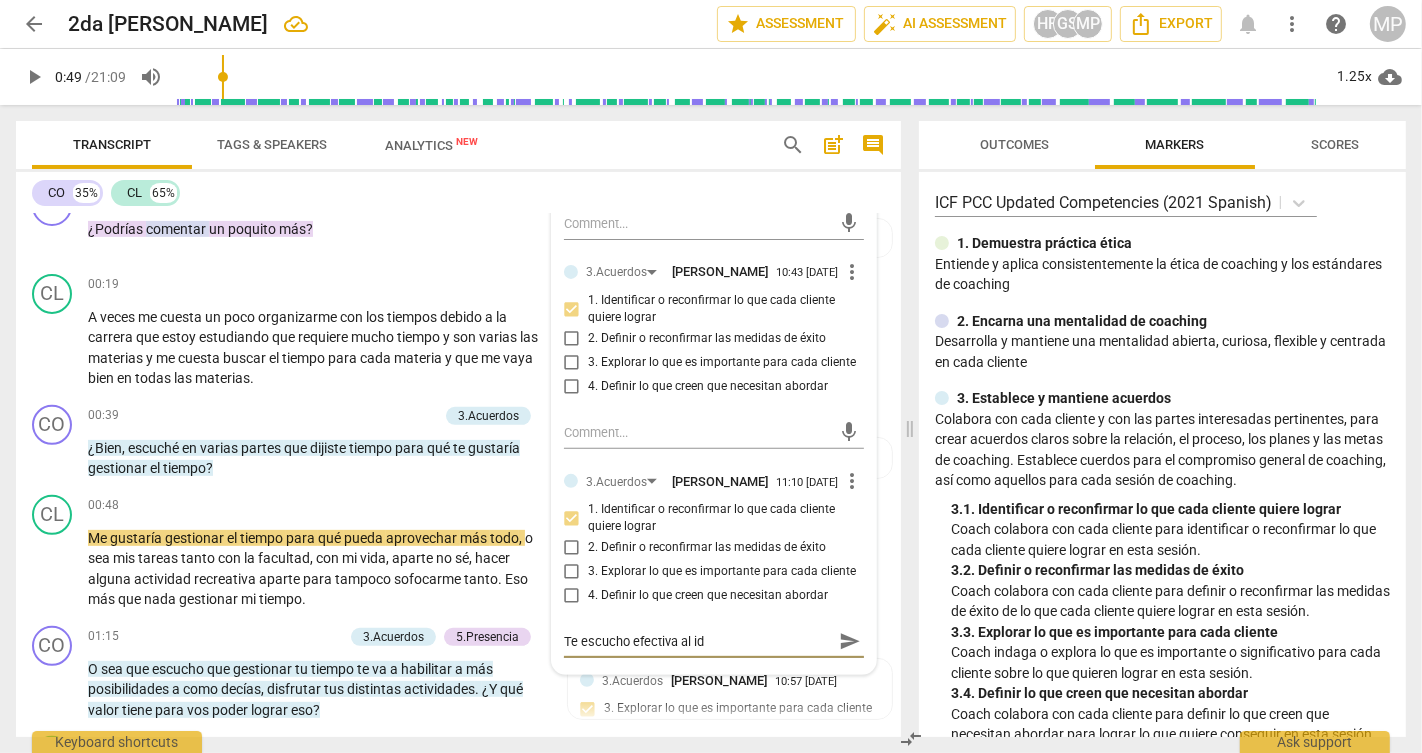 type on "Te escucho efectiva al ide" 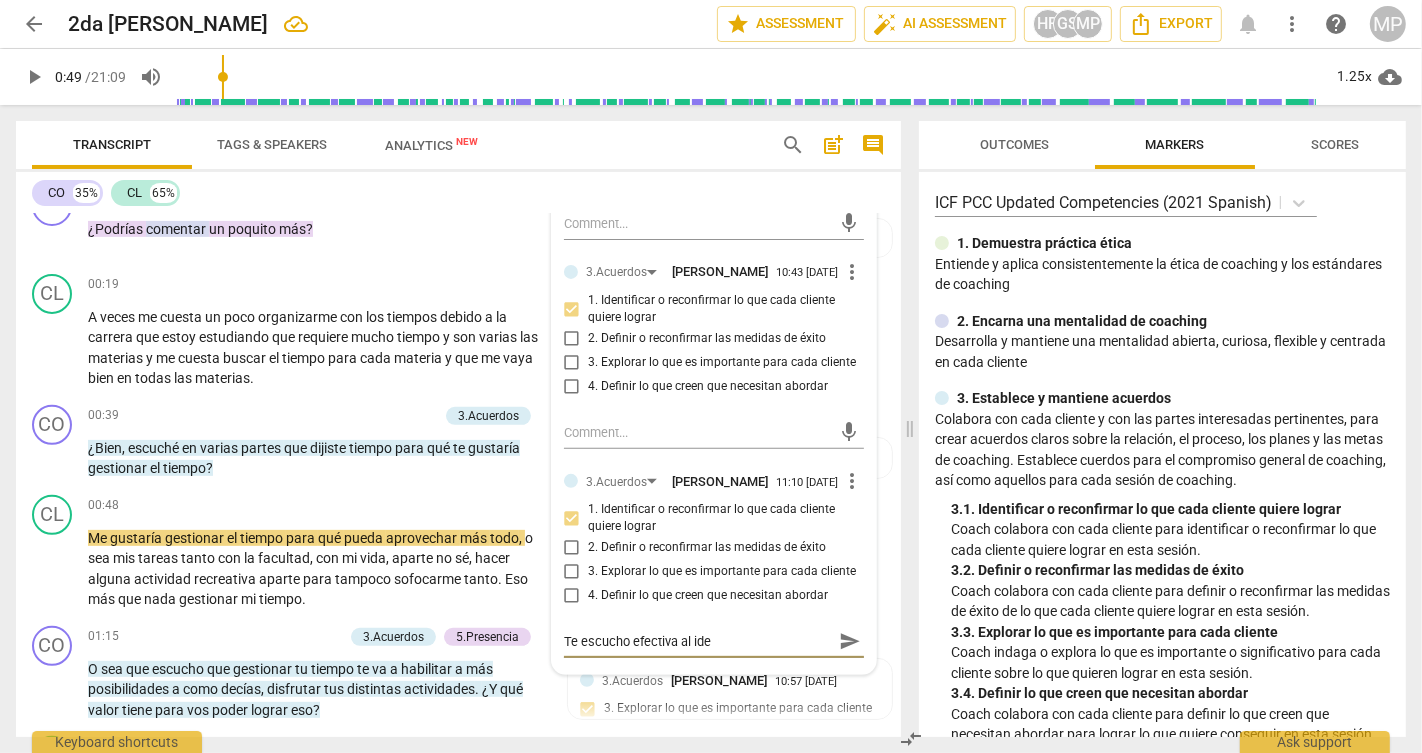 type on "Te escucho efectiva al id" 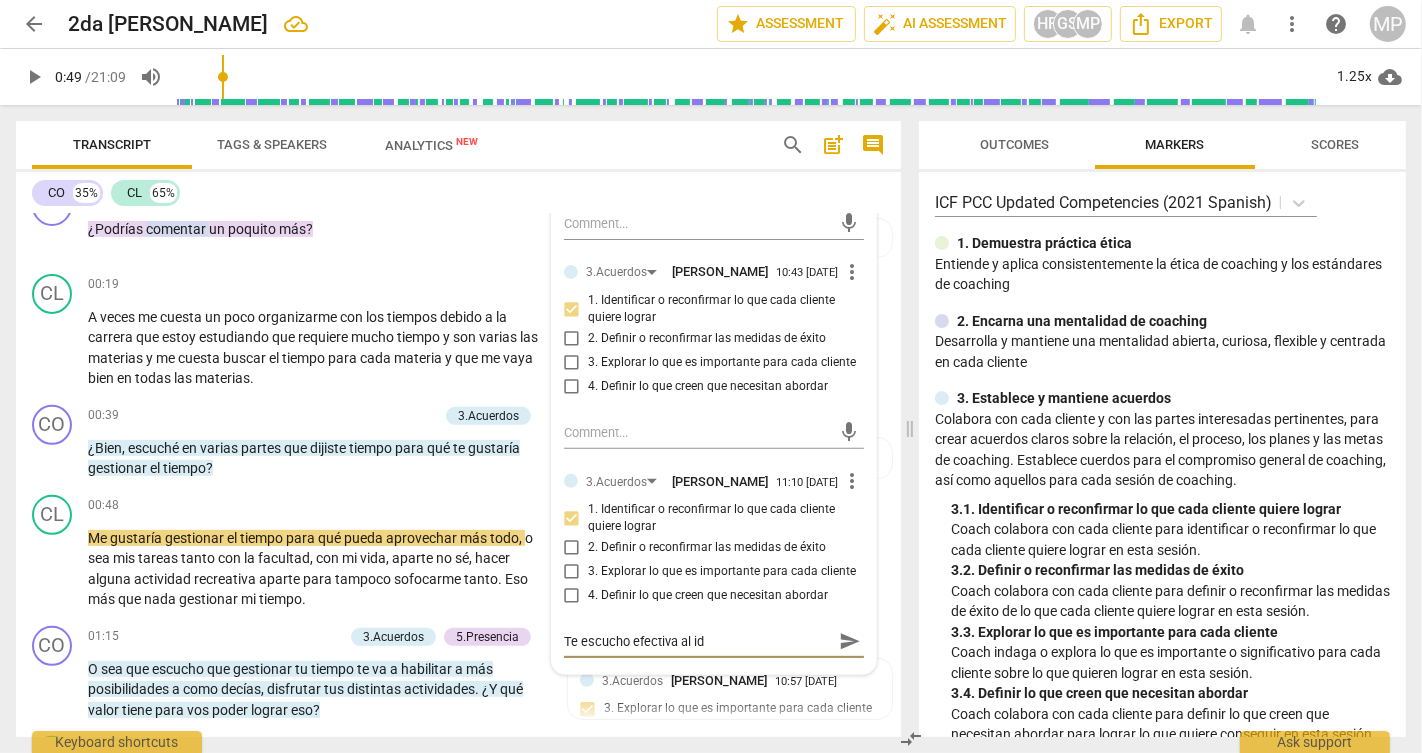 type on "Te escucho efectiva al i" 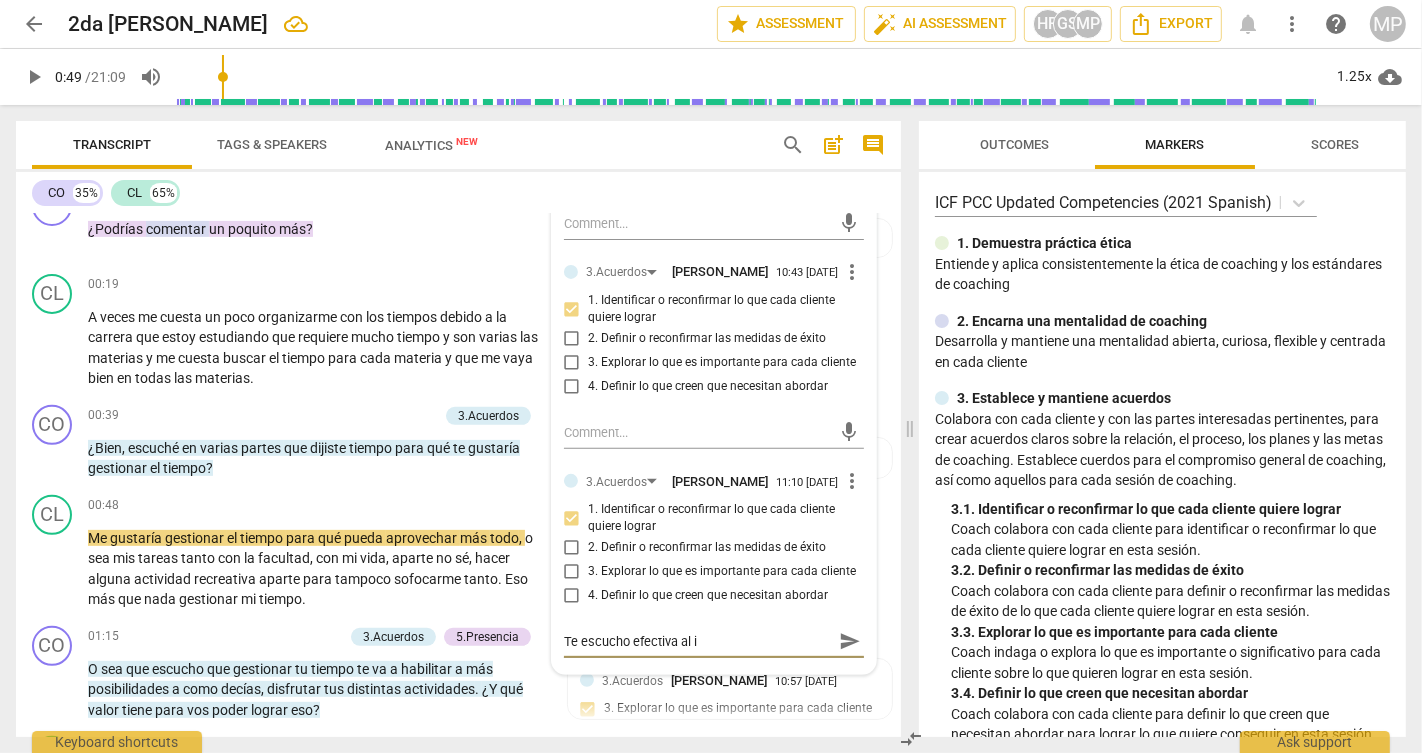 type on "Te escucho efectiva al" 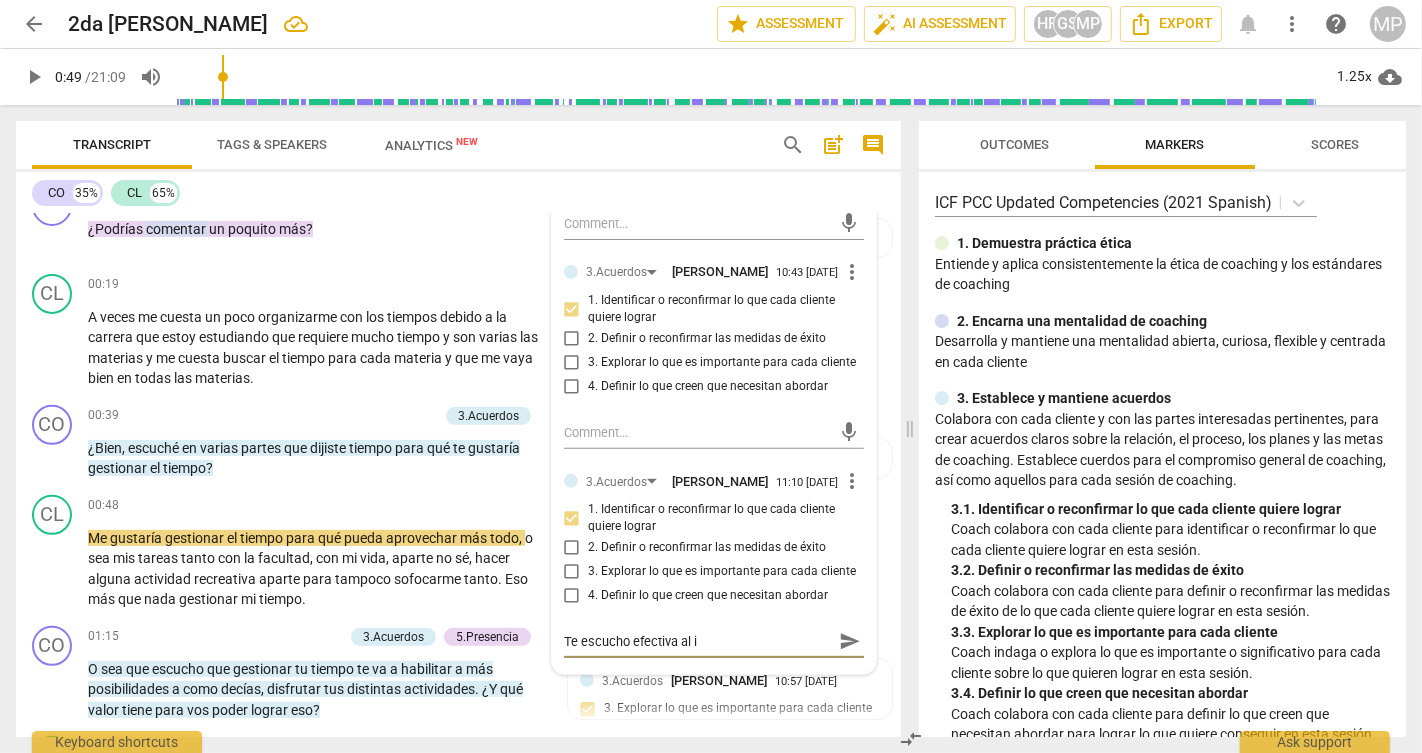type on "Te escucho efectiva al" 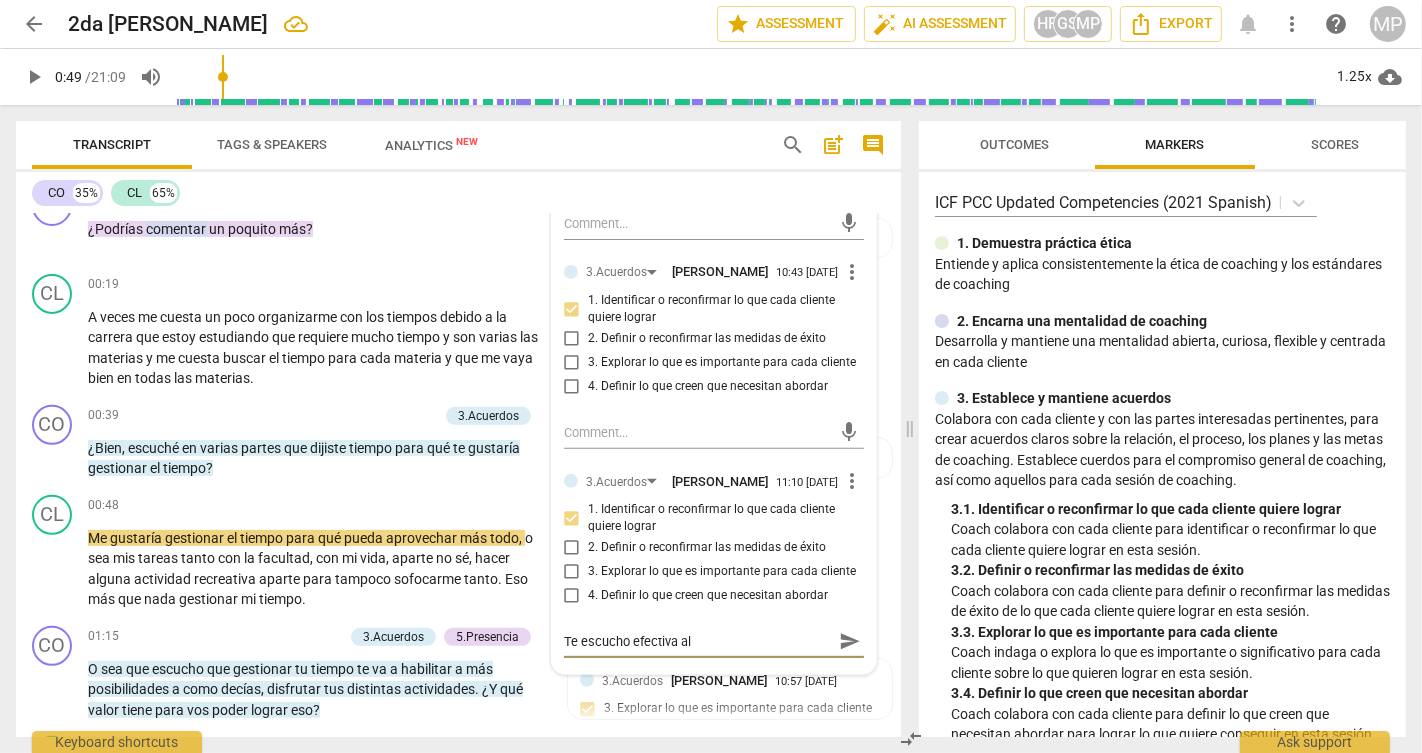 type on "Te escucho efectiva al p" 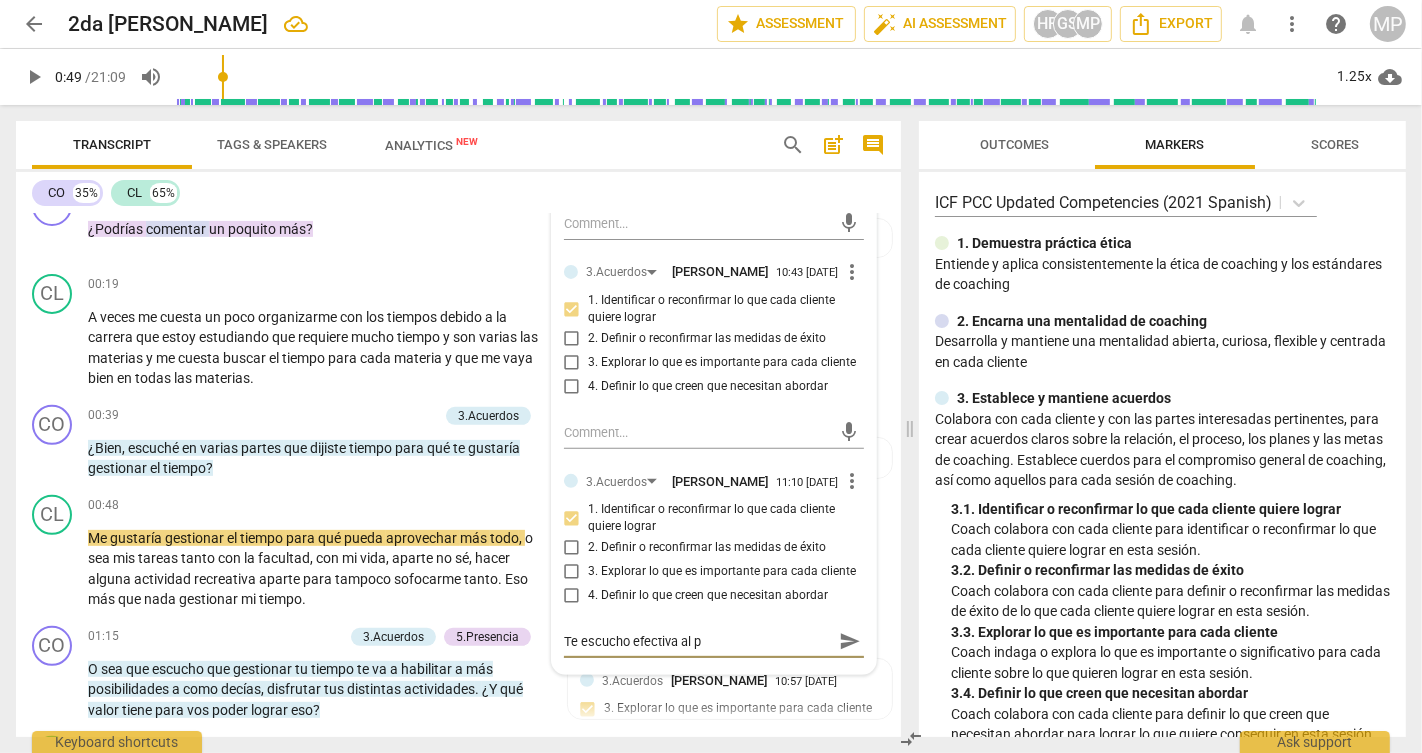 type on "Te escucho efectiva al pr" 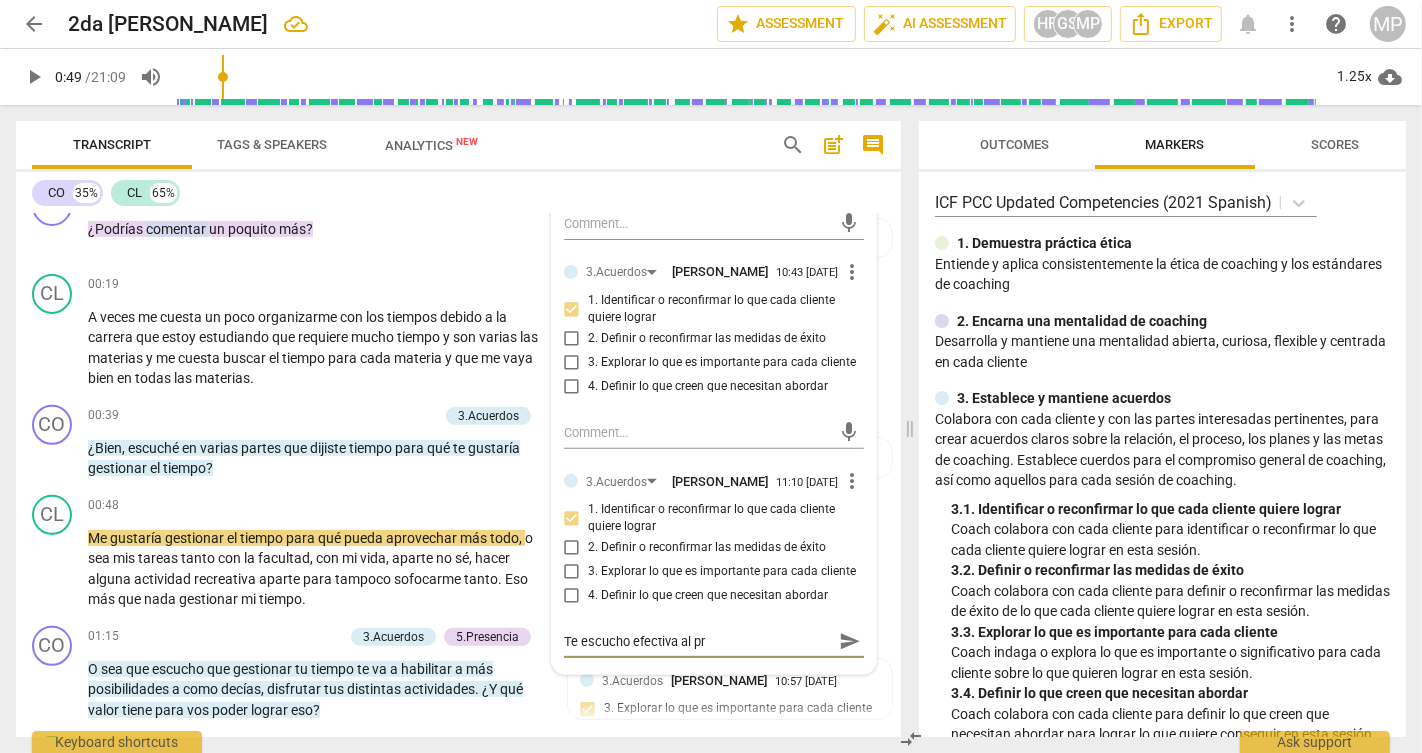 type on "Te escucho efectiva al pre" 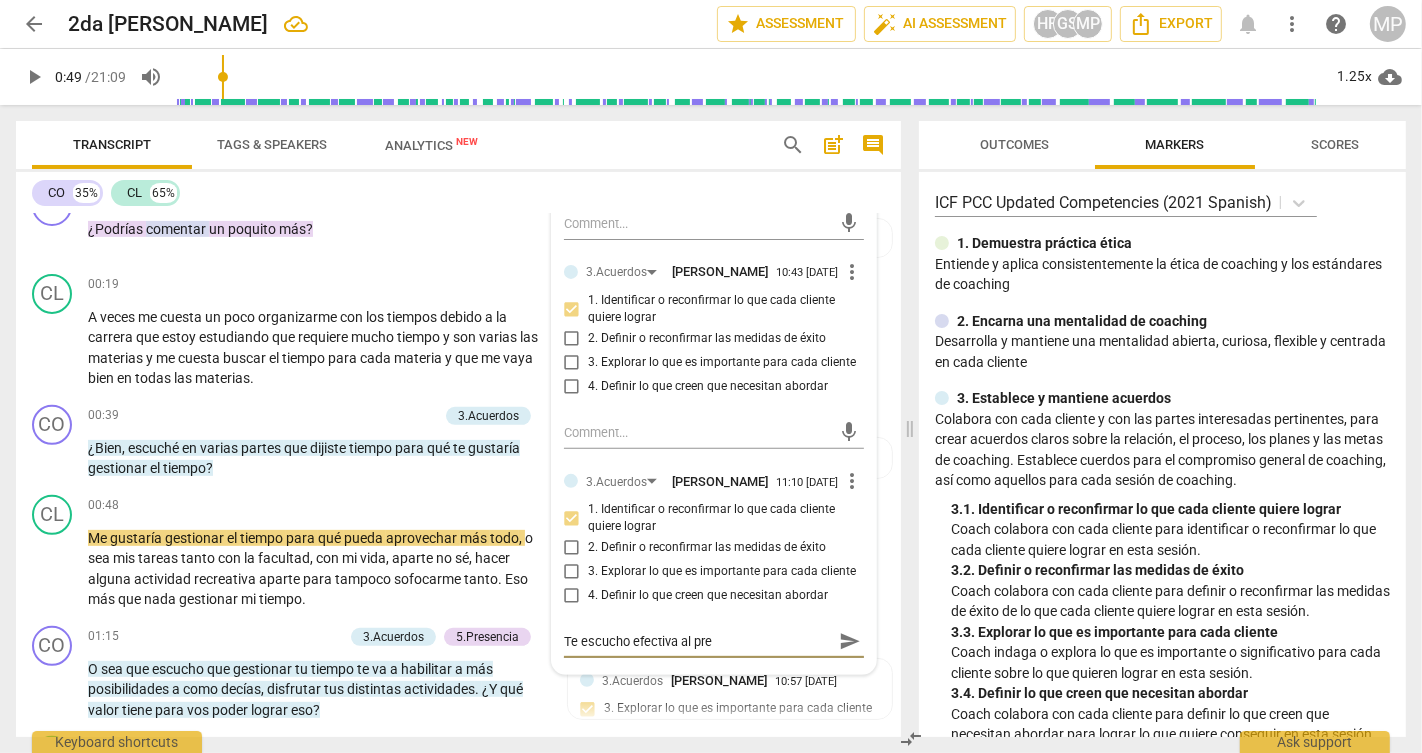 type on "Te escucho efectiva al preg" 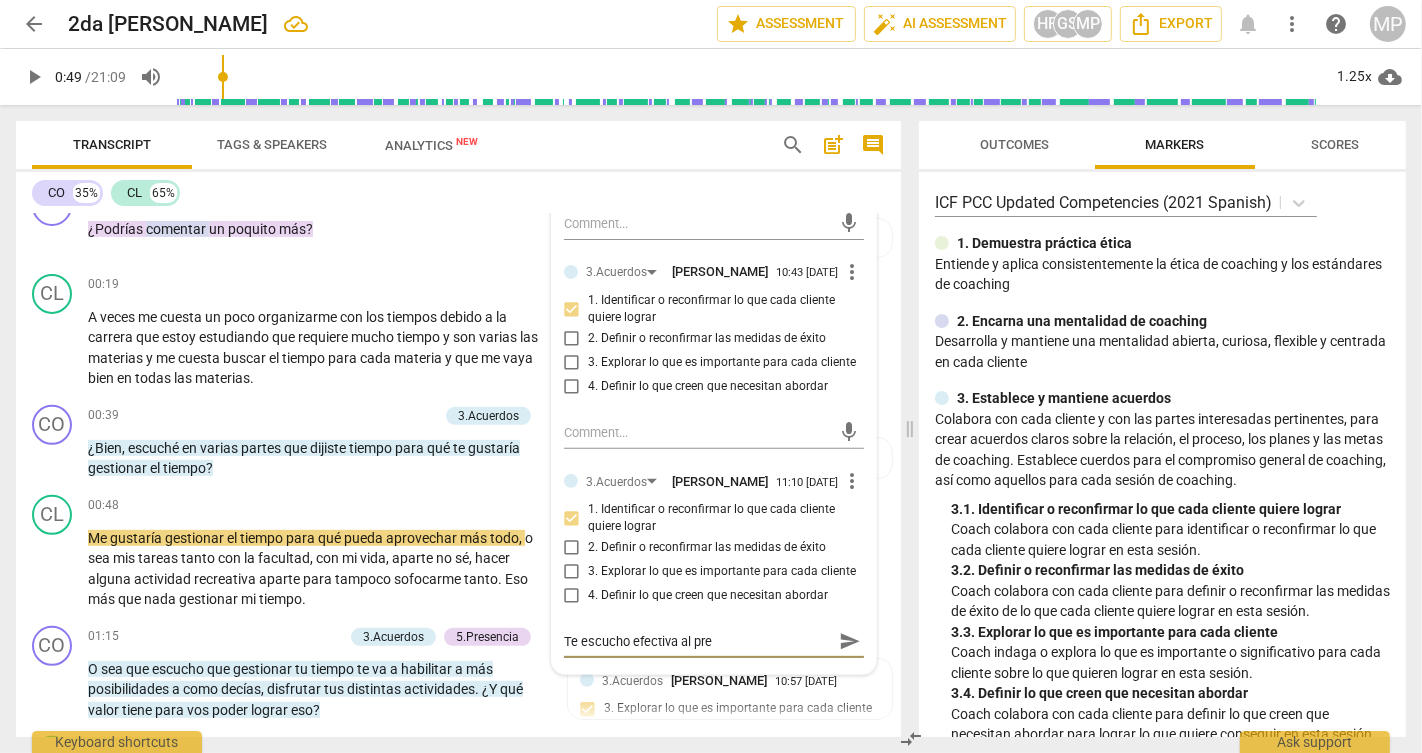 type on "Te escucho efectiva al preg" 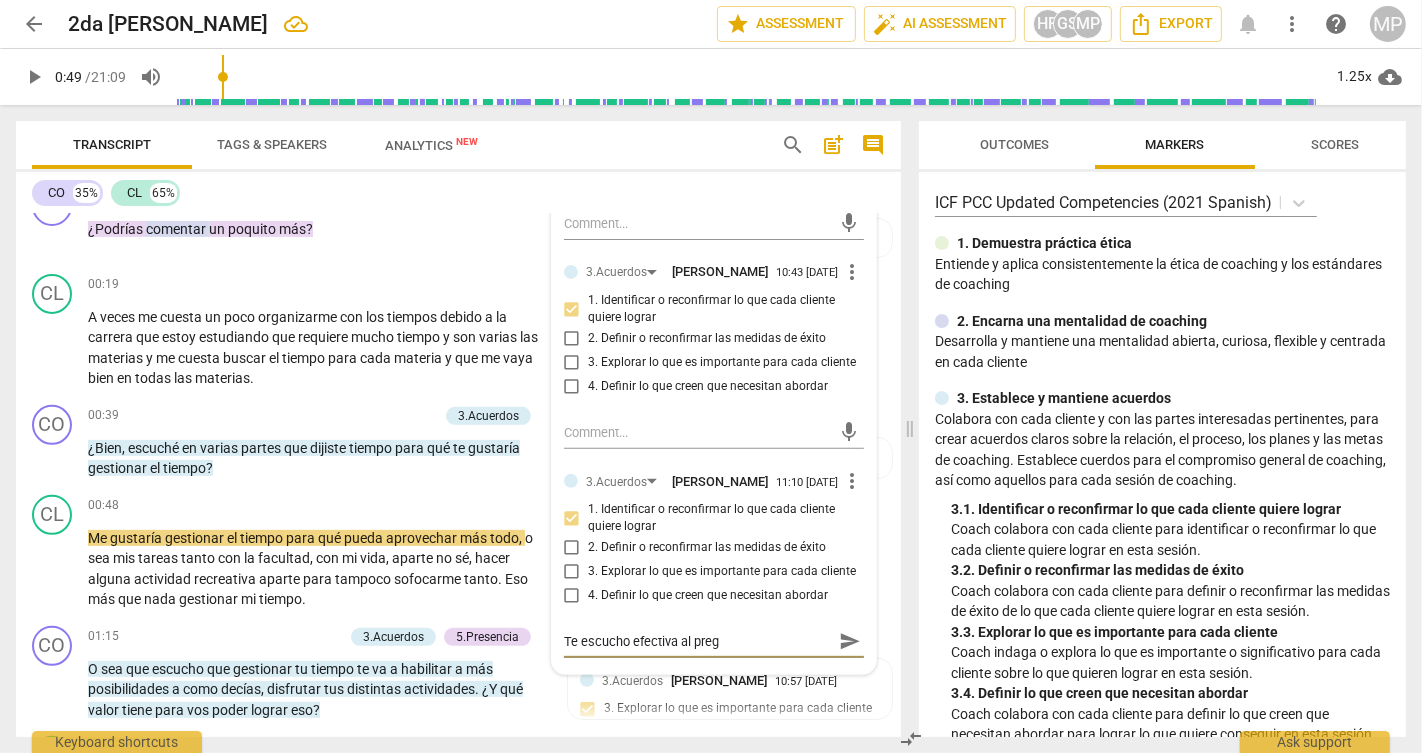 type on "Te escucho efectiva al pregu" 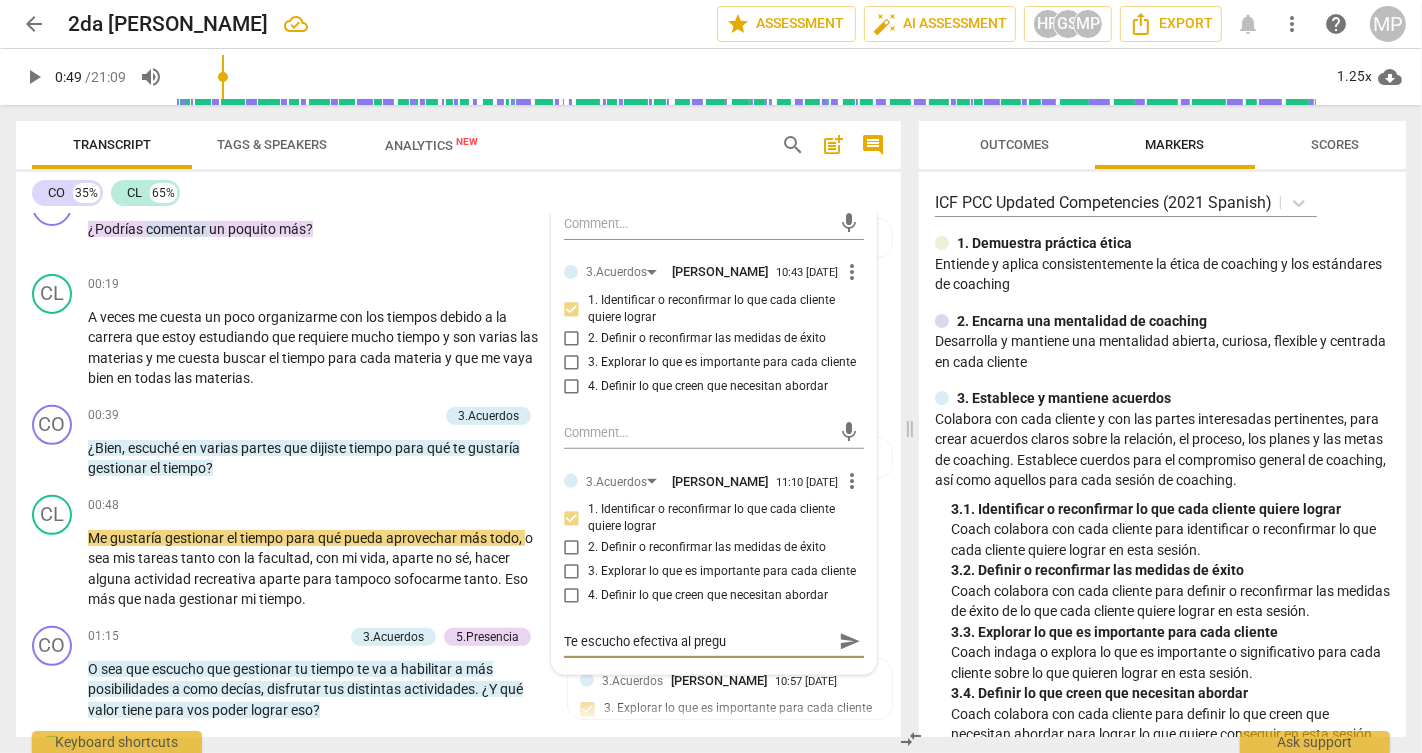 type on "Te escucho efectiva al pregun" 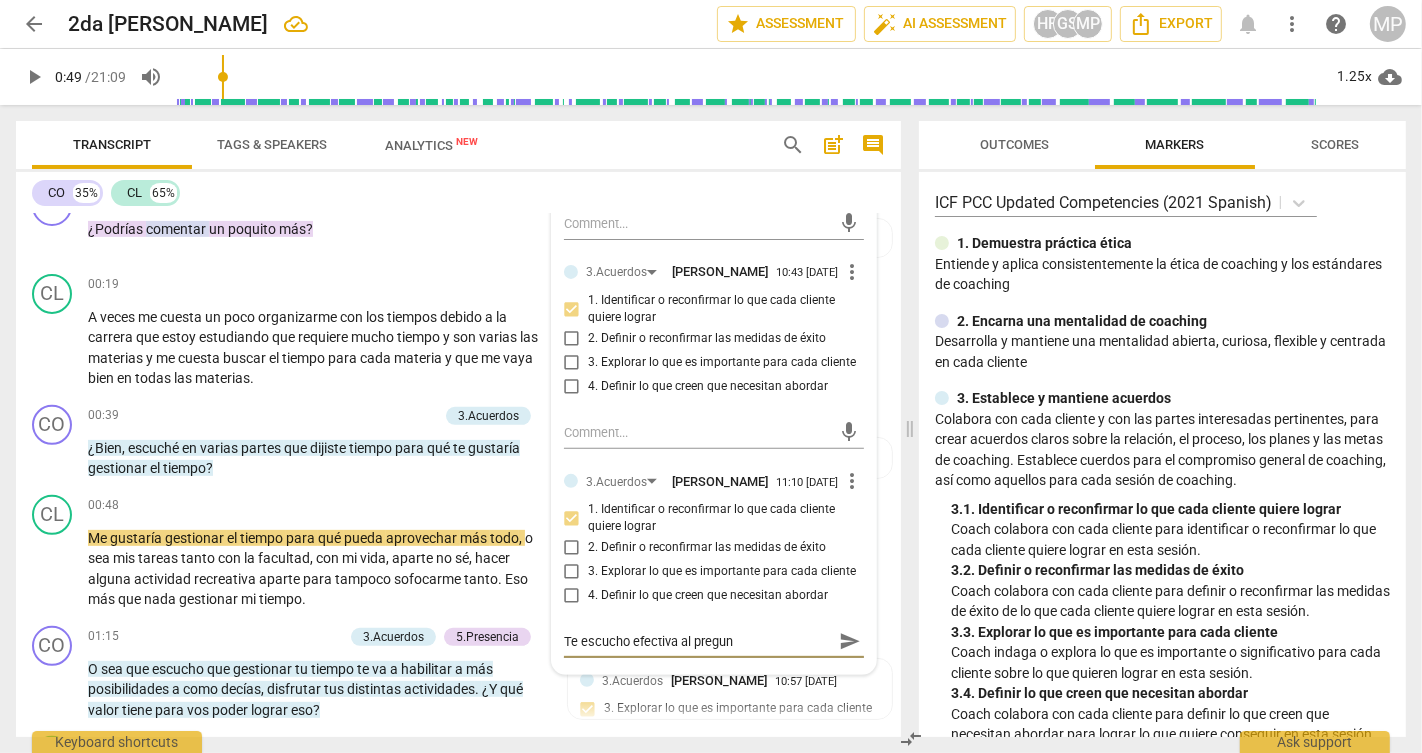 type on "Te escucho efectiva al pregunt" 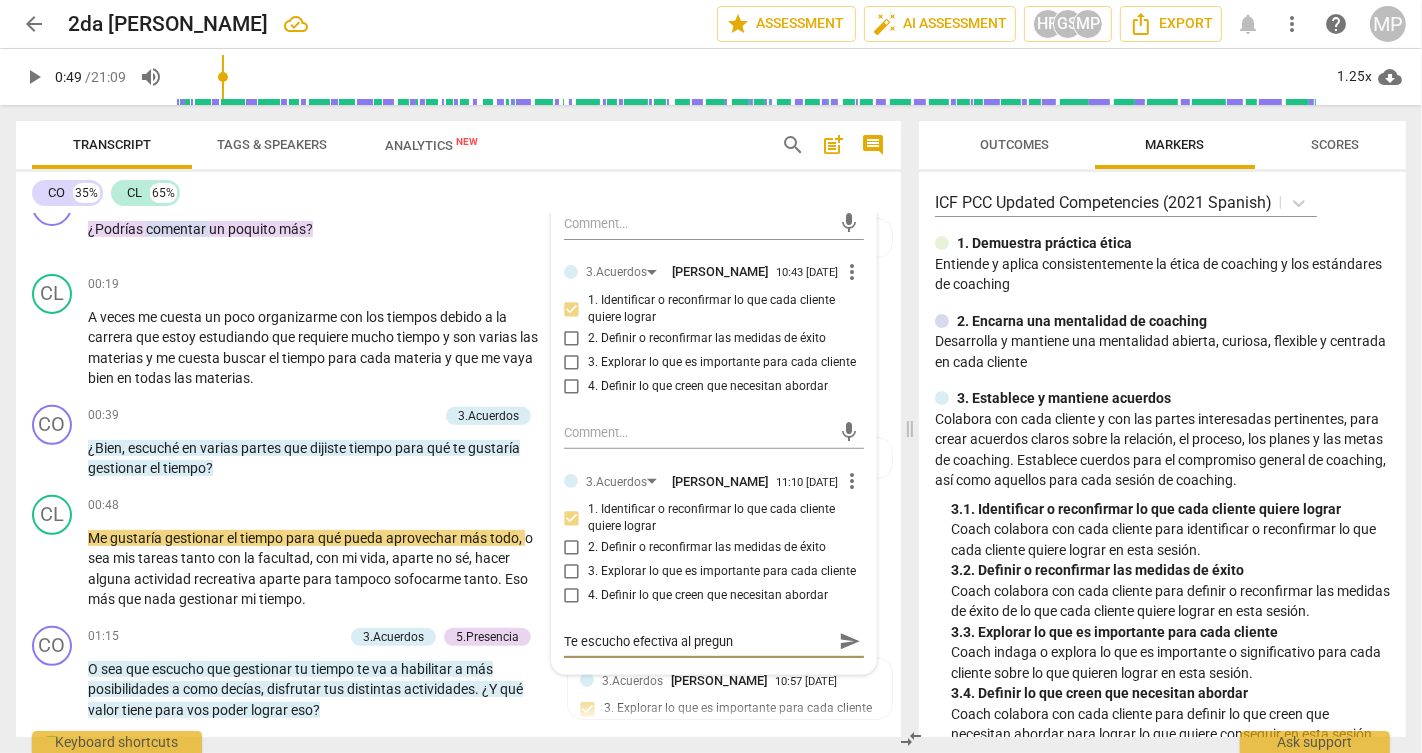 type on "Te escucho efectiva al pregunt" 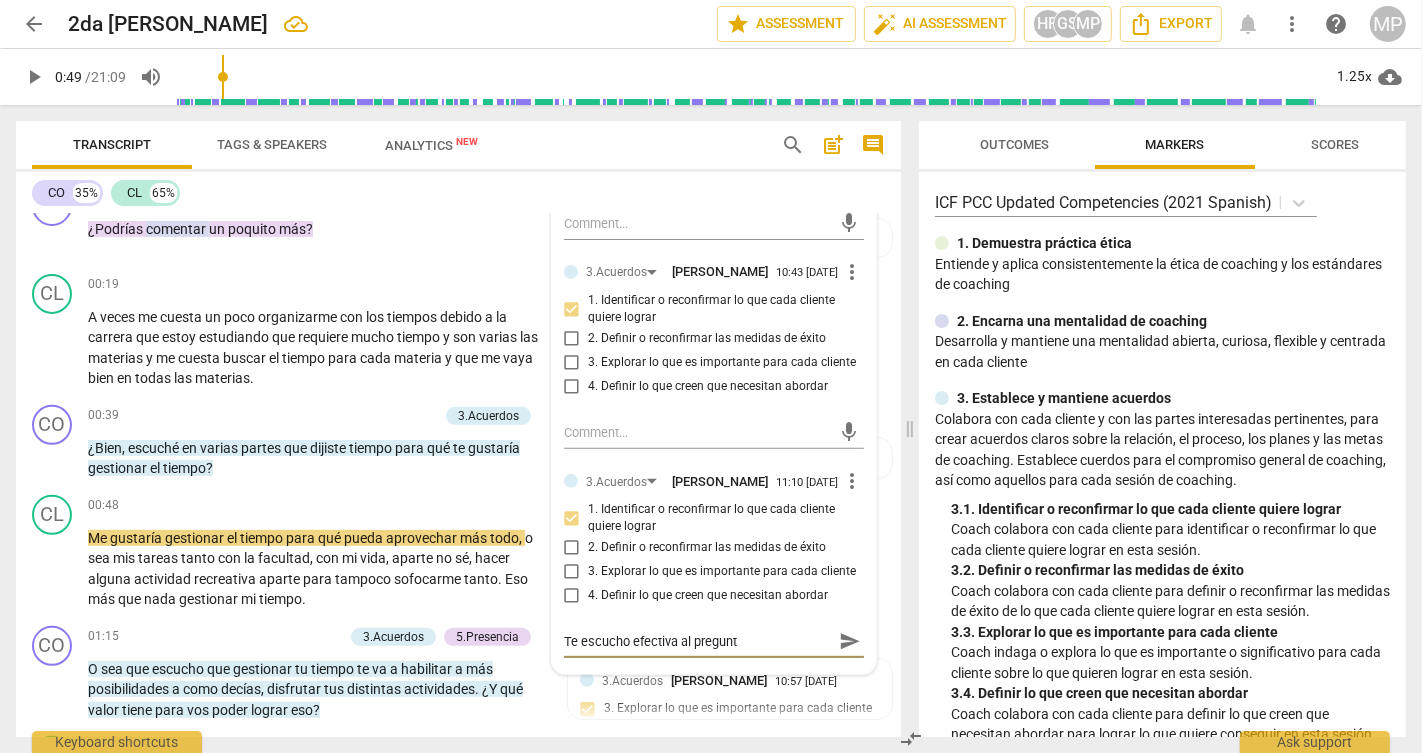 type on "Te escucho efectiva al pregunta" 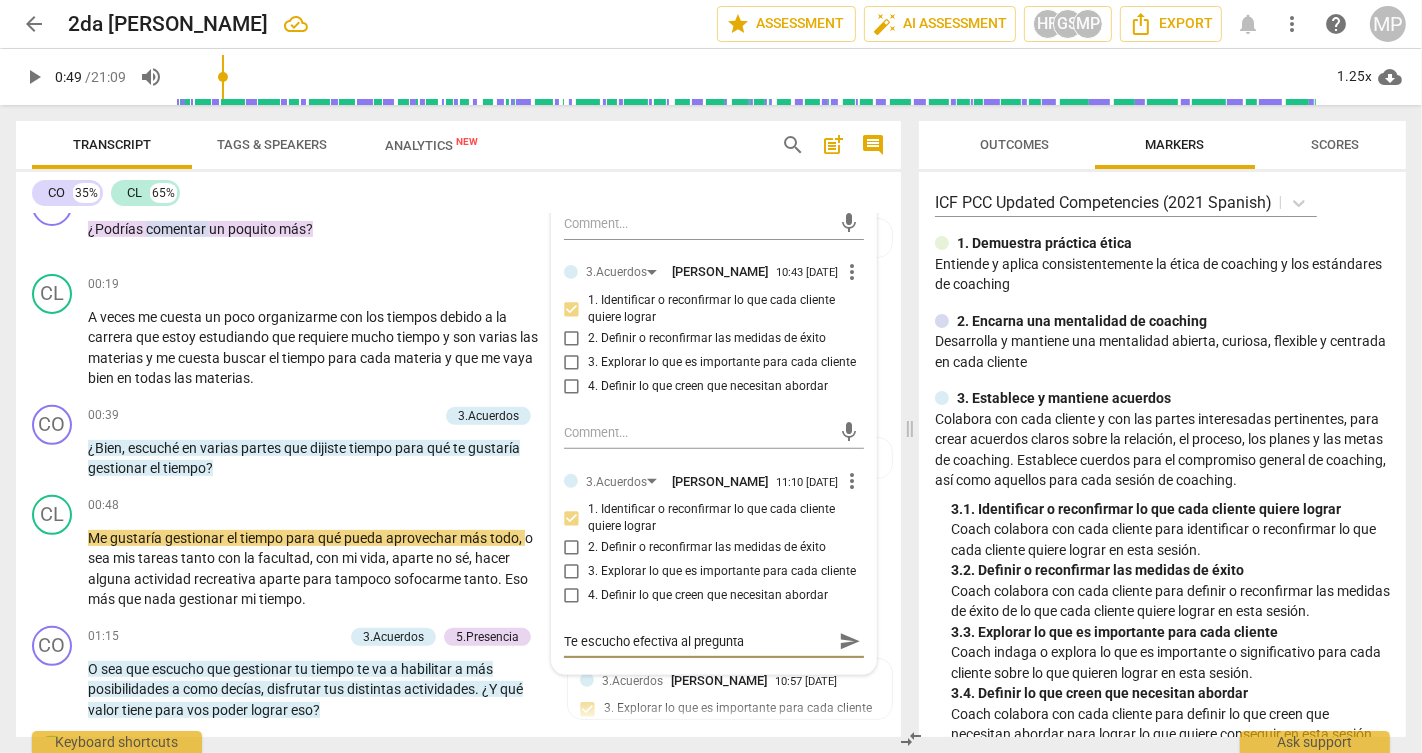 type on "Te escucho efectiva al preguntar" 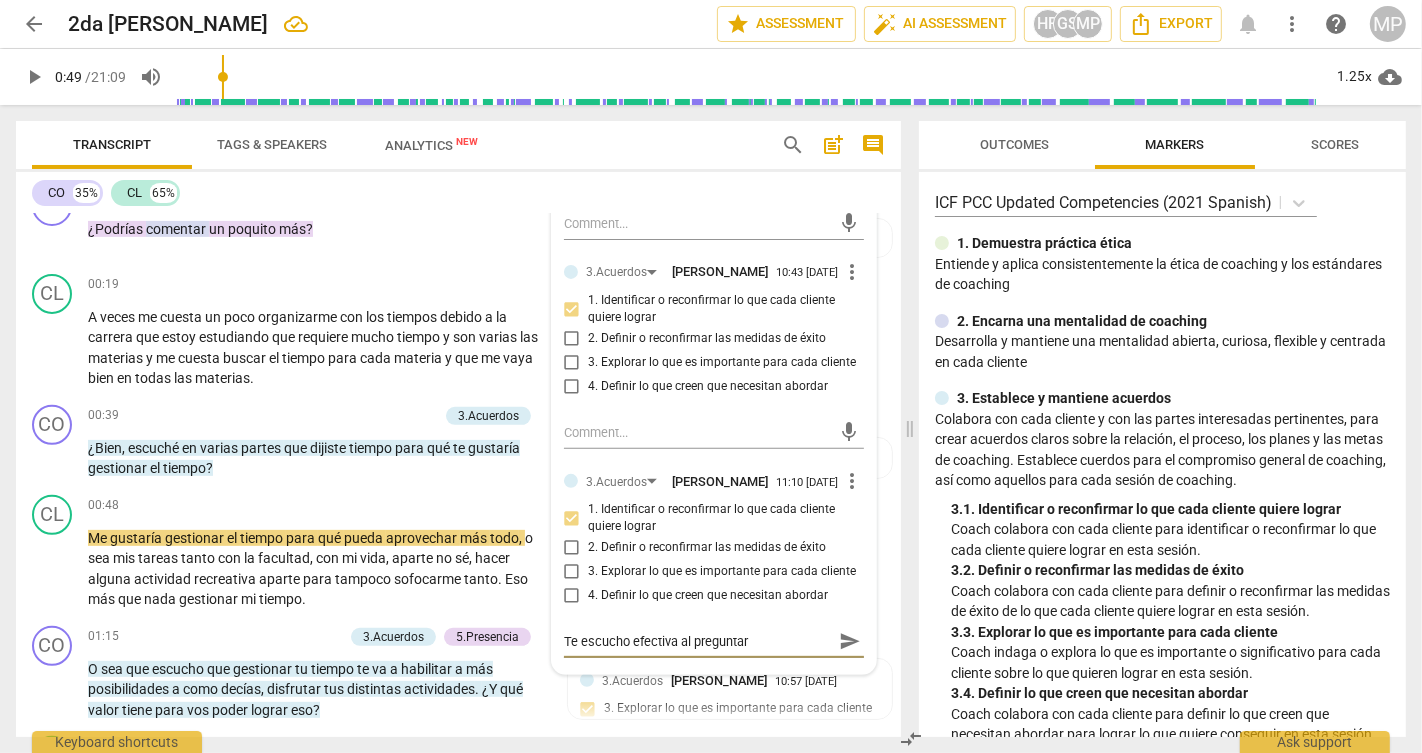 type on "Te escucho efectiva al preguntar" 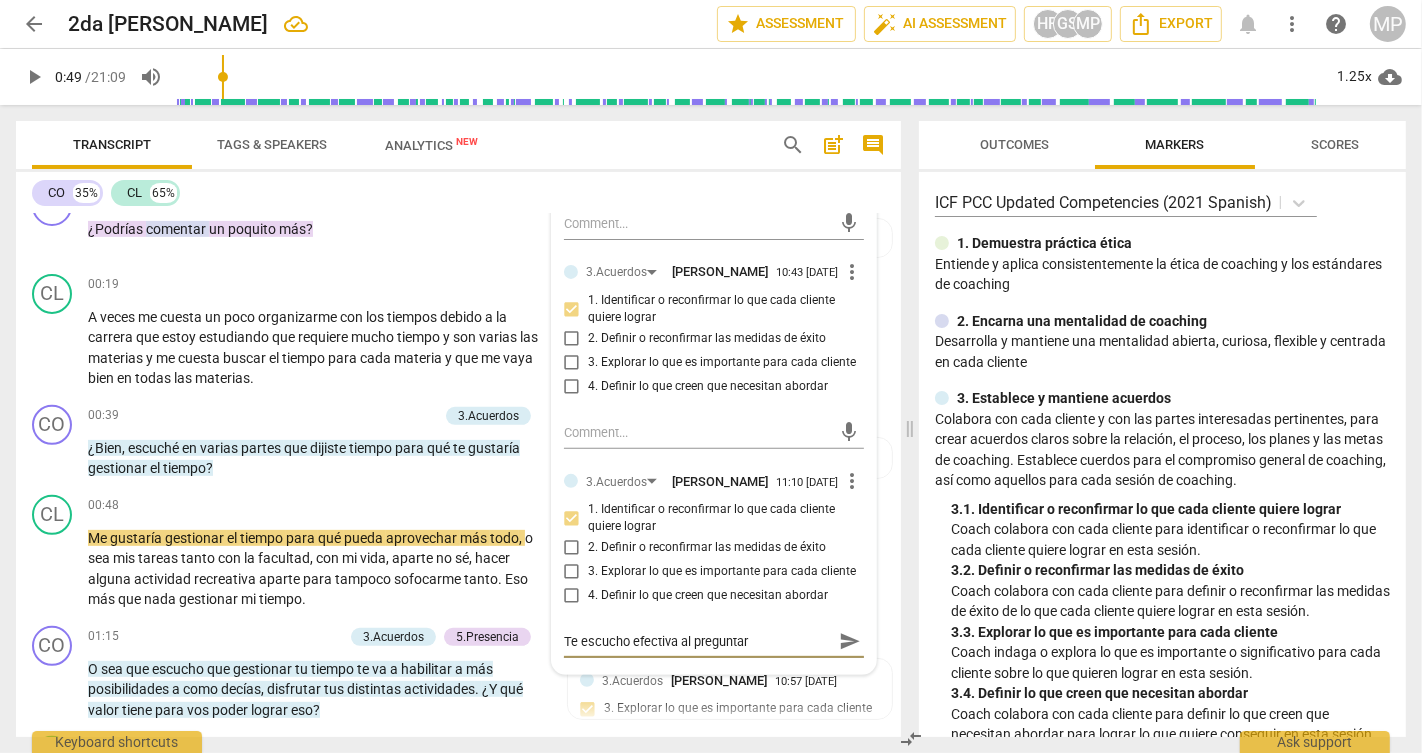 type on "Te escucho efectiva al pregunta" 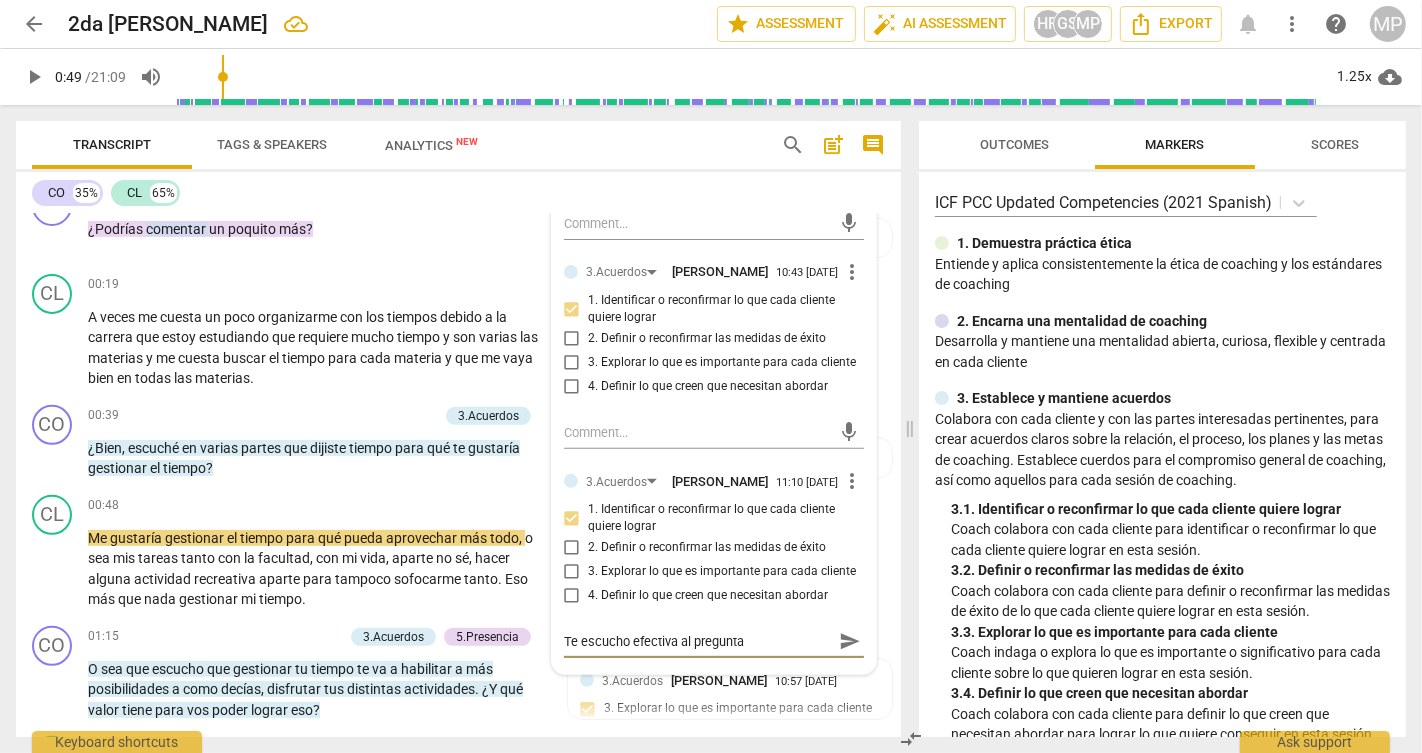 type on "Te escucho efectiva al pregunt" 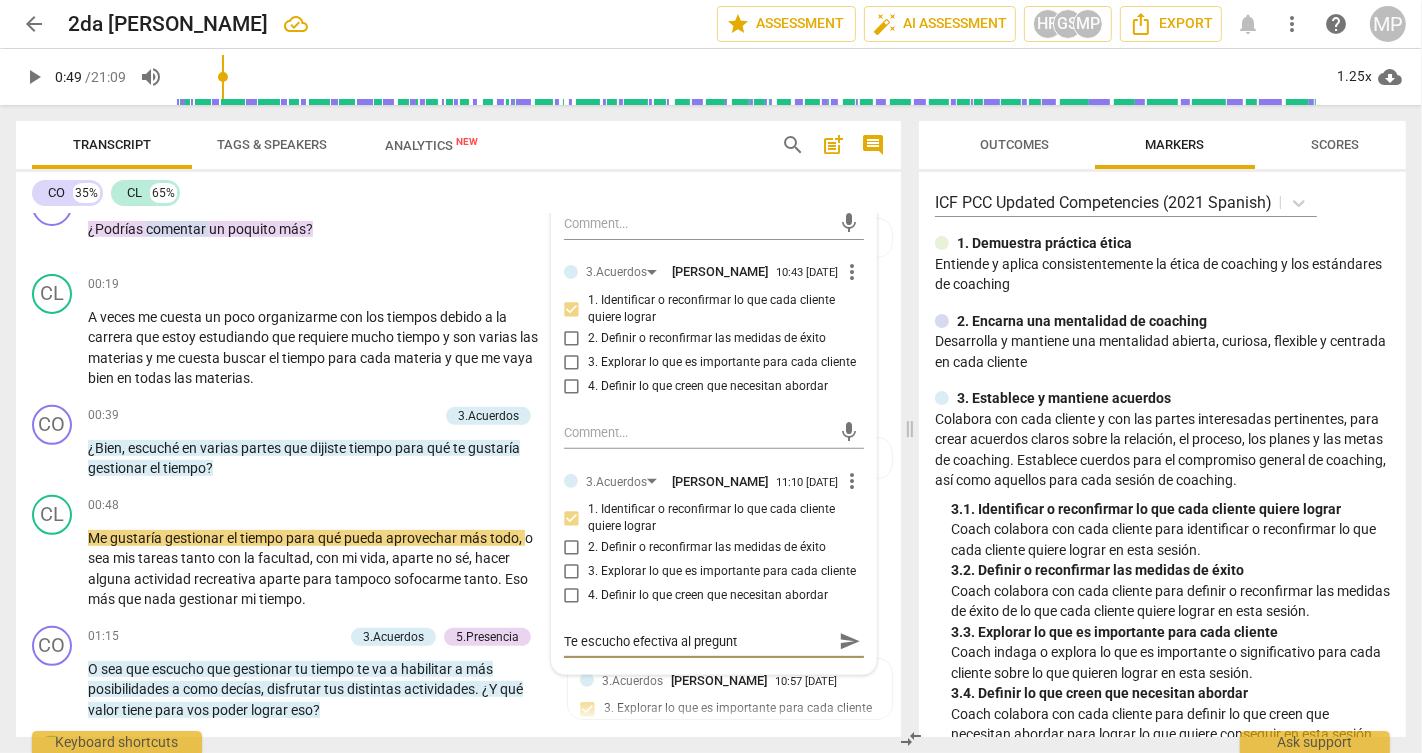 type on "Te escucho efectiva al pregun" 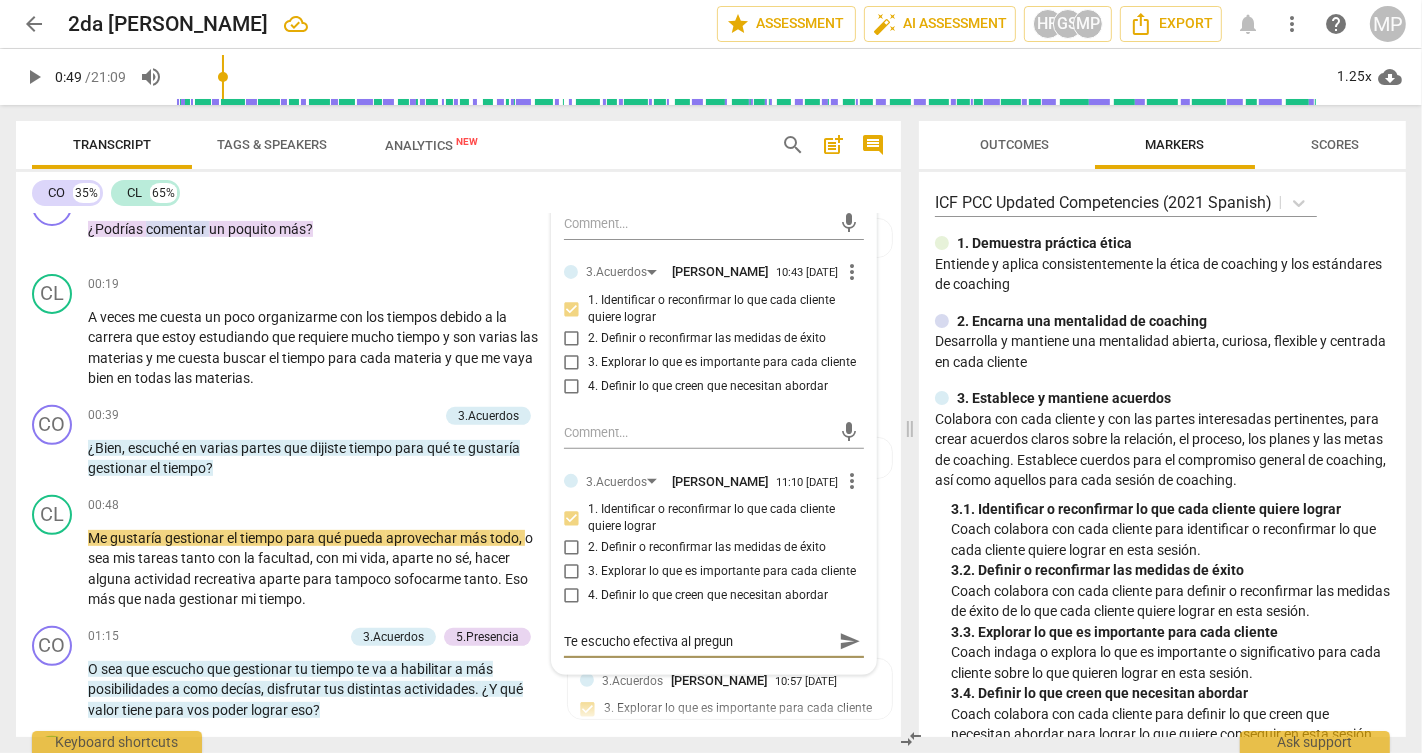 type on "Te escucho efectiva al pregu" 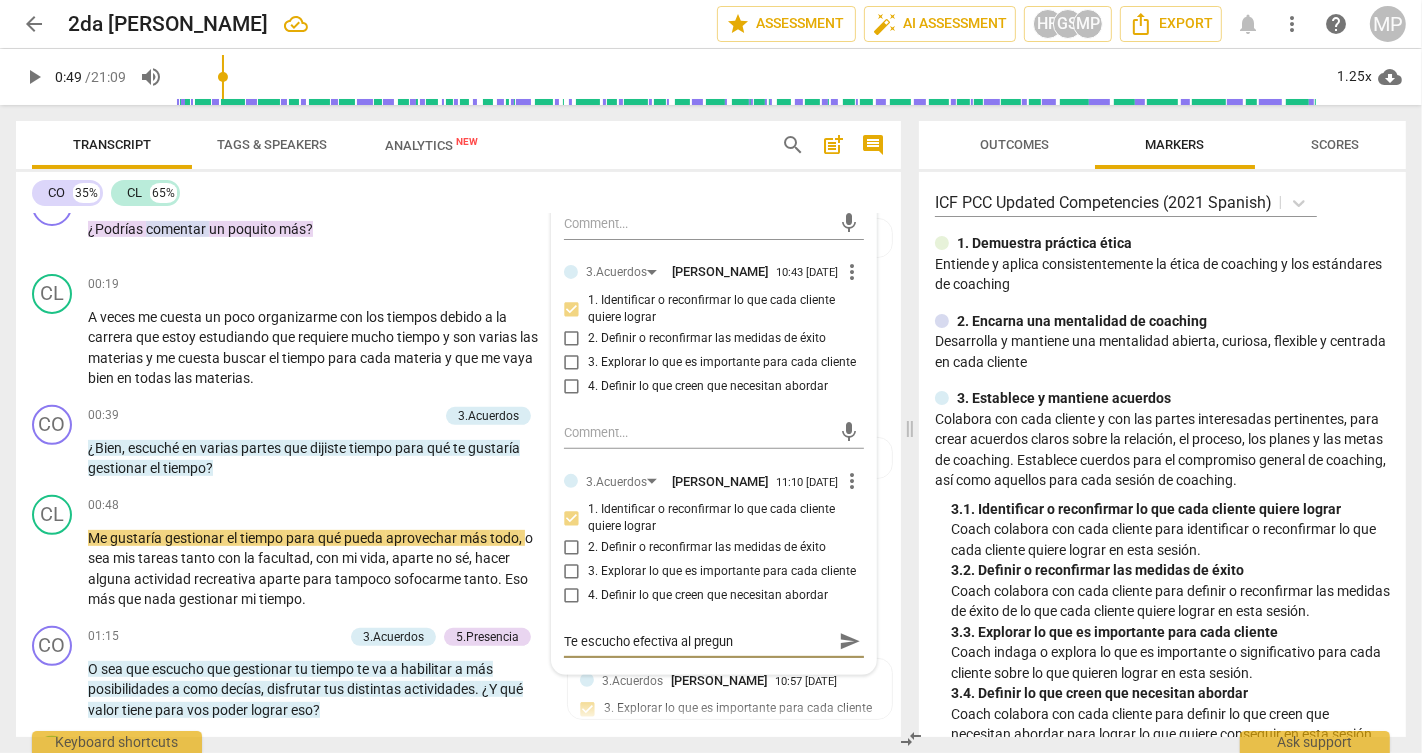 type on "Te escucho efectiva al pregu" 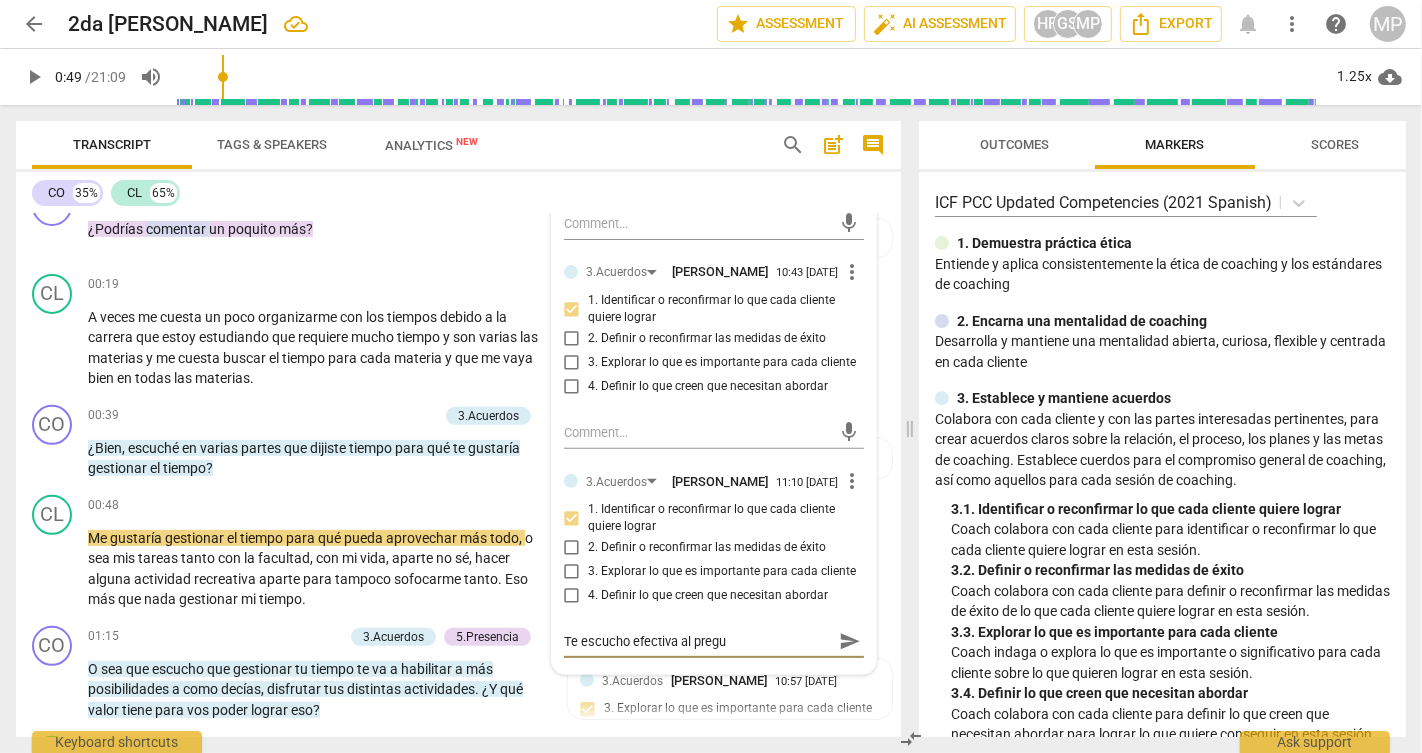 type on "Te escucho efectiva al preg" 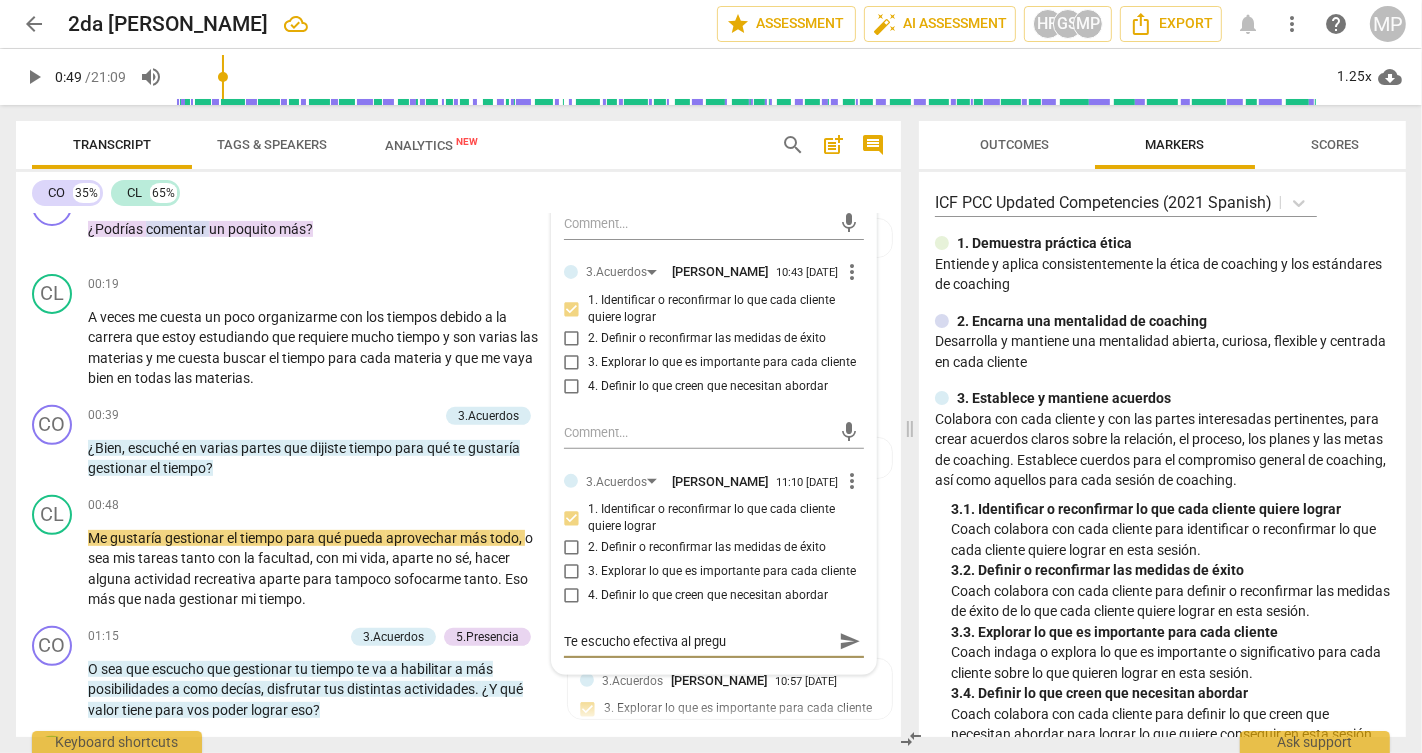 type on "Te escucho efectiva al preg" 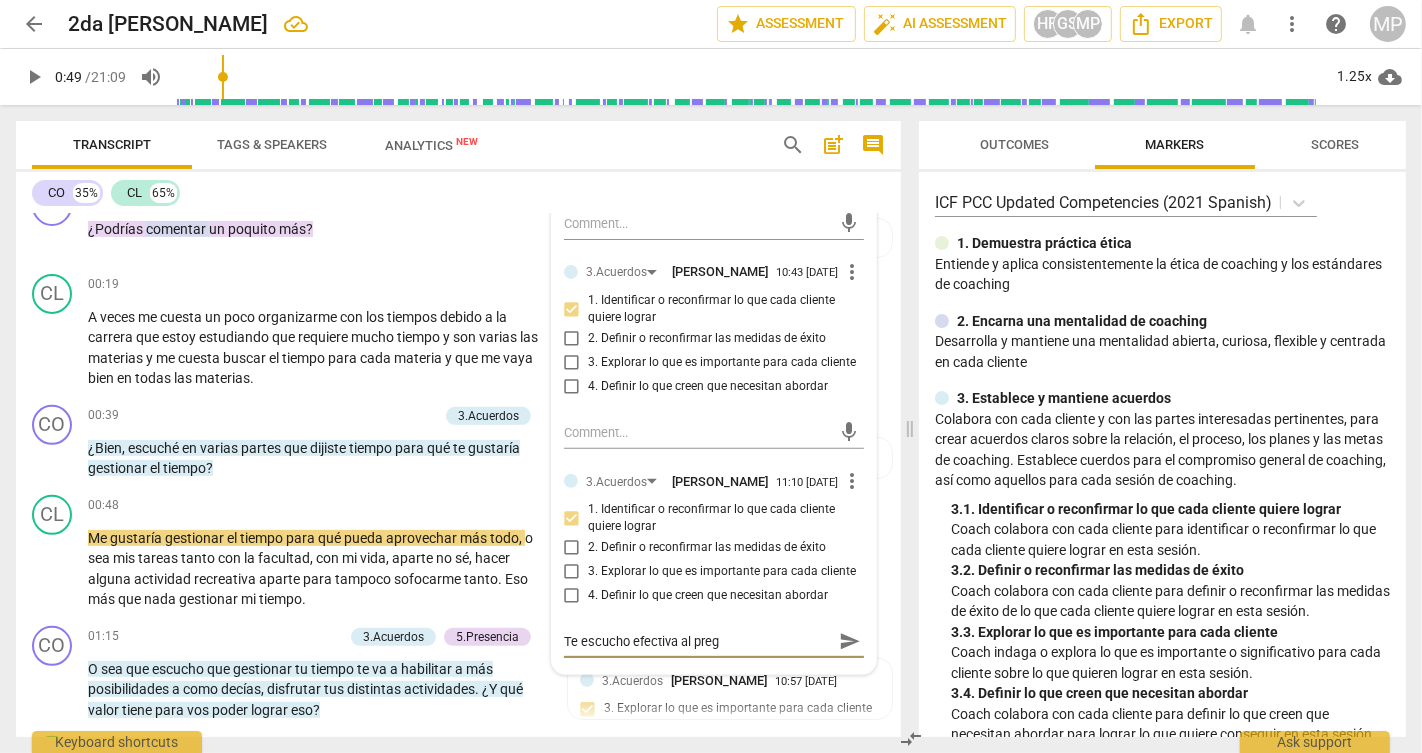 type on "Te escucho efectiva al pre" 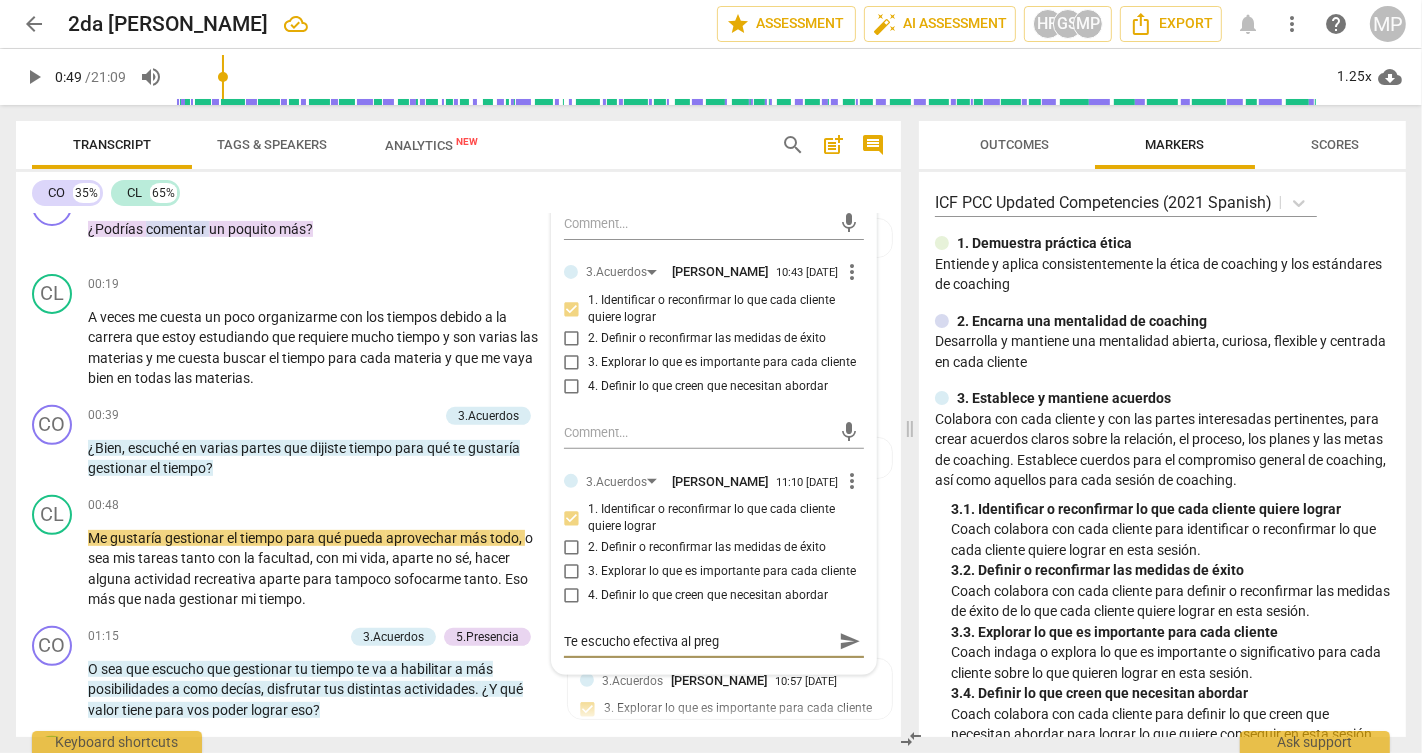 type on "Te escucho efectiva al pre" 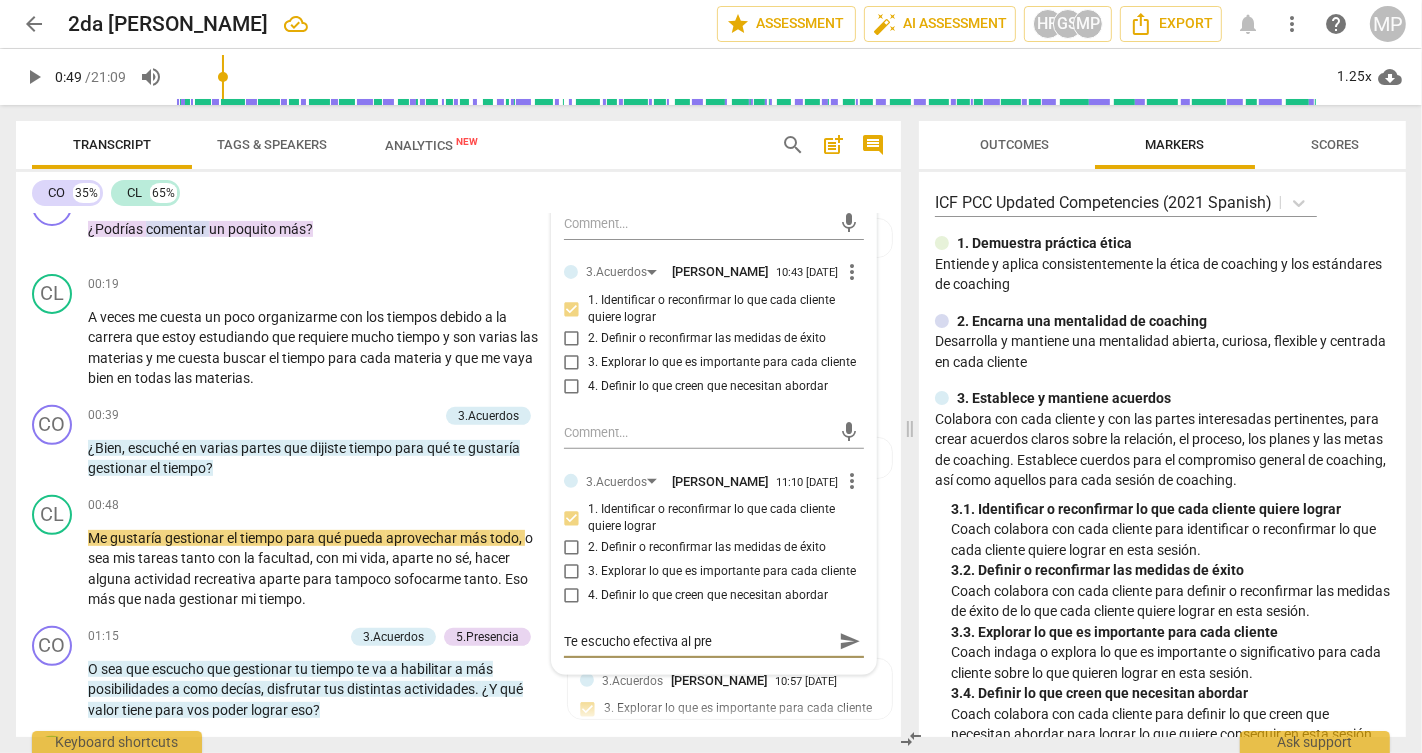 type on "Te escucho efectiva al pr" 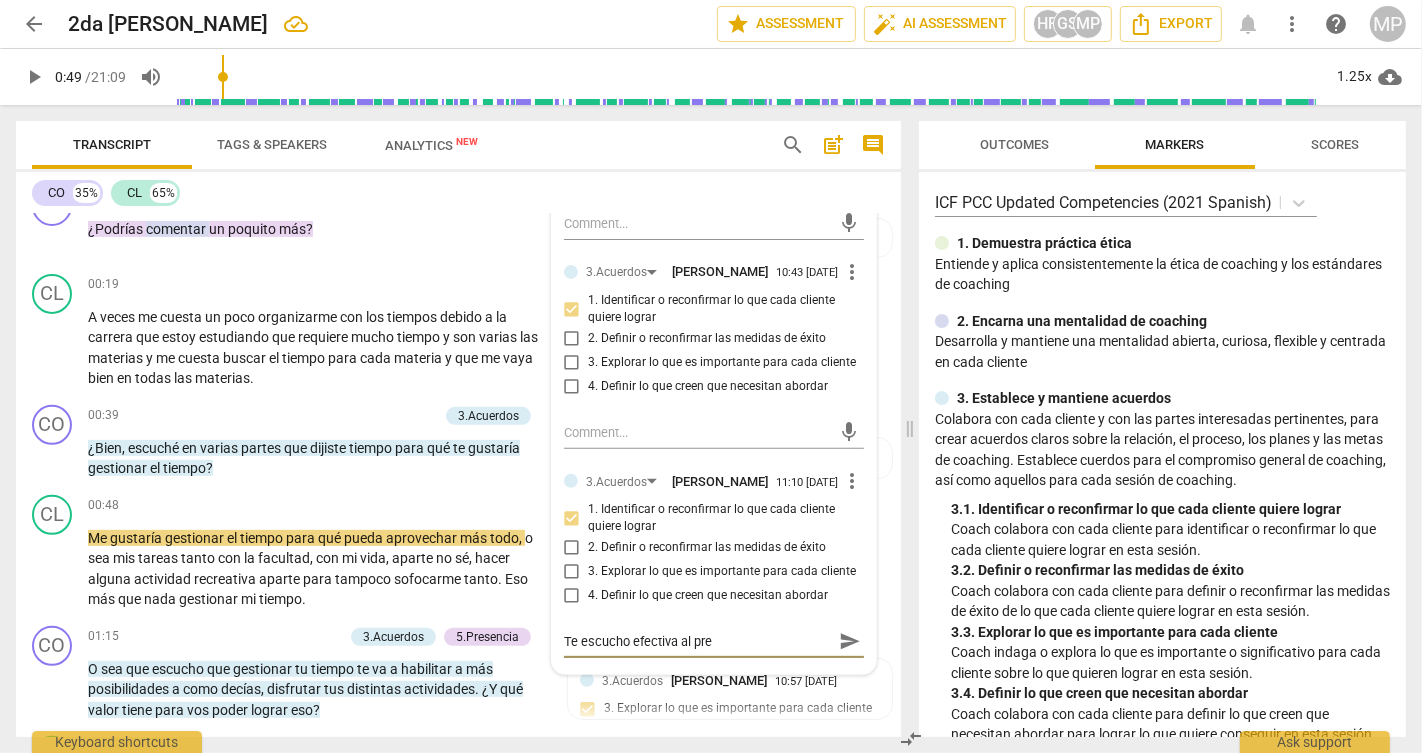 type on "Te escucho efectiva al pr" 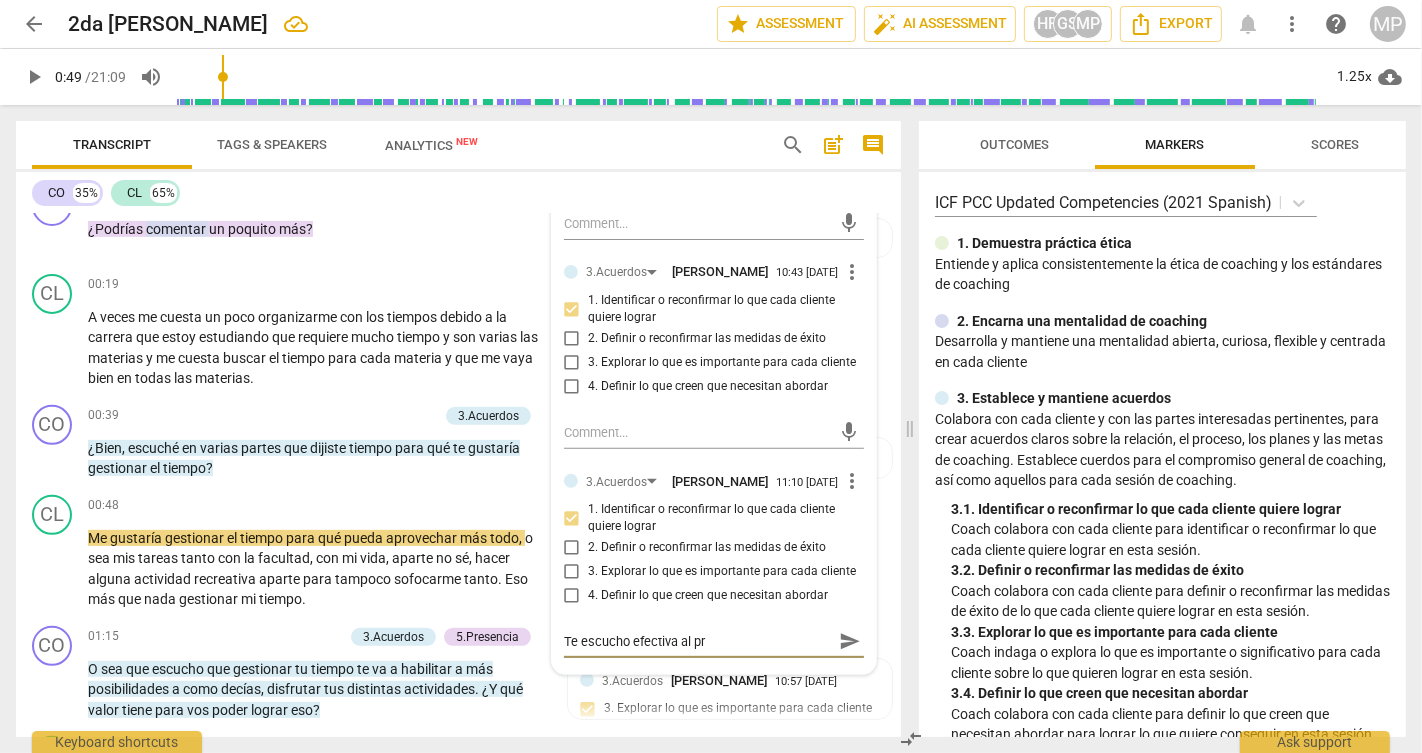 type on "Te escucho efectiva al p" 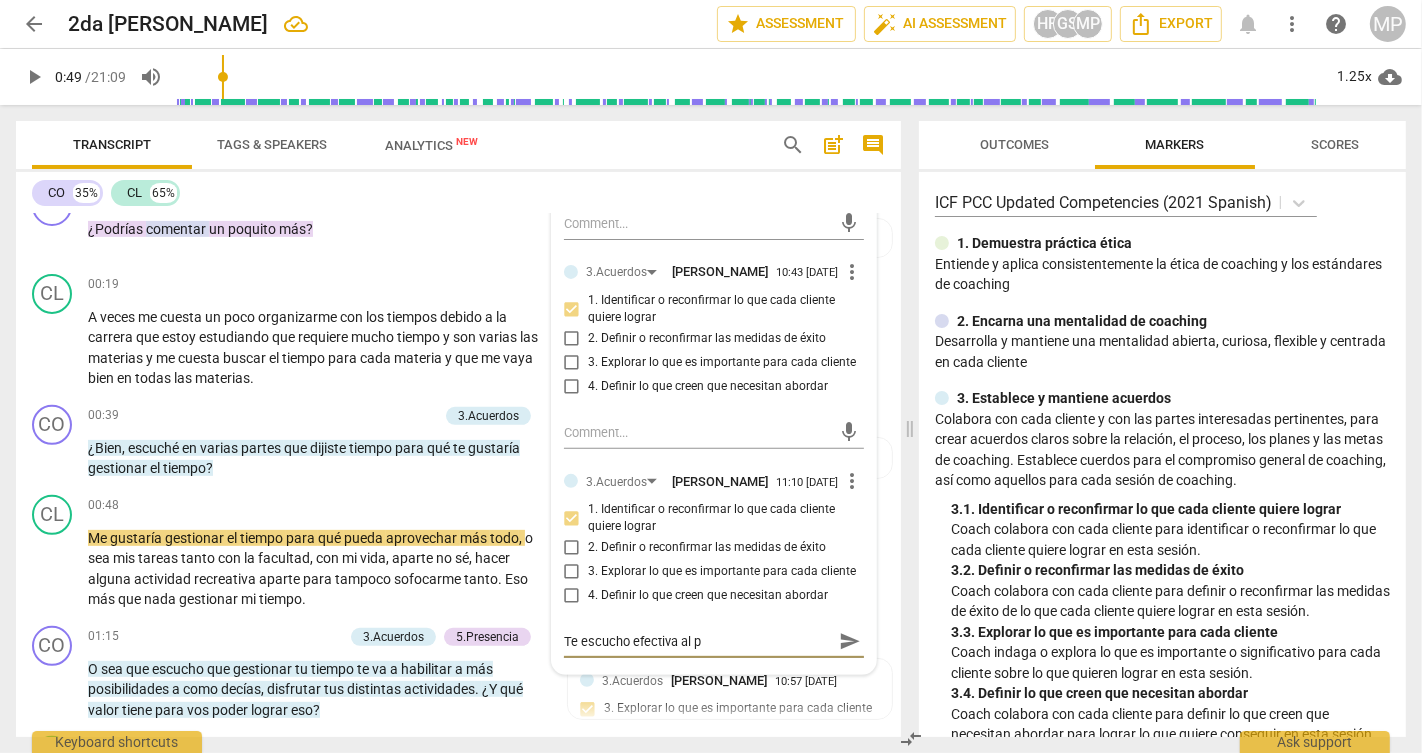 type on "Te escucho efectiva al" 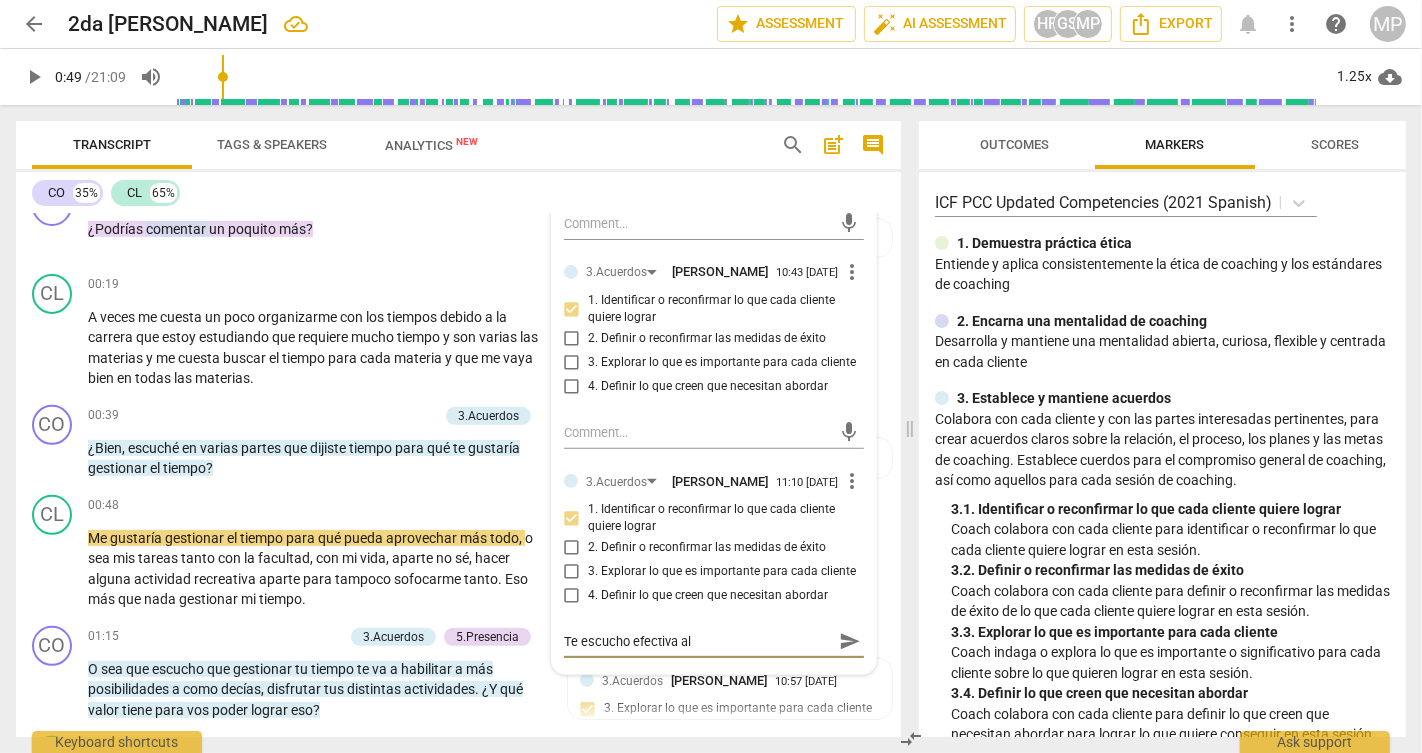 type on "Te escucho efectiva al" 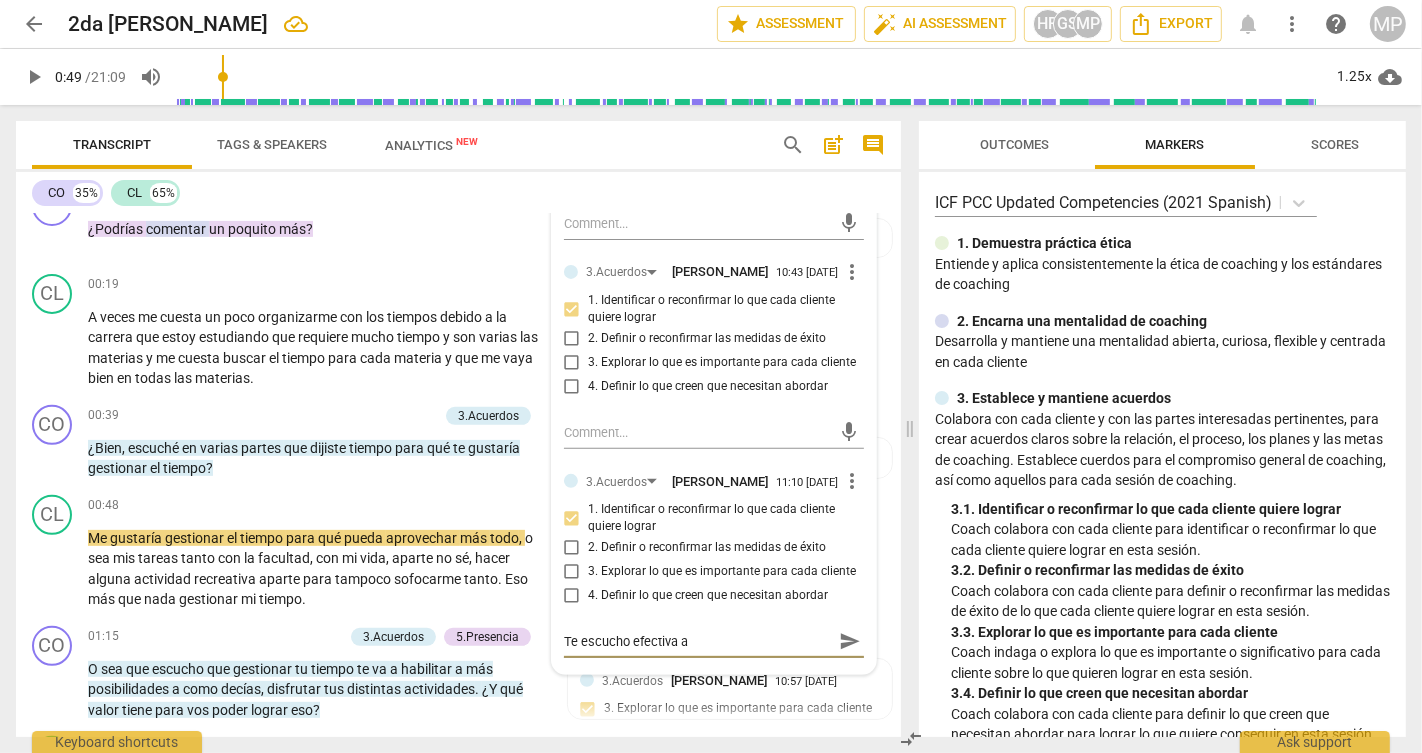 type on "Te escucho efectiva" 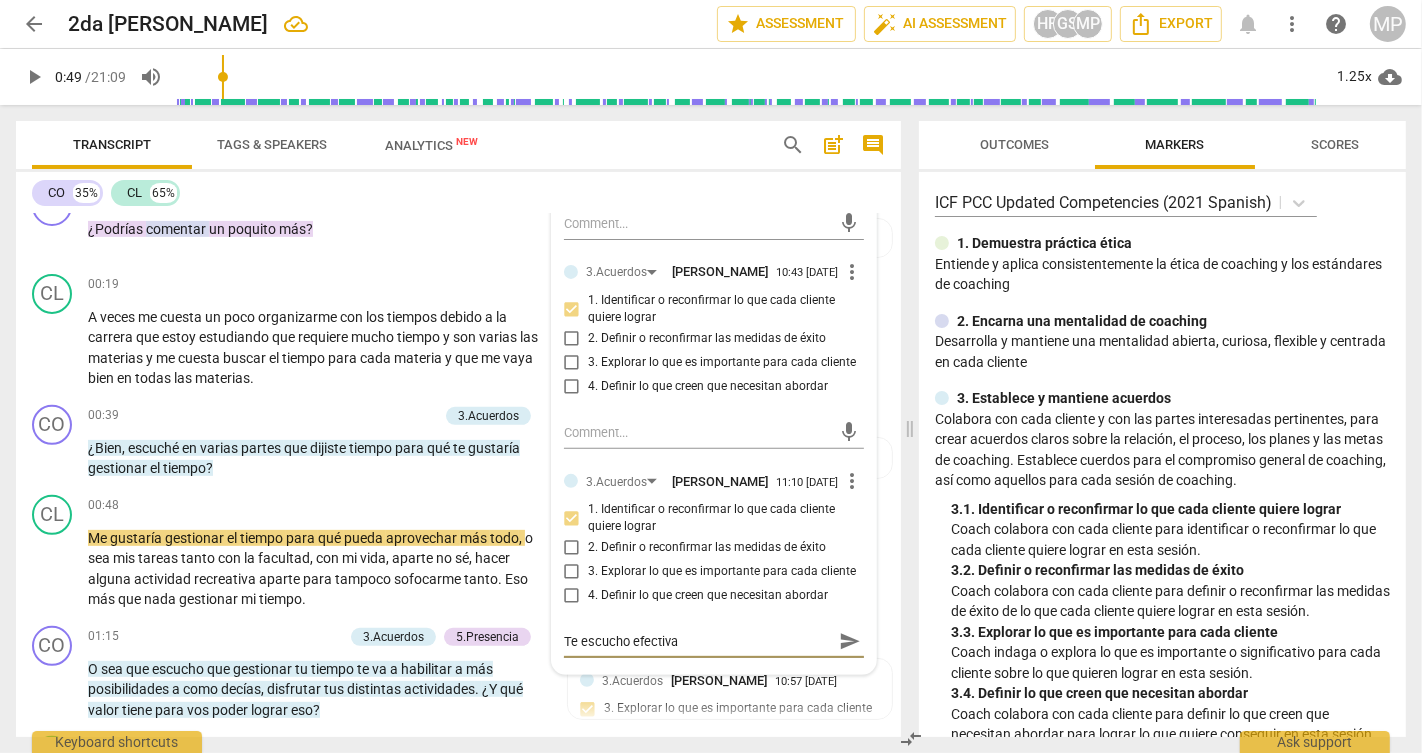 type on "Te escucho efectiva c" 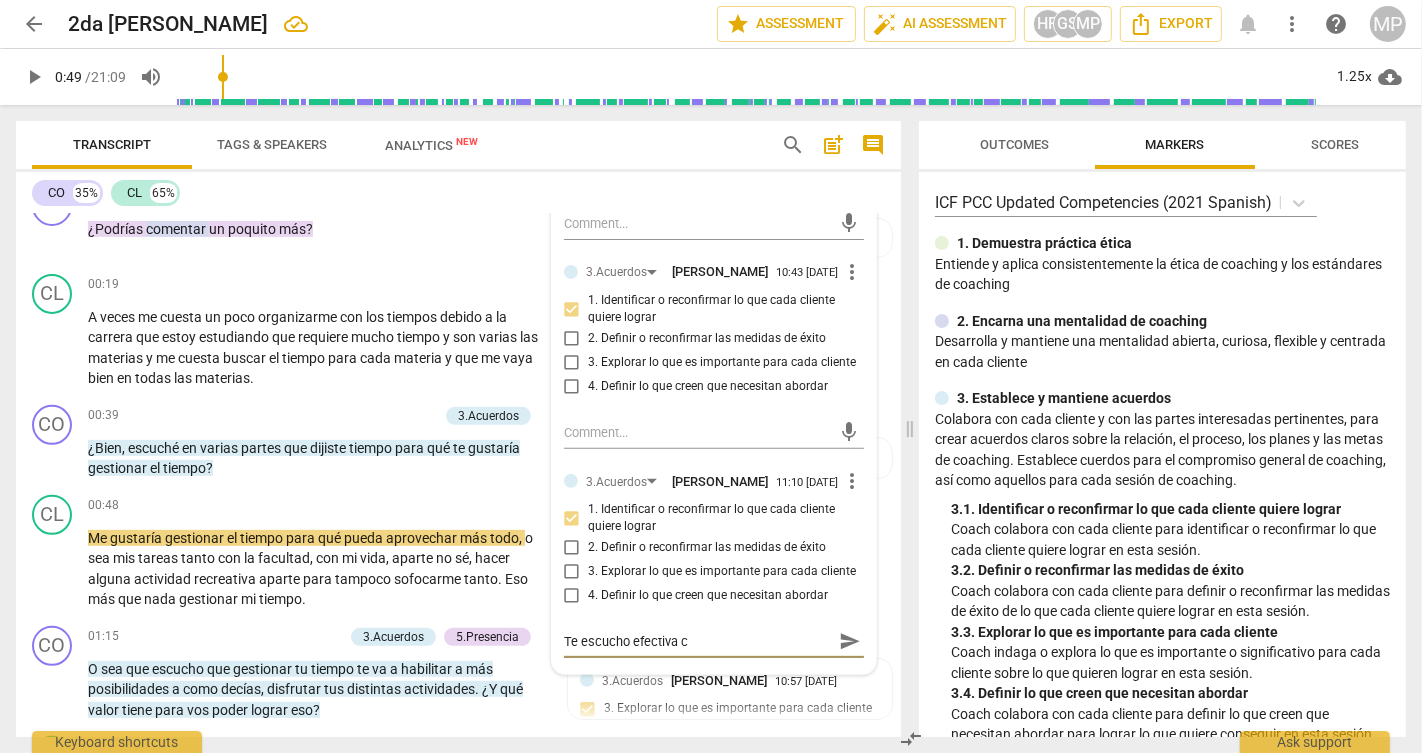 type on "Te escucho efectiva co" 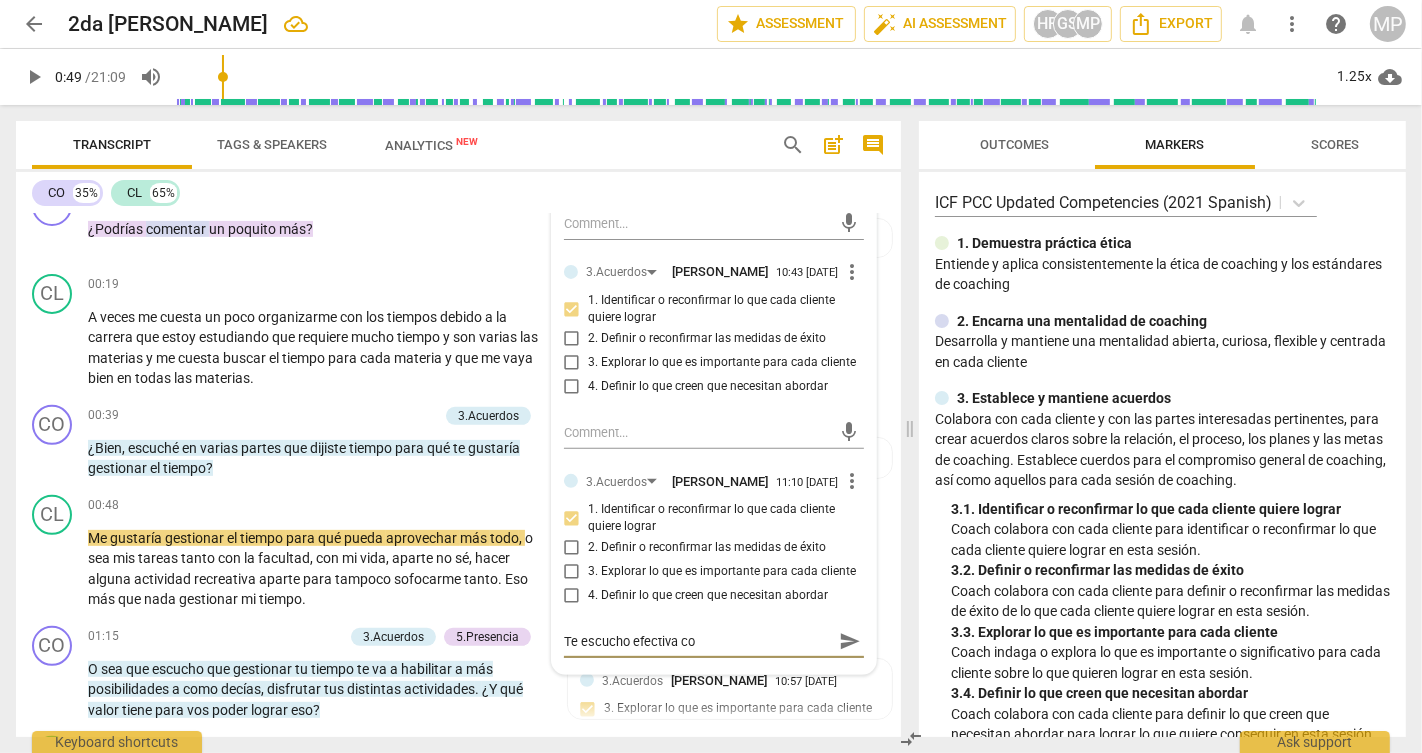 type on "Te escucho efectiva con" 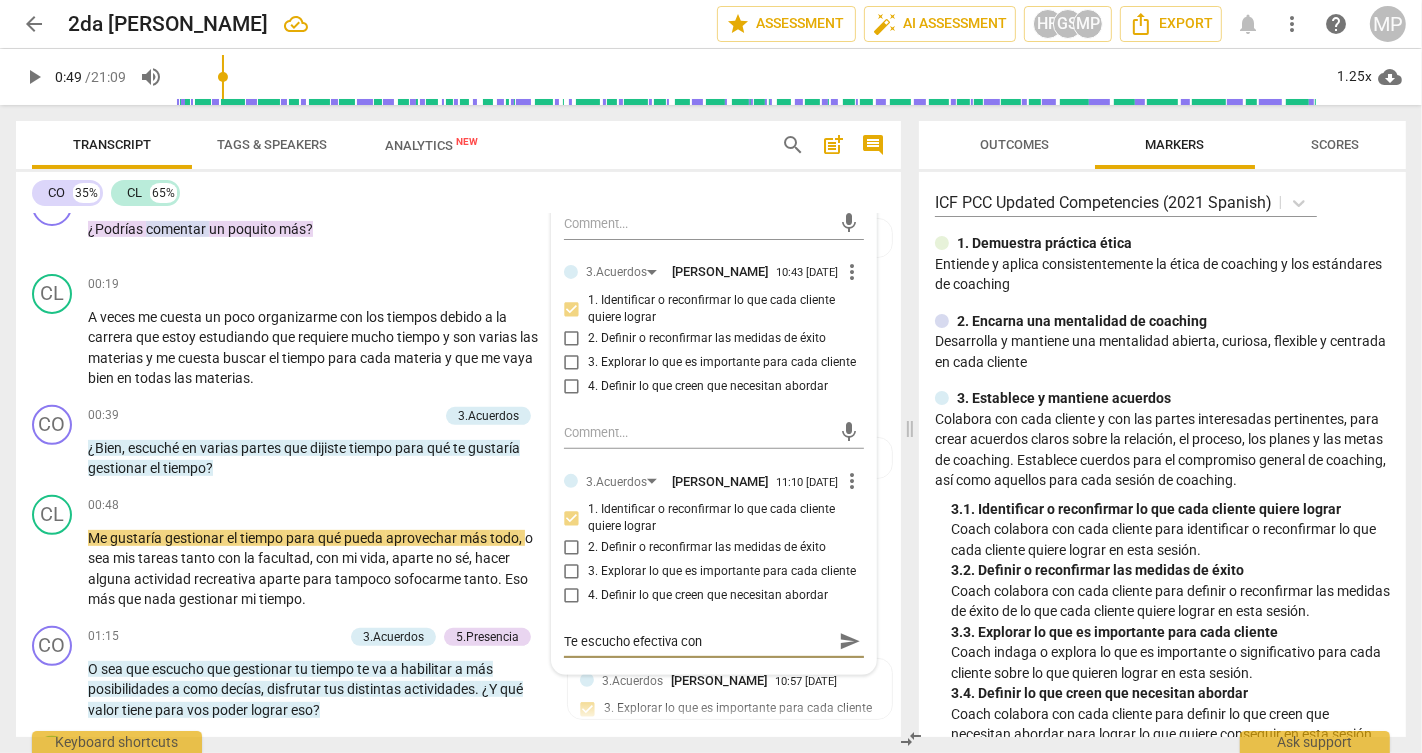 type on "Te escucho efectiva con" 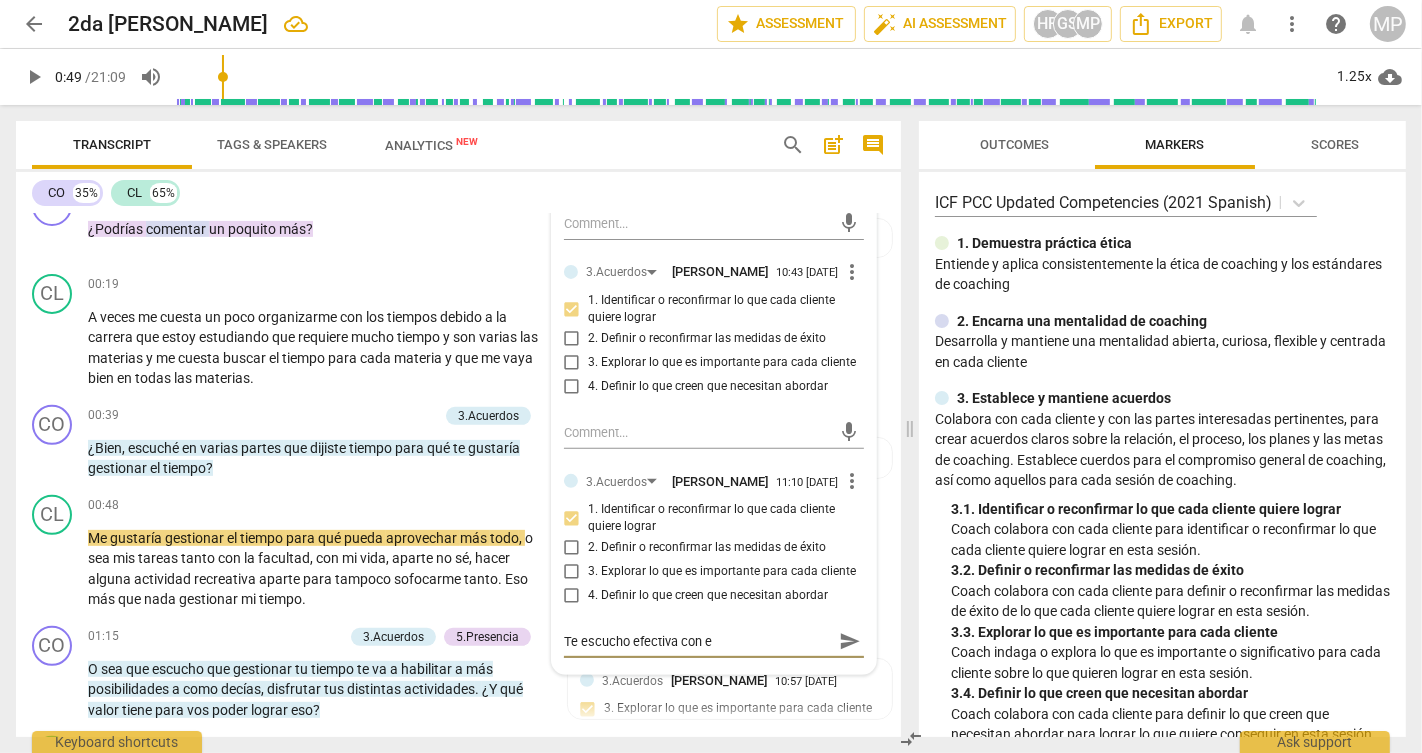 type on "Te escucho efectiva con el" 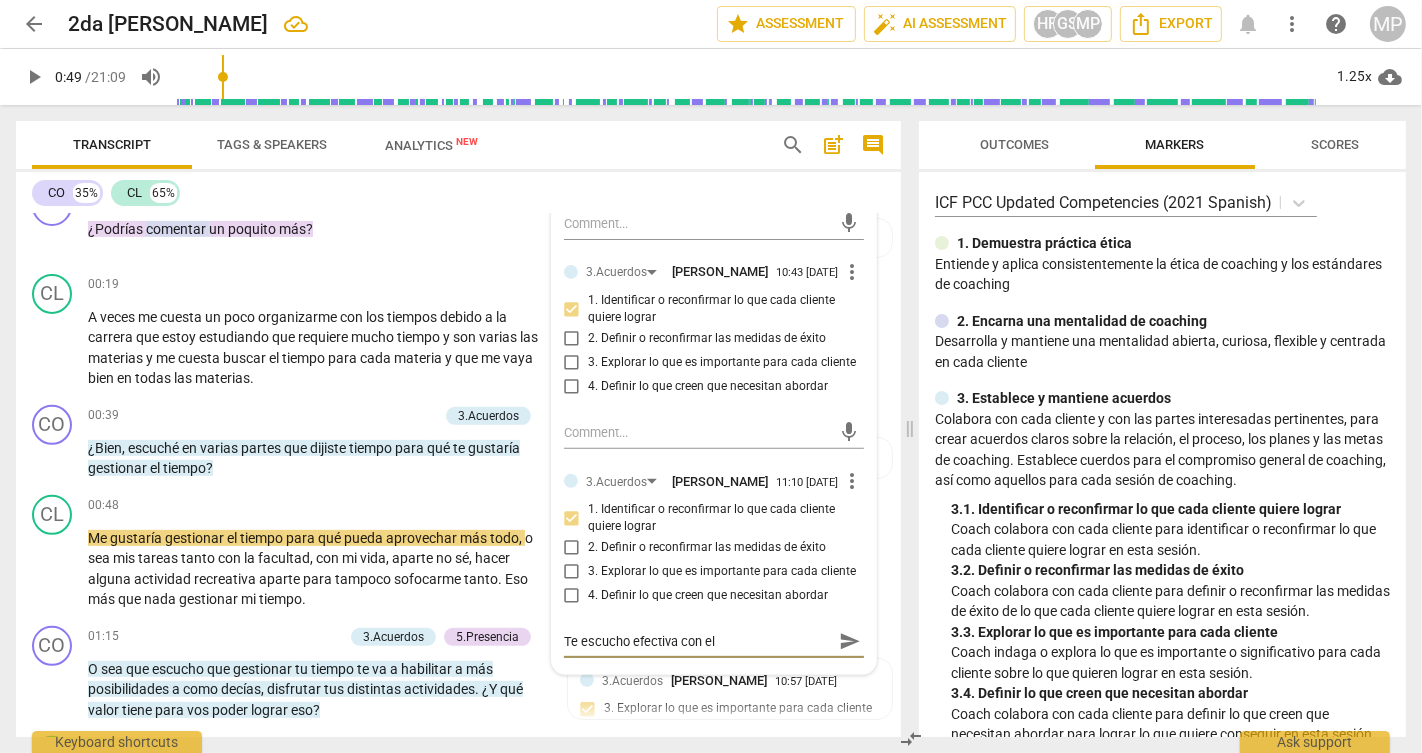 type on "Te escucho efectiva con el" 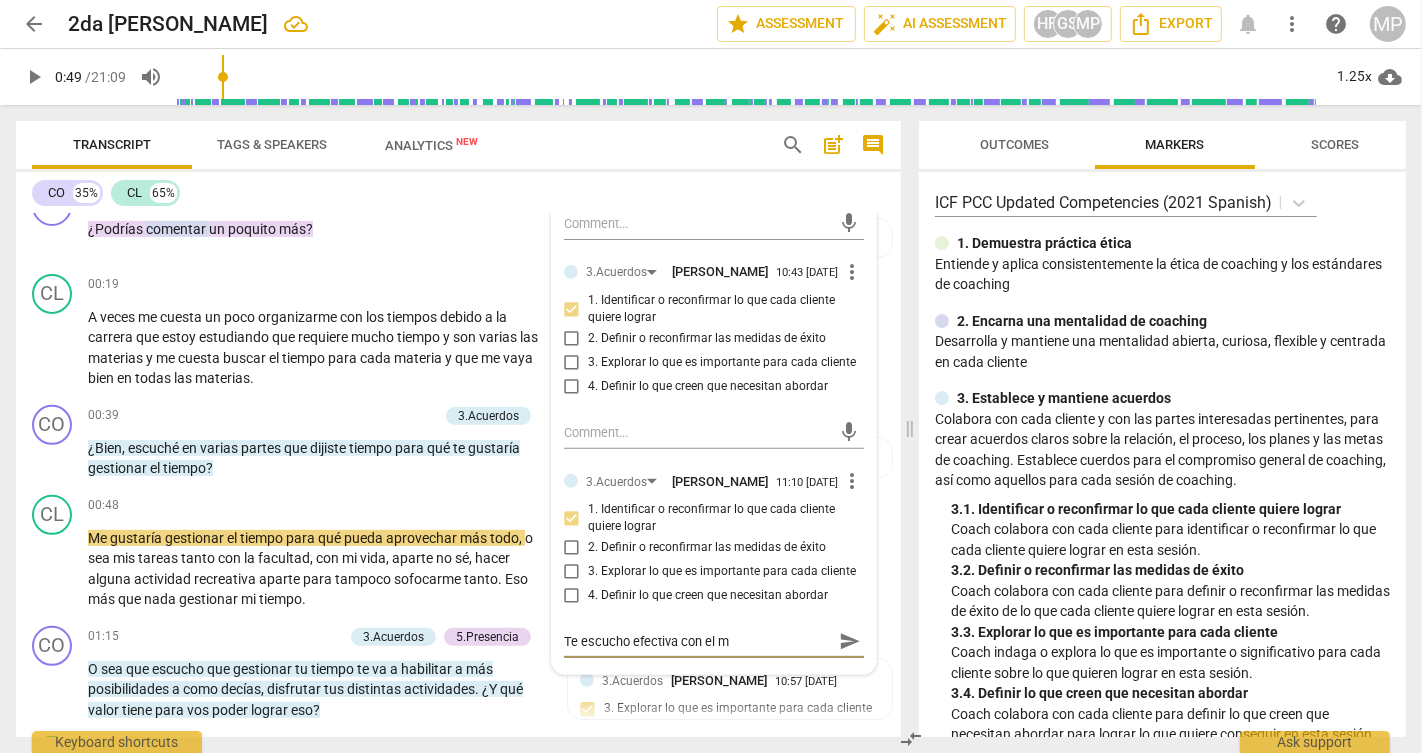 type on "Te escucho efectiva con el ma" 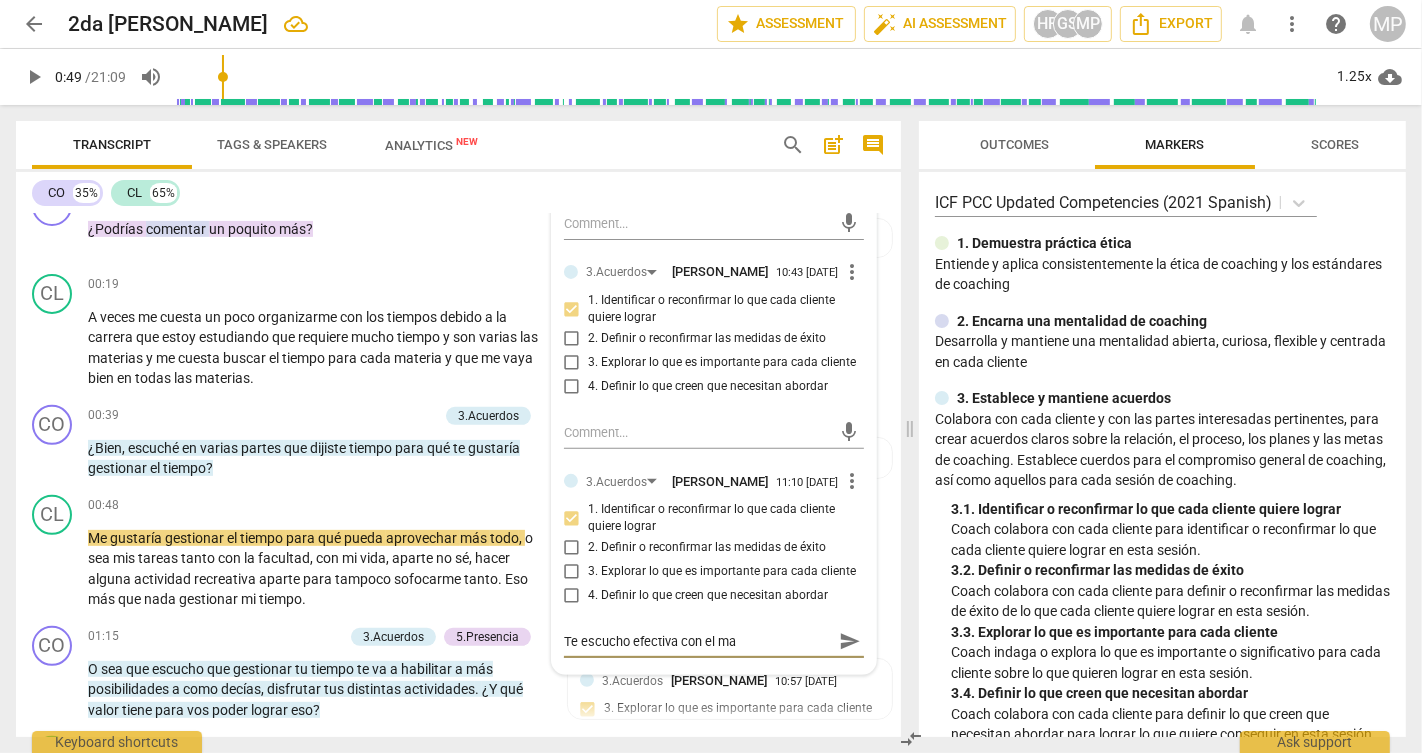 type on "Te escucho efectiva con el mar" 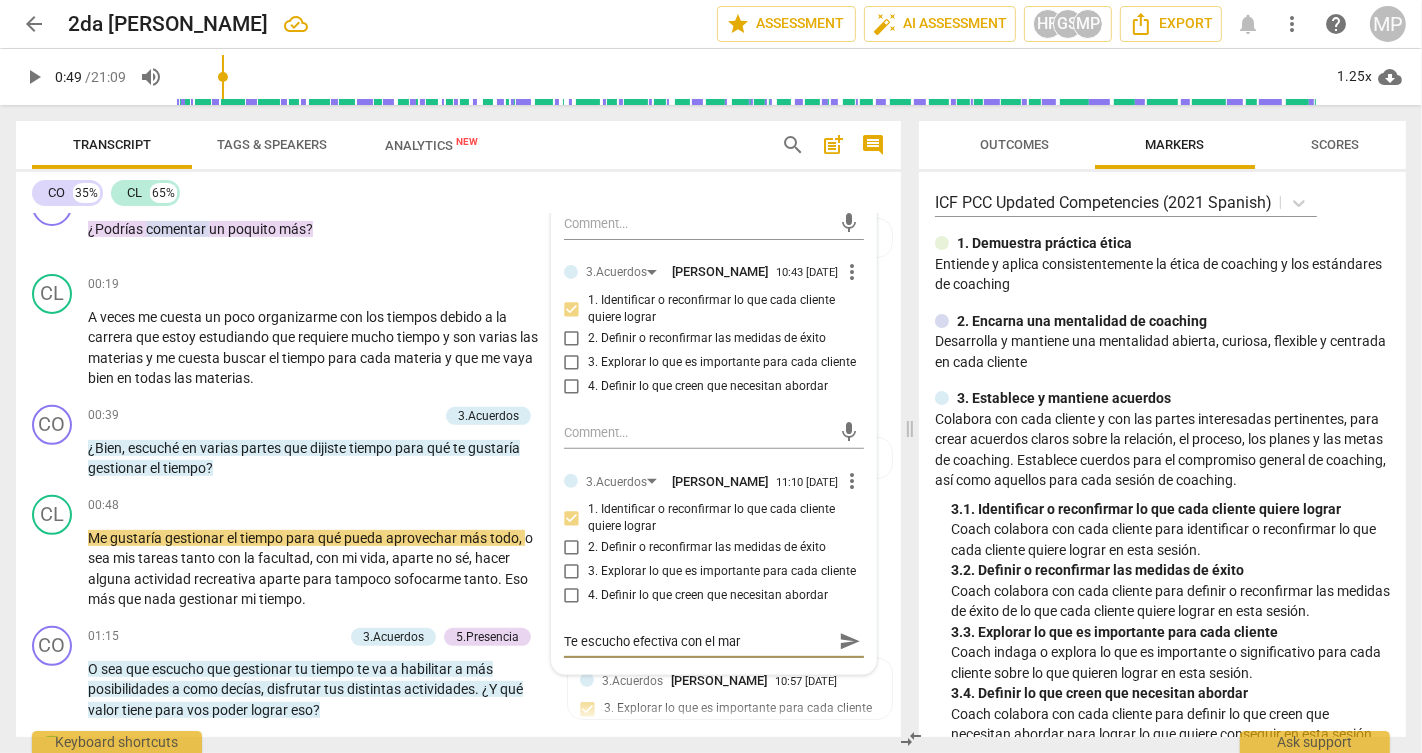 type on "Te escucho efectiva con el [PERSON_NAME]" 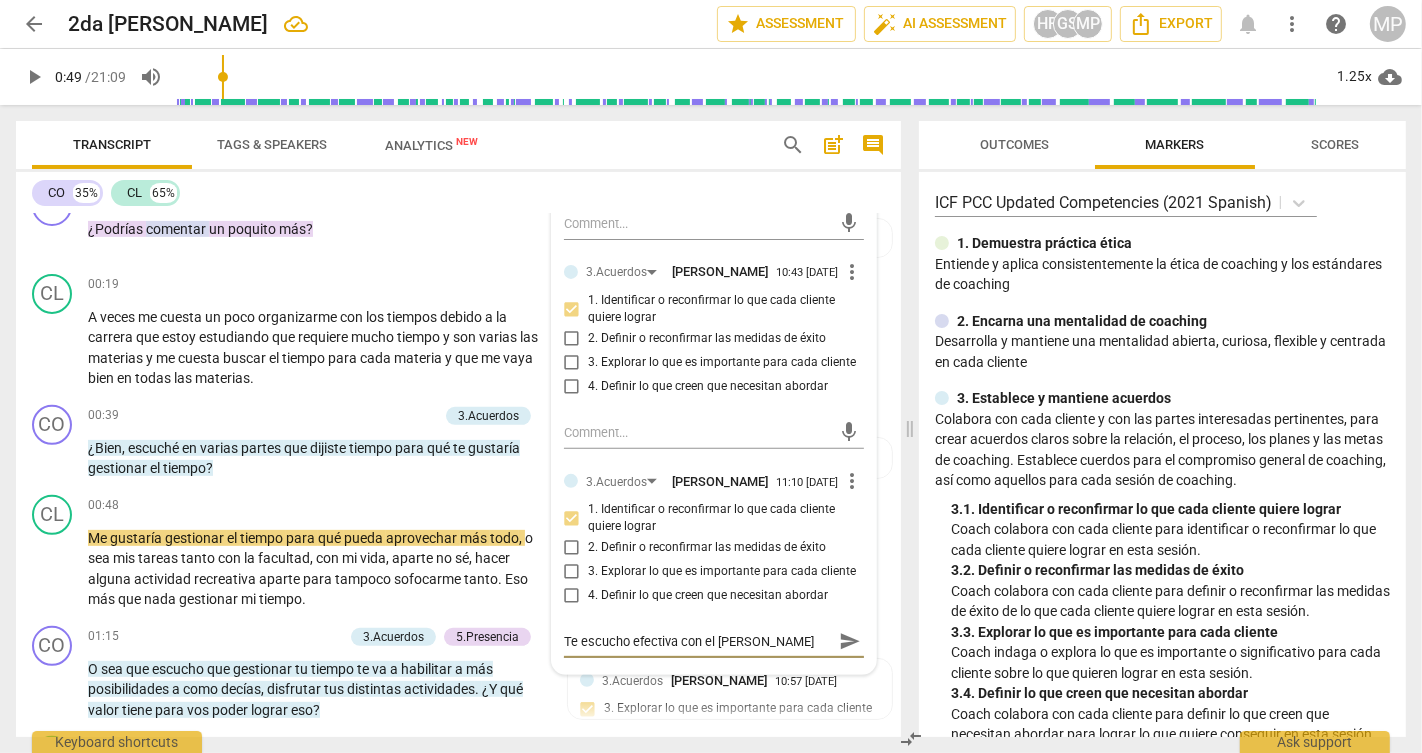 type on "Te escucho efectiva con el marca" 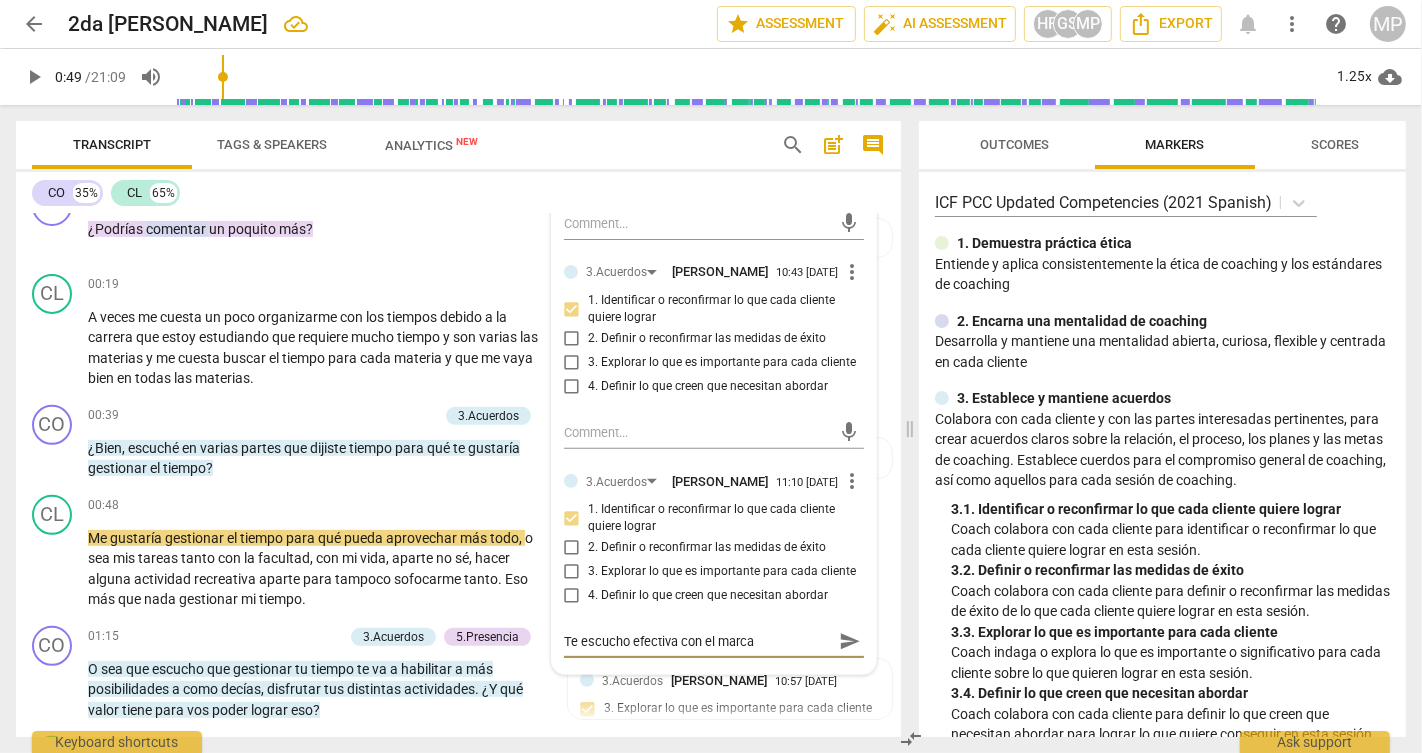type on "Te escucho efectiva con el marcad" 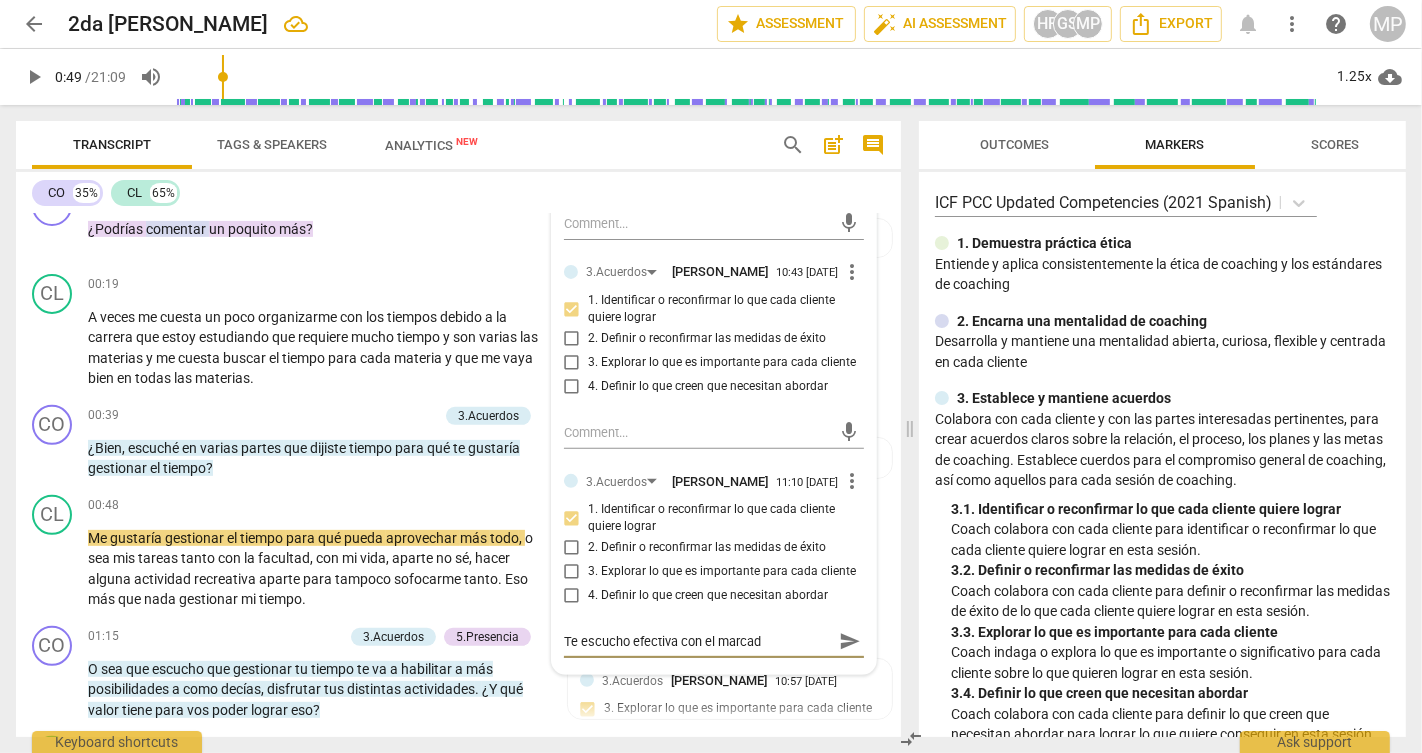 type on "Te escucho efectiva con el marcado" 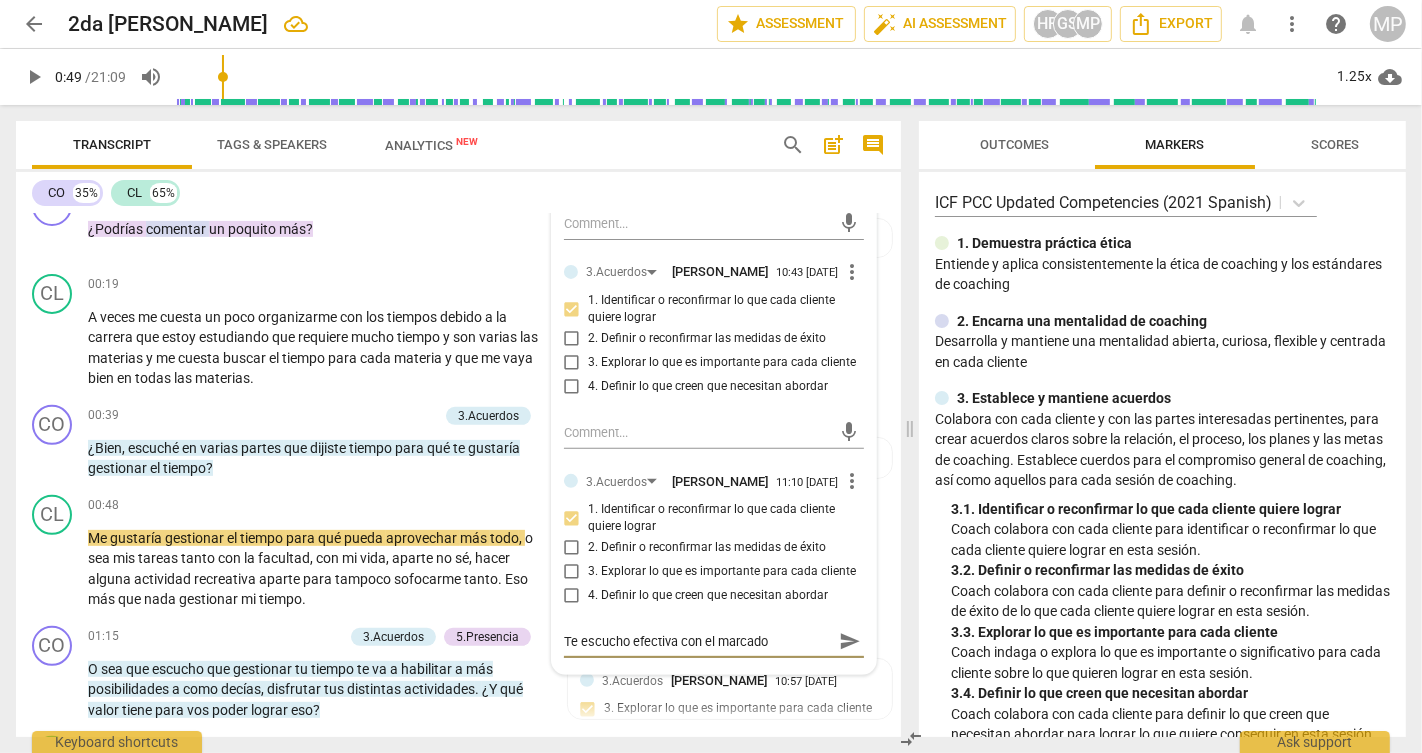 type on "Te escucho efectiva con el marcador" 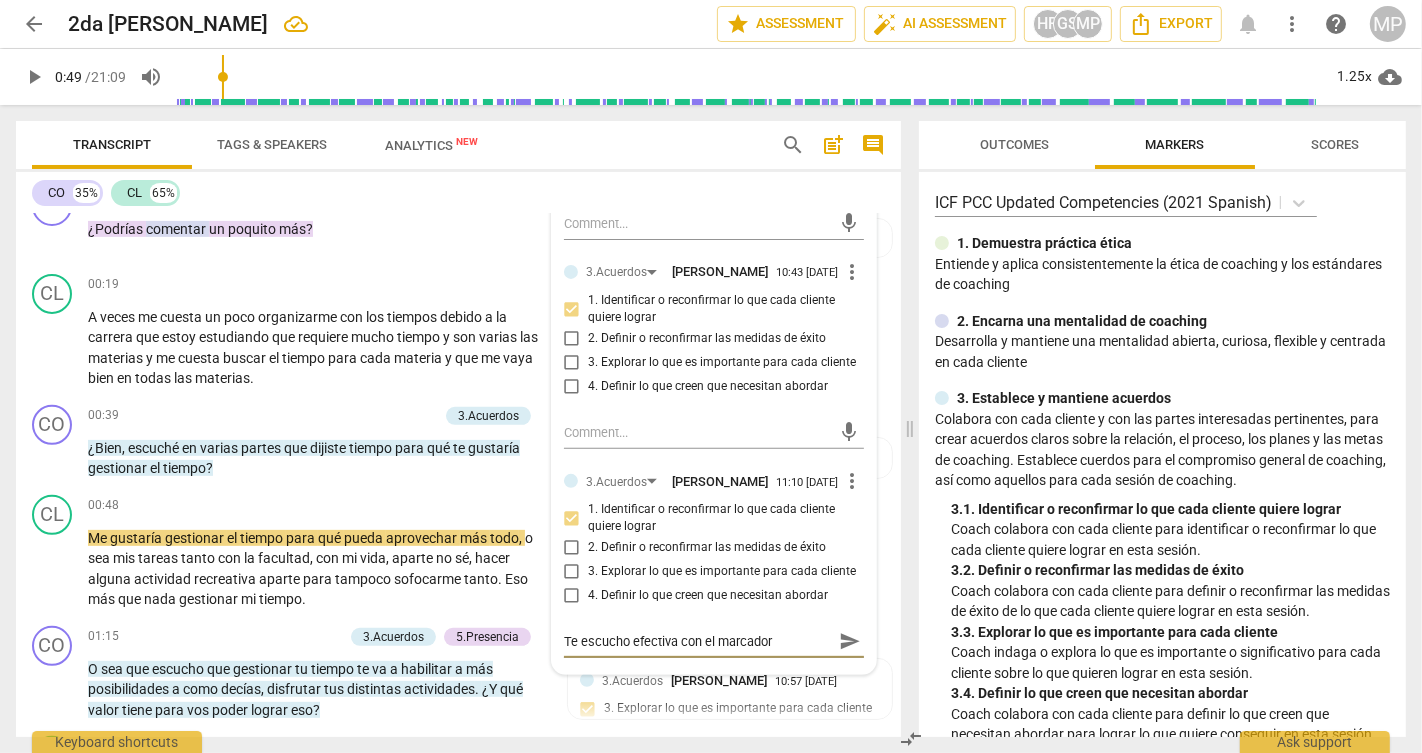 type on "Te escucho efectiva con el marcador" 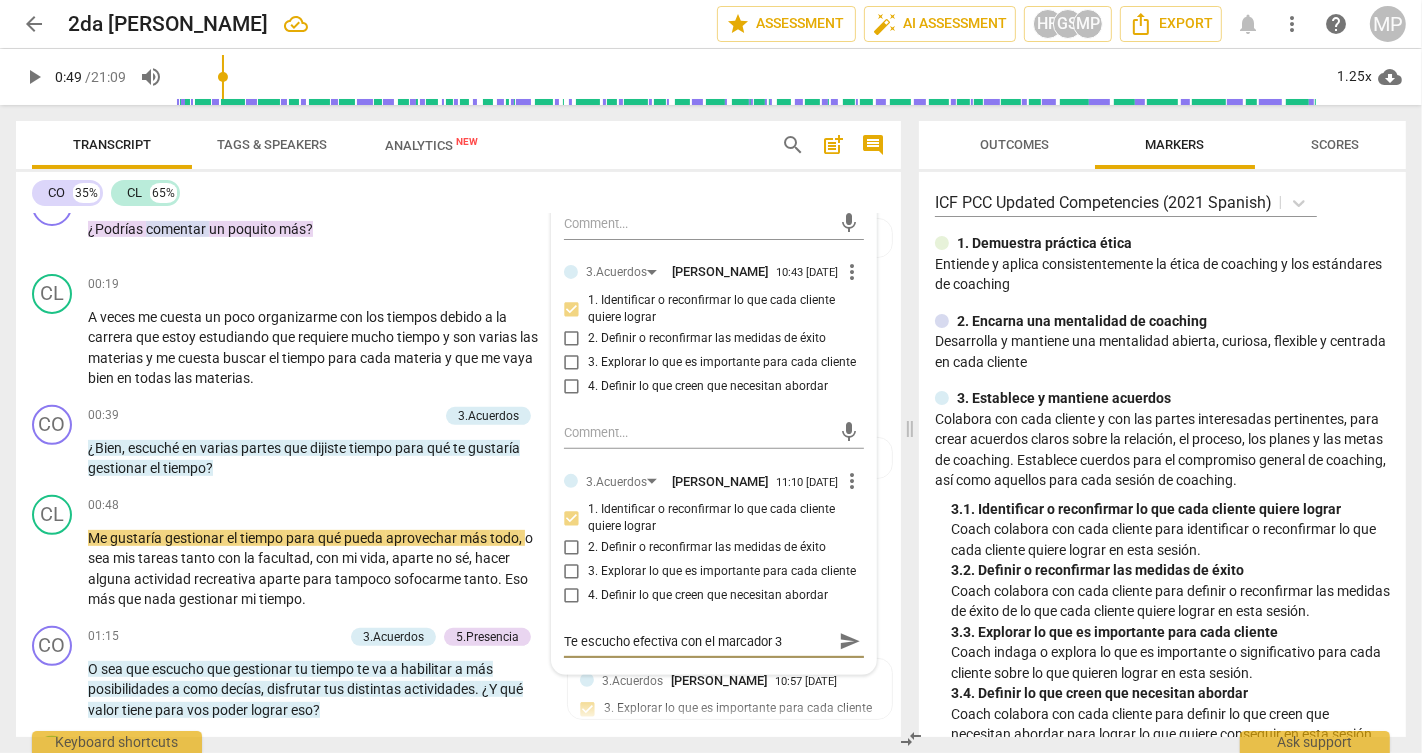 type on "Te escucho efectiva con el marcador 3." 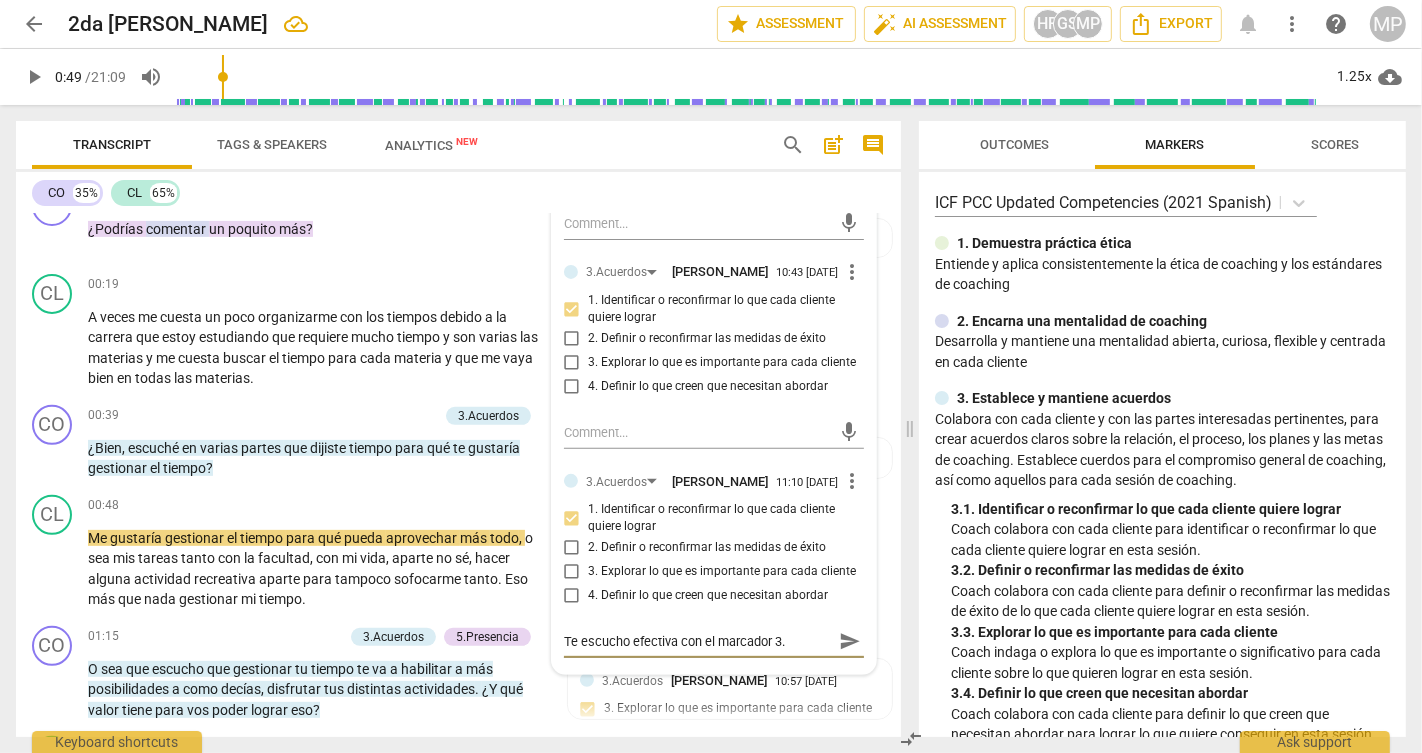 type on "Te escucho efectiva con el marcador 3.1" 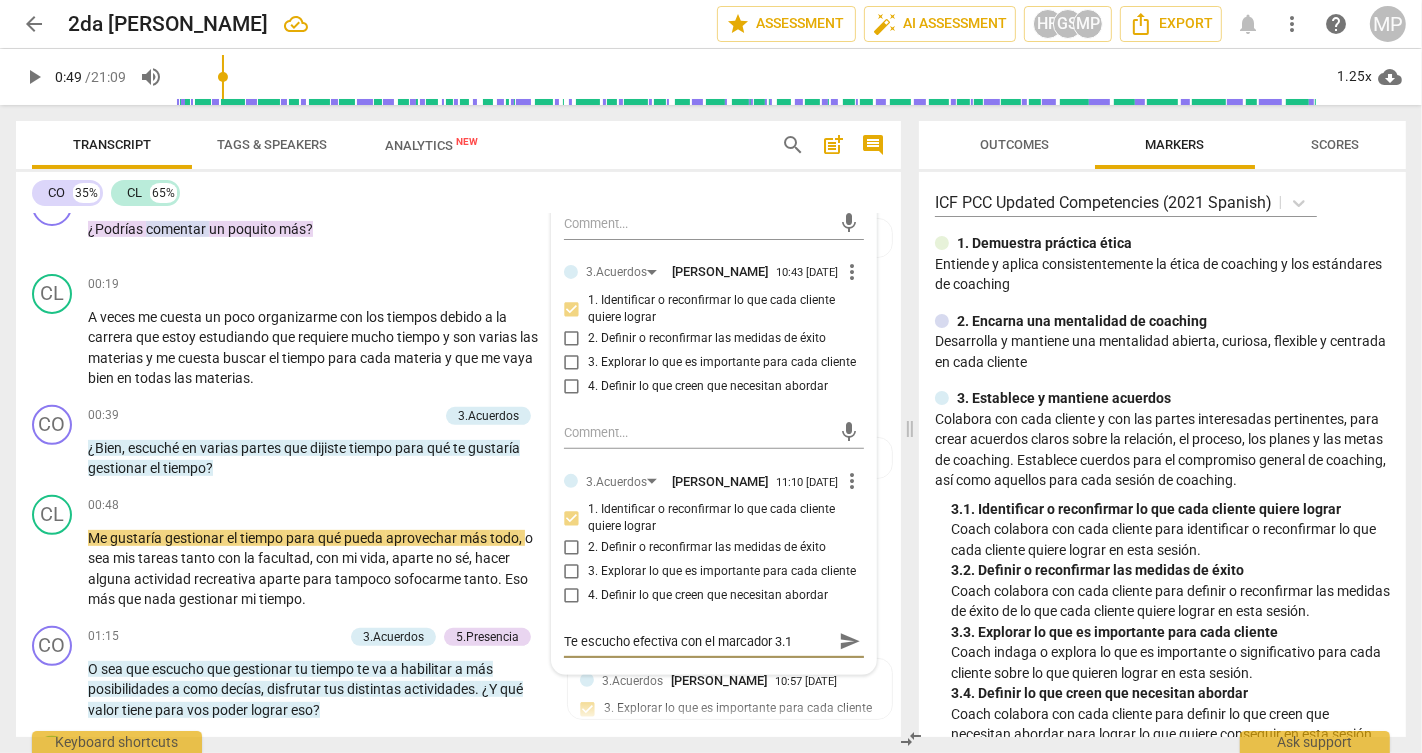 type on "Te escucho efectiva con el marcador 3.1" 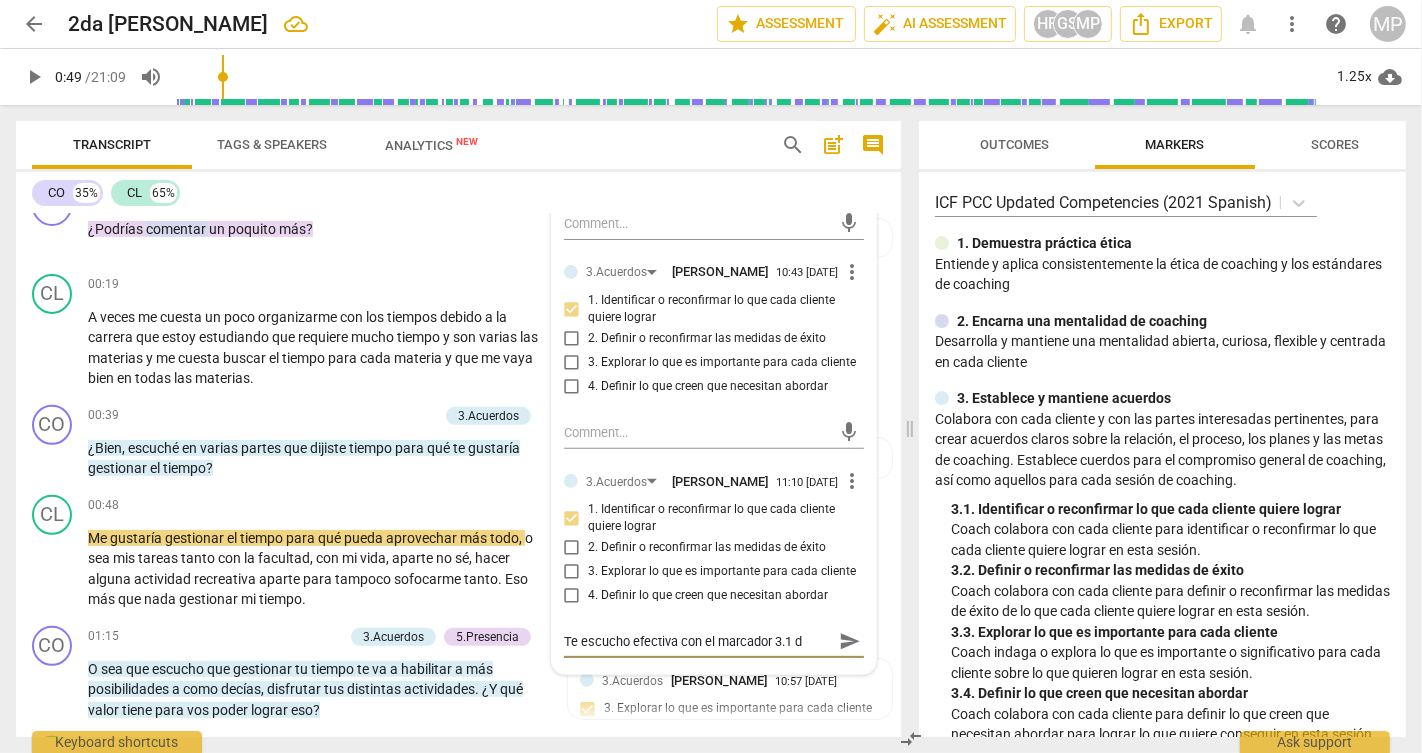 type on "Te escucho efectiva con el marcador 3.1 de" 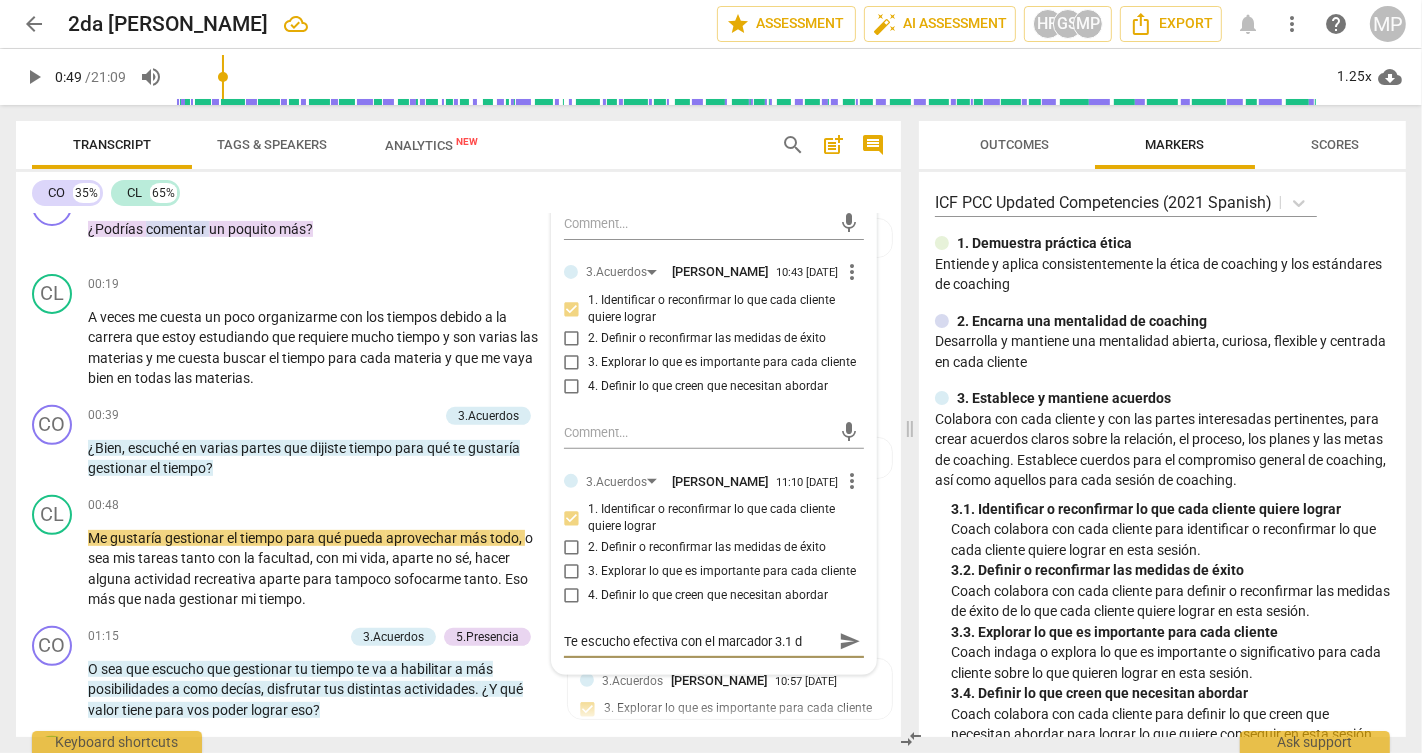 type on "Te escucho efectiva con el marcador 3.1 de" 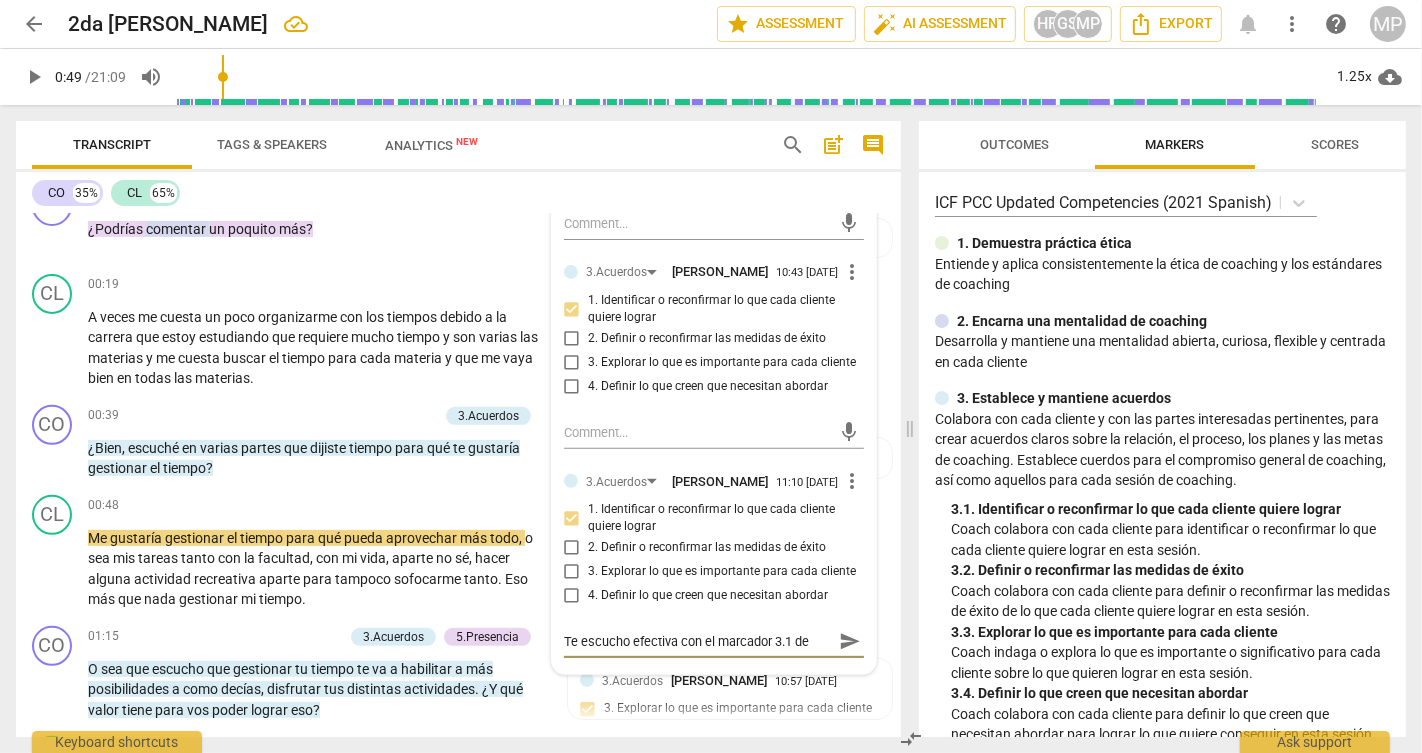 type on "Te escucho efectiva con el marcador 3.1 del" 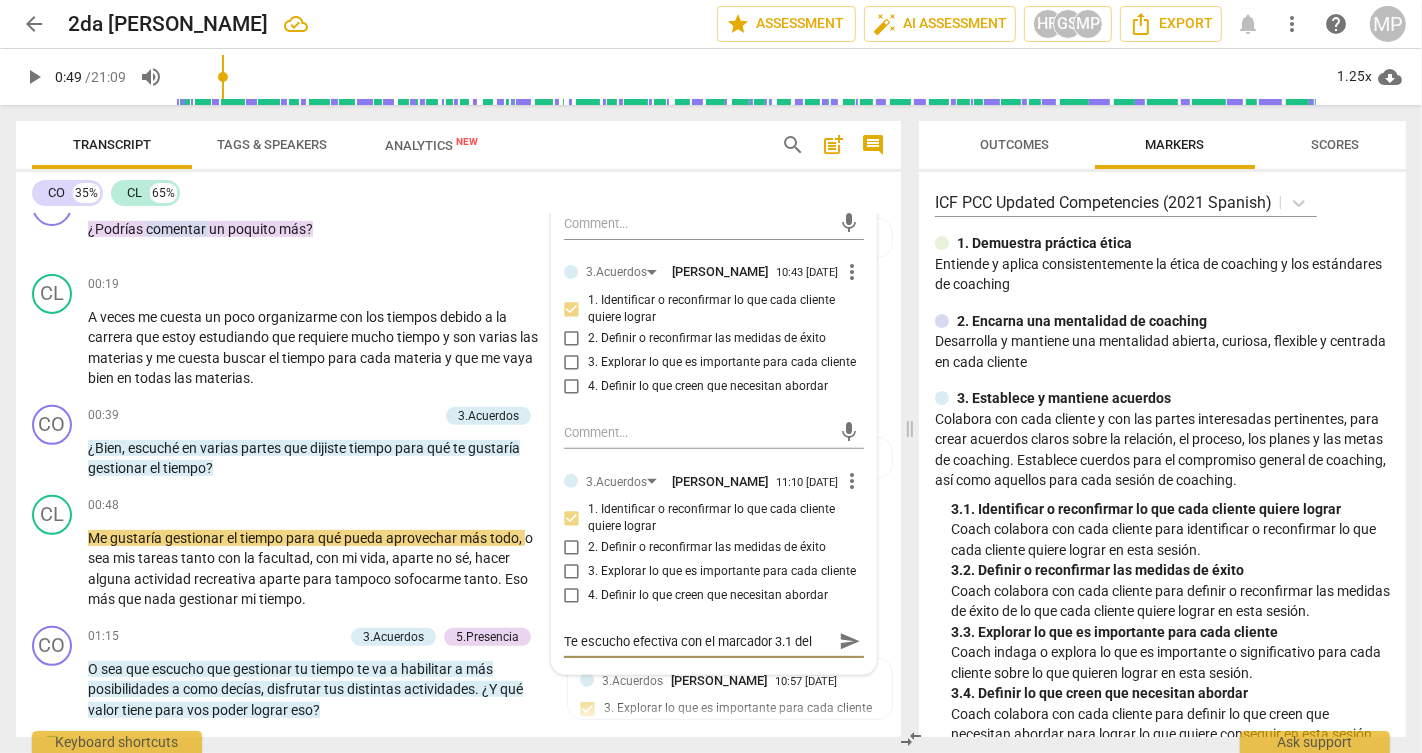 type on "Te escucho efectiva con el marcador 3.1 del" 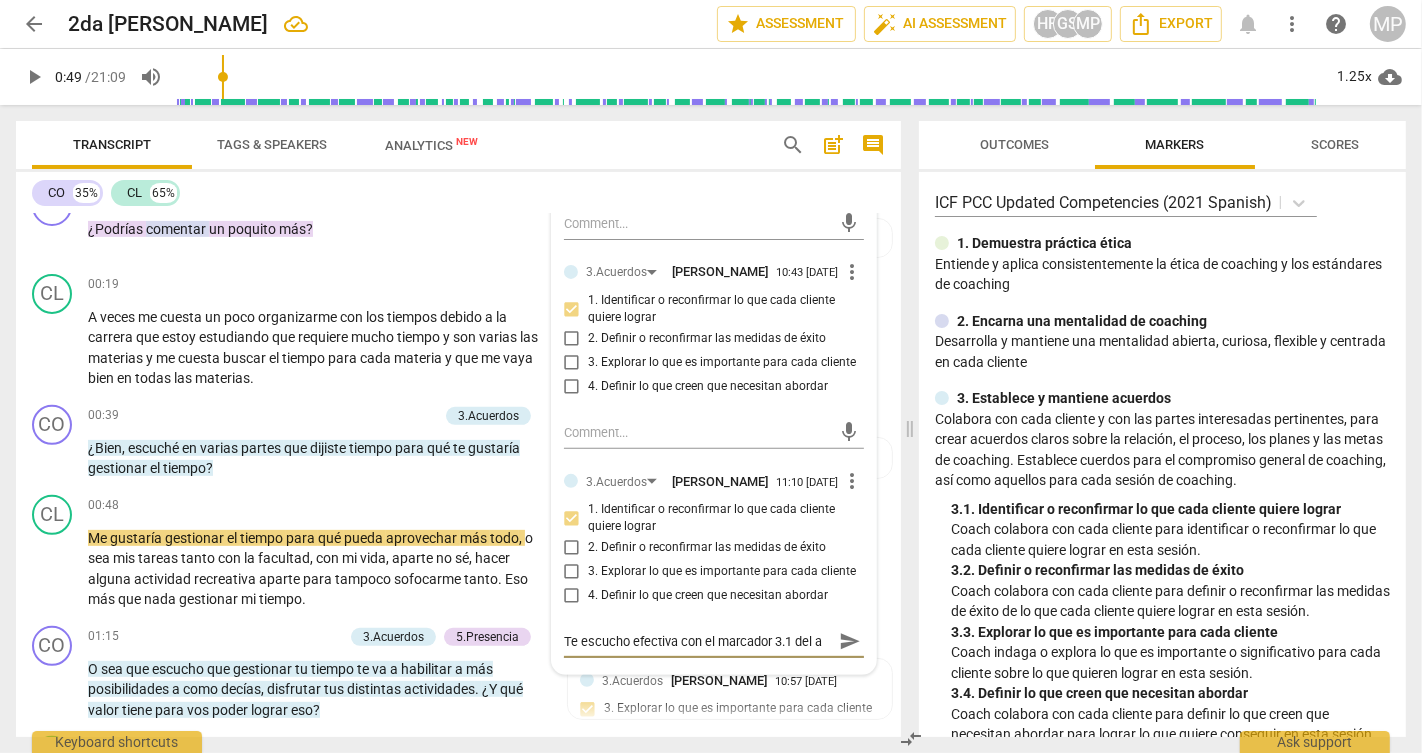 type on "Te escucho efectiva con el marcador 3.1 del ac" 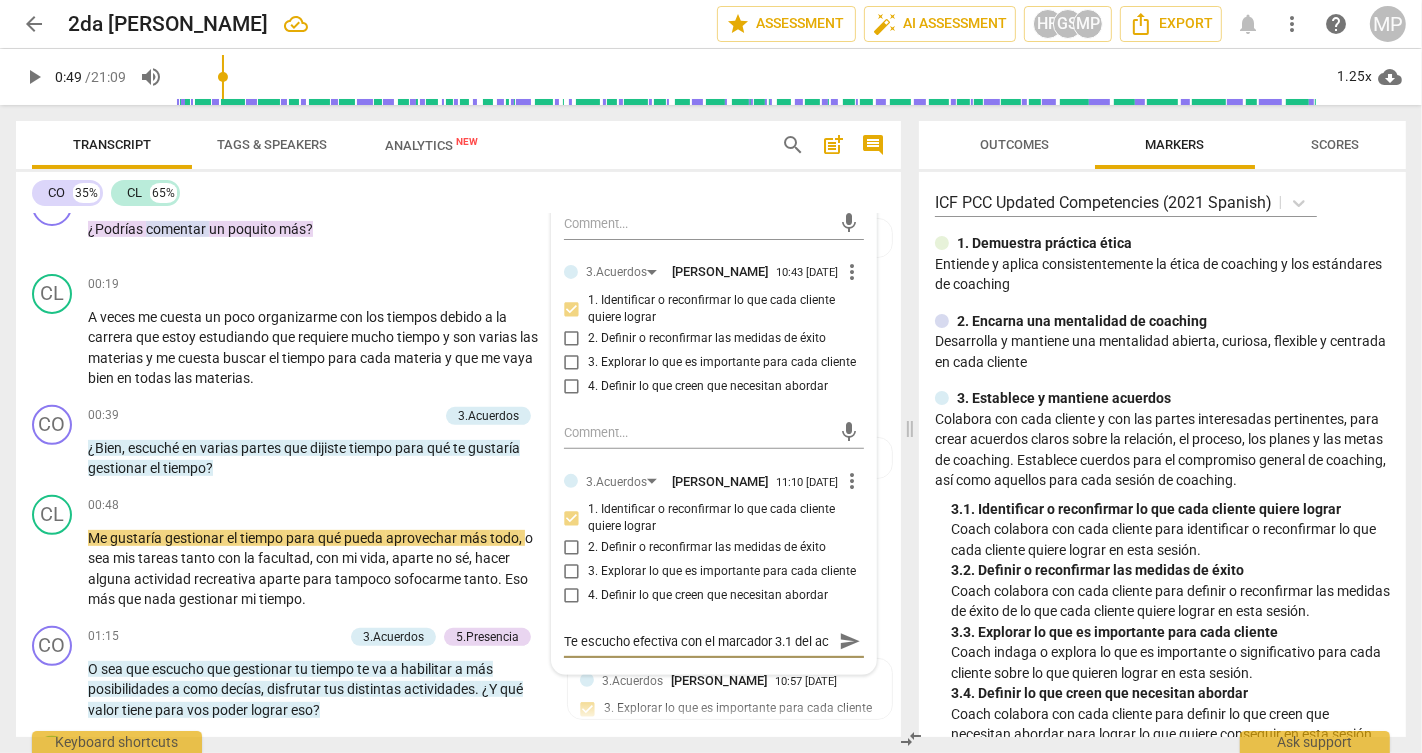 scroll, scrollTop: 16, scrollLeft: 0, axis: vertical 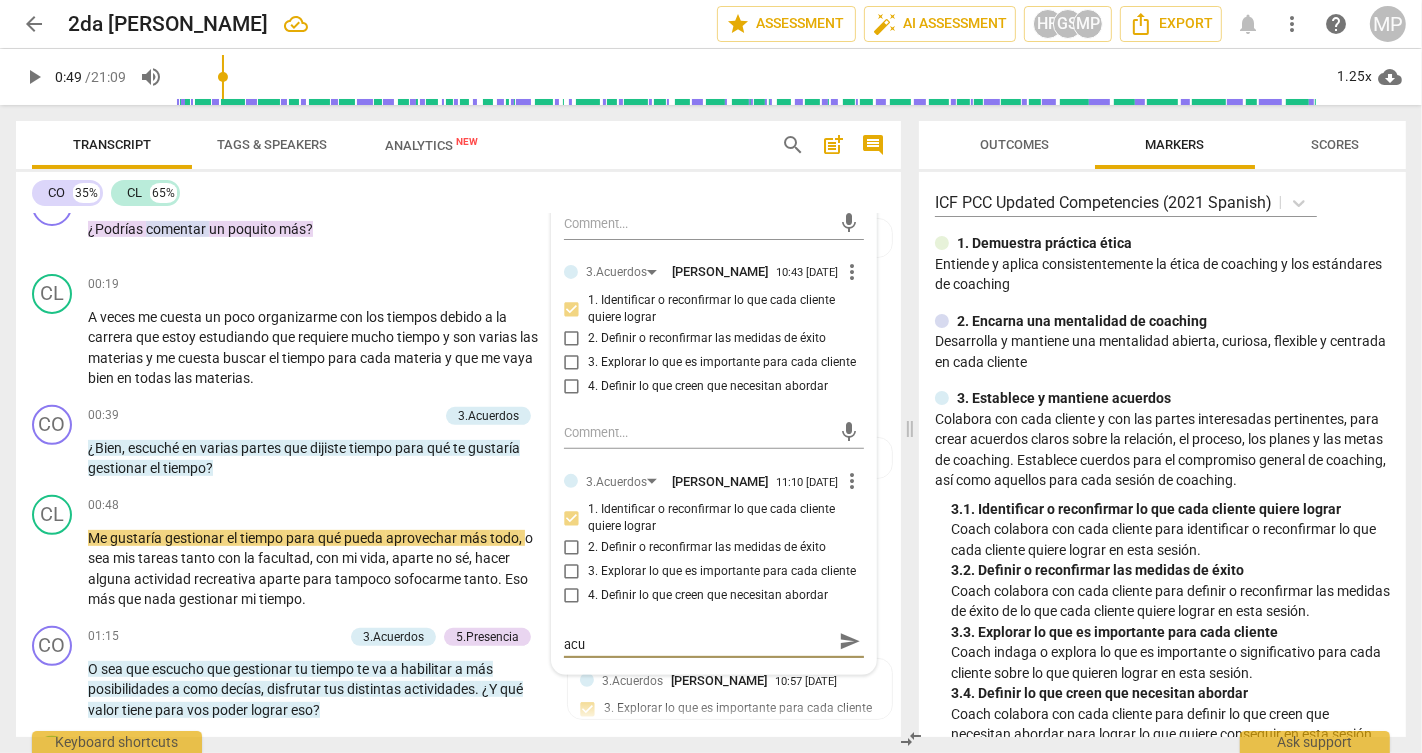 type on "Te escucho efectiva con el marcador 3.1 del acue" 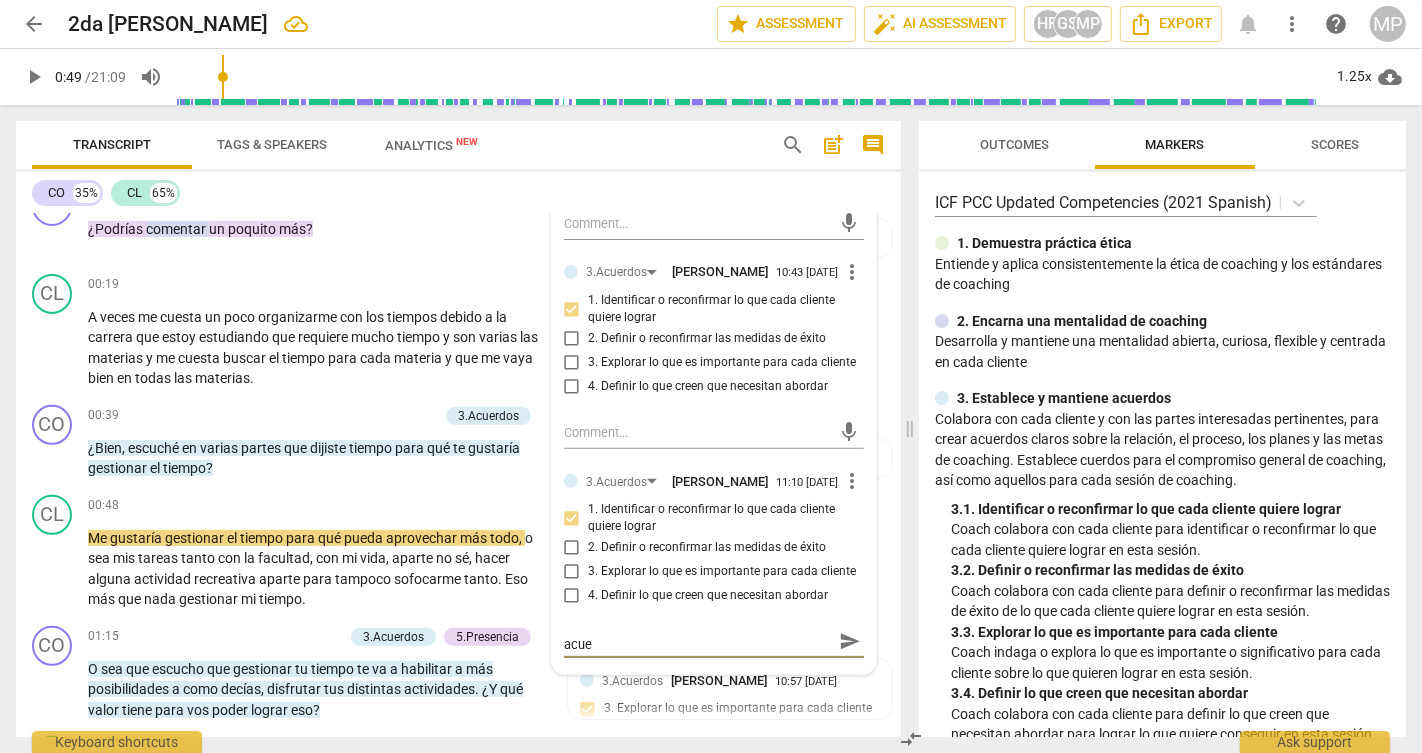 type on "Te escucho efectiva con el marcador 3.1 del acuer" 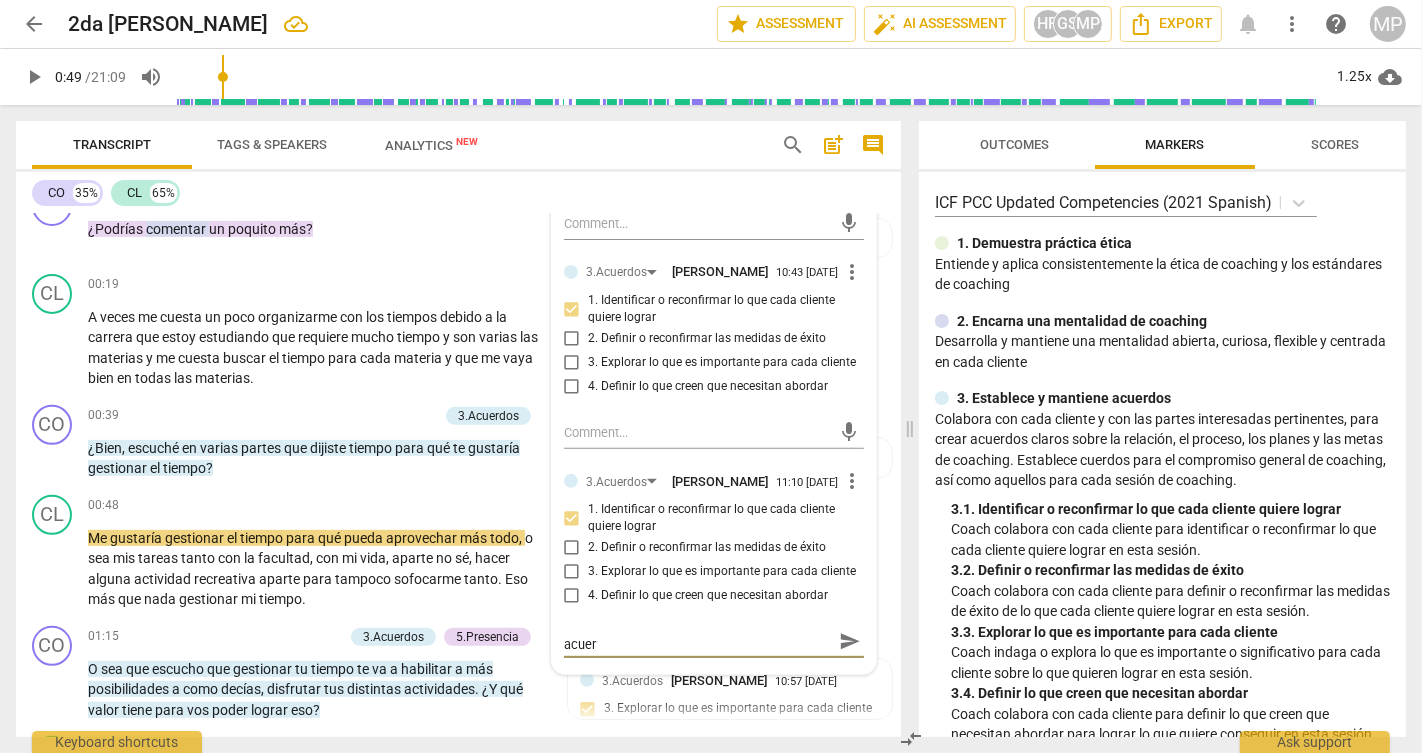 type on "Te escucho efectiva con el marcador 3.1 del acuerd" 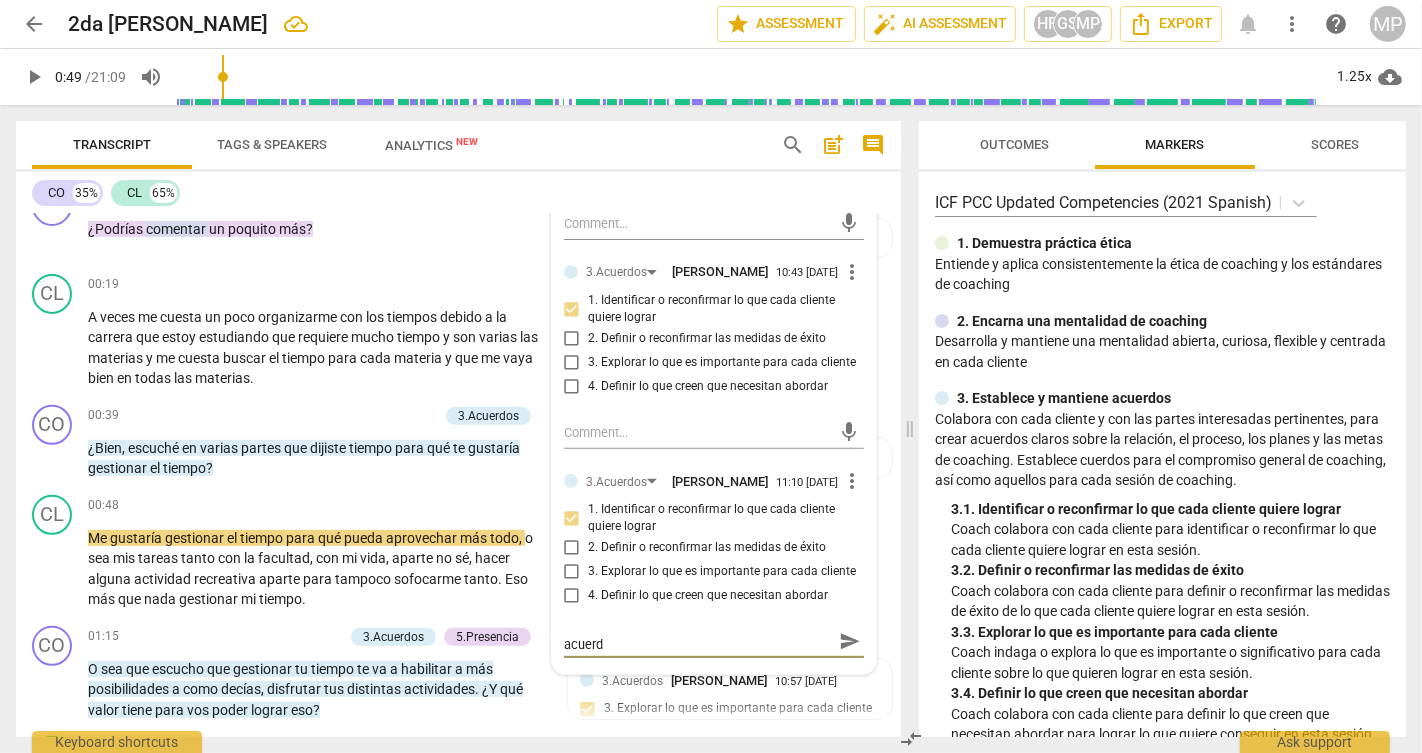 type on "Te escucho efectiva con el marcador 3.1 del acuerdo" 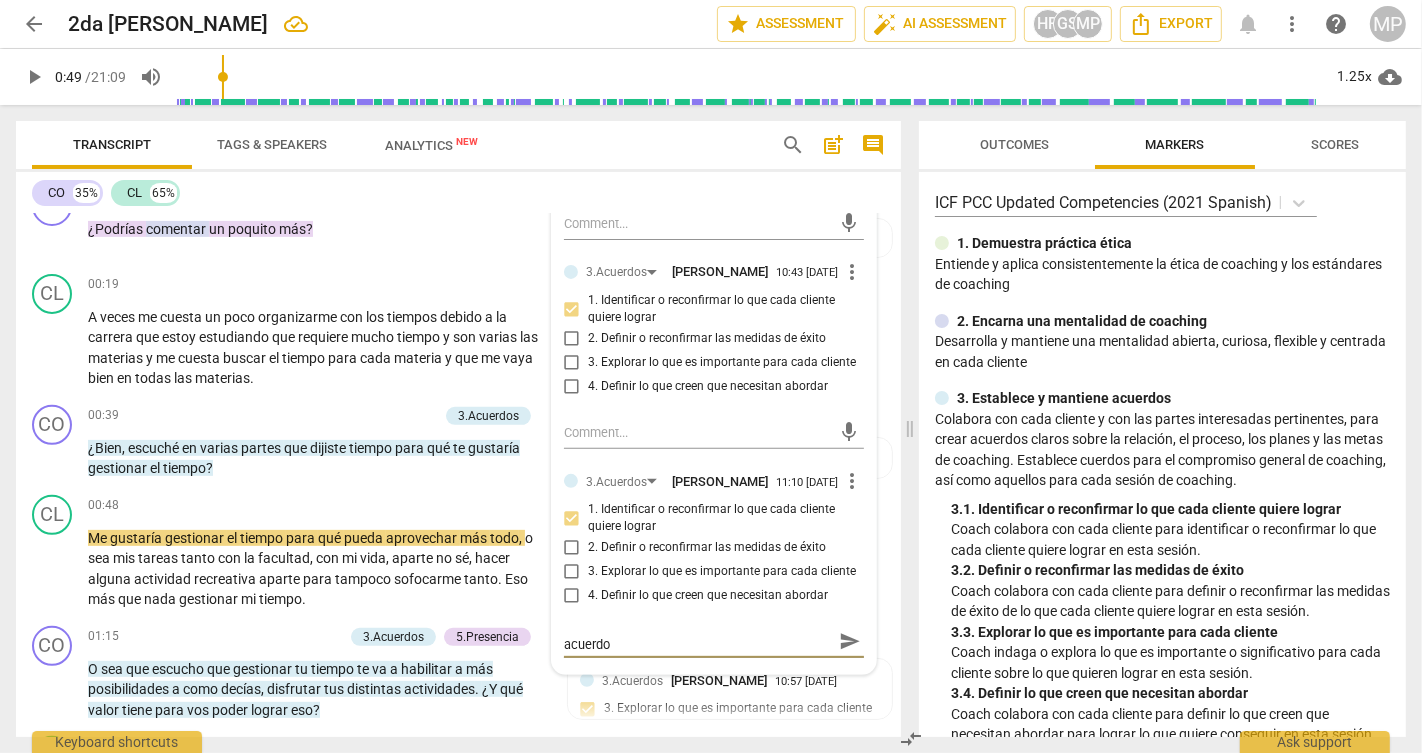 scroll, scrollTop: 0, scrollLeft: 0, axis: both 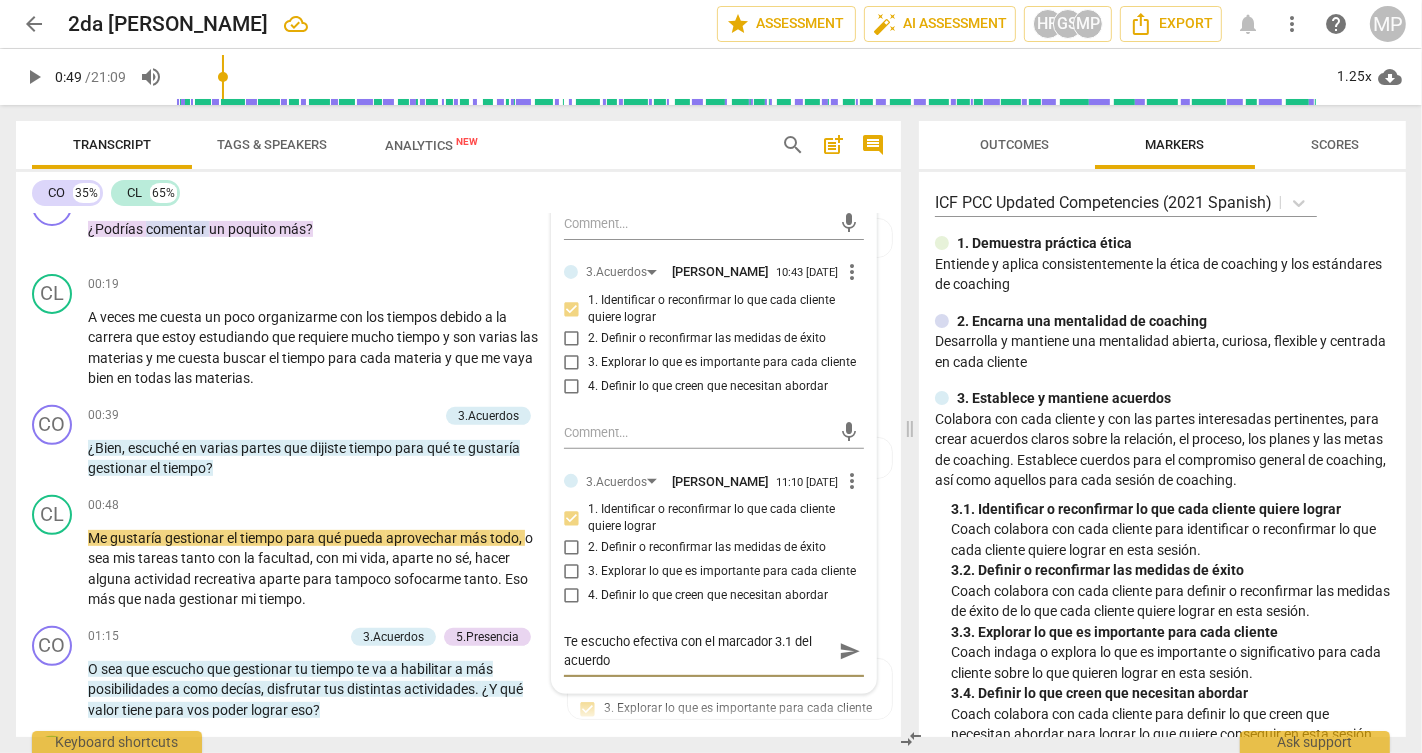 type on "Te escucho efectiva con el marcador 3.1 del acuerdo" 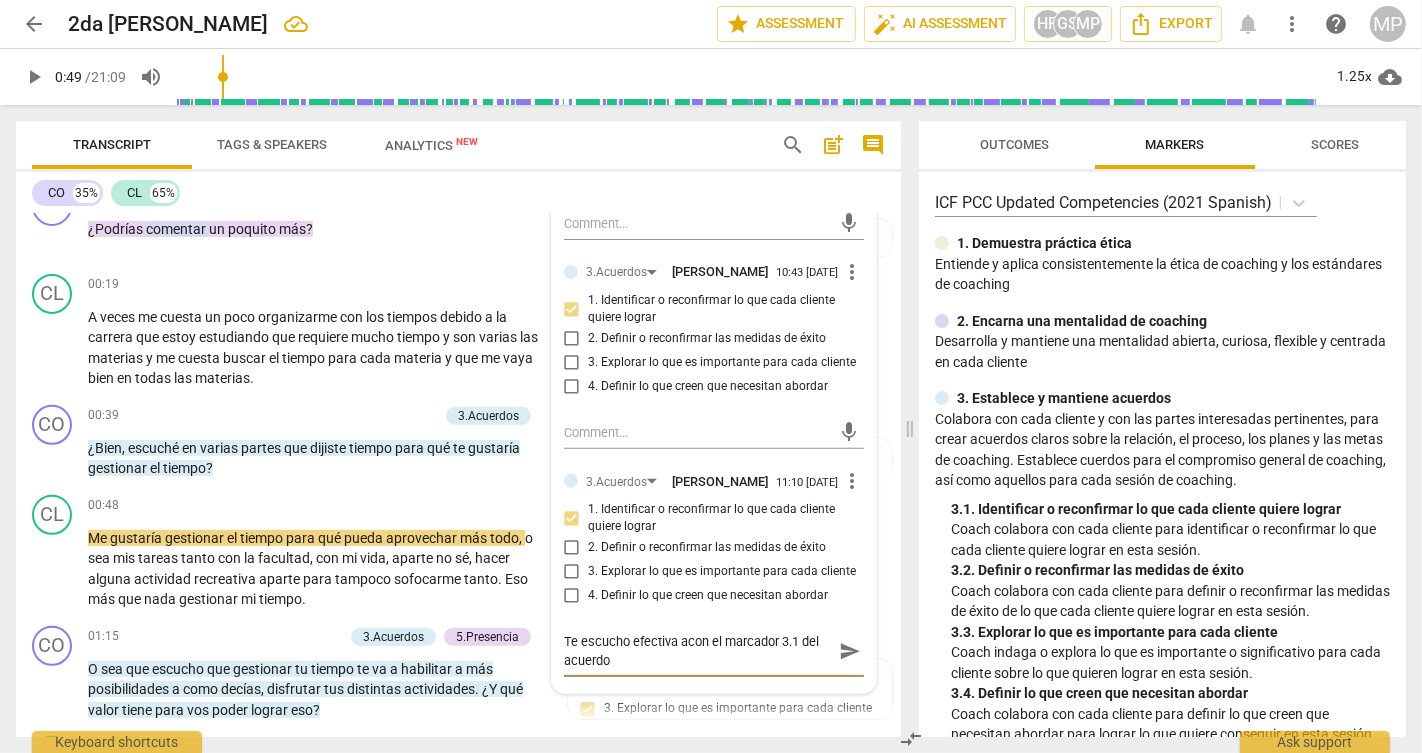 type on "Te escucho efectiva [PERSON_NAME] el marcador 3.1 del acuerdo" 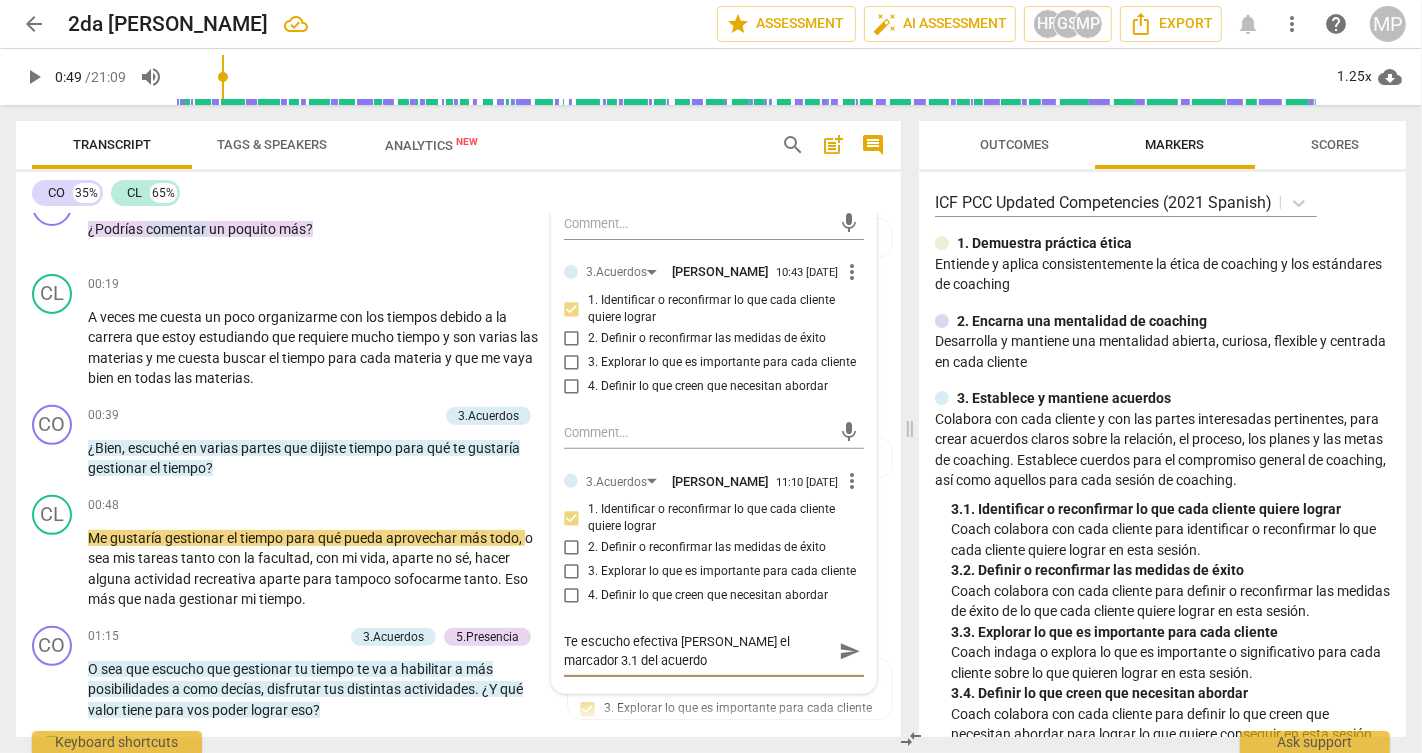 type on "Te escucho efectiva al con el marcador 3.1 del acuerdo" 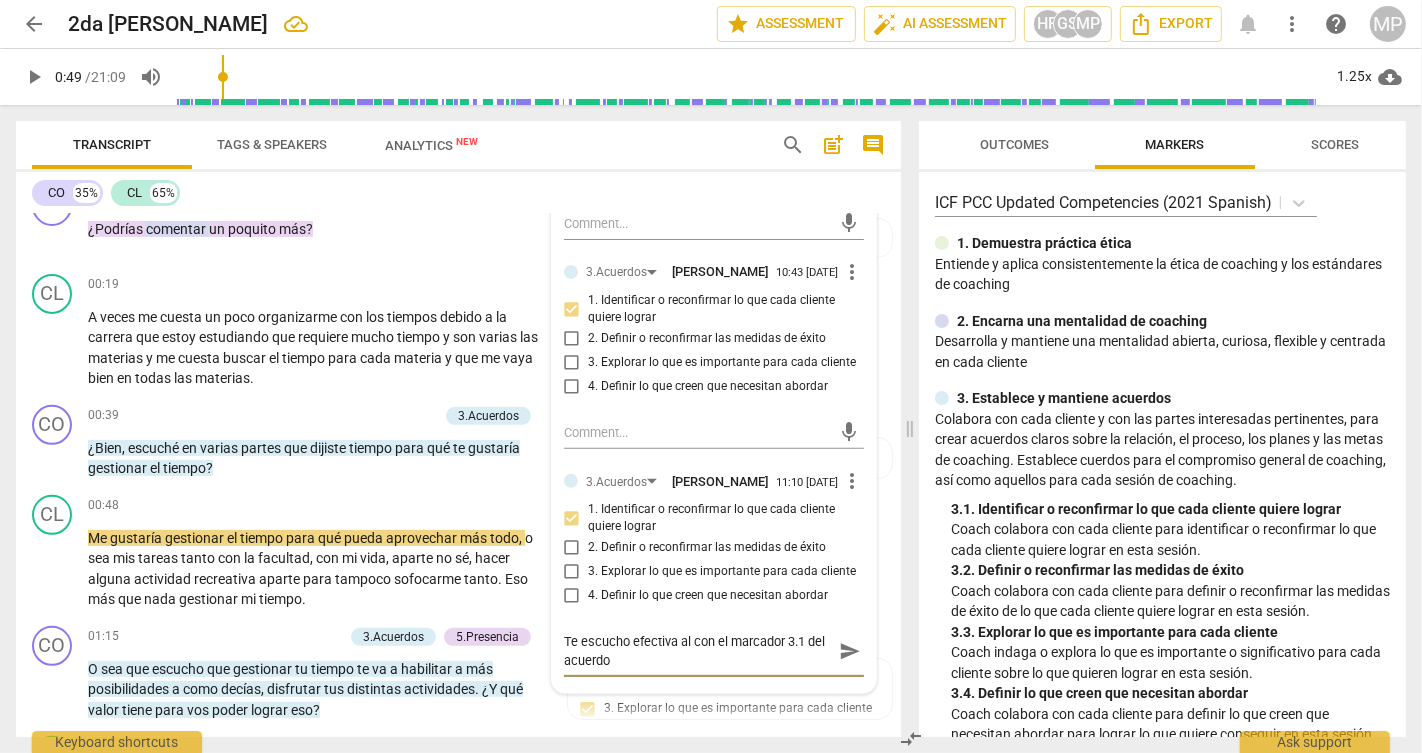 type on "Te escucho efectiva al econ el marcador 3.1 del acuerdo" 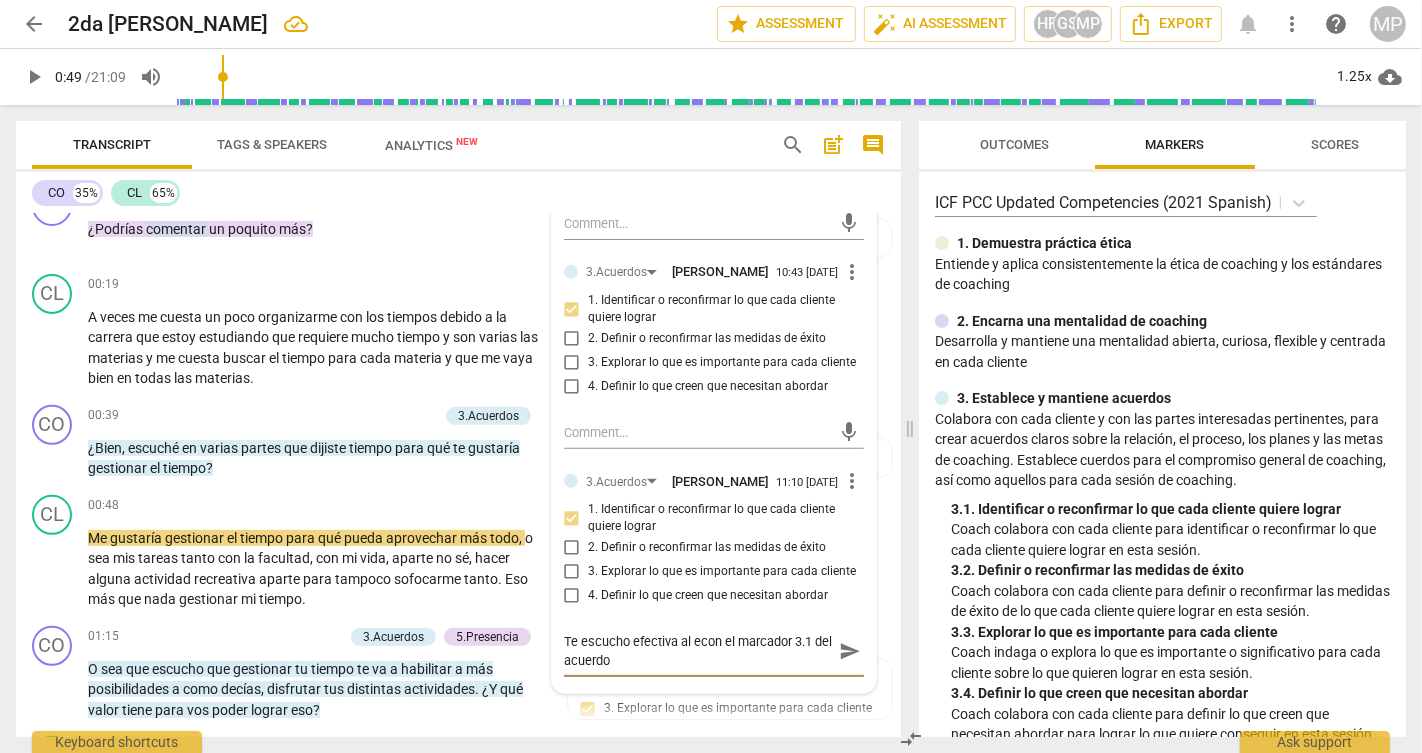 type on "Te escucho efectiva al evcon el marcador 3.1 del acuerdo" 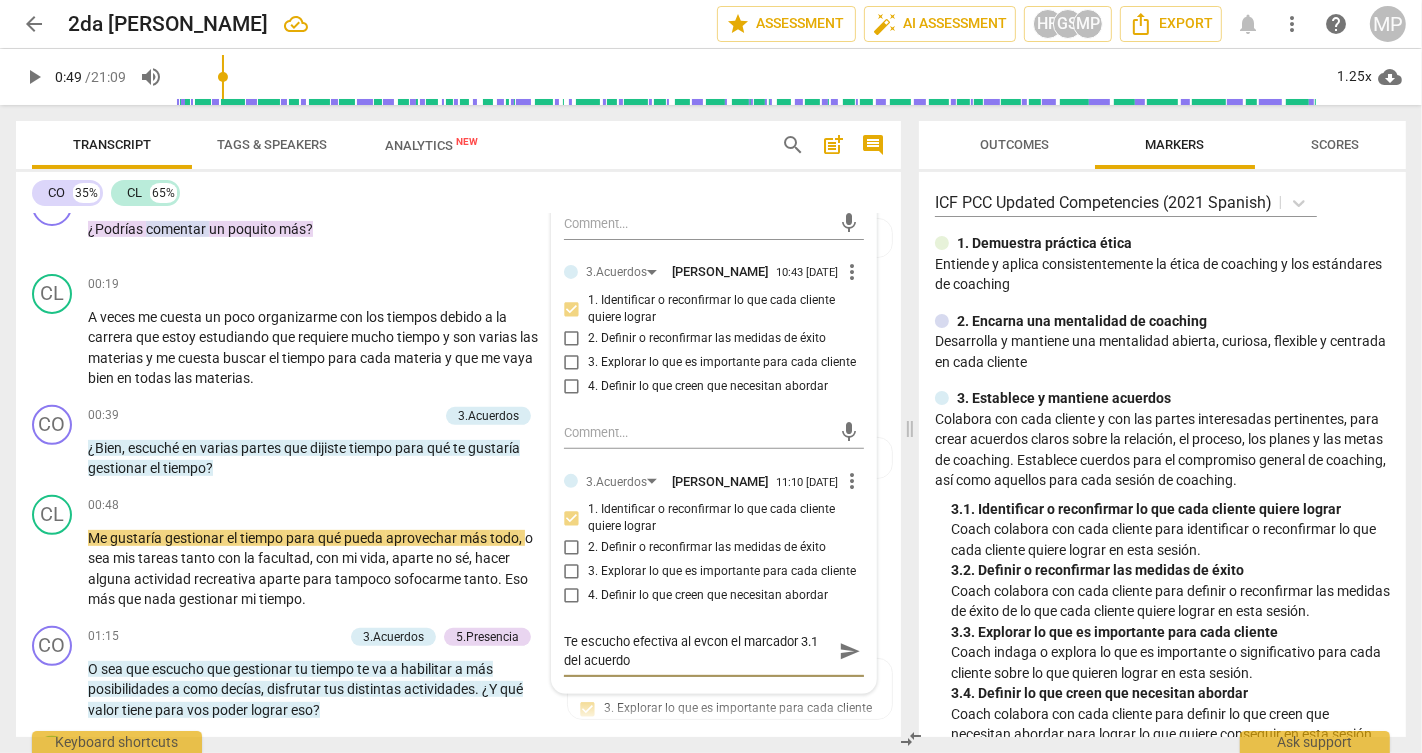 type on "Te escucho efectiva al evicon el marcador 3.1 del acuerdo" 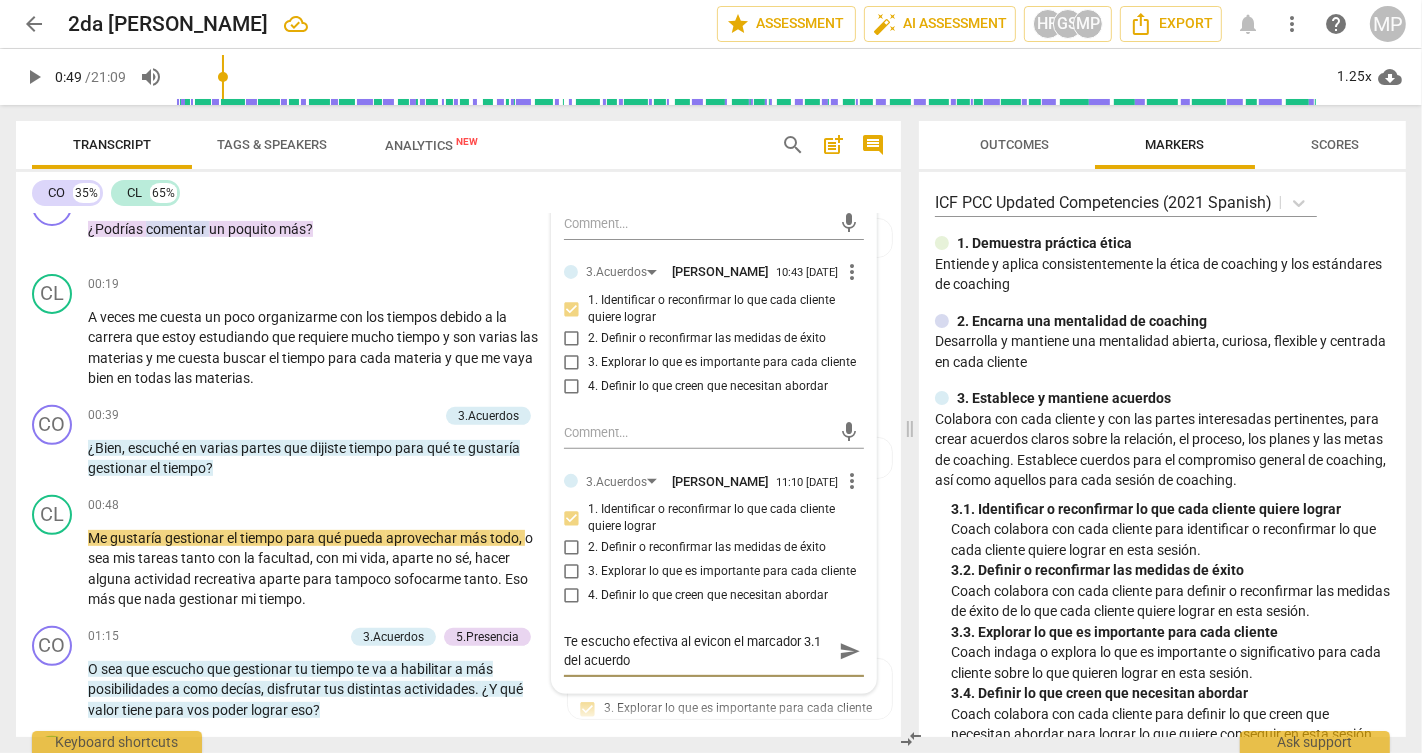 type on "Te escucho efectiva al evidcon el marcador 3.1 del acuerdo" 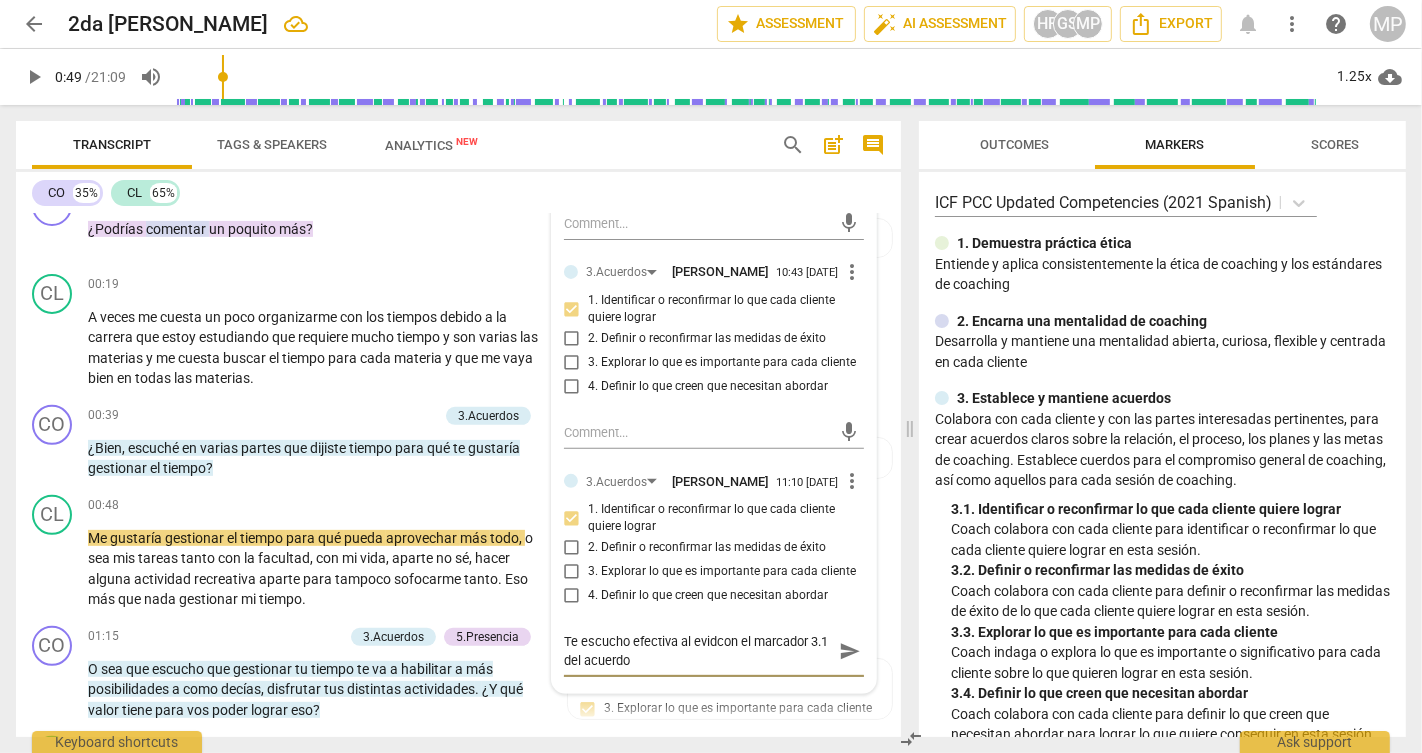 type on "Te escucho efectiva al evicon el marcador 3.1 del acuerdo" 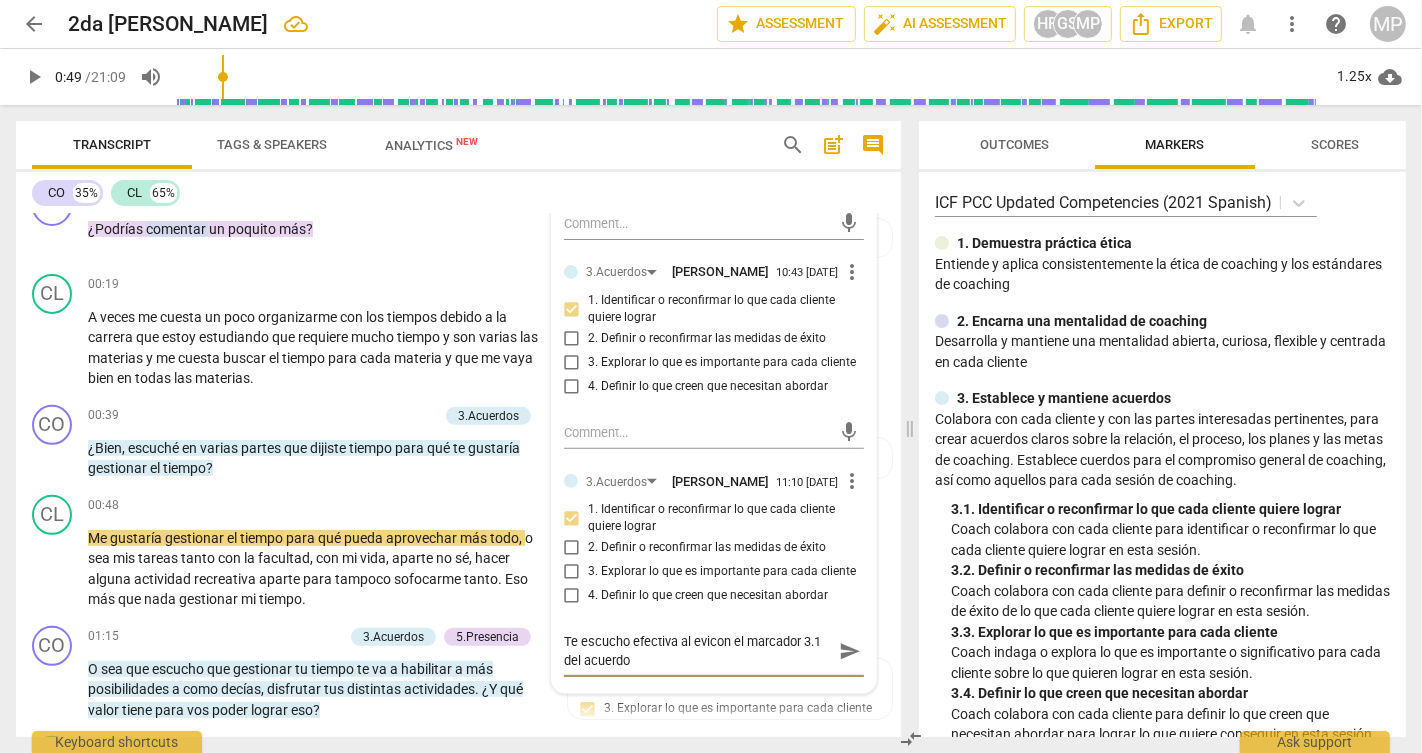 type on "Te escucho efectiva al evcon el marcador 3.1 del acuerdo" 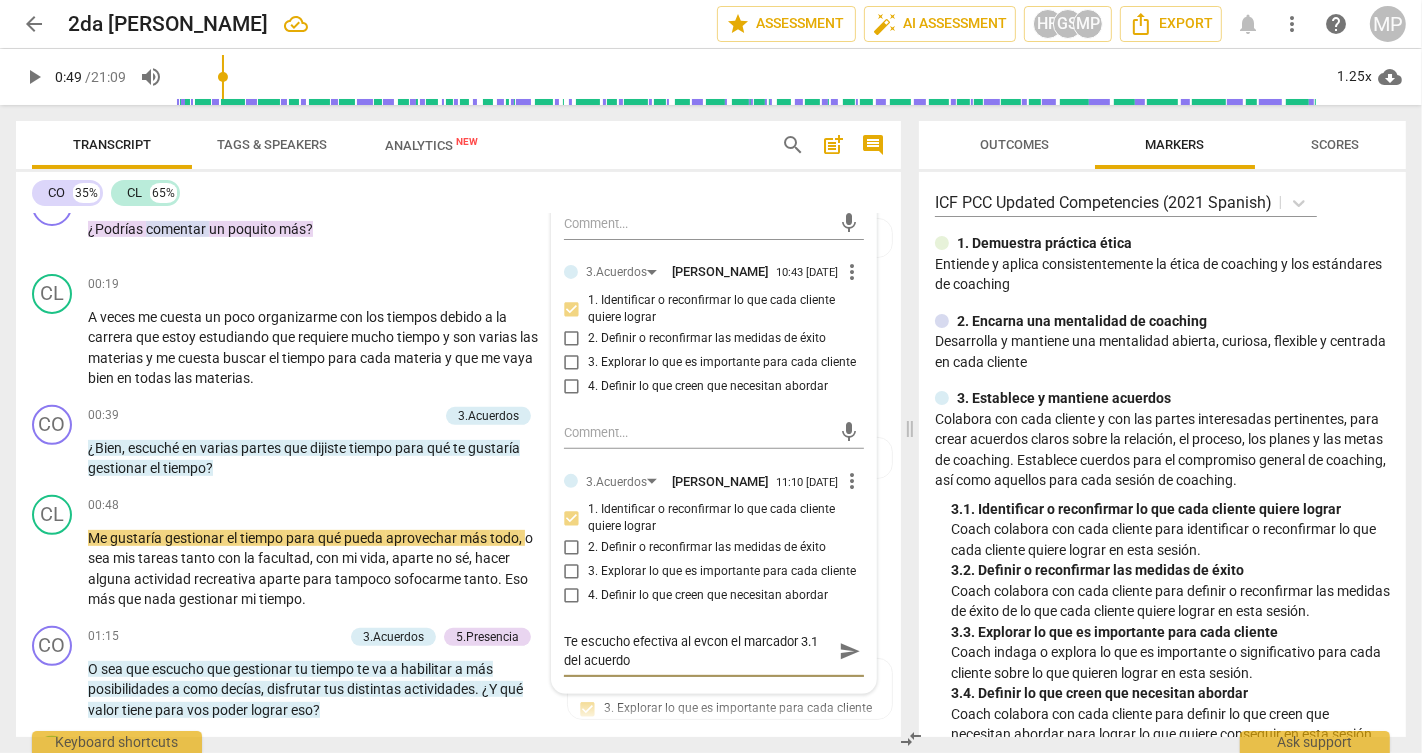 type on "Te escucho efectiva al econ el marcador 3.1 del acuerdo" 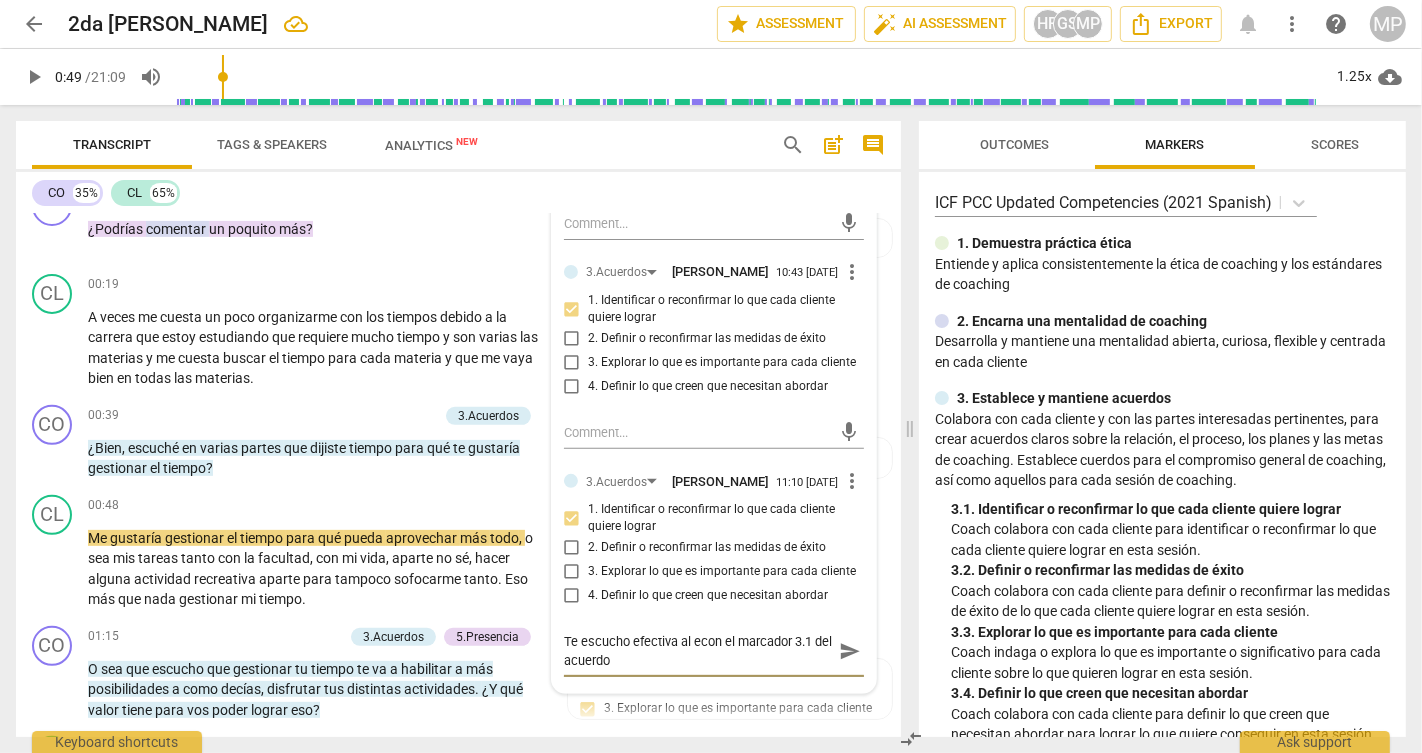 type on "Te escucho efectiva al con el marcador 3.1 del acuerdo" 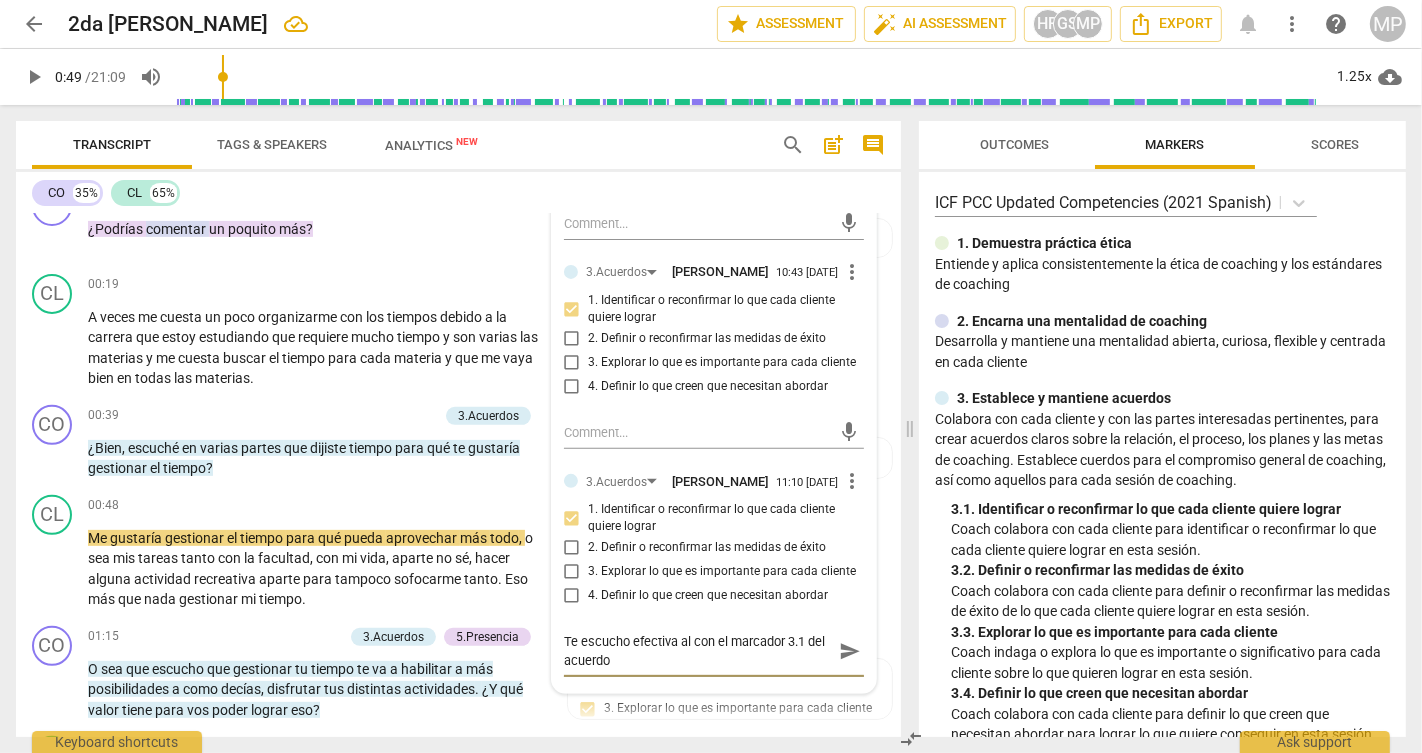 type on "Te escucho efectiva al pcon el marcador 3.1 del acuerdo" 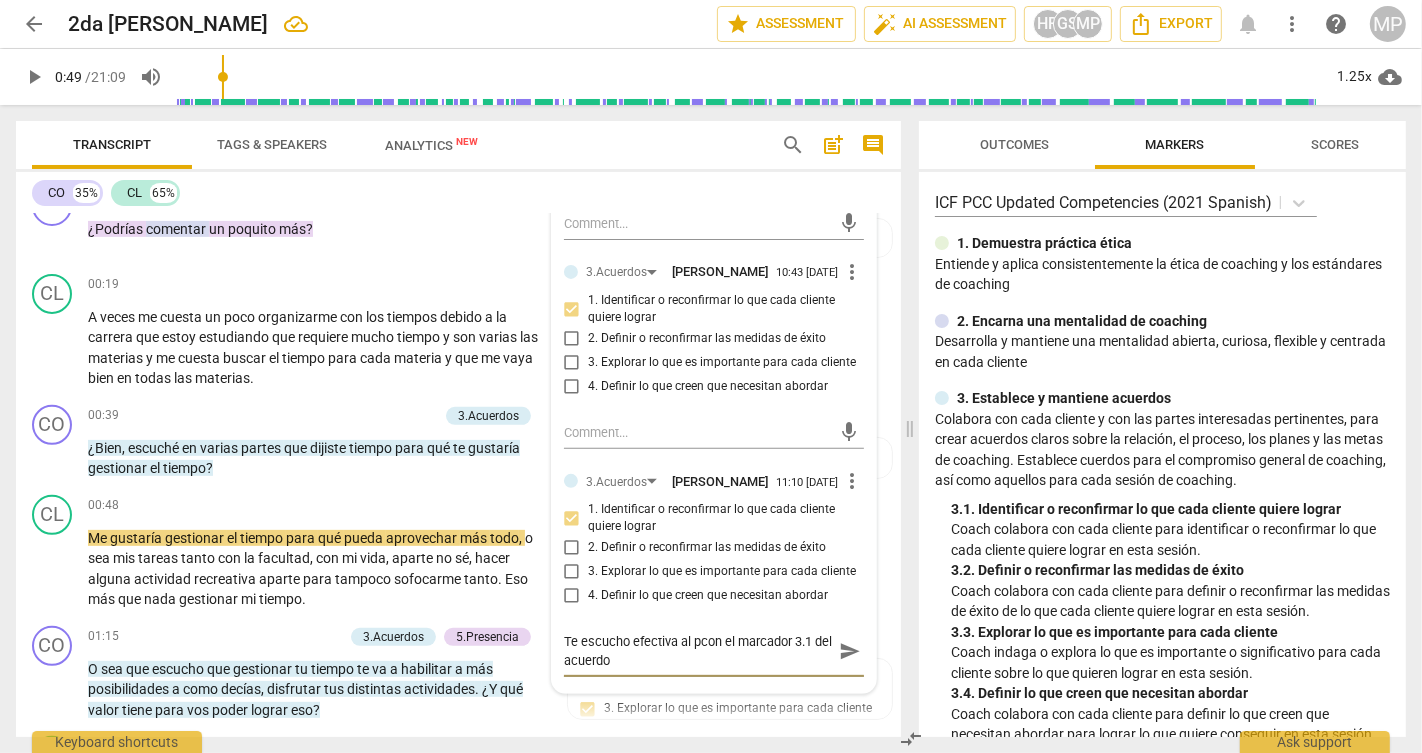 type on "Te escucho efectiva al prcon el marcador 3.1 del acuerdo" 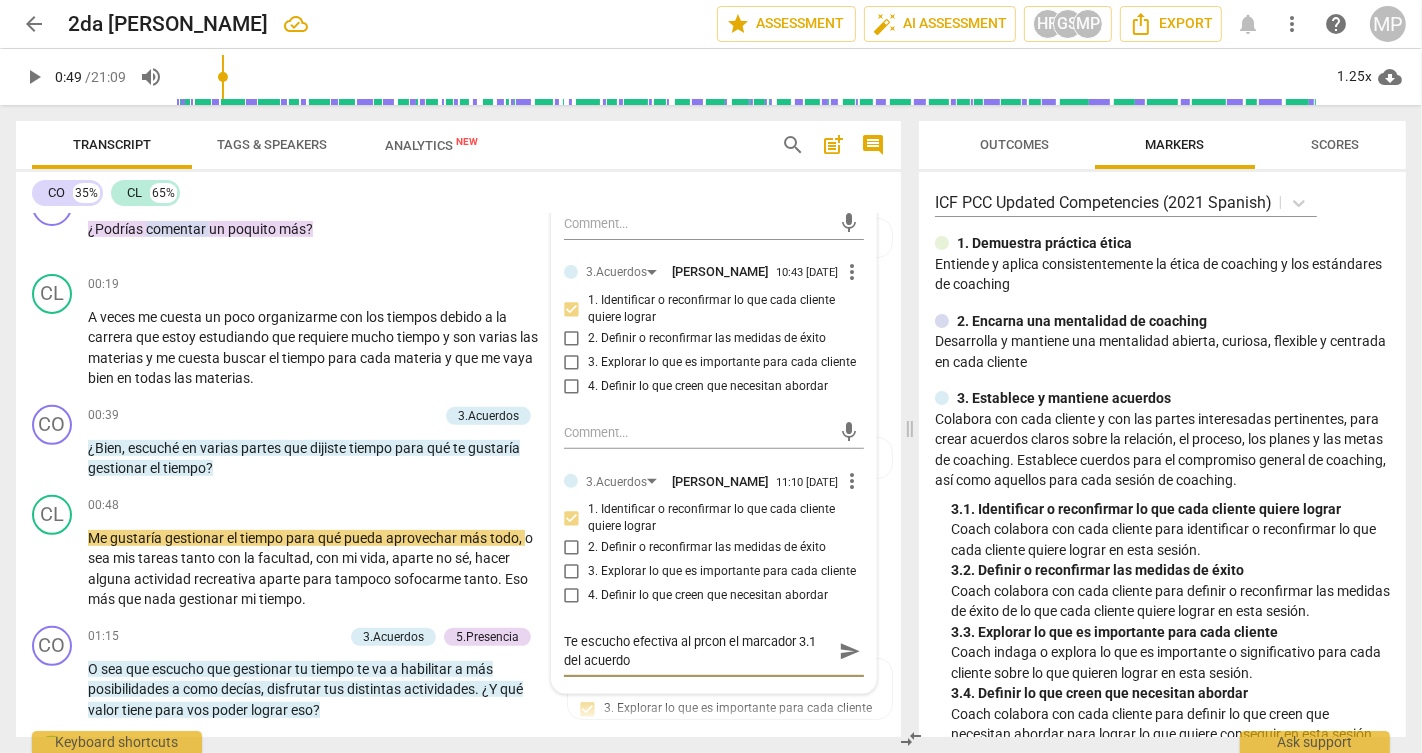 type on "Te escucho efectiva al precon el marcador 3.1 del acuerdo" 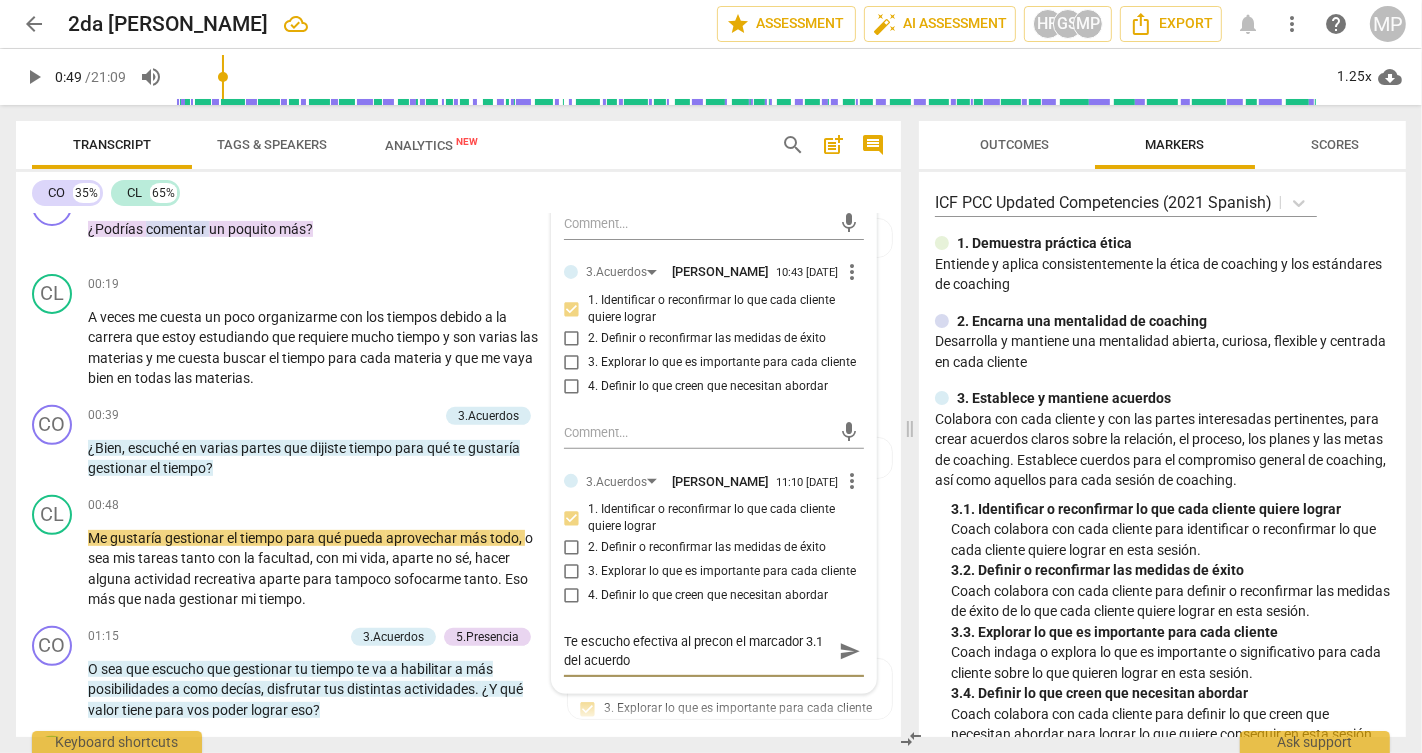 type on "Te escucho efectiva al pregcon el marcador 3.1 del acuerdo" 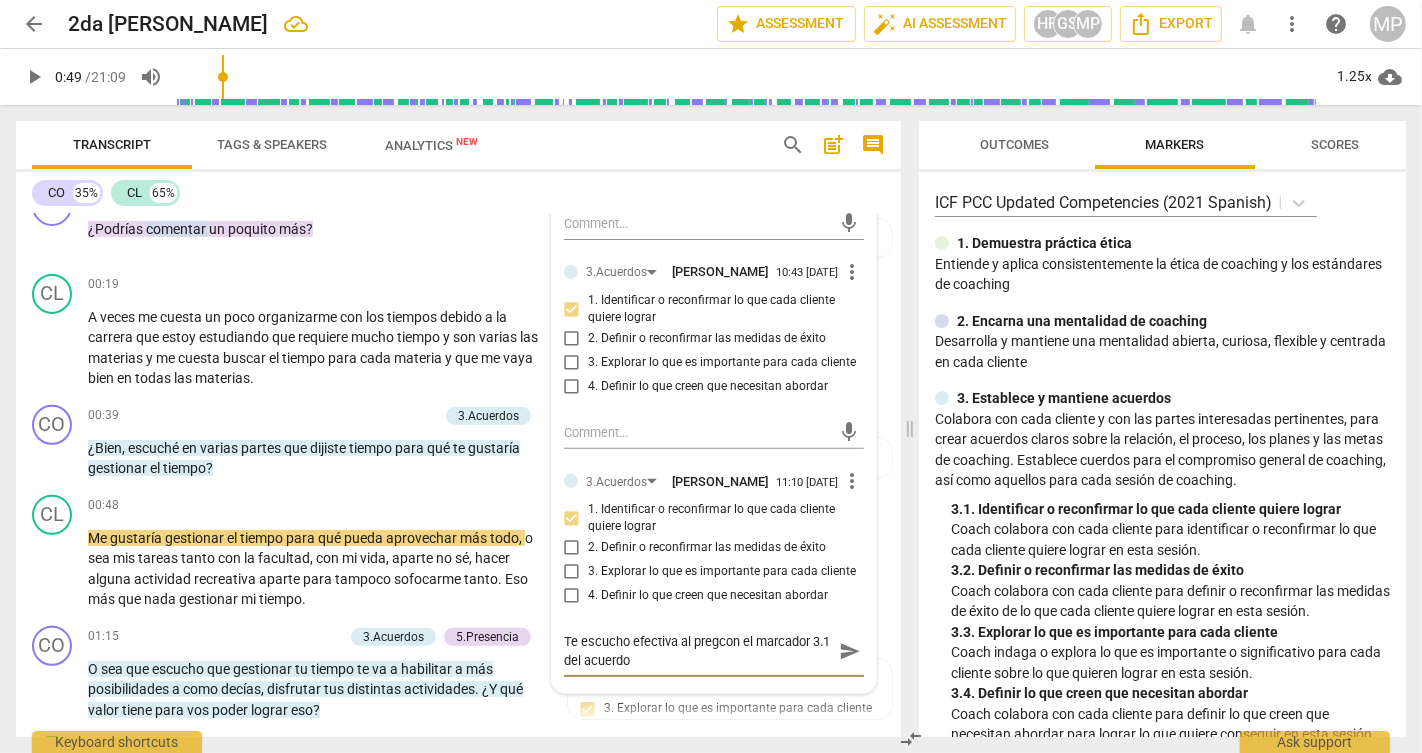 type on "Te escucho efectiva al pregucon el marcador 3.1 del acuerdo" 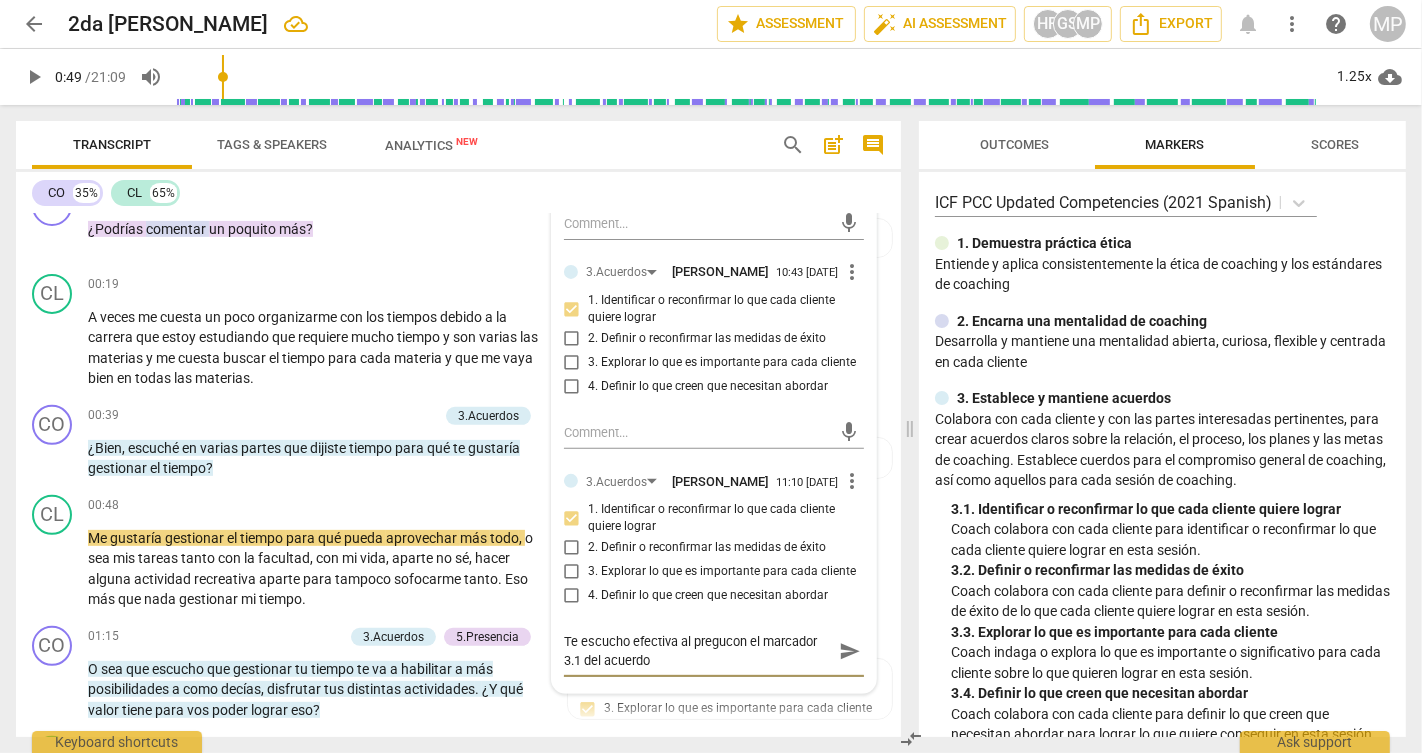 type on "Te escucho efectiva al preguncon el marcador 3.1 del acuerdo" 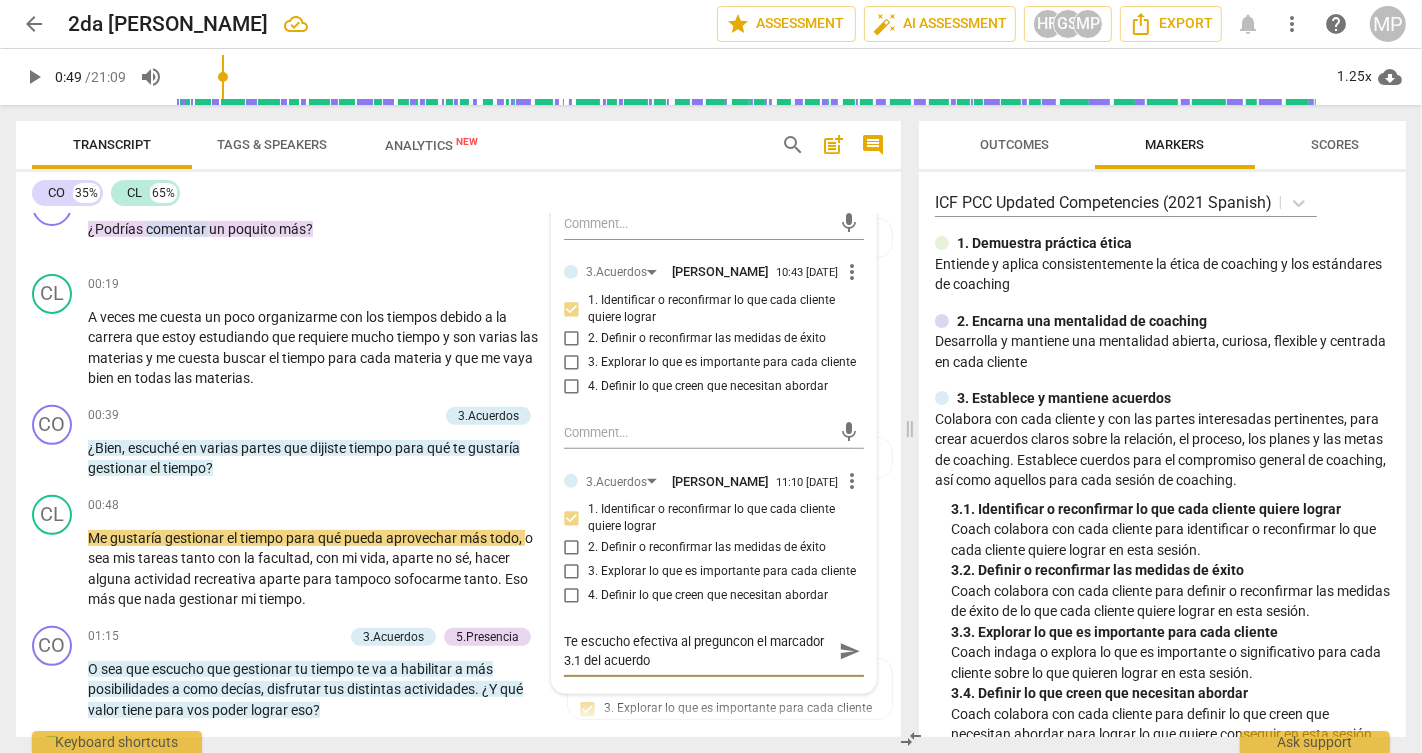 type on "Te escucho efectiva al preguntcon el marcador 3.1 del acuerdo" 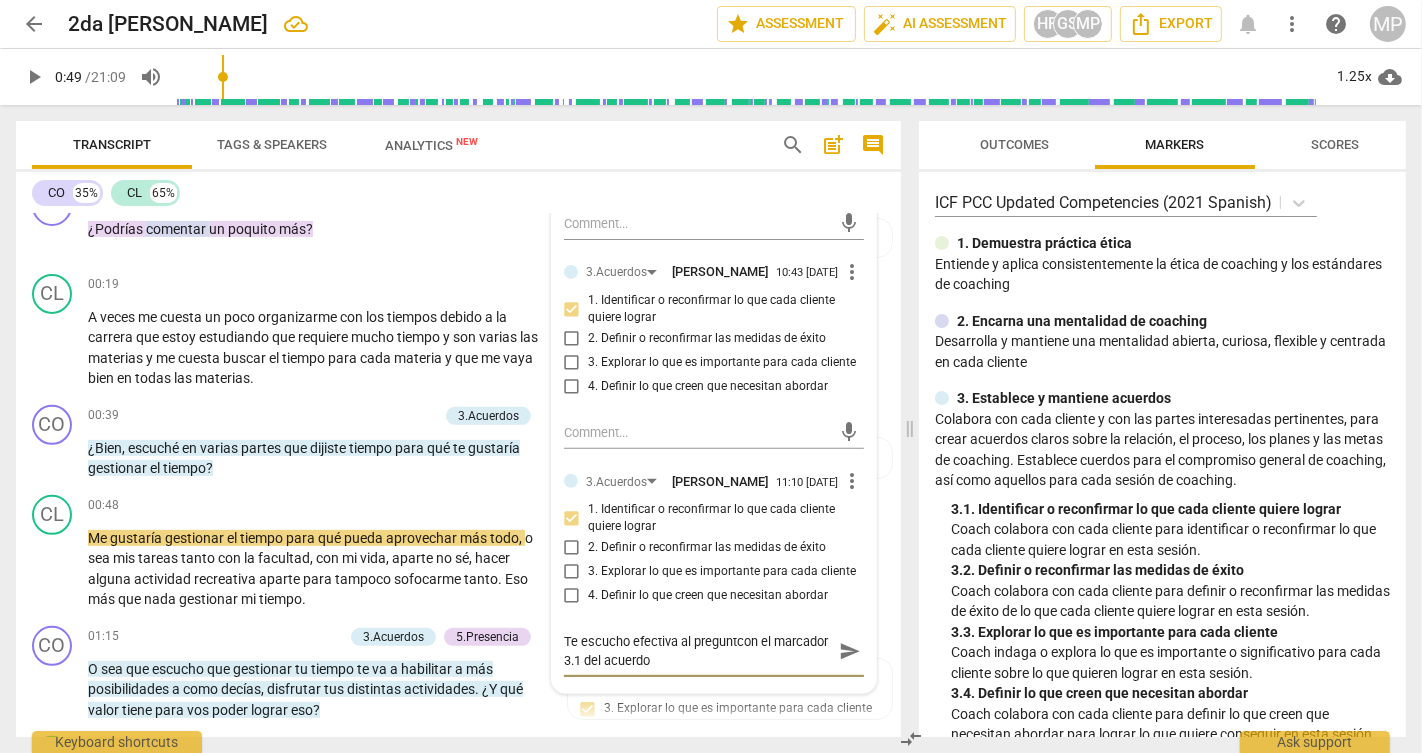 type on "Te escucho efectiva al preguntacon el marcador 3.1 del acuerdo" 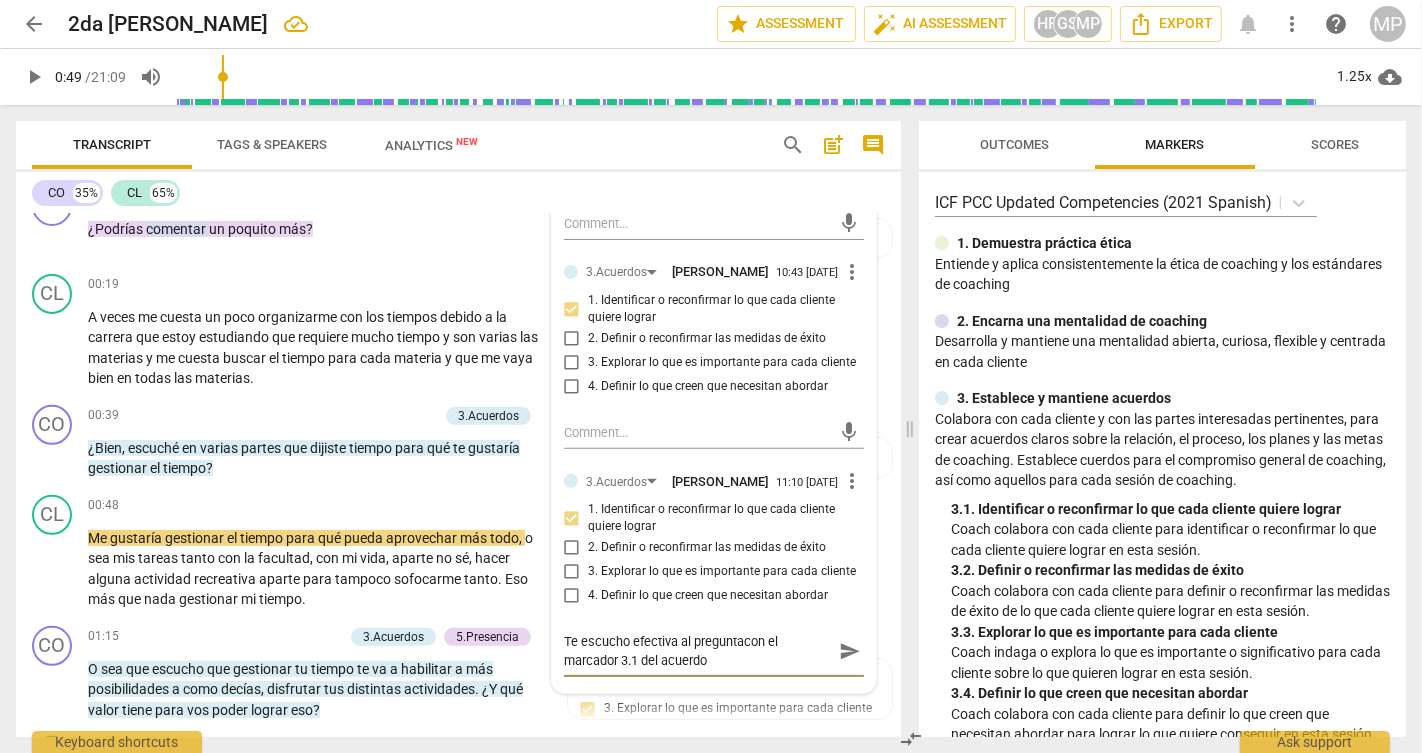 type on "Te escucho efectiva al preguntarcon el marcador 3.1 del acuerdo" 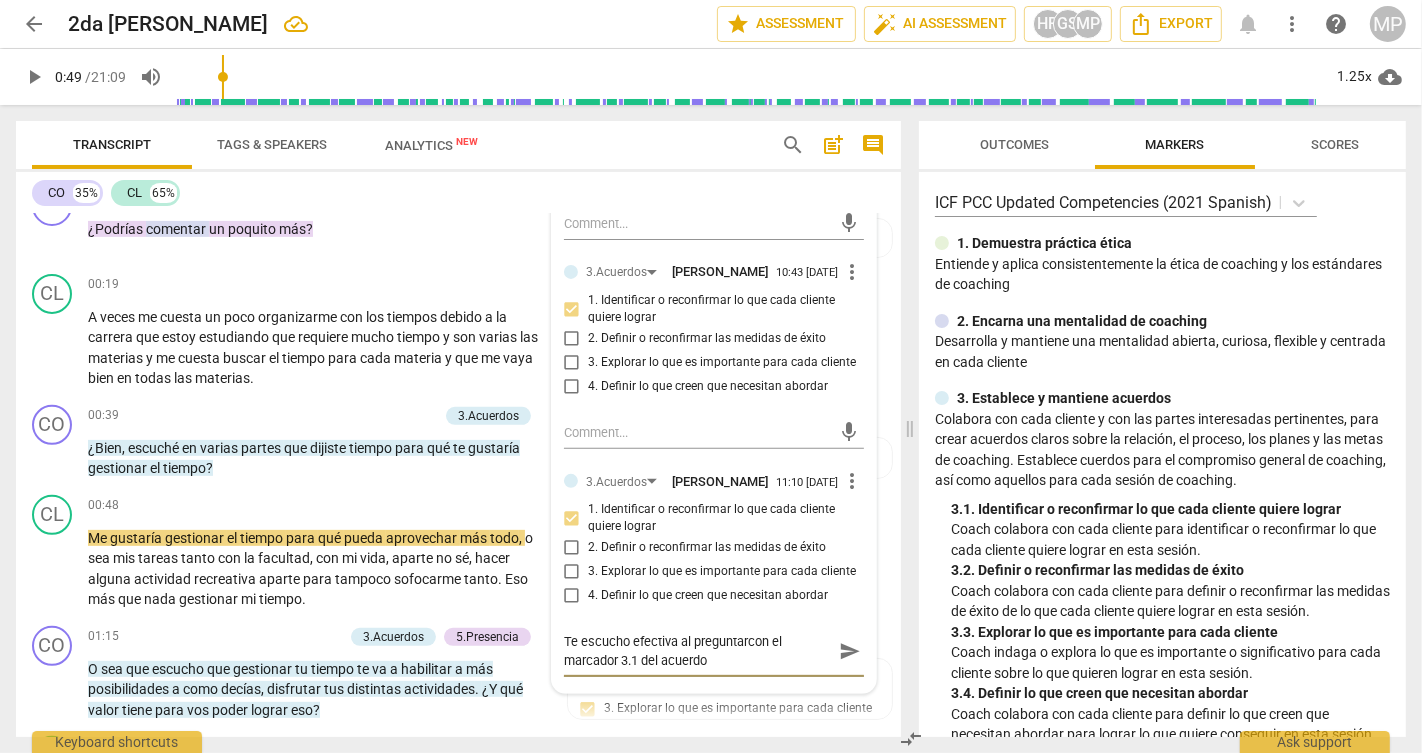 type on "Te escucho efectiva al preguntar con el marcador 3.1 del acuerdo" 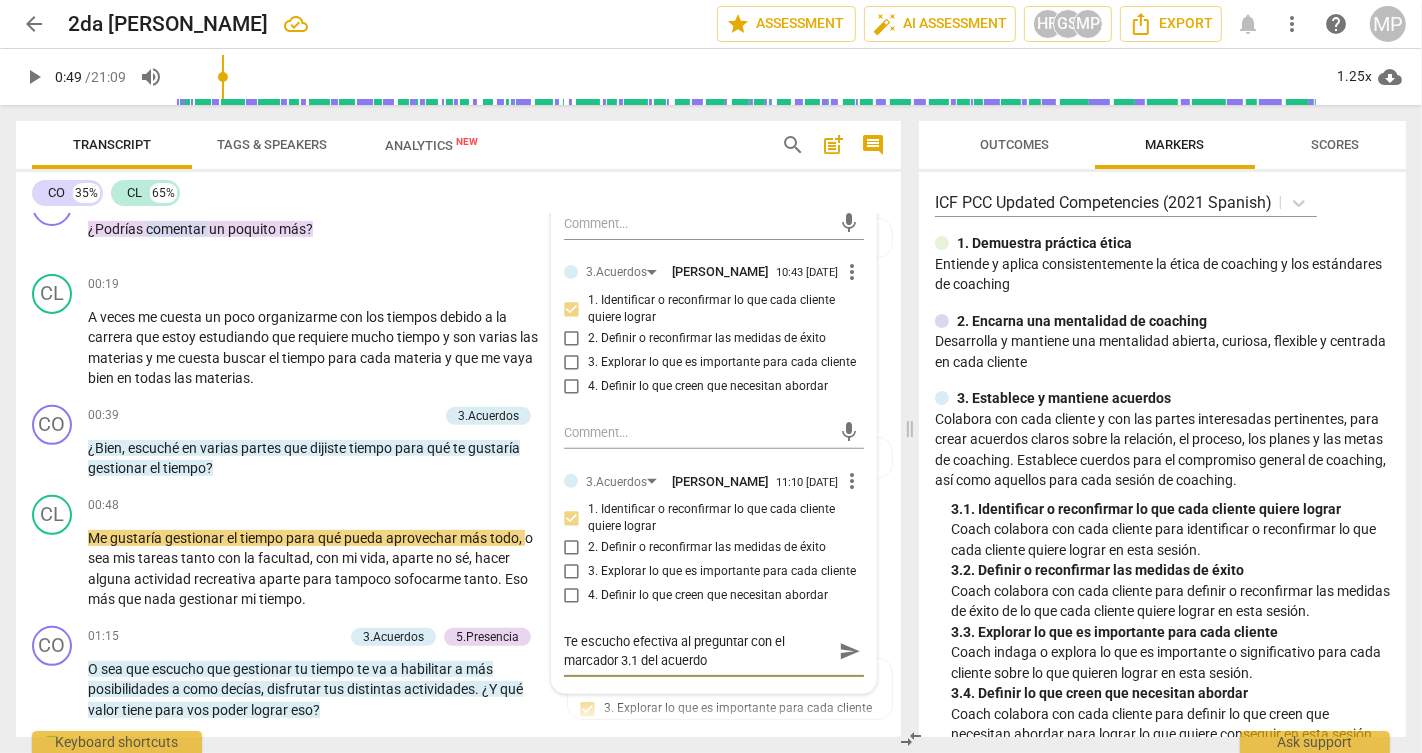 type 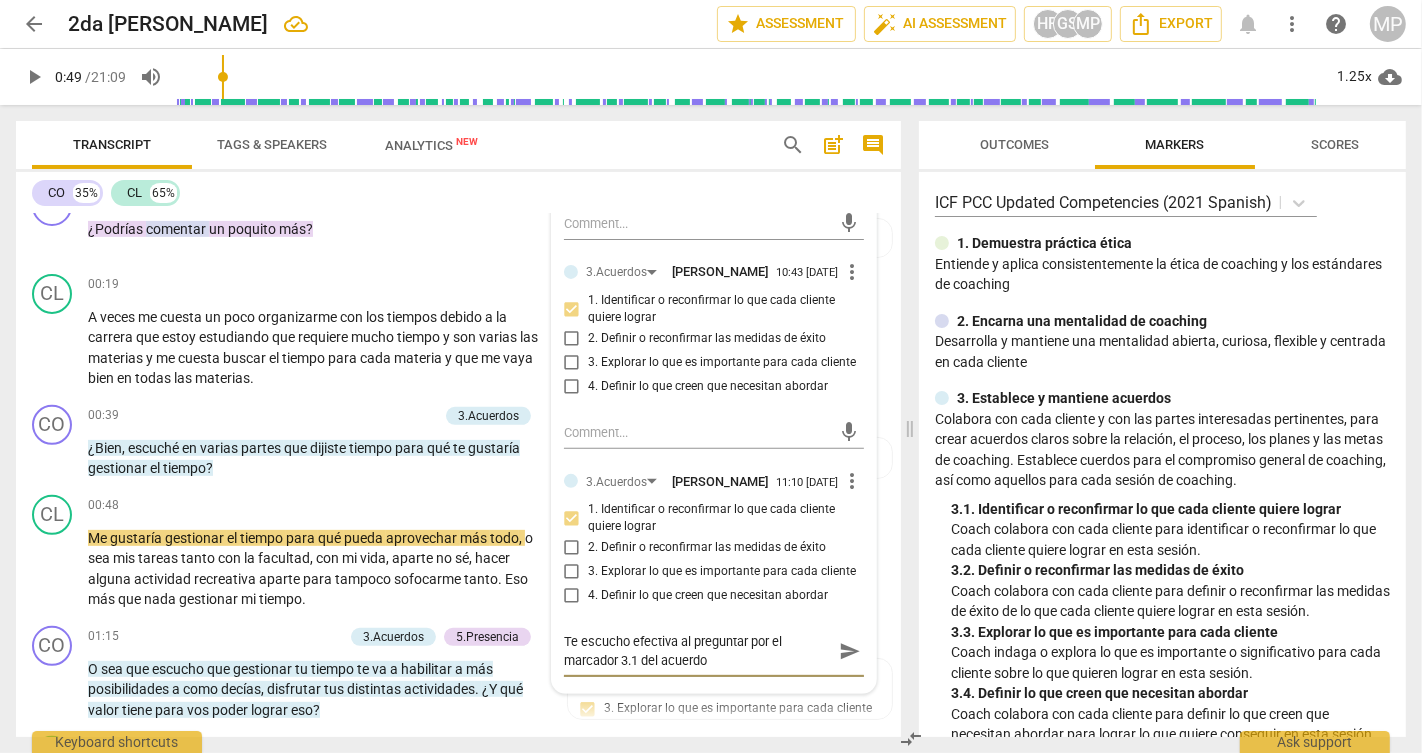 click on "send" at bounding box center [850, 651] 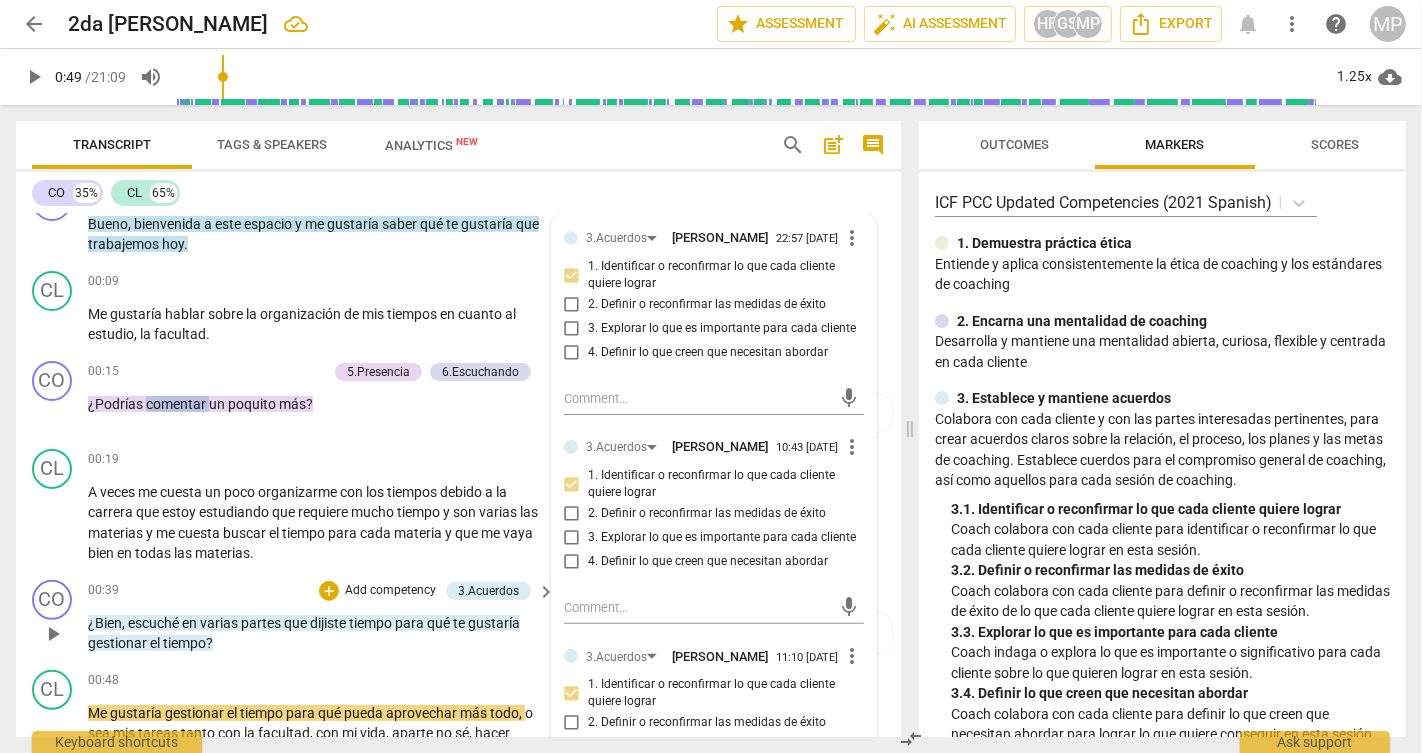 scroll, scrollTop: 479, scrollLeft: 0, axis: vertical 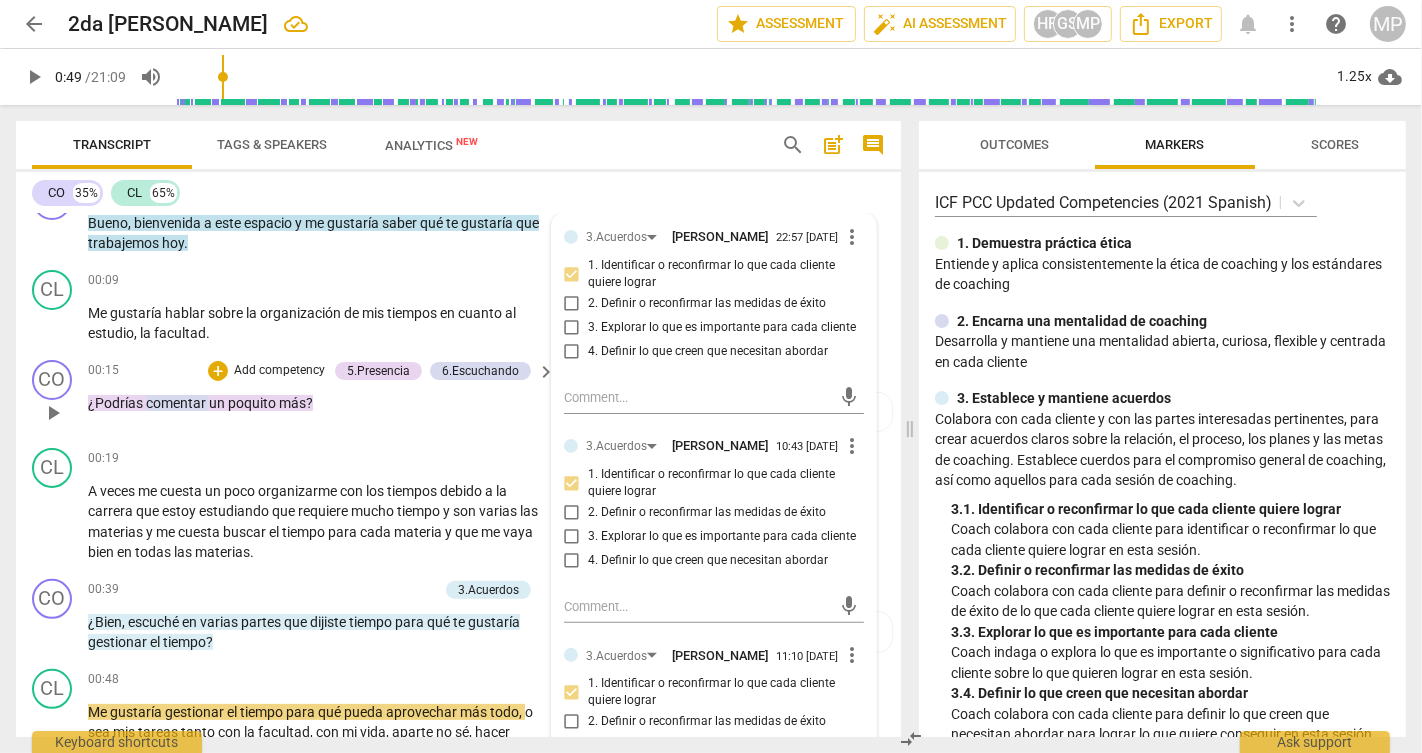 click on "Add competency" at bounding box center [279, 371] 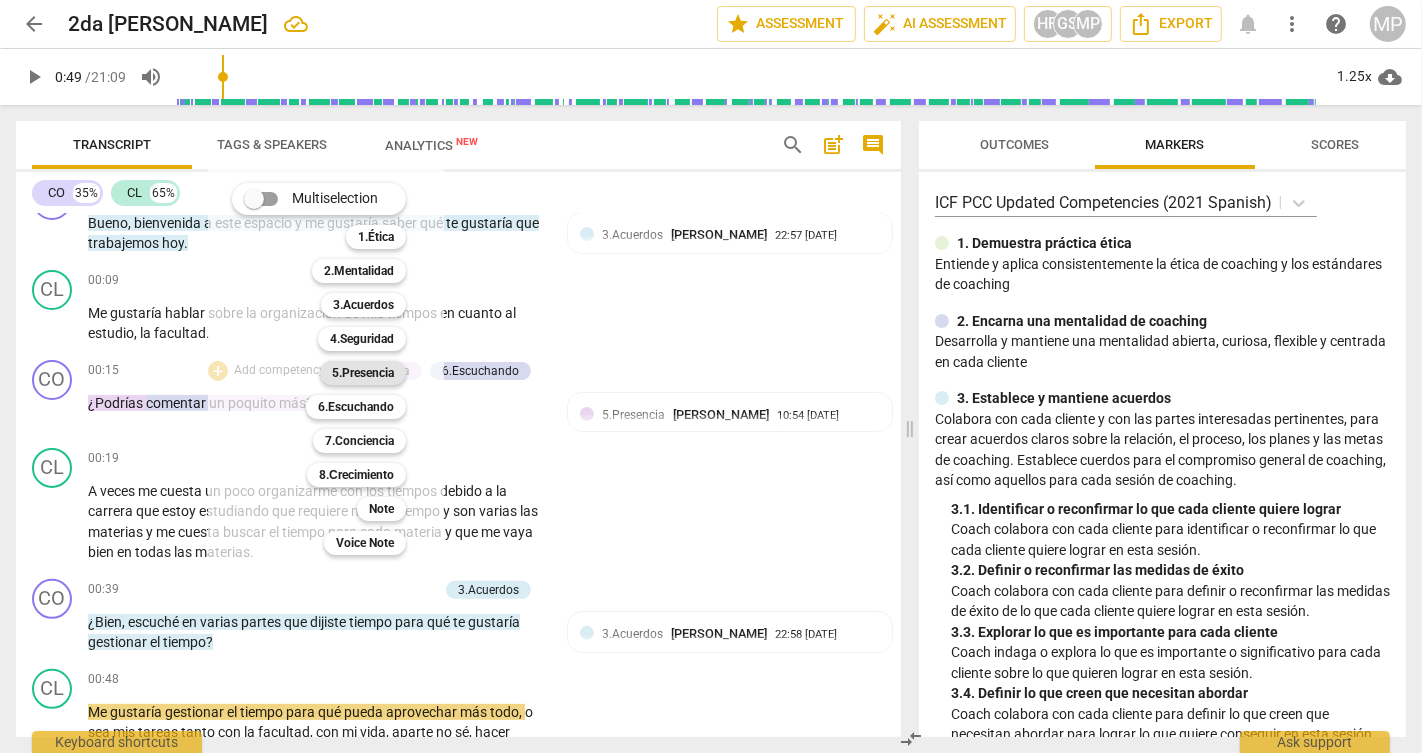 click on "5.Presencia" at bounding box center [363, 373] 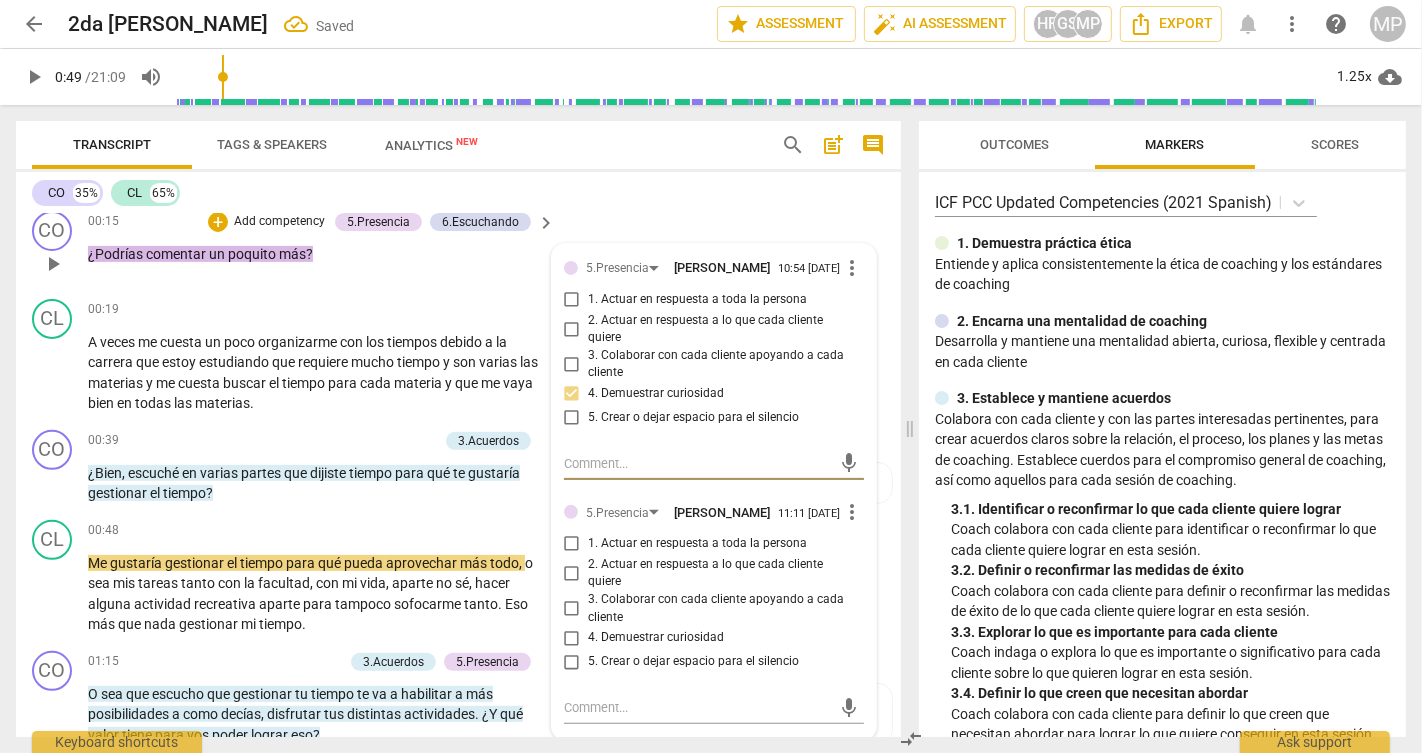 scroll, scrollTop: 632, scrollLeft: 0, axis: vertical 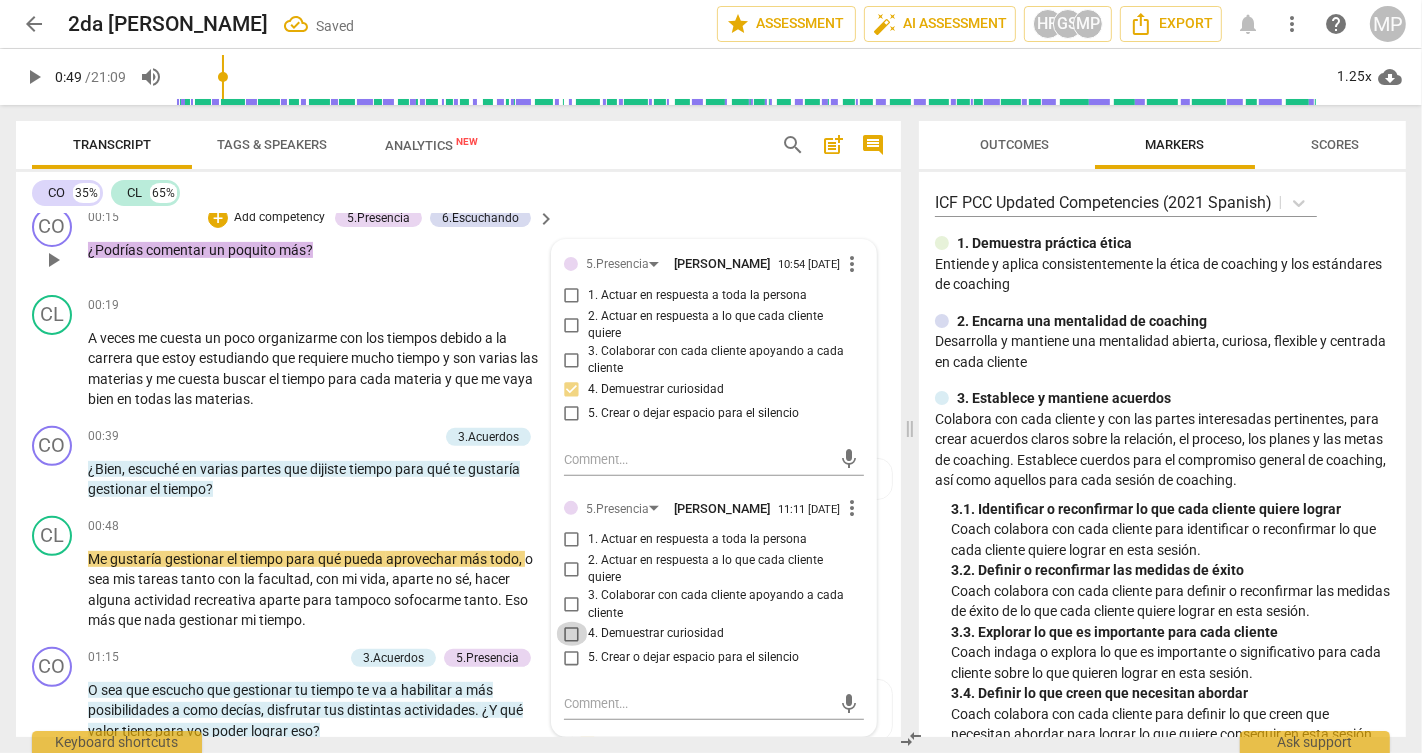 click on "4. Demuestrar curiosidad" at bounding box center [572, 634] 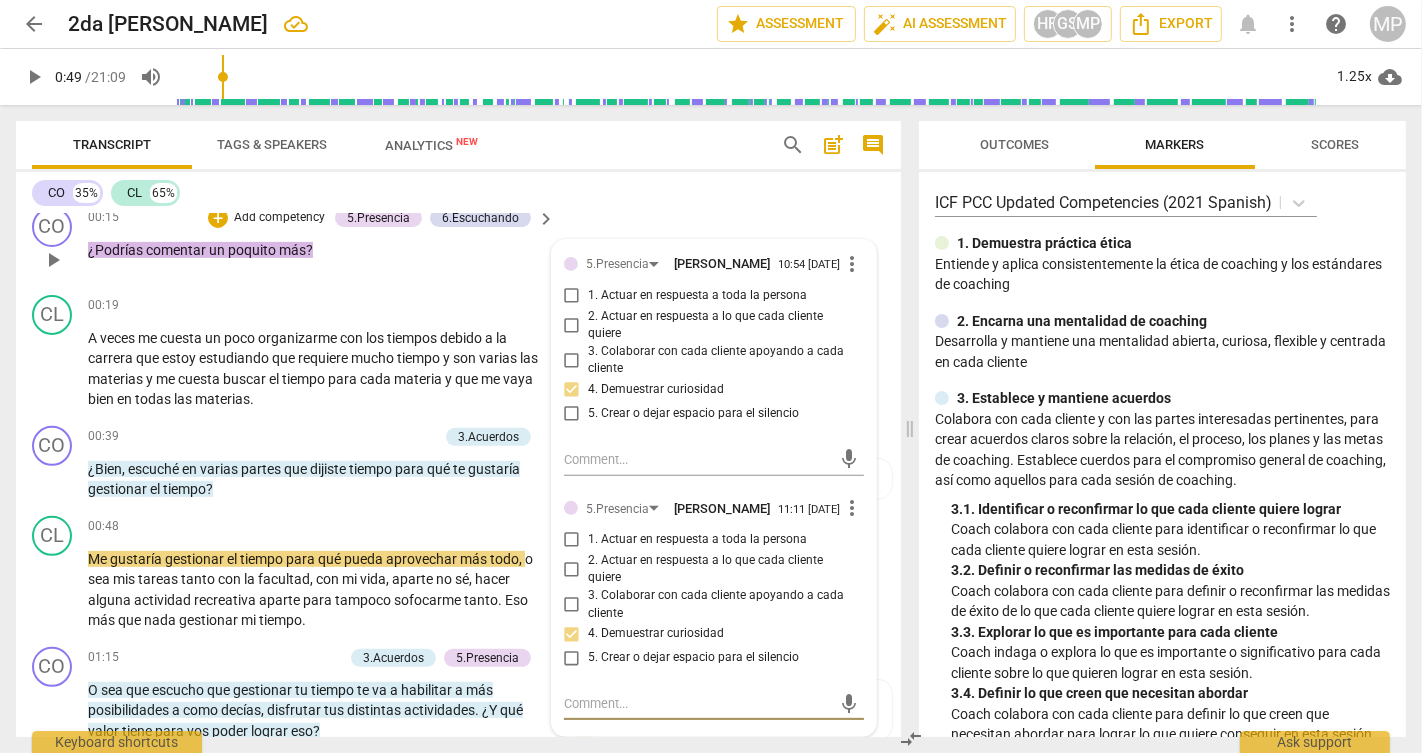 click at bounding box center [698, 703] 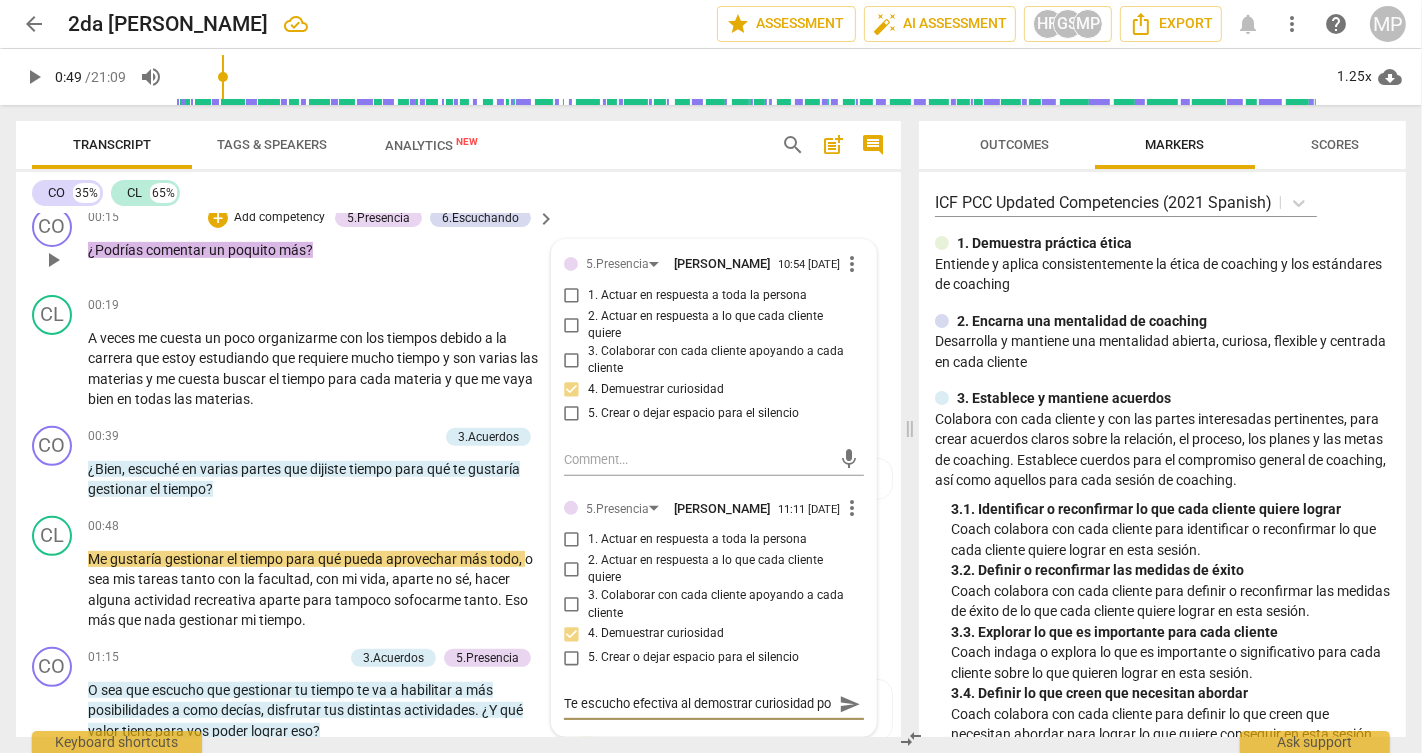 scroll, scrollTop: 16, scrollLeft: 0, axis: vertical 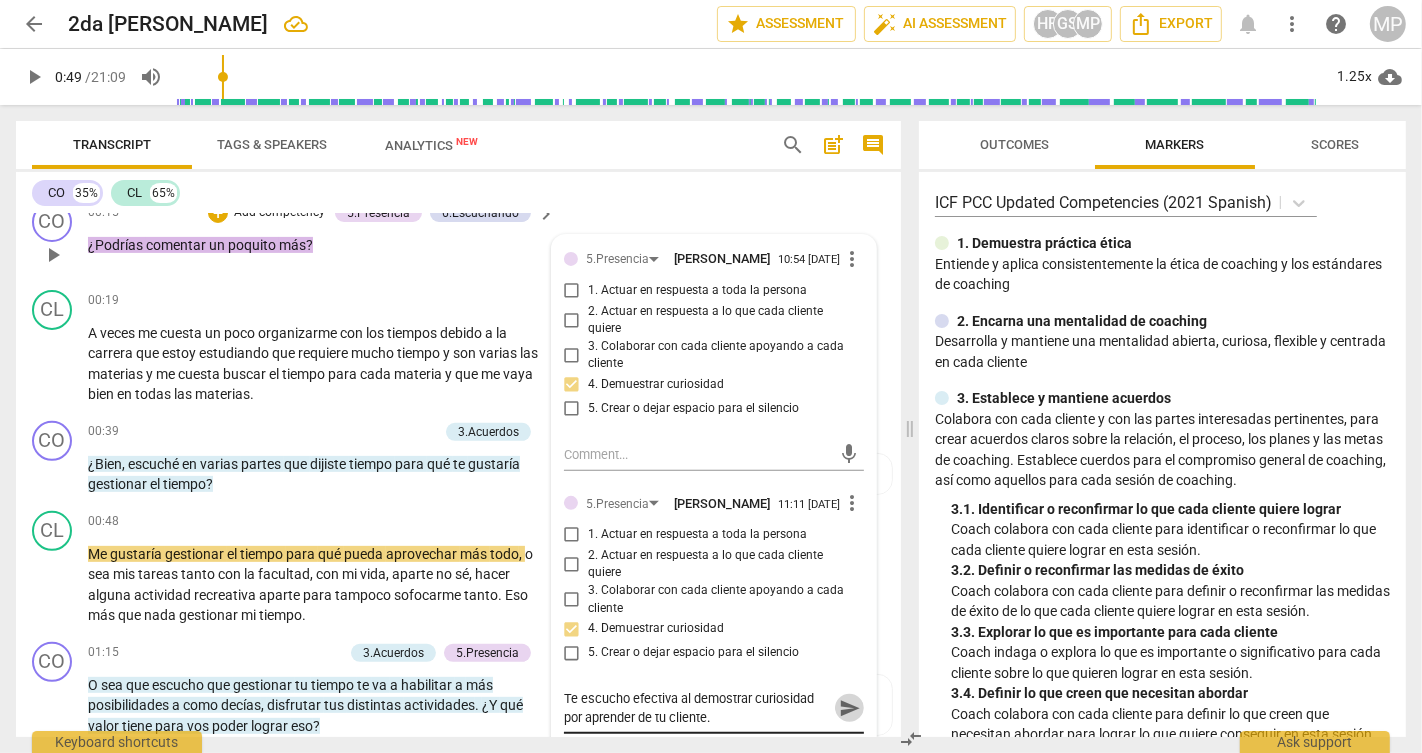 click on "send" at bounding box center [850, 708] 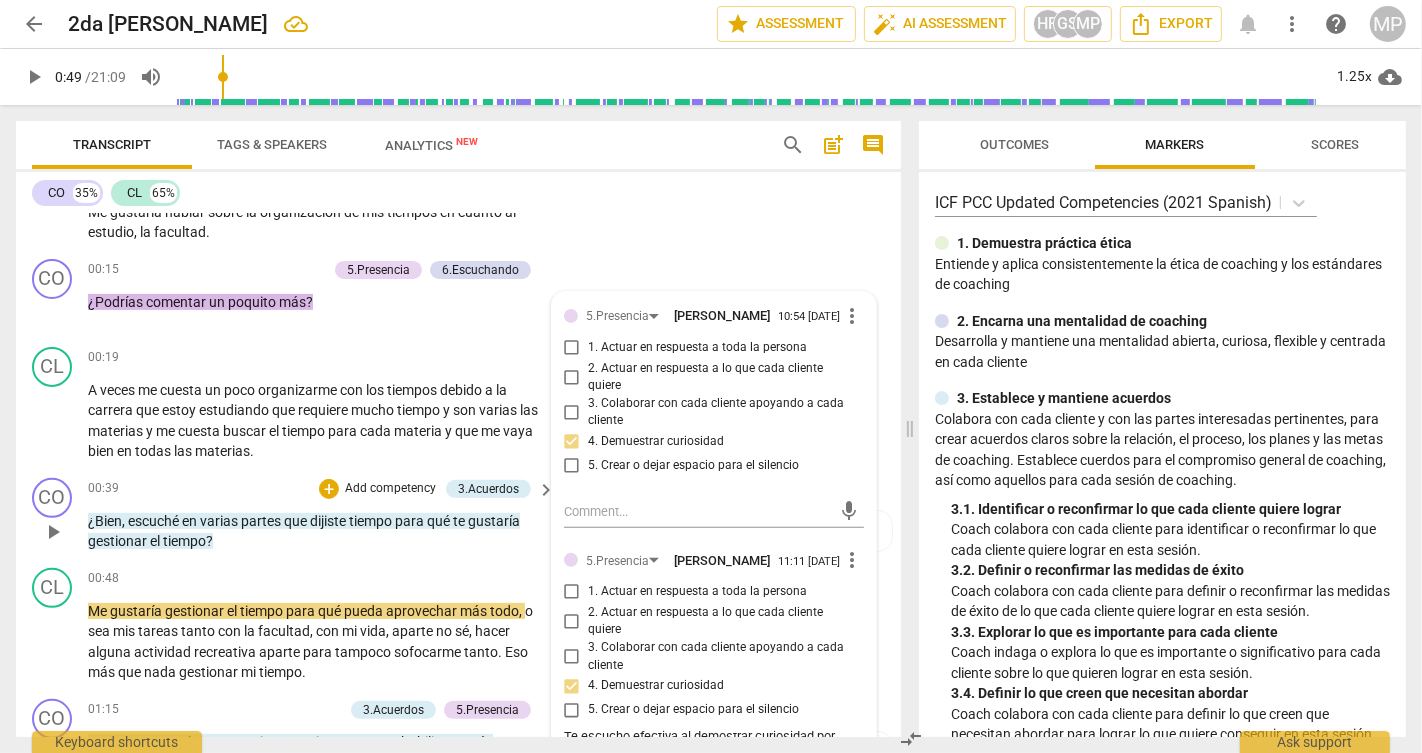 scroll, scrollTop: 587, scrollLeft: 0, axis: vertical 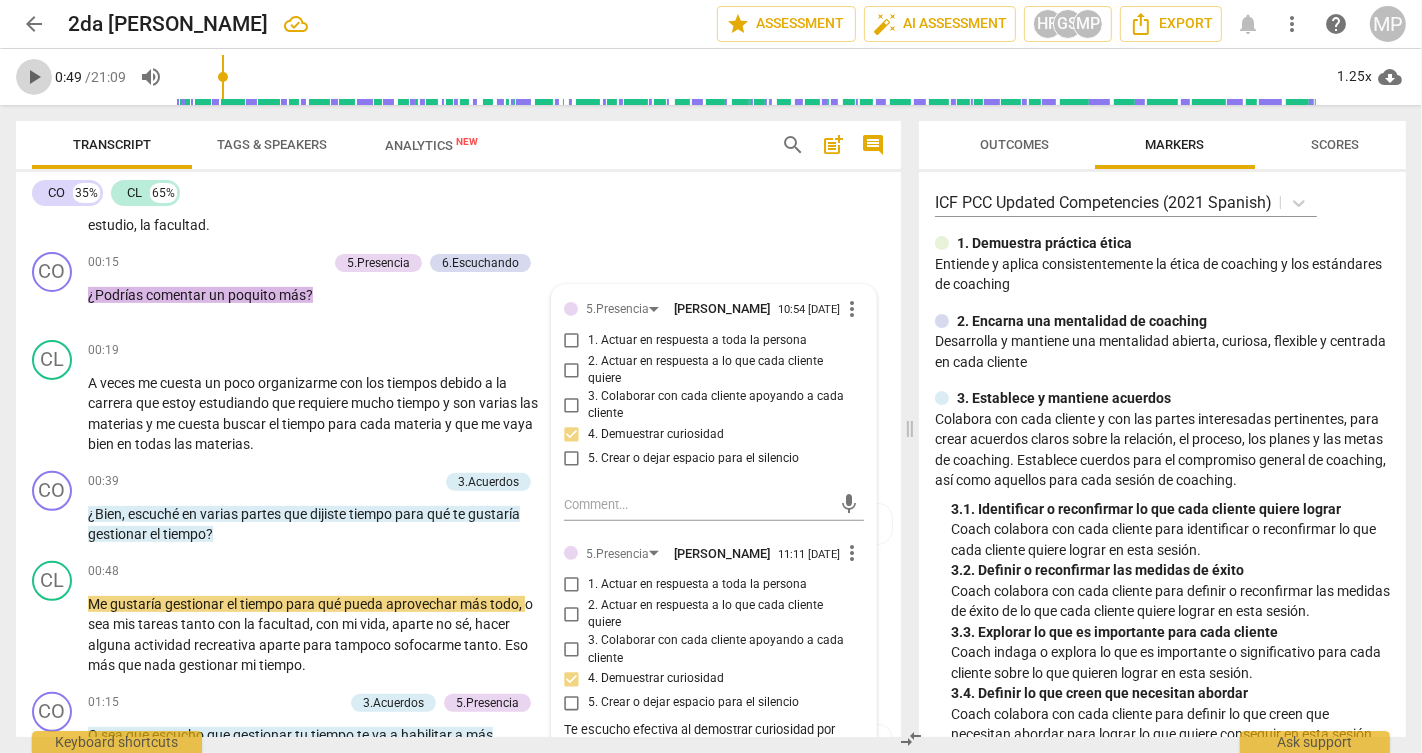 click on "play_arrow" at bounding box center (34, 77) 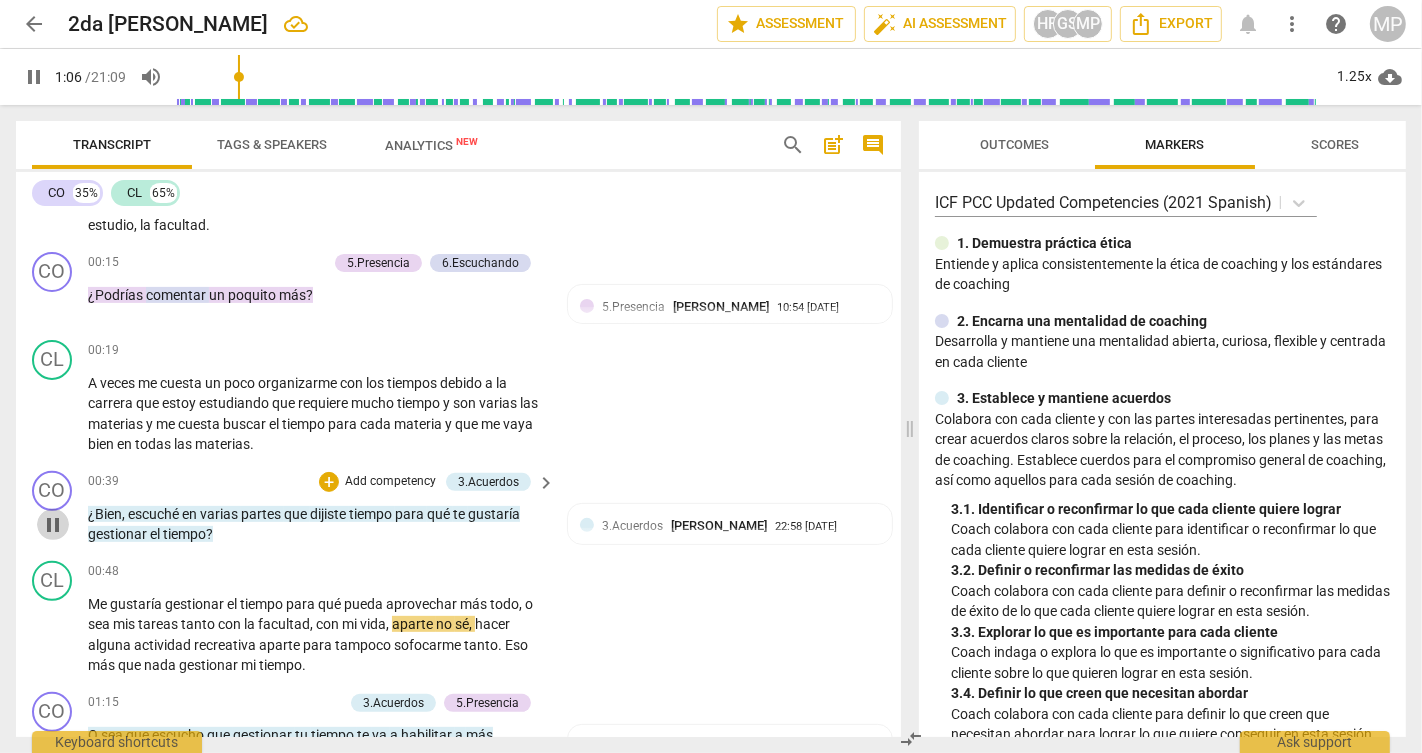 click on "pause" at bounding box center (53, 525) 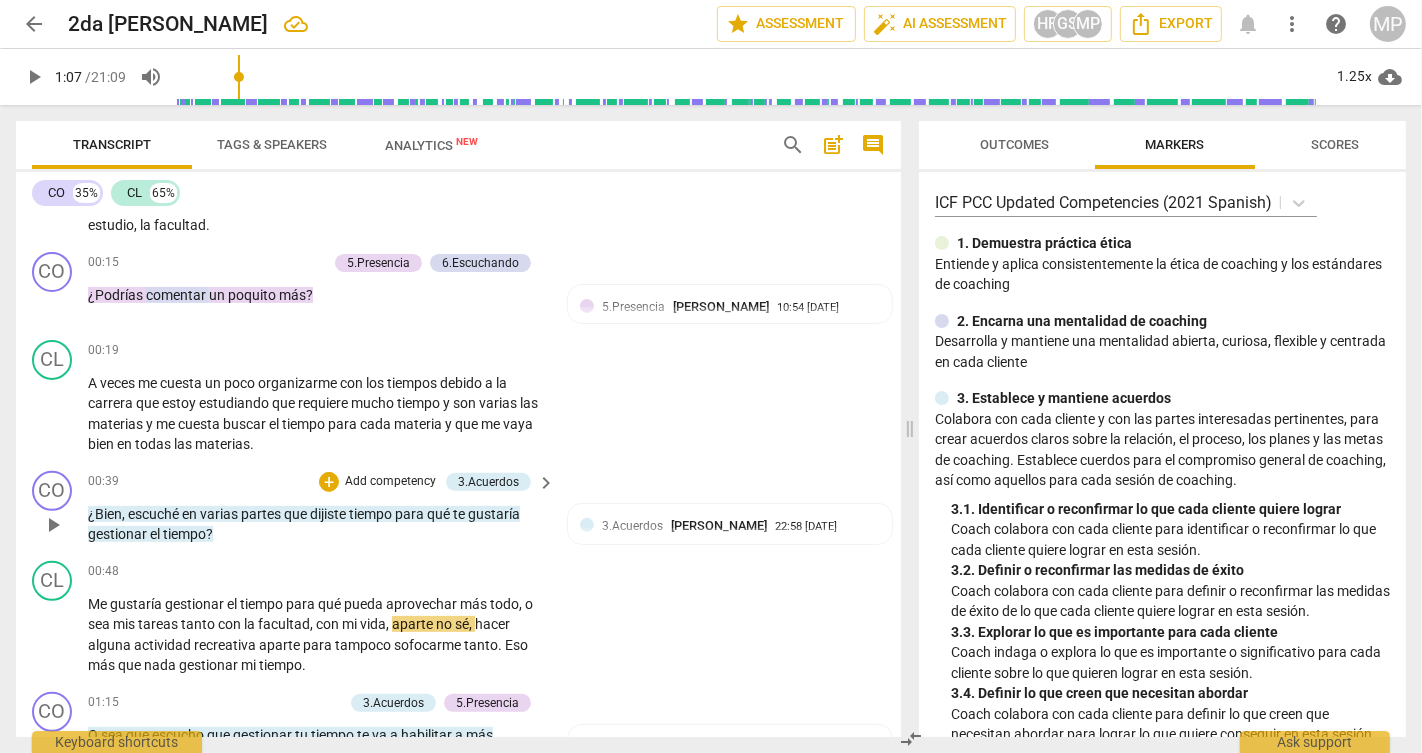 click on "Add competency" at bounding box center (390, 482) 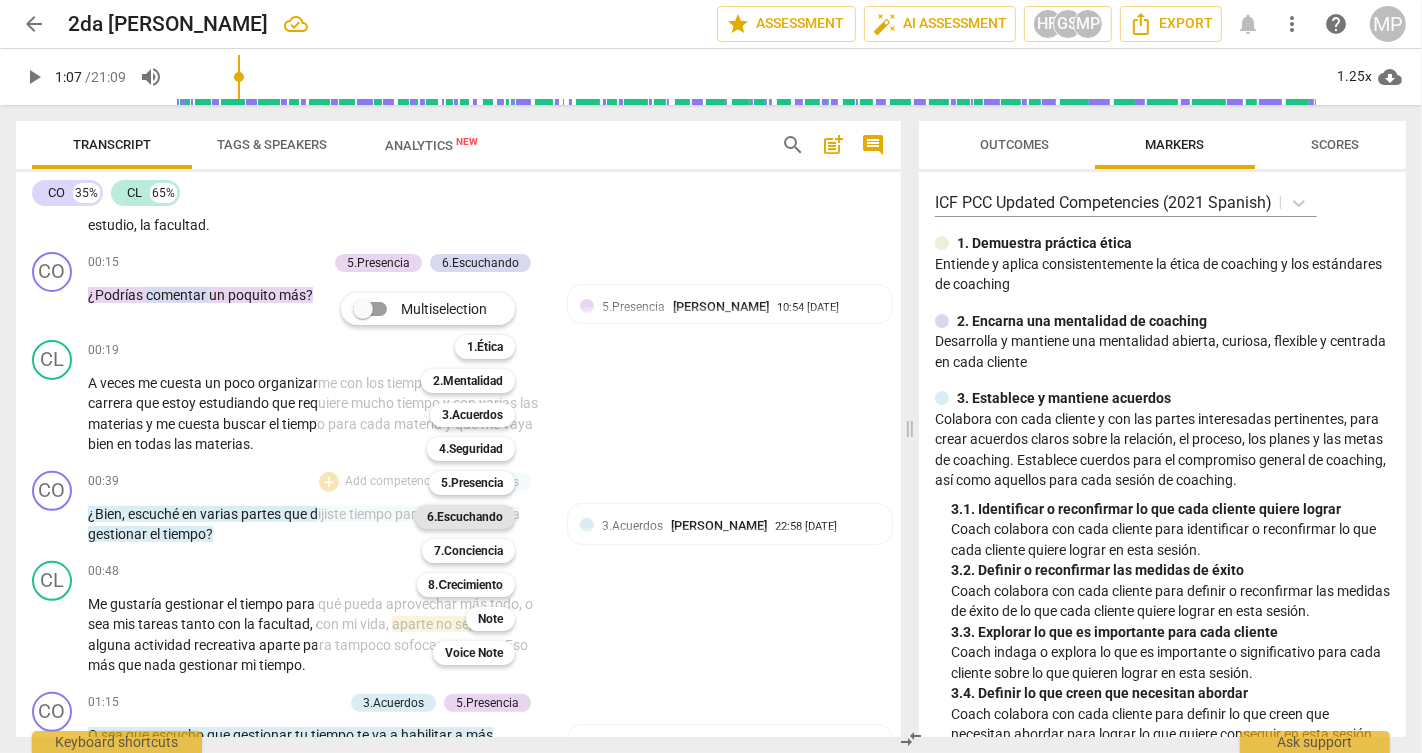 click on "6.Escuchando" at bounding box center [465, 517] 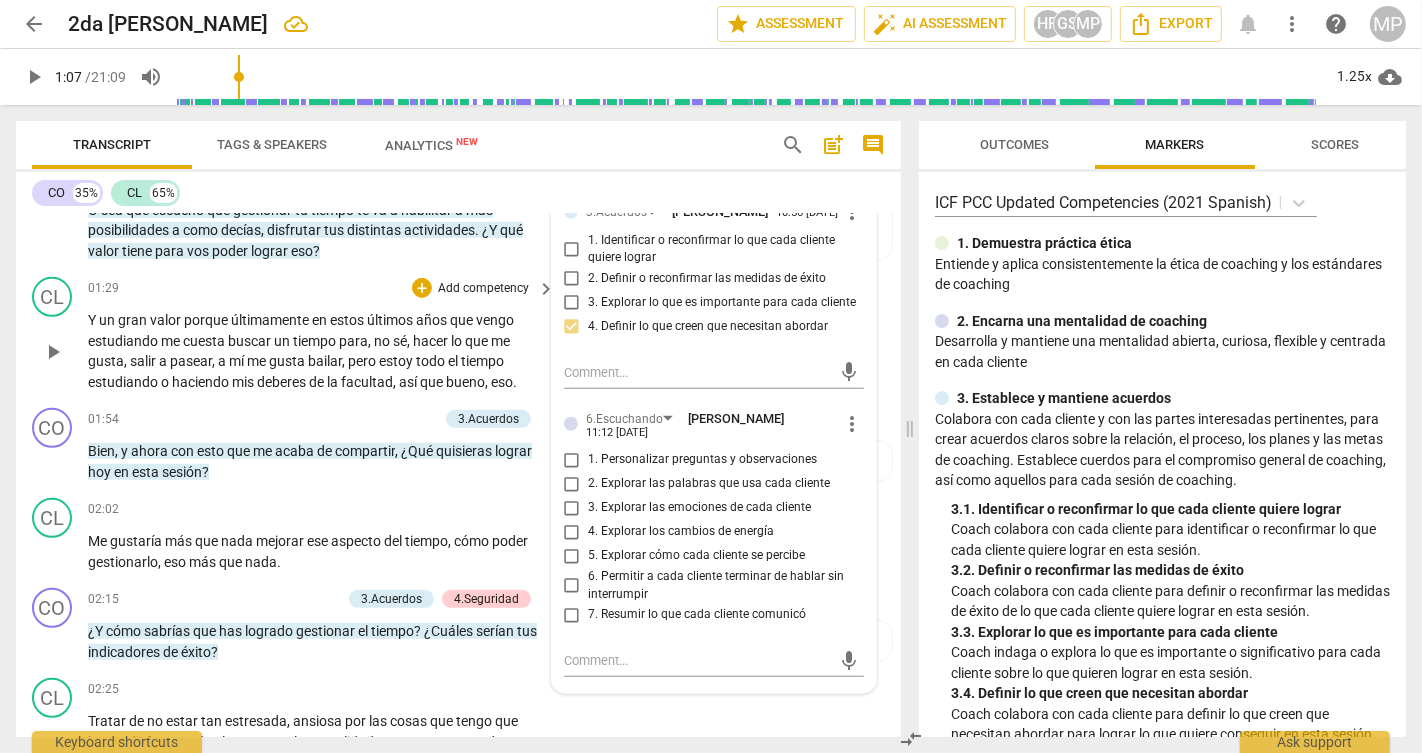 scroll, scrollTop: 1121, scrollLeft: 0, axis: vertical 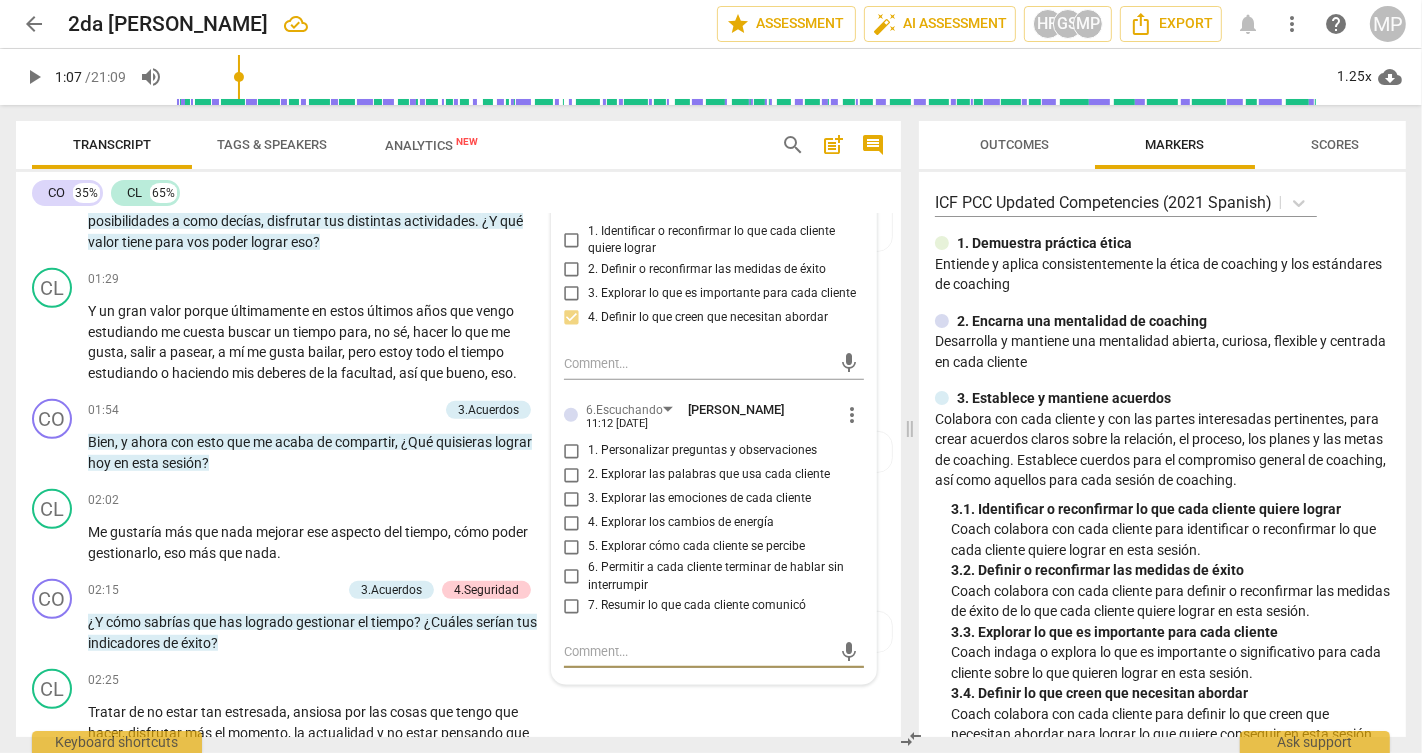 click at bounding box center [698, 651] 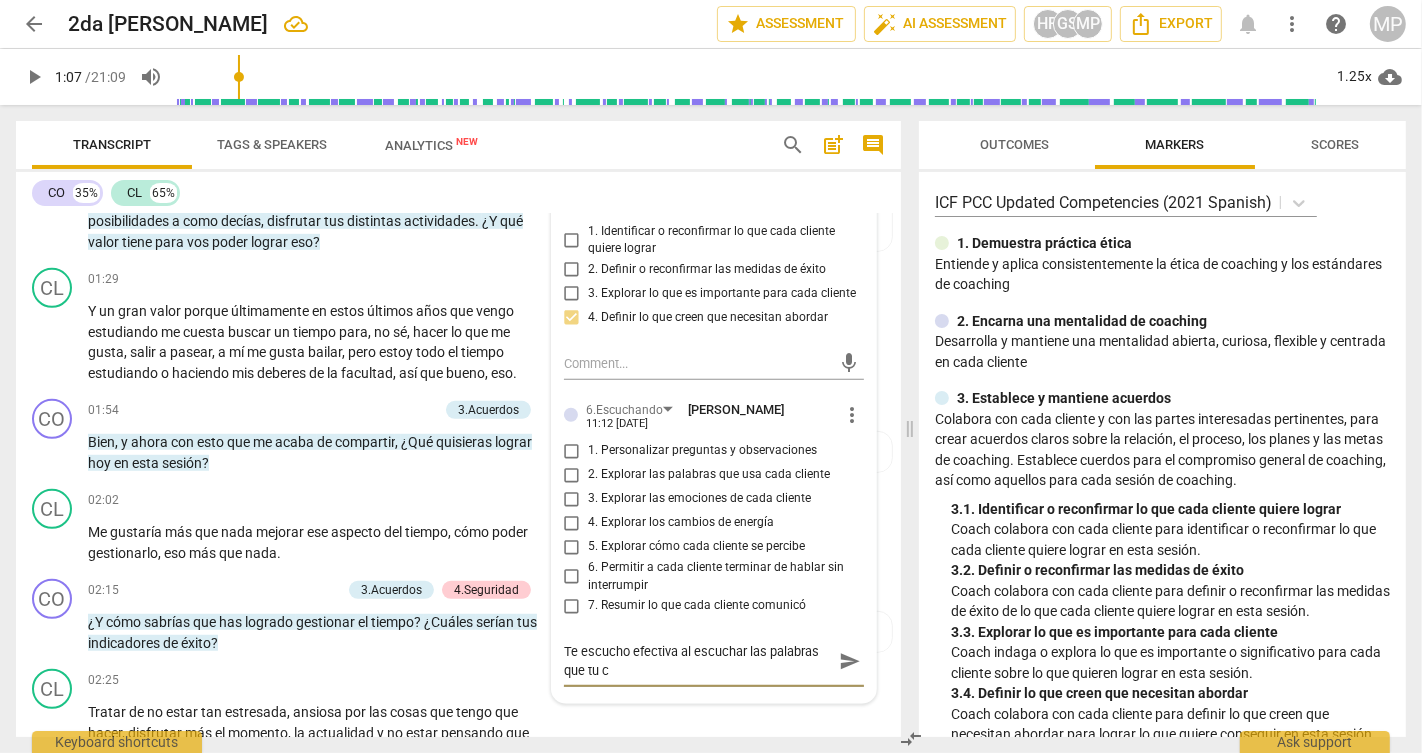 scroll, scrollTop: 0, scrollLeft: 0, axis: both 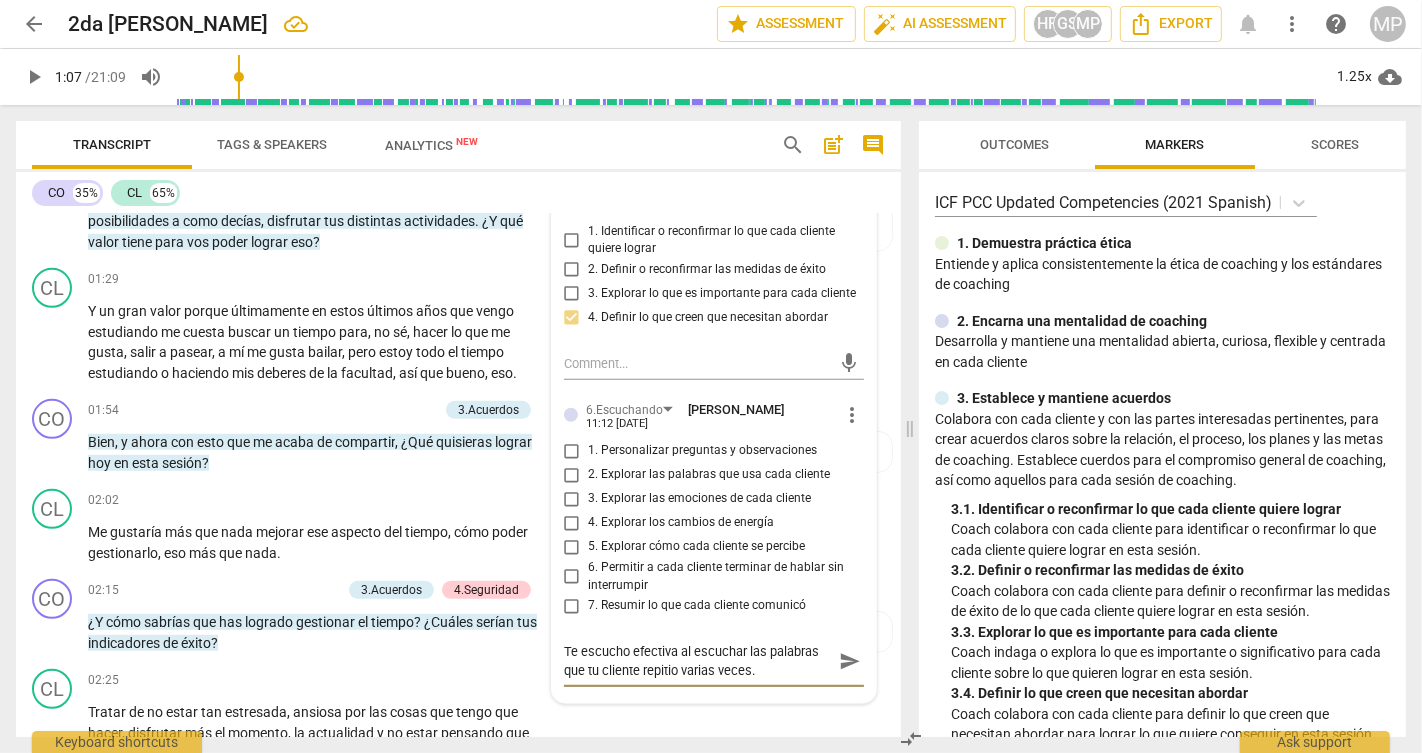 click on "send" at bounding box center (850, 661) 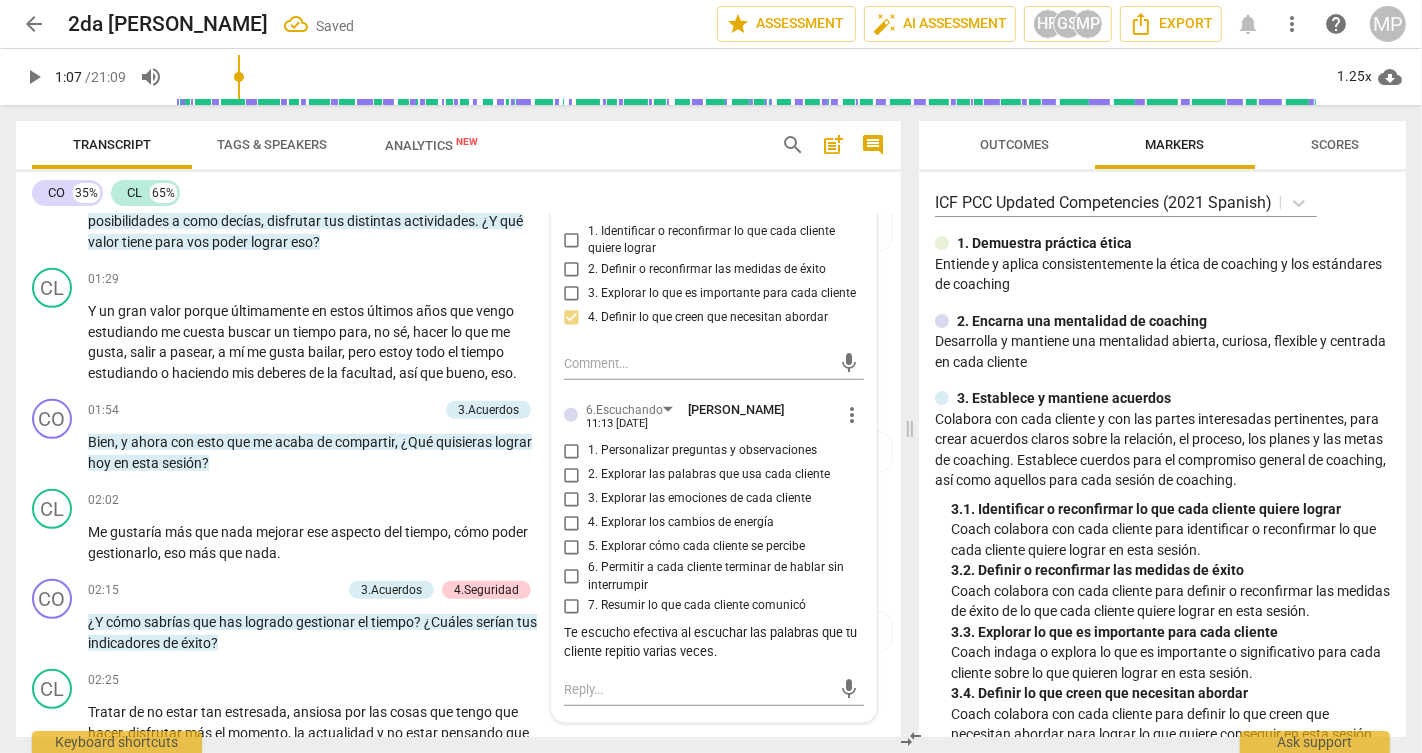 click on "play_arrow" at bounding box center (34, 77) 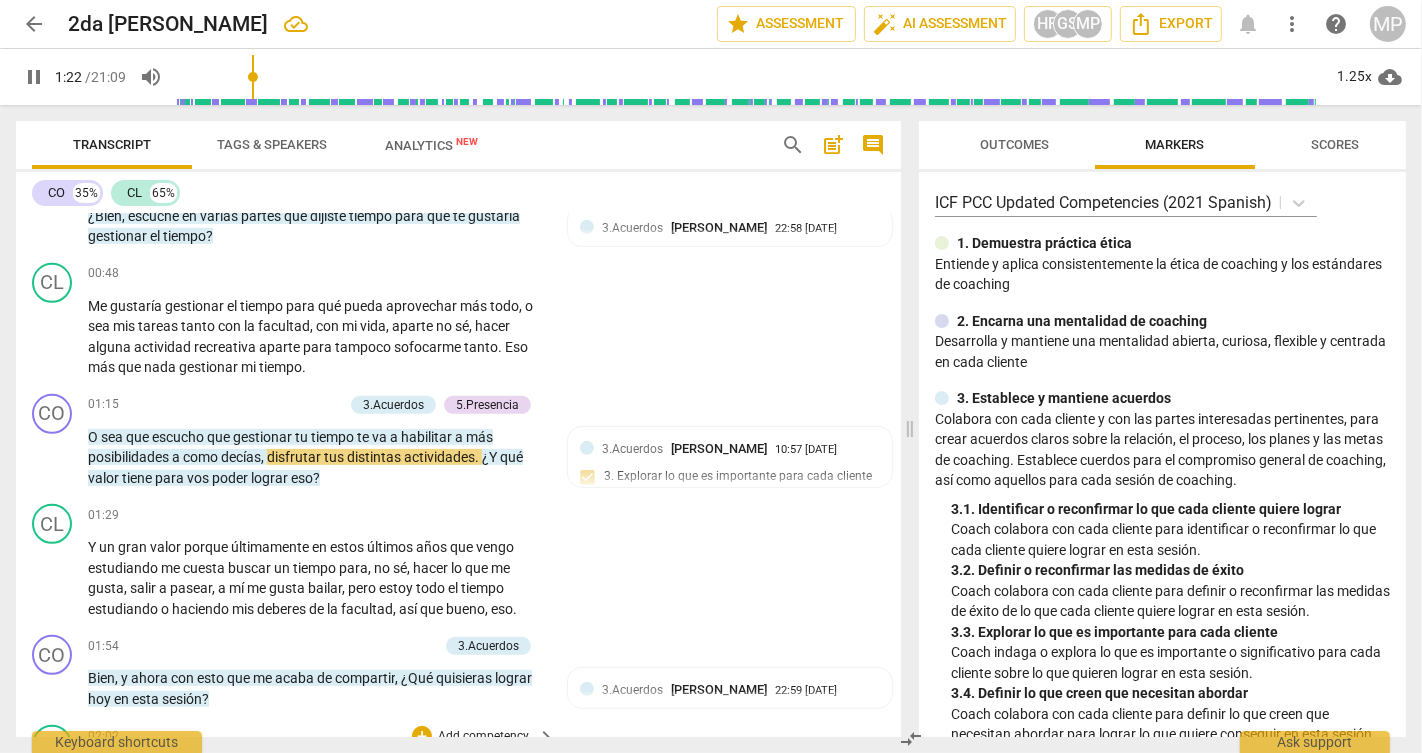 scroll, scrollTop: 879, scrollLeft: 0, axis: vertical 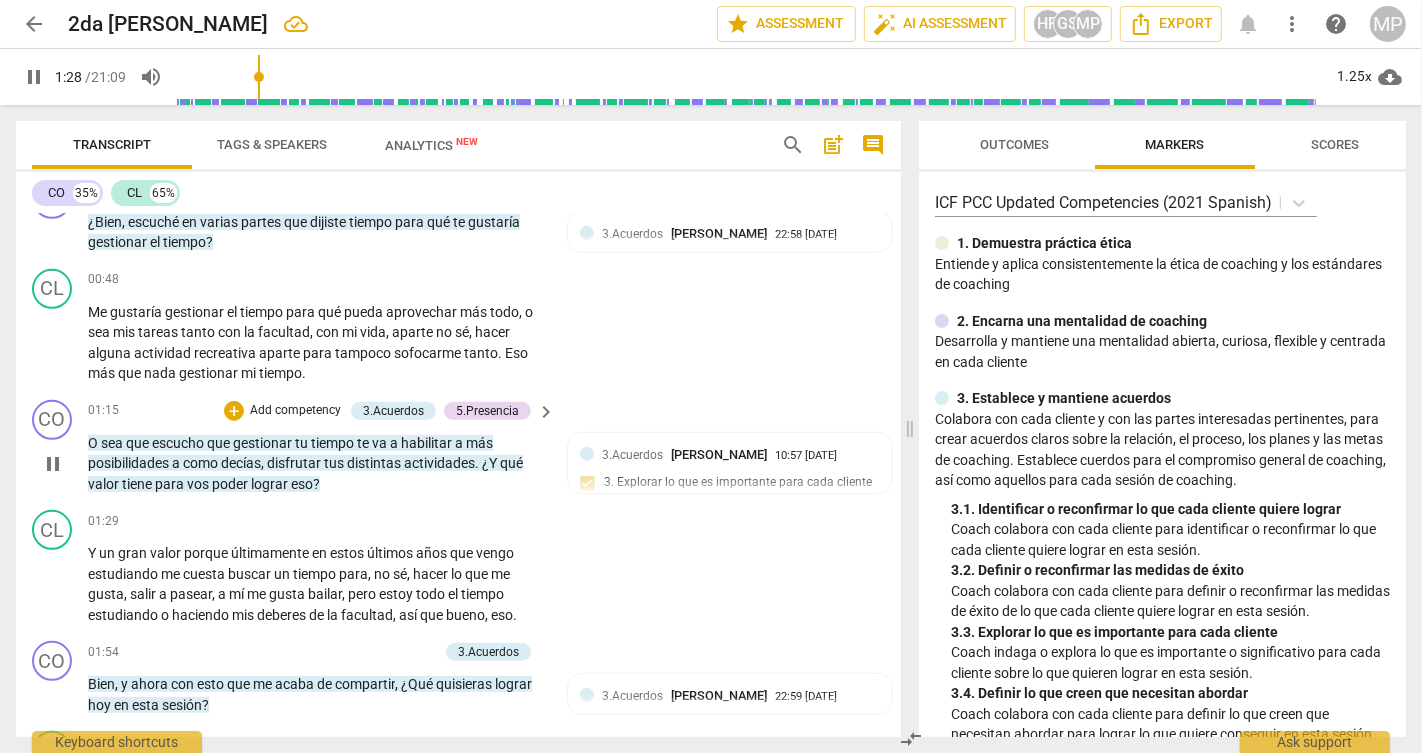 click on "pause" at bounding box center (53, 464) 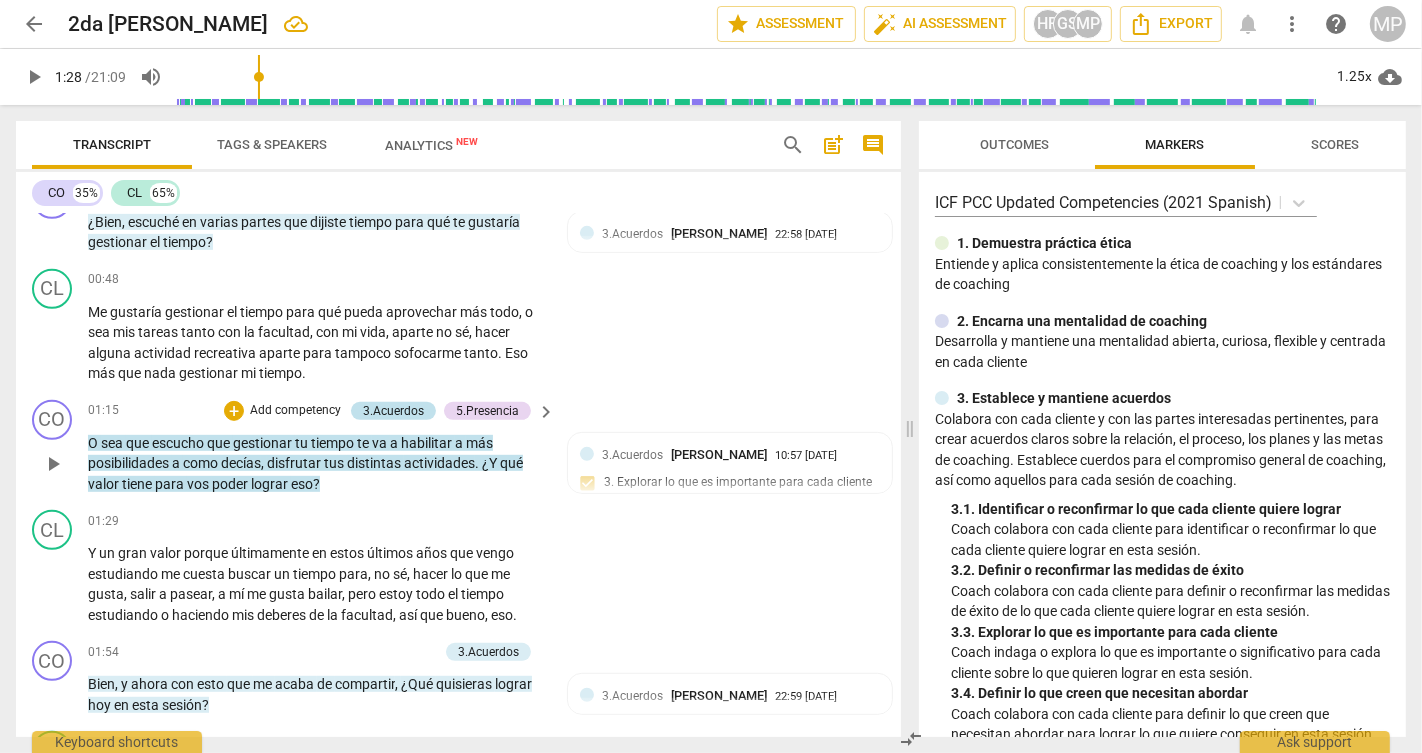 click on "3.Acuerdos" at bounding box center [393, 411] 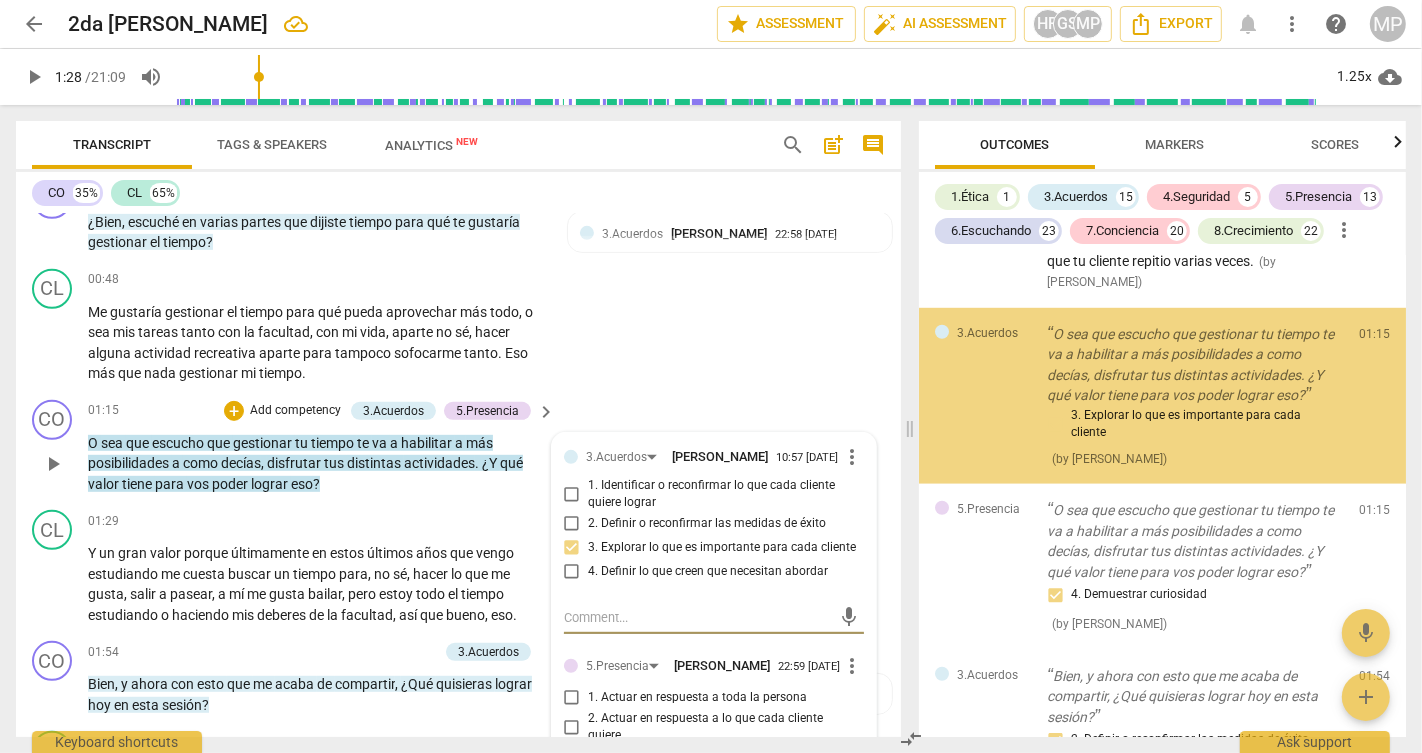 scroll, scrollTop: 1266, scrollLeft: 0, axis: vertical 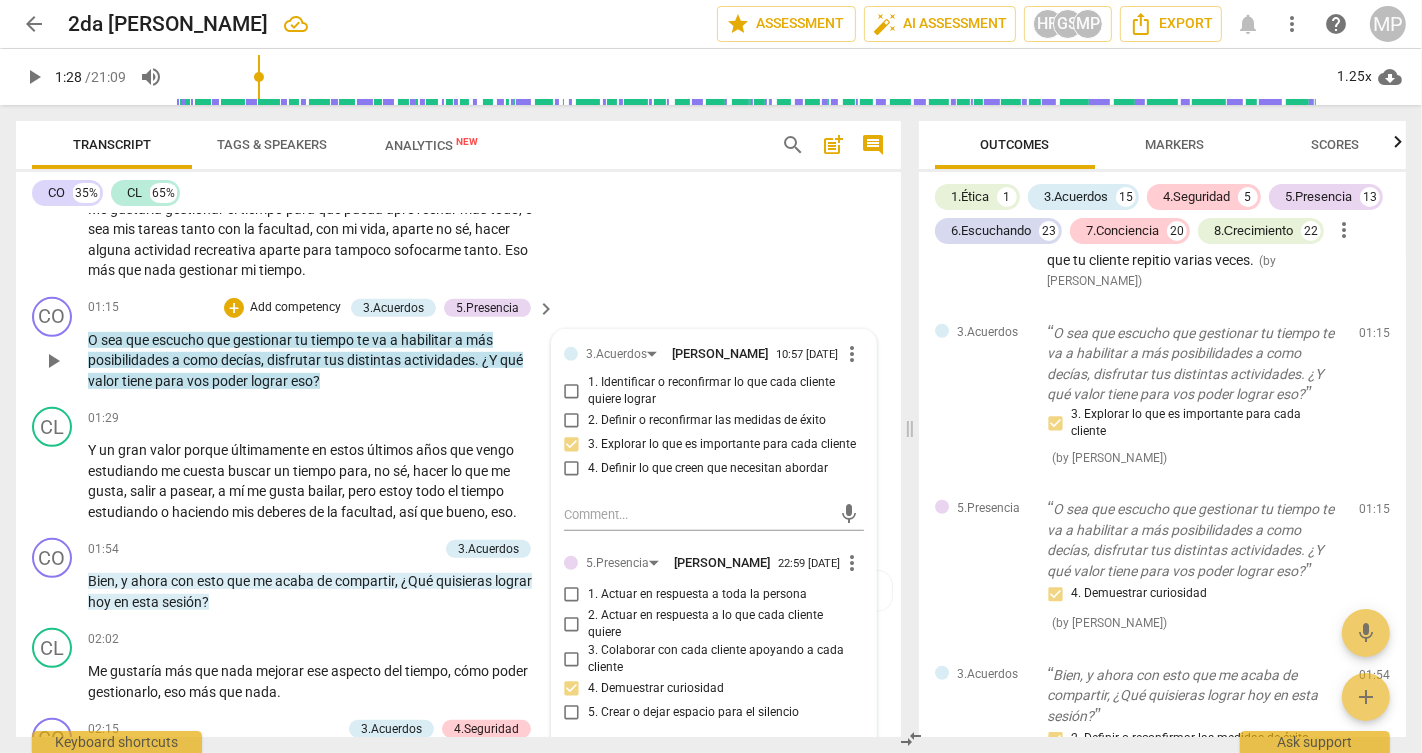 click on "Add competency" at bounding box center (295, 308) 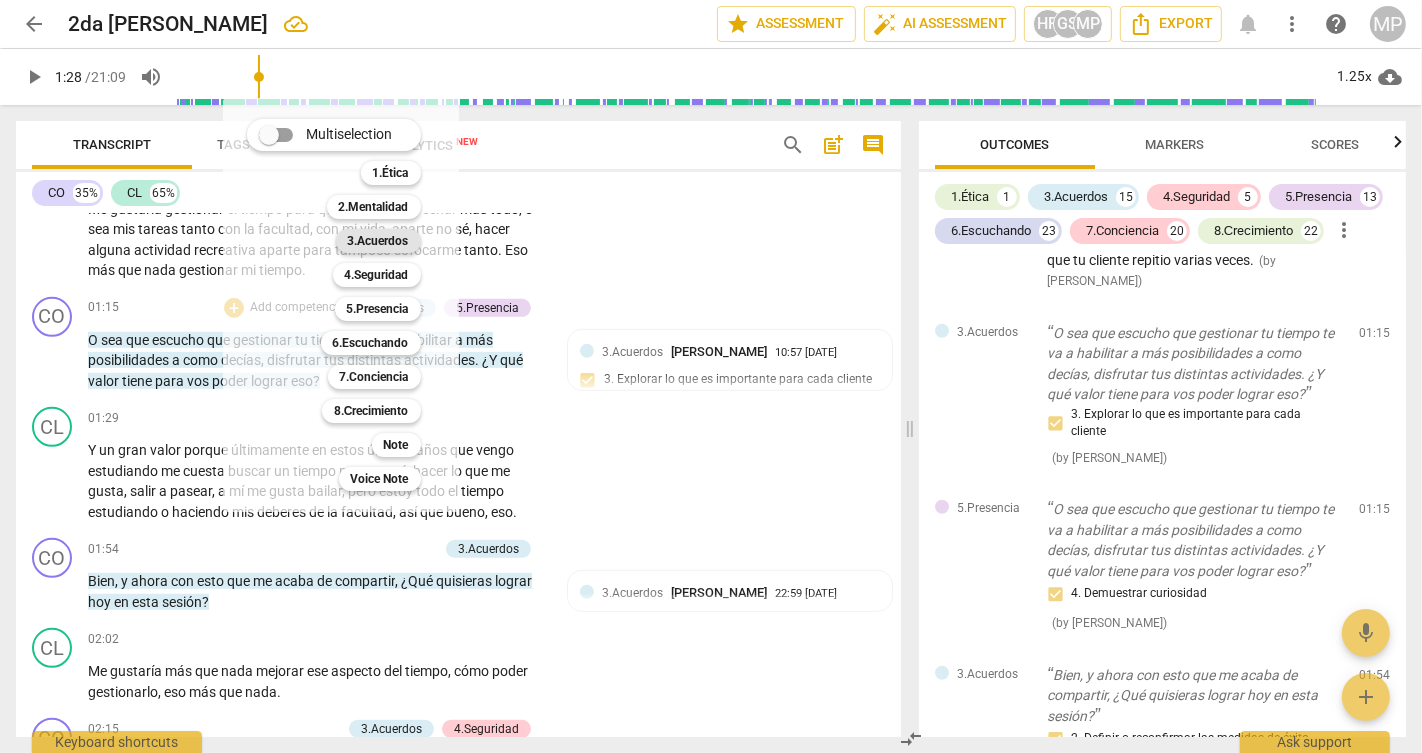 click on "3.Acuerdos" at bounding box center (378, 241) 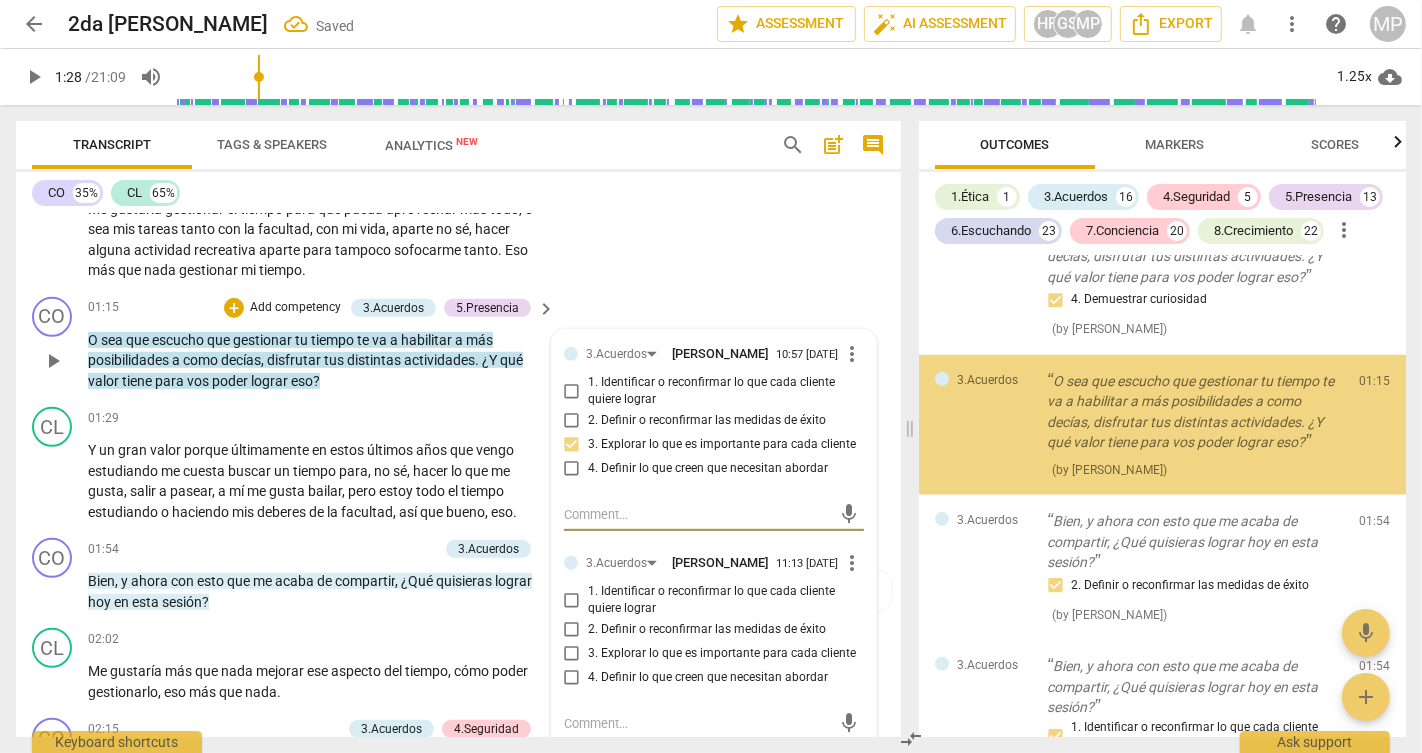 scroll, scrollTop: 1590, scrollLeft: 0, axis: vertical 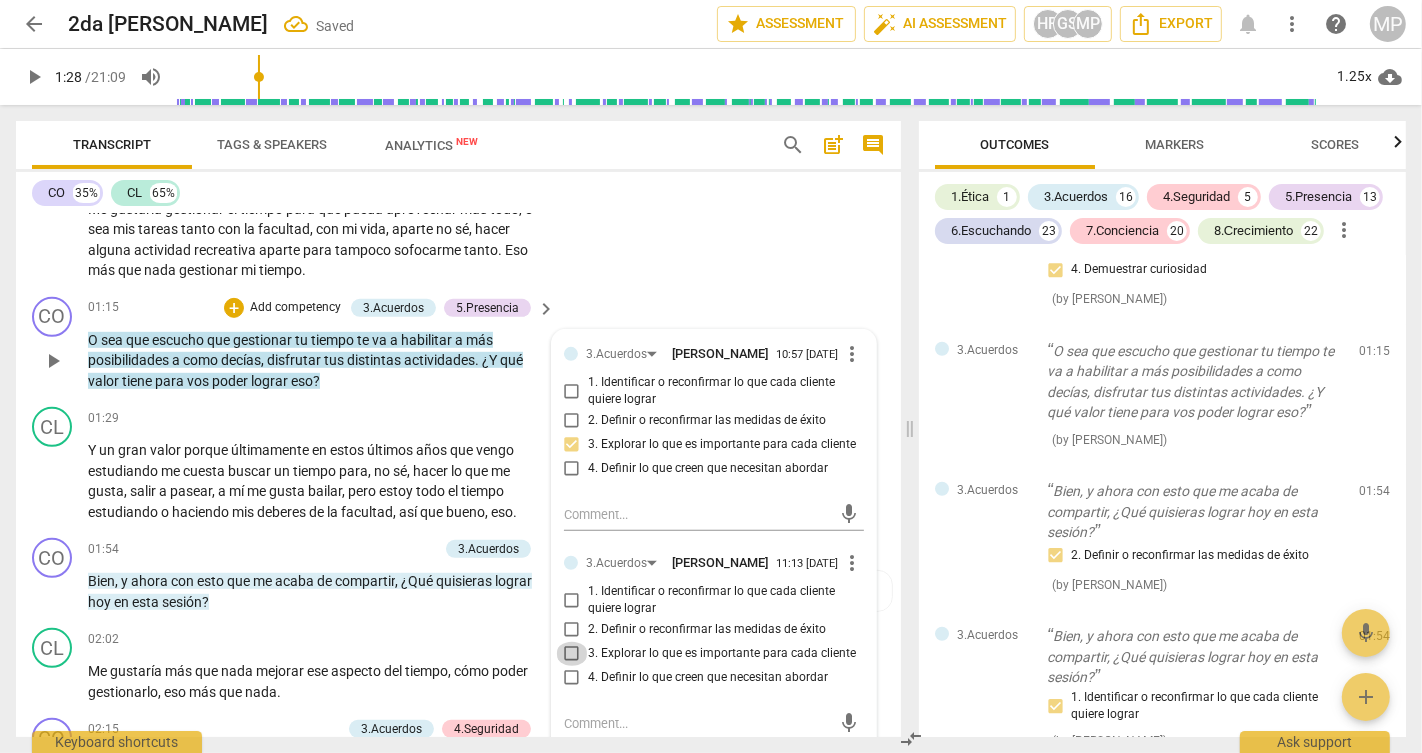 click on "3. Explorar lo que es importante para cada cliente" at bounding box center (572, 654) 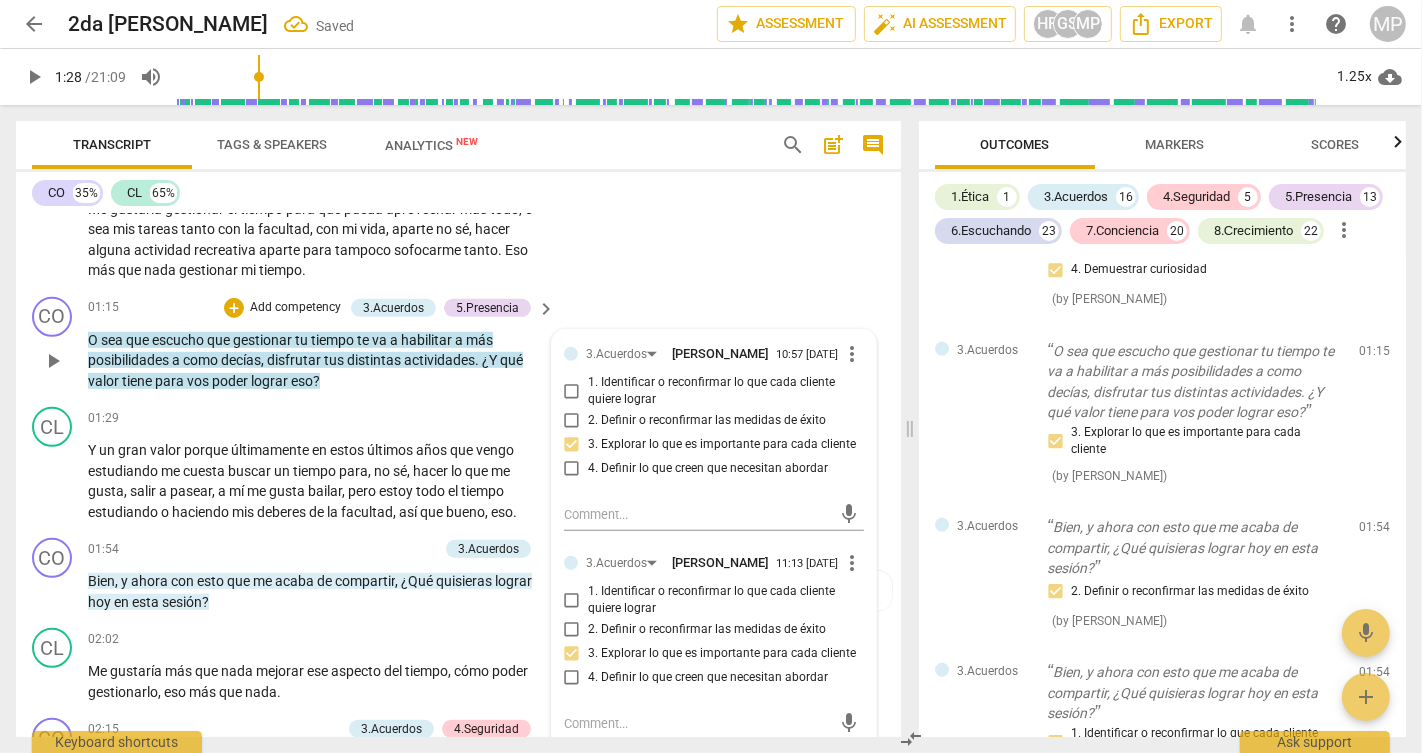 click on "mic" at bounding box center (714, 724) 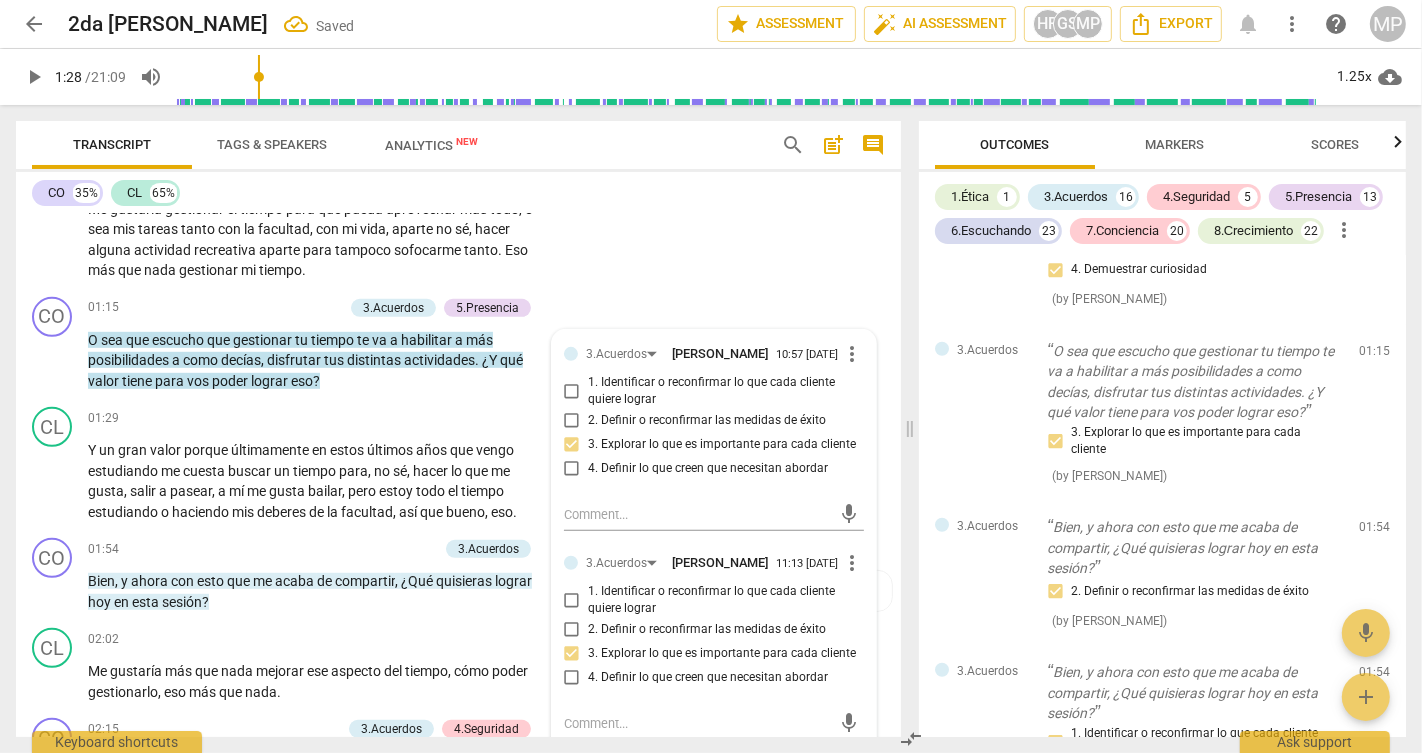 click on "Transcript Tags & Speakers Analytics   New search post_add comment CO 35% CL 65% [PERSON_NAME] Summary:   Aporto este feedback con mis apreciaciones: La Coach se muestra con los Principios Éticos y valores que emanan desde la ICF, como respeto, confidencialidad.  También asume una mentalidad de coach a lo largo de la ssesión. La Coach ha sido efectiva en las Competencias de Escucha al  indagar por las palabras que usa la cliente.  Ha mantenido Presencia actuando en respuesta a quien es la cliente y que es lo que quiere trabajar y lograr en la sesión. Confianza y Seguridad, pues la cliente ha mostrado apertura y logrando compartir aspectos muy personales. Referente al Acuerdo, la Coach no ha definido bien que es lo que quería lograr, si era gestionar el tiempo,  si era la organización, o también el orden. Entonces fortalecer la Competencia del Acuerdo y reconfirmar el Acuerdo con la cliente! CO play_arrow pause 00:00 + Add competency 1.Ética keyboard_arrow_right [PERSON_NAME] ,   saludos ,   . +" at bounding box center [454, 429] 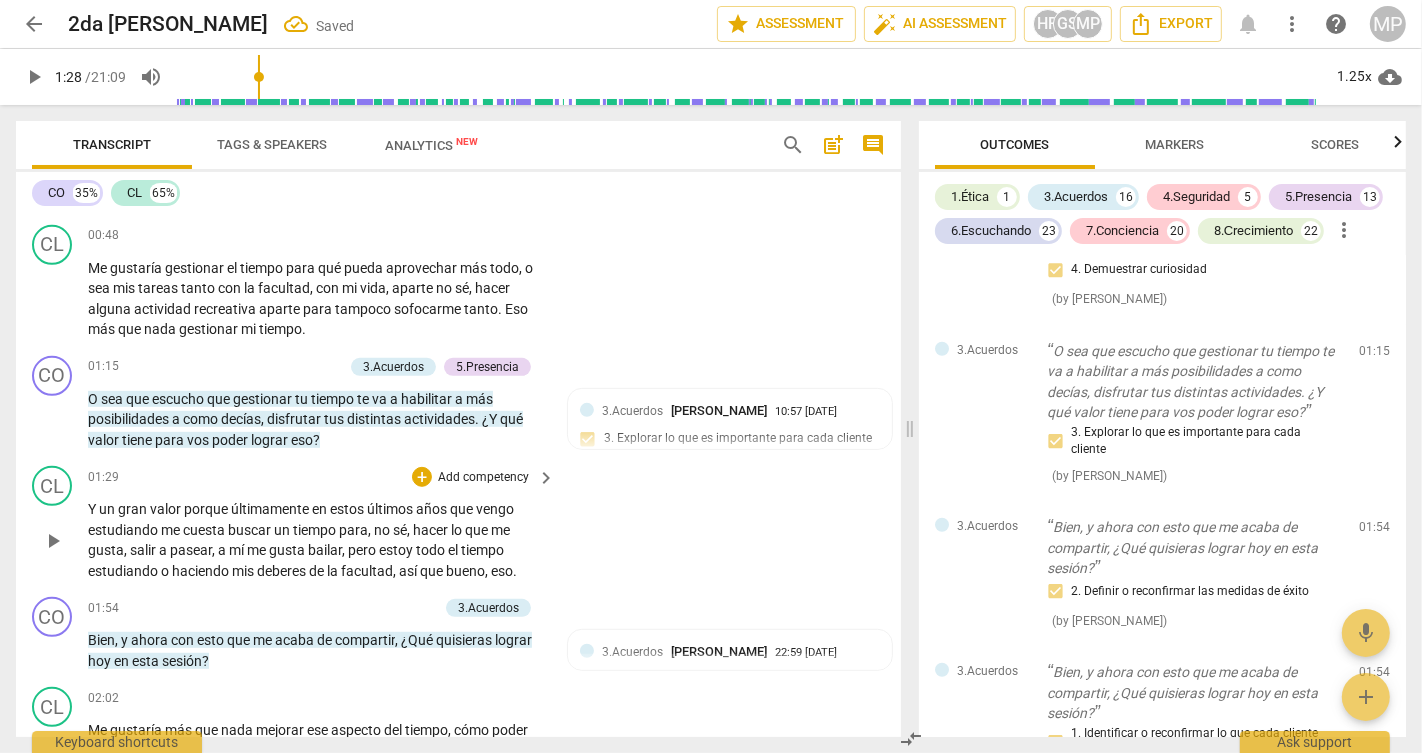 scroll, scrollTop: 876, scrollLeft: 0, axis: vertical 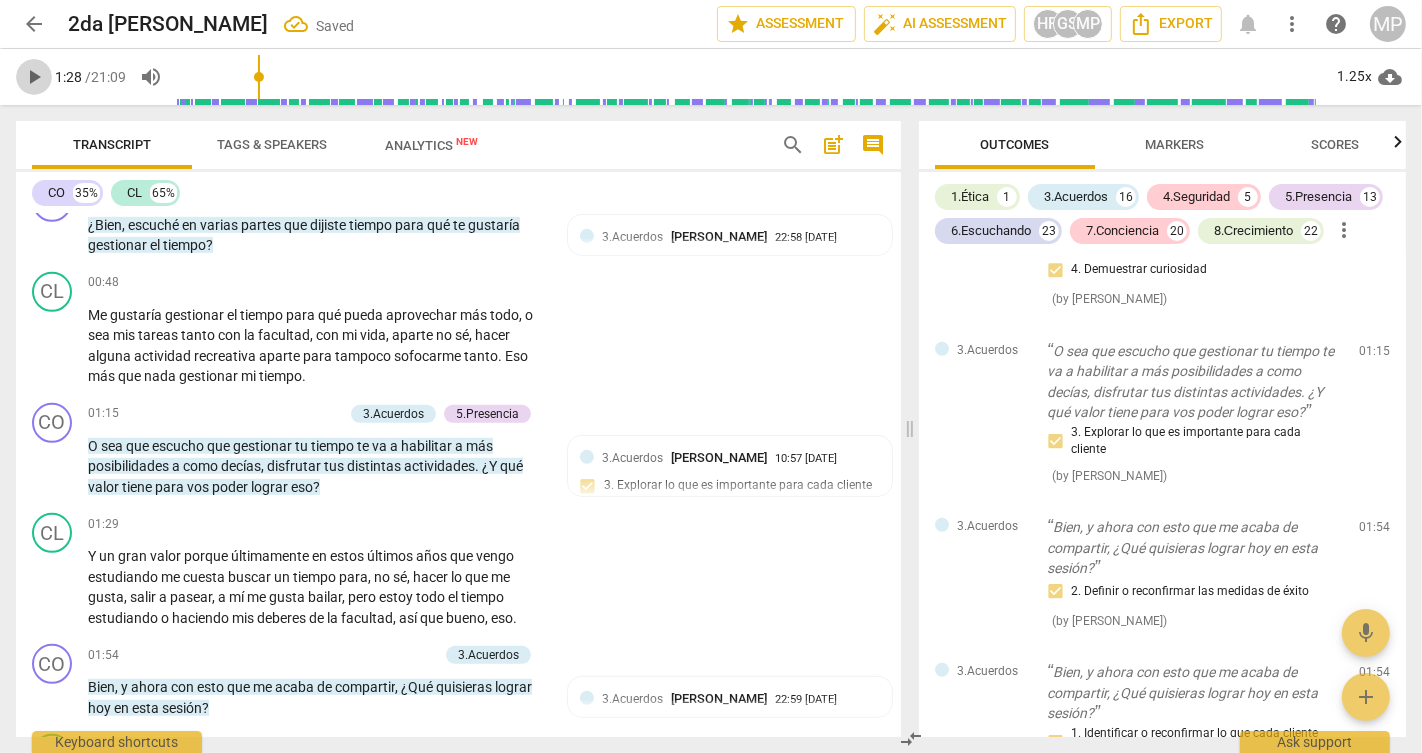 click on "play_arrow" at bounding box center (34, 77) 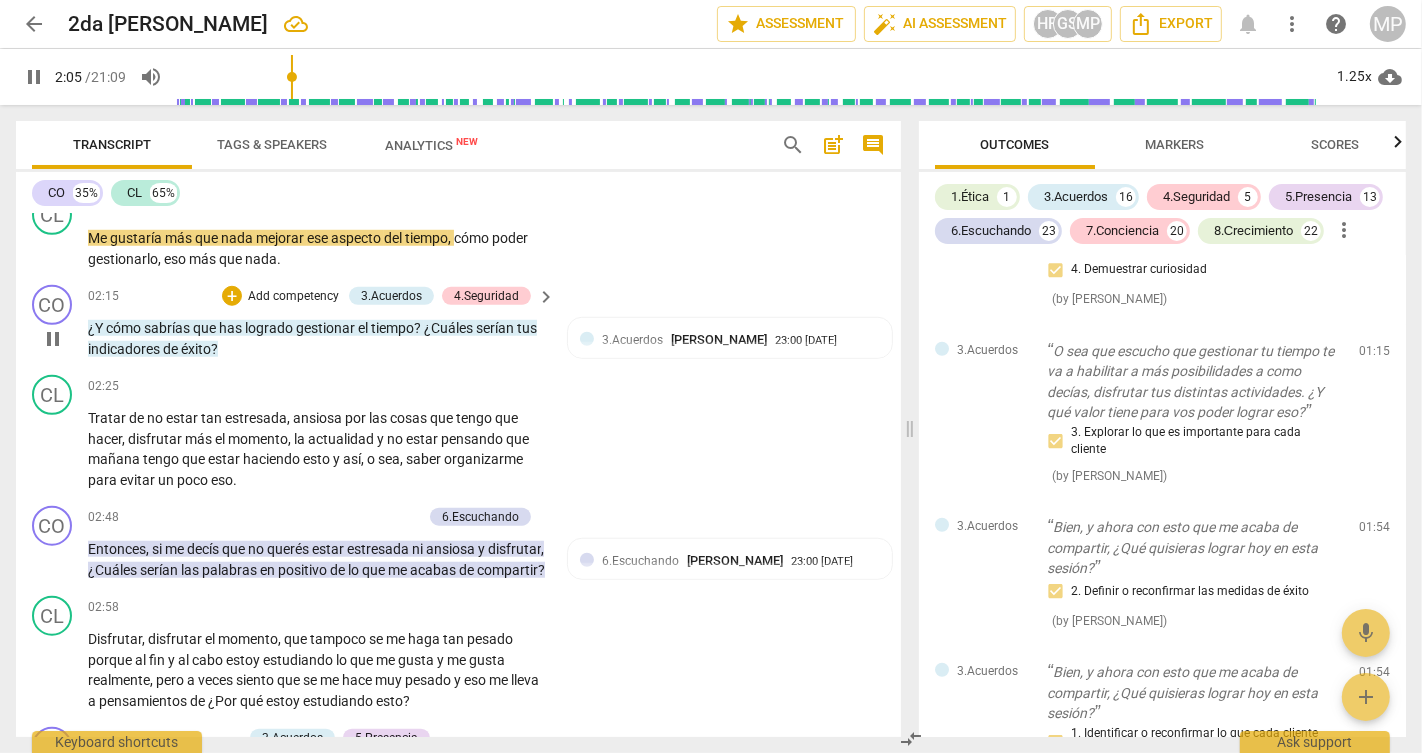 scroll, scrollTop: 1410, scrollLeft: 0, axis: vertical 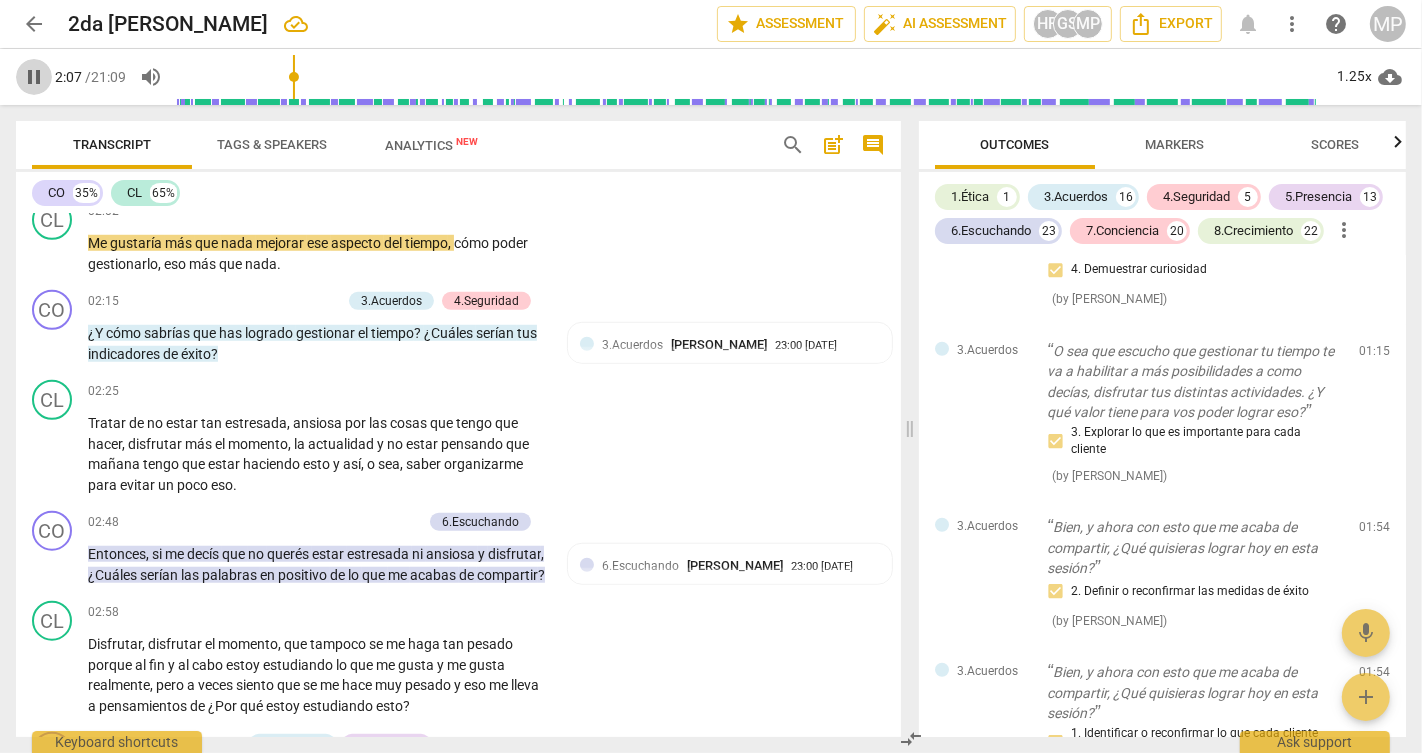 click on "pause" at bounding box center [34, 77] 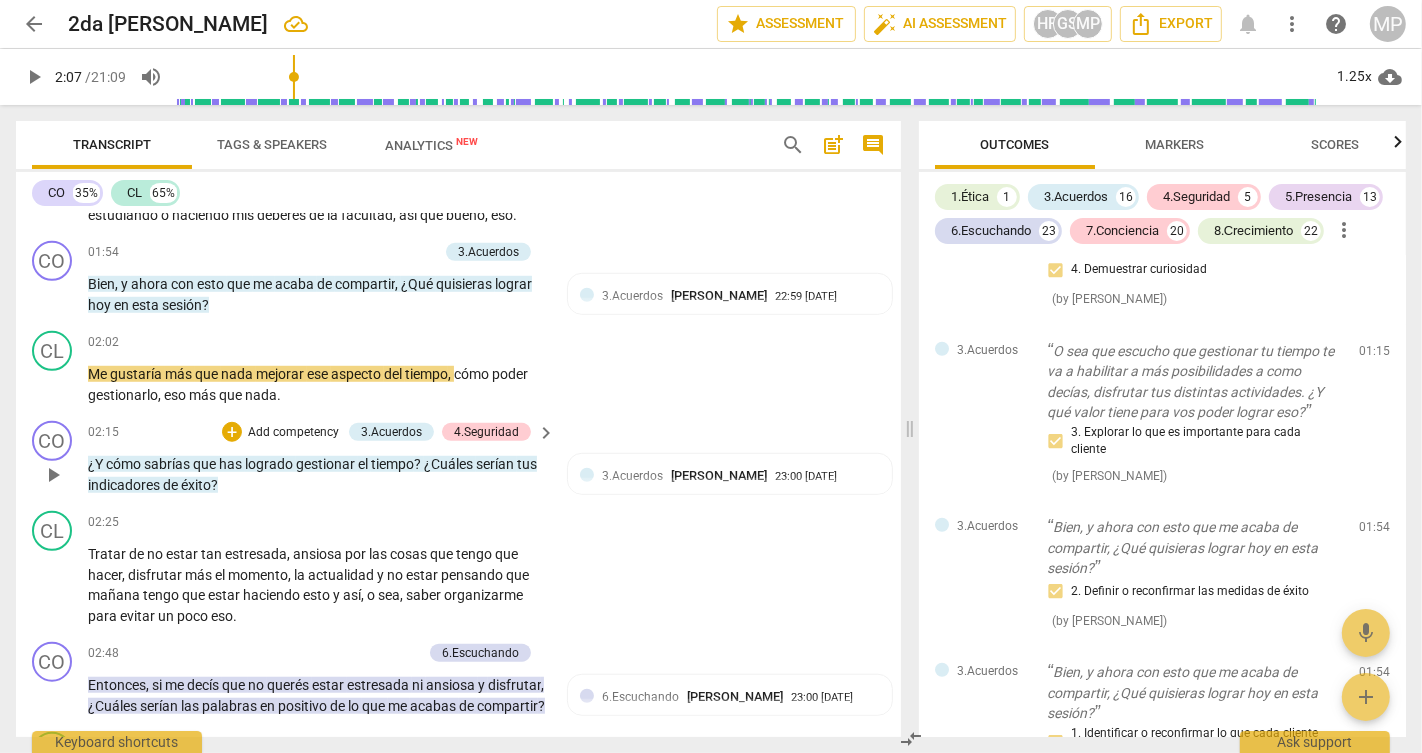 scroll, scrollTop: 1272, scrollLeft: 0, axis: vertical 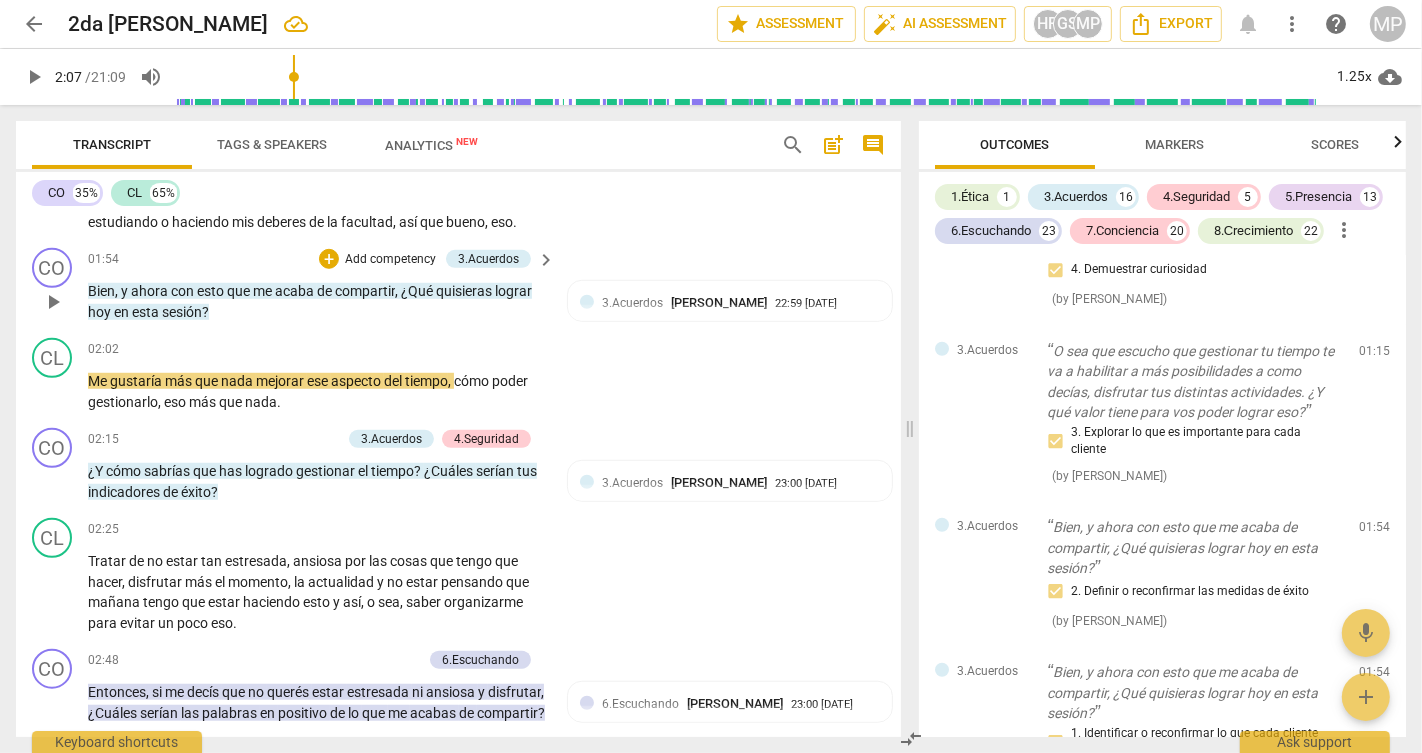 click on "Add competency" at bounding box center [390, 260] 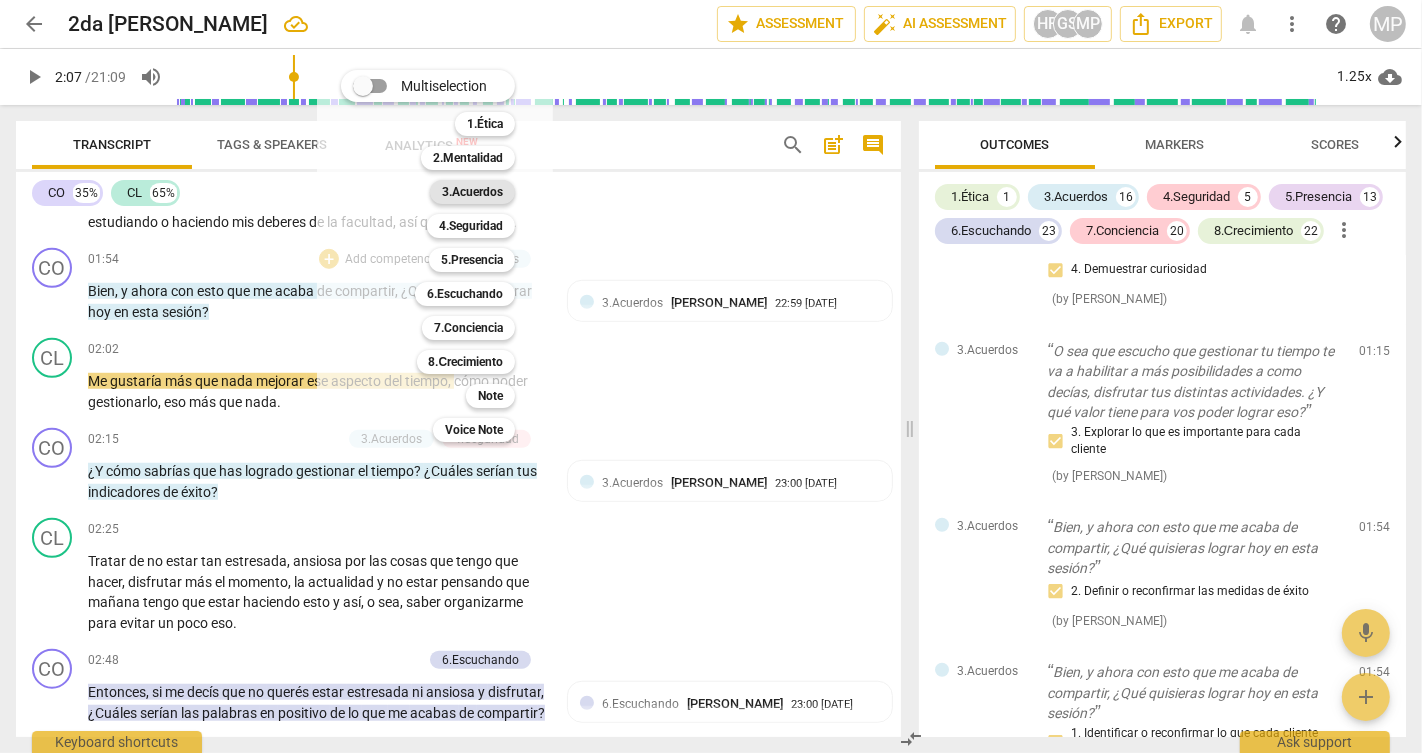 click on "3.Acuerdos" at bounding box center [472, 192] 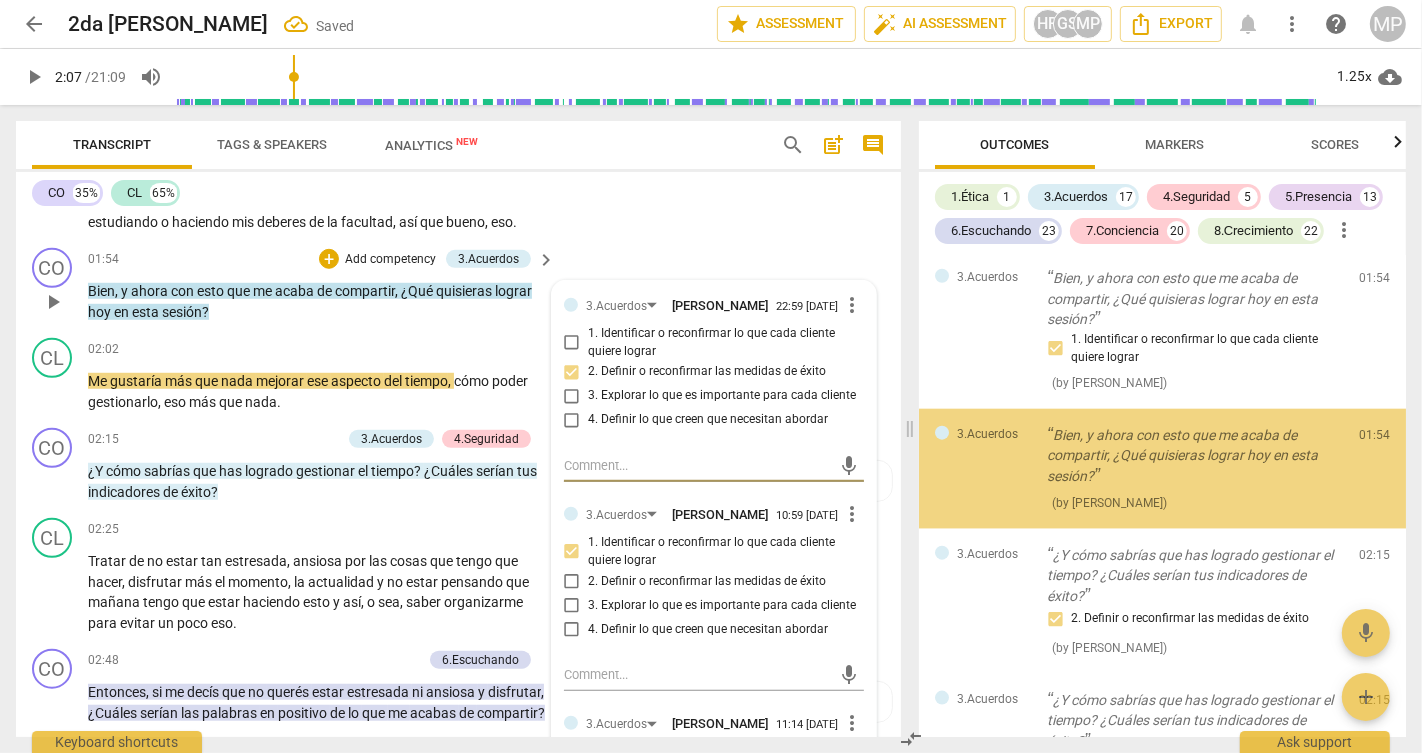 scroll, scrollTop: 2058, scrollLeft: 0, axis: vertical 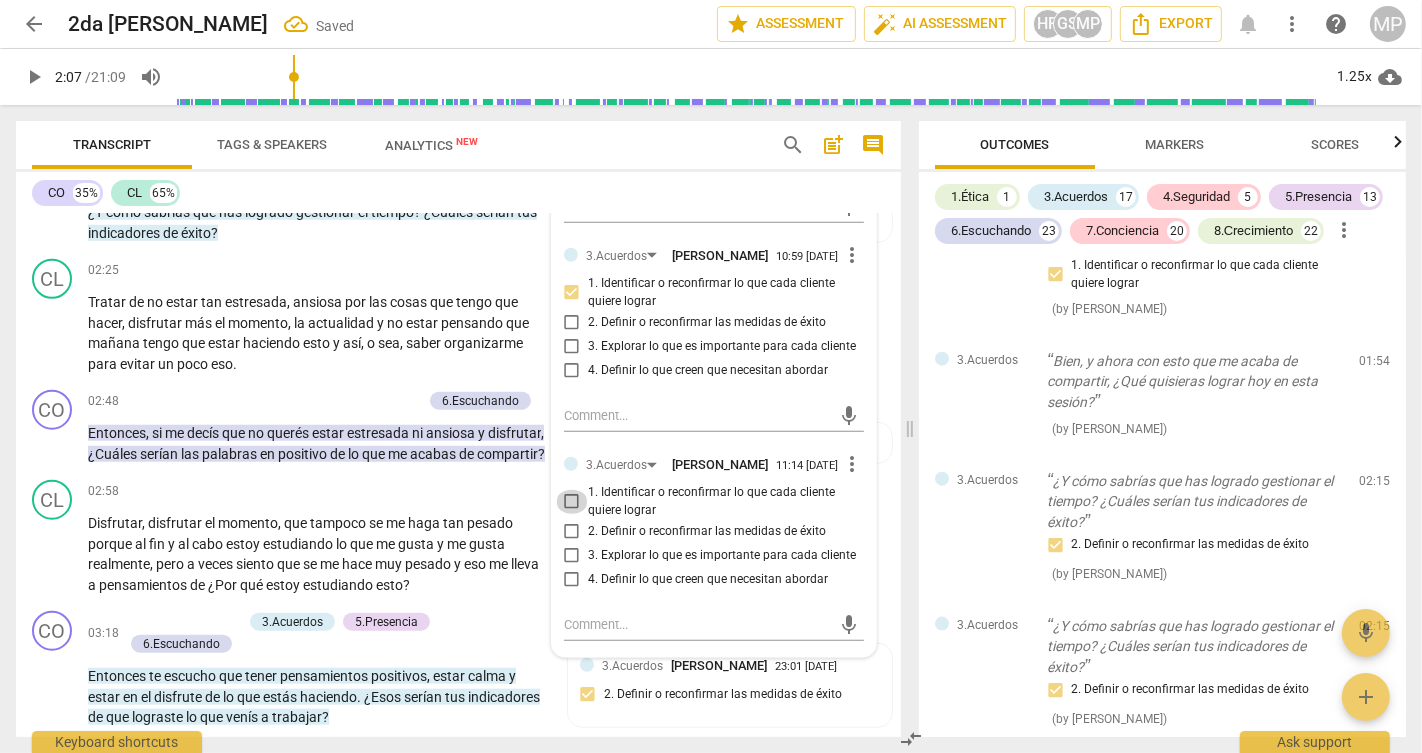 click on "1. Identificar o reconfirmar lo que cada cliente quiere lograr" at bounding box center (572, 502) 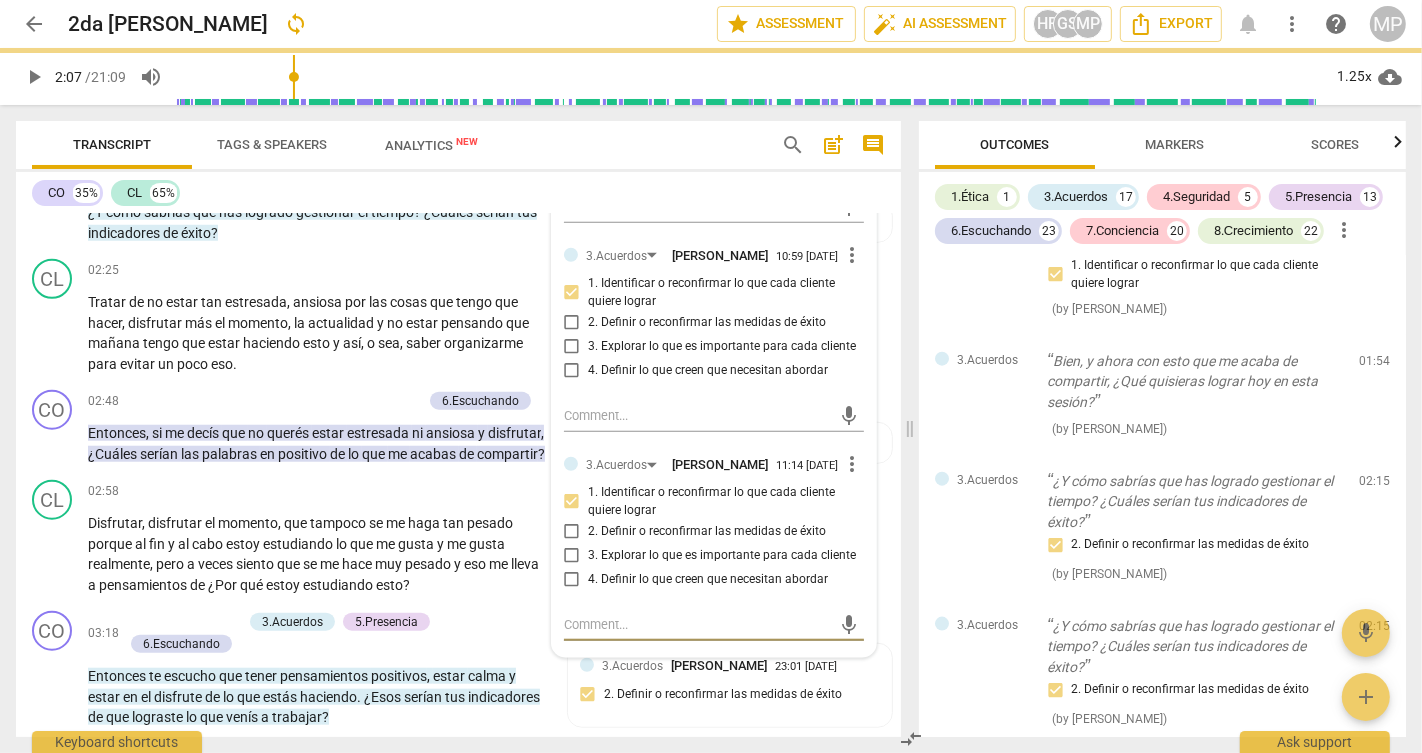 click at bounding box center [698, 624] 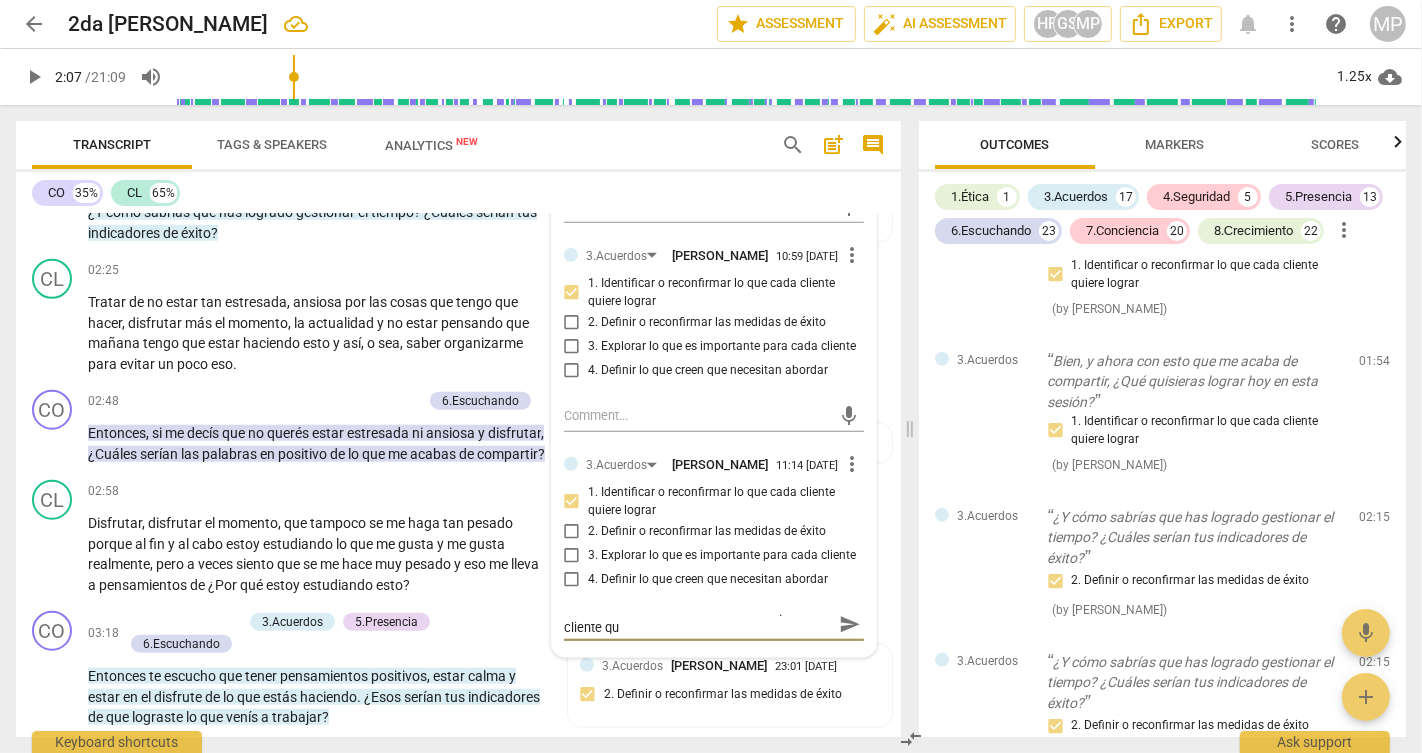 scroll, scrollTop: 0, scrollLeft: 0, axis: both 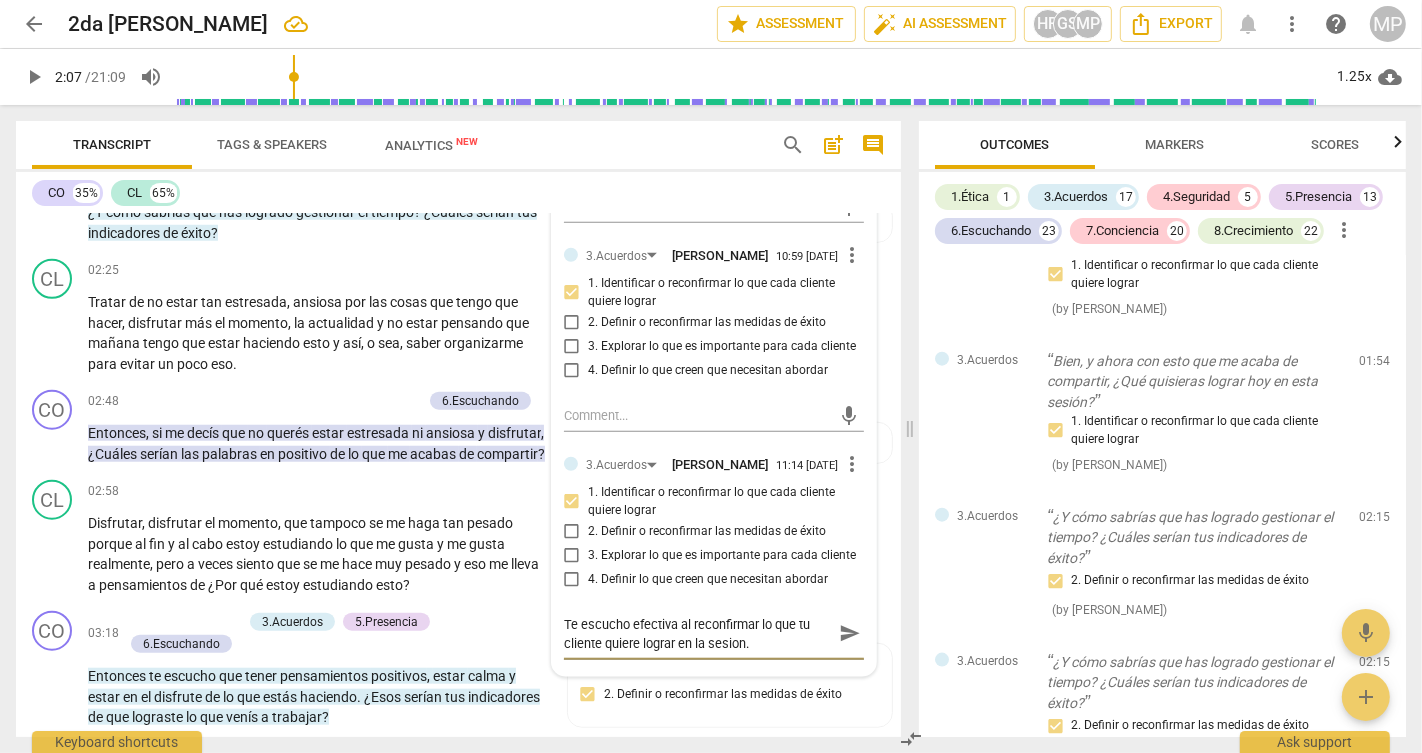 click on "Te escucho efectiva al reconfirmar lo que tu cliente quiere lograr en la sesion." at bounding box center [698, 634] 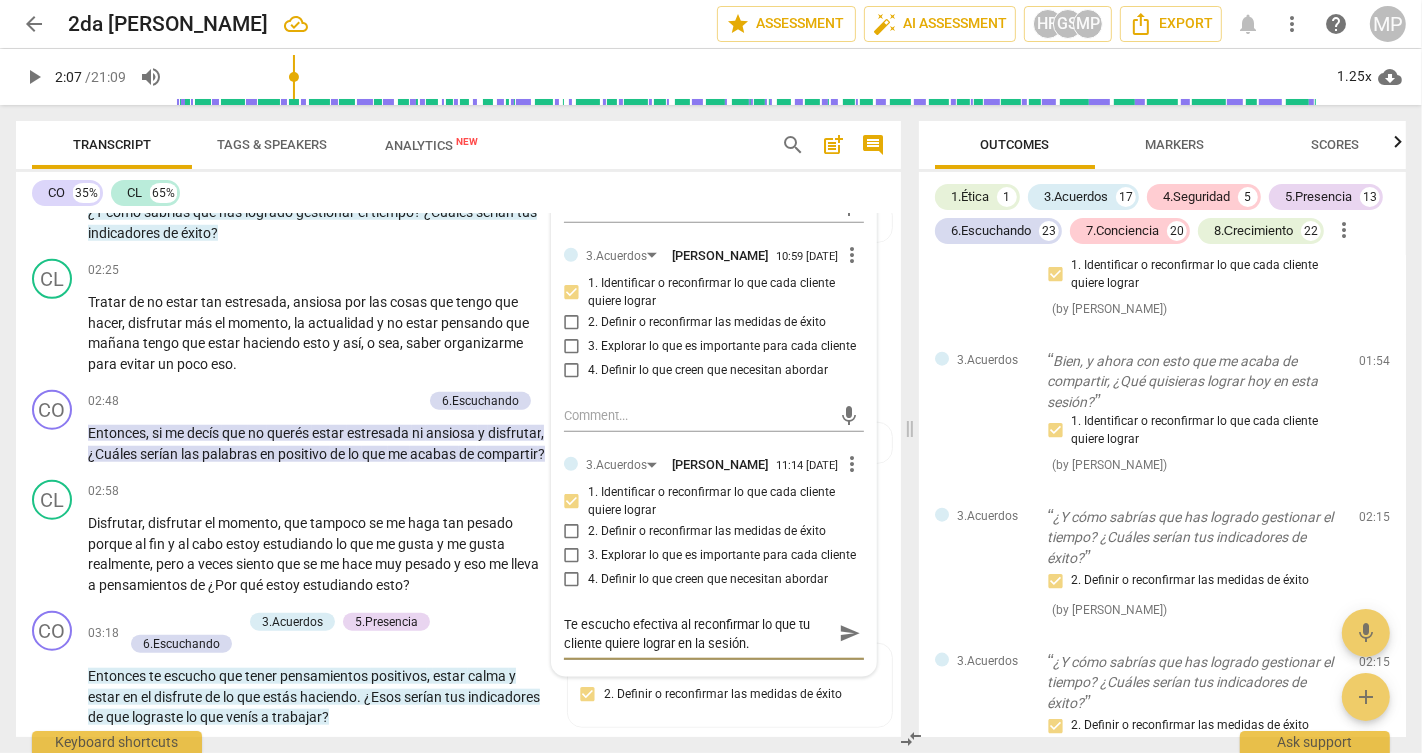 click on "send" at bounding box center (850, 635) 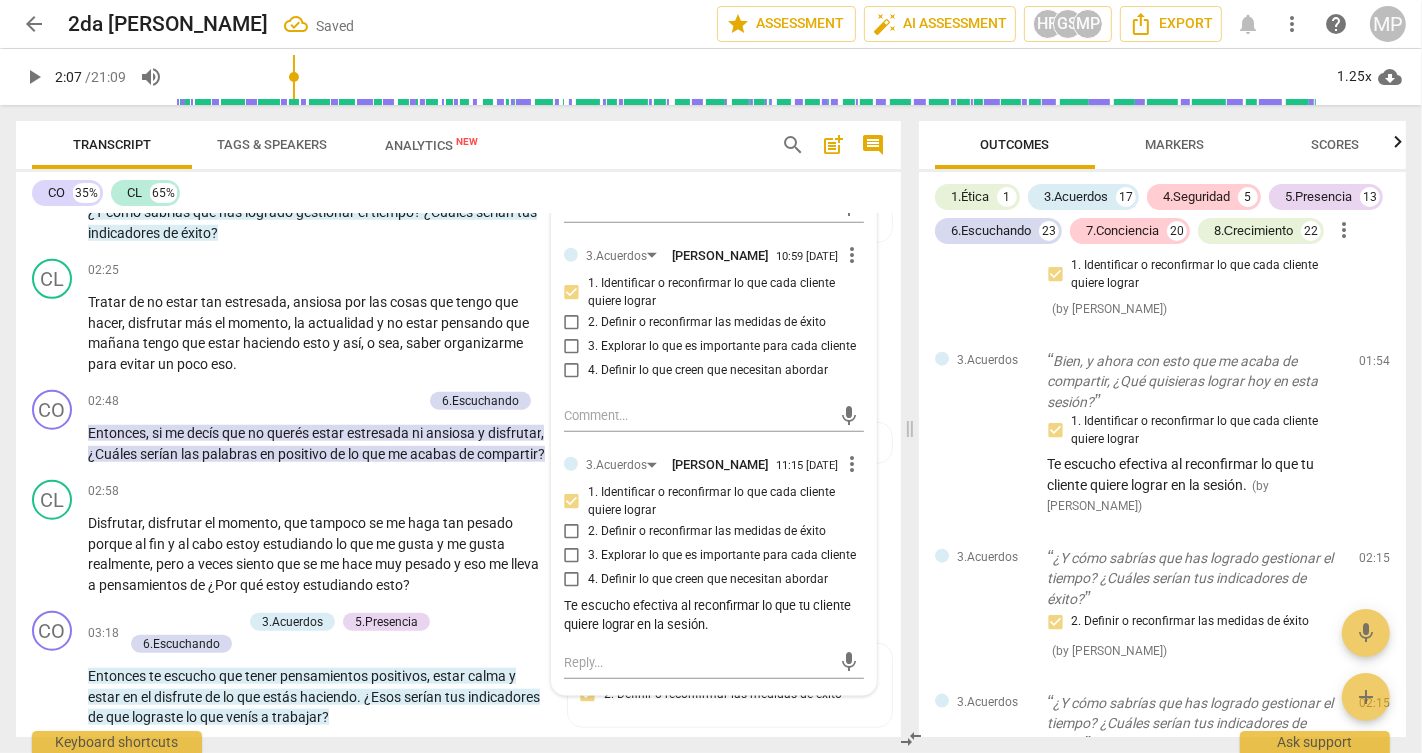 click on "play_arrow" at bounding box center [34, 77] 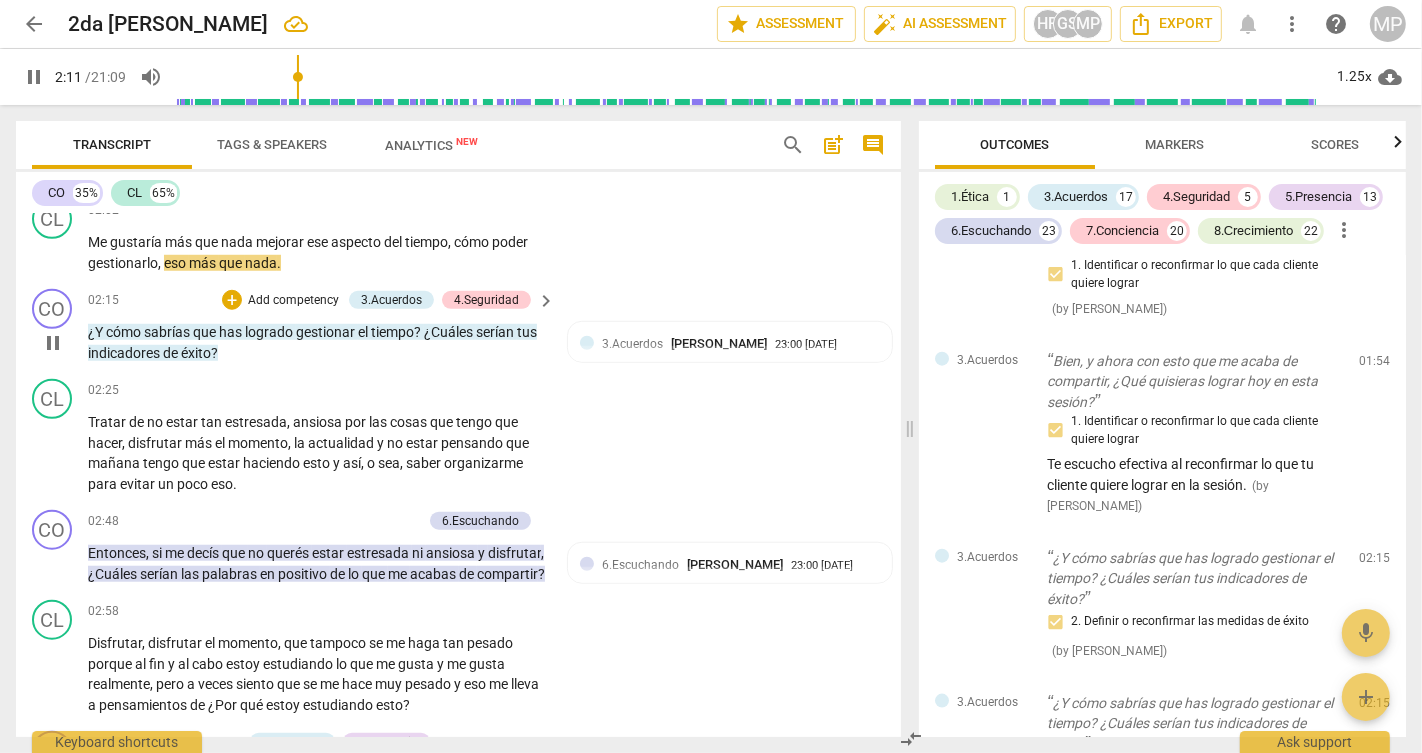 scroll, scrollTop: 1402, scrollLeft: 0, axis: vertical 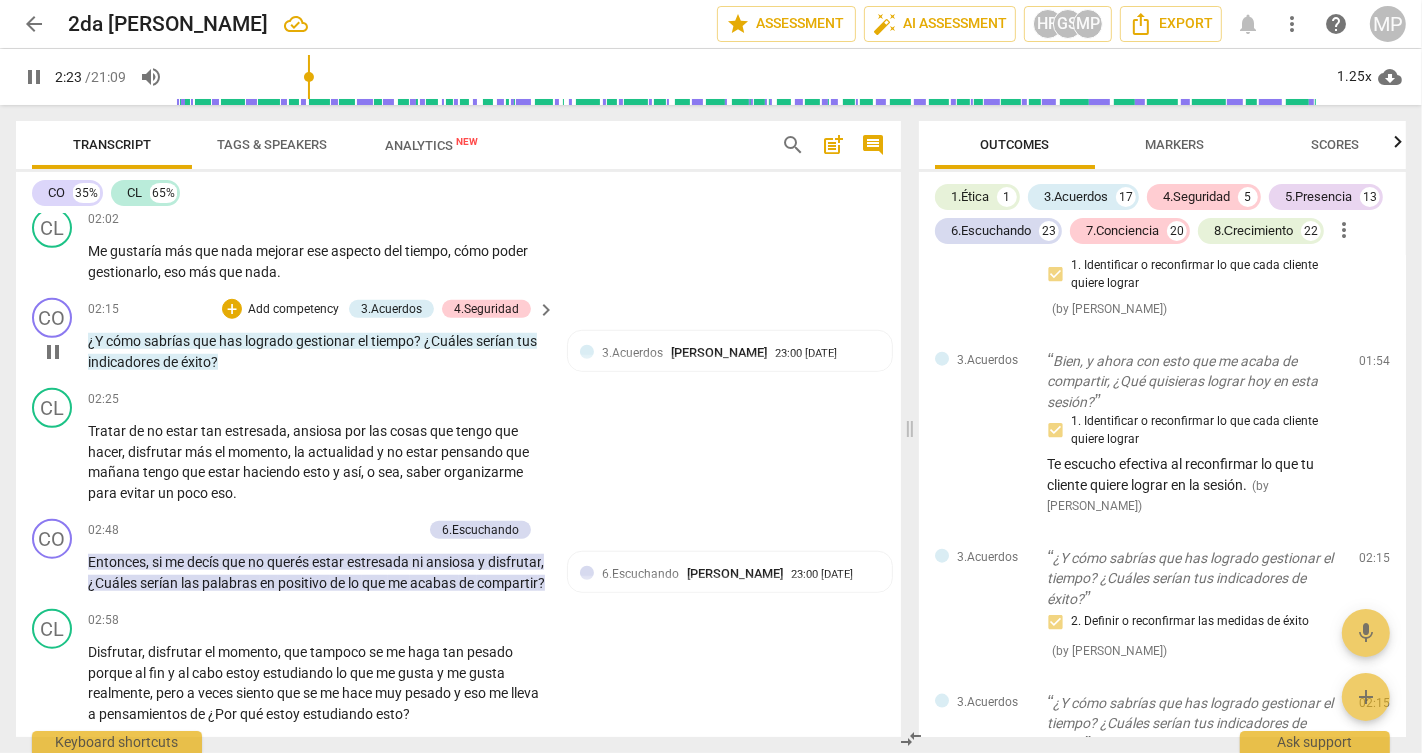 click on "pause" at bounding box center [53, 352] 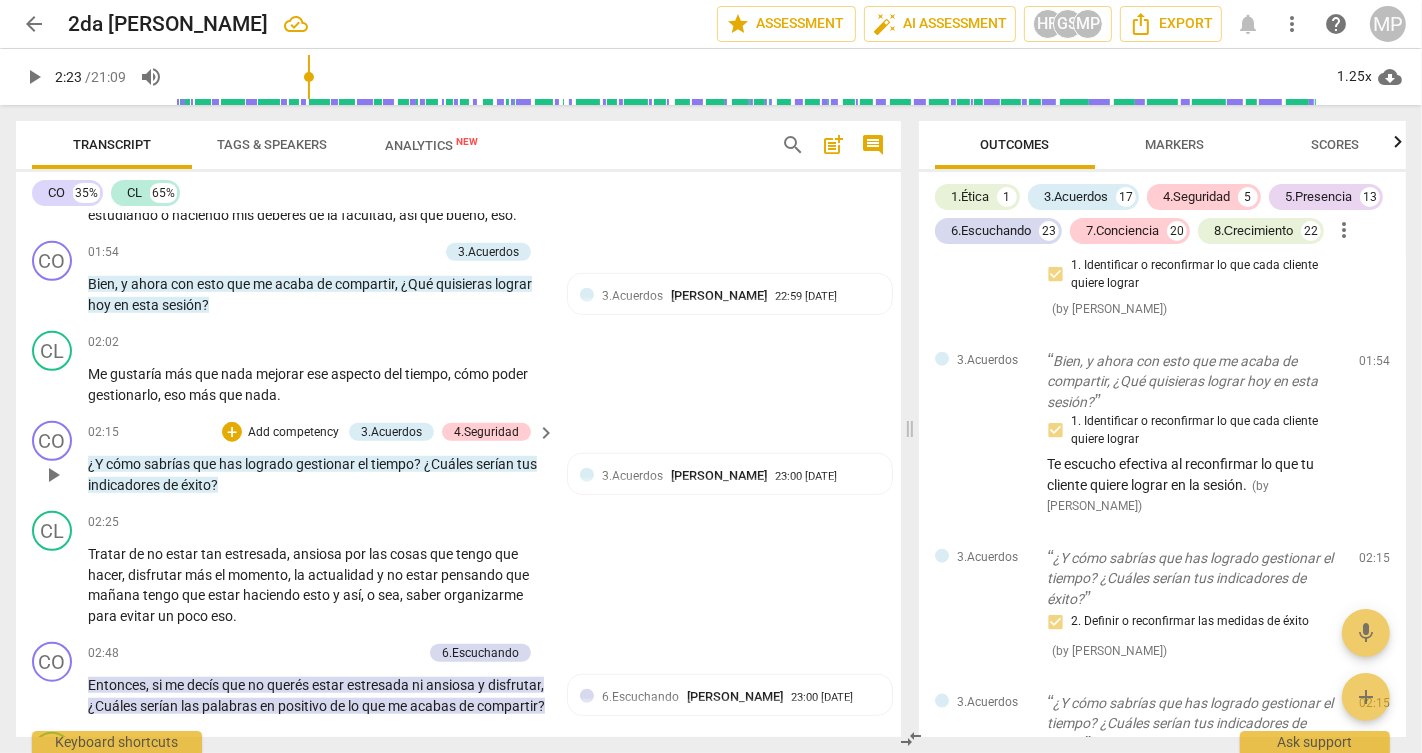scroll, scrollTop: 1277, scrollLeft: 0, axis: vertical 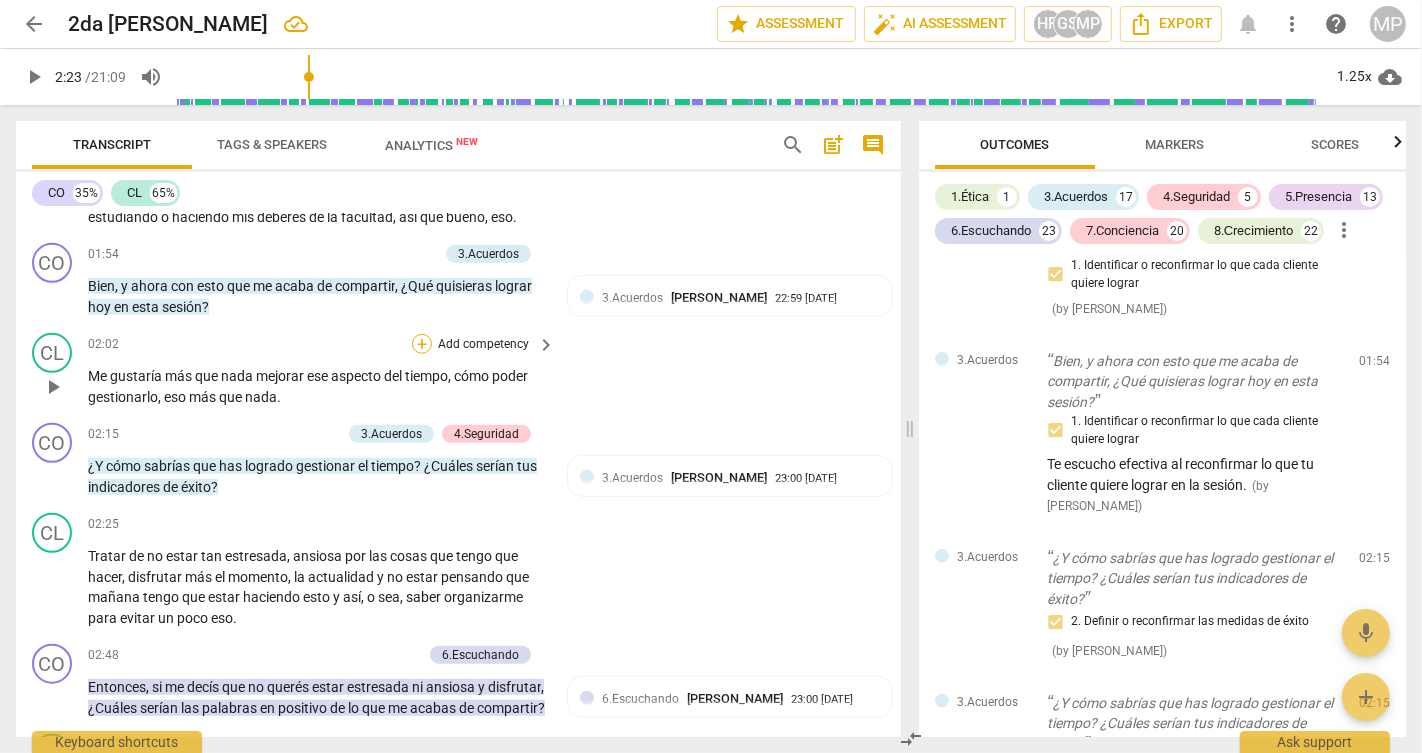 click on "+" at bounding box center [422, 344] 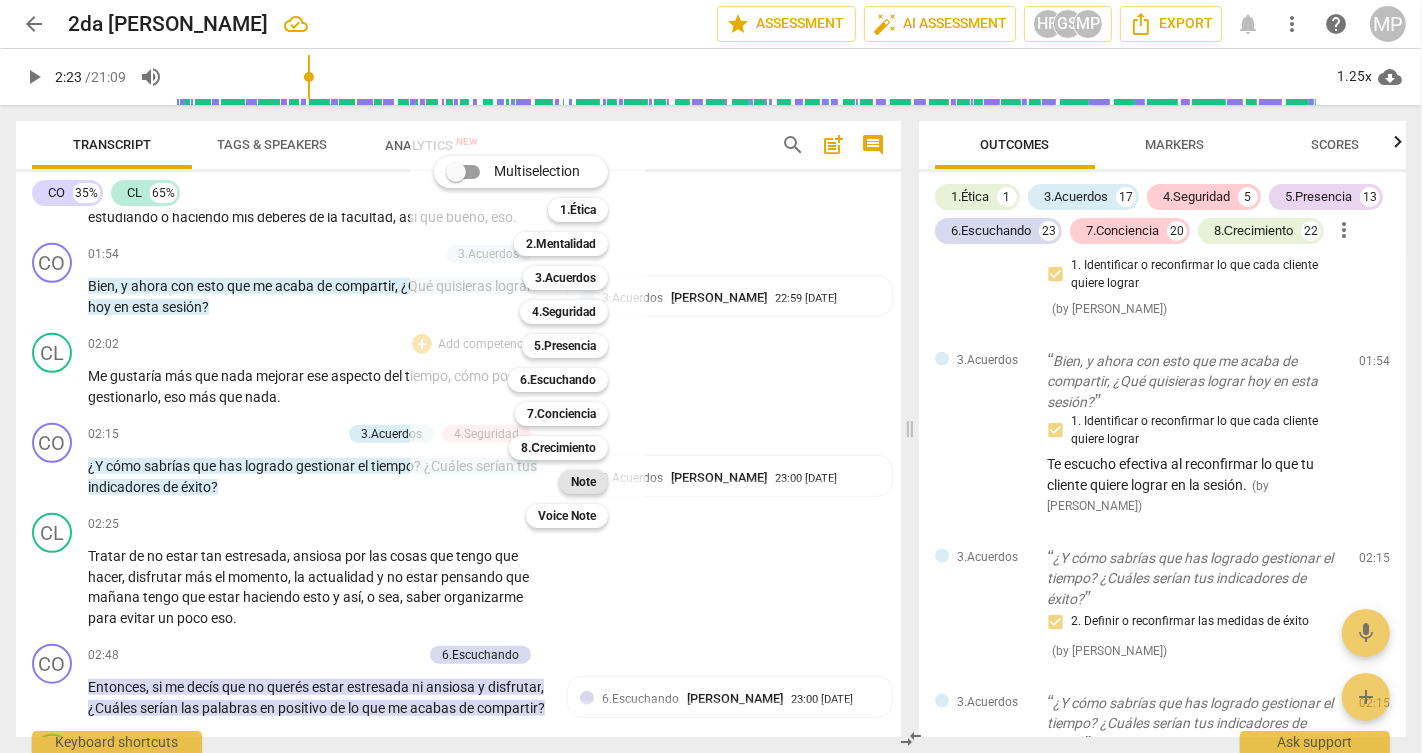 click on "Note" at bounding box center [583, 482] 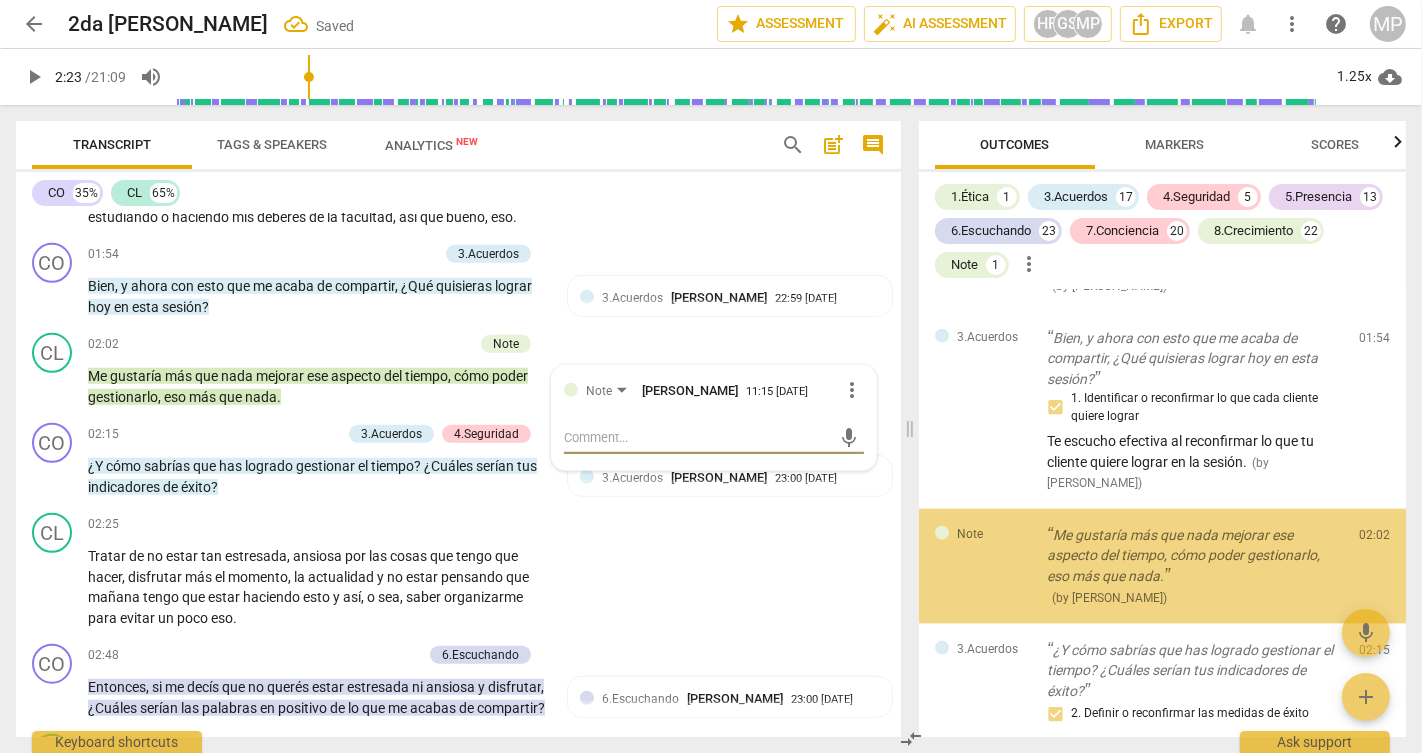scroll, scrollTop: 2270, scrollLeft: 0, axis: vertical 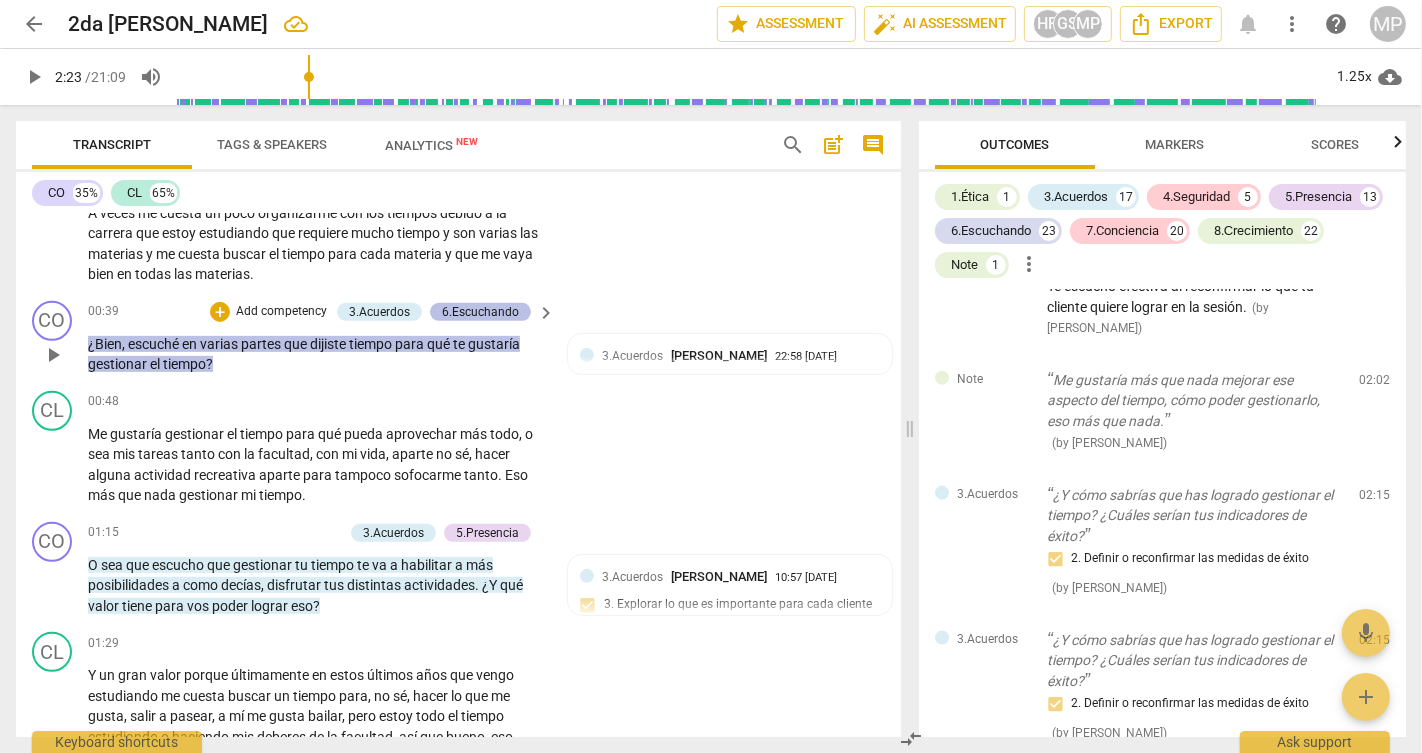 click on "6.Escuchando" at bounding box center (480, 312) 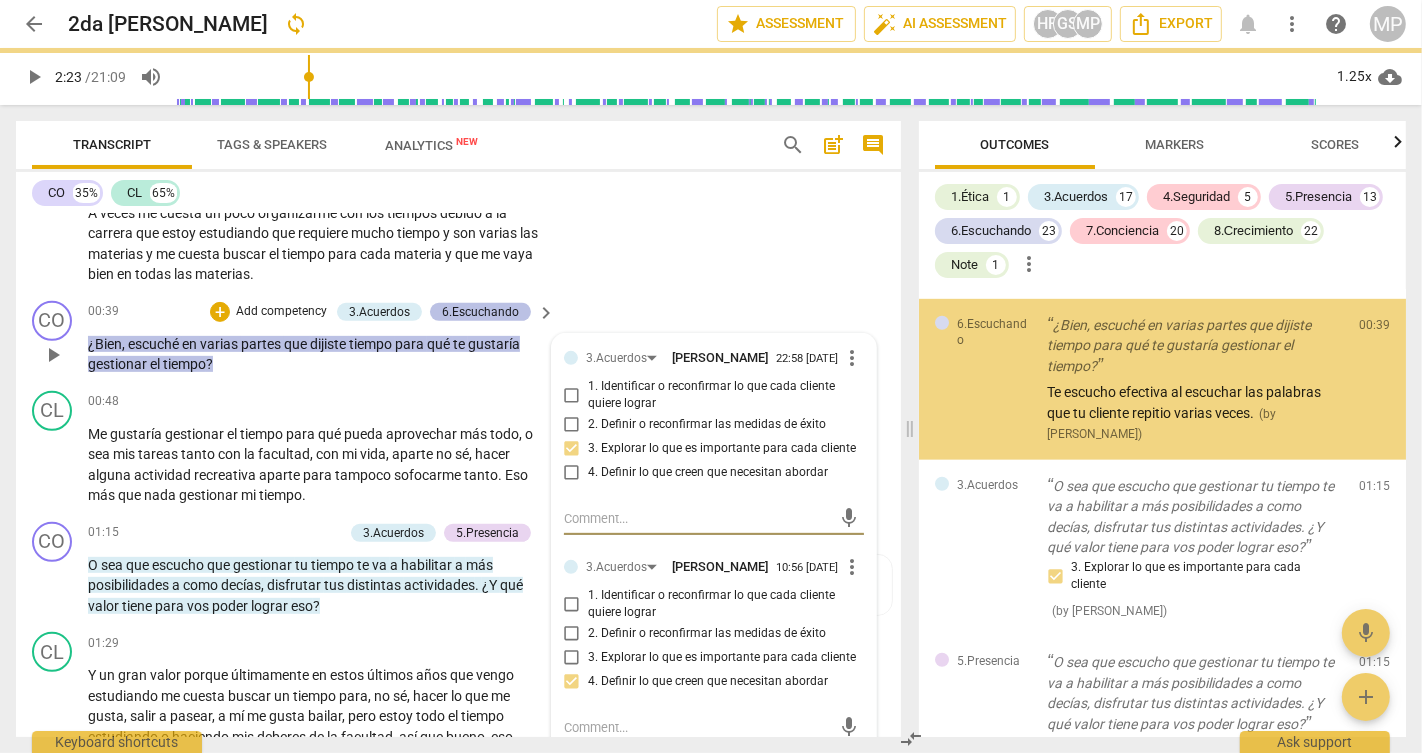 scroll, scrollTop: 1115, scrollLeft: 0, axis: vertical 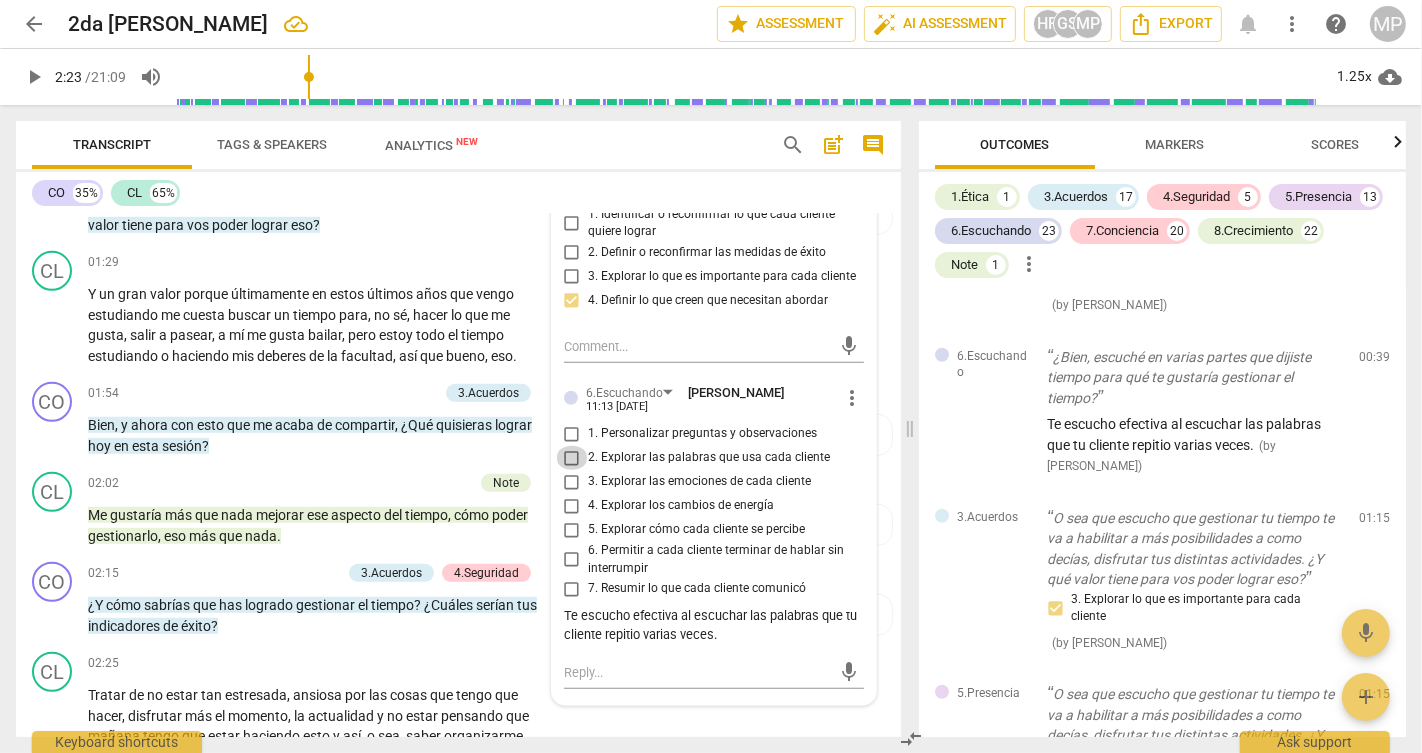 click on "2. Explorar las palabras que usa cada cliente" at bounding box center [572, 458] 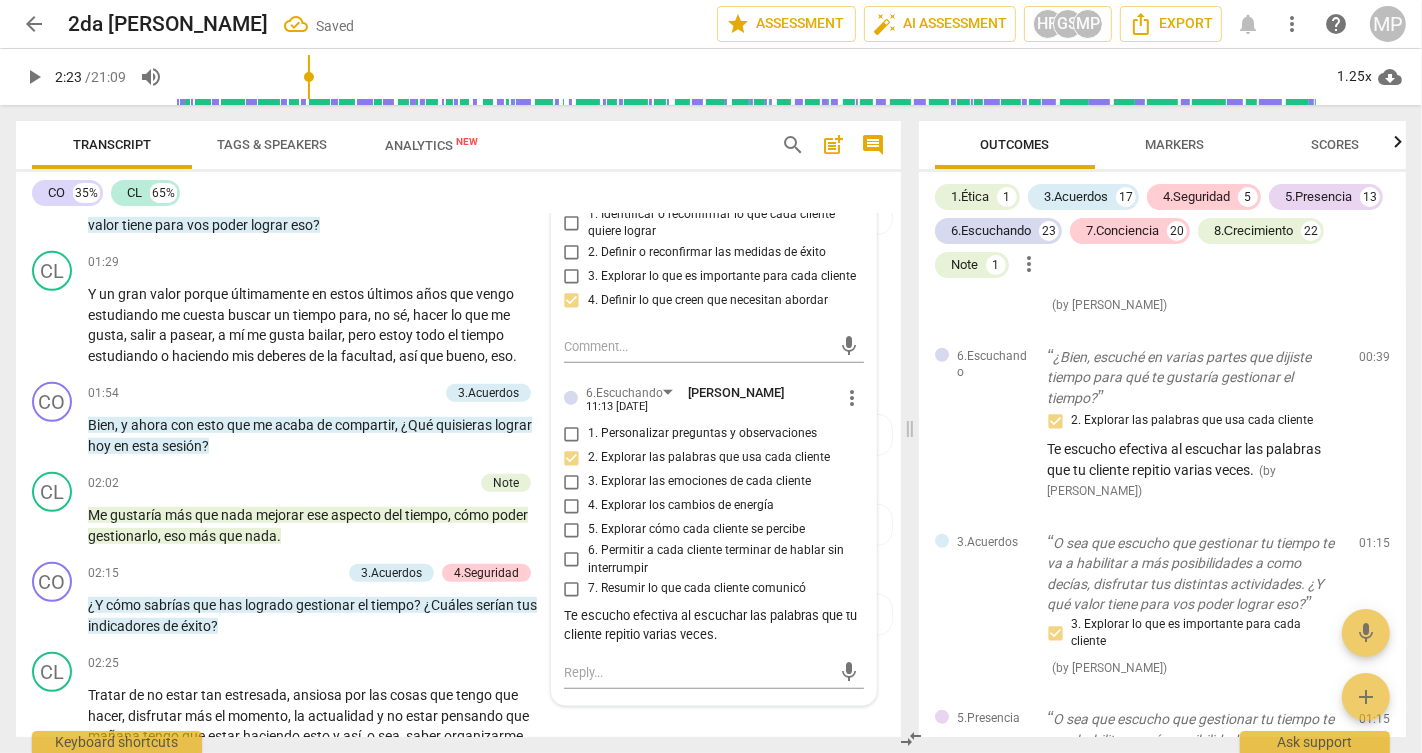 click on "Te escucho efectiva al escuchar las palabras que tu cliente repitio varias veces." at bounding box center [714, 626] 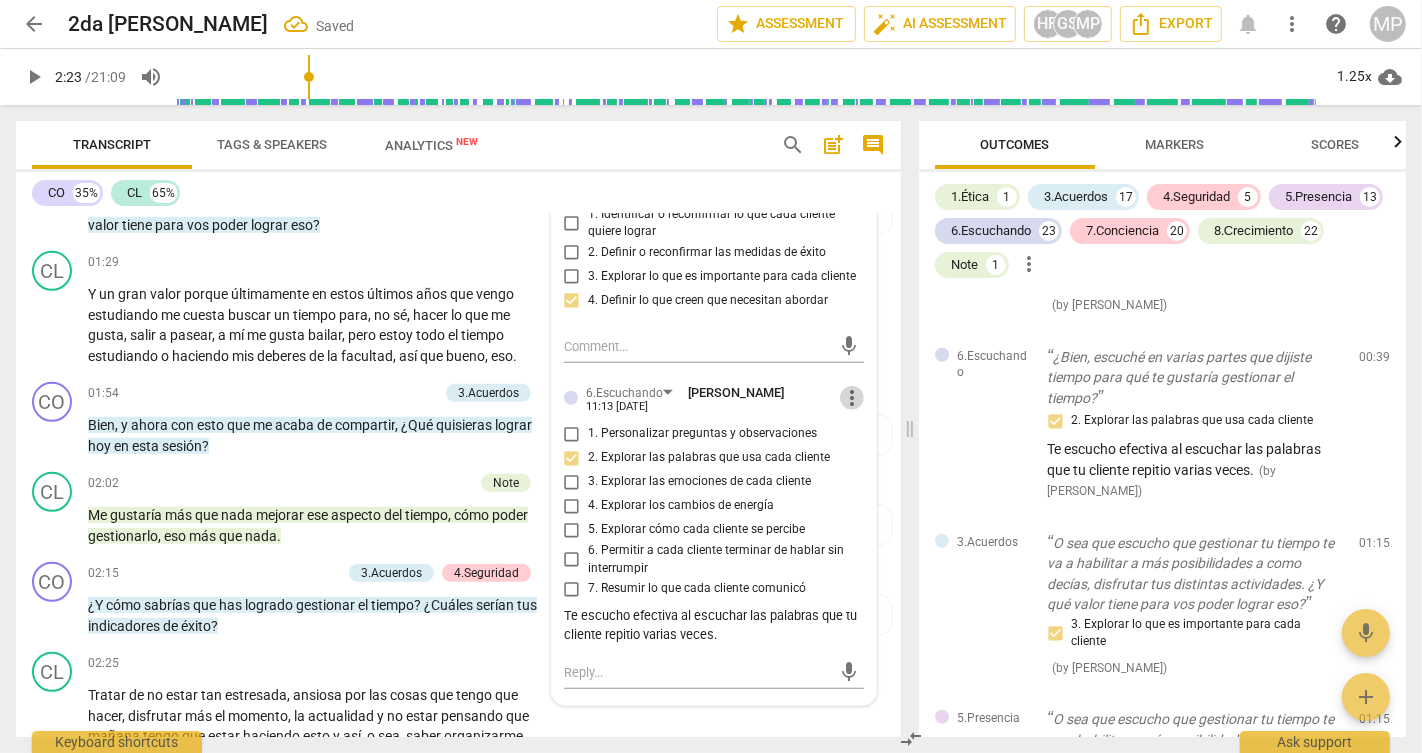 click on "more_vert" at bounding box center [852, 398] 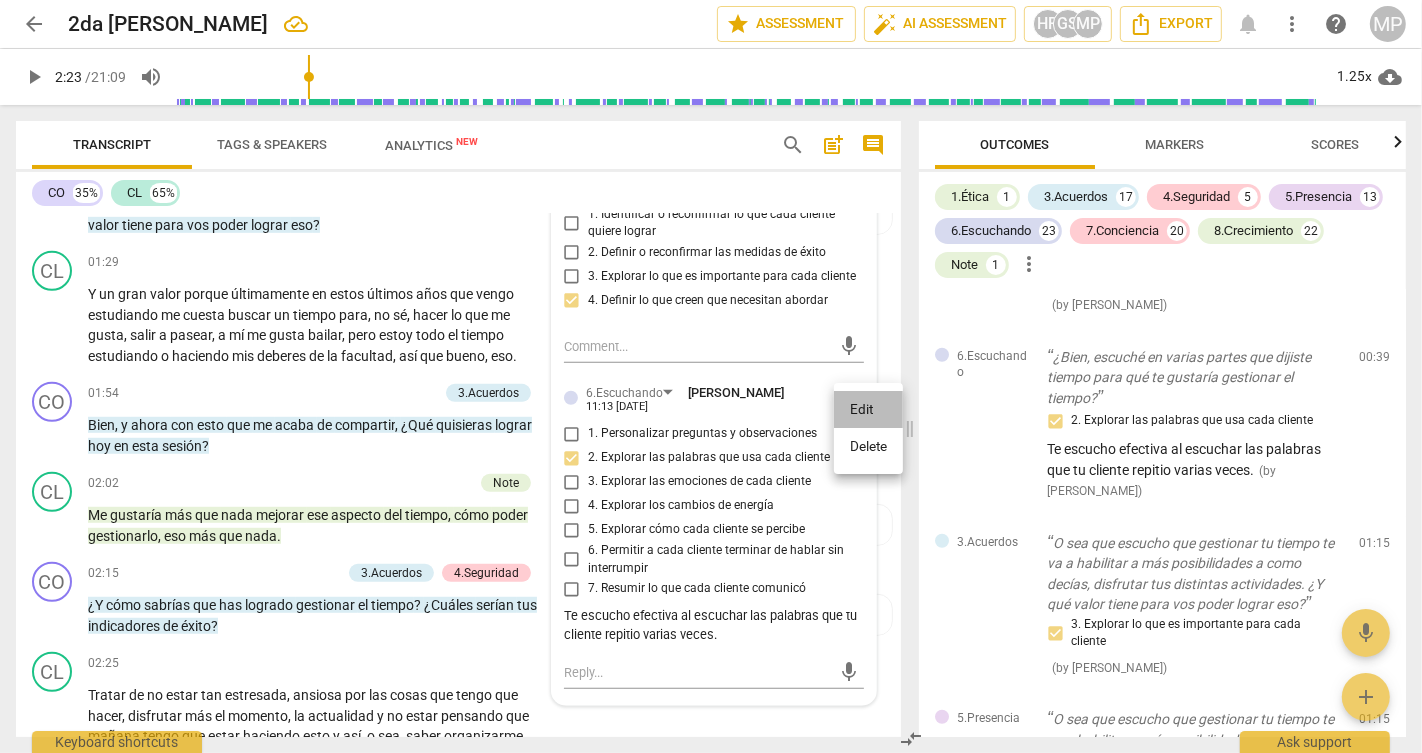 click on "Edit" at bounding box center (868, 410) 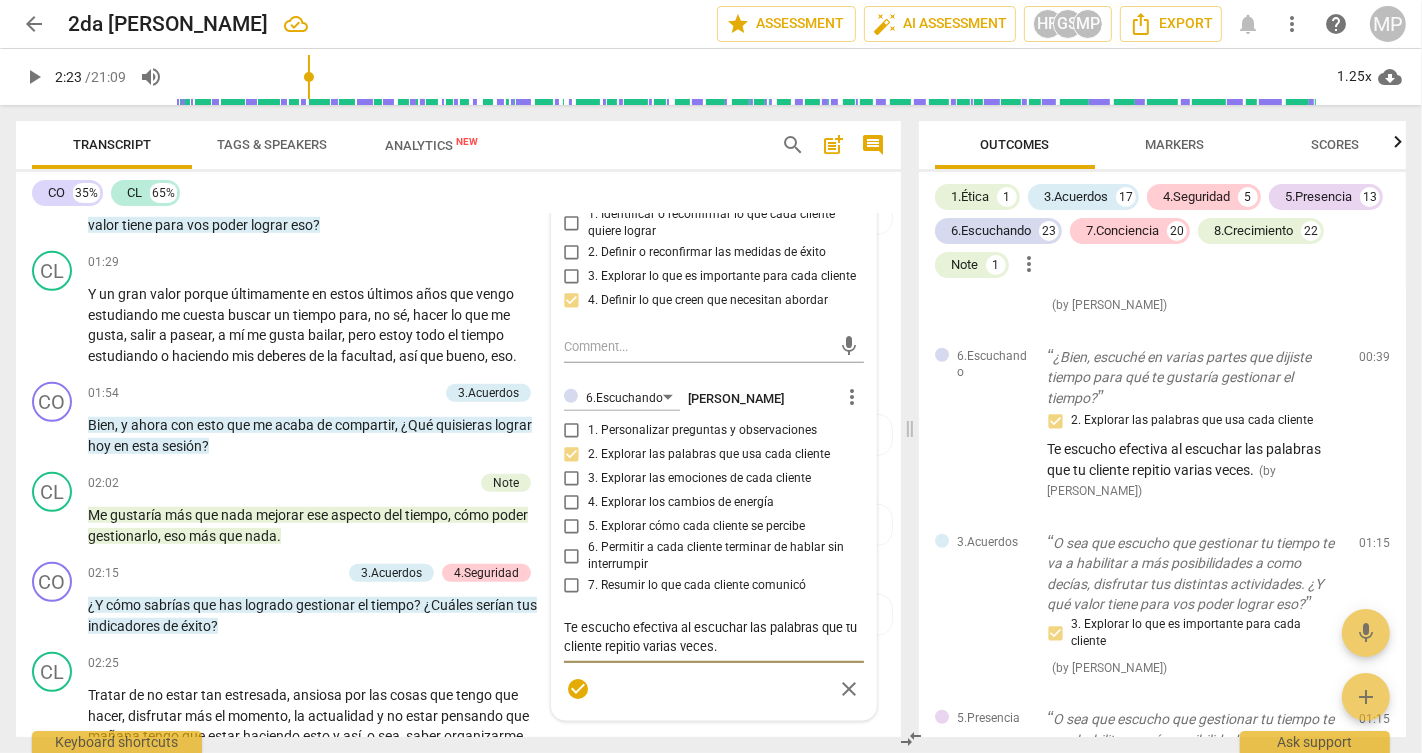 click on "Te escucho efectiva al escuchar las palabras que tu cliente repitio varias veces." at bounding box center (714, 637) 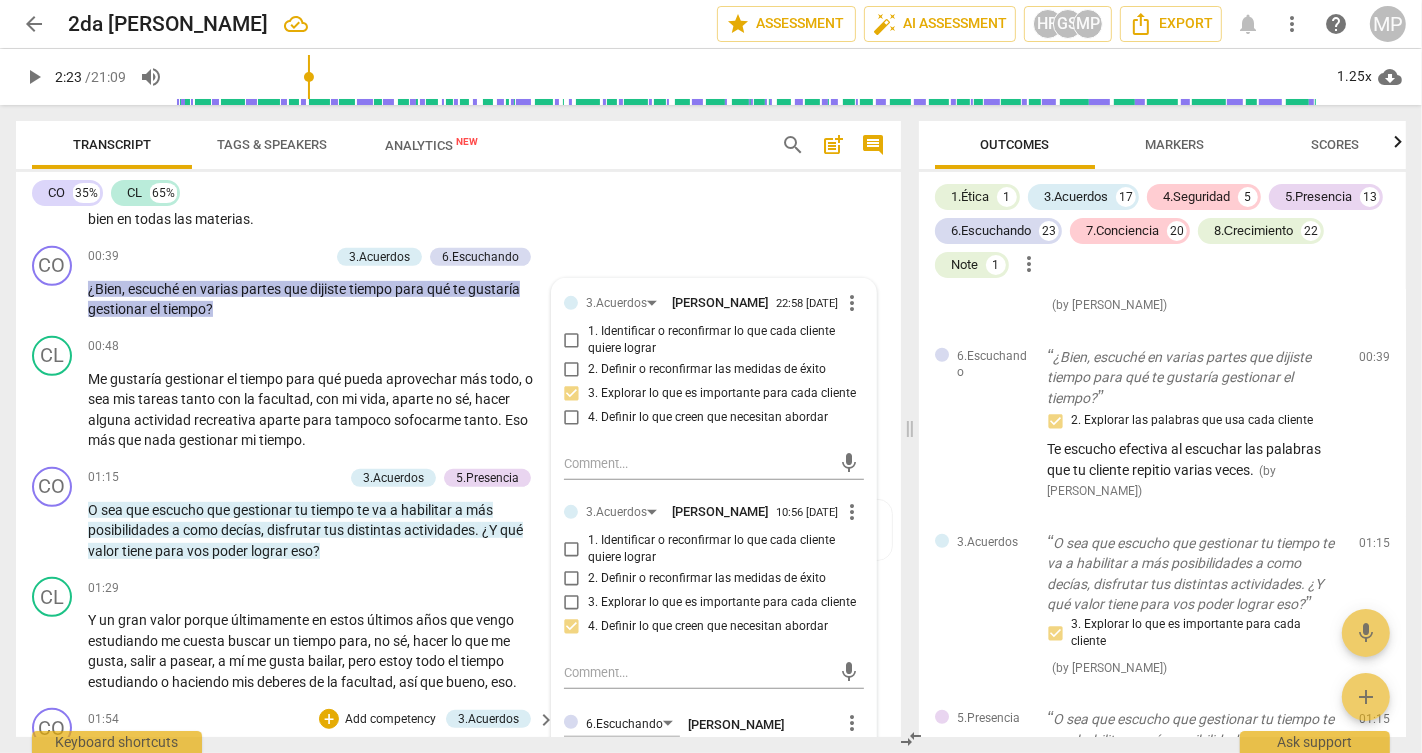scroll, scrollTop: 809, scrollLeft: 0, axis: vertical 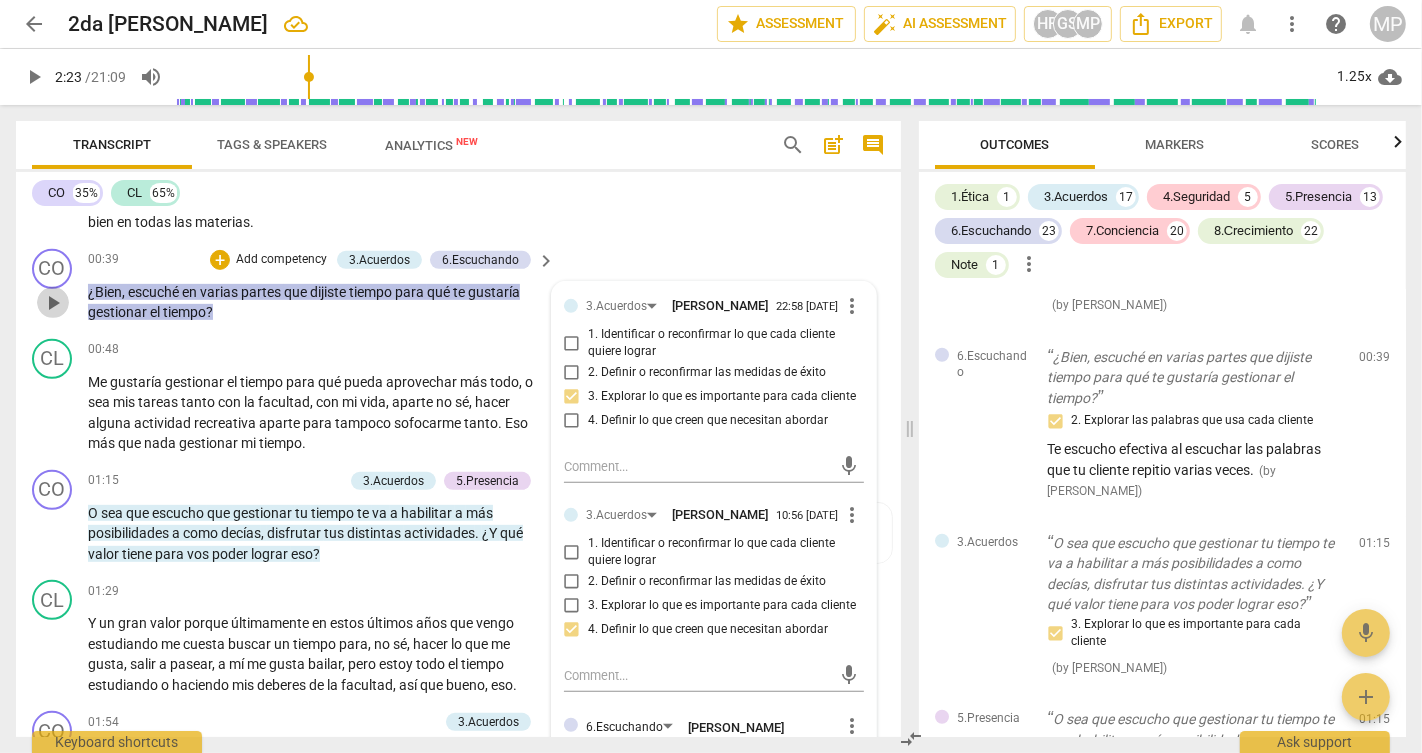 click on "play_arrow" at bounding box center (53, 303) 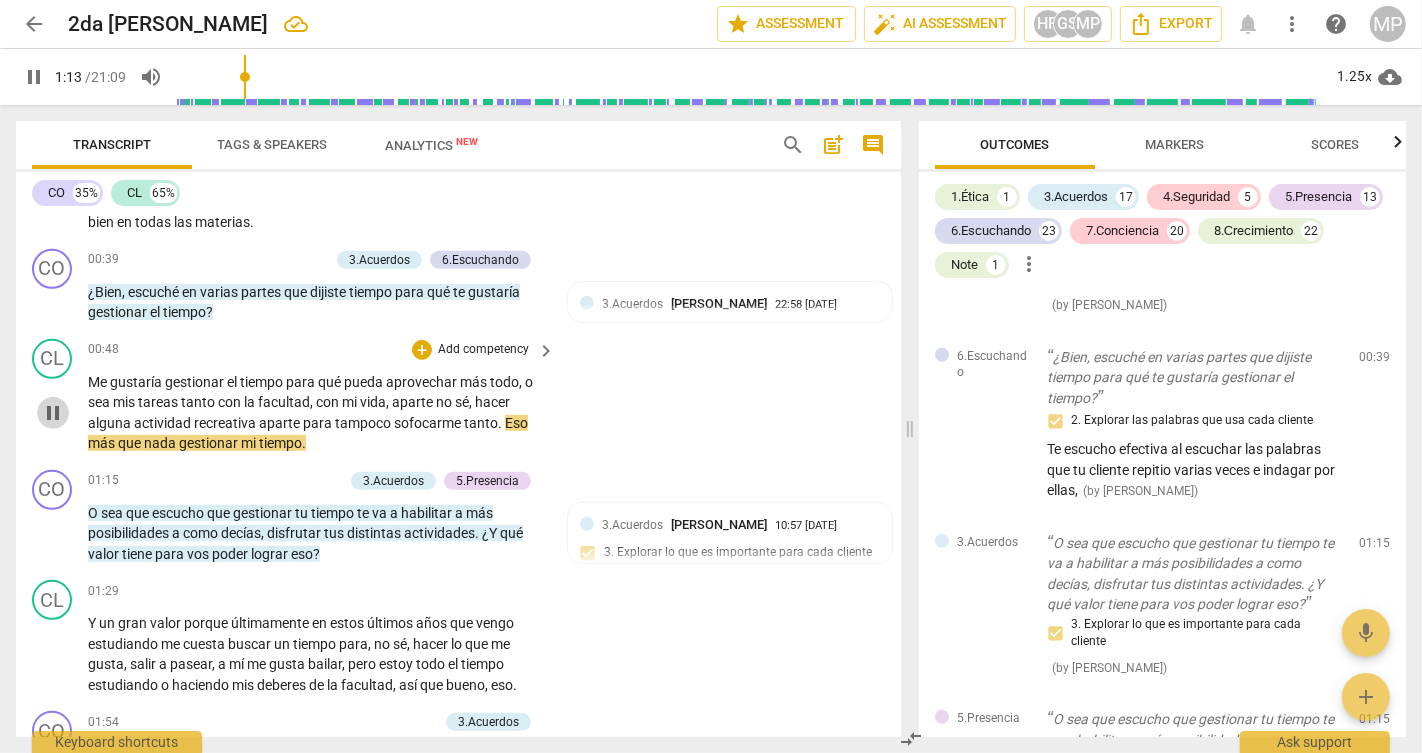 click on "pause" at bounding box center [53, 413] 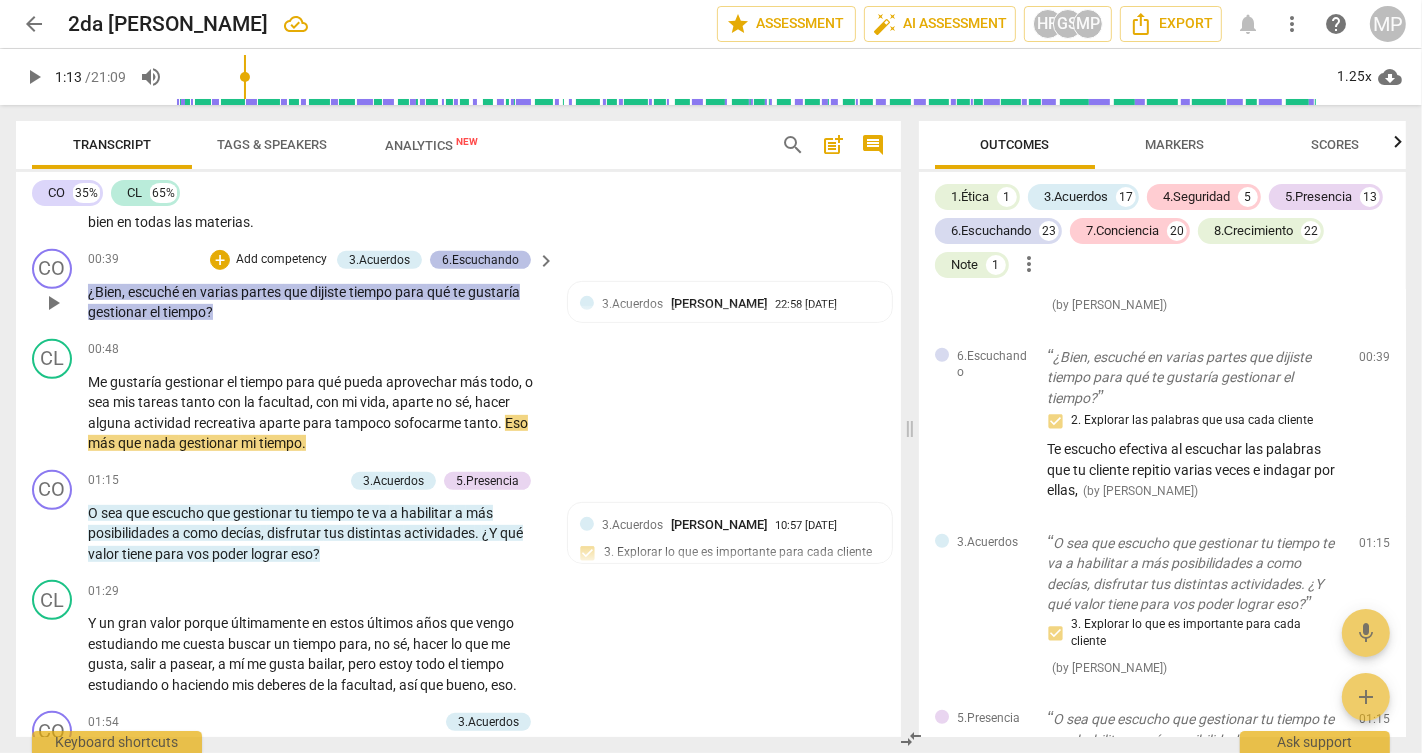 click on "6.Escuchando" at bounding box center [480, 260] 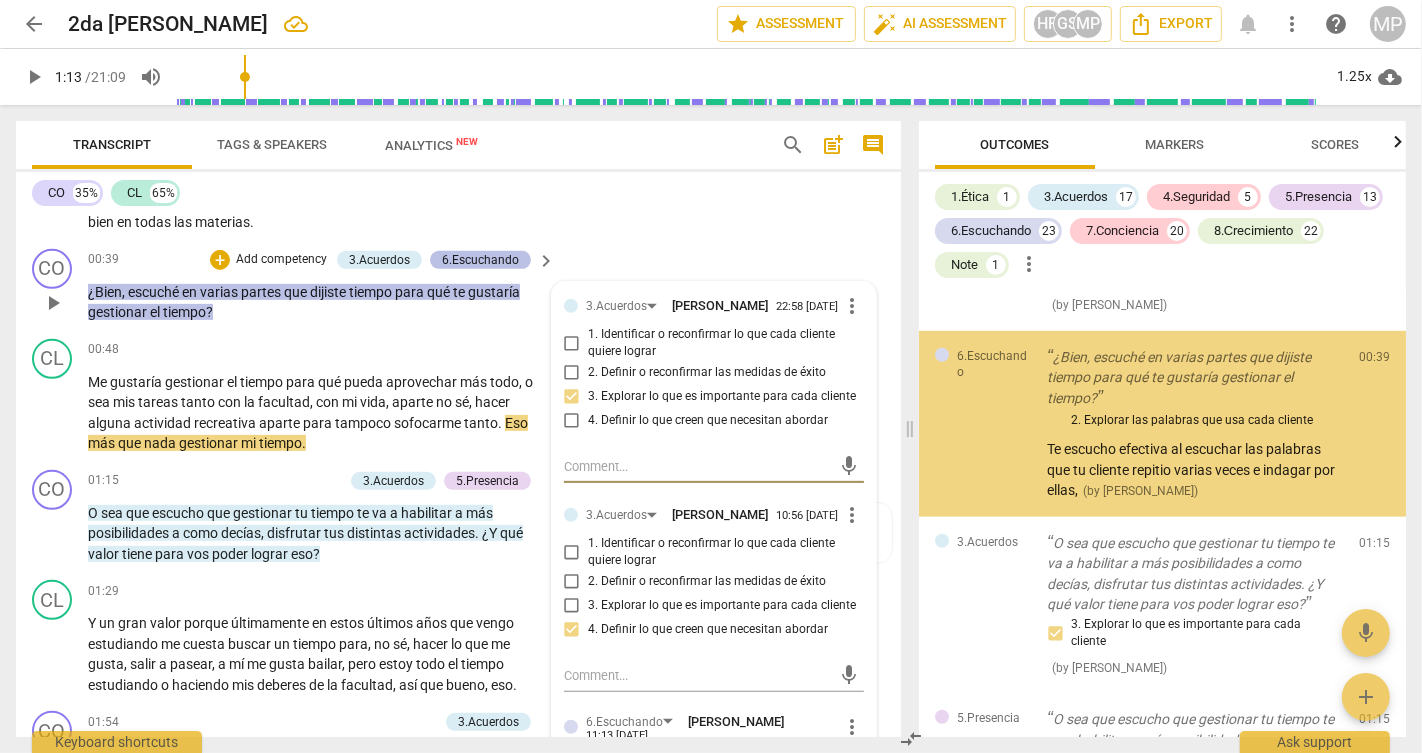 scroll, scrollTop: 1127, scrollLeft: 0, axis: vertical 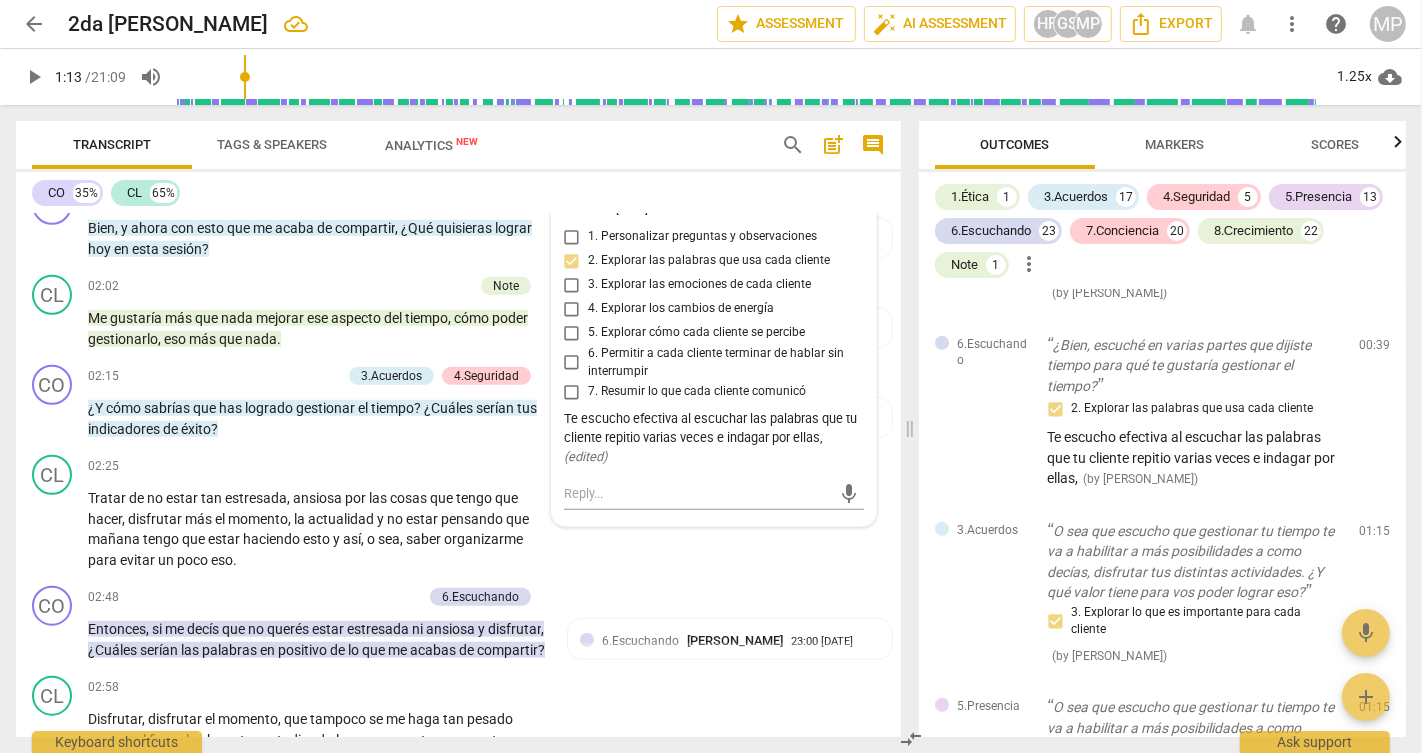 click on "Te escucho efectiva al escuchar las palabras que tu cliente repitio varias veces e indagar por ellas,  ( edited )" at bounding box center (714, 438) 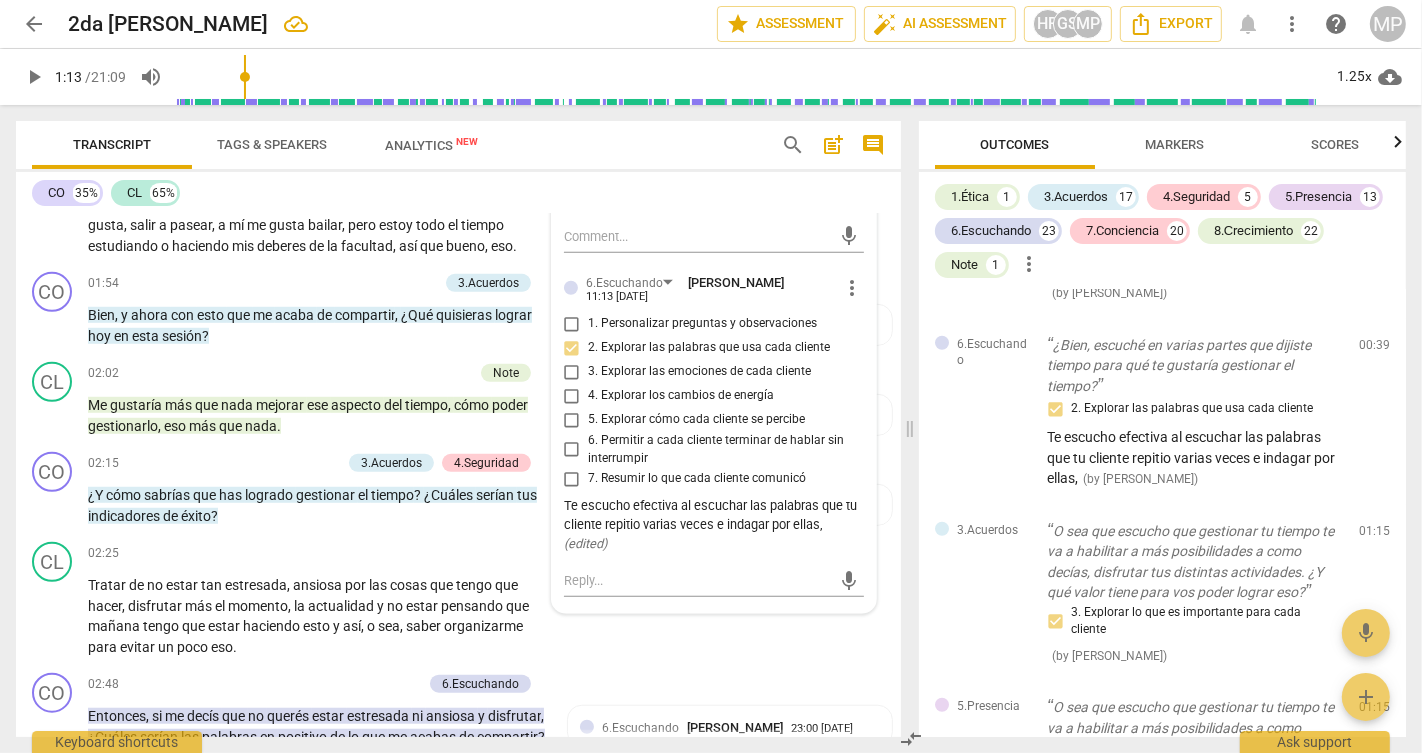 click on "more_vert" at bounding box center (852, 288) 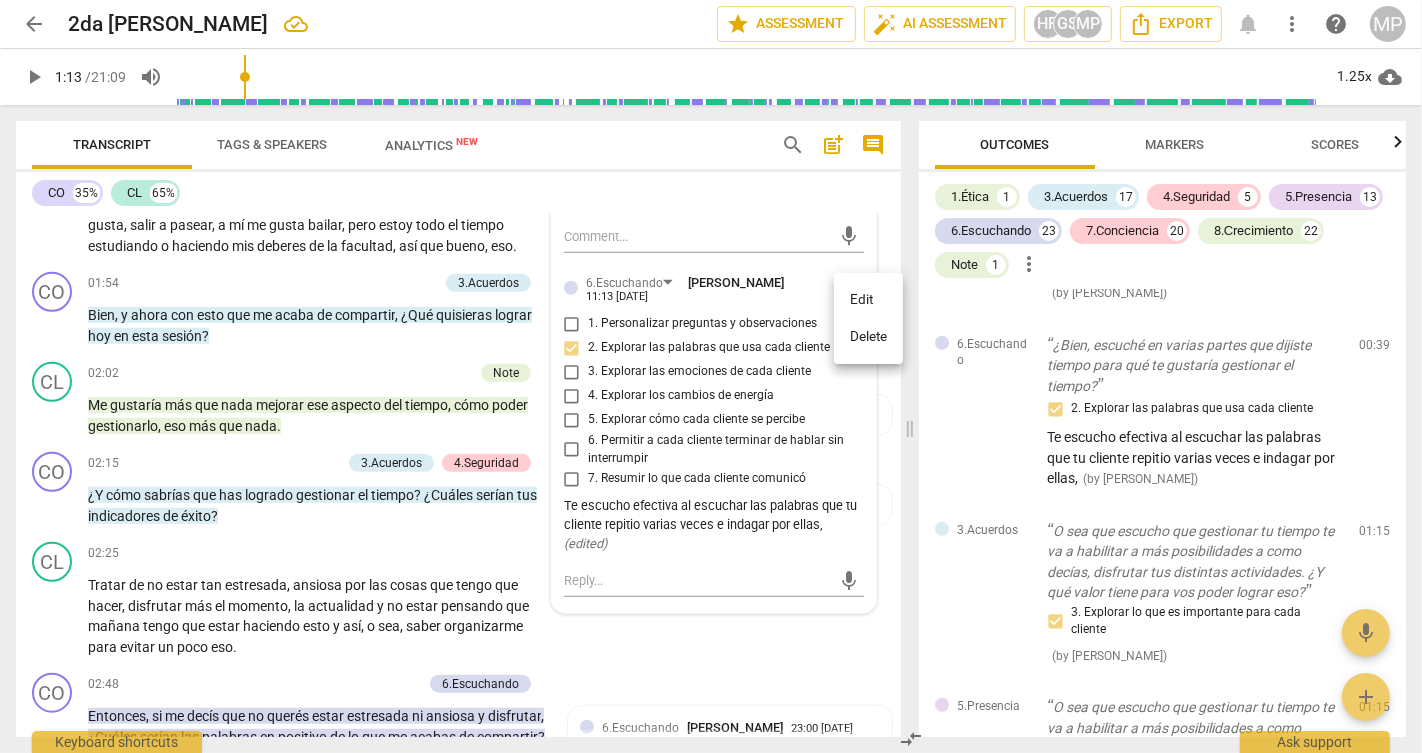 click on "Edit" at bounding box center [868, 300] 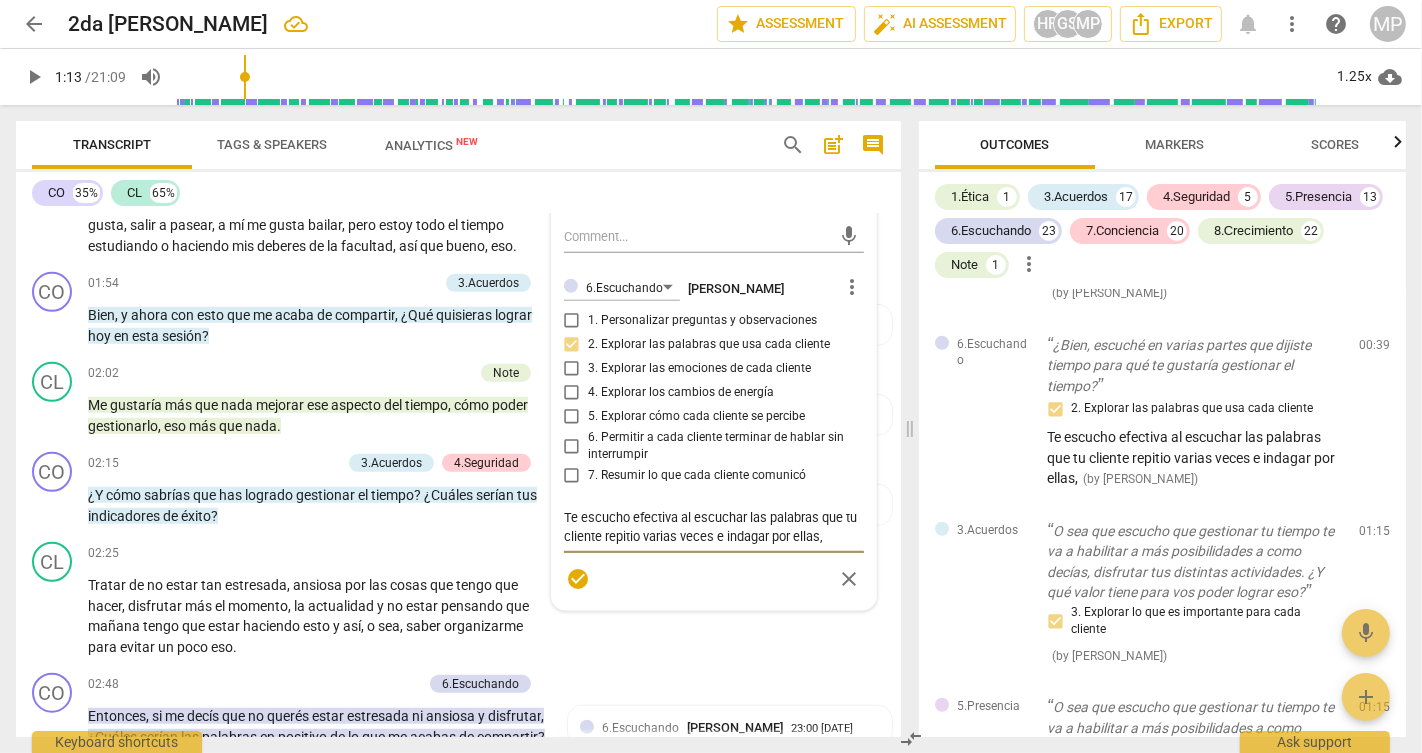 click on "Te escucho efectiva al escuchar las palabras que tu cliente repitio varias veces e indagar por ellas," at bounding box center (714, 527) 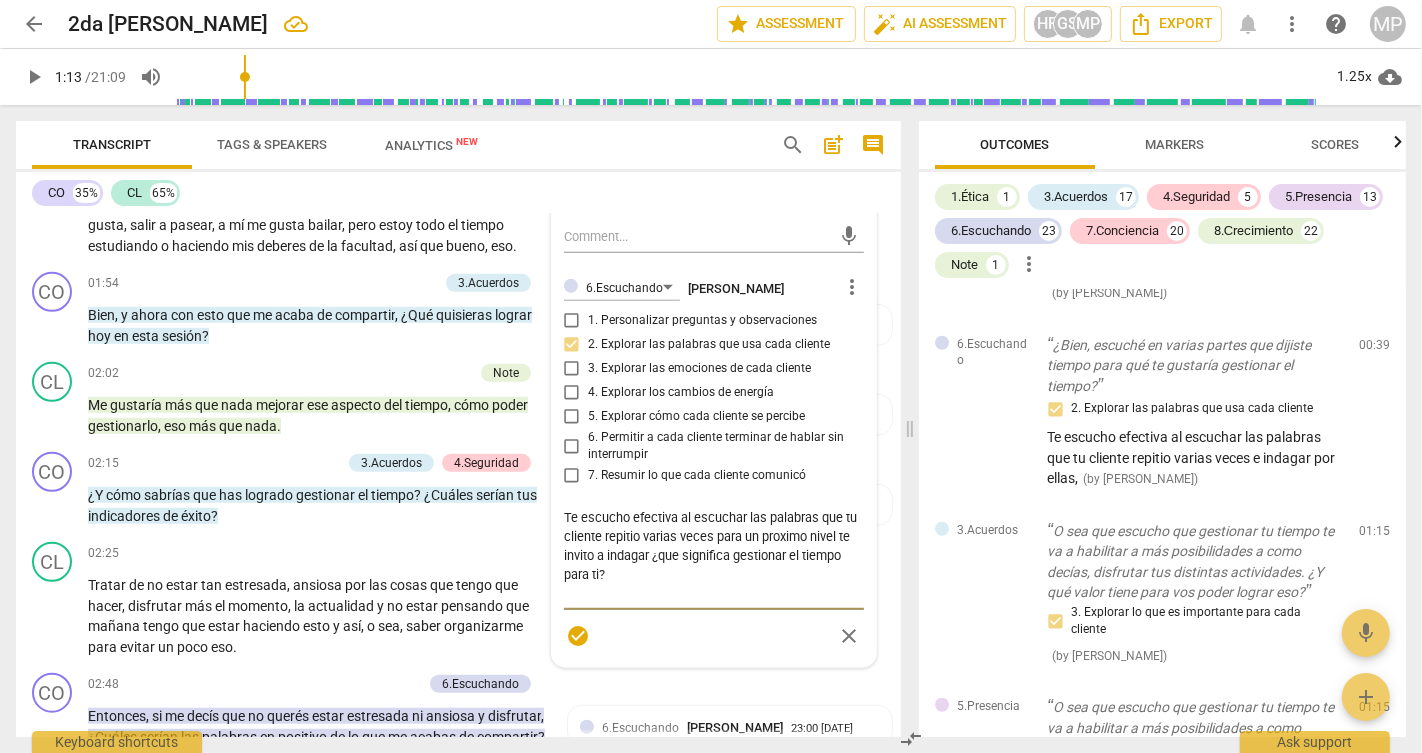 click on "check_circle" at bounding box center [578, 636] 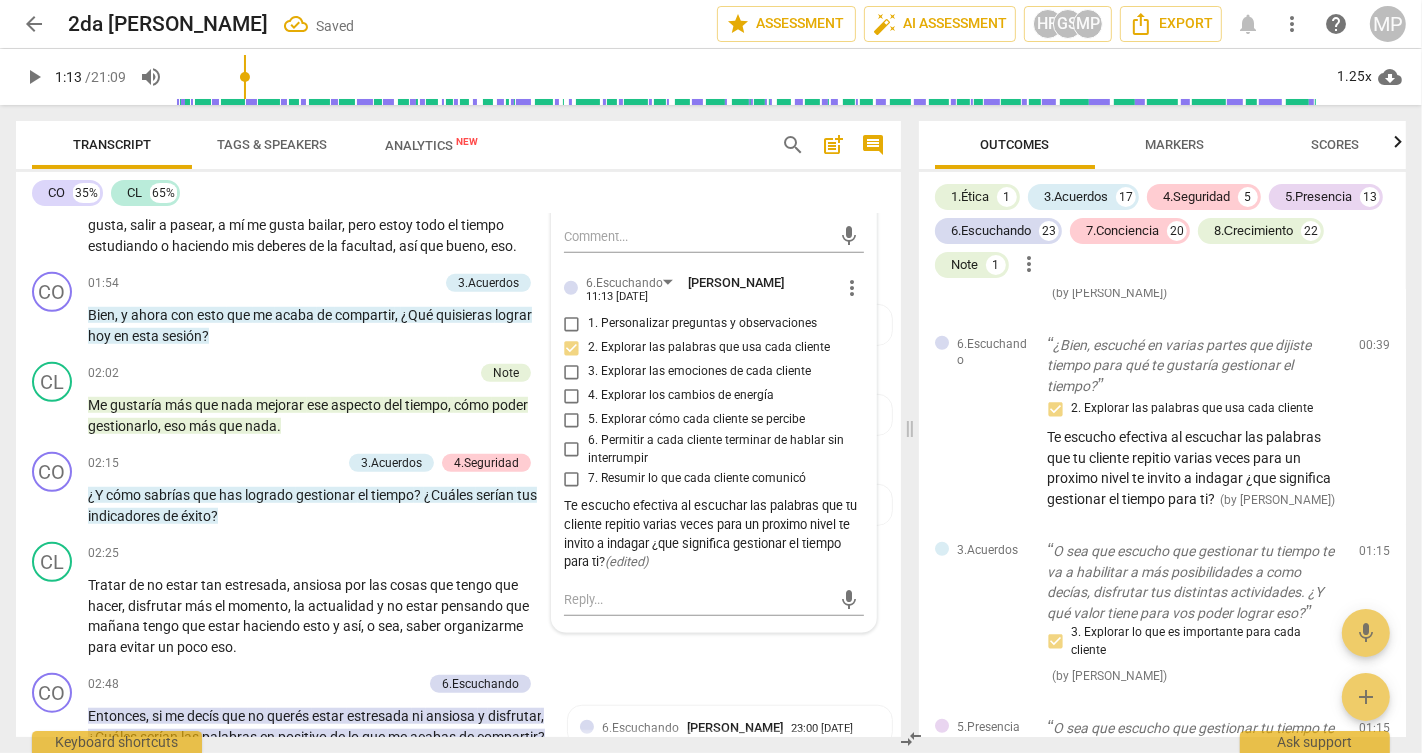 click on "play_arrow" at bounding box center (34, 77) 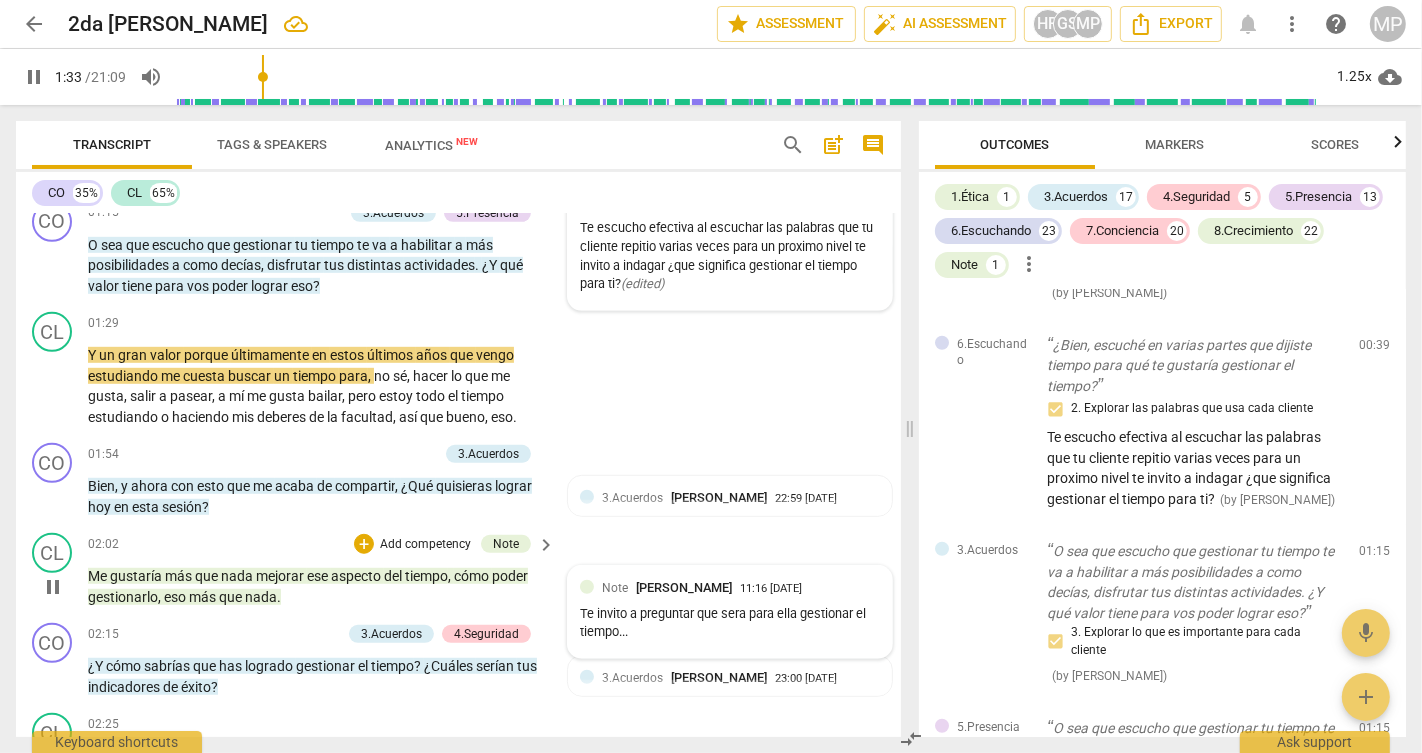 scroll, scrollTop: 1090, scrollLeft: 0, axis: vertical 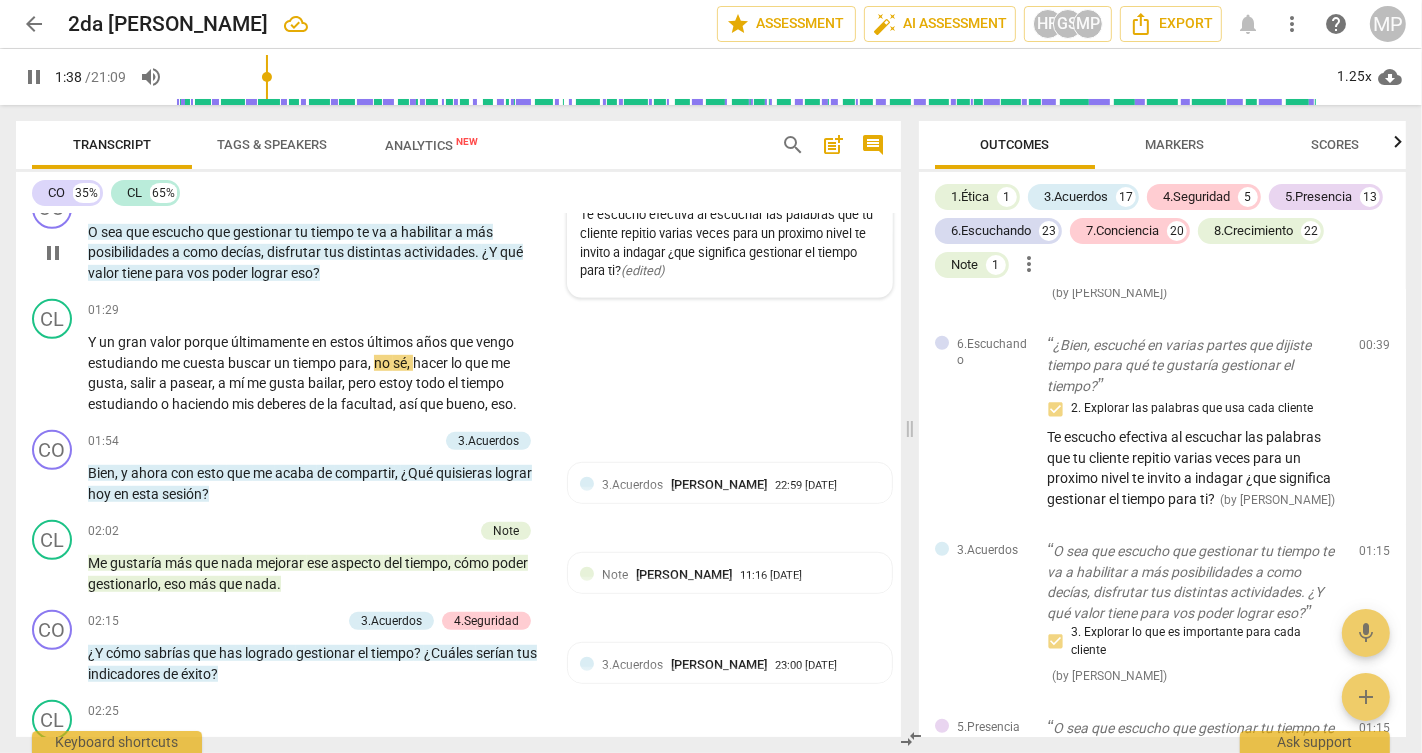 click on "distintas" at bounding box center [375, 252] 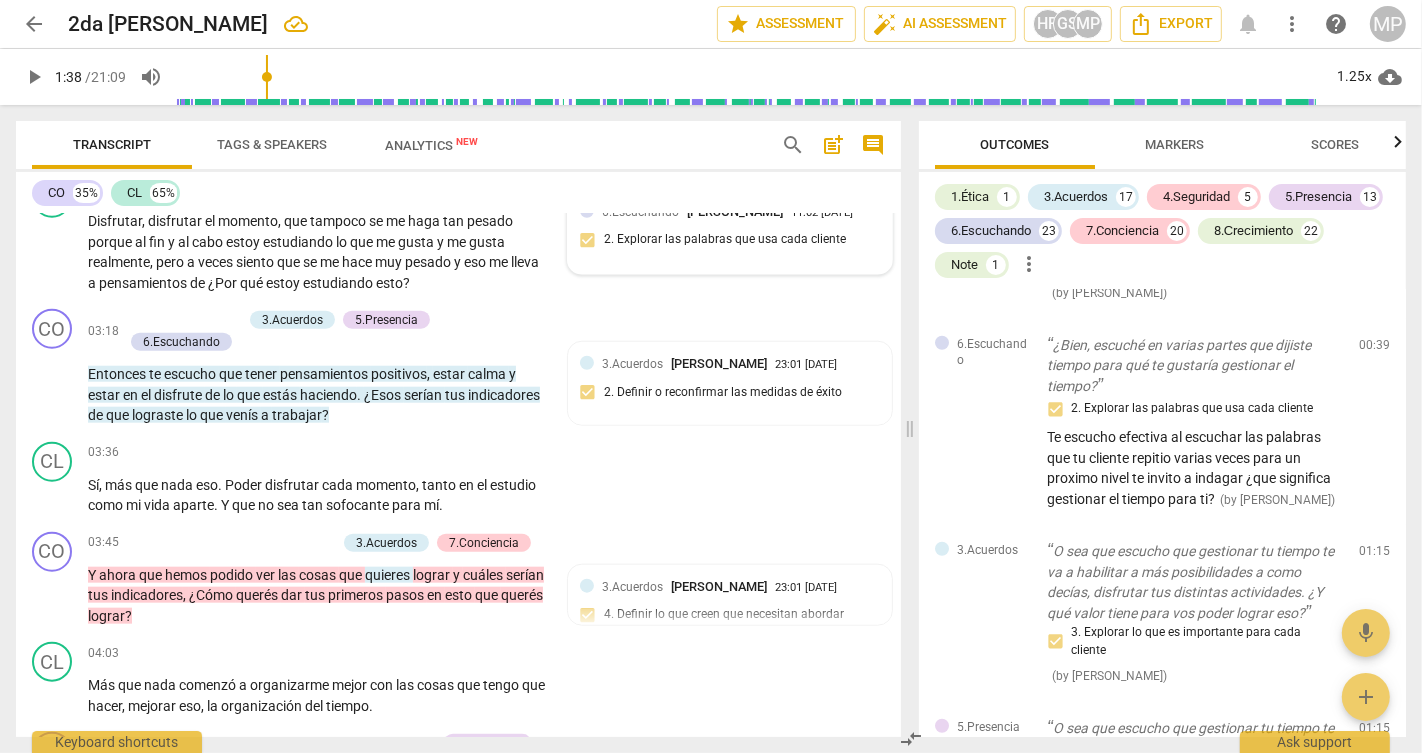 scroll, scrollTop: 1836, scrollLeft: 0, axis: vertical 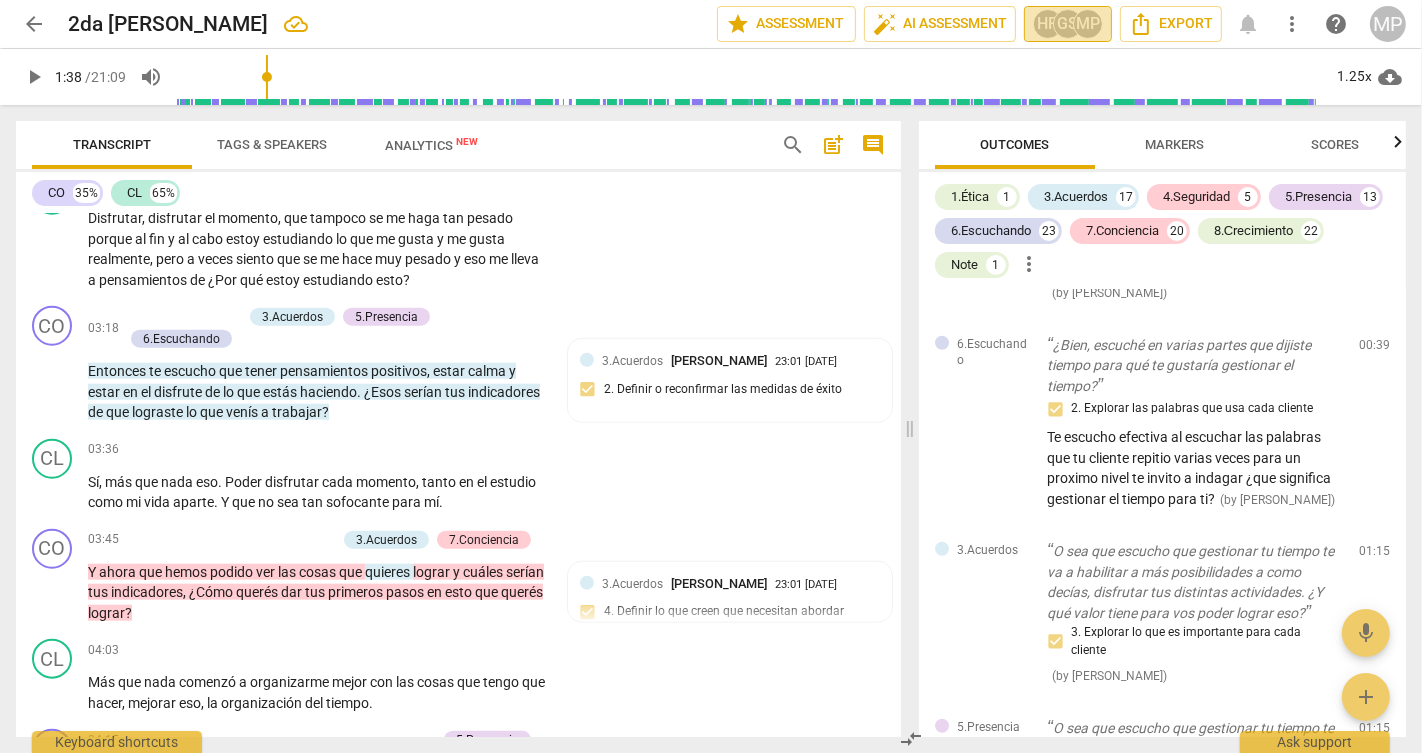 click on "HR" at bounding box center (1048, 24) 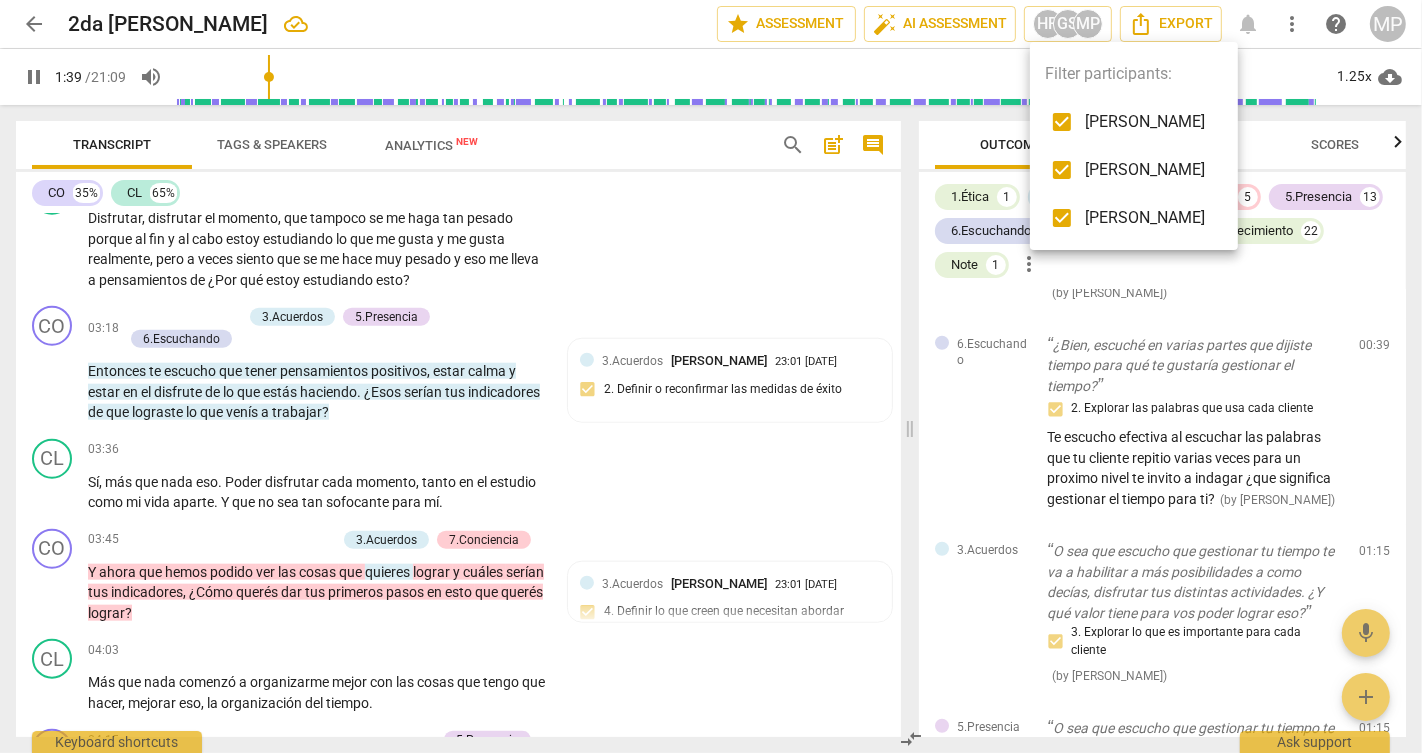 click at bounding box center [1062, 122] 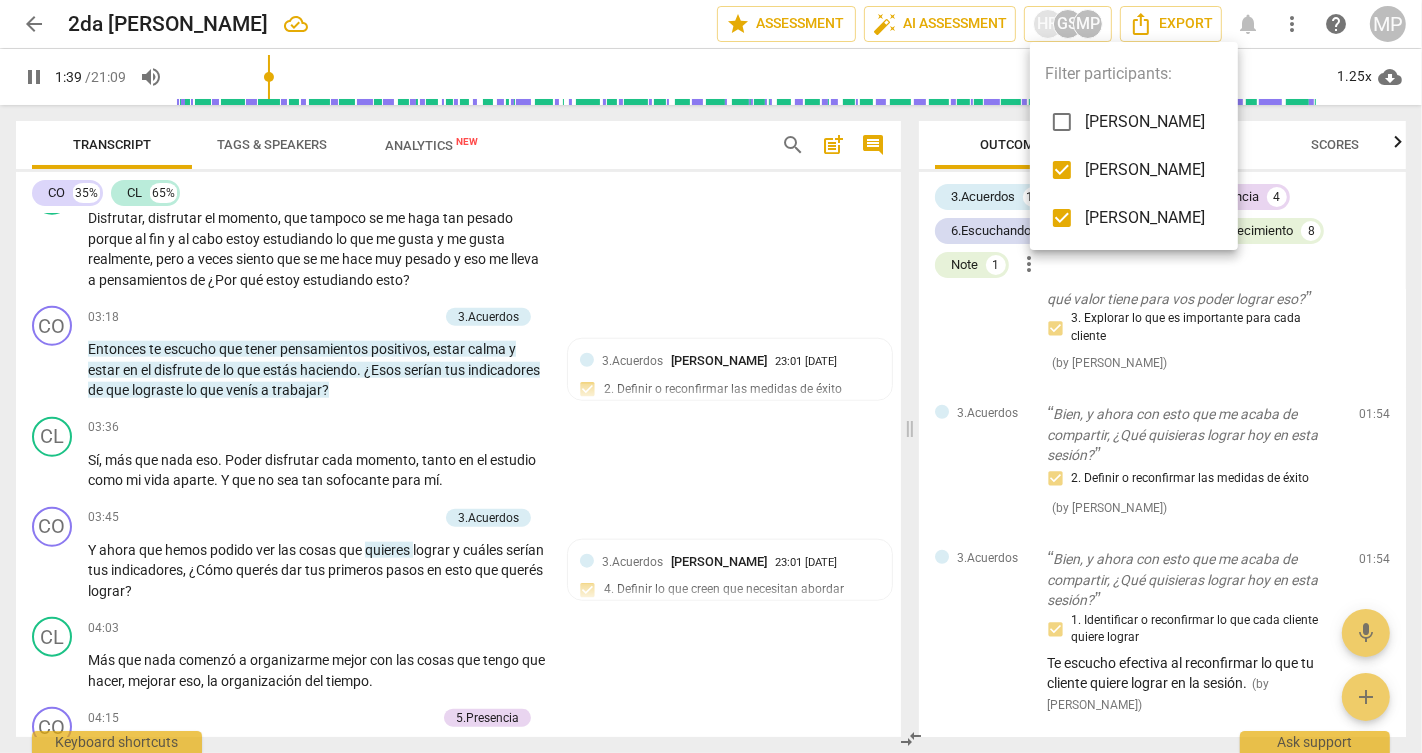 scroll, scrollTop: 627, scrollLeft: 0, axis: vertical 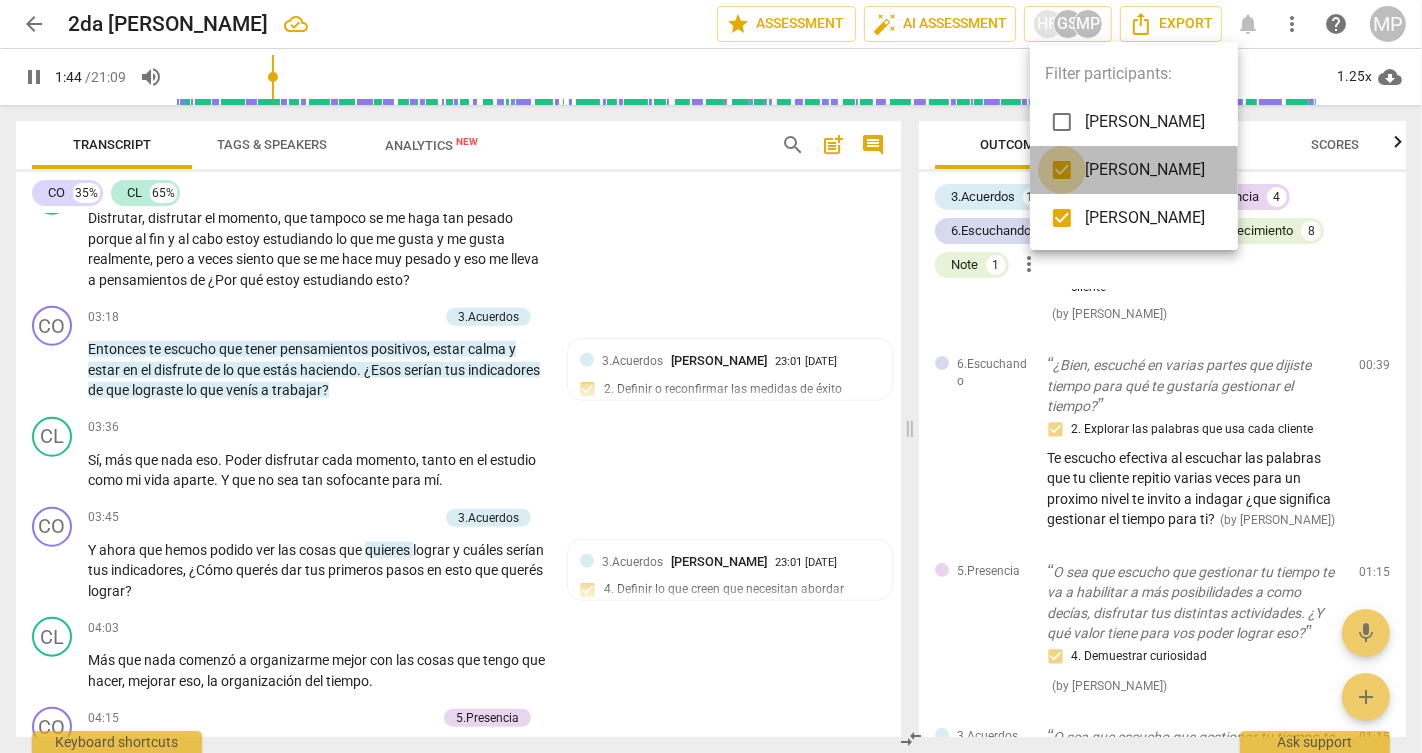 click at bounding box center [1062, 170] 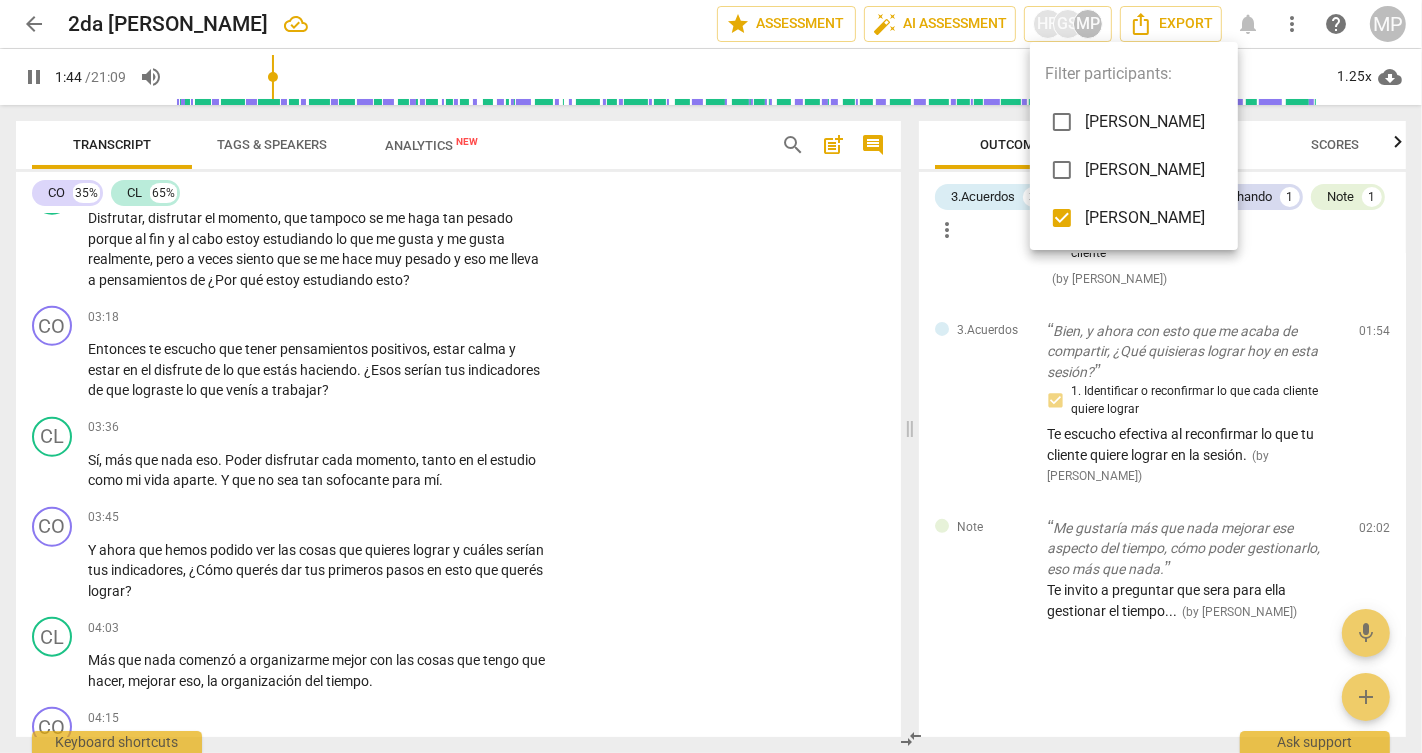 scroll, scrollTop: 211, scrollLeft: 0, axis: vertical 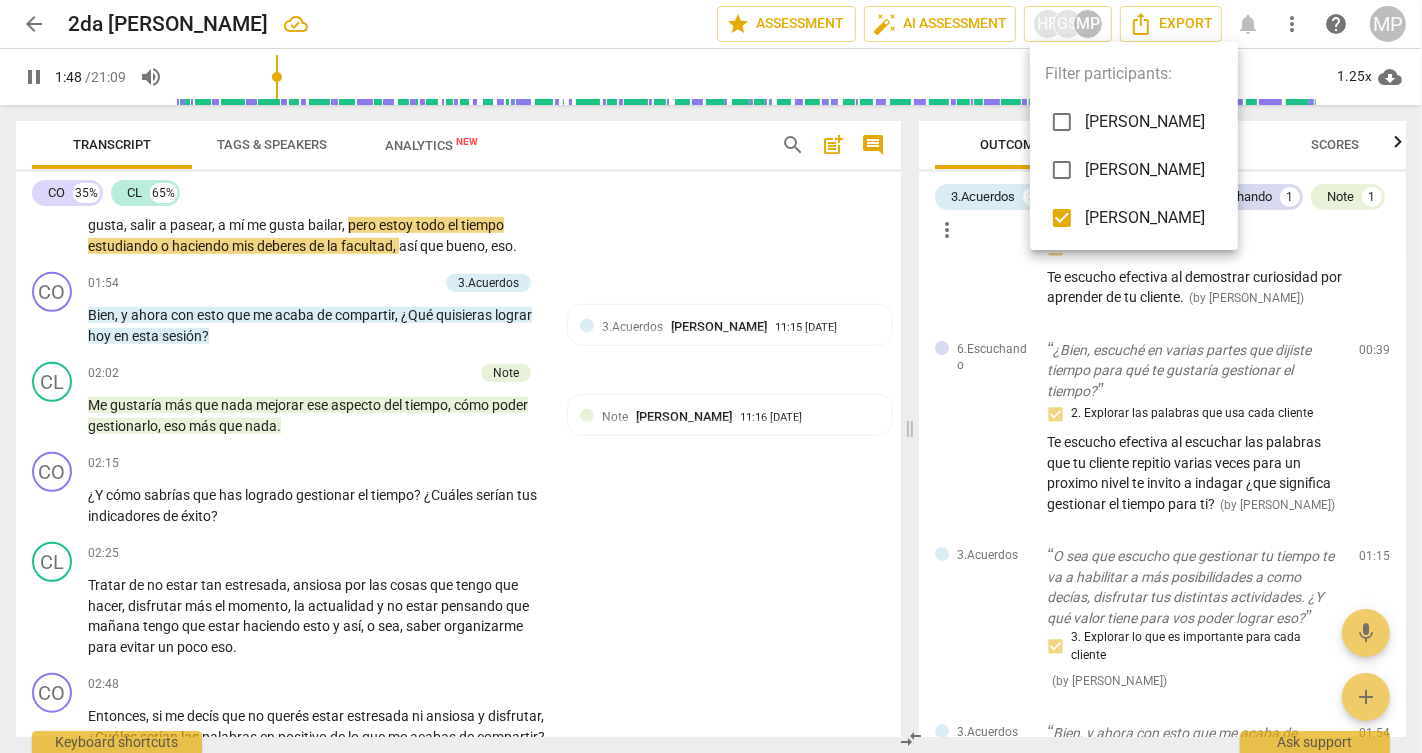 click at bounding box center [711, 376] 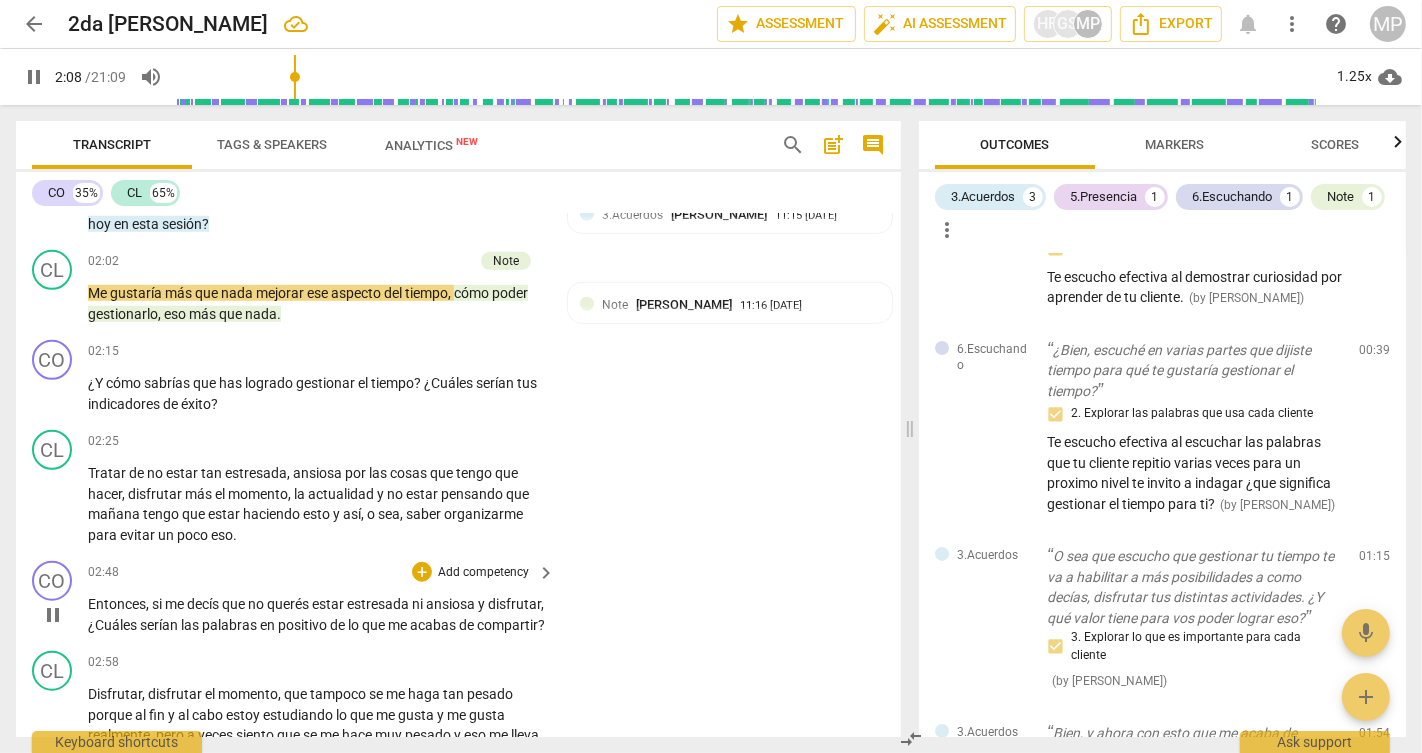 scroll, scrollTop: 1321, scrollLeft: 0, axis: vertical 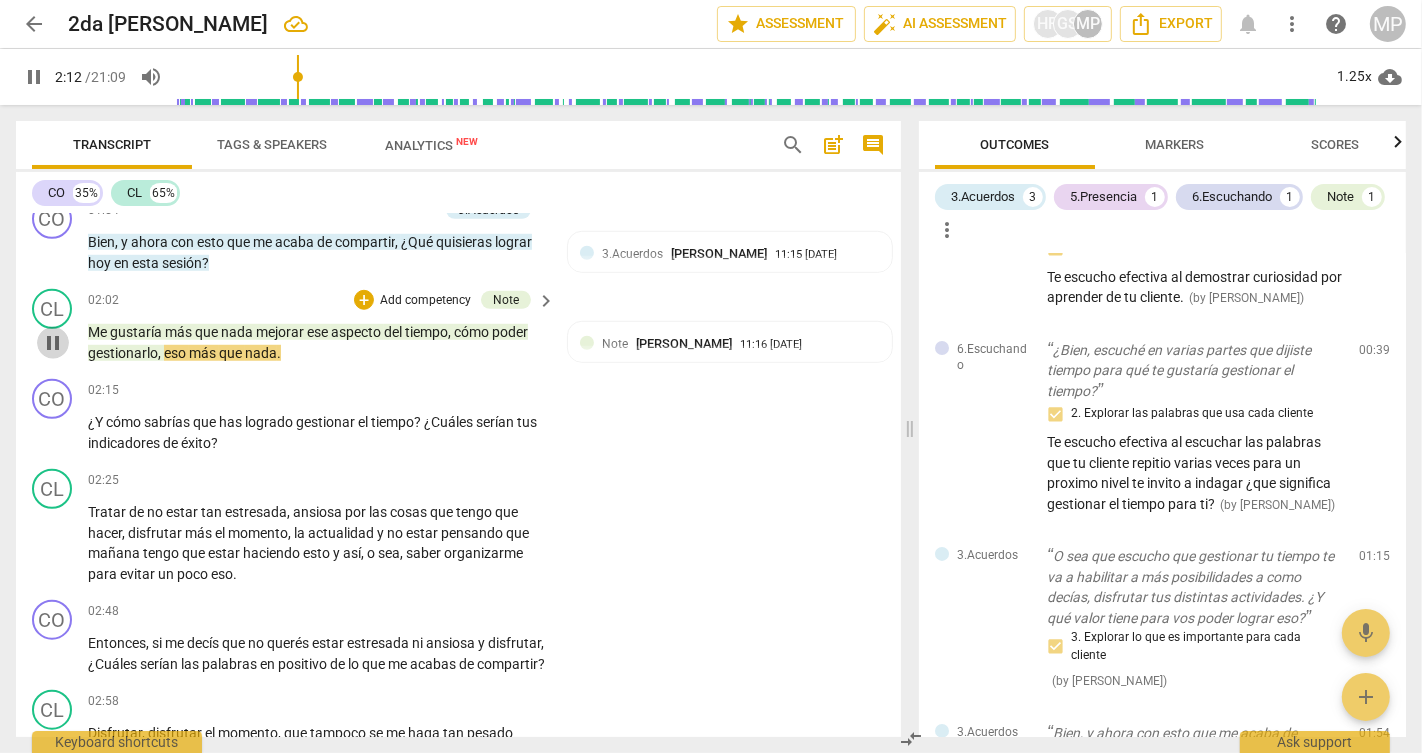 click on "pause" at bounding box center [53, 343] 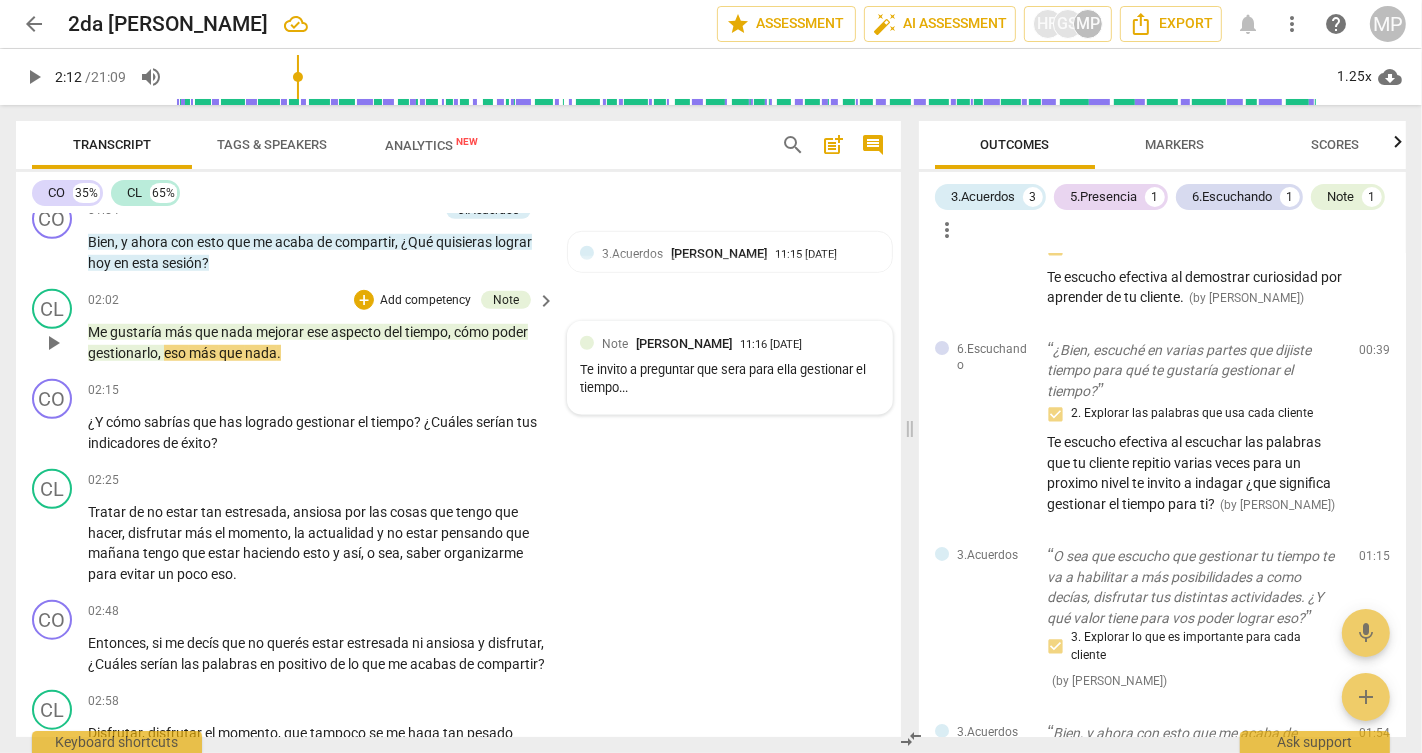 click on "11:16 [DATE]" at bounding box center (771, 345) 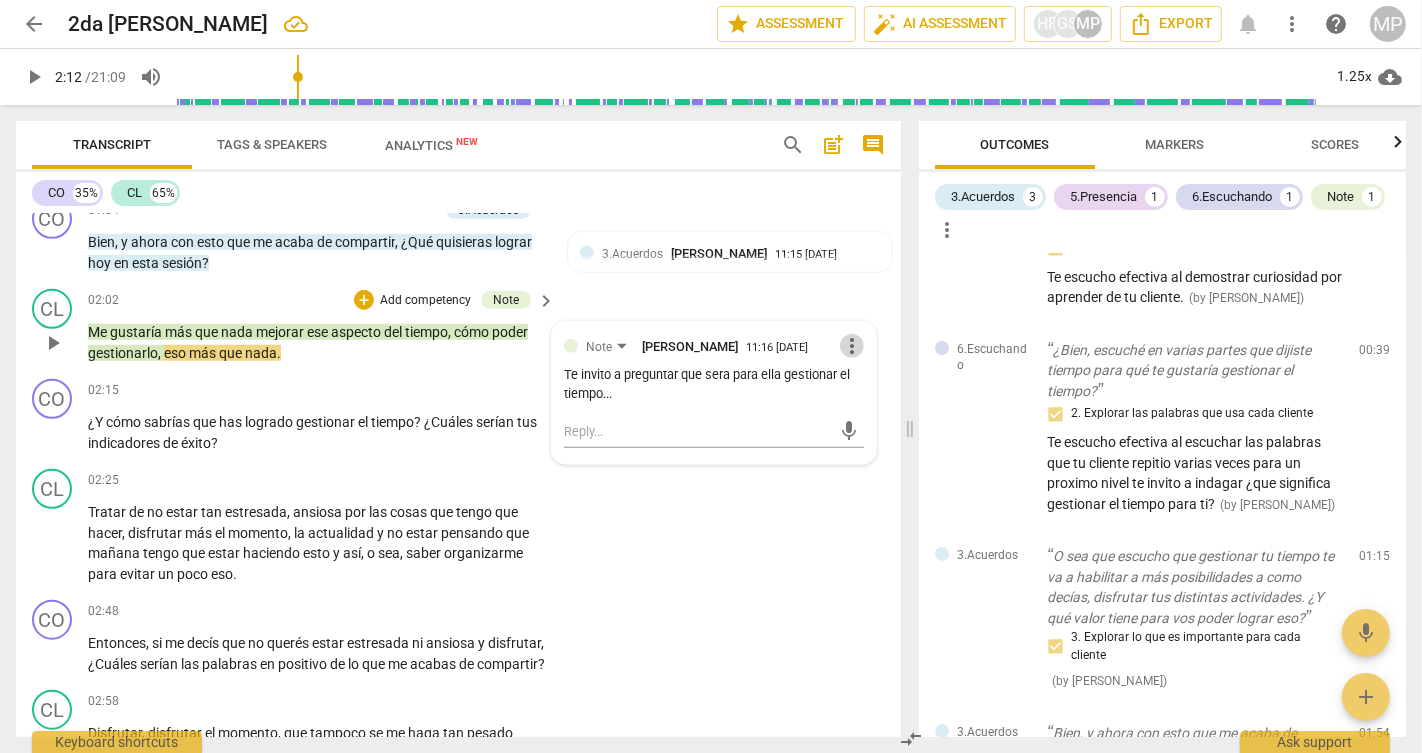 click on "more_vert" at bounding box center [852, 346] 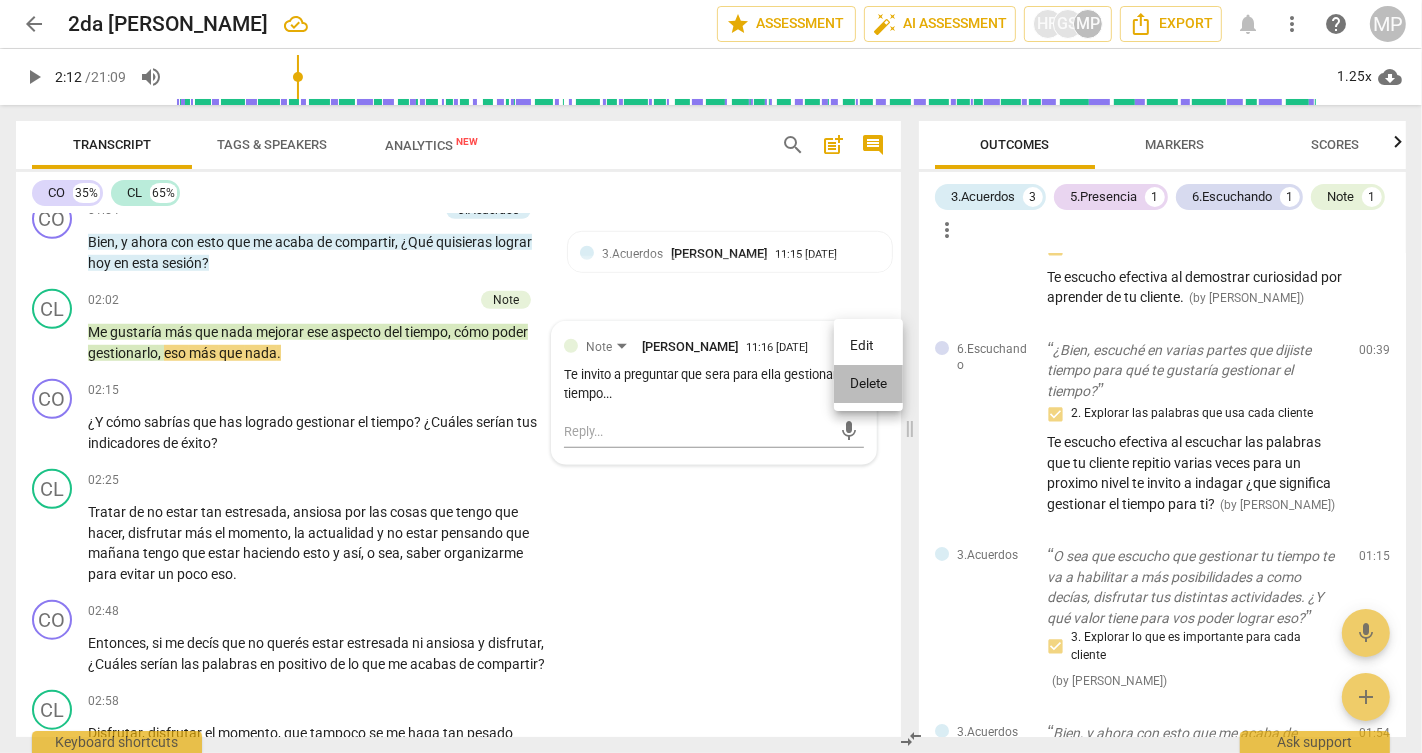 click on "Delete" at bounding box center [868, 384] 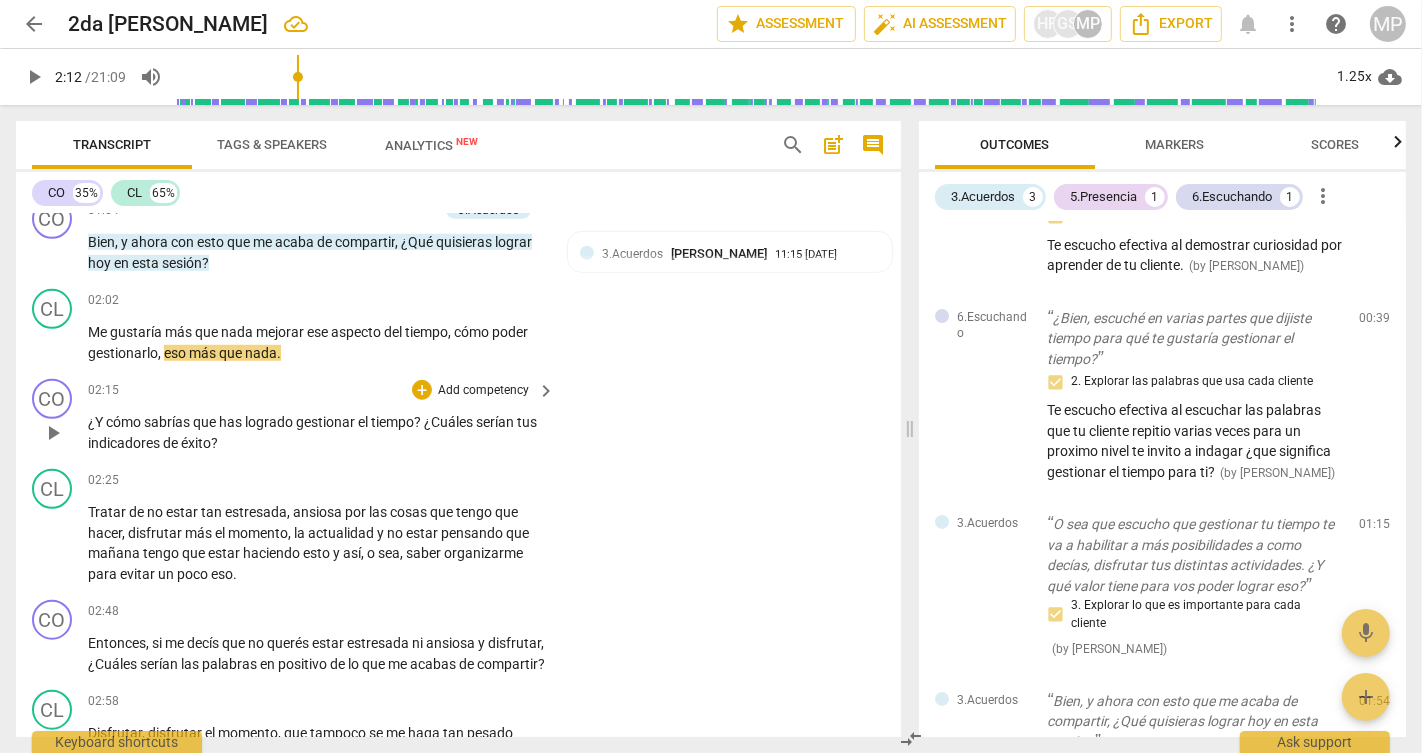 scroll, scrollTop: 1302, scrollLeft: 0, axis: vertical 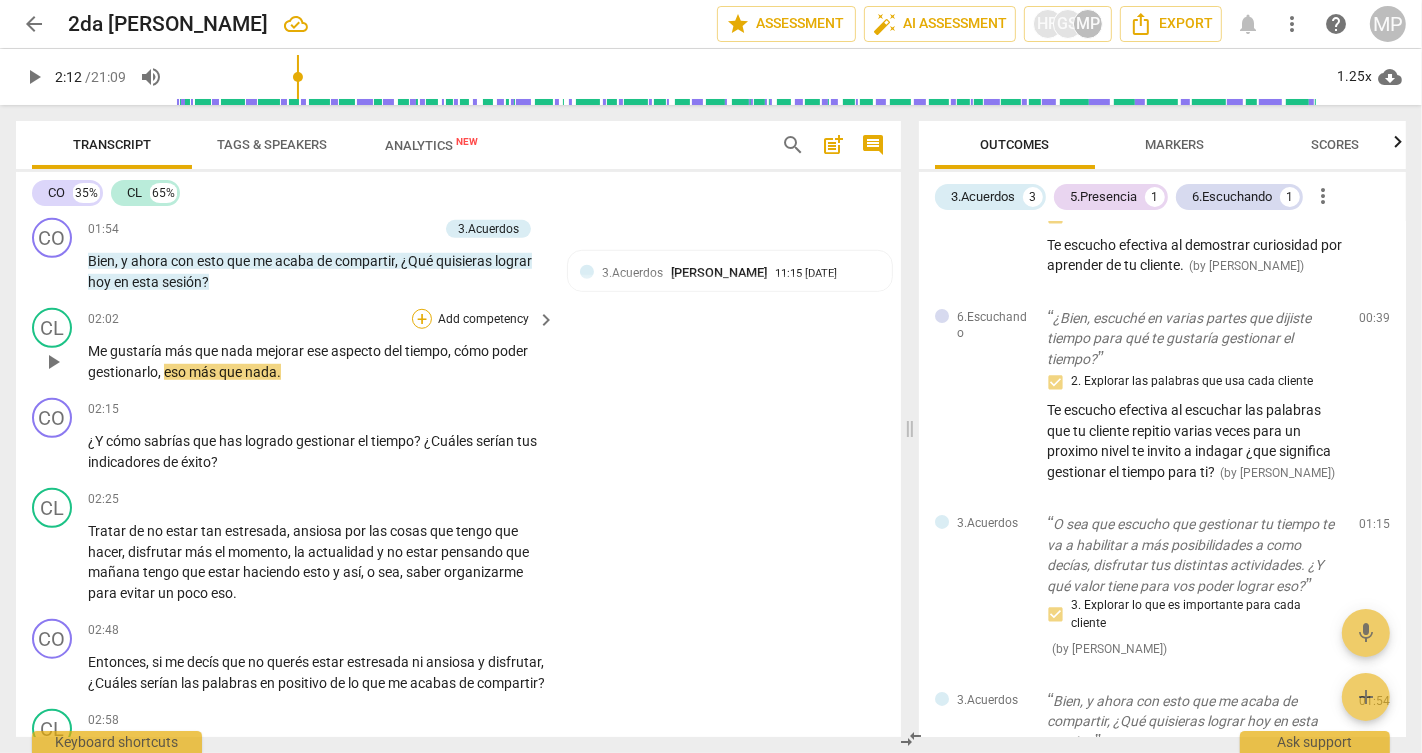 click on "+" at bounding box center (422, 319) 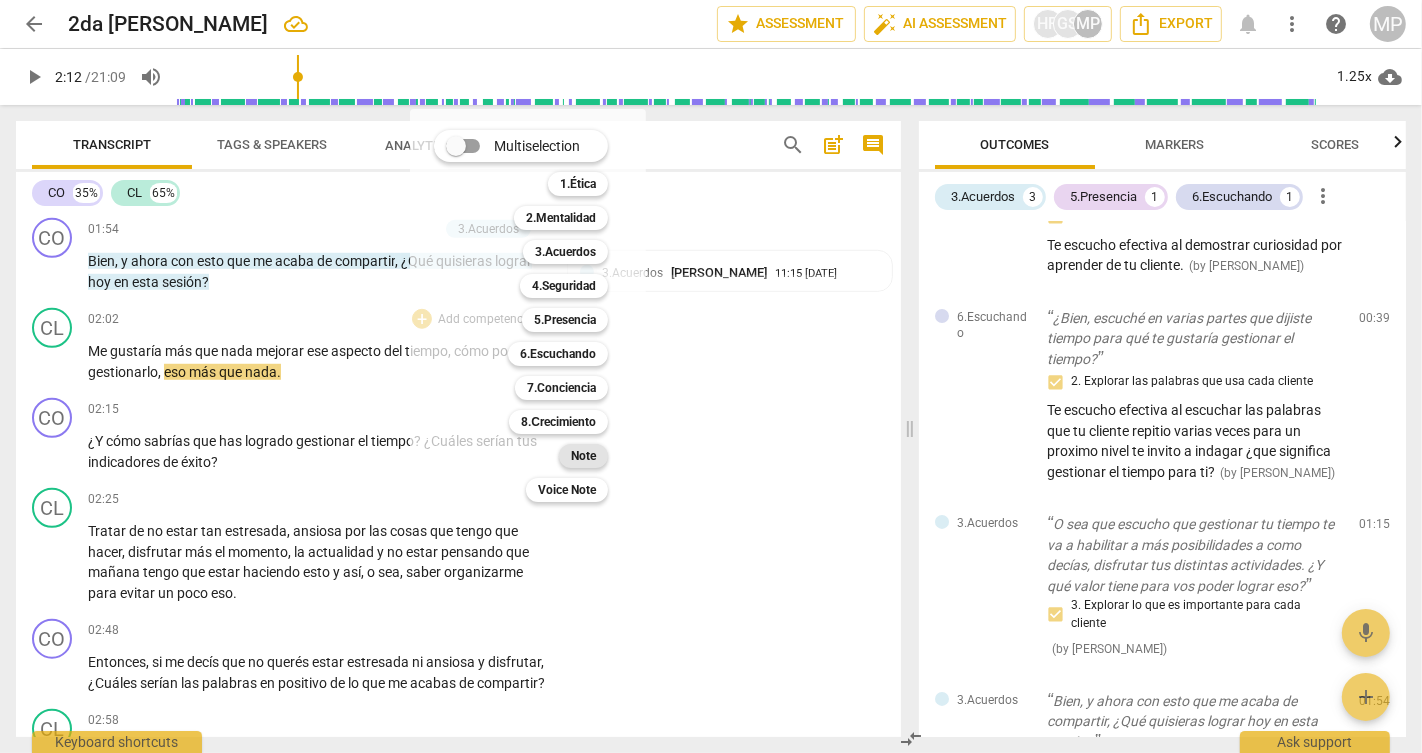 click on "Note" at bounding box center [583, 456] 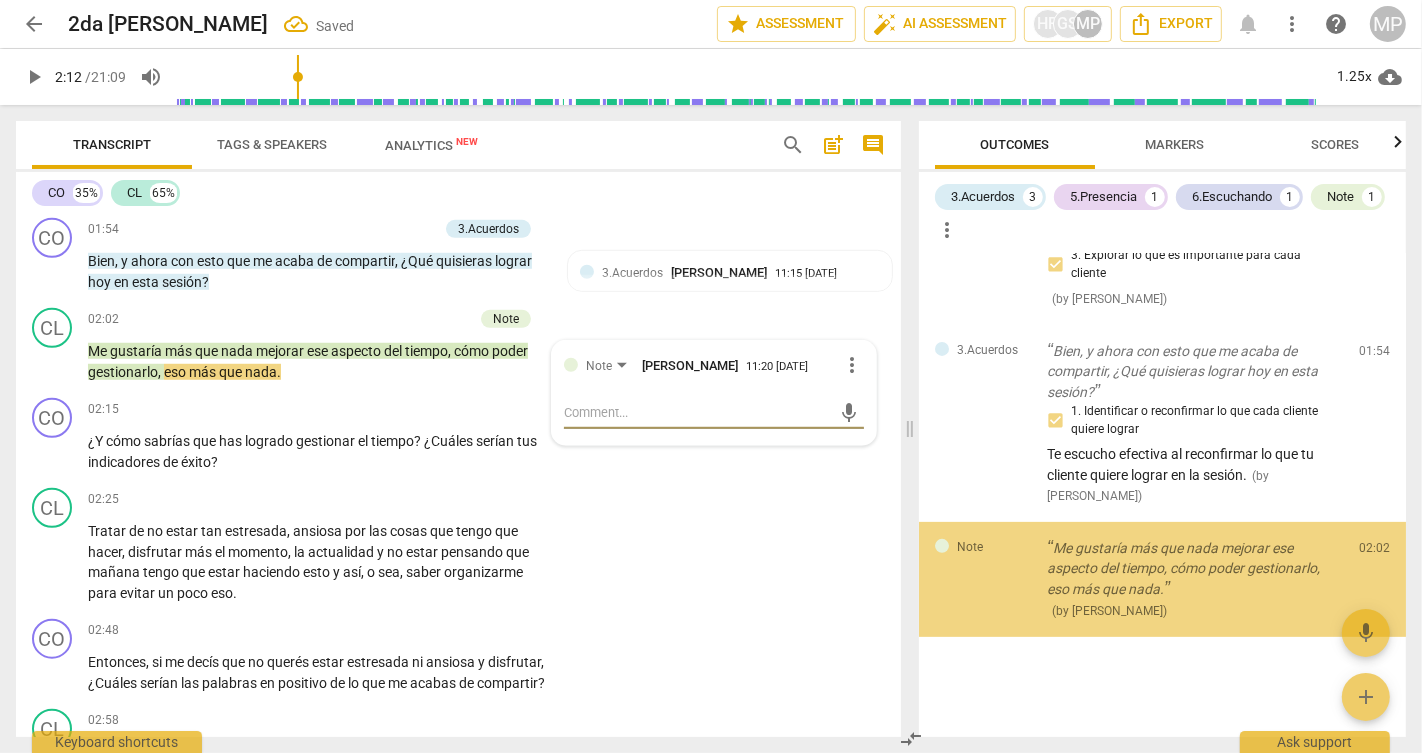 scroll, scrollTop: 674, scrollLeft: 0, axis: vertical 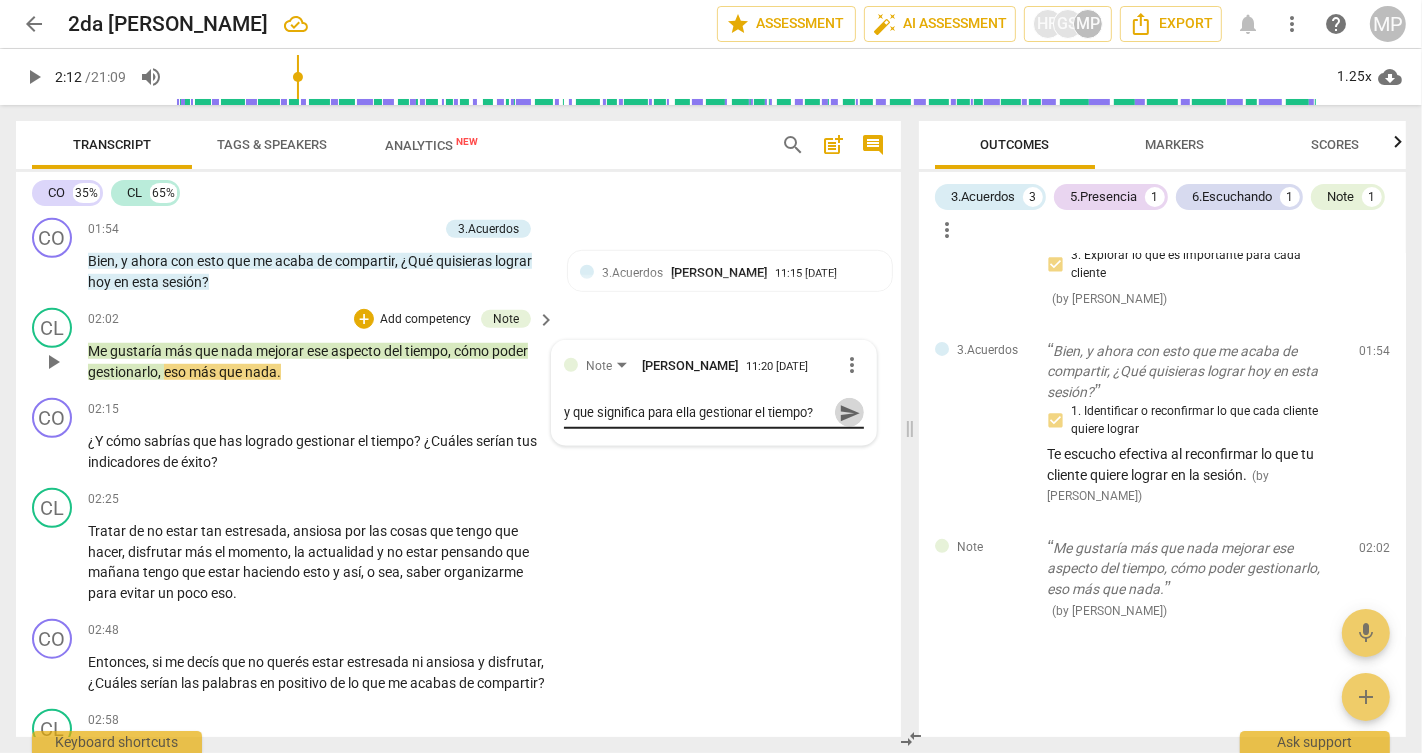 click on "send" at bounding box center [850, 413] 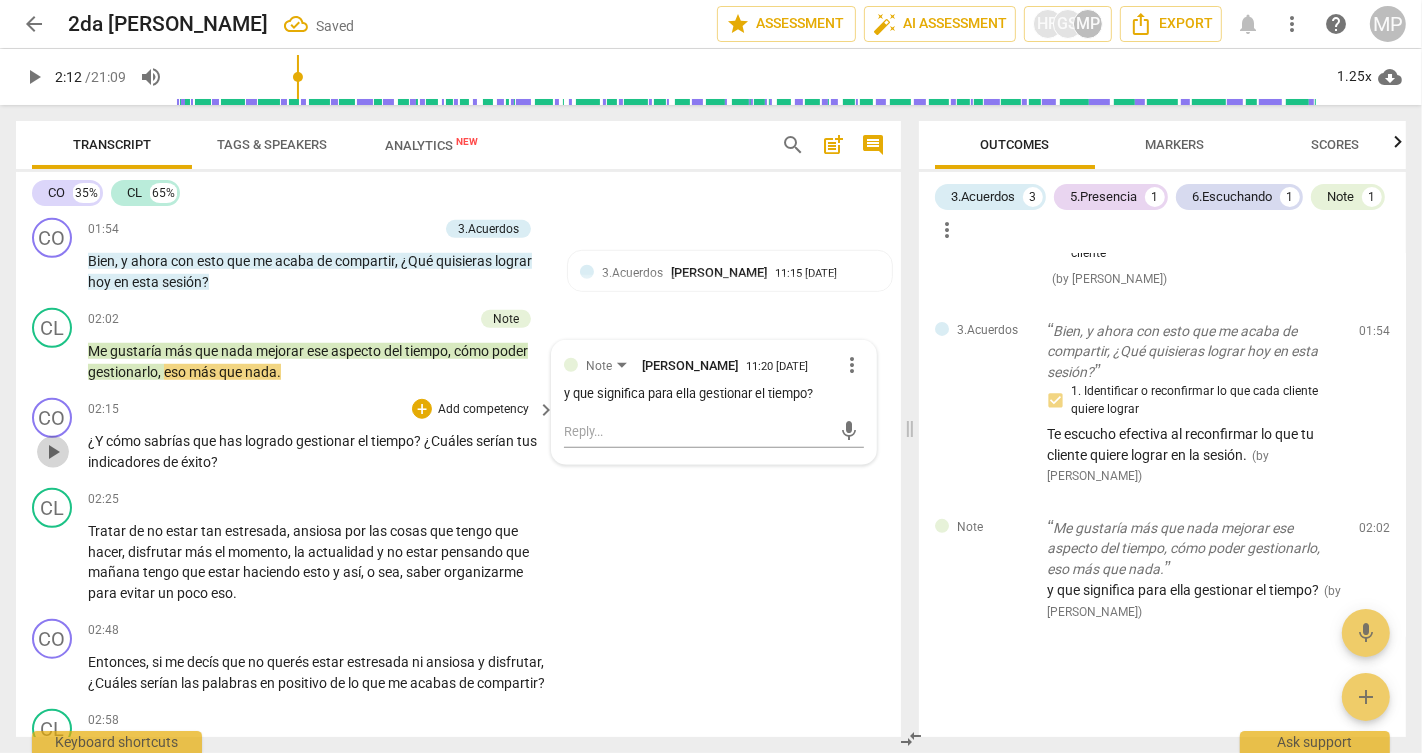 click on "play_arrow" at bounding box center (53, 452) 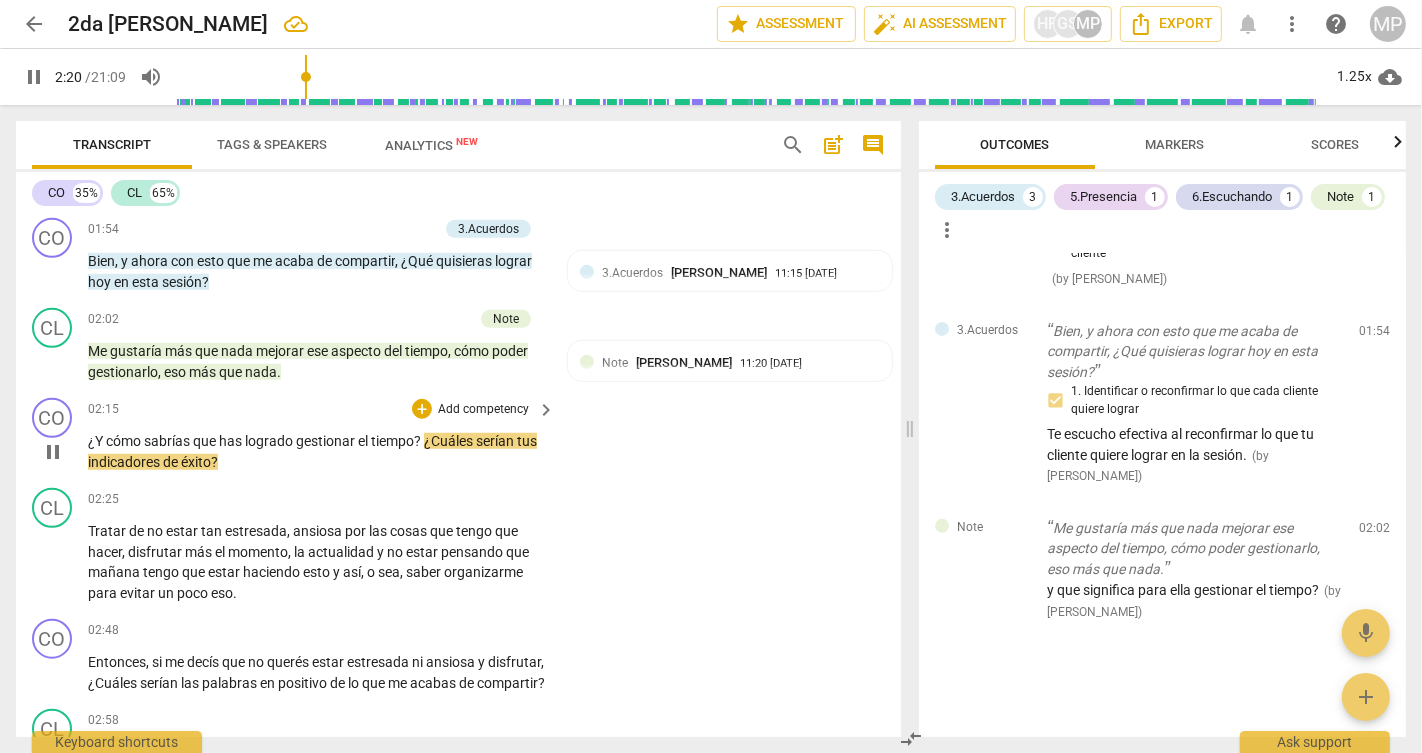 click on "pause" at bounding box center [53, 452] 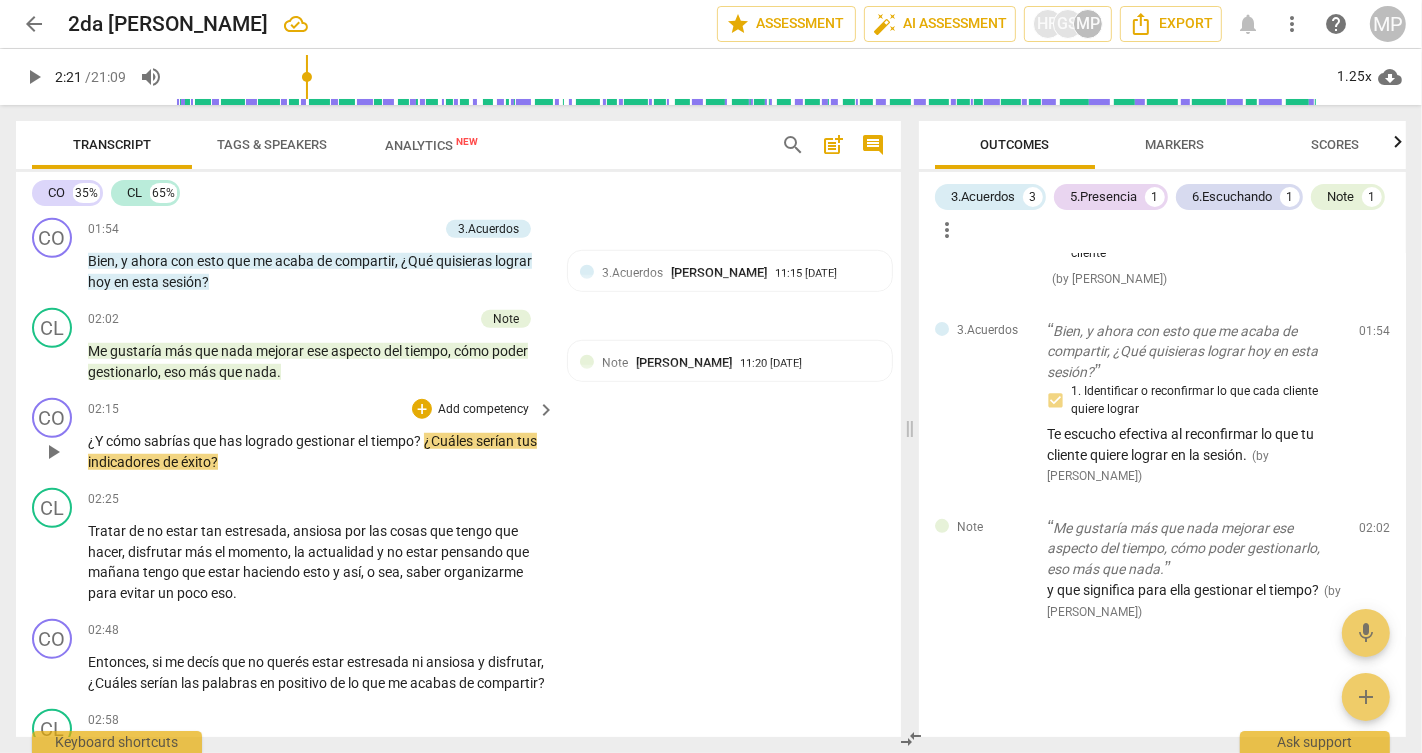 click on "Add competency" at bounding box center (483, 410) 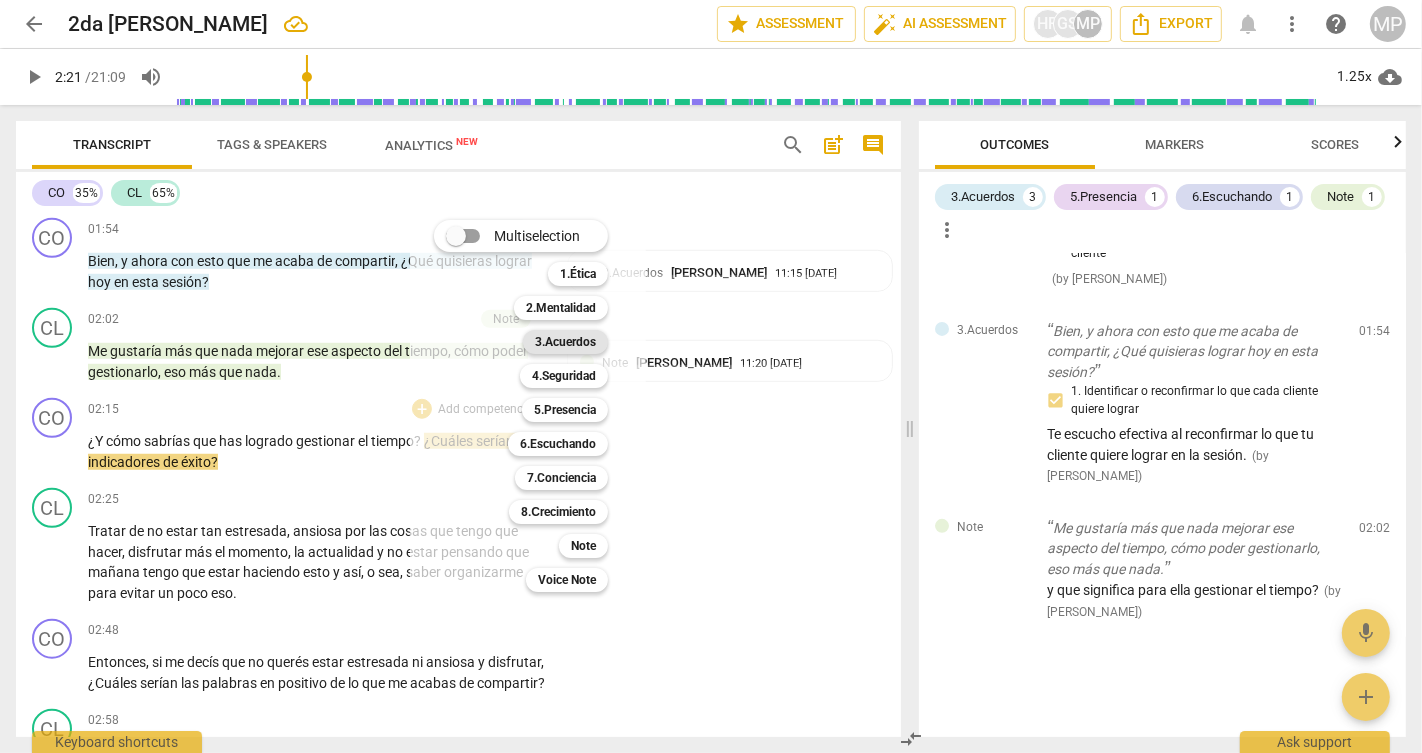 click on "3.Acuerdos" at bounding box center [565, 342] 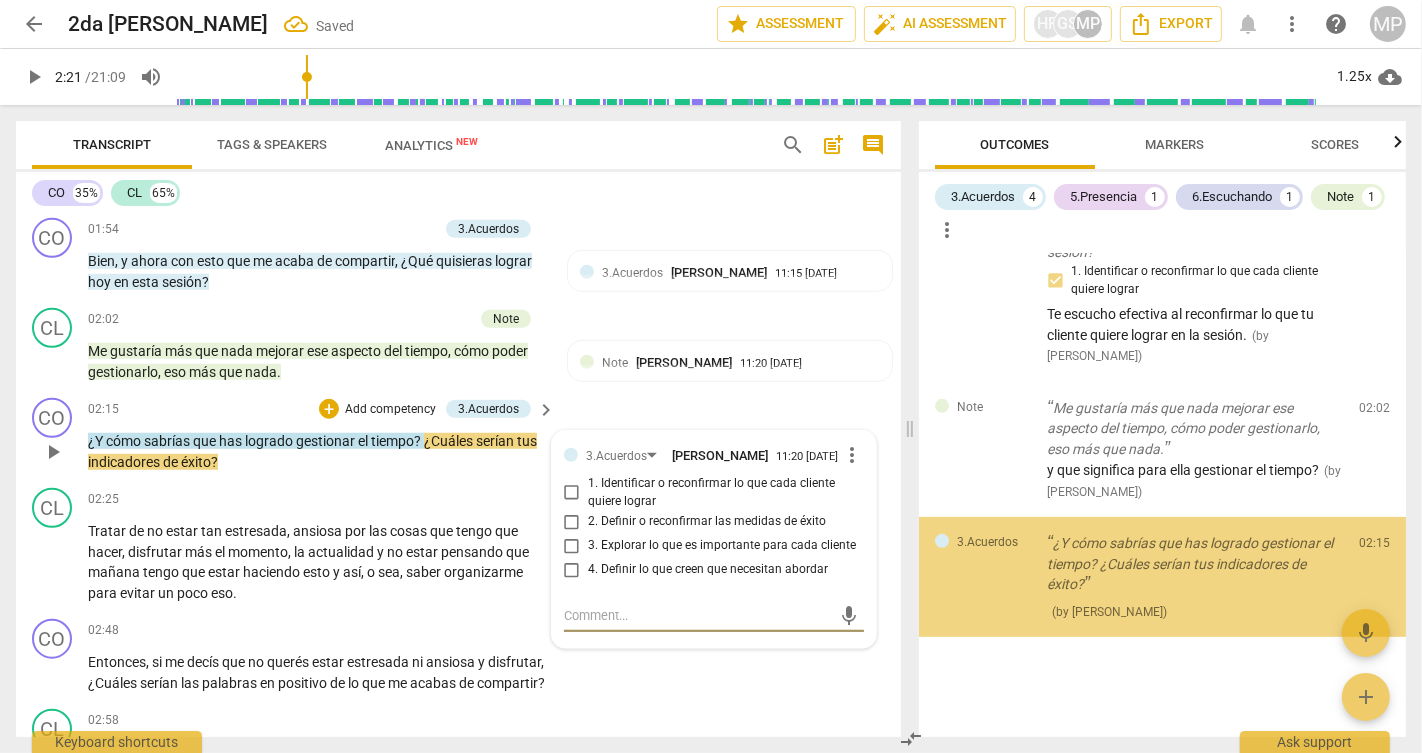 scroll, scrollTop: 815, scrollLeft: 0, axis: vertical 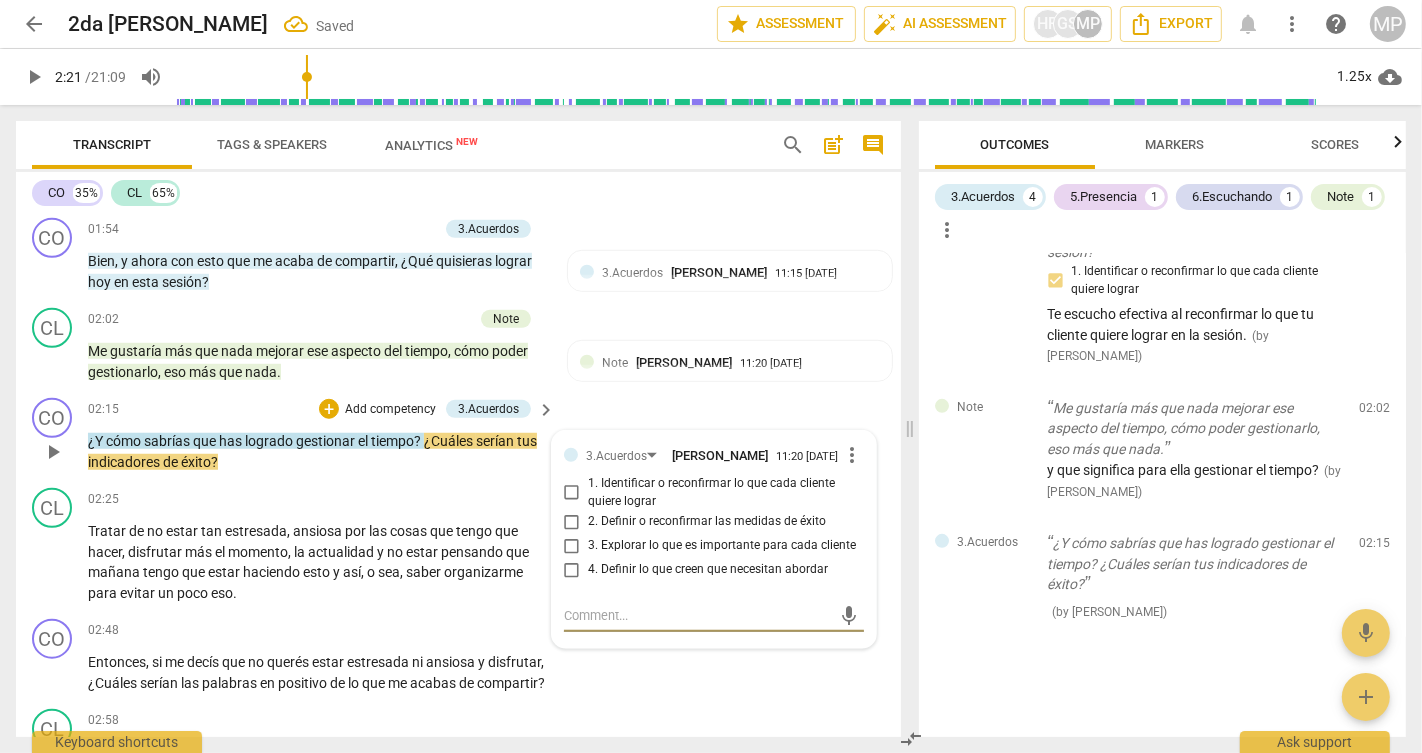 click on "2. Definir o reconfirmar las medidas de éxito" at bounding box center (572, 522) 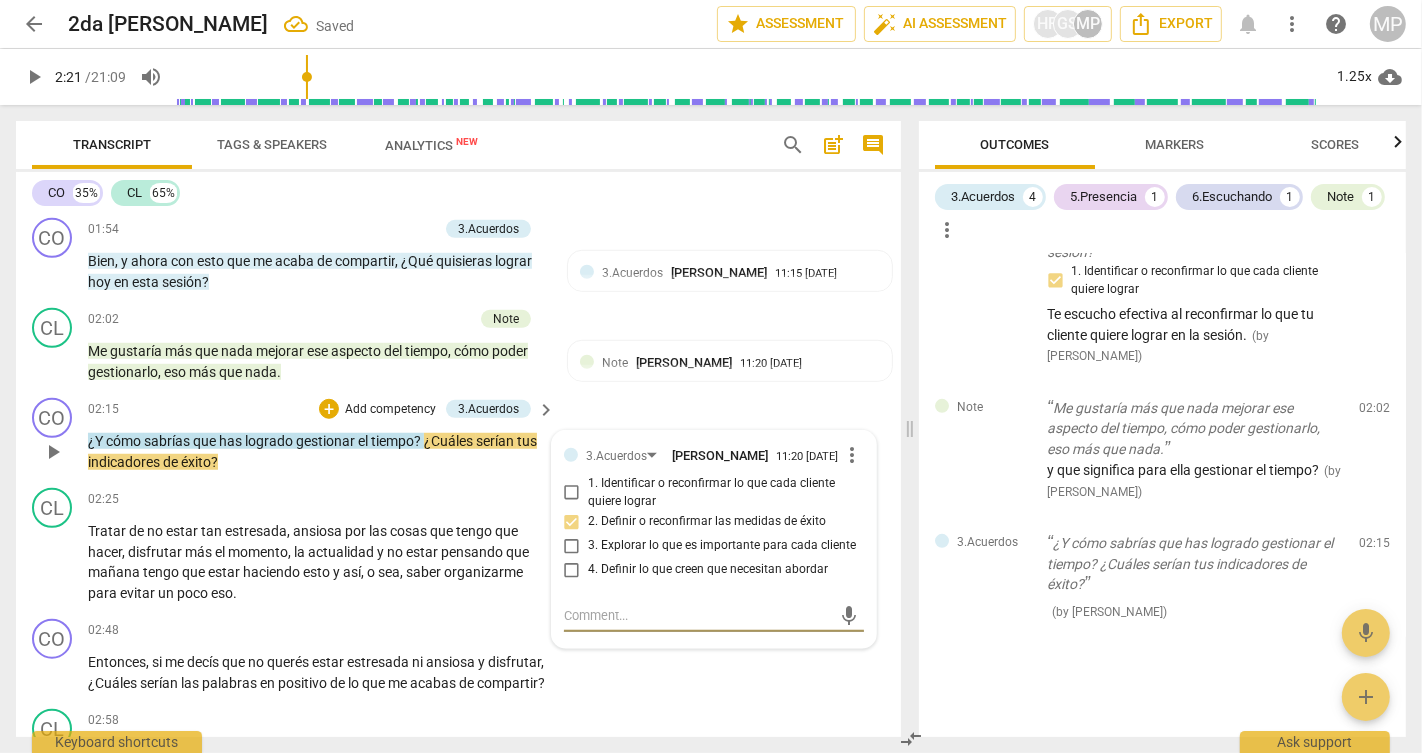 click at bounding box center [698, 615] 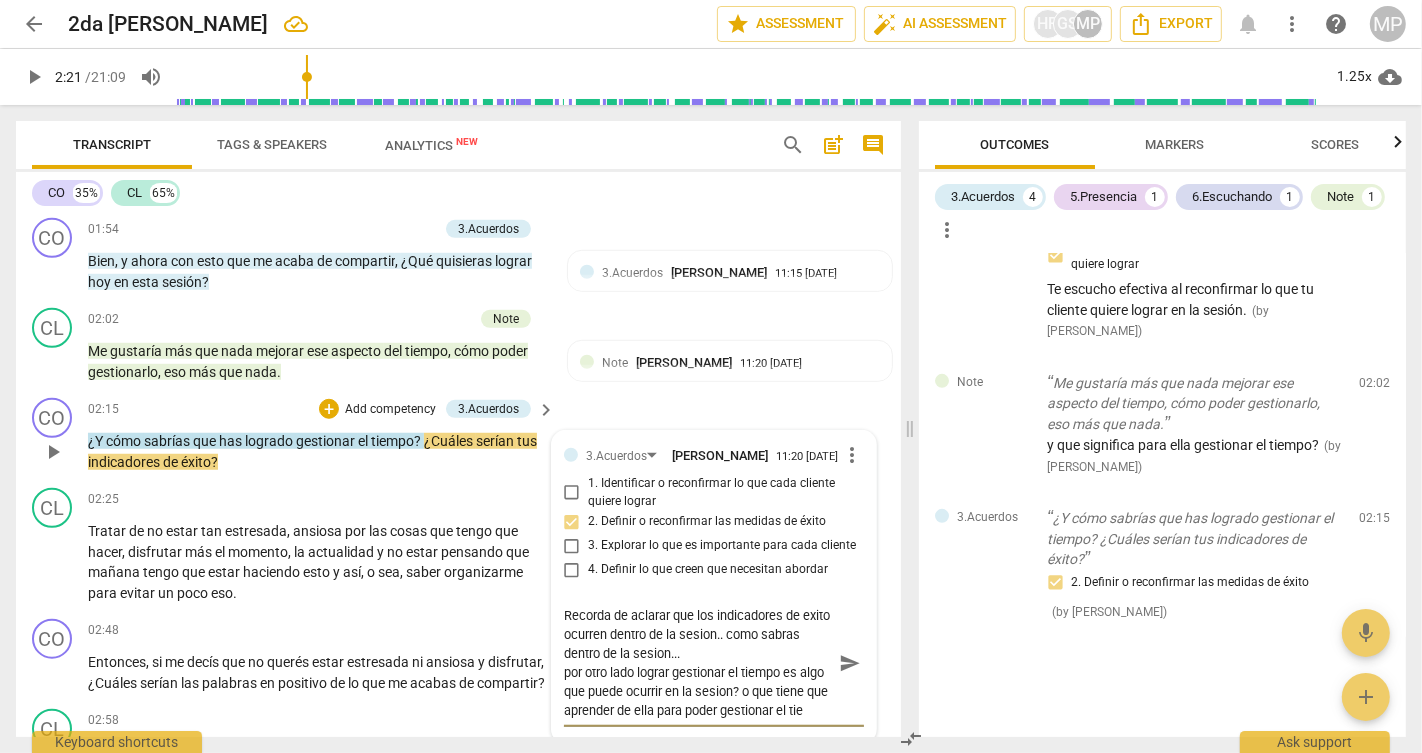 scroll, scrollTop: 17, scrollLeft: 0, axis: vertical 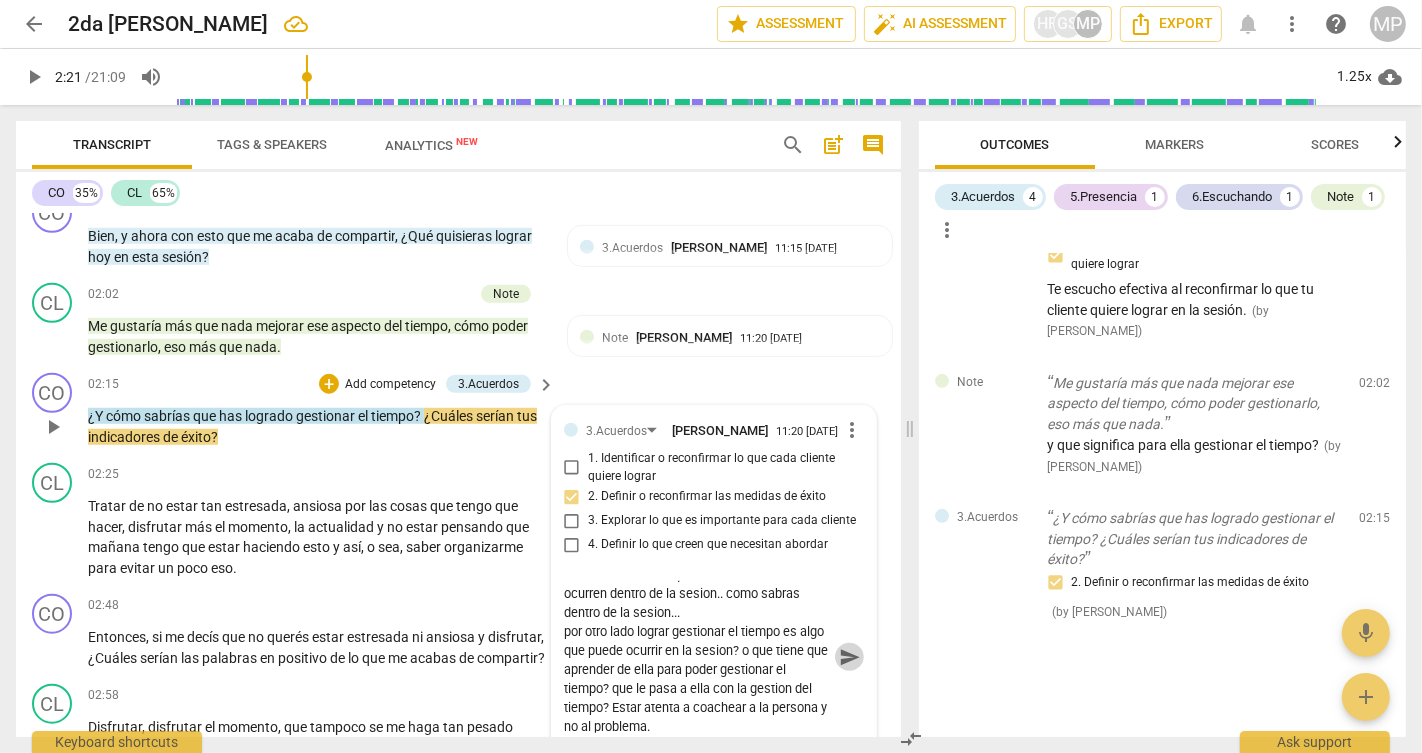 click on "send" at bounding box center [850, 657] 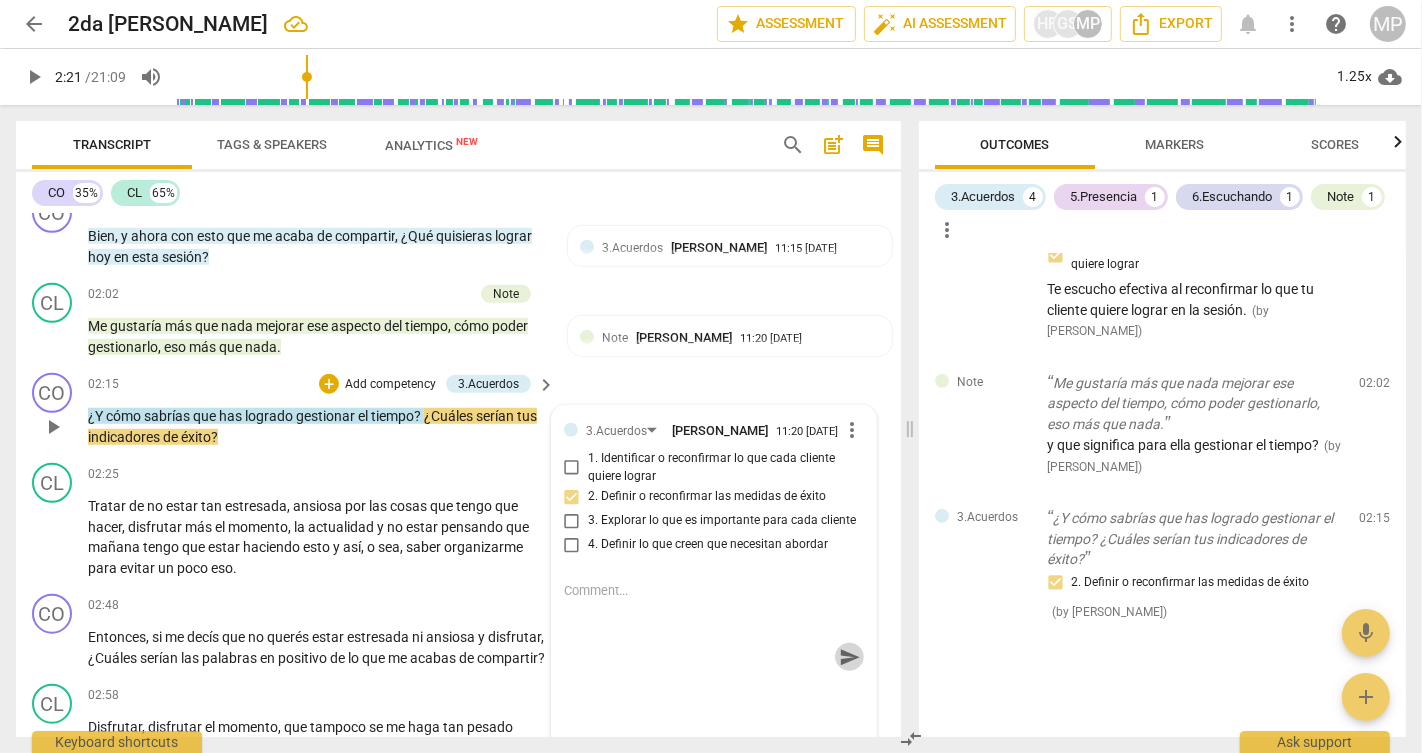 scroll, scrollTop: 0, scrollLeft: 0, axis: both 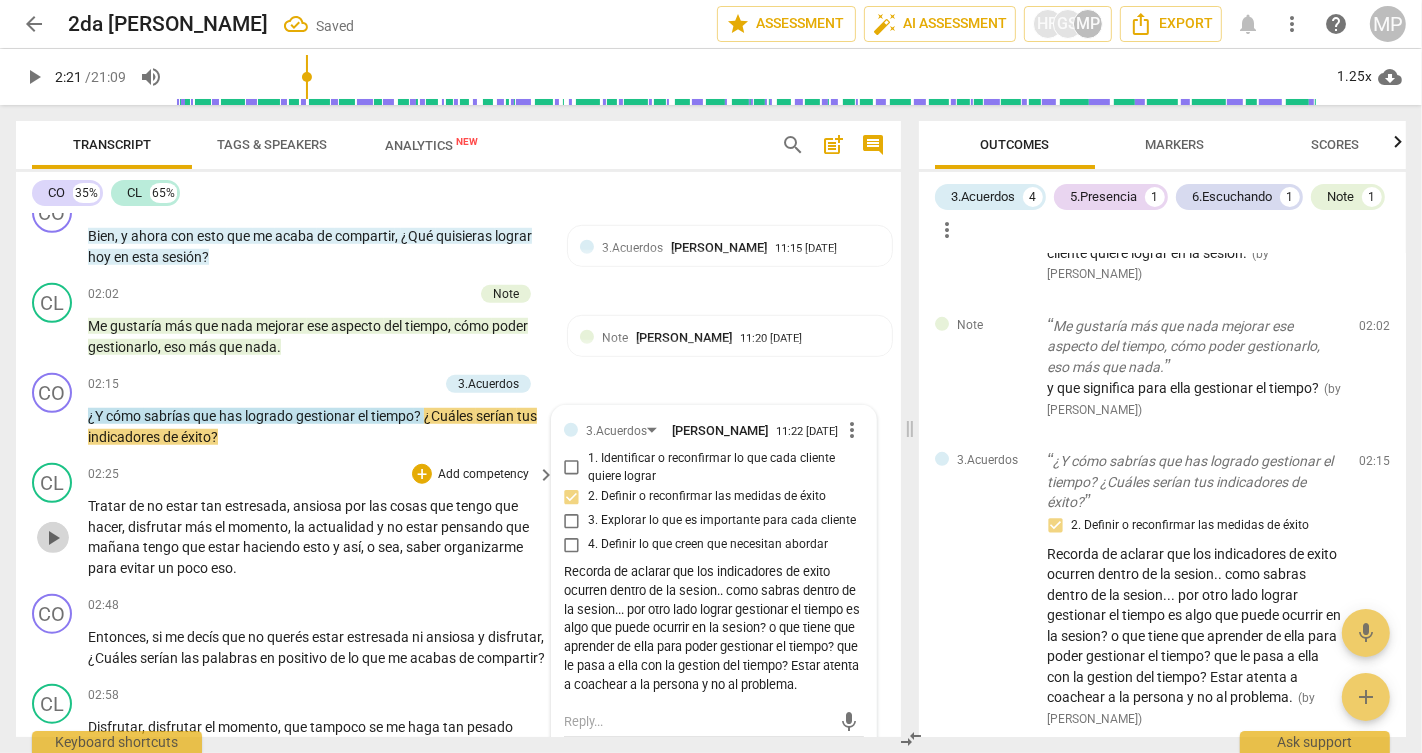 click on "play_arrow" at bounding box center (53, 538) 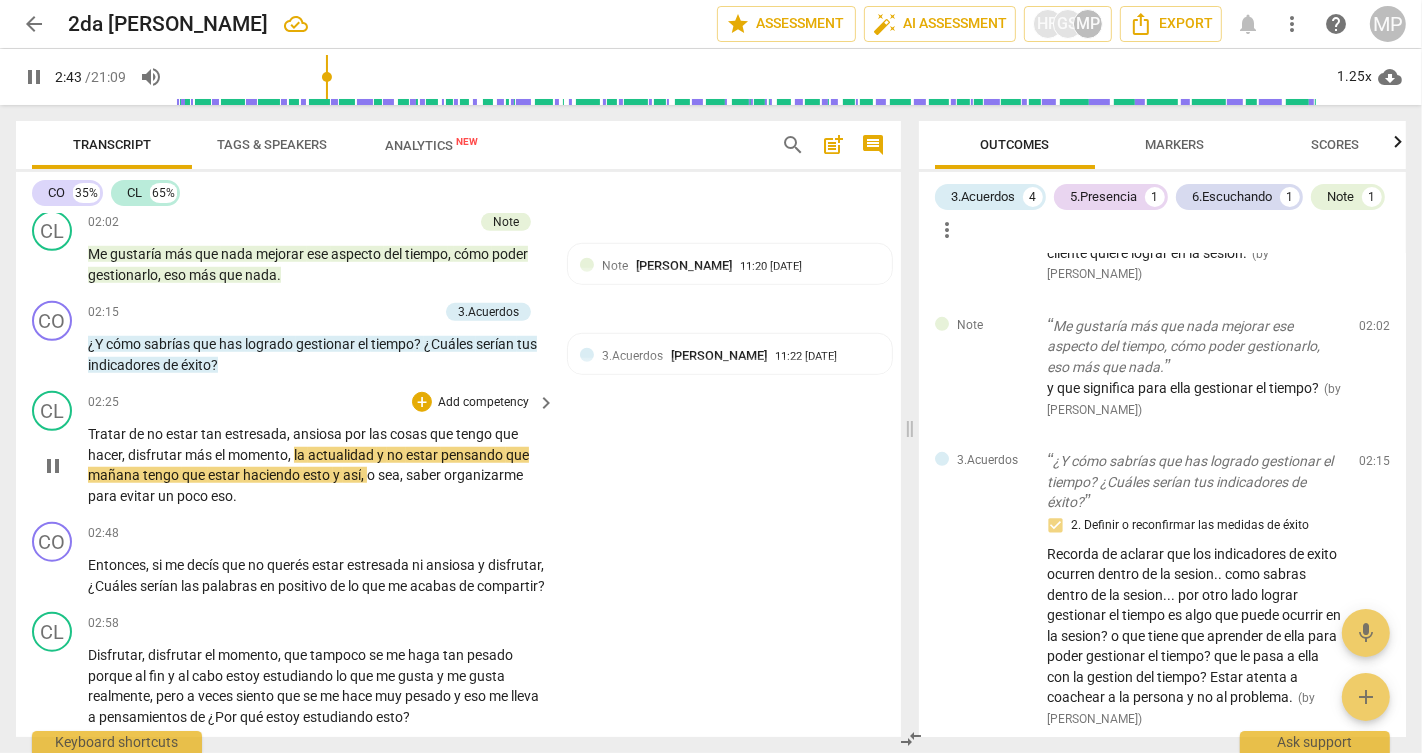 scroll, scrollTop: 1402, scrollLeft: 0, axis: vertical 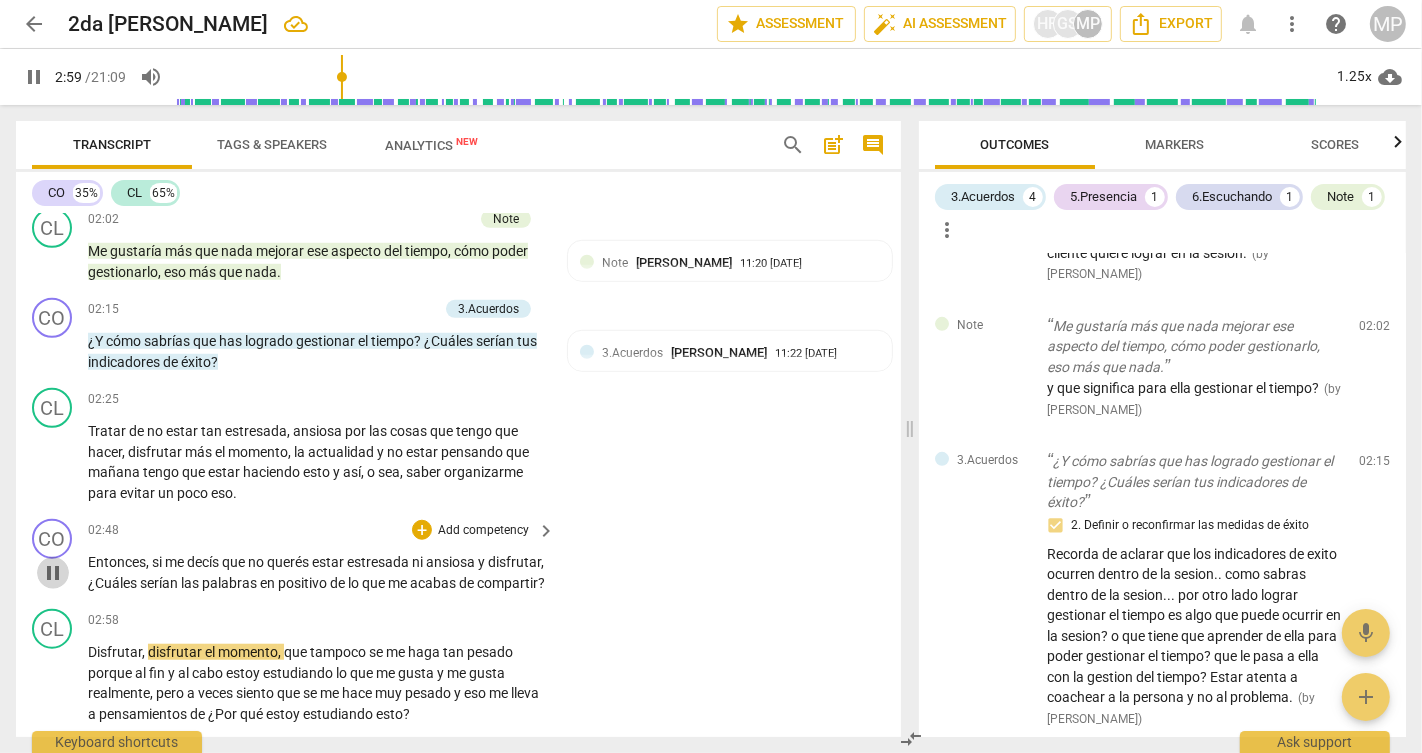 click on "pause" at bounding box center (53, 573) 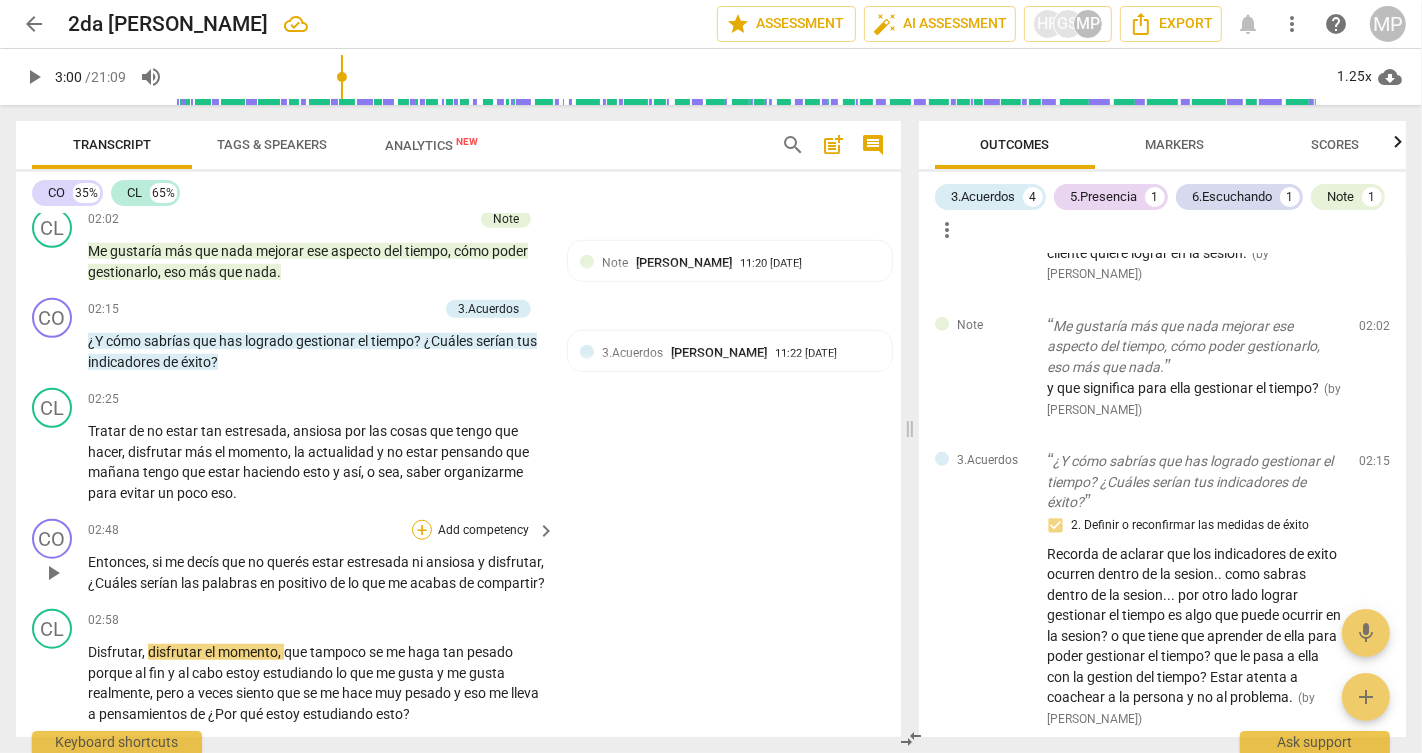click on "+" at bounding box center (422, 530) 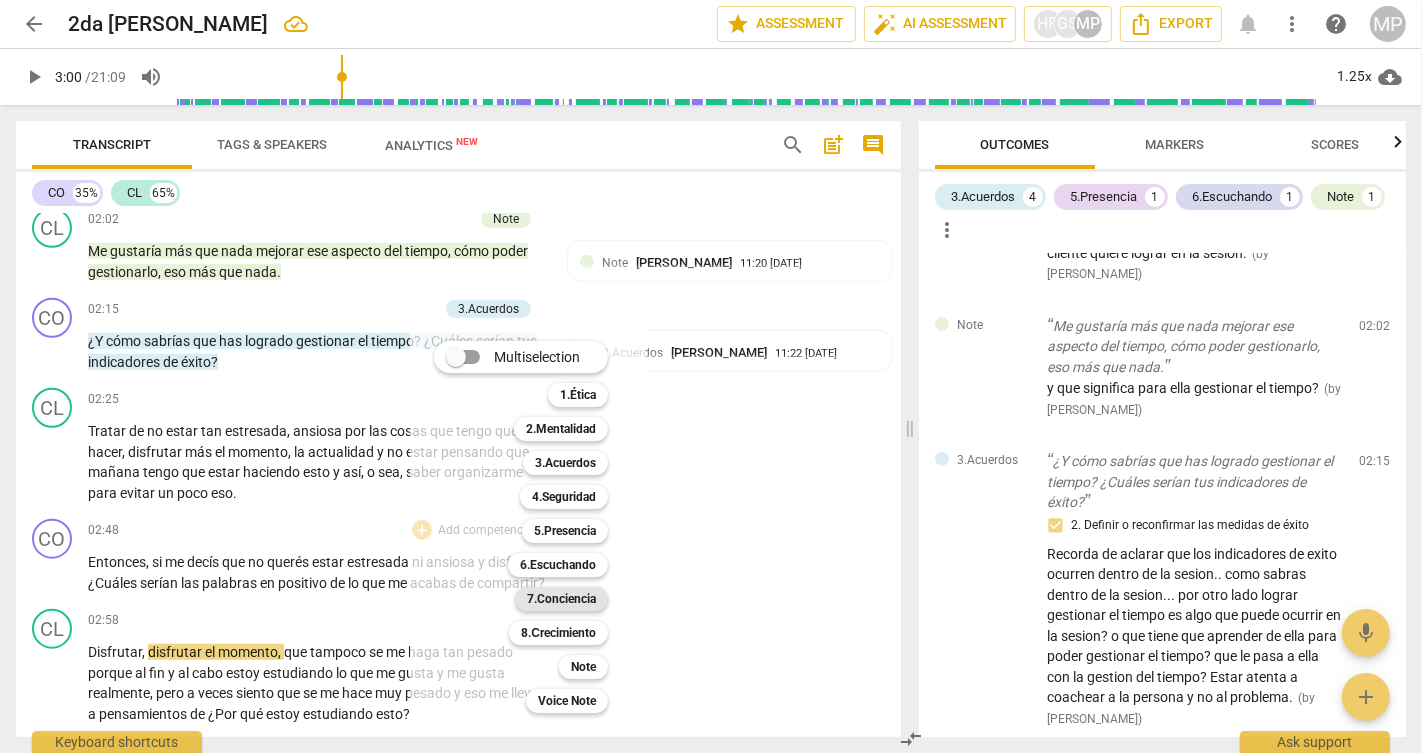 click on "7.Conciencia" at bounding box center [561, 599] 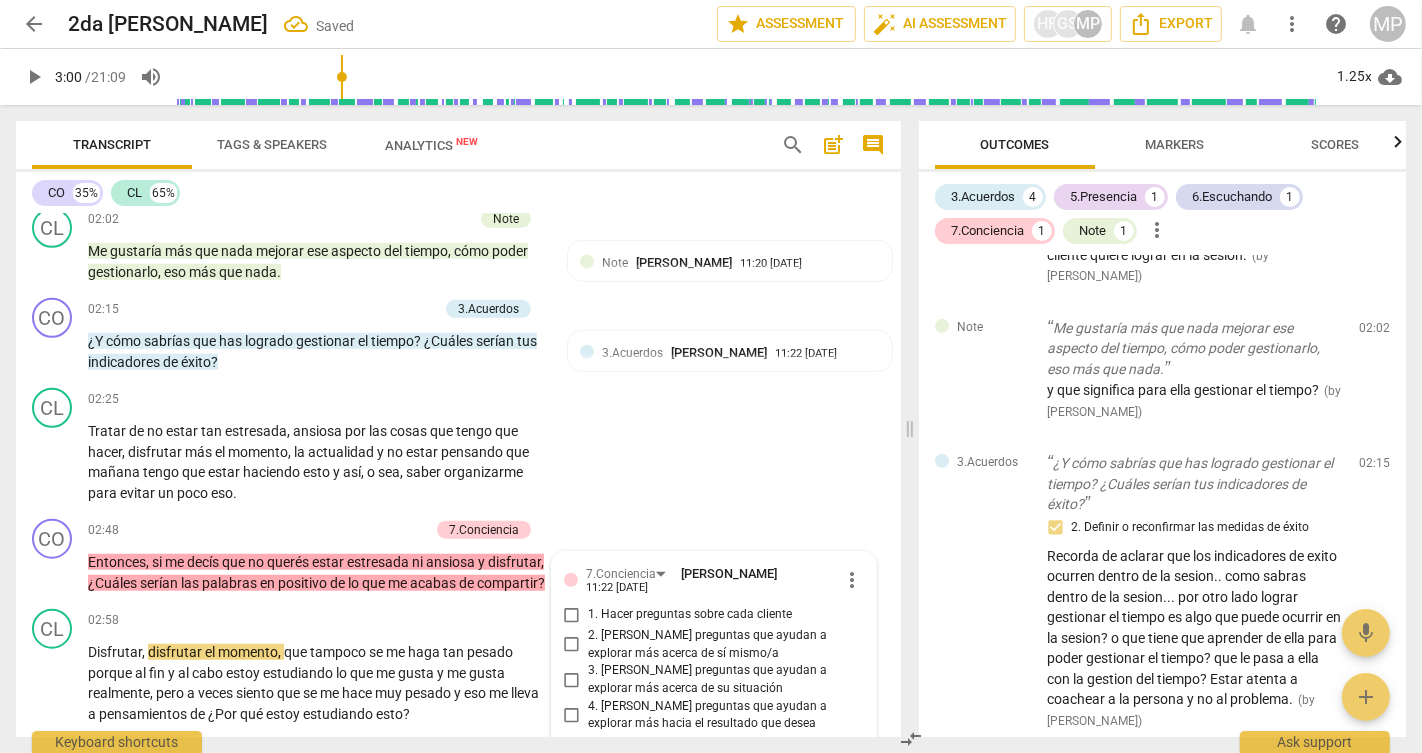 scroll, scrollTop: 1819, scrollLeft: 0, axis: vertical 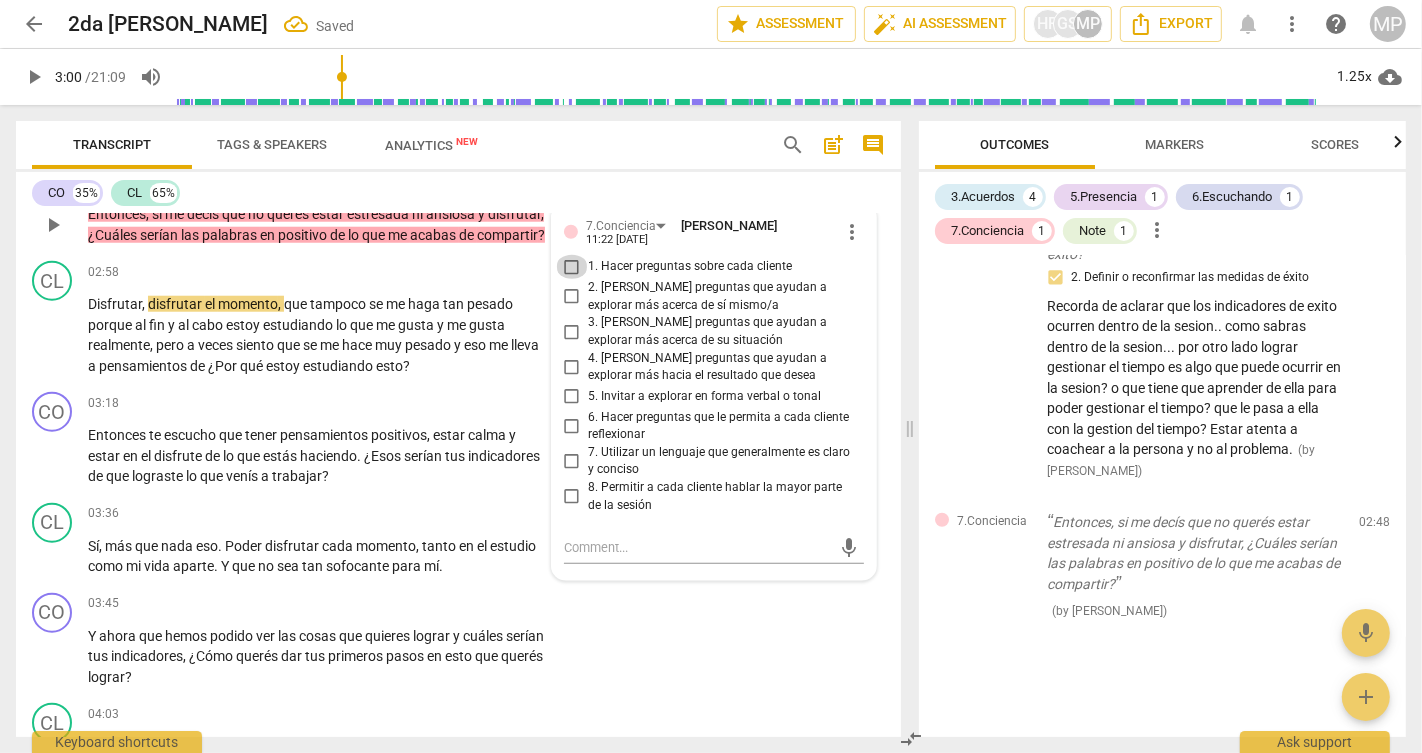 click on "1. Hacer preguntas sobre cada cliente" at bounding box center [572, 267] 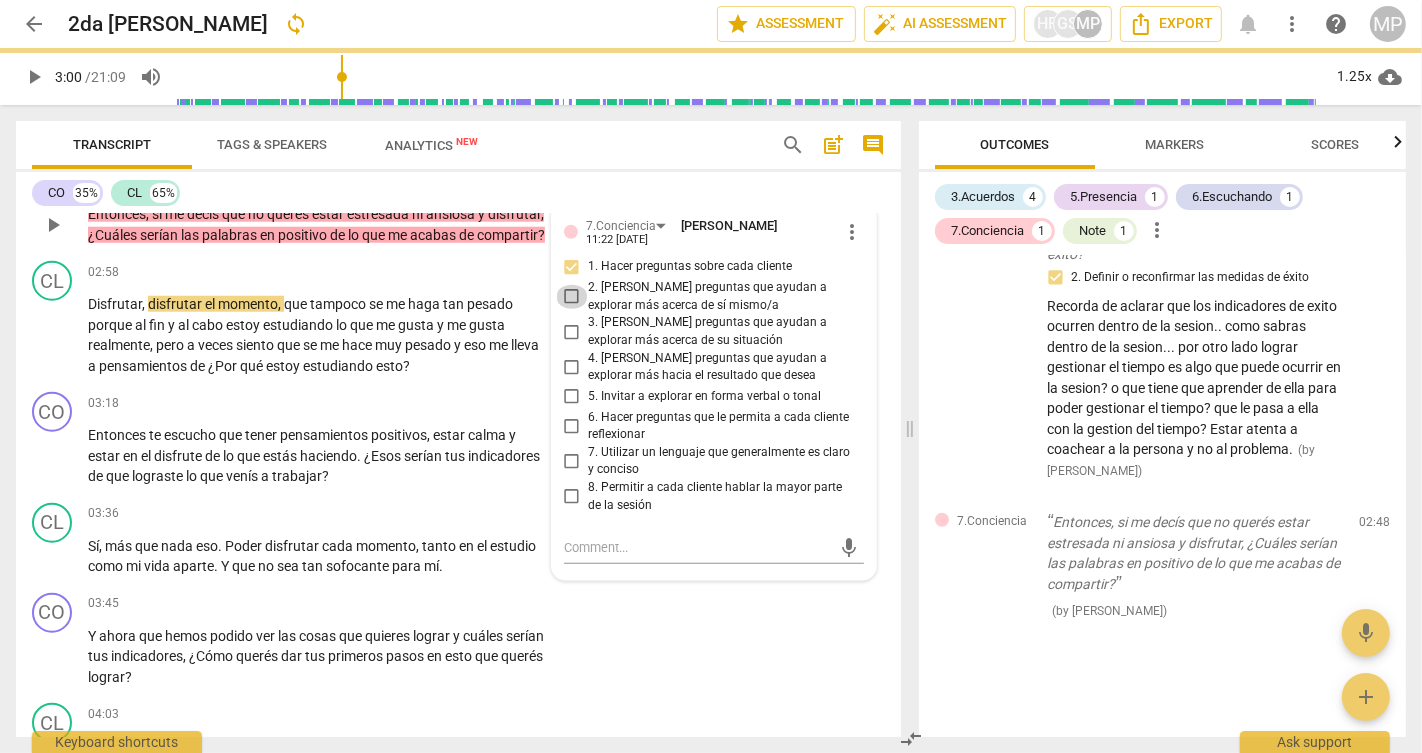 click on "2. [PERSON_NAME] preguntas que ayudan a explorar más acerca de sí mismo/a" at bounding box center [572, 297] 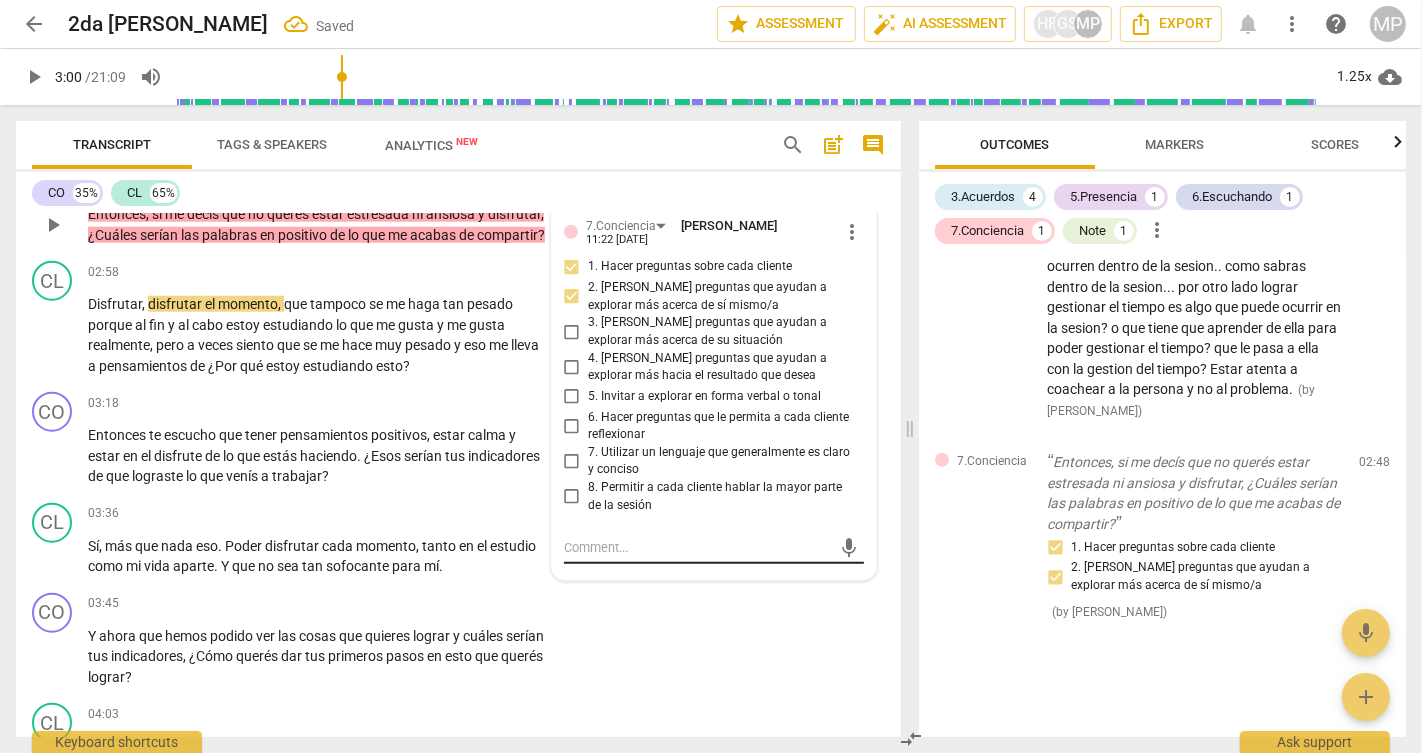 click at bounding box center (698, 547) 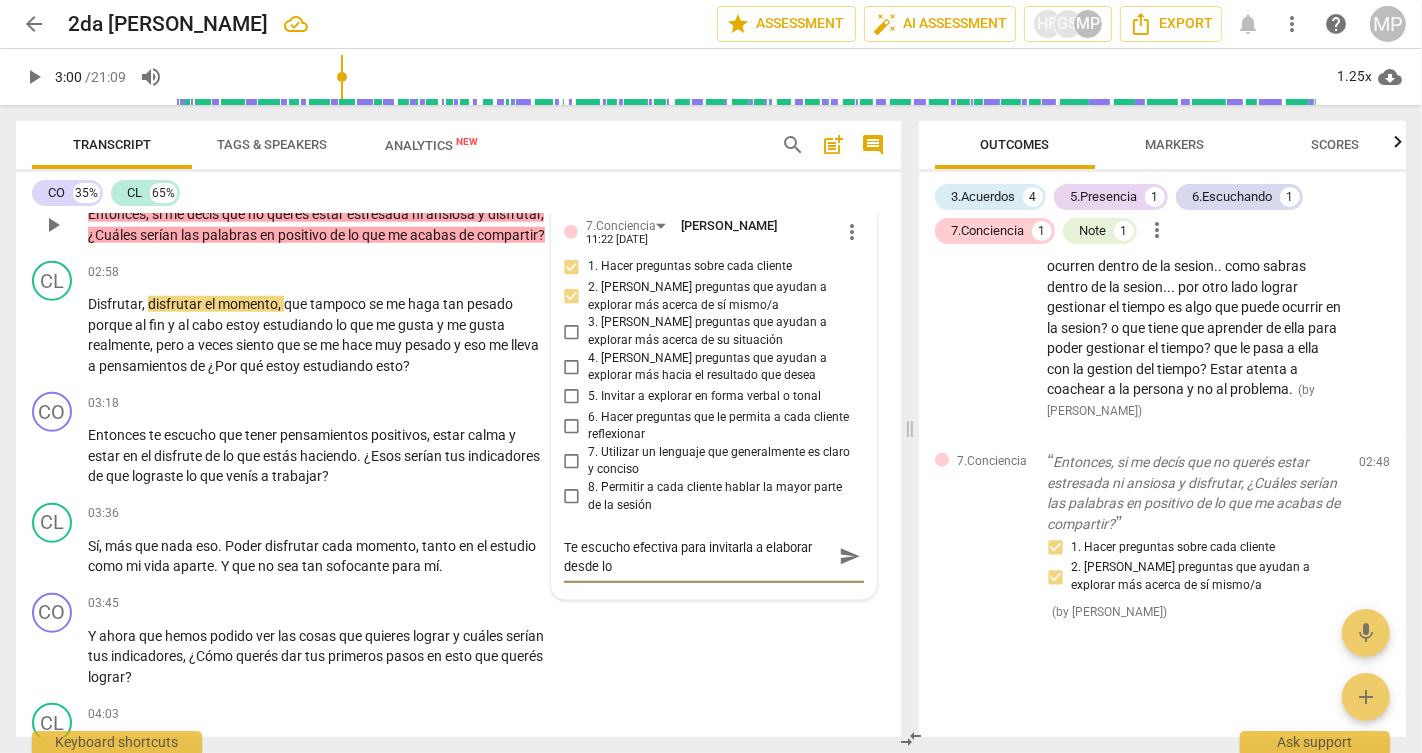 scroll, scrollTop: 0, scrollLeft: 0, axis: both 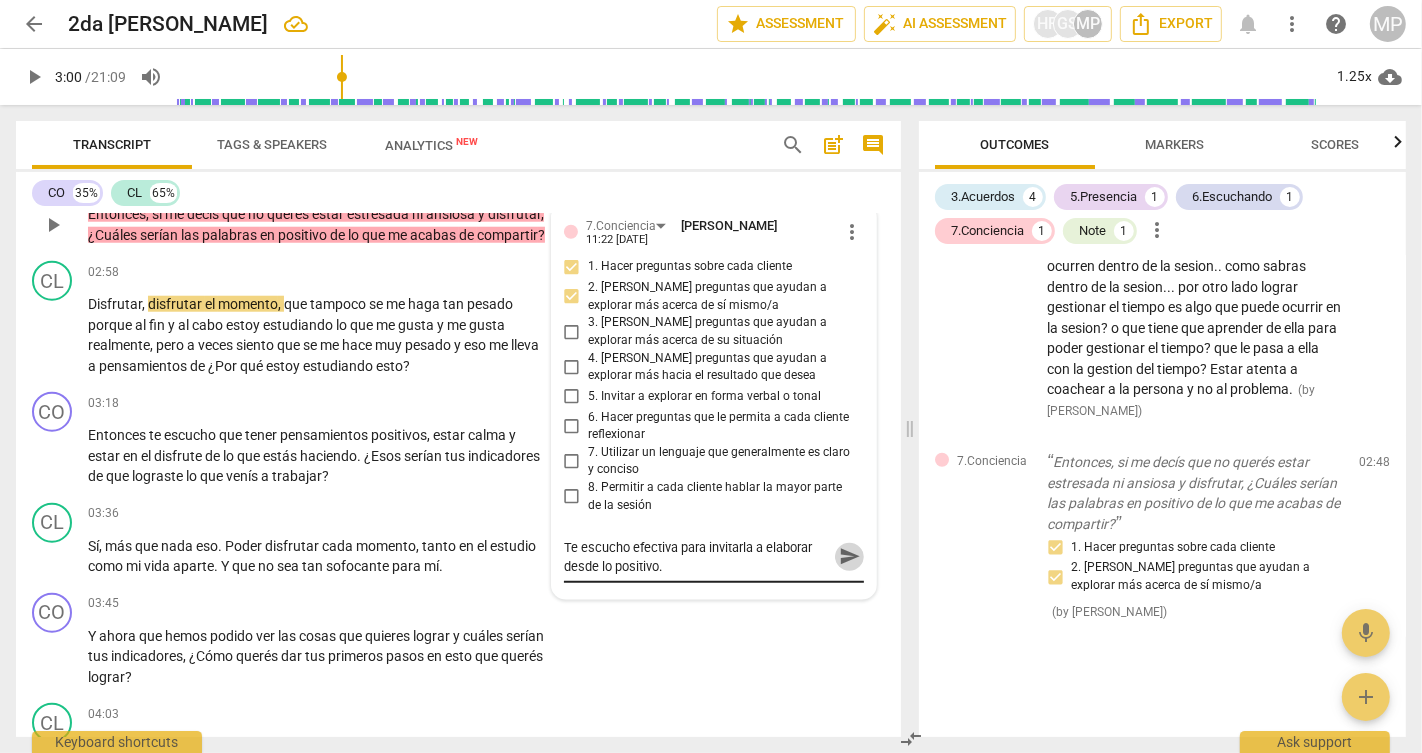 click on "send" at bounding box center (850, 557) 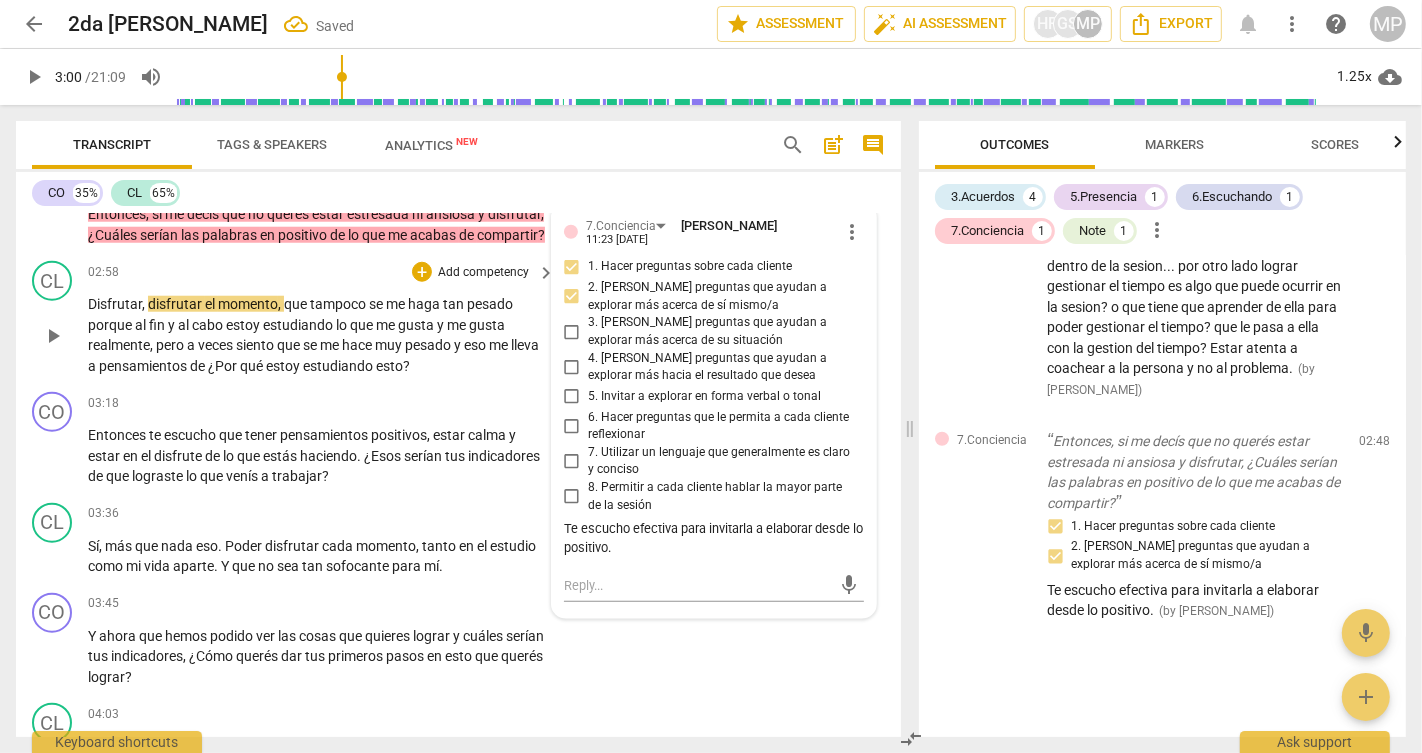 click on "play_arrow" at bounding box center (53, 336) 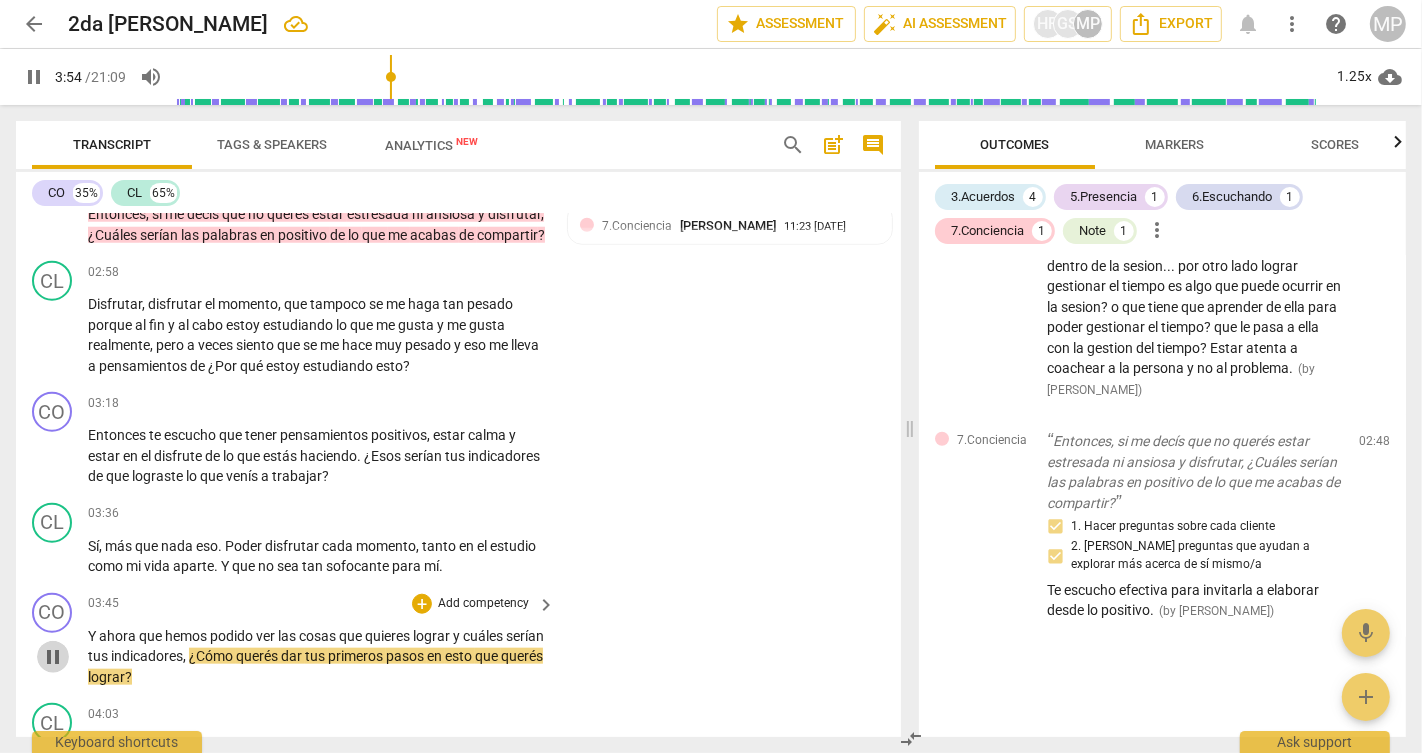 click on "pause" at bounding box center [53, 657] 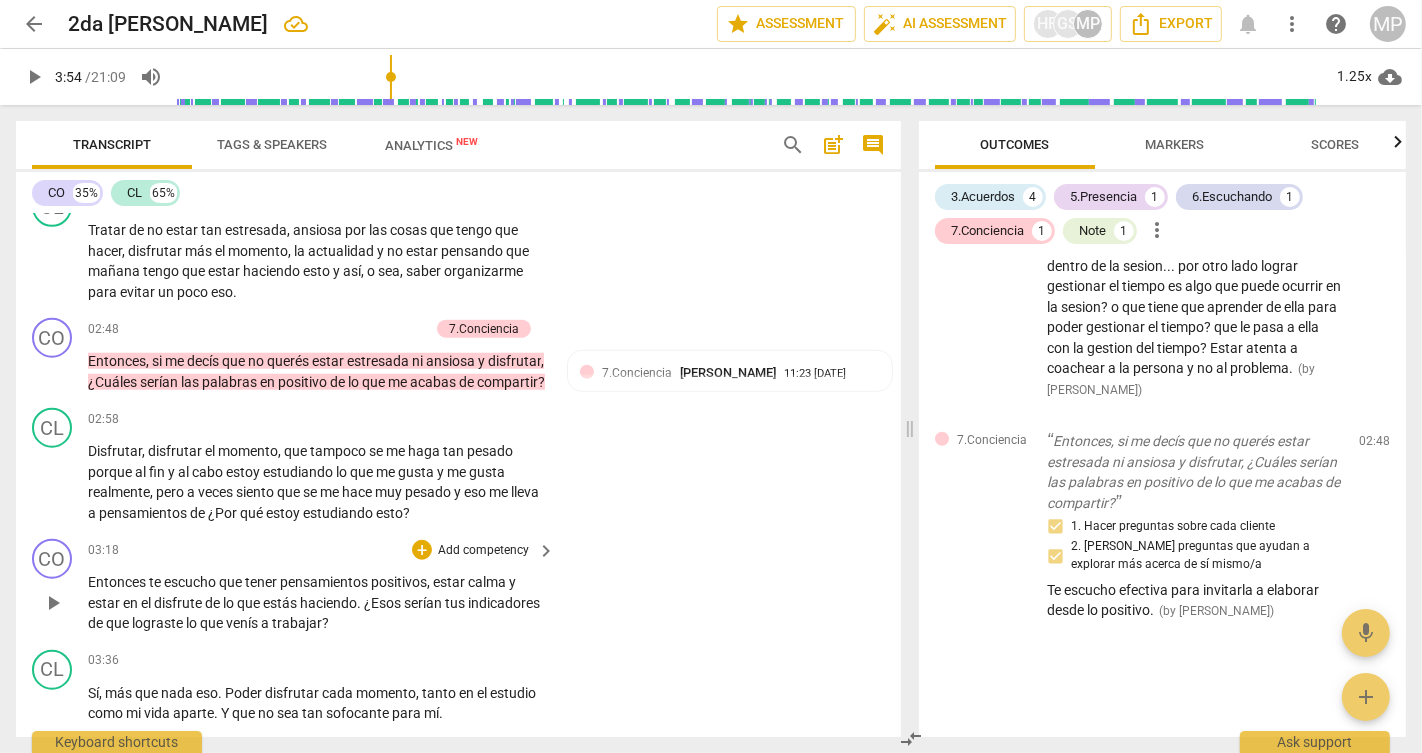 scroll, scrollTop: 1608, scrollLeft: 0, axis: vertical 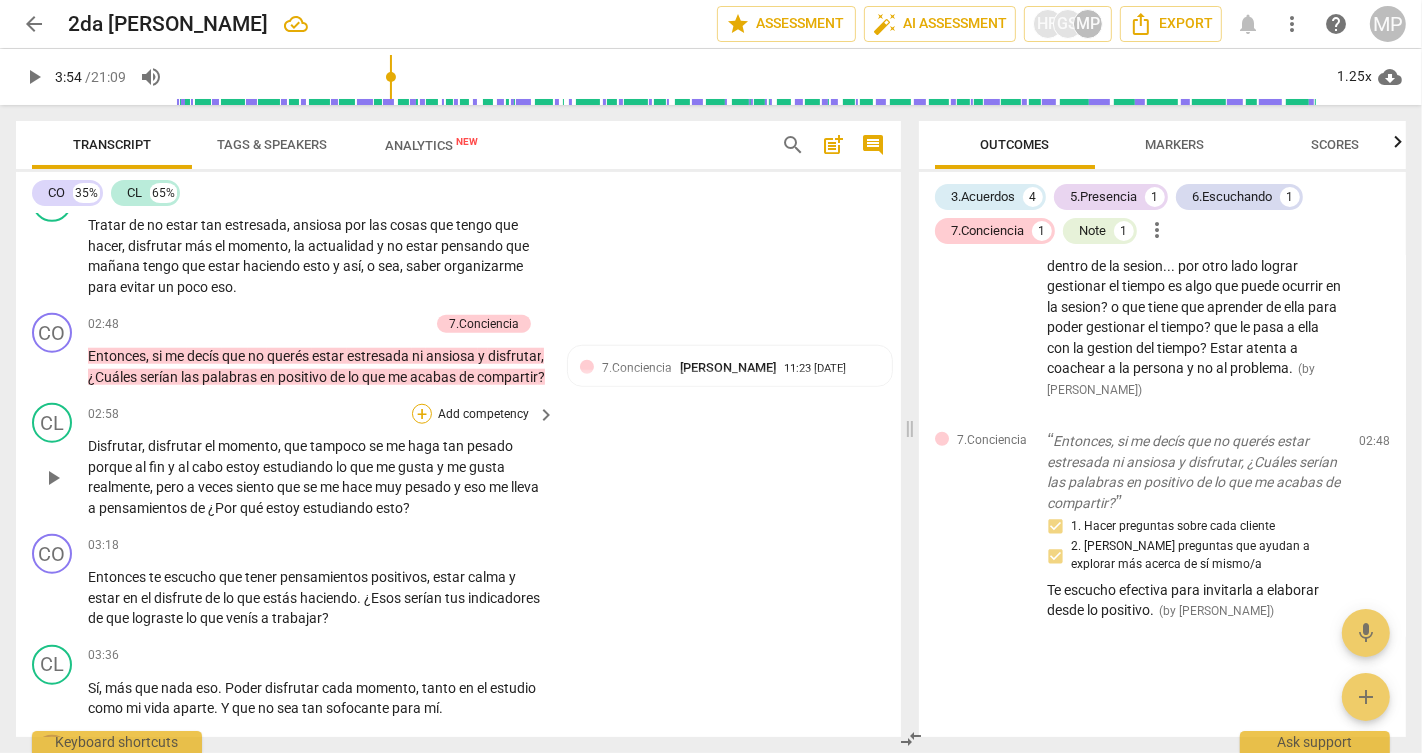 click on "+" at bounding box center (422, 414) 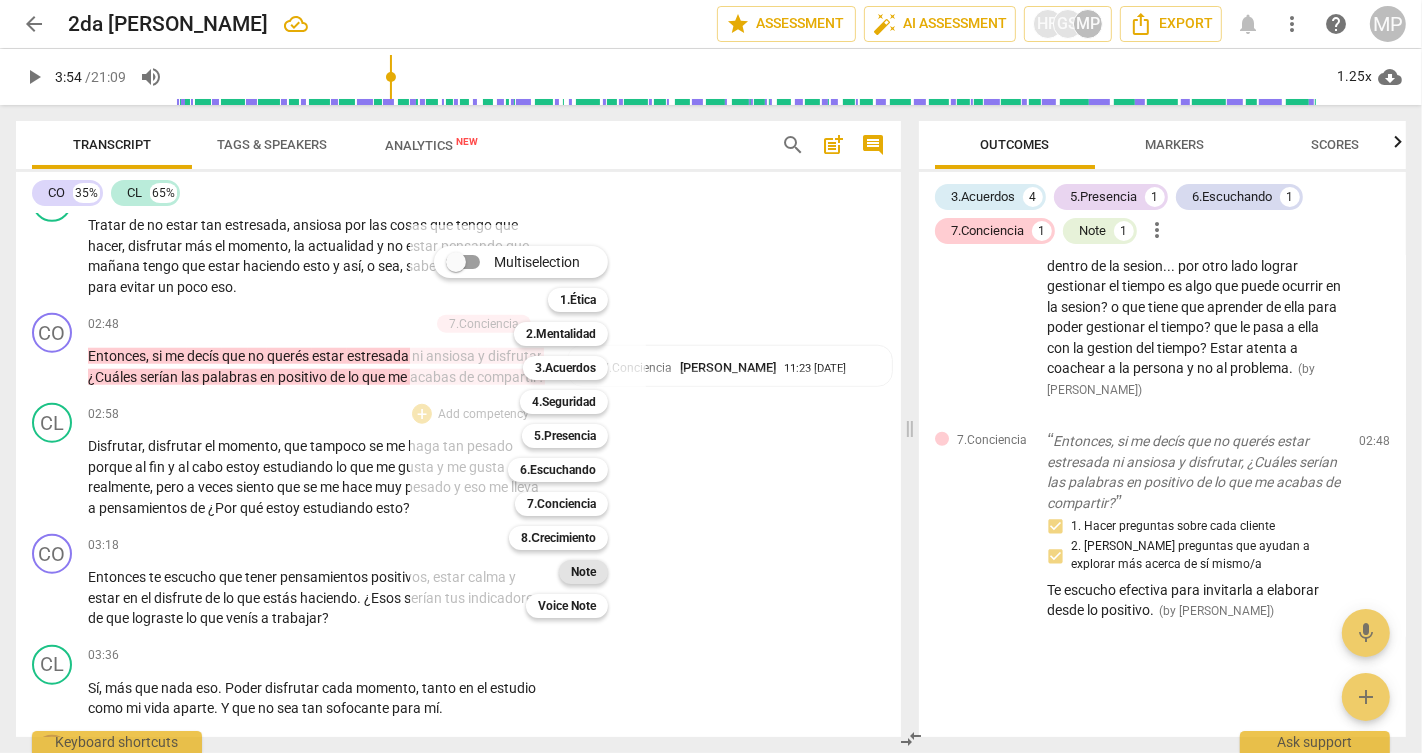 click on "Note" at bounding box center (583, 572) 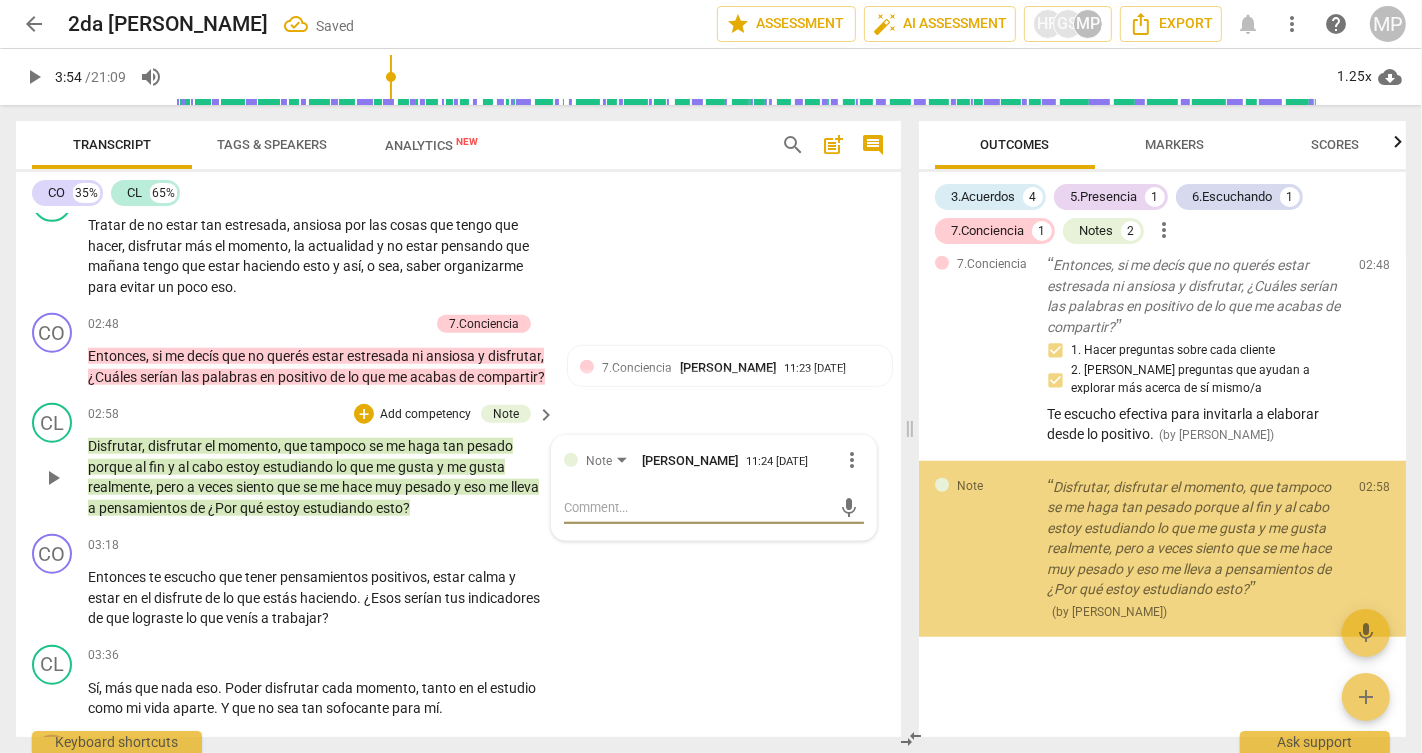 scroll, scrollTop: 1403, scrollLeft: 0, axis: vertical 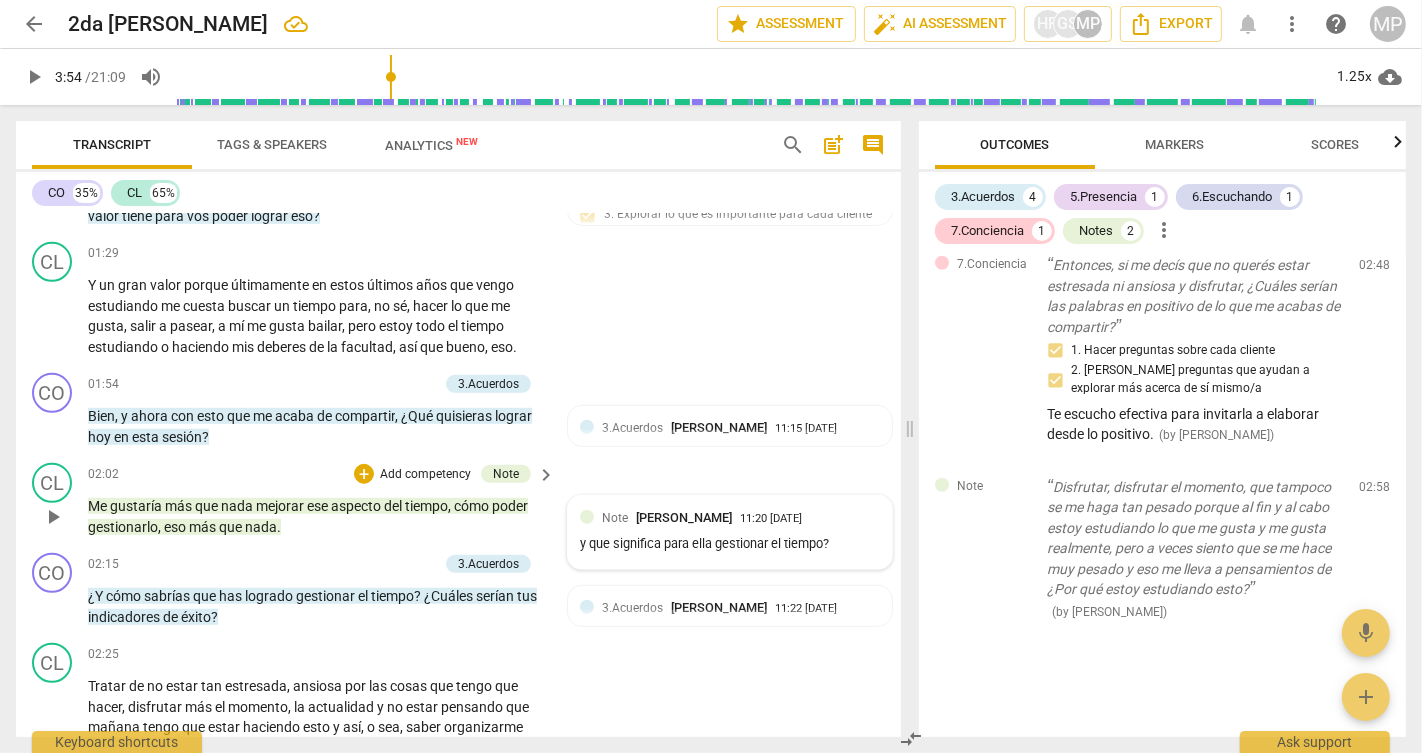 click on "y que significa para ella gestionar el tiempo?" at bounding box center (730, 544) 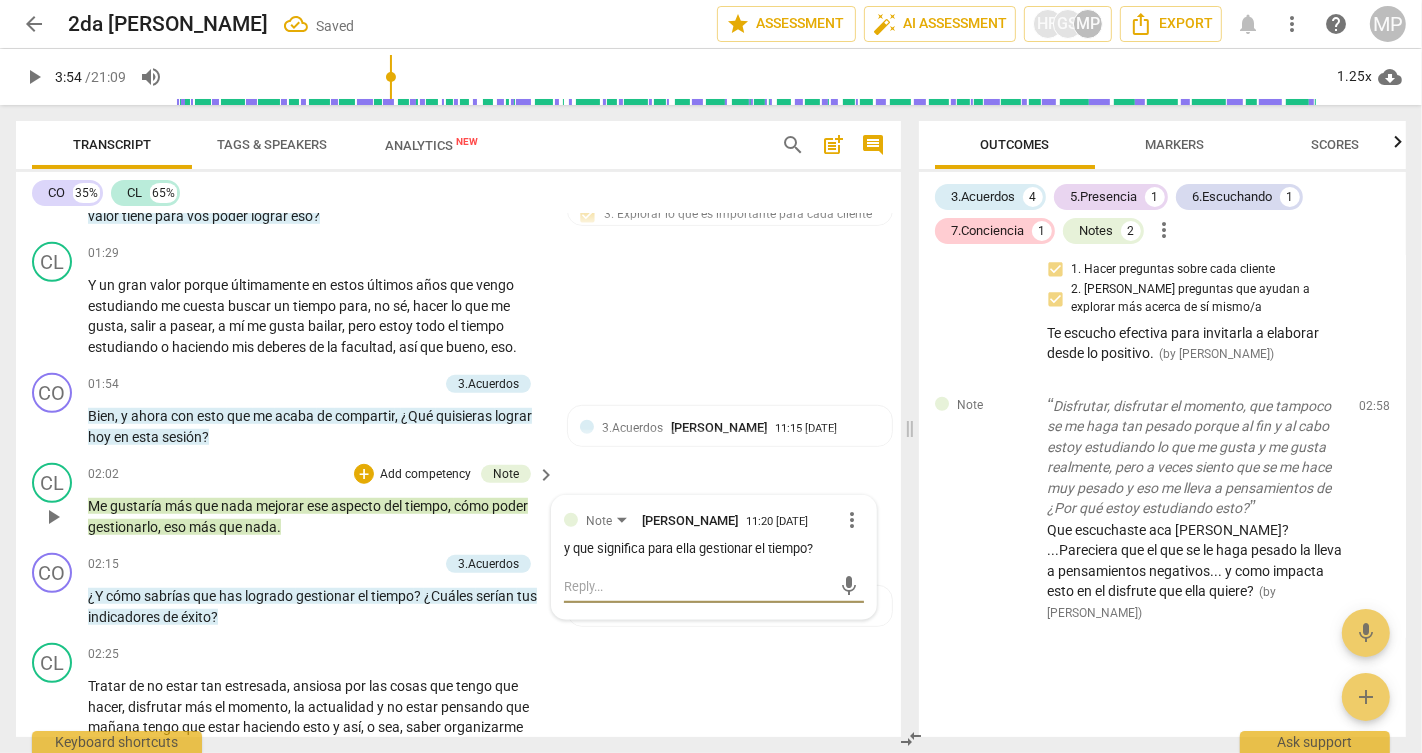 click at bounding box center [698, 586] 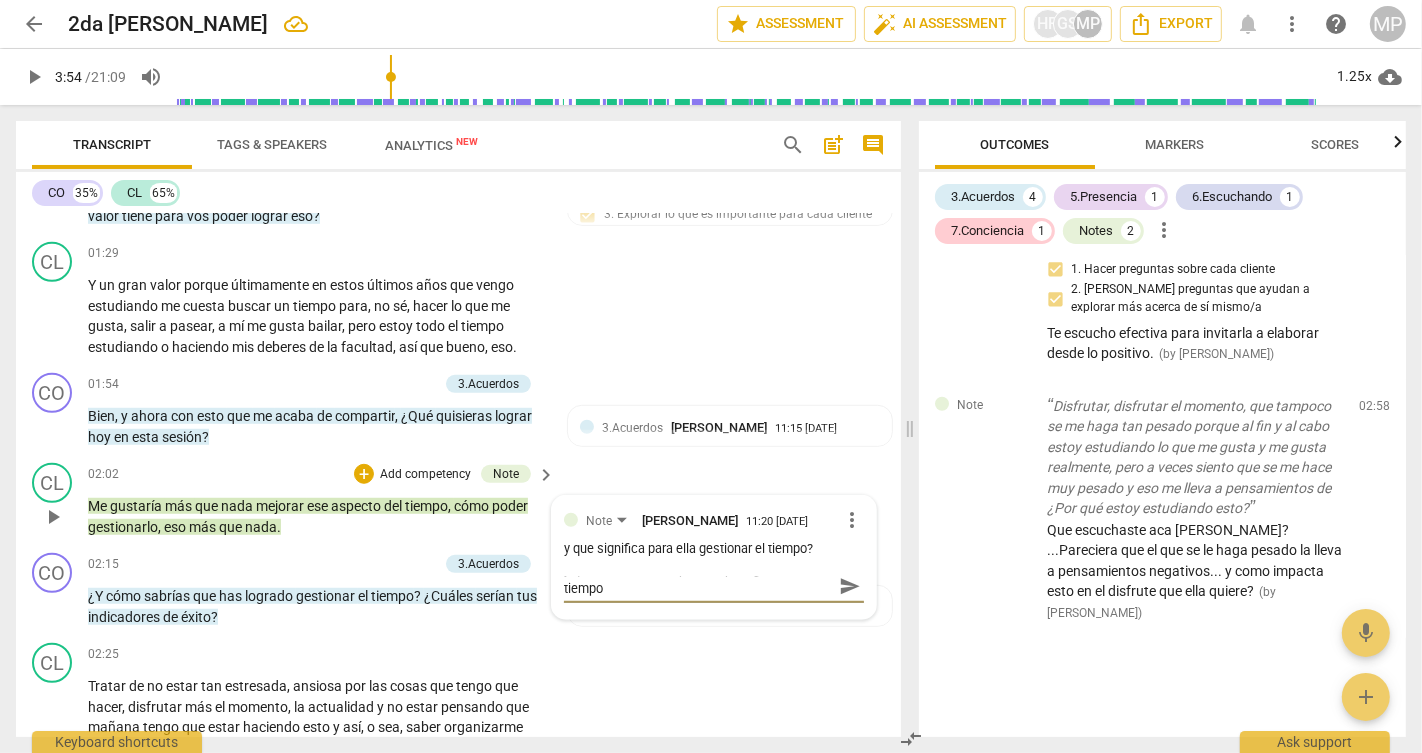 scroll, scrollTop: 0, scrollLeft: 0, axis: both 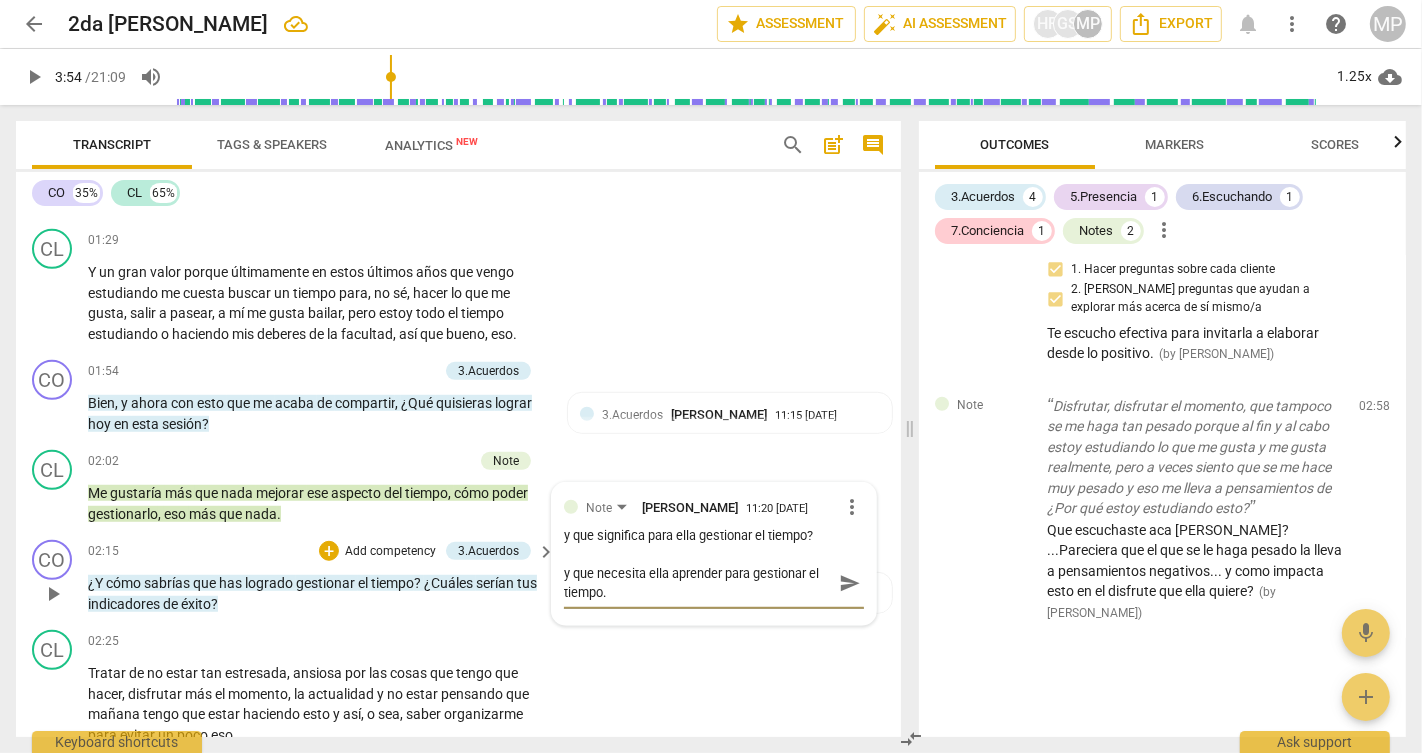 click on "CO play_arrow pause 02:15 + Add competency 3.Acuerdos keyboard_arrow_right ¿Y   cómo   sabrías   que   has   logrado   gestionar   el   tiempo ?   ¿Cuáles   serían   tus   indicadores   de   éxito ? 3.Acuerdos [PERSON_NAME] 11:22 [DATE] 2. Definir o reconfirmar las medidas de éxito  Recorda de aclarar que los indicadores de exito ocurren dentro de la sesion.. como sabras dentro de la sesion...
por otro lado lograr gestionar el tiempo es algo que puede ocurrir en la sesion? o que tiene que aprender de ella para poder gestionar el tiempo? que le pasa a ella con la gestion del tiempo? Estar atenta a coachear a la persona y no al problema." at bounding box center (458, 577) 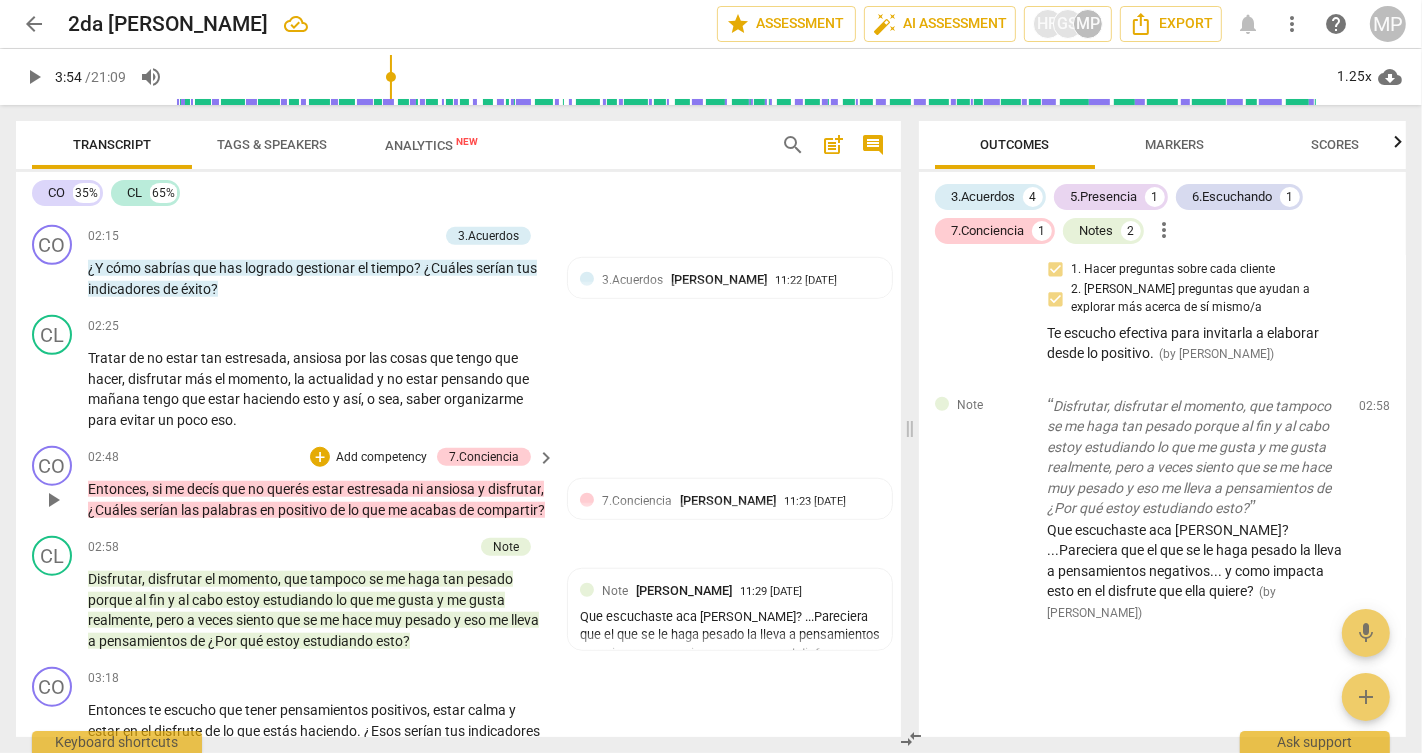 scroll, scrollTop: 1479, scrollLeft: 0, axis: vertical 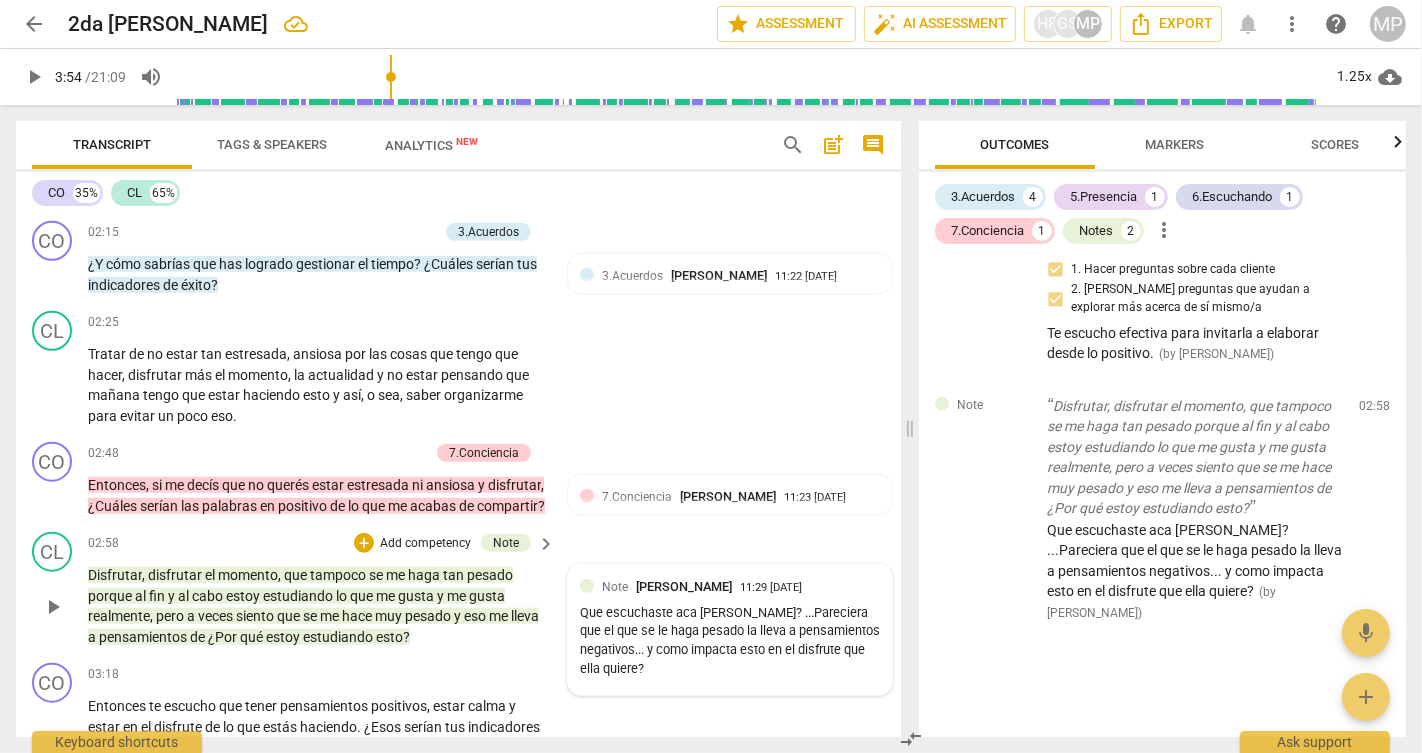 click on "Que escuchaste aca [PERSON_NAME]? ...Pareciera que el que se le haga pesado la lleva a pensamientos negativos... y como impacta esto en el disfrute que ella quiere?" at bounding box center (730, 641) 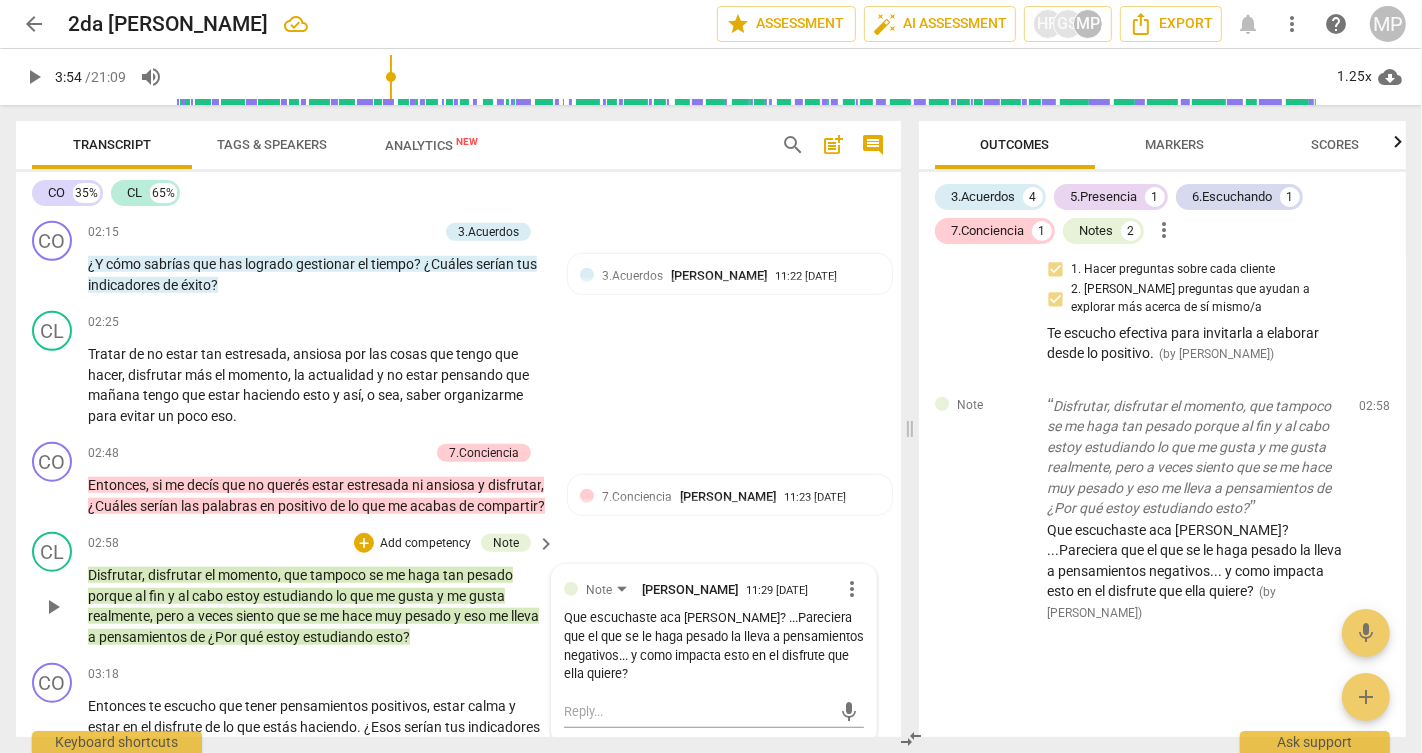 click on "Que escuchaste aca [PERSON_NAME]? ...Pareciera que el que se le haga pesado la lleva a pensamientos negativos... y como impacta esto en el disfrute que ella quiere?" at bounding box center [714, 646] 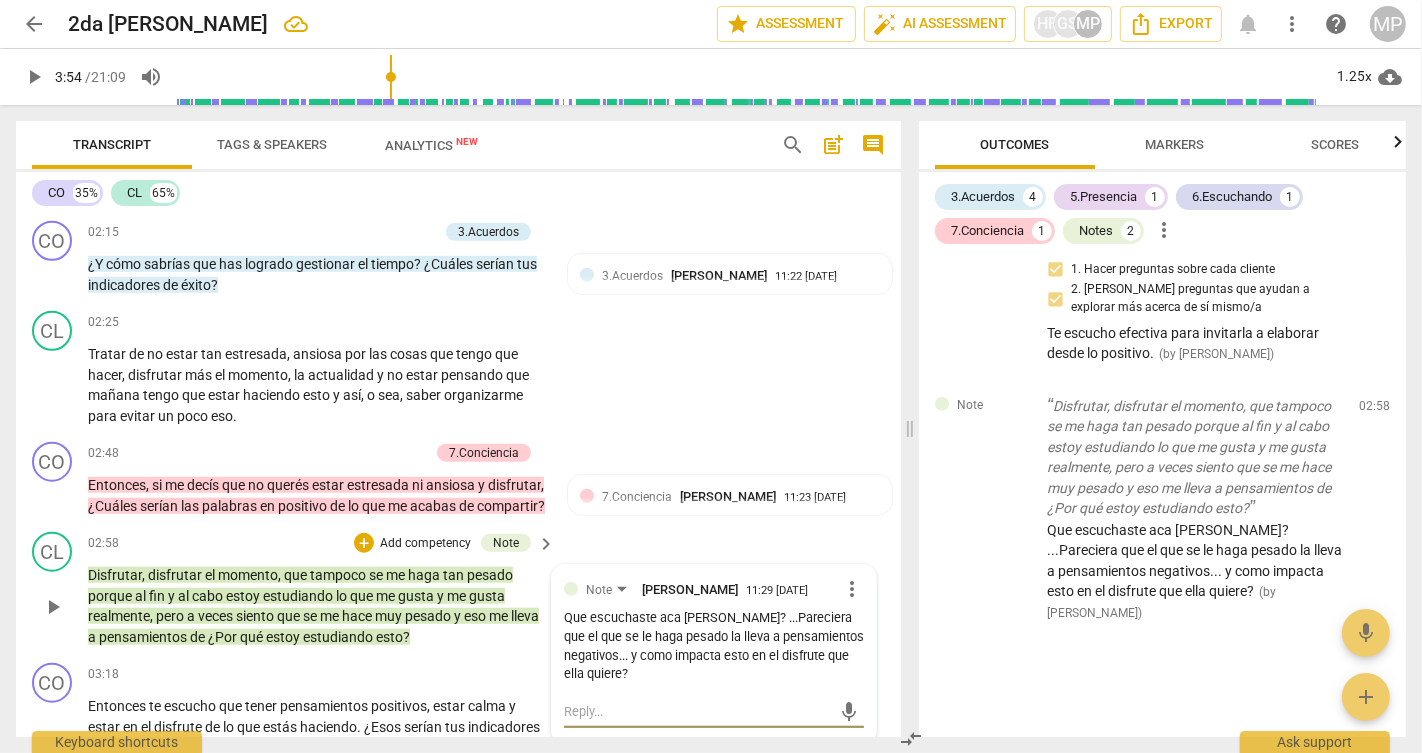 click at bounding box center [698, 711] 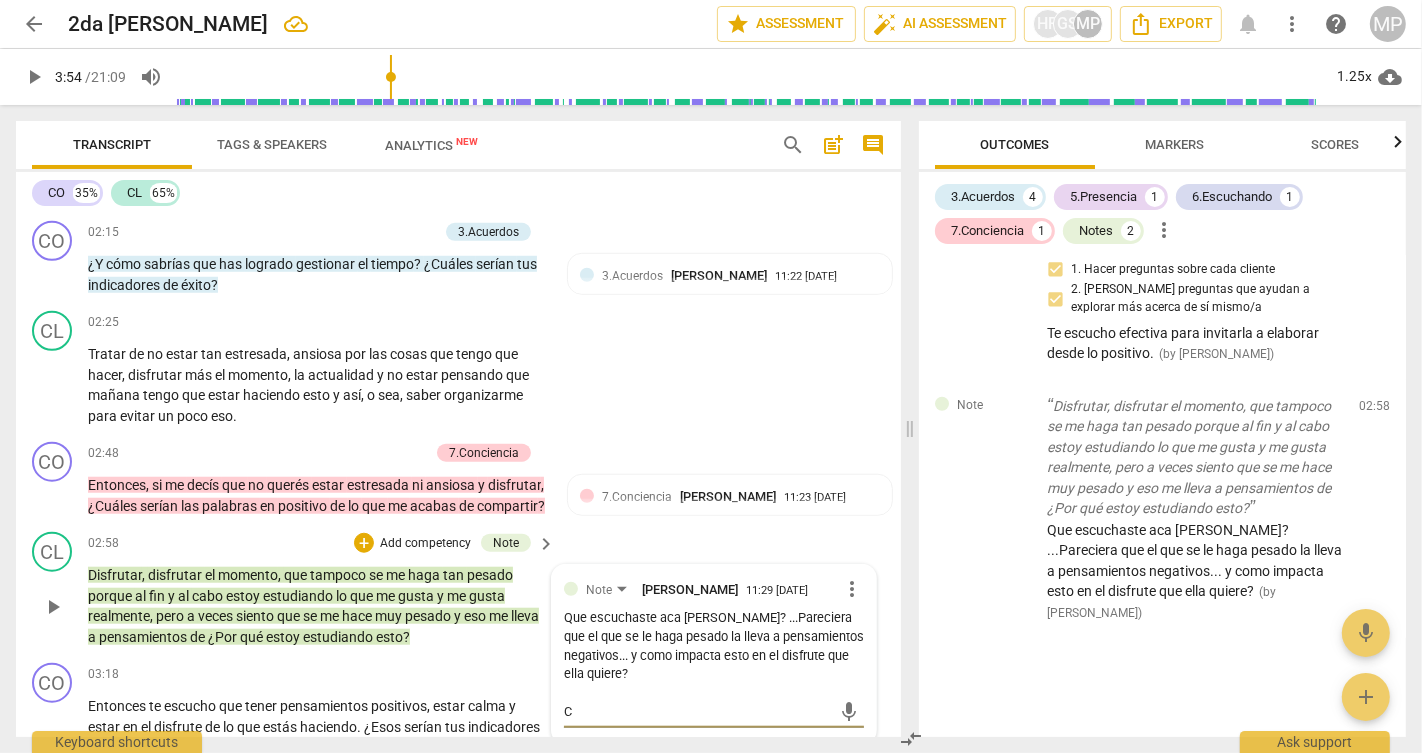scroll, scrollTop: 1485, scrollLeft: 0, axis: vertical 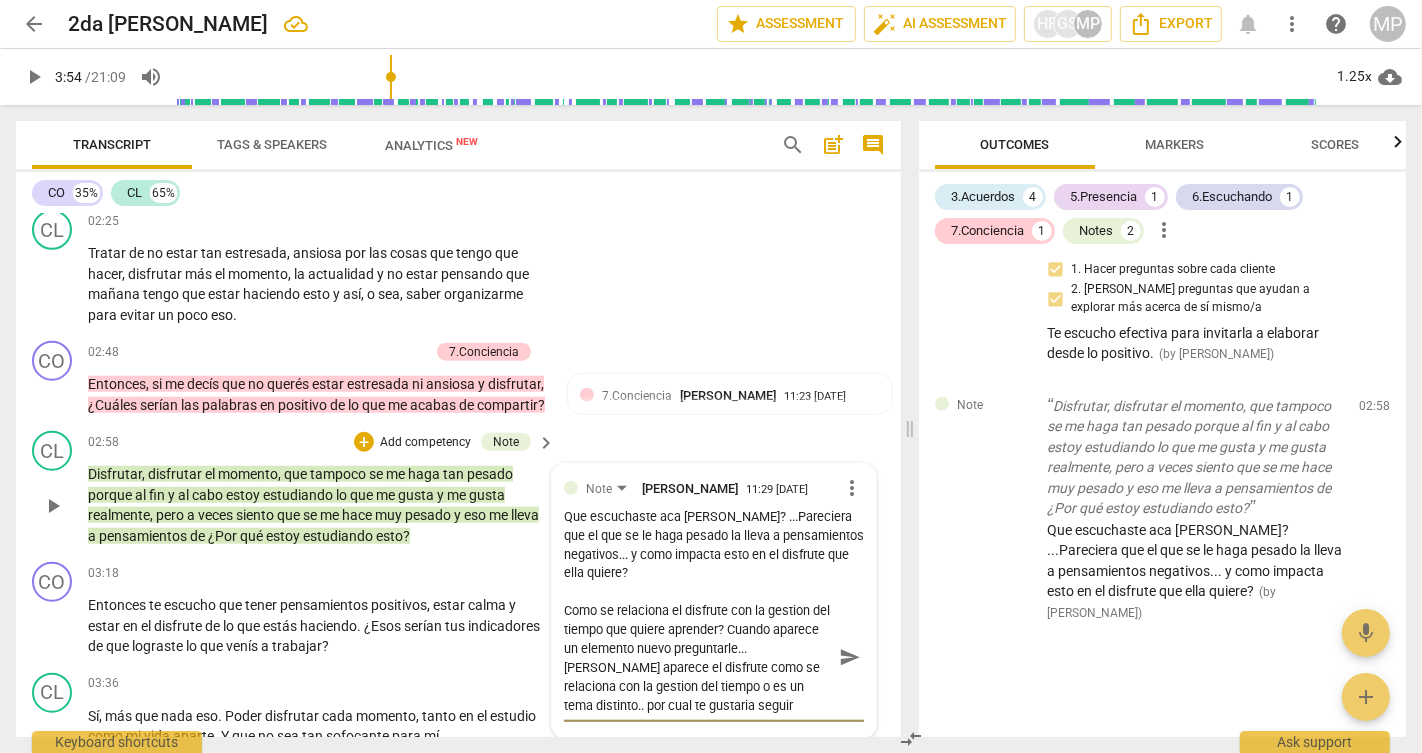 click on "Como se relaciona el disfrute con la gestion del tiempo que quiere aprender? Cuando aparece un elemento nuevo preguntarle... [PERSON_NAME] aparece el disfrute como se relaciona con la gestion del tiempo o es un tema distinto.. por cual te gustaria seguir trabajando?" at bounding box center [698, 658] 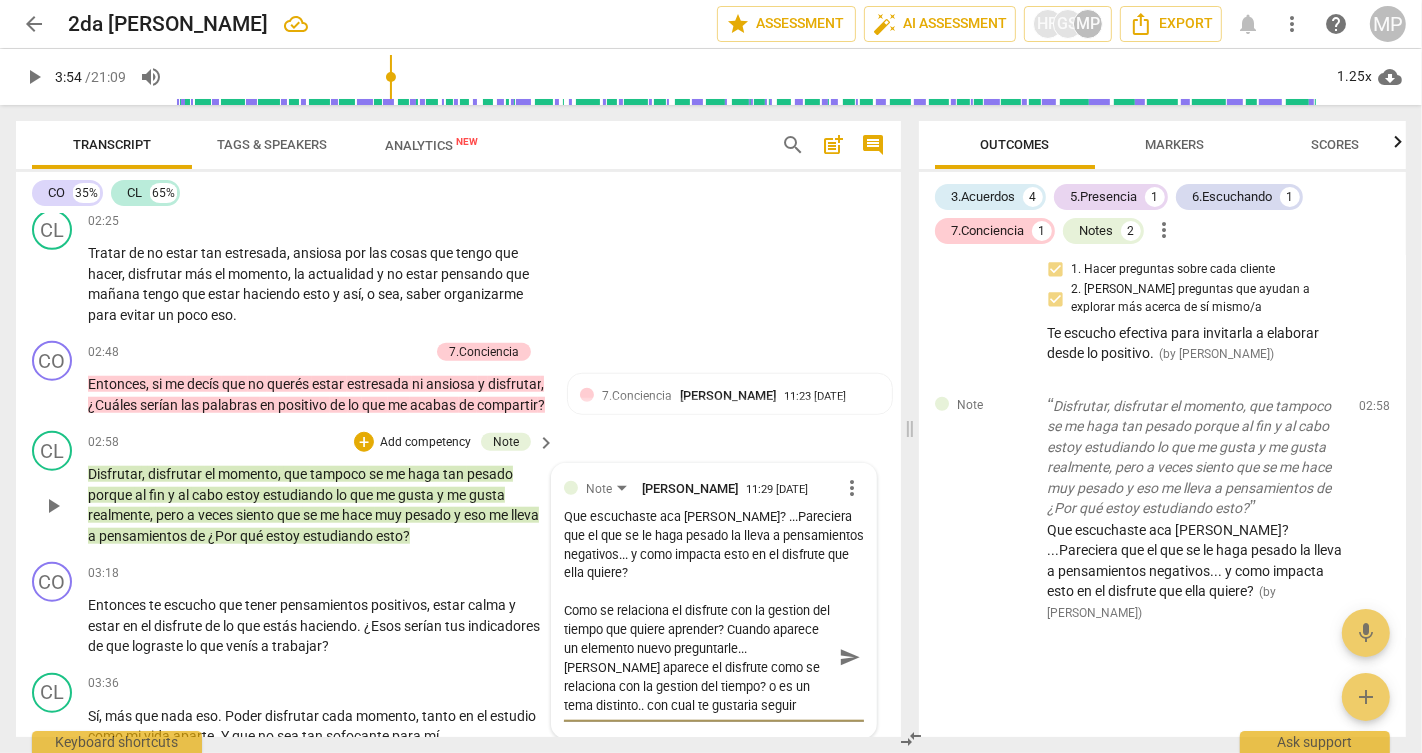 scroll, scrollTop: 17, scrollLeft: 0, axis: vertical 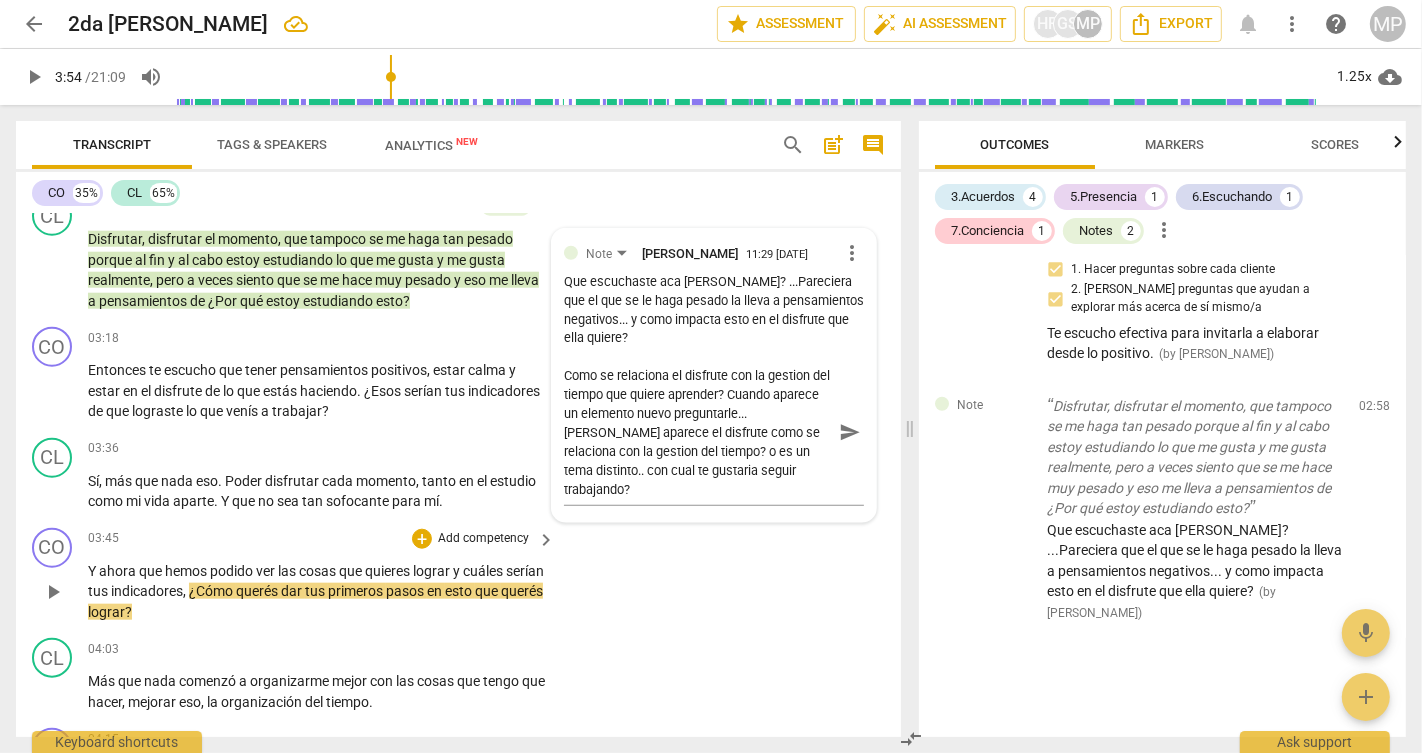 click on "Add competency" at bounding box center (483, 539) 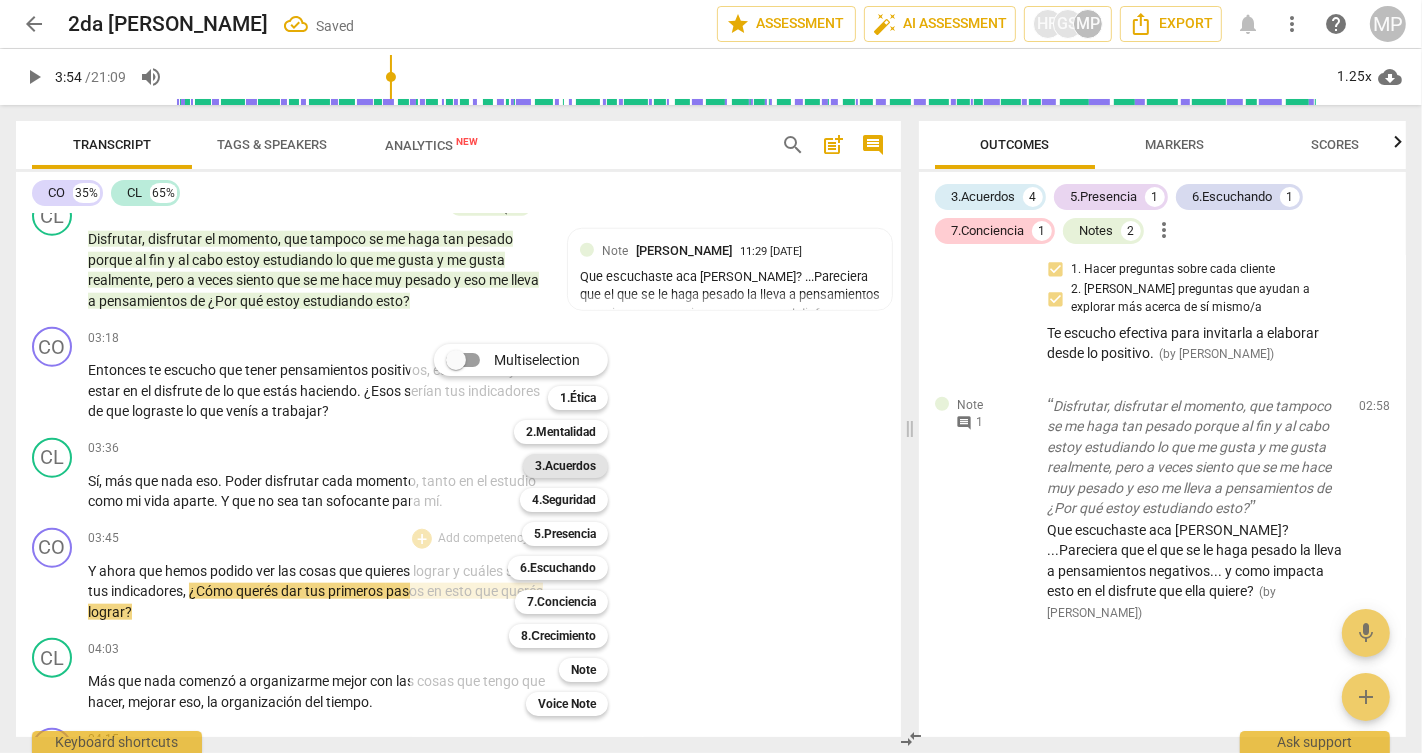 click on "3.Acuerdos" at bounding box center (565, 466) 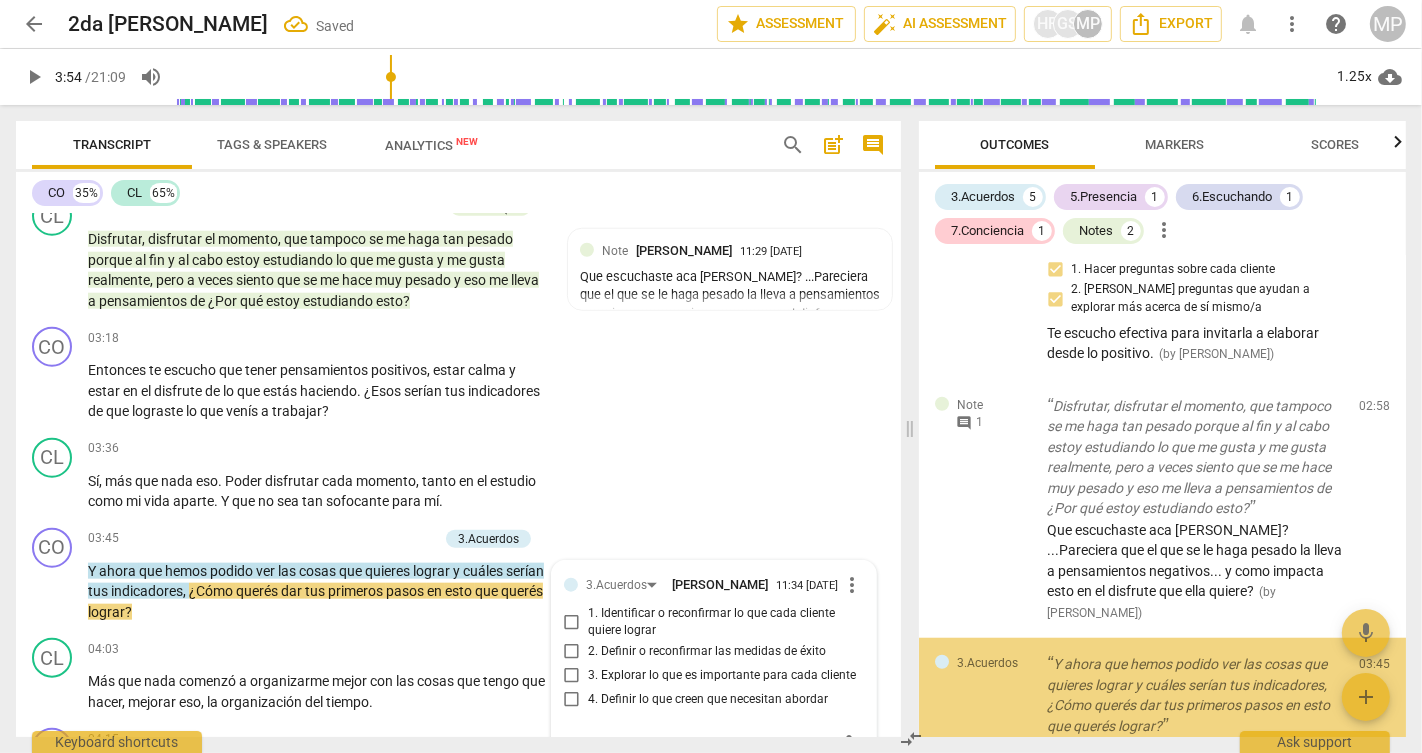 scroll, scrollTop: 2109, scrollLeft: 0, axis: vertical 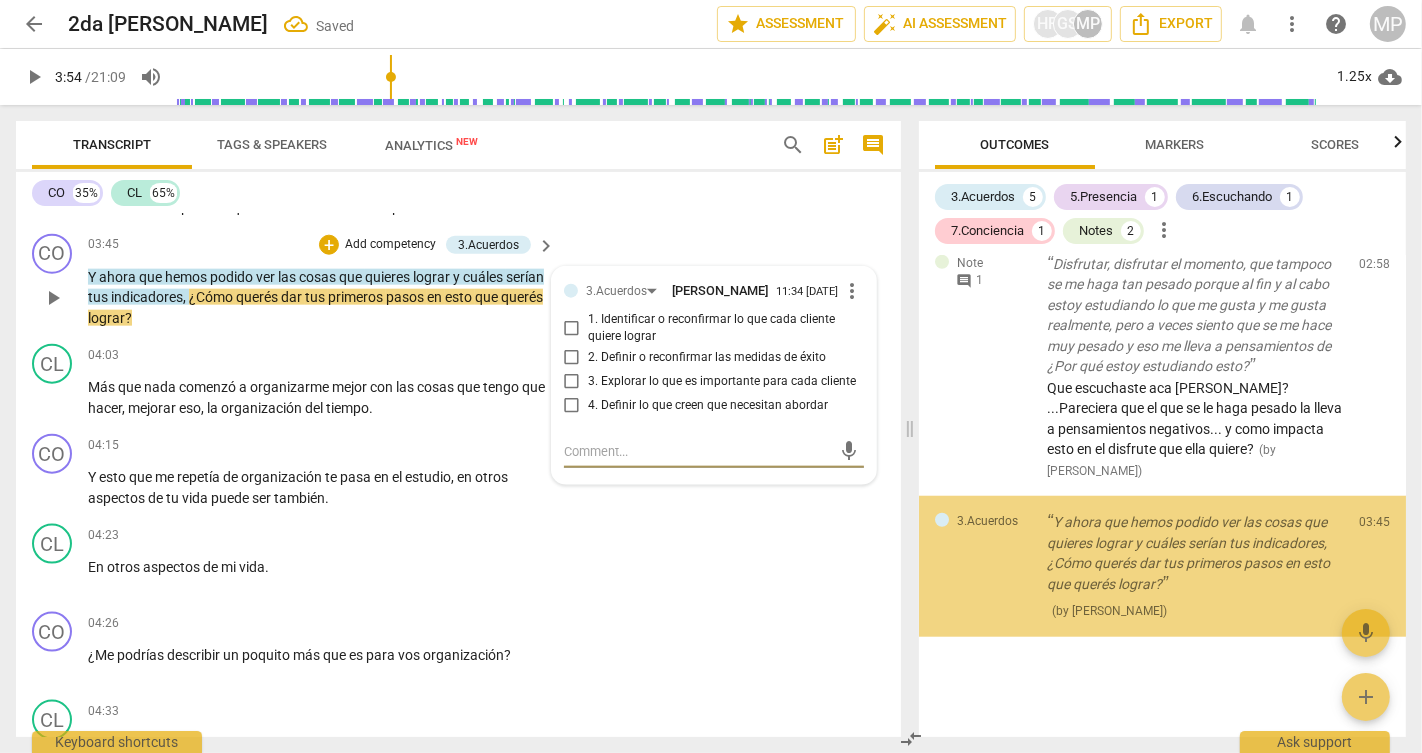 click on "4. Definir lo que creen que necesitan abordar" at bounding box center [572, 406] 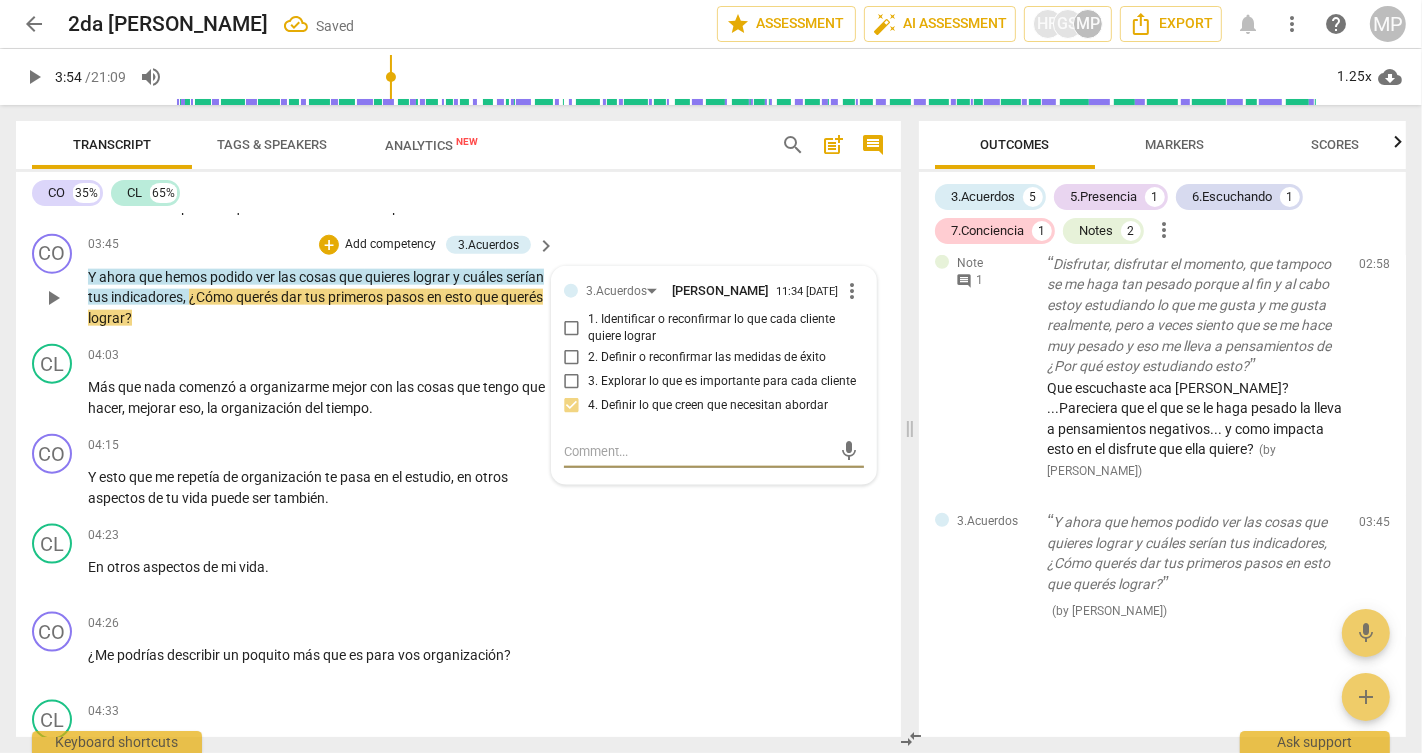 click at bounding box center [698, 451] 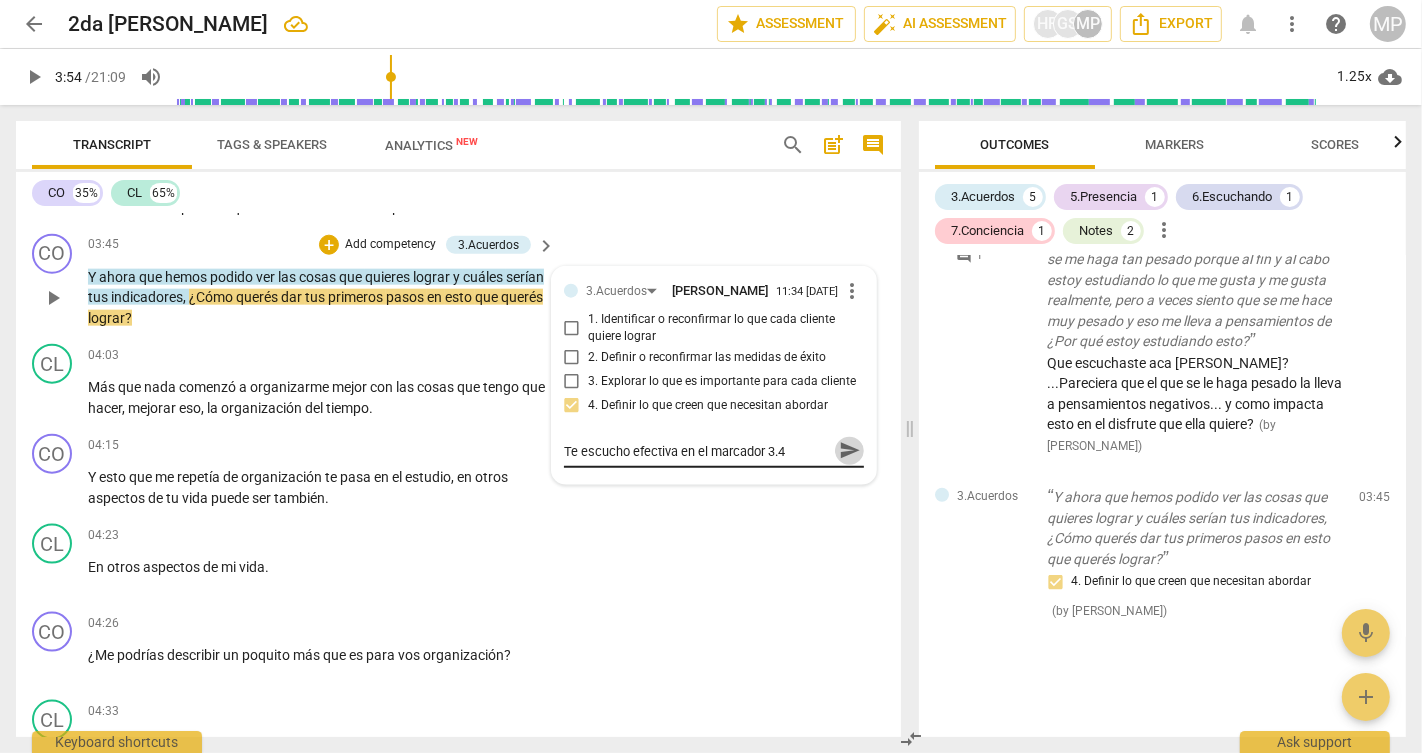 click on "send" at bounding box center (850, 451) 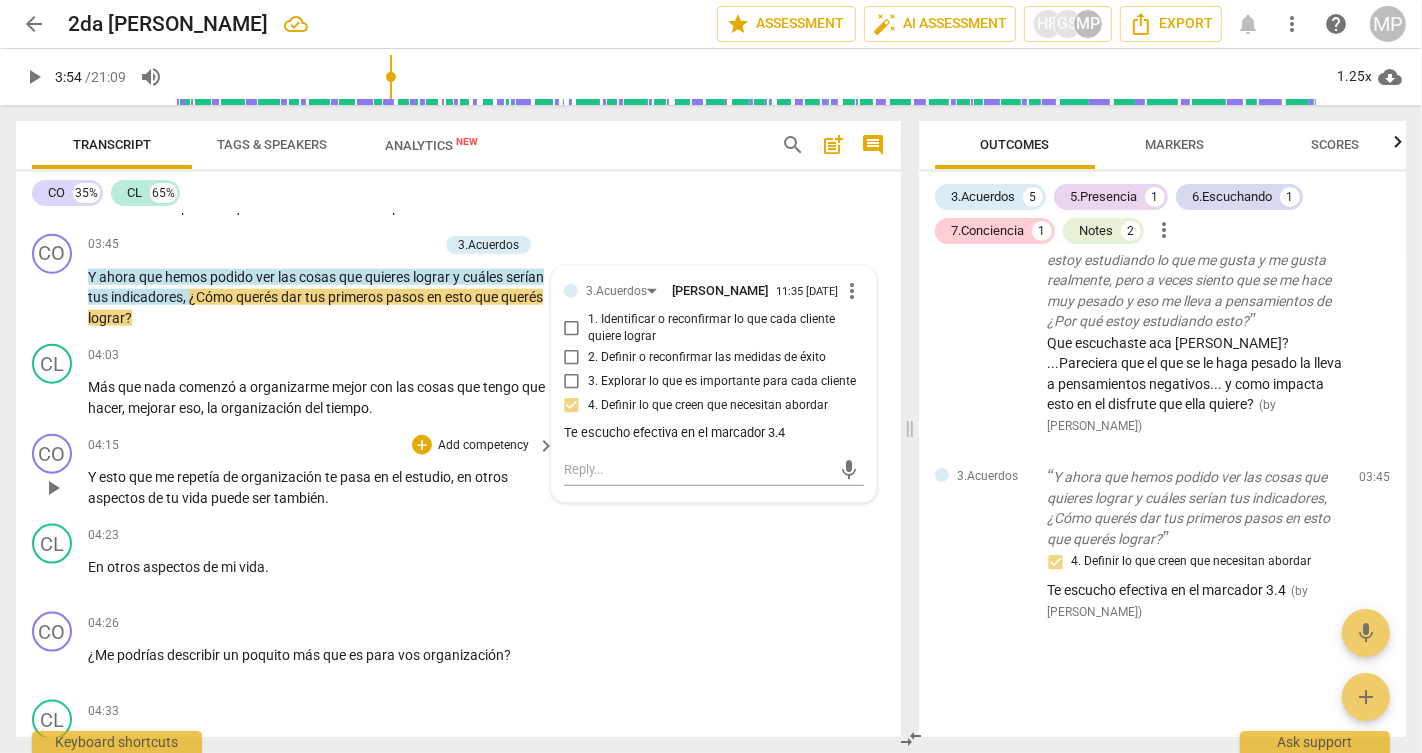 click on "Add competency" at bounding box center (483, 446) 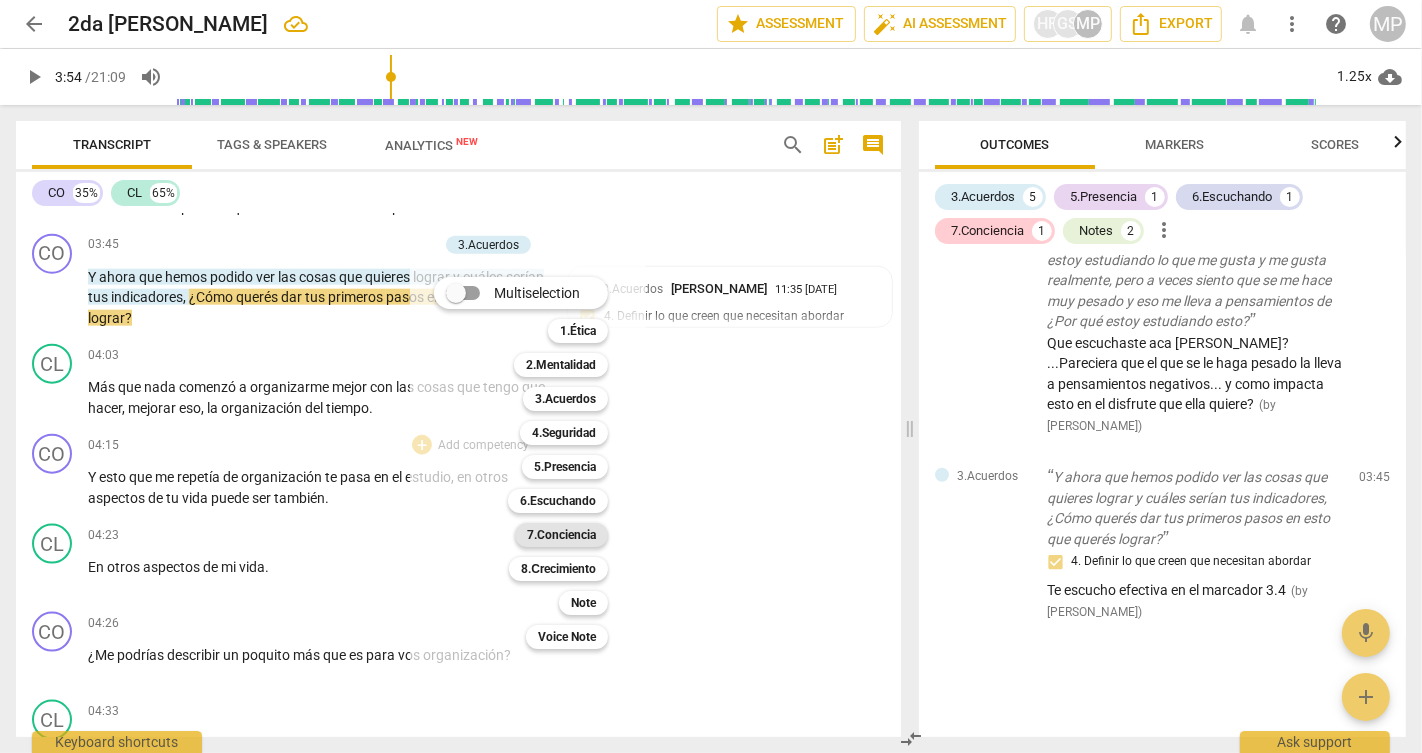 click on "7.Conciencia" at bounding box center [561, 535] 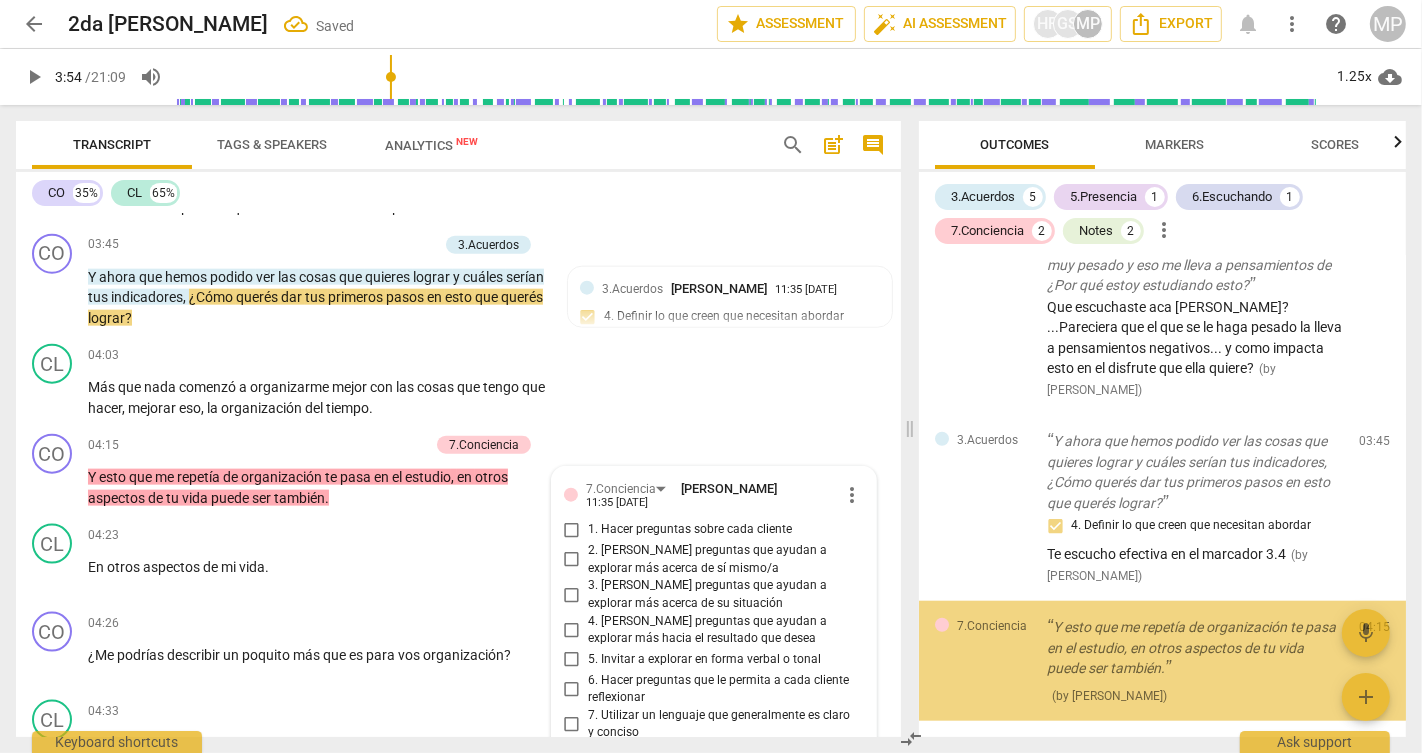 scroll, scrollTop: 2461, scrollLeft: 0, axis: vertical 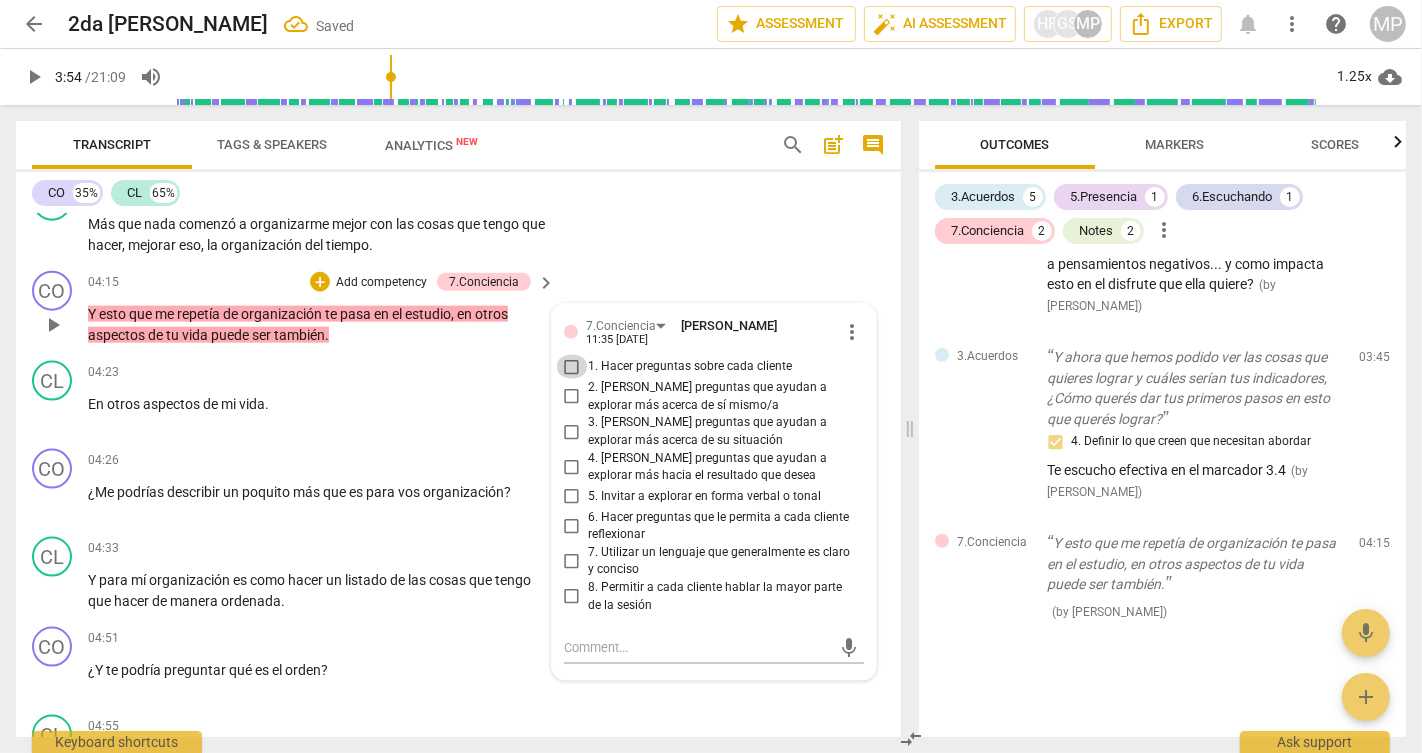 click on "1. Hacer preguntas sobre cada cliente" at bounding box center (572, 367) 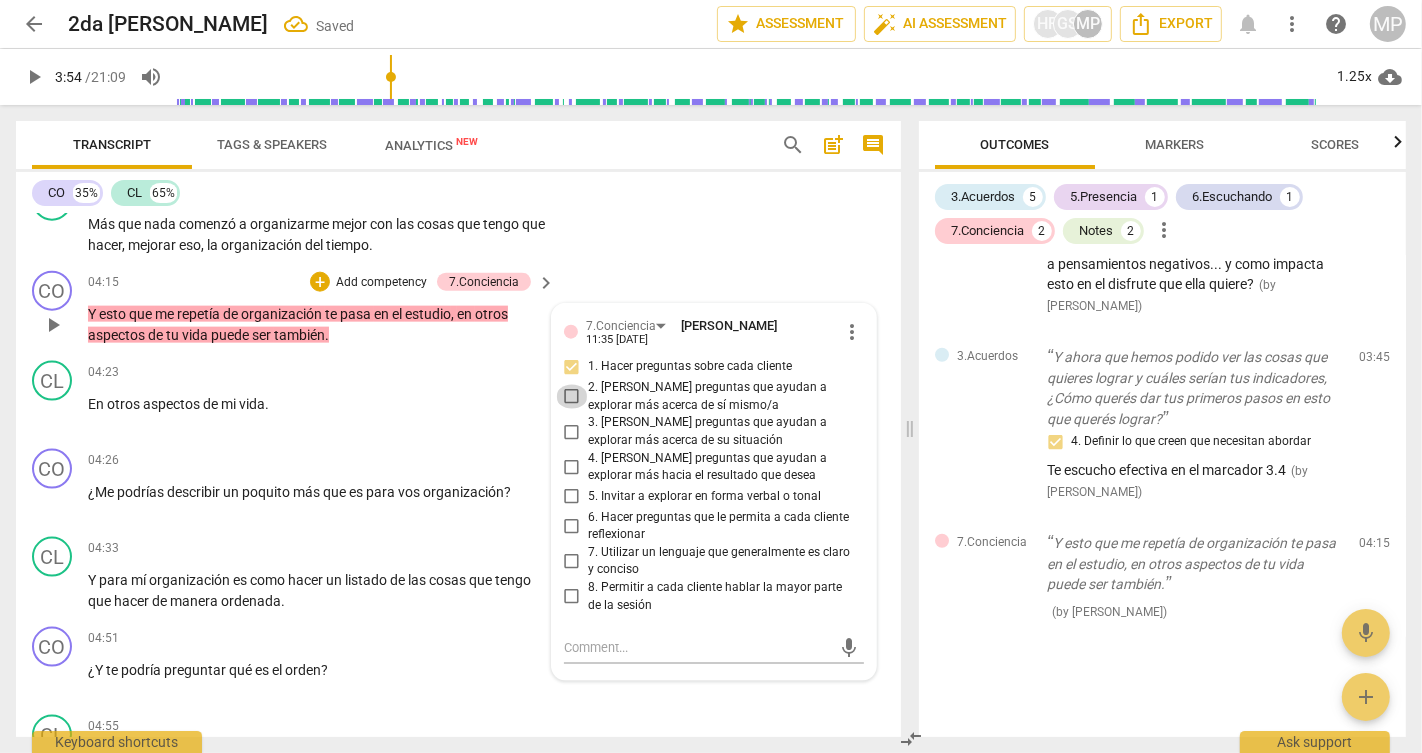 click on "2. [PERSON_NAME] preguntas que ayudan a explorar más acerca de sí mismo/a" at bounding box center (572, 397) 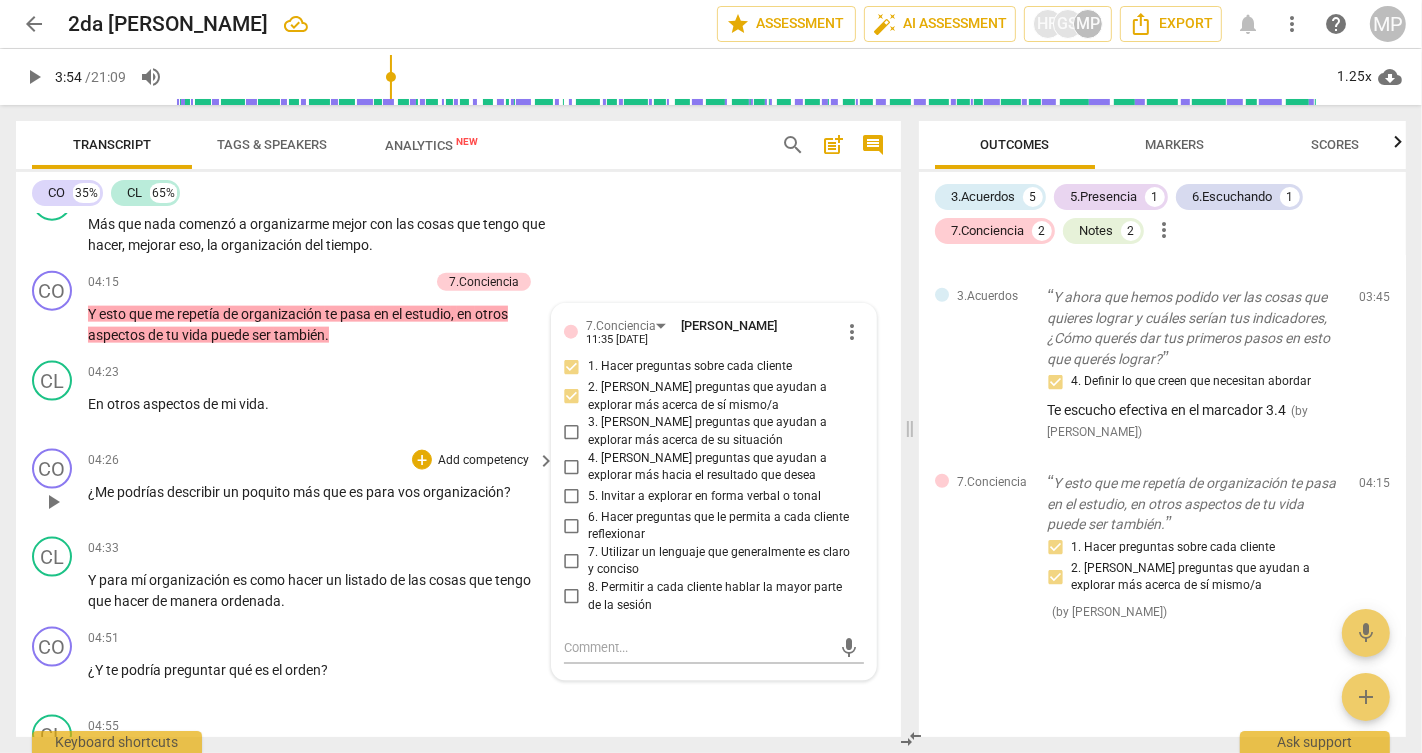 click on "Add competency" at bounding box center [483, 461] 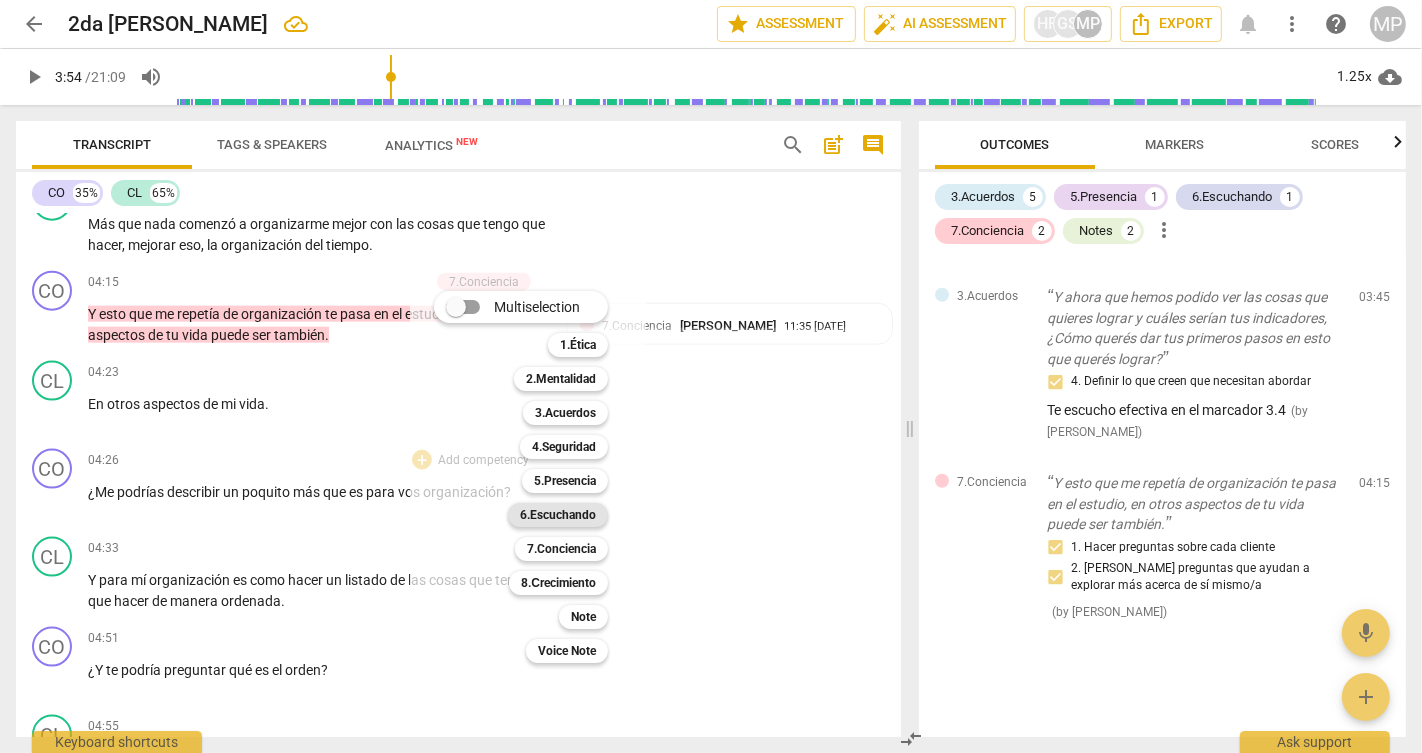 click on "6.Escuchando" at bounding box center [558, 515] 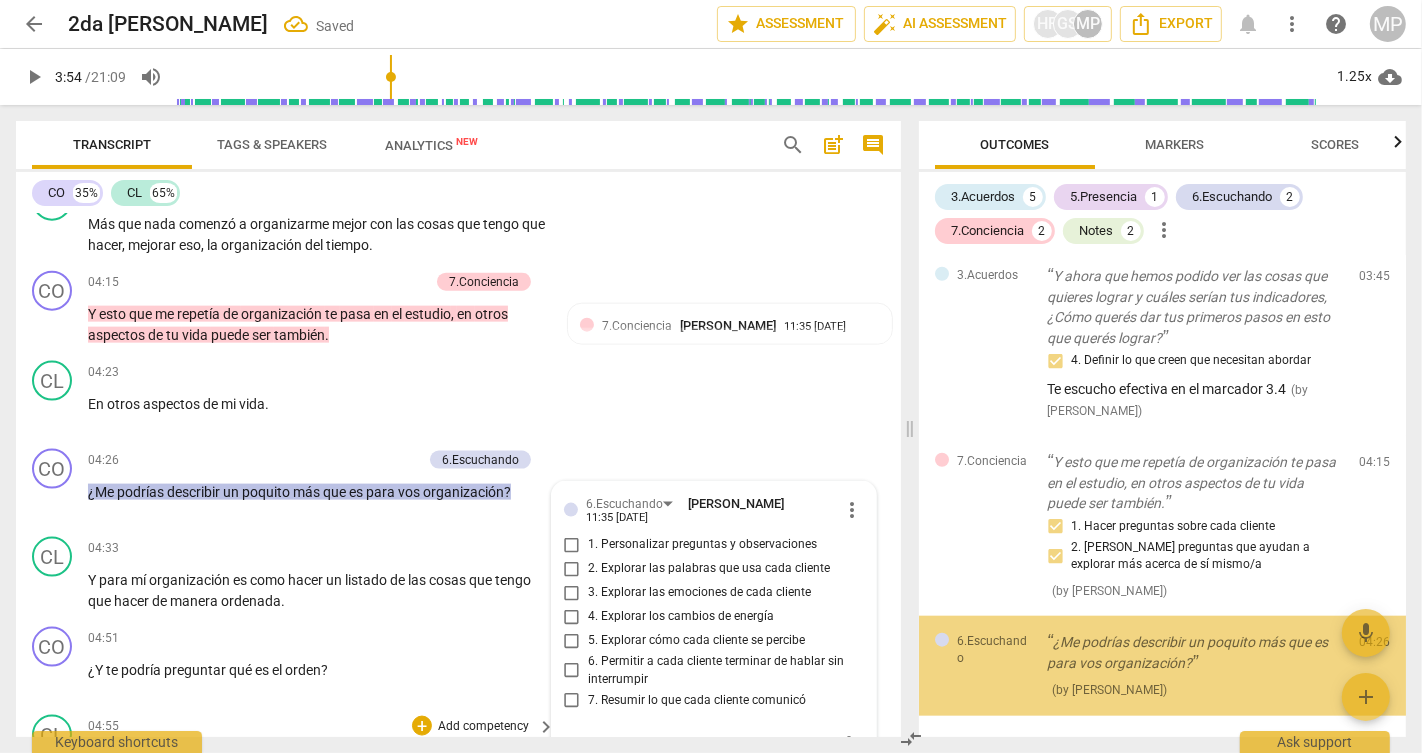 scroll, scrollTop: 2559, scrollLeft: 0, axis: vertical 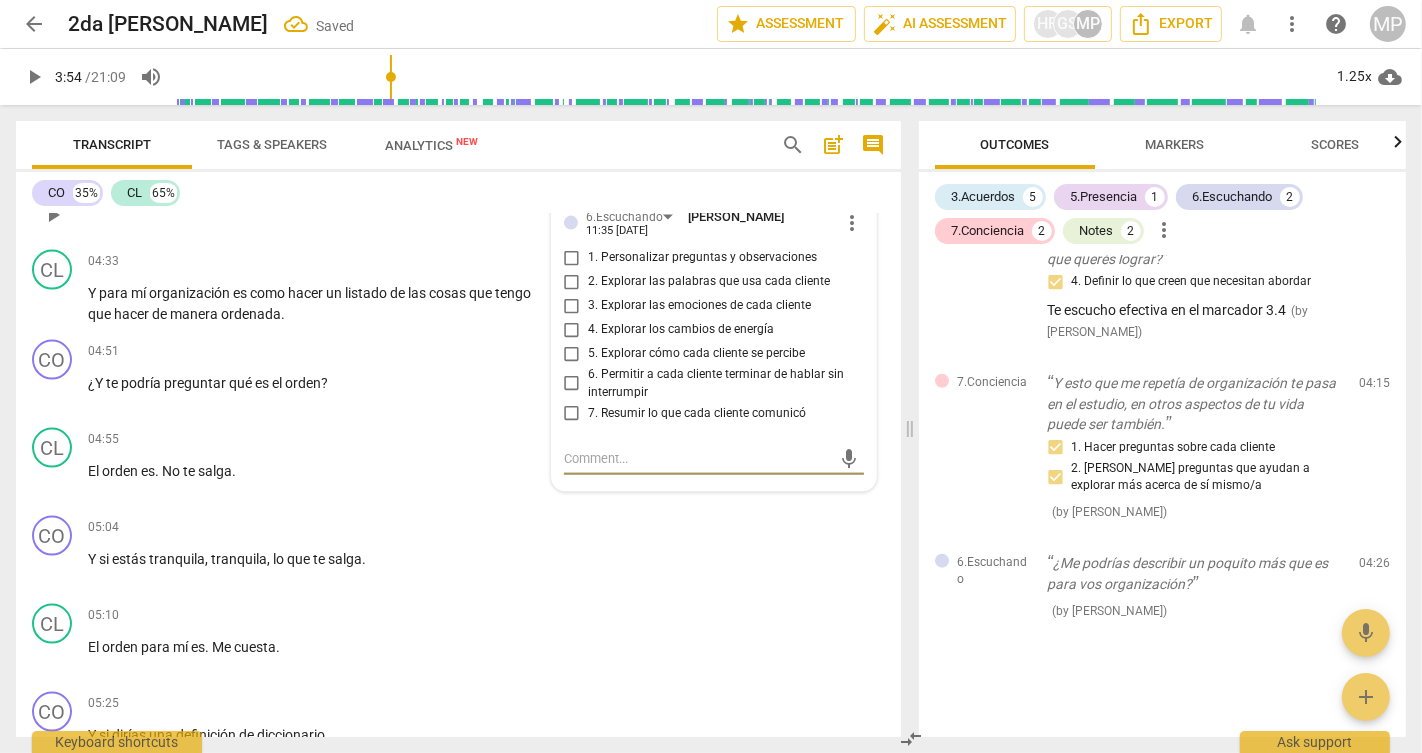 click on "2. Explorar las palabras que usa cada cliente" at bounding box center [572, 282] 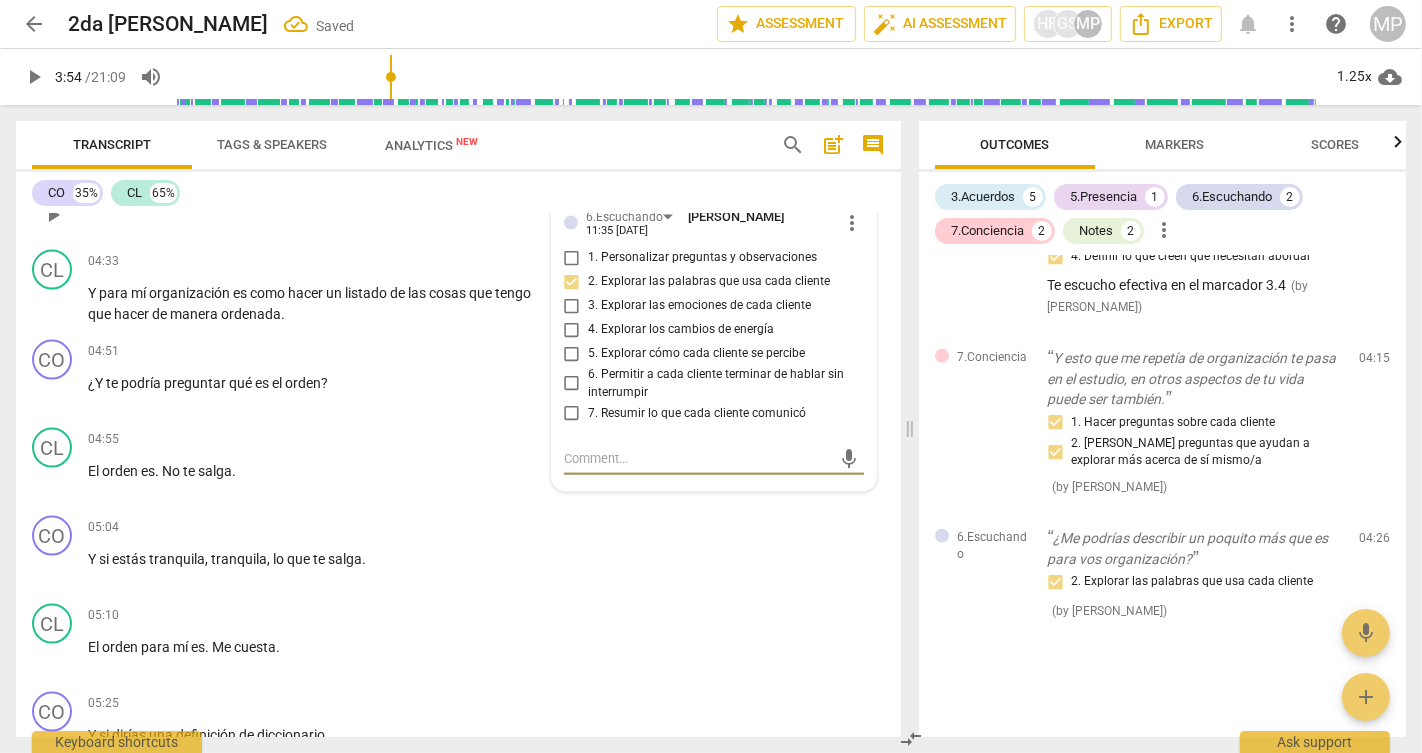 click at bounding box center (698, 458) 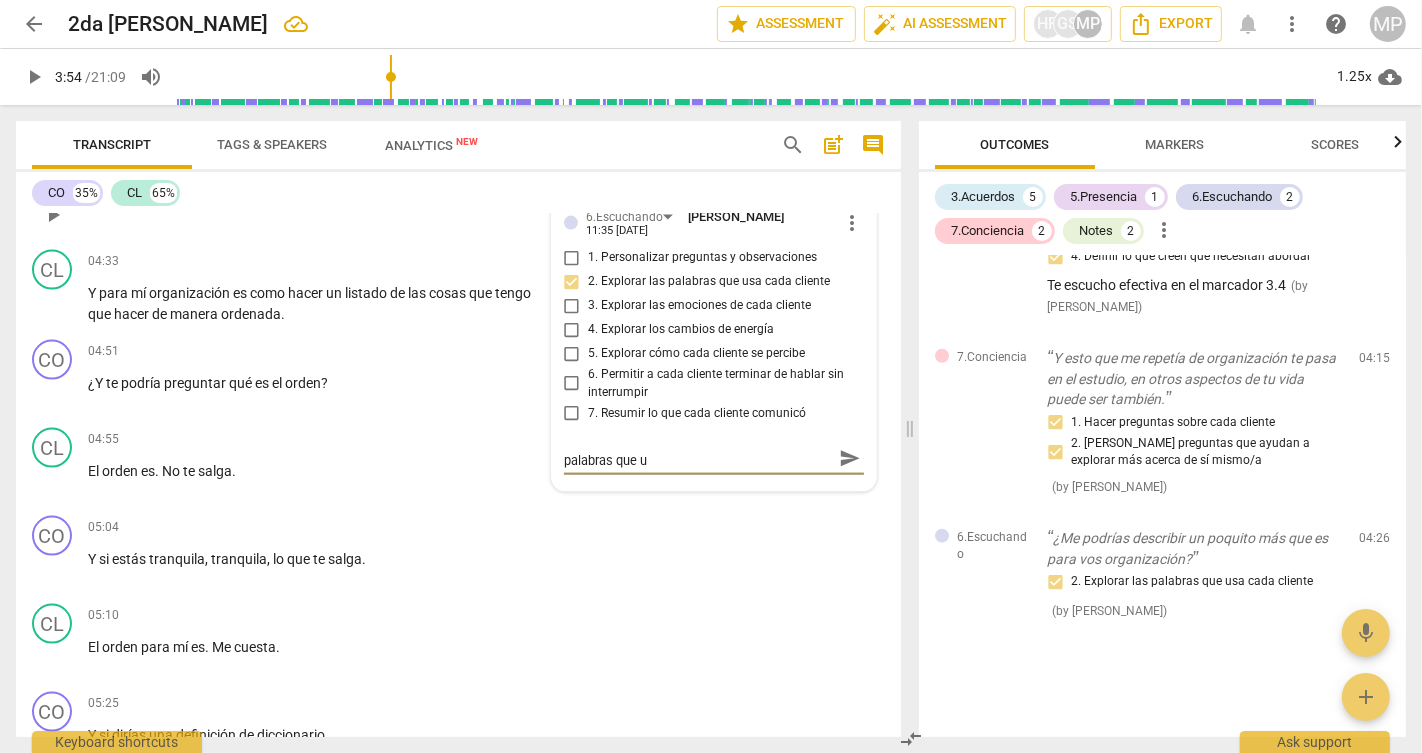 scroll, scrollTop: 0, scrollLeft: 0, axis: both 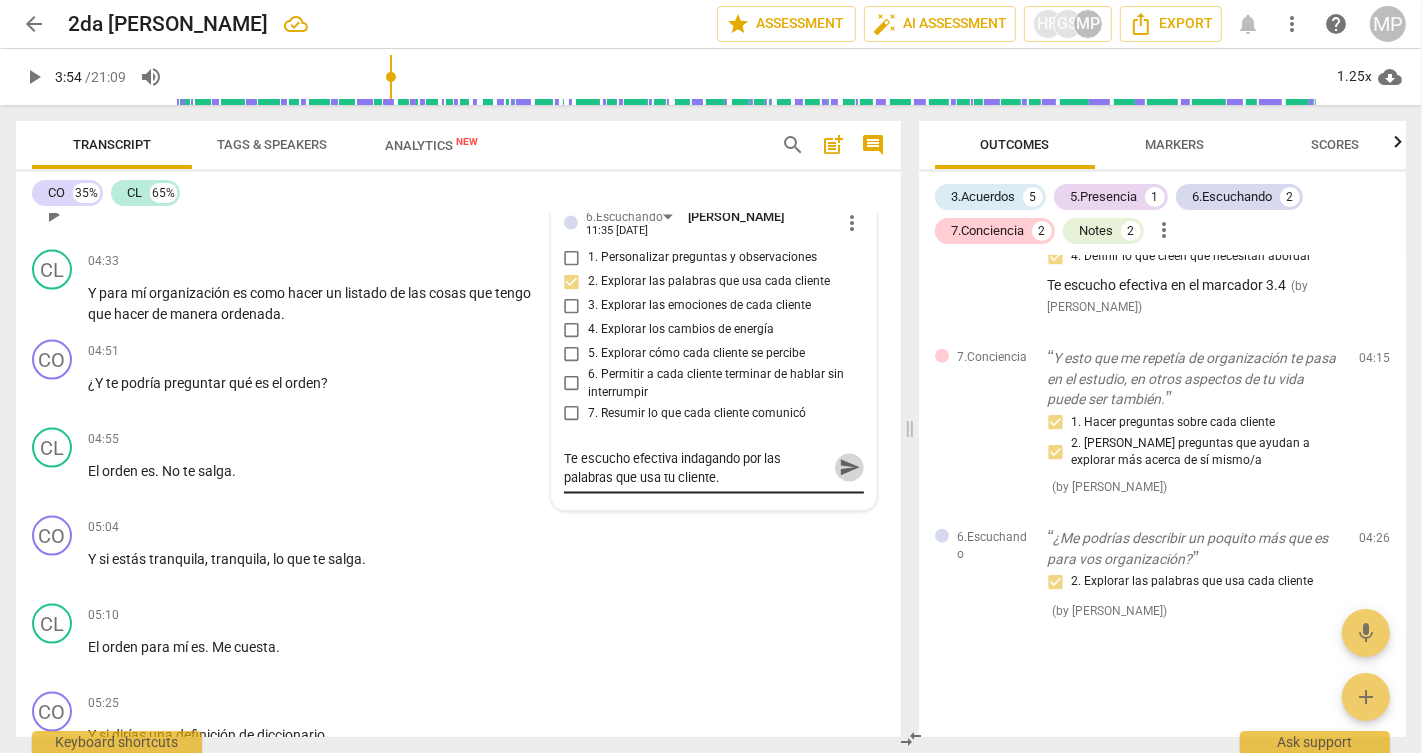 click on "send" at bounding box center (850, 469) 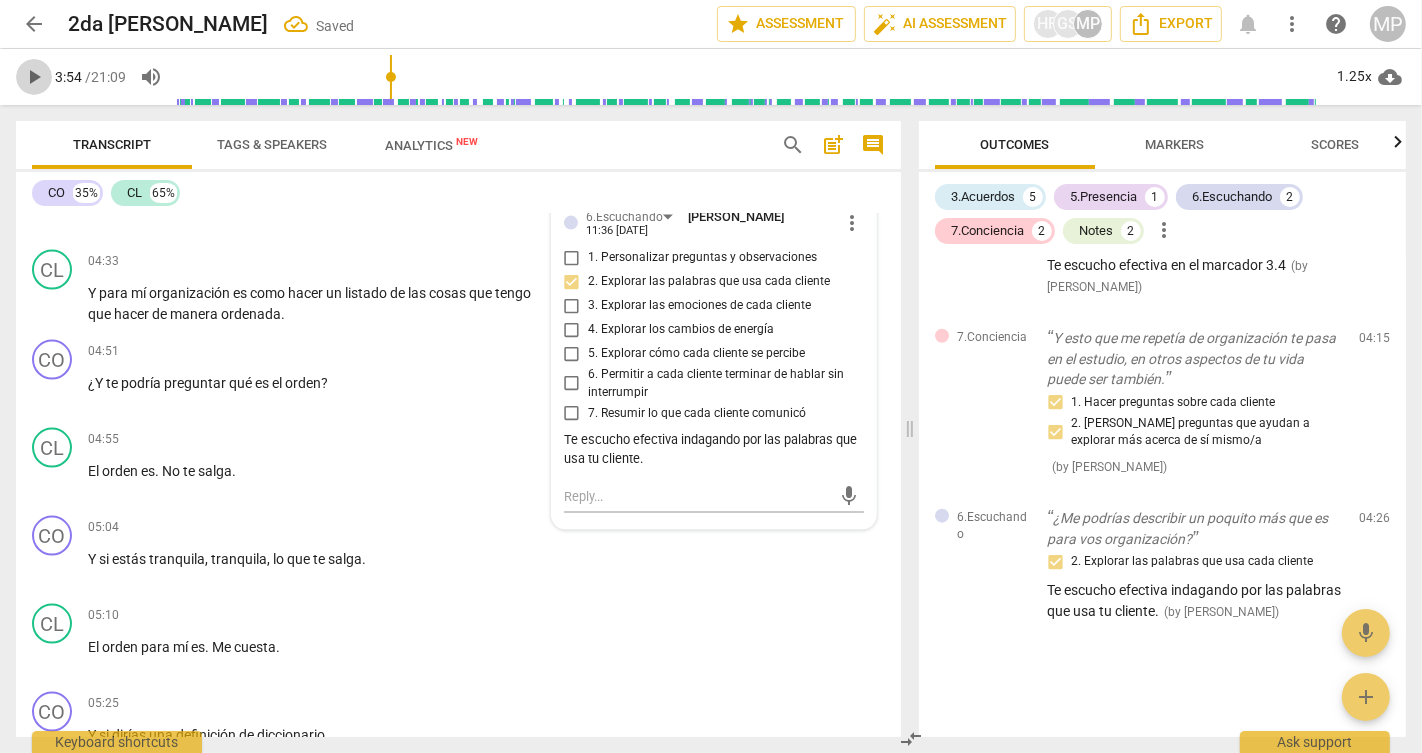 click on "play_arrow" at bounding box center (34, 77) 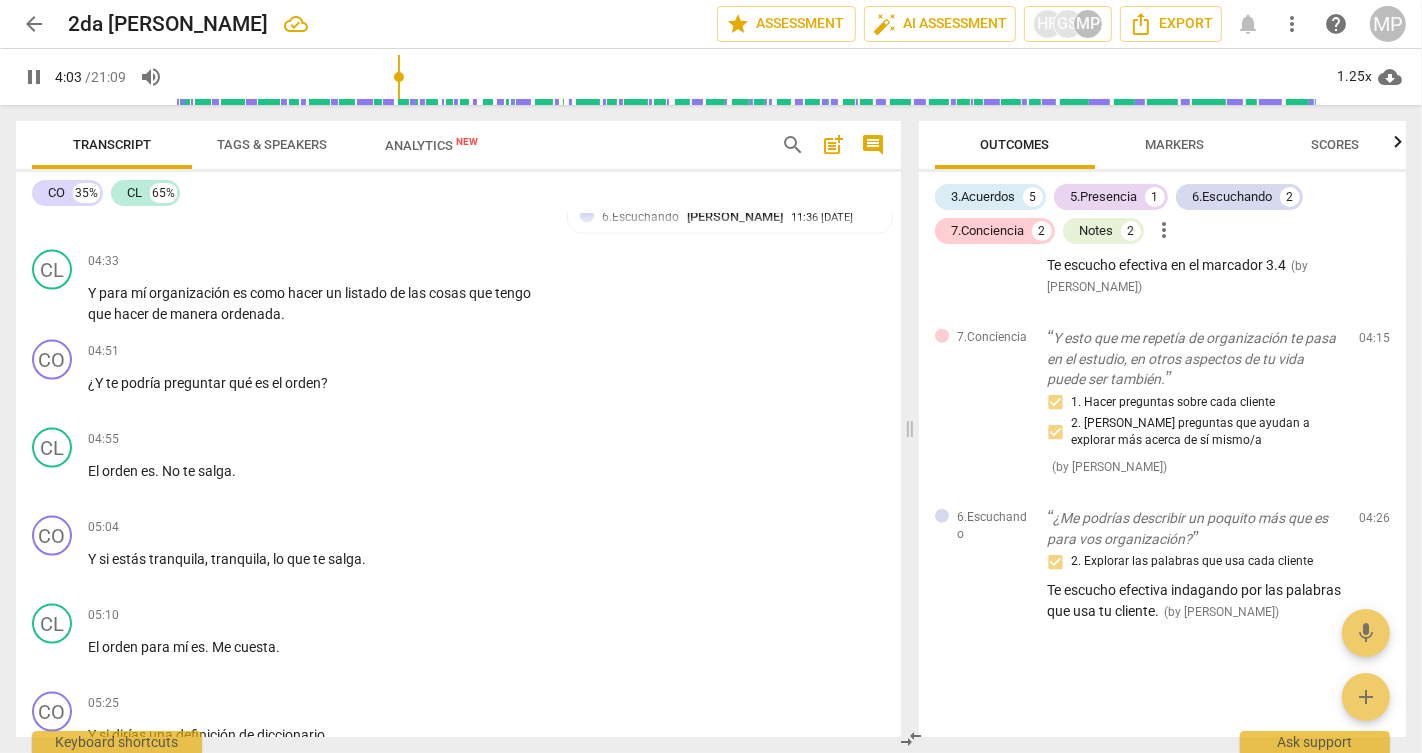 scroll, scrollTop: 2292, scrollLeft: 0, axis: vertical 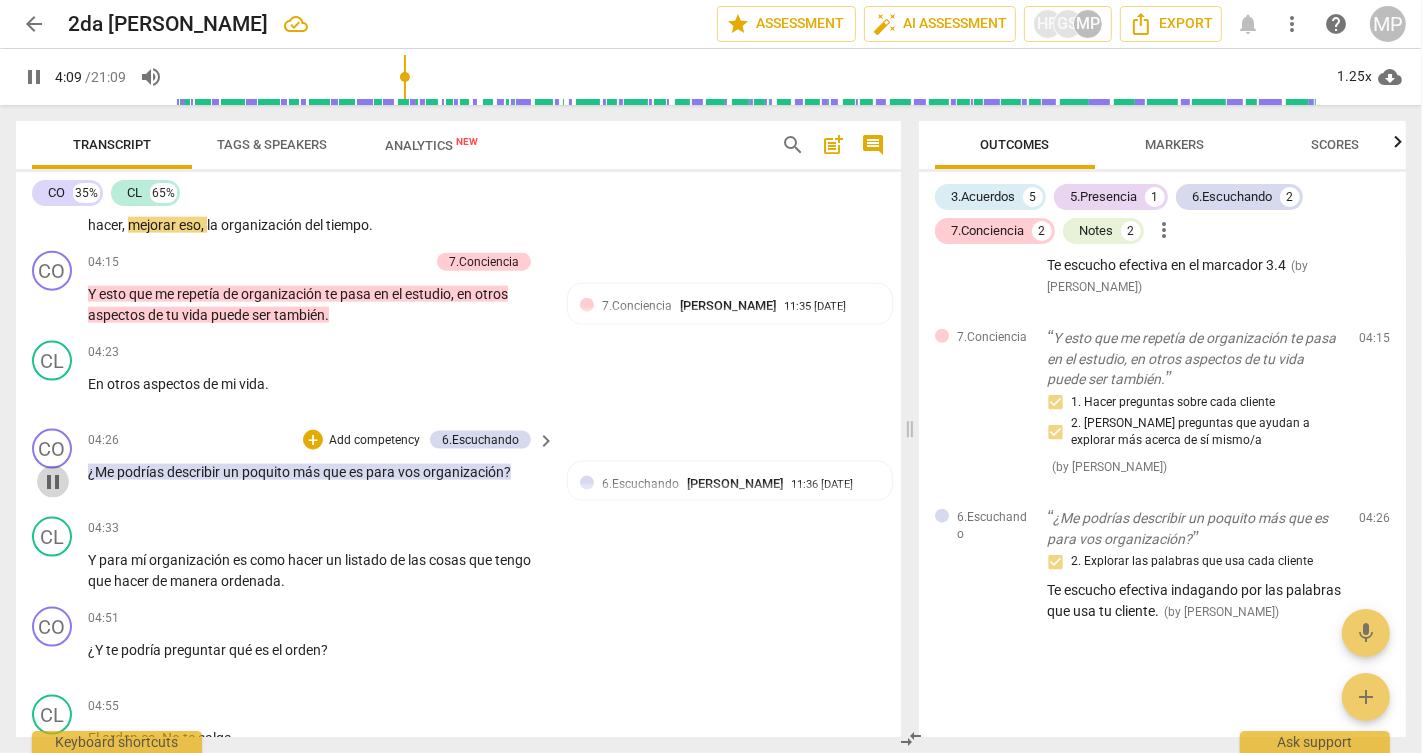 click on "pause" at bounding box center (53, 482) 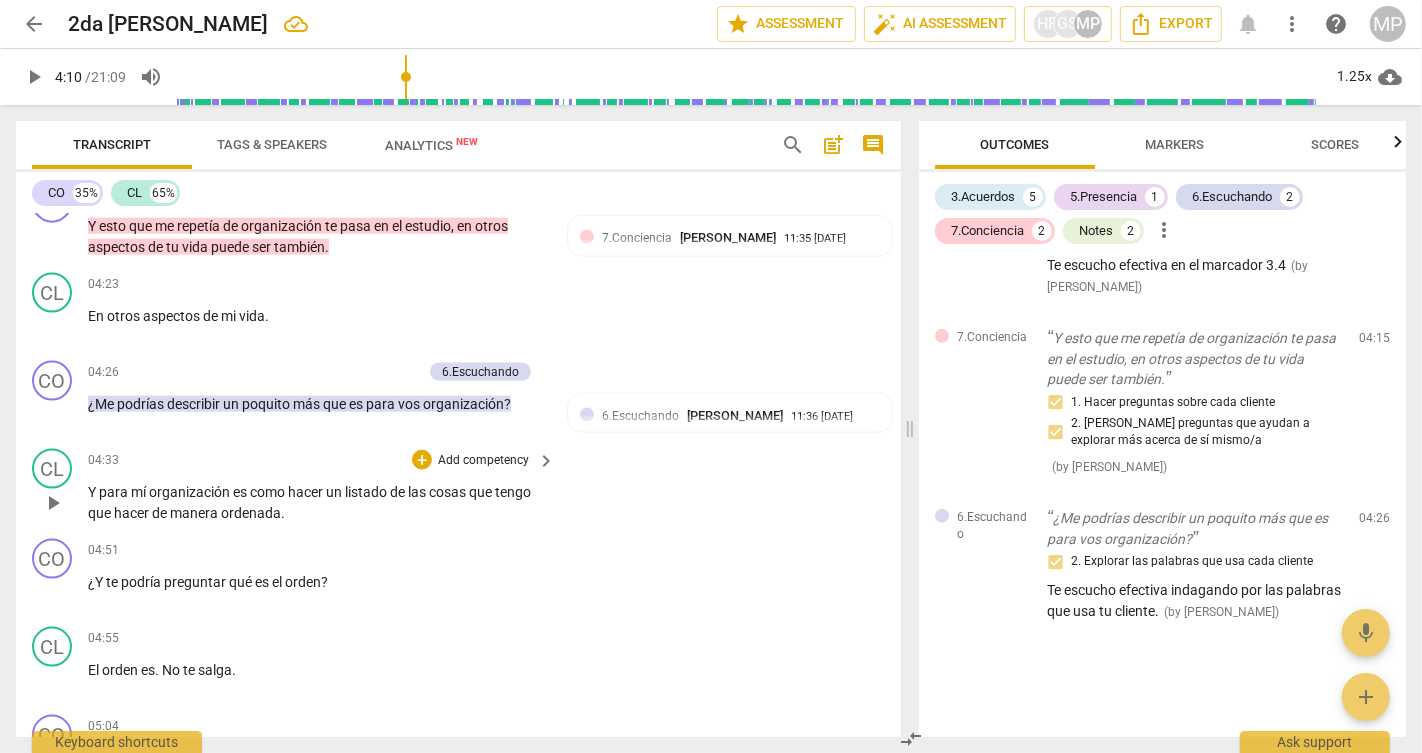 scroll, scrollTop: 2365, scrollLeft: 0, axis: vertical 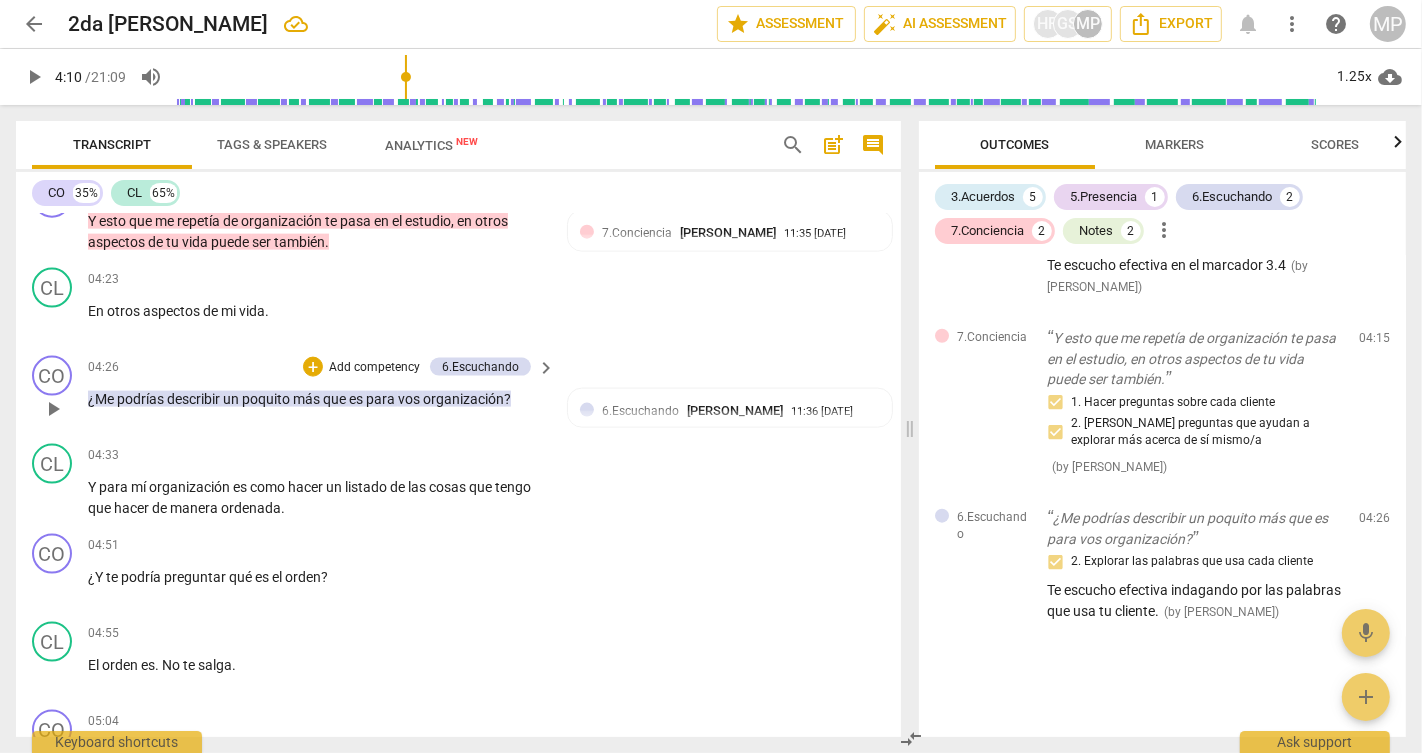 click on "podrías" at bounding box center [142, 399] 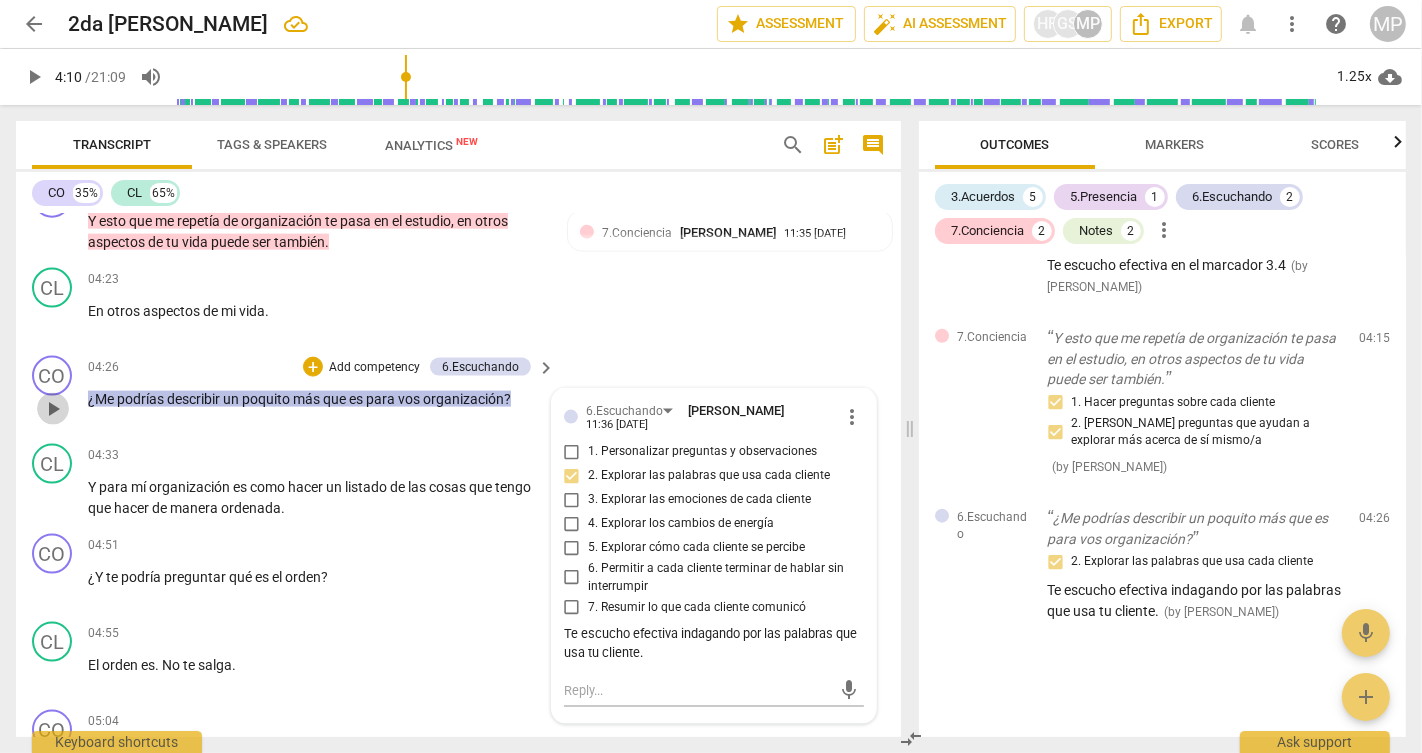 click on "play_arrow" at bounding box center [53, 409] 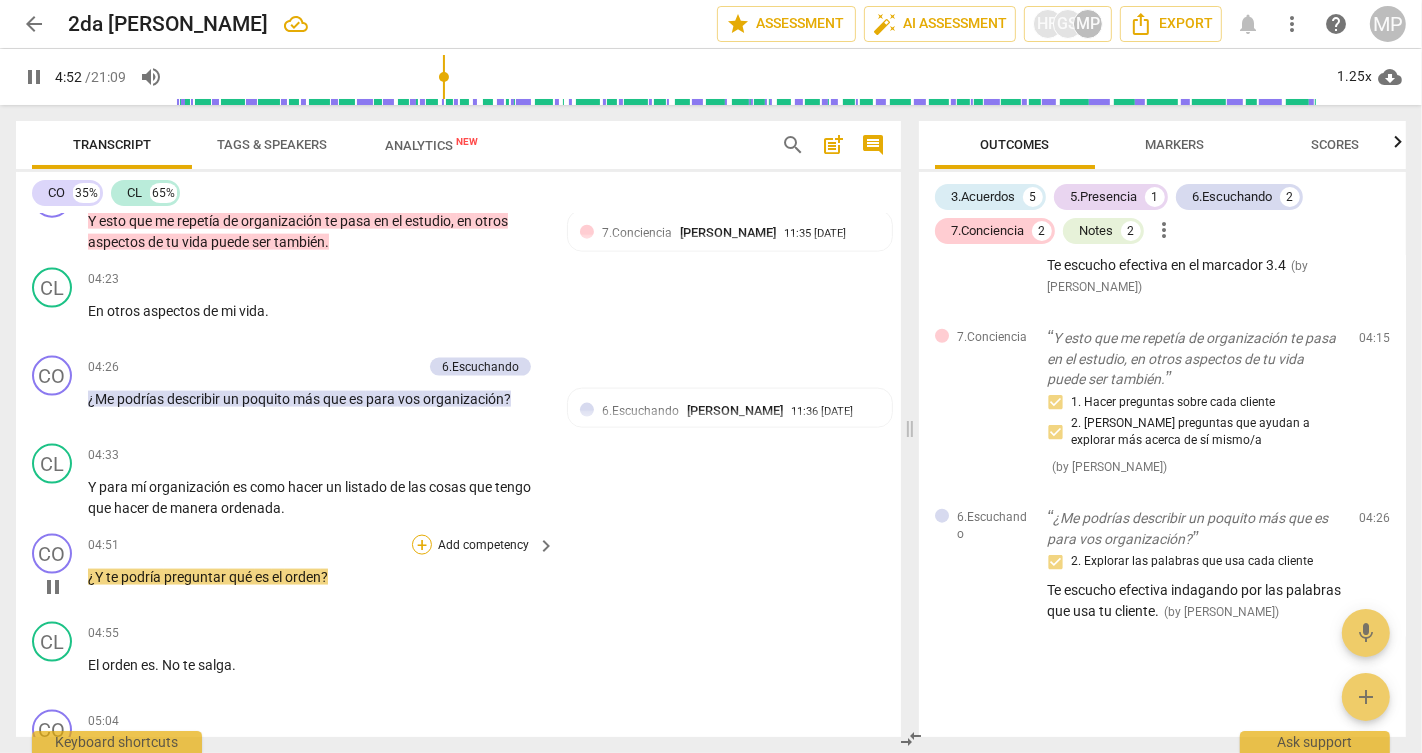 click on "+" at bounding box center [422, 545] 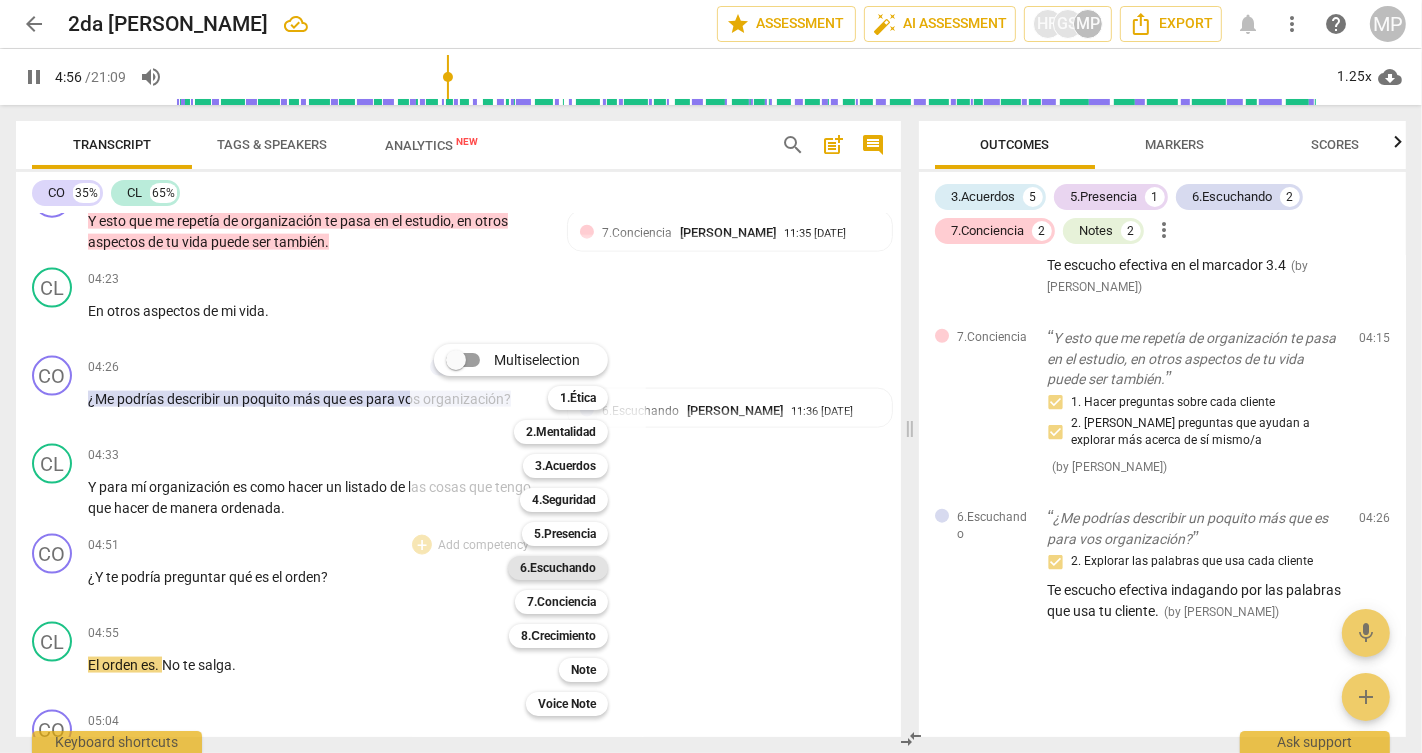 click on "6.Escuchando" at bounding box center [558, 568] 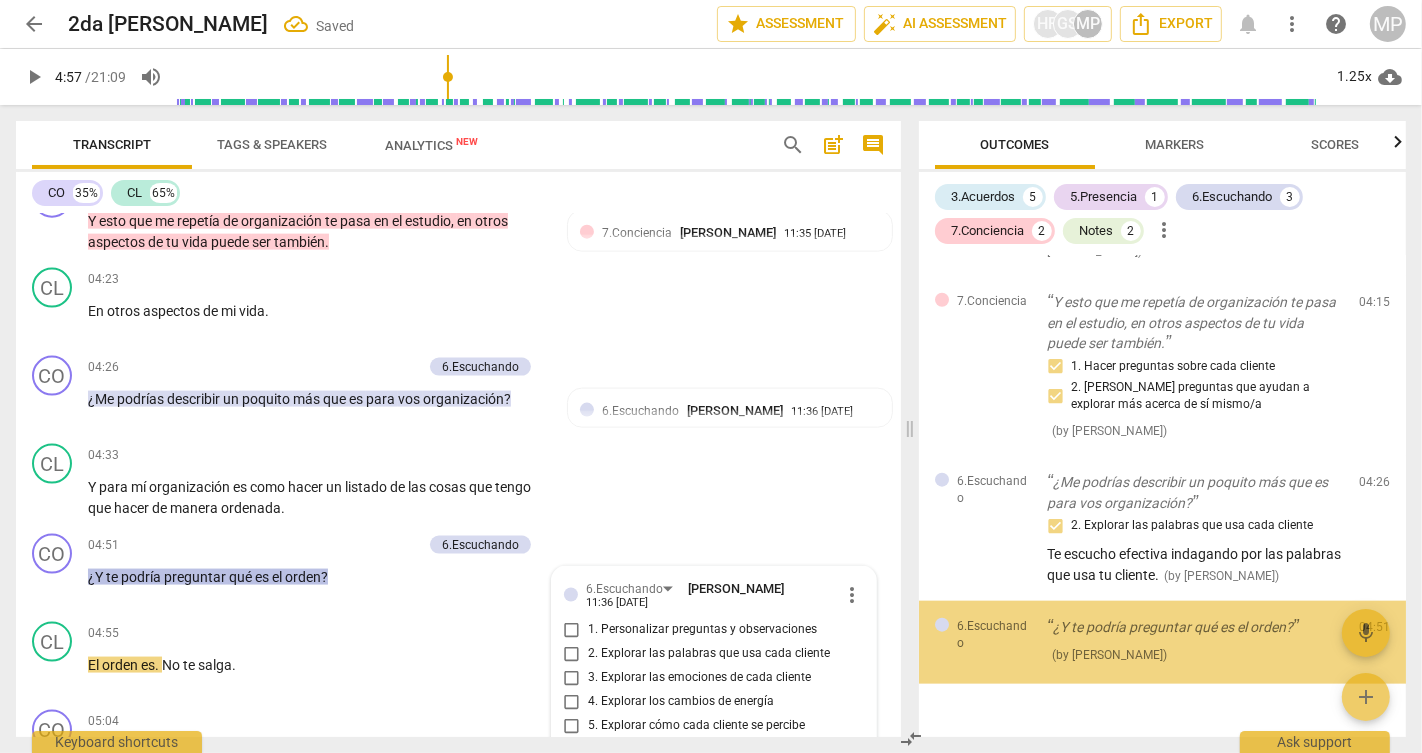 scroll, scrollTop: 2736, scrollLeft: 0, axis: vertical 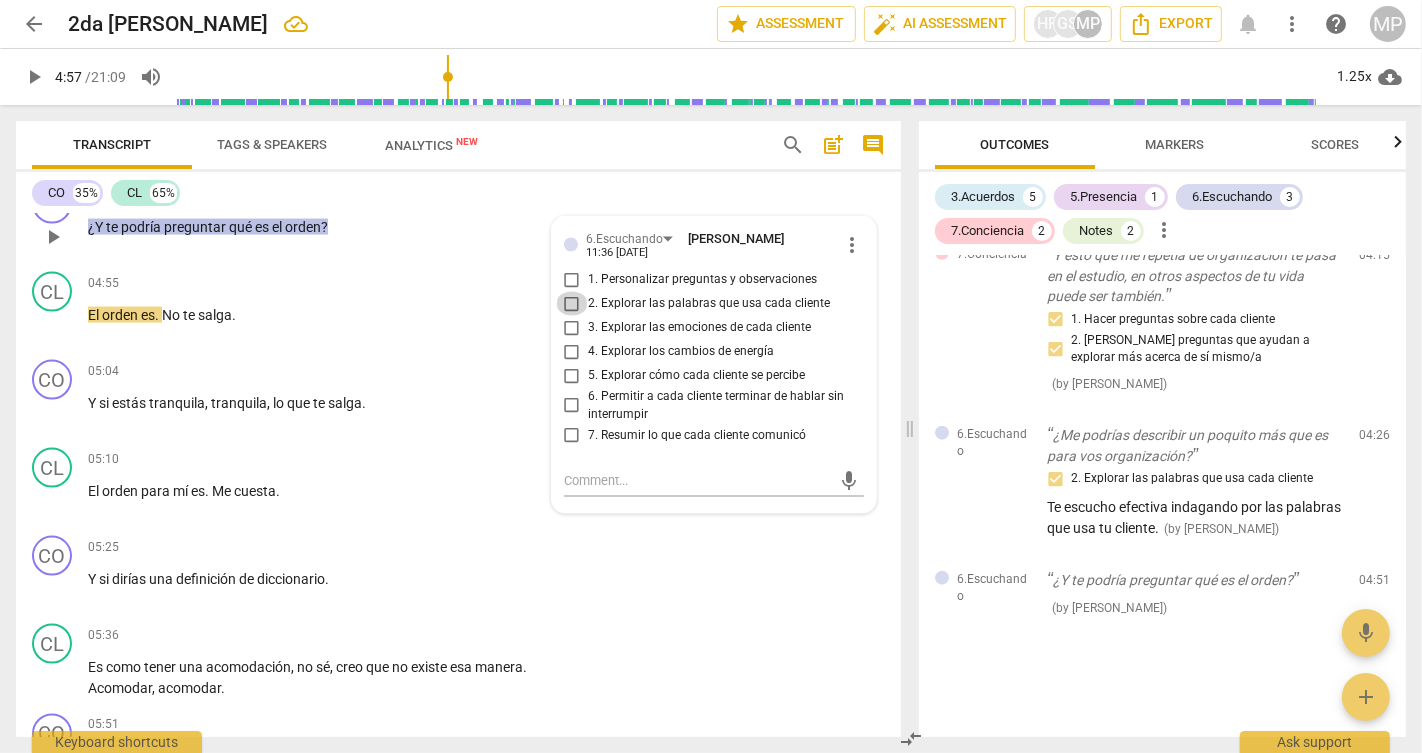 click on "2. Explorar las palabras que usa cada cliente" at bounding box center (572, 304) 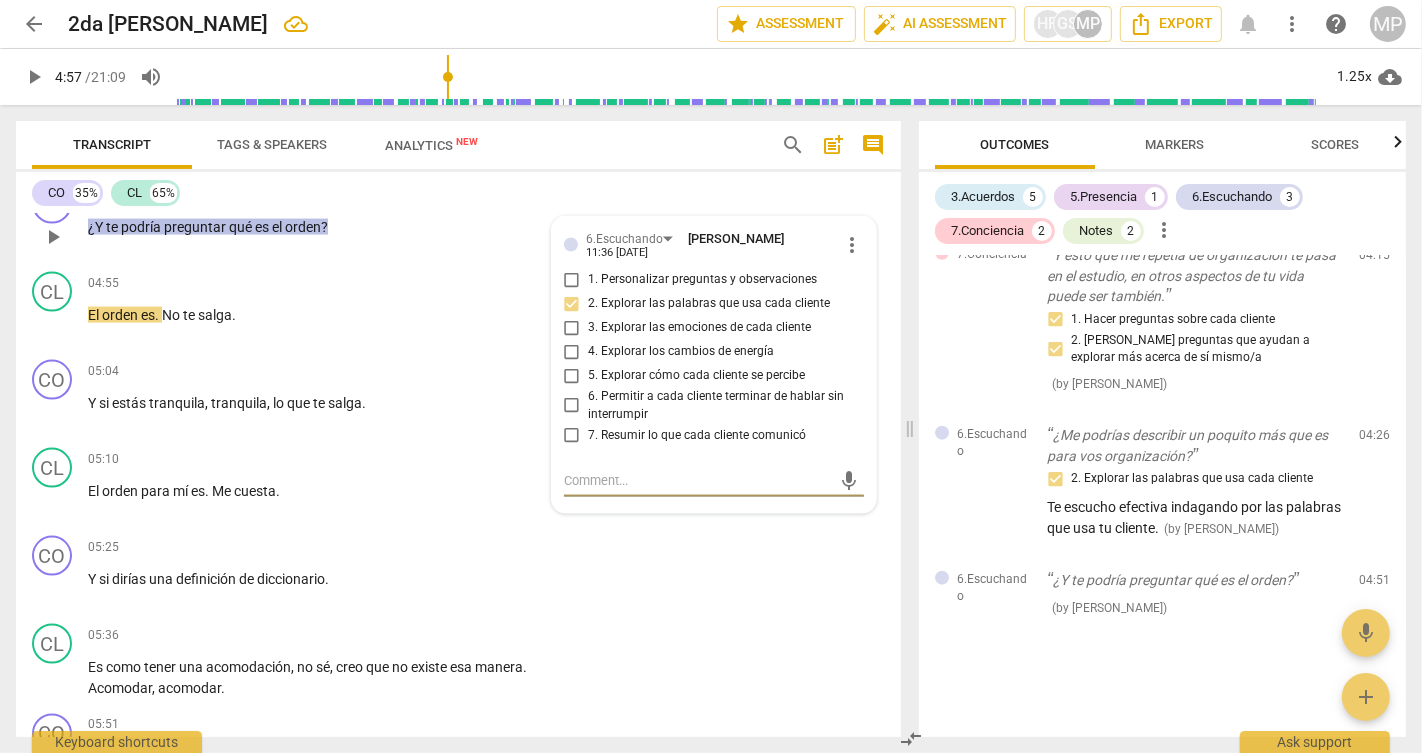 click at bounding box center (698, 480) 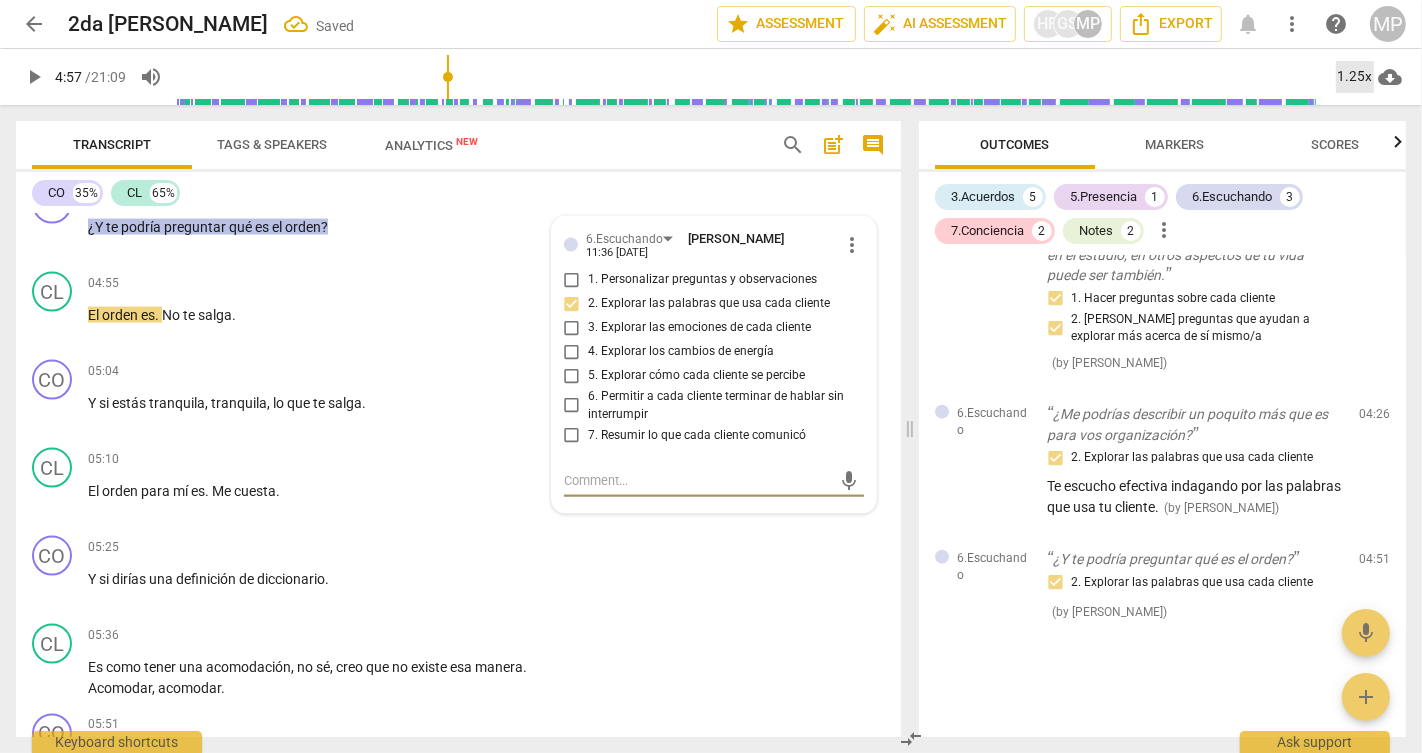 click on "1.25x" at bounding box center [1355, 77] 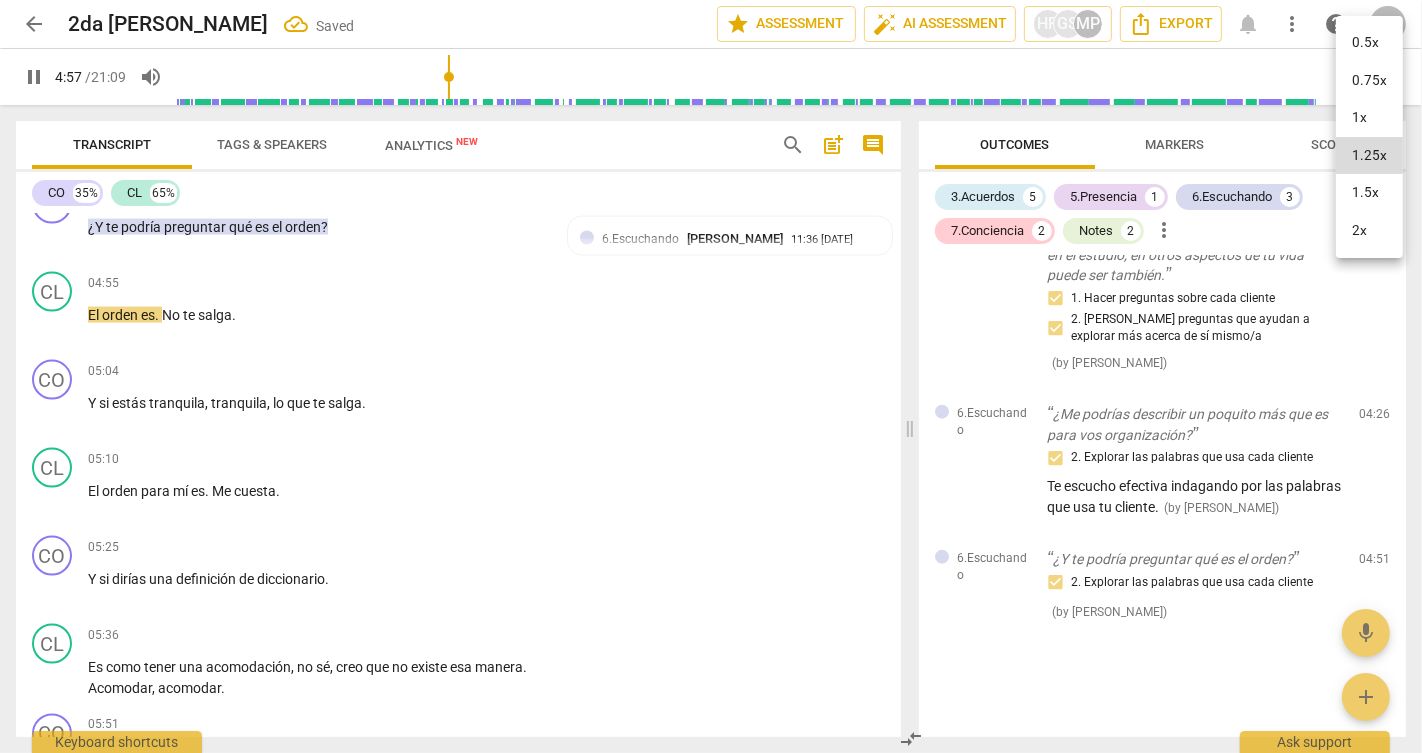 click on "1.5x" at bounding box center (1369, 193) 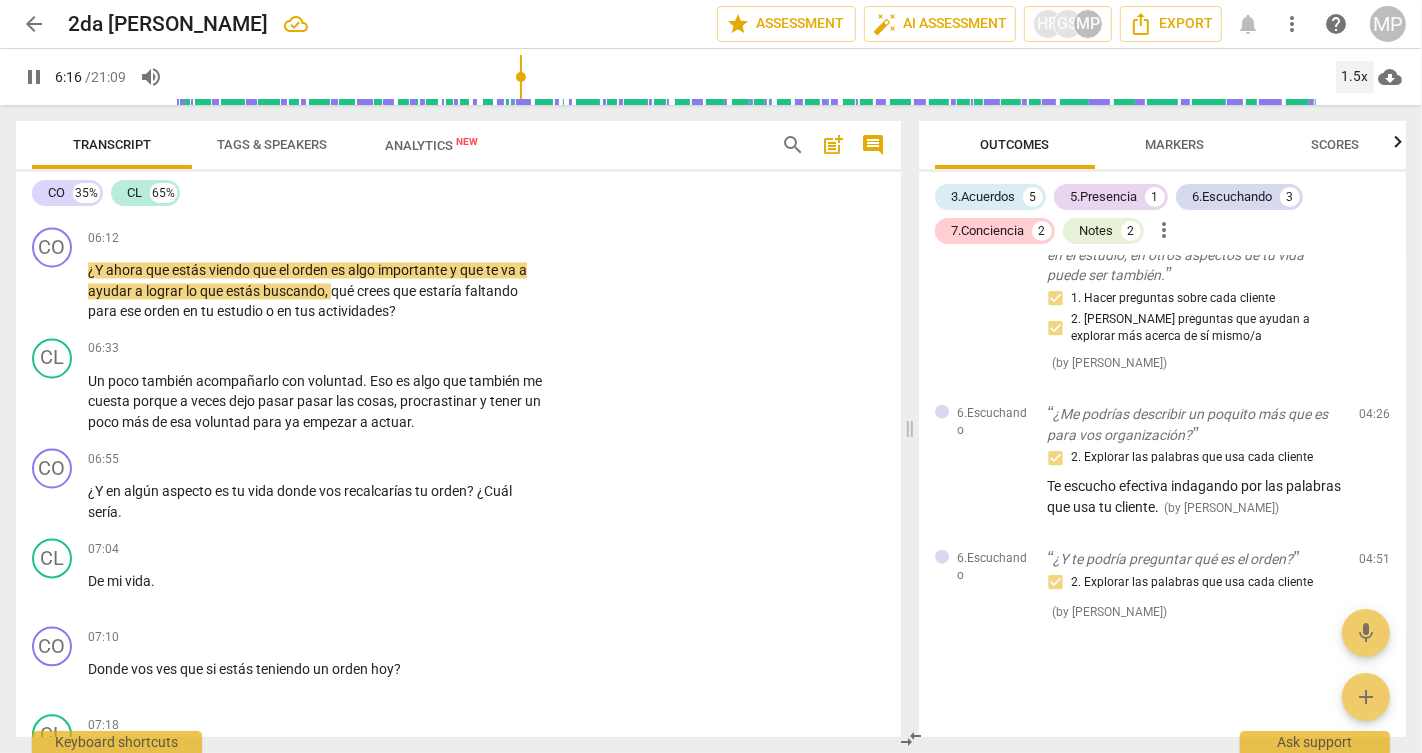 scroll, scrollTop: 3550, scrollLeft: 0, axis: vertical 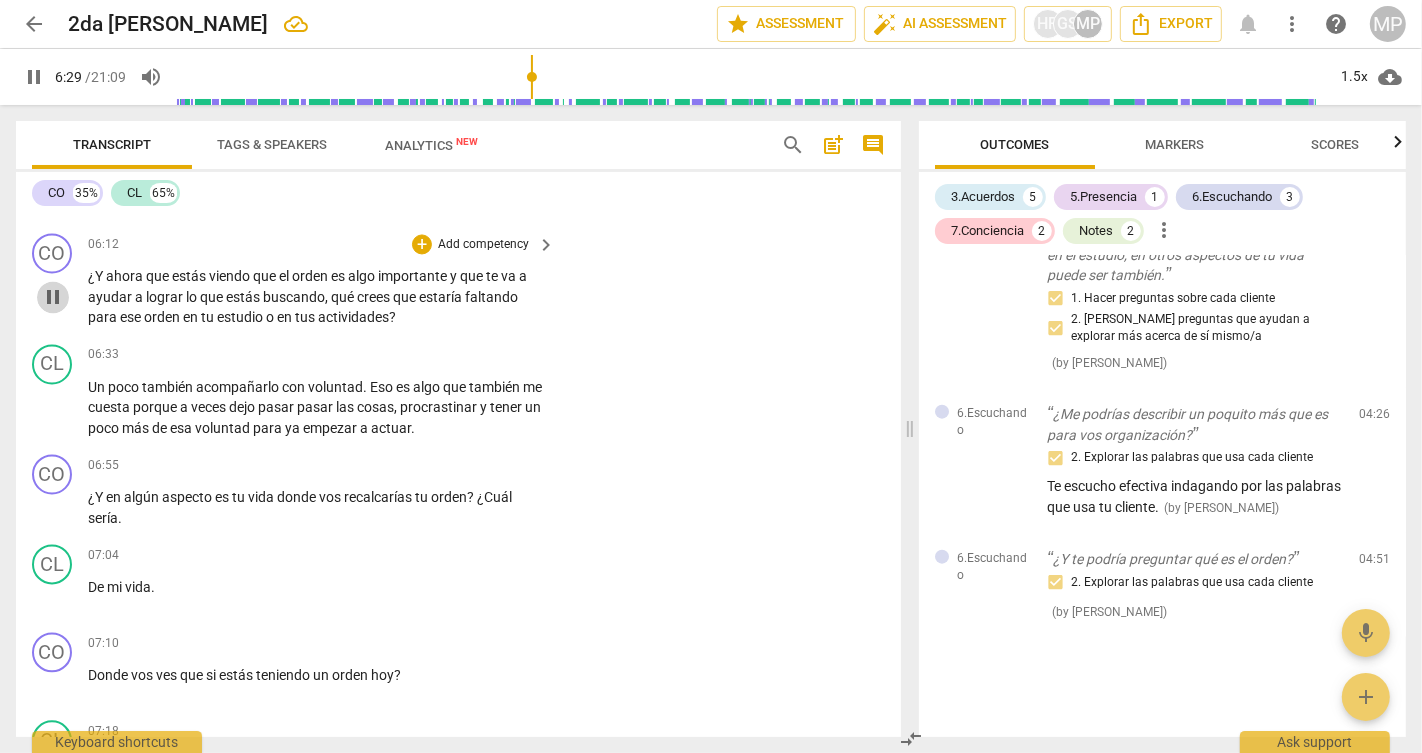click on "pause" at bounding box center [53, 297] 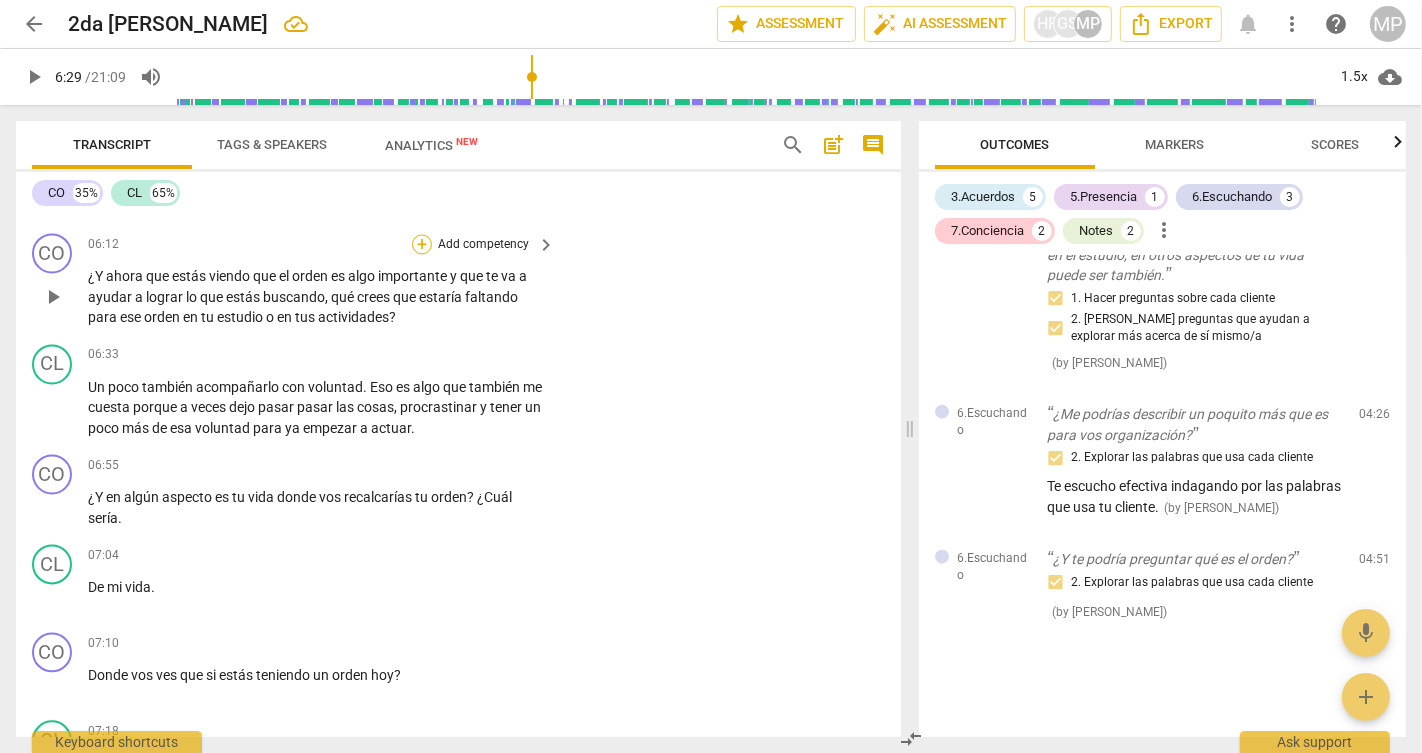 click on "+" at bounding box center (422, 244) 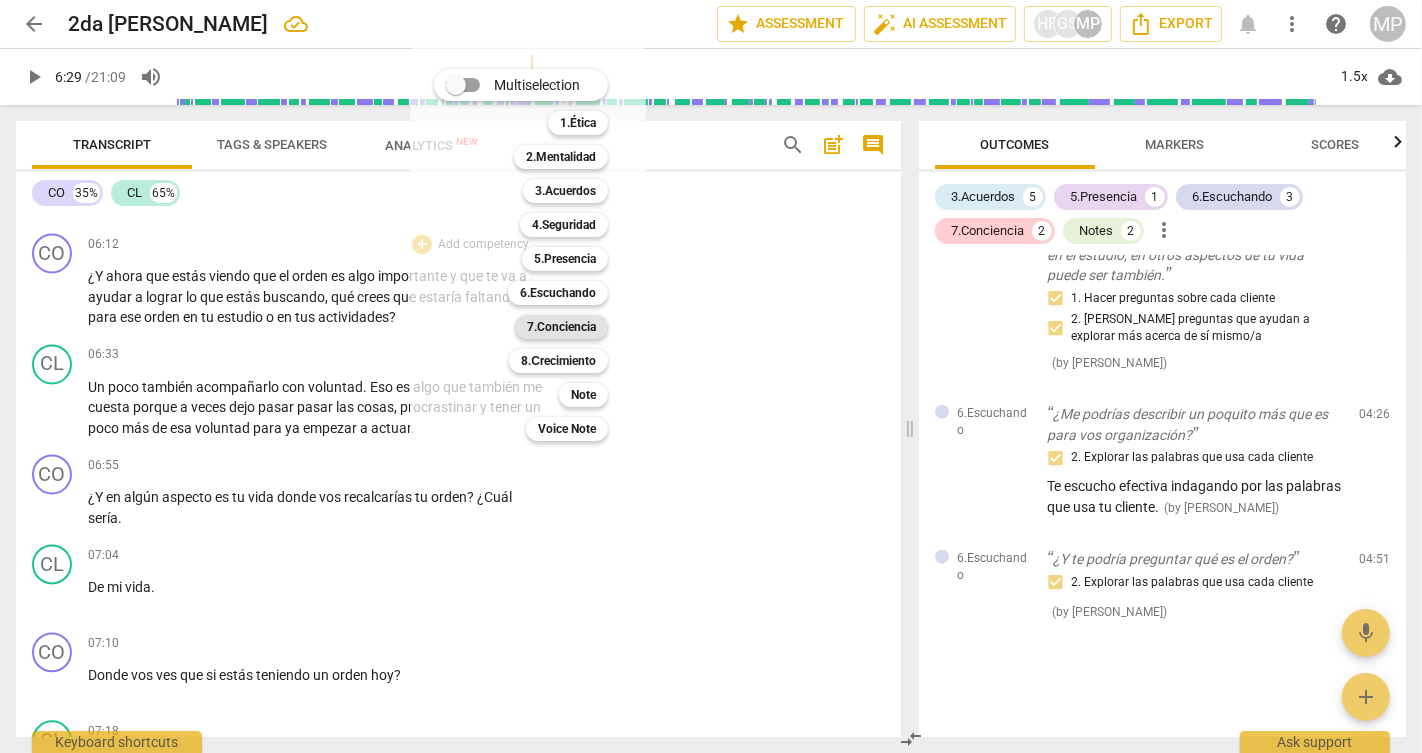 click on "7.Conciencia" at bounding box center (561, 327) 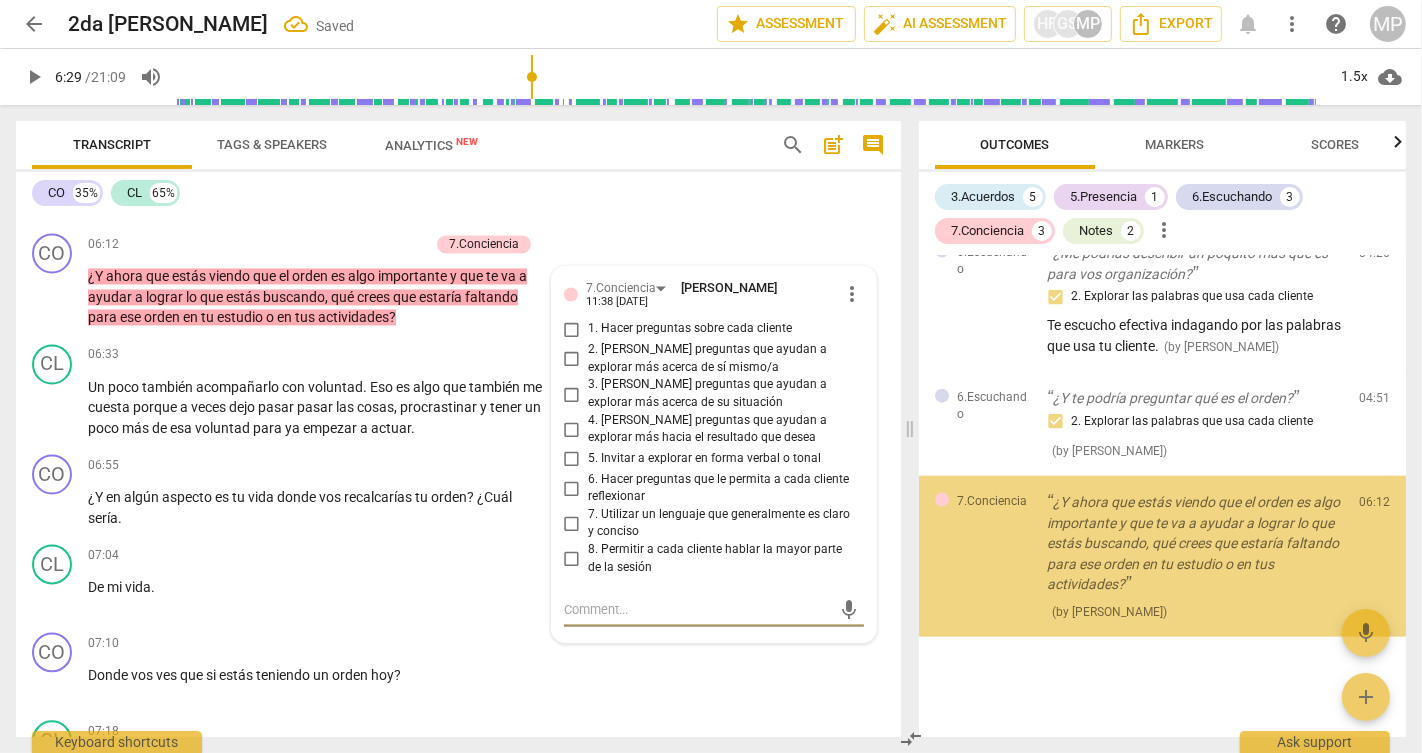 scroll, scrollTop: 2282, scrollLeft: 0, axis: vertical 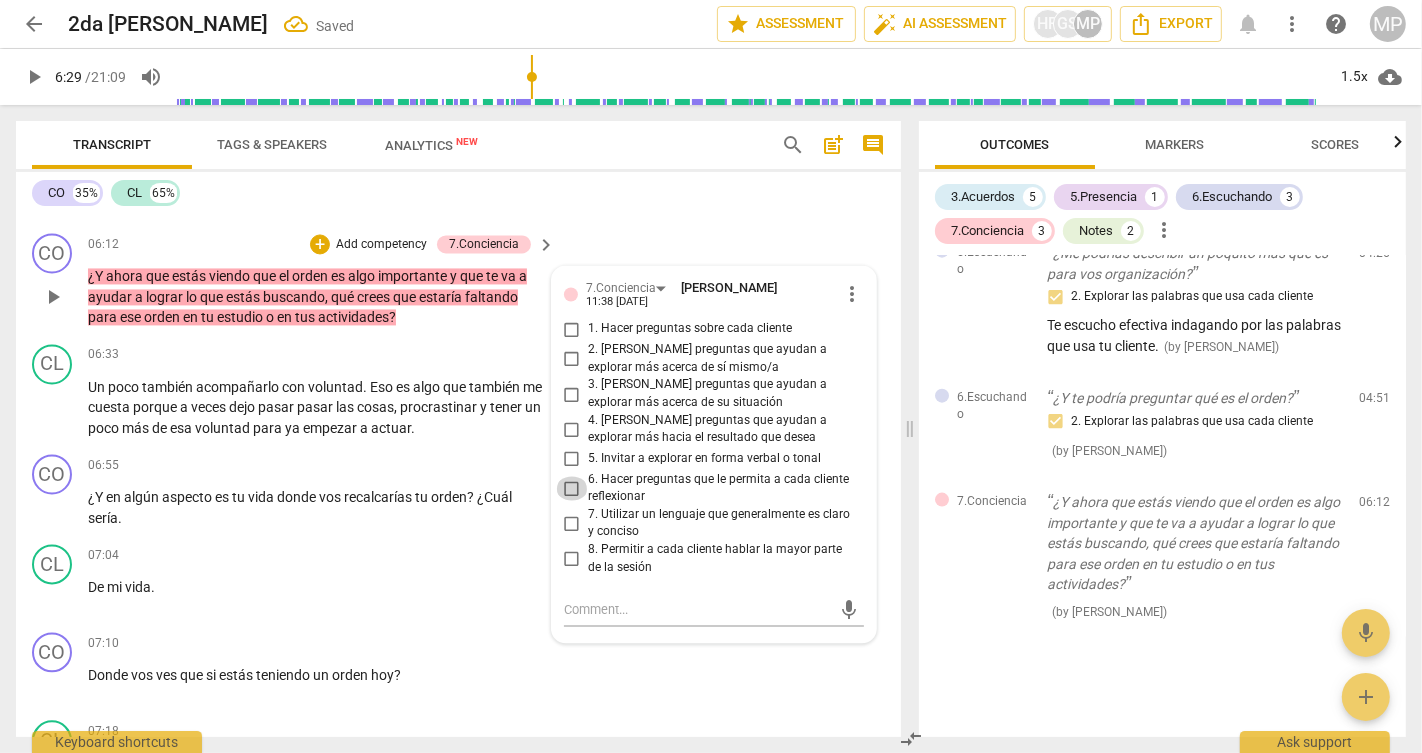 click on "6. Hacer preguntas que le permita a cada cliente reflexionar" at bounding box center (572, 488) 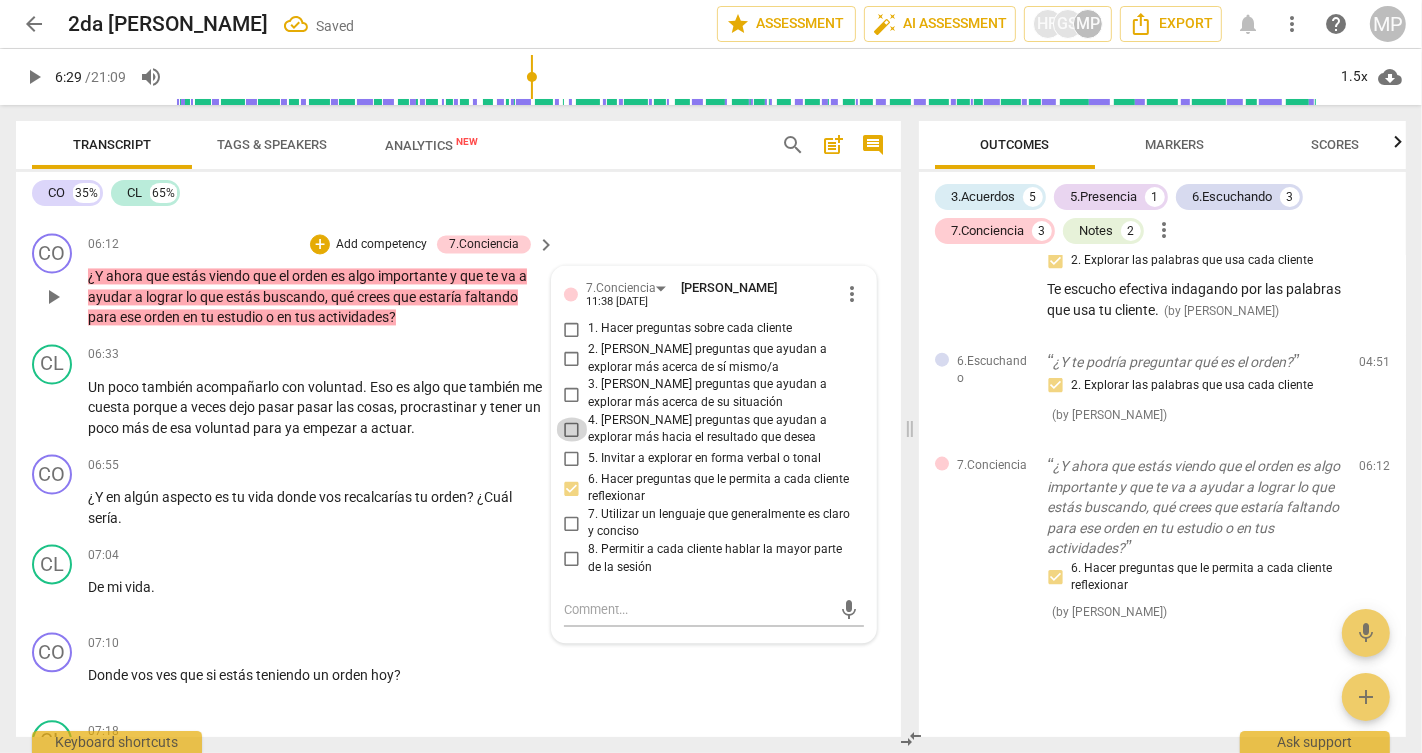 click on "4. [PERSON_NAME] preguntas que ayudan a explorar más hacia el resultado que desea" at bounding box center [572, 429] 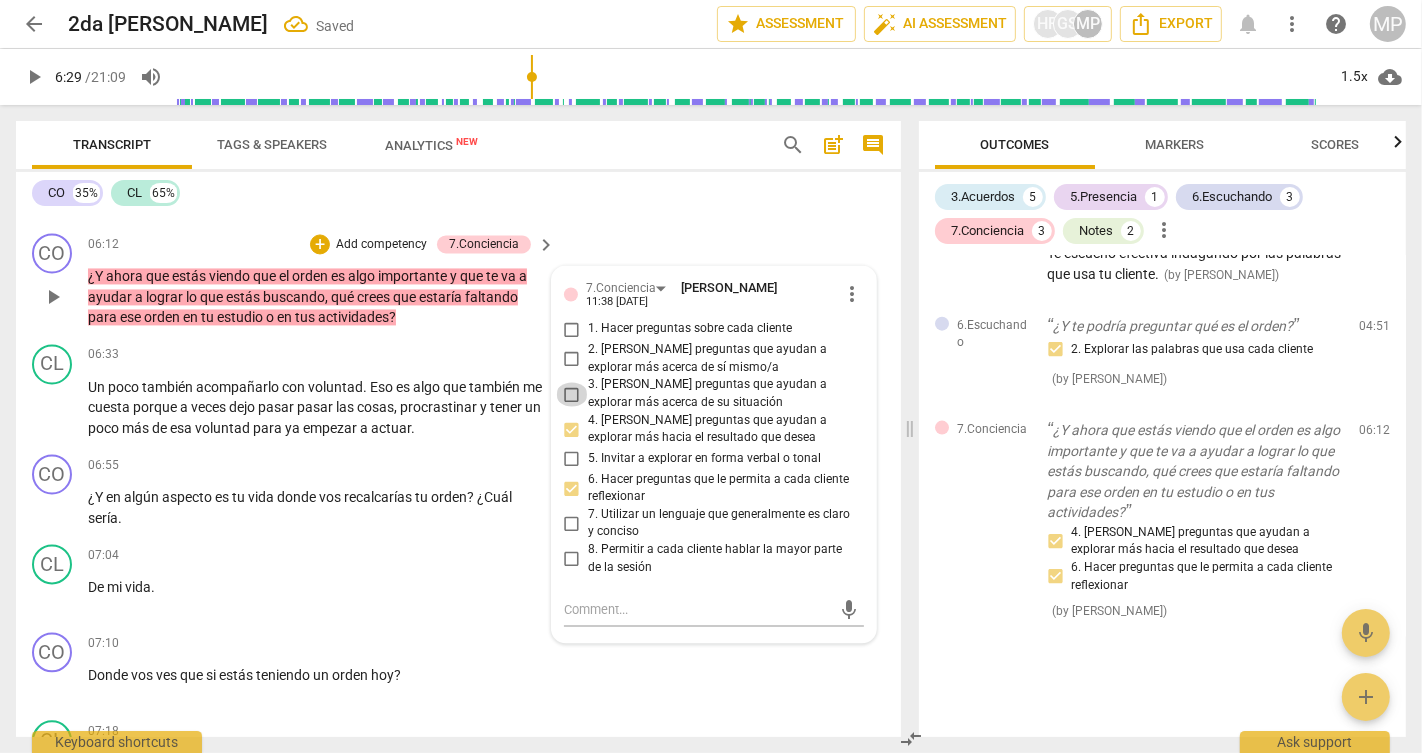 click on "3. [PERSON_NAME] preguntas que ayudan a explorar más acerca de su situación" at bounding box center (572, 394) 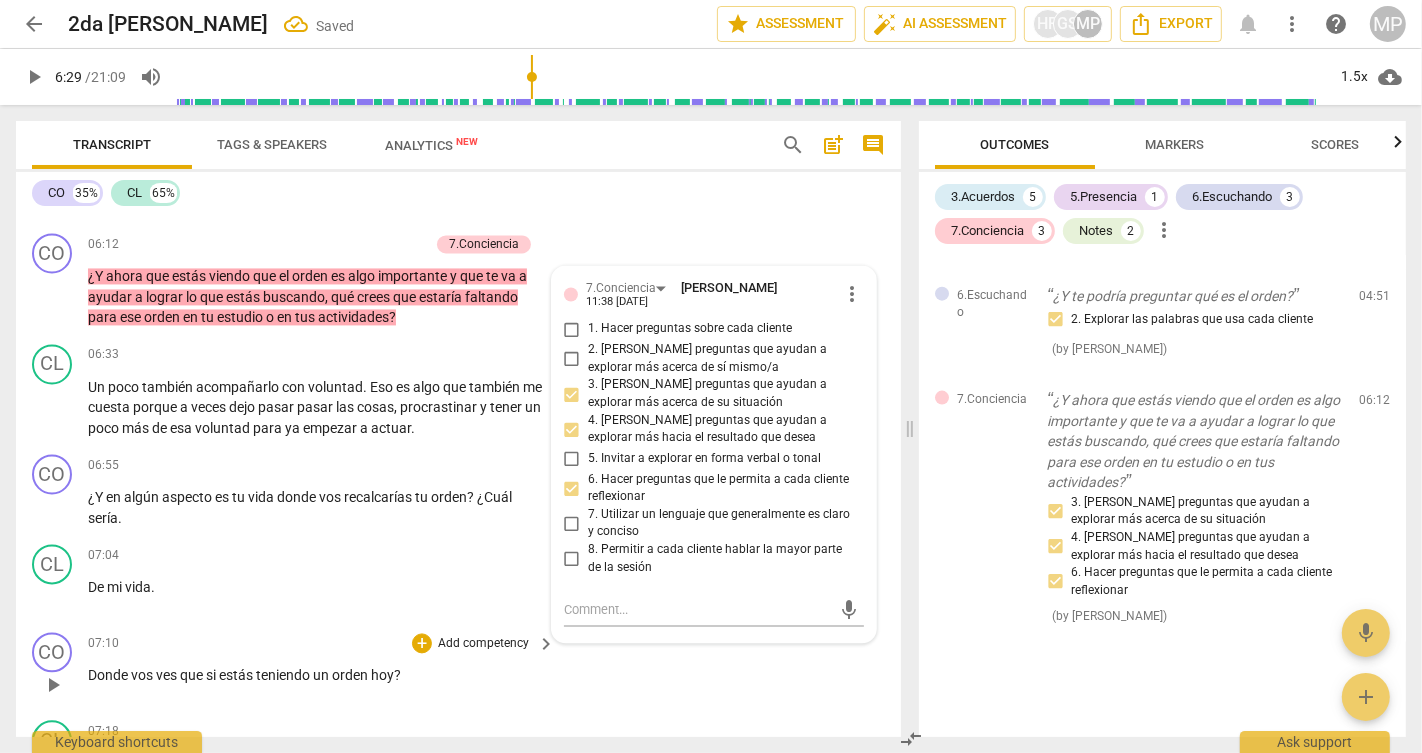 click on "CO play_arrow pause 07:10 + Add competency keyboard_arrow_right Donde   vos   ves   que   si   estás   teniendo   un   orden   [DATE] ?" at bounding box center (458, 668) 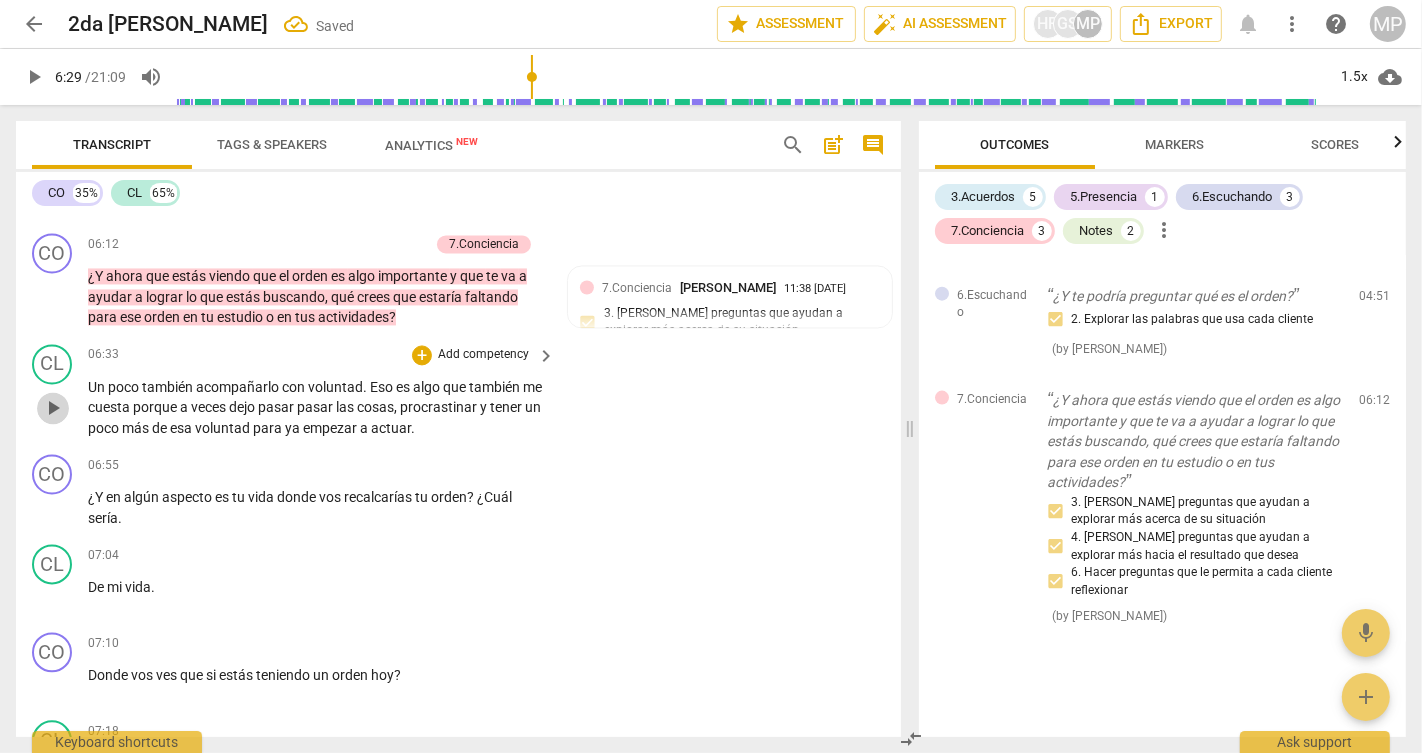 click on "play_arrow" at bounding box center [53, 408] 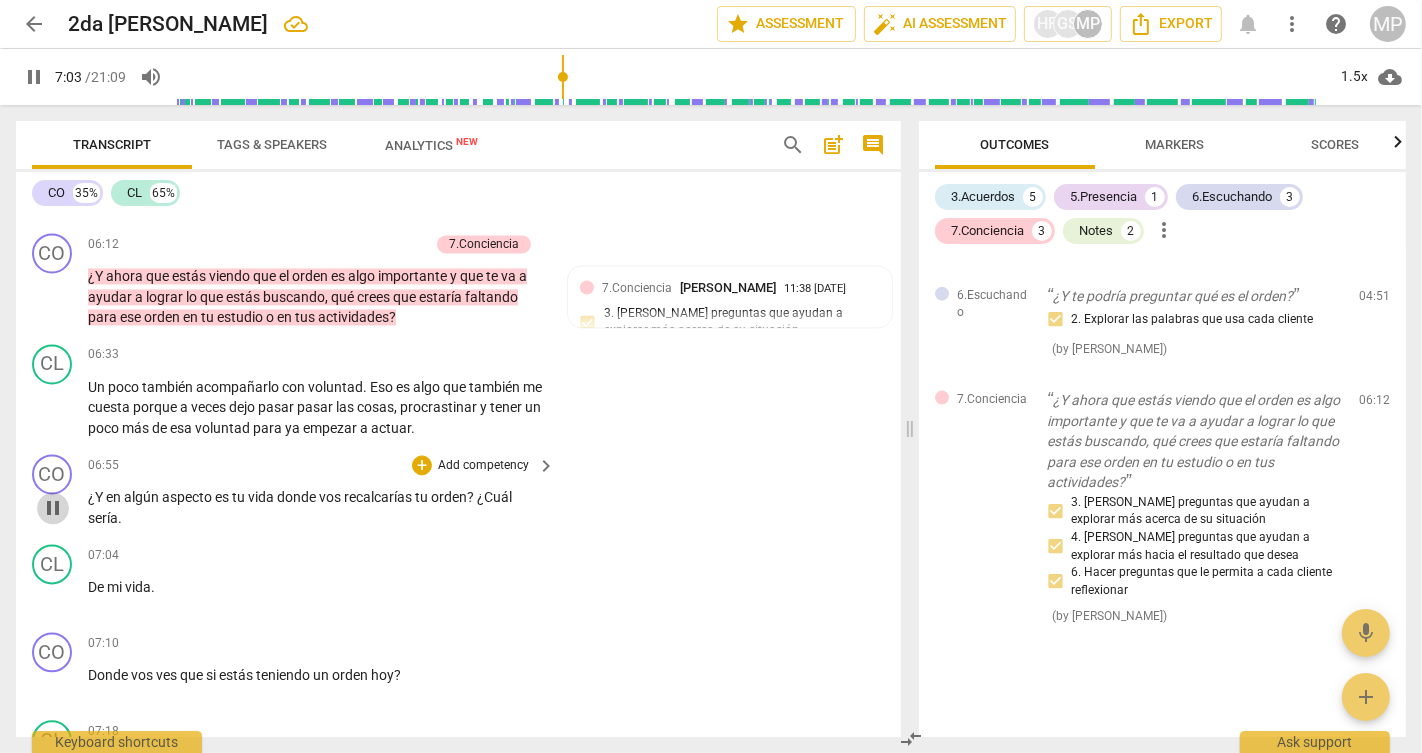 click on "pause" at bounding box center [53, 508] 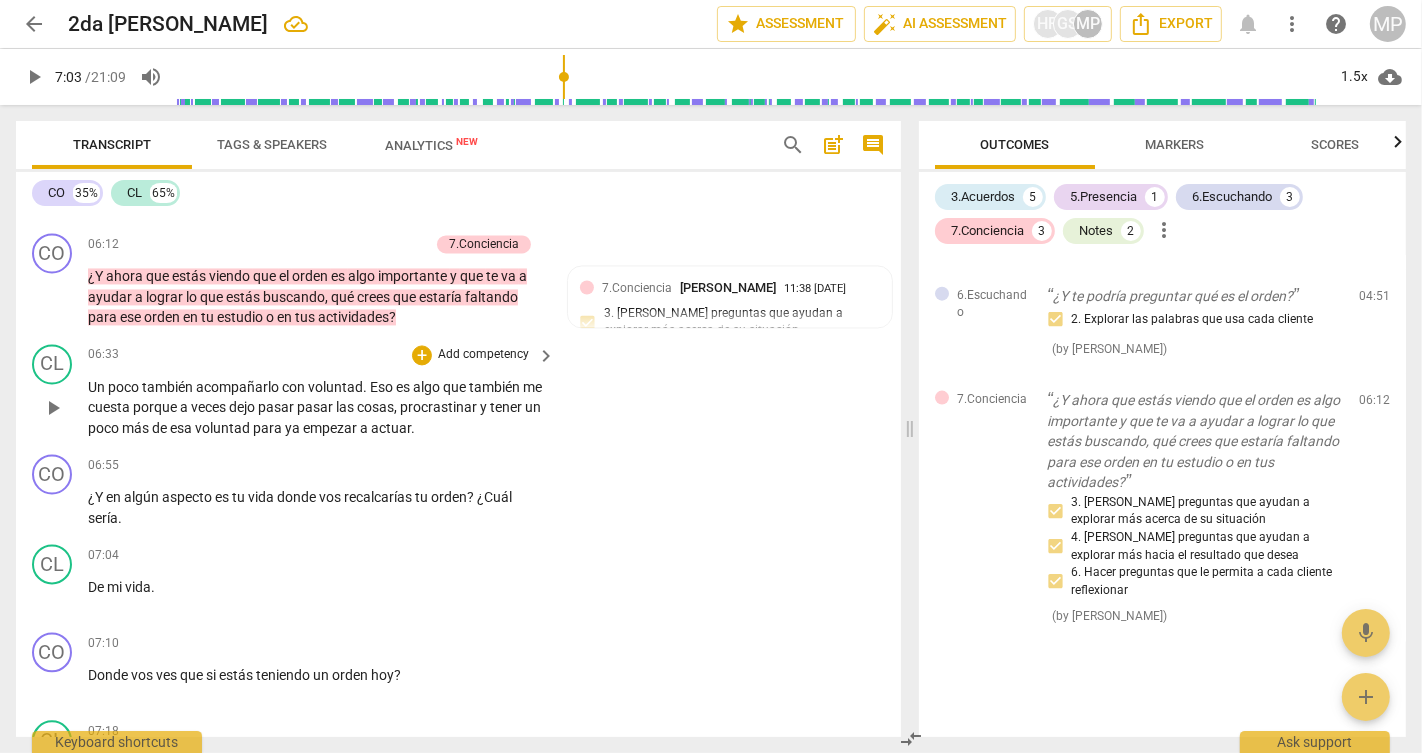 click on "Add competency" at bounding box center (483, 355) 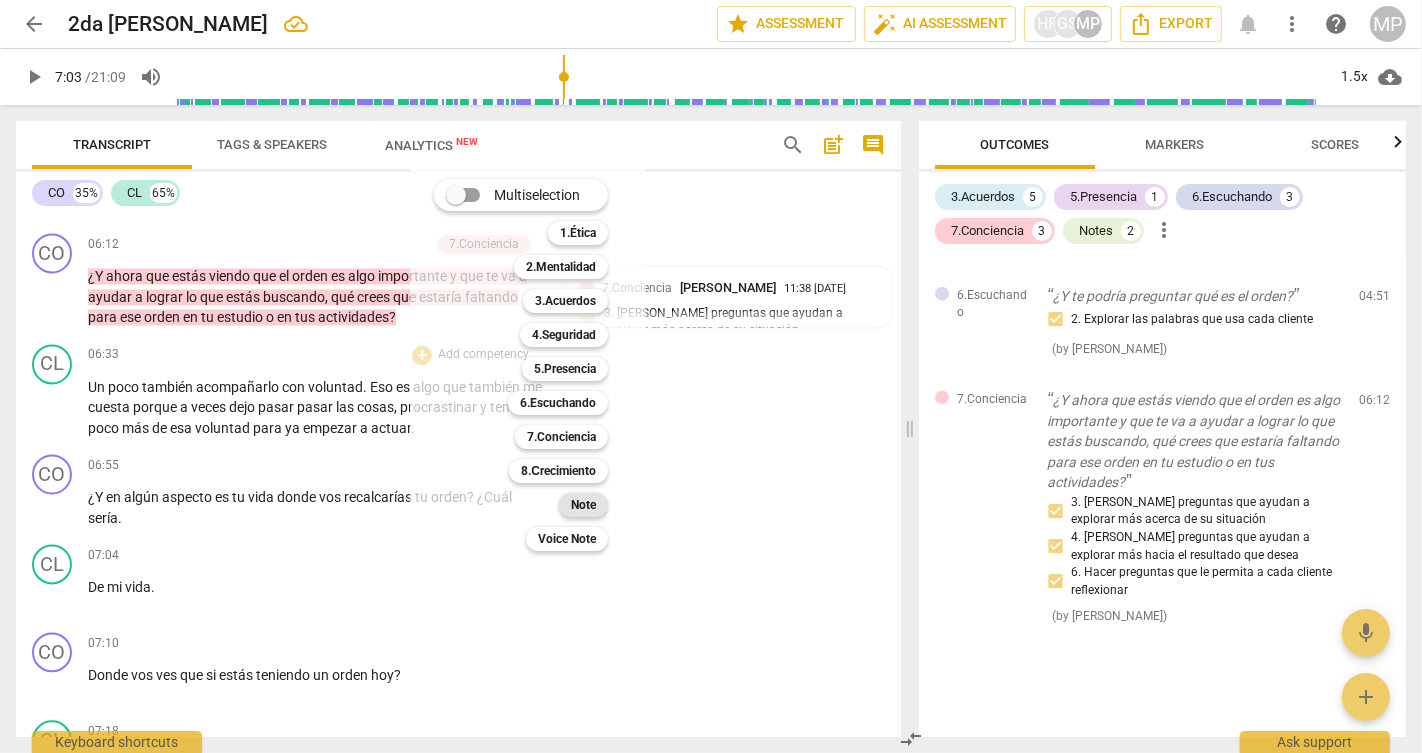 click on "Note" at bounding box center (583, 505) 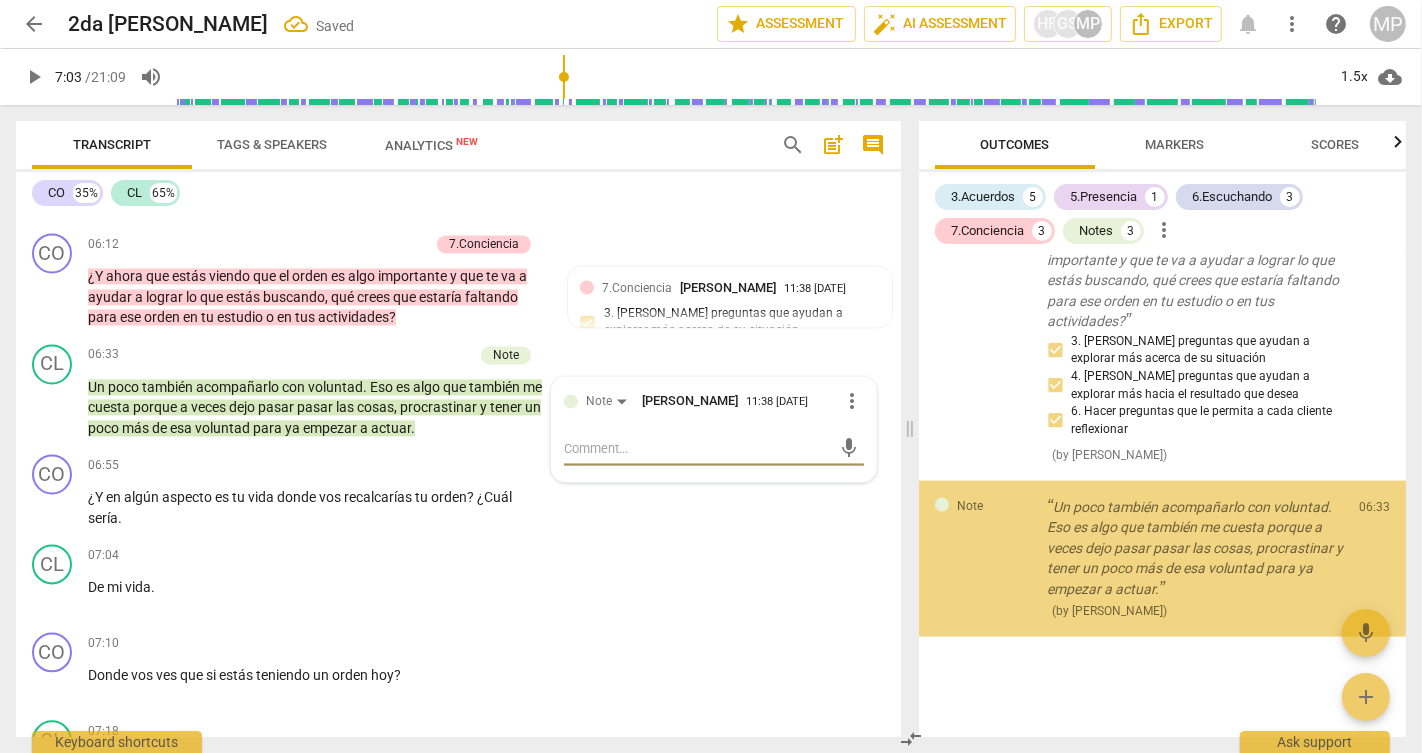 scroll, scrollTop: 2544, scrollLeft: 0, axis: vertical 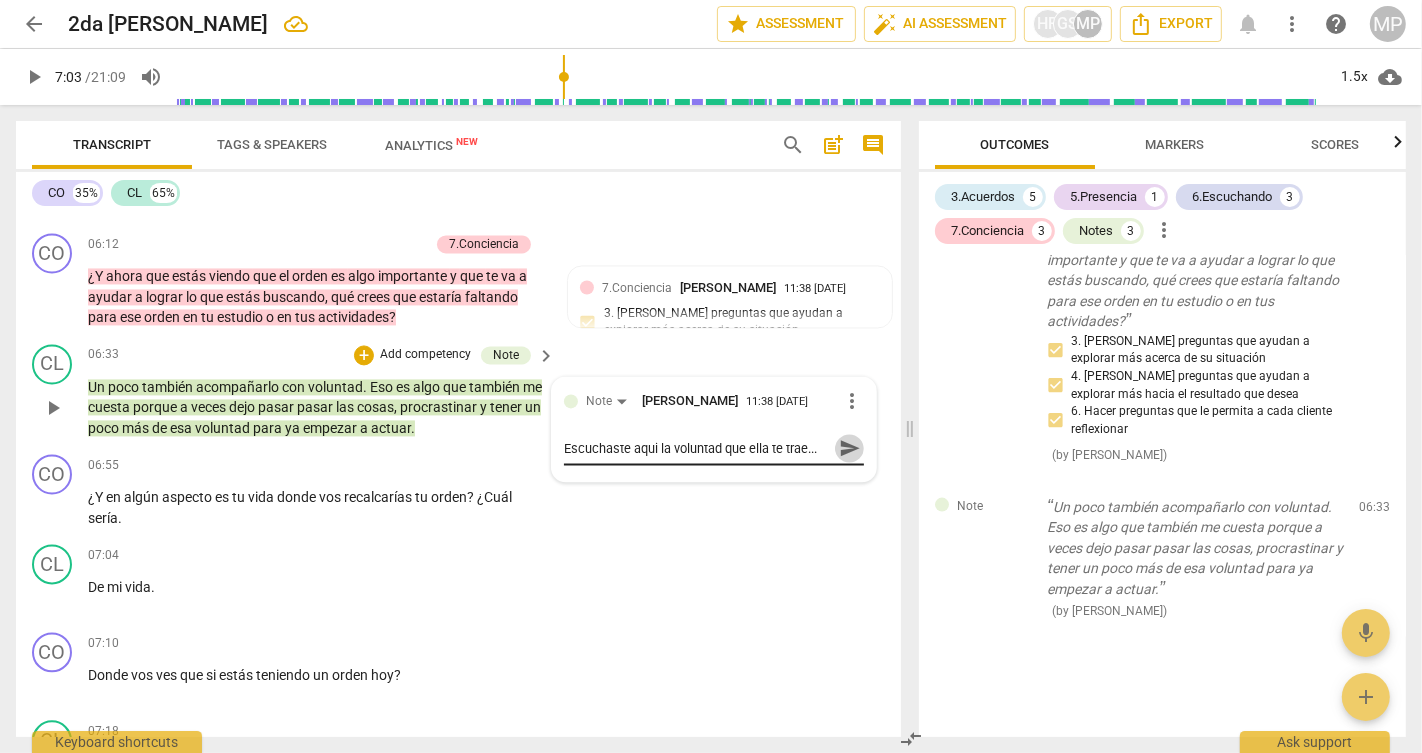 click on "send" at bounding box center (850, 448) 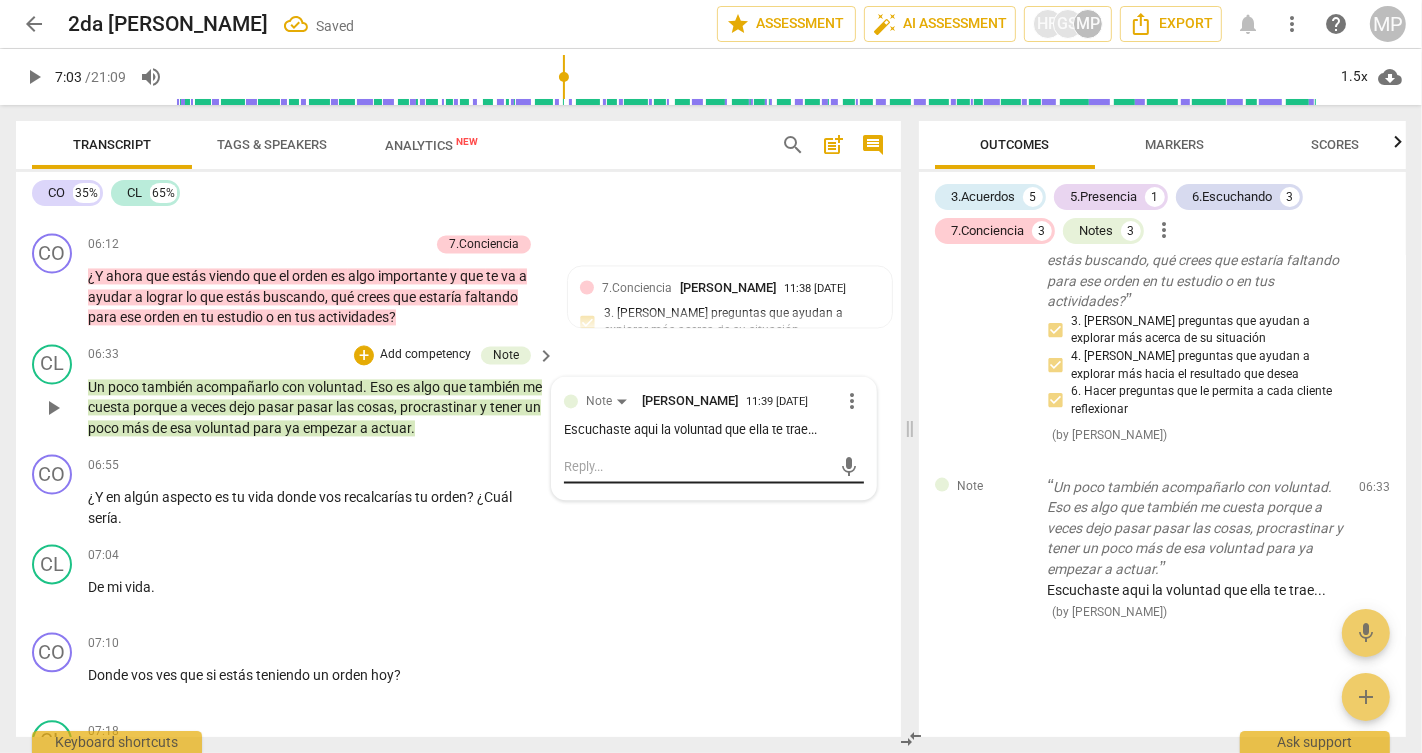 click at bounding box center [698, 466] 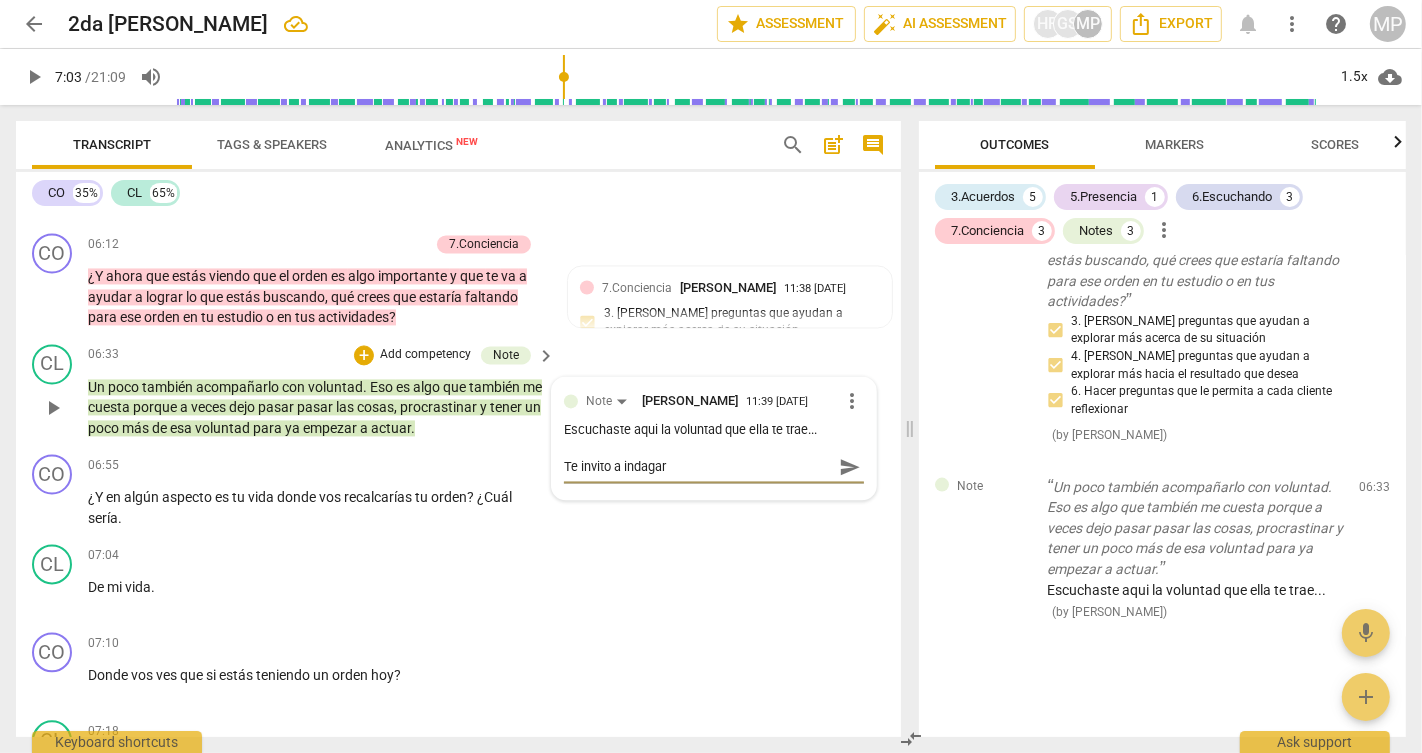click on "send" at bounding box center (850, 467) 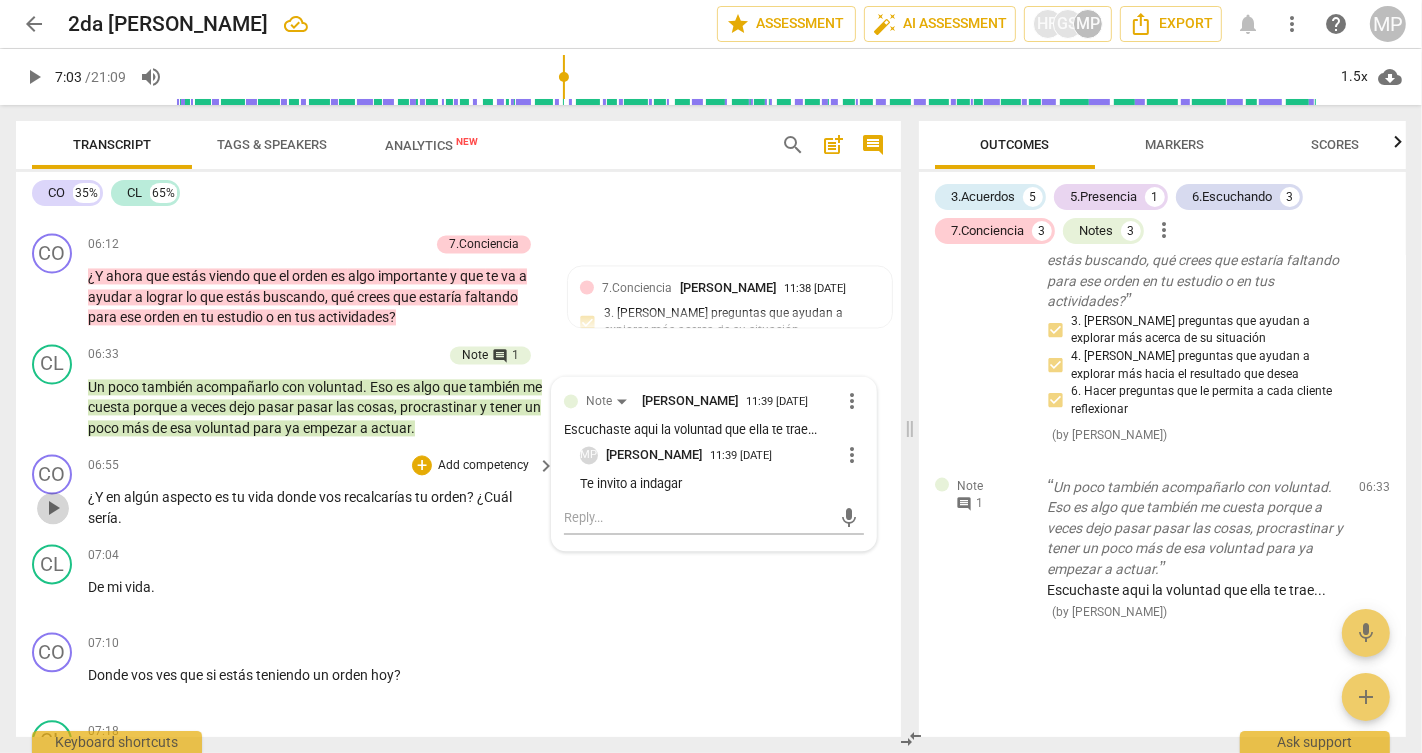 click on "play_arrow" at bounding box center (53, 508) 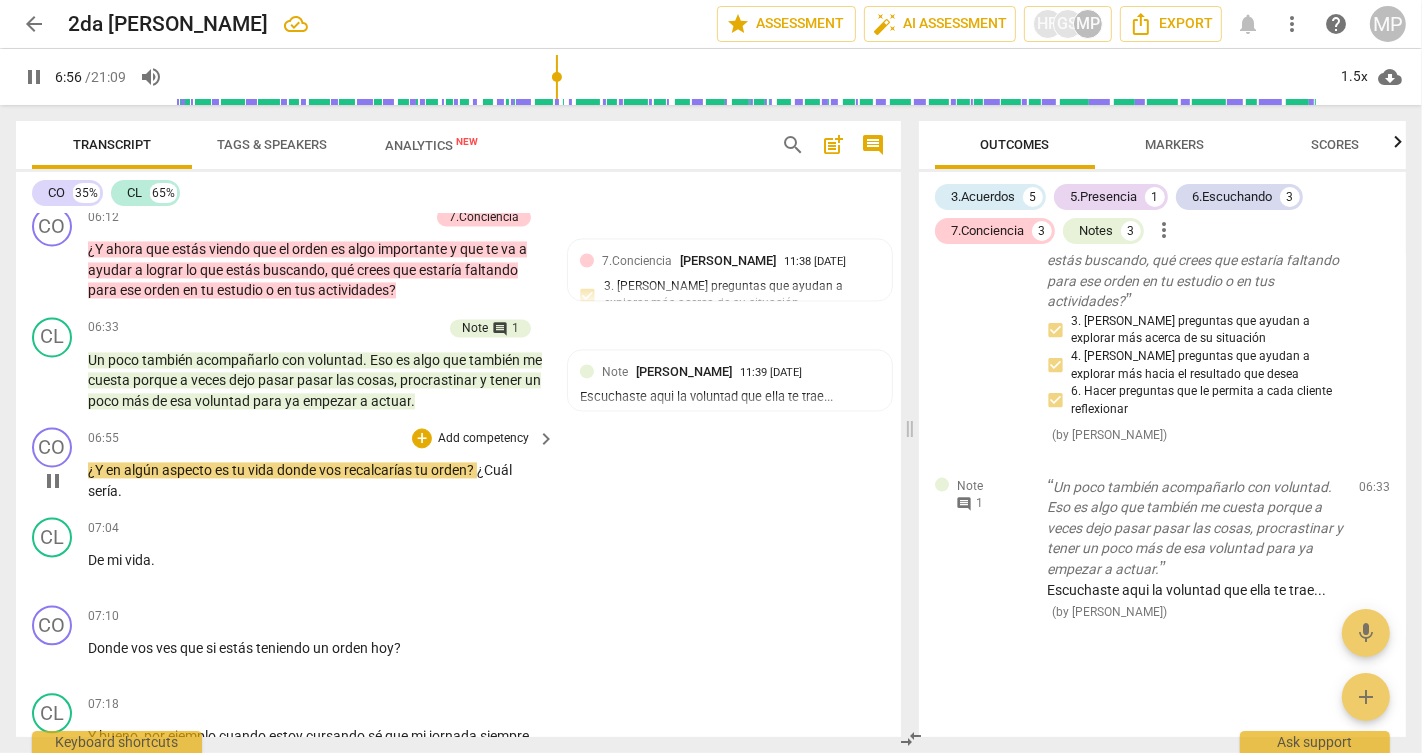 scroll, scrollTop: 3595, scrollLeft: 0, axis: vertical 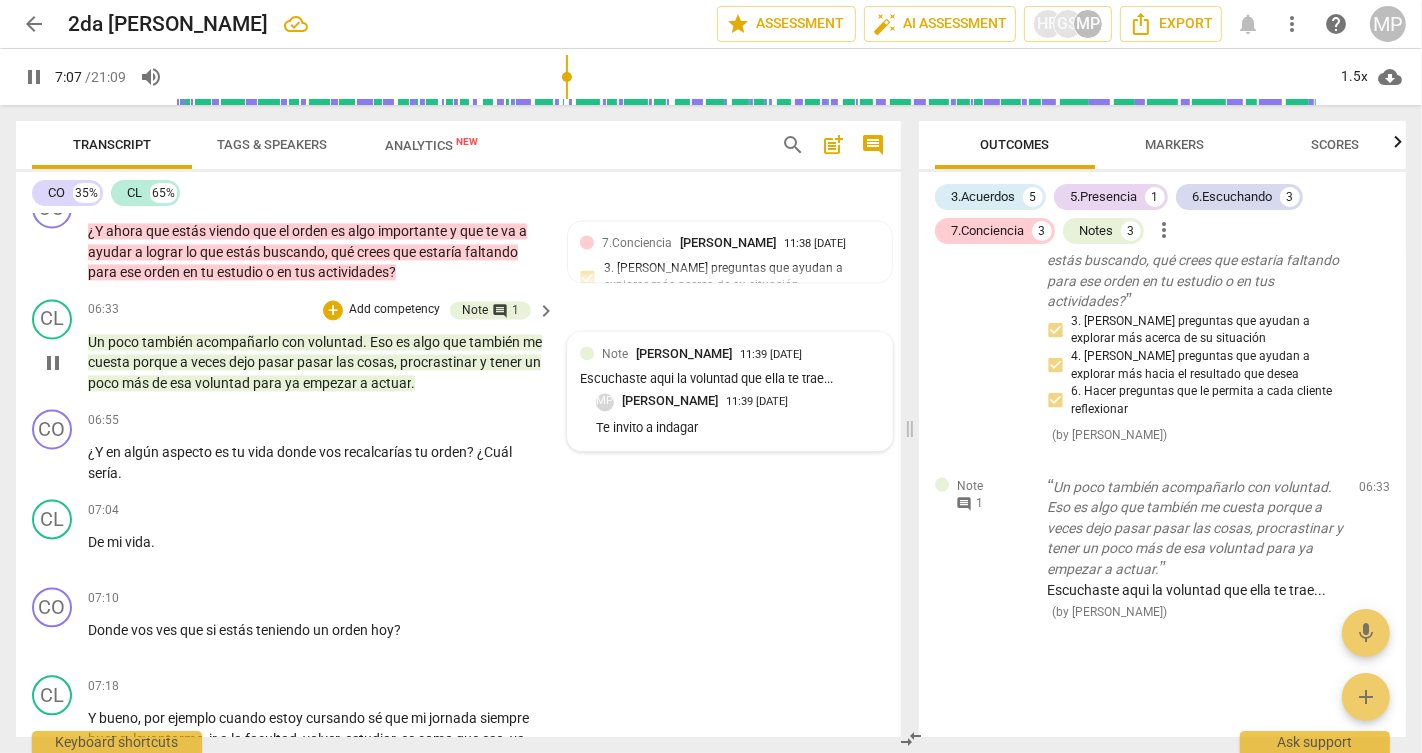 click on "Te invito a indagar" at bounding box center (738, 428) 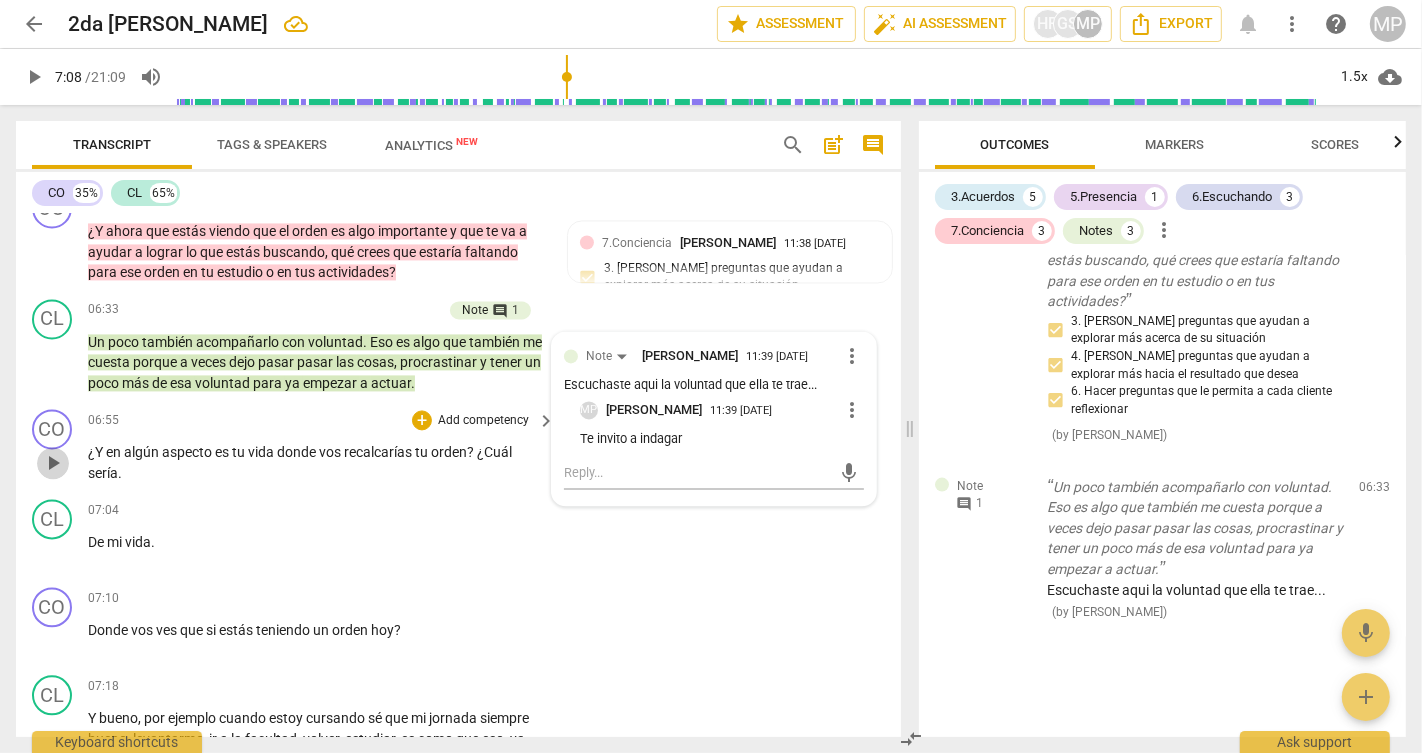click on "play_arrow" at bounding box center (53, 463) 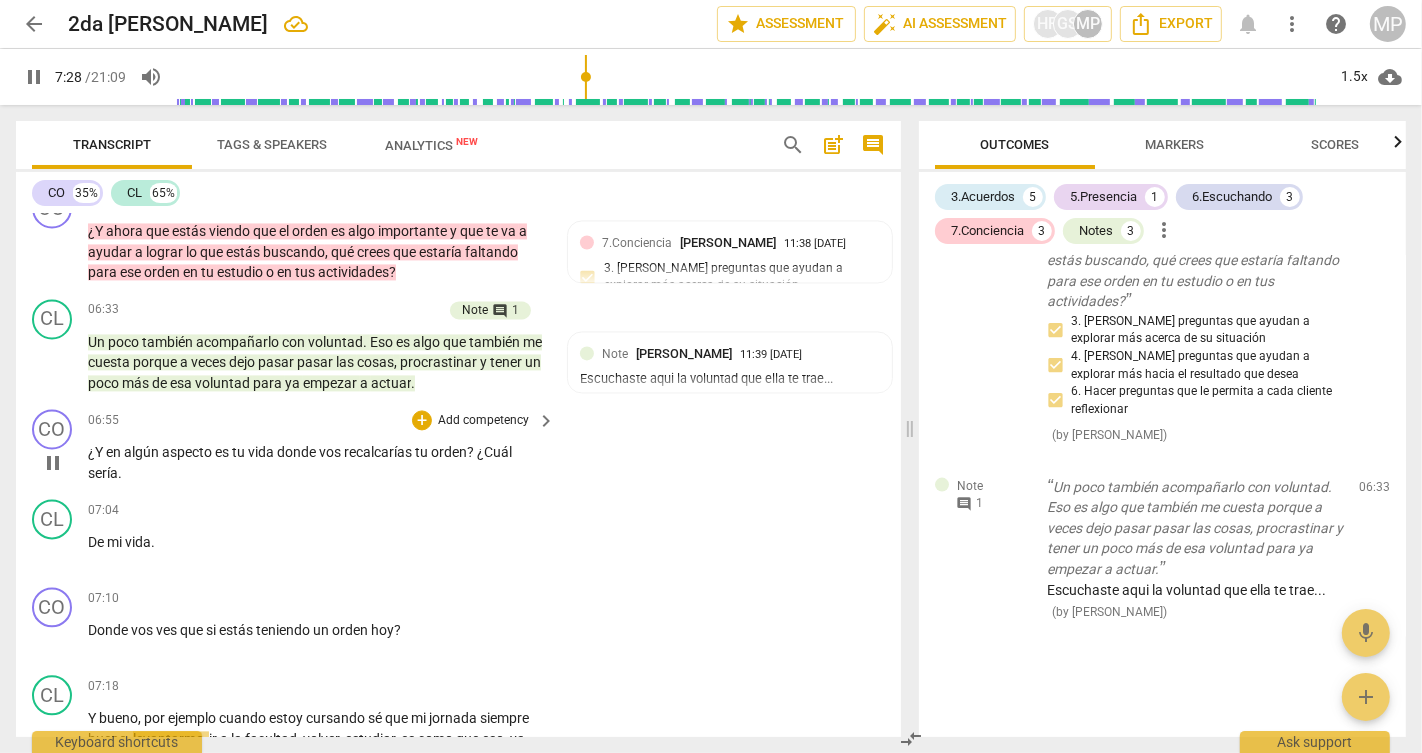 scroll, scrollTop: 4121, scrollLeft: 0, axis: vertical 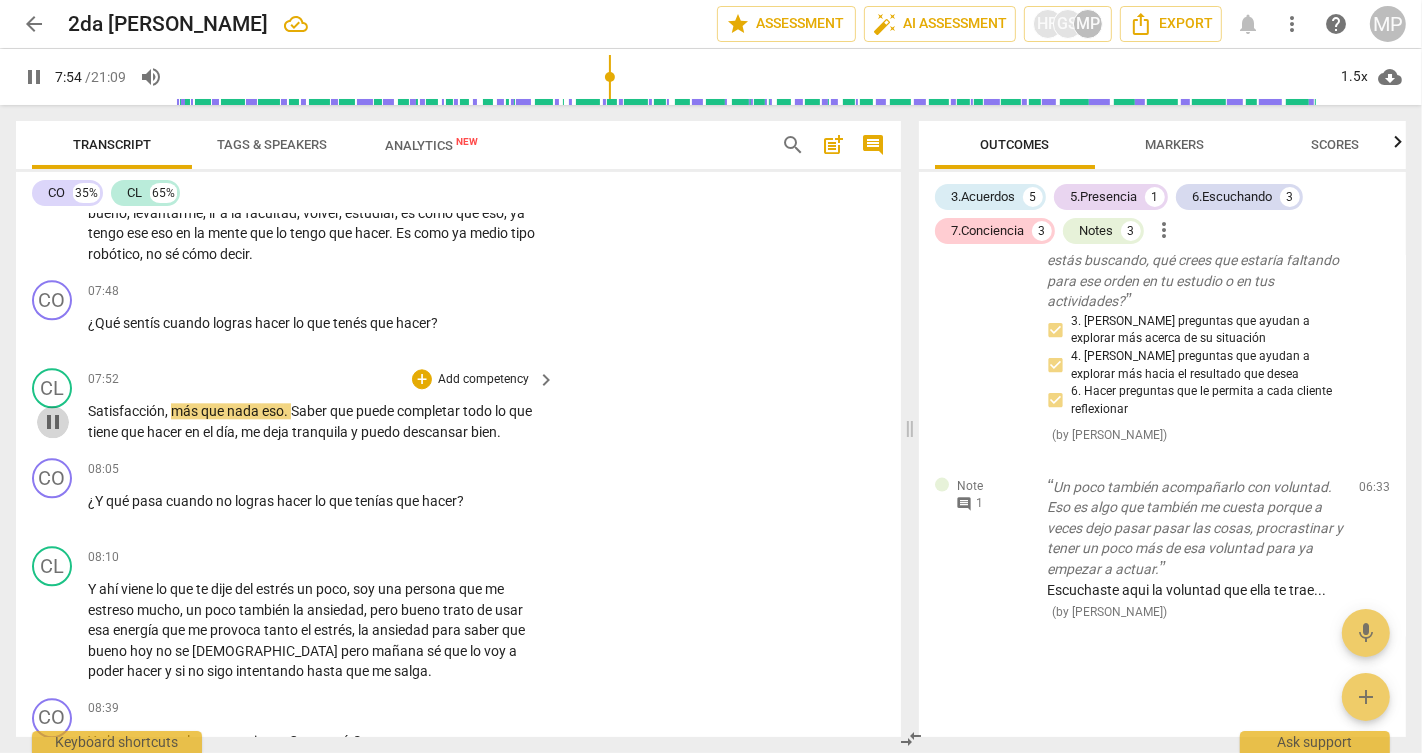 click on "pause" at bounding box center (53, 422) 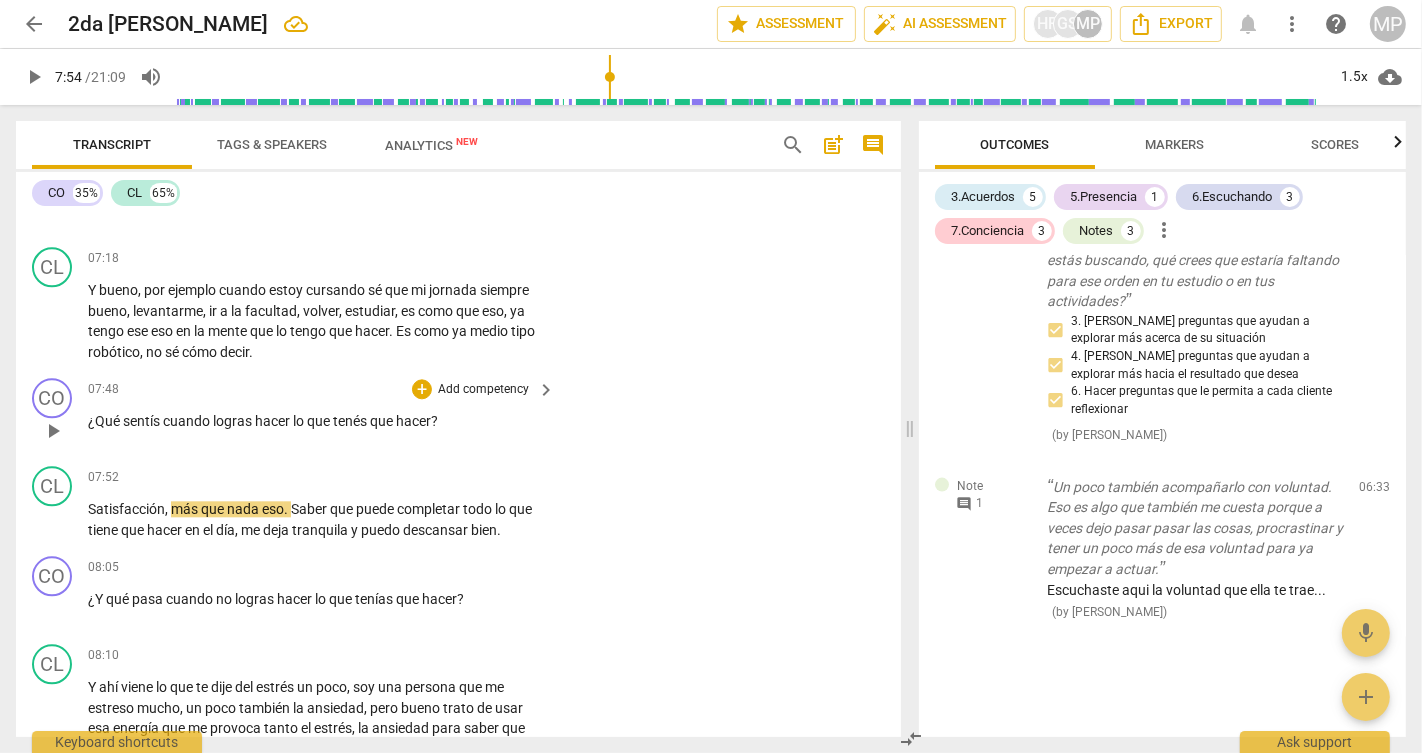 scroll, scrollTop: 4020, scrollLeft: 0, axis: vertical 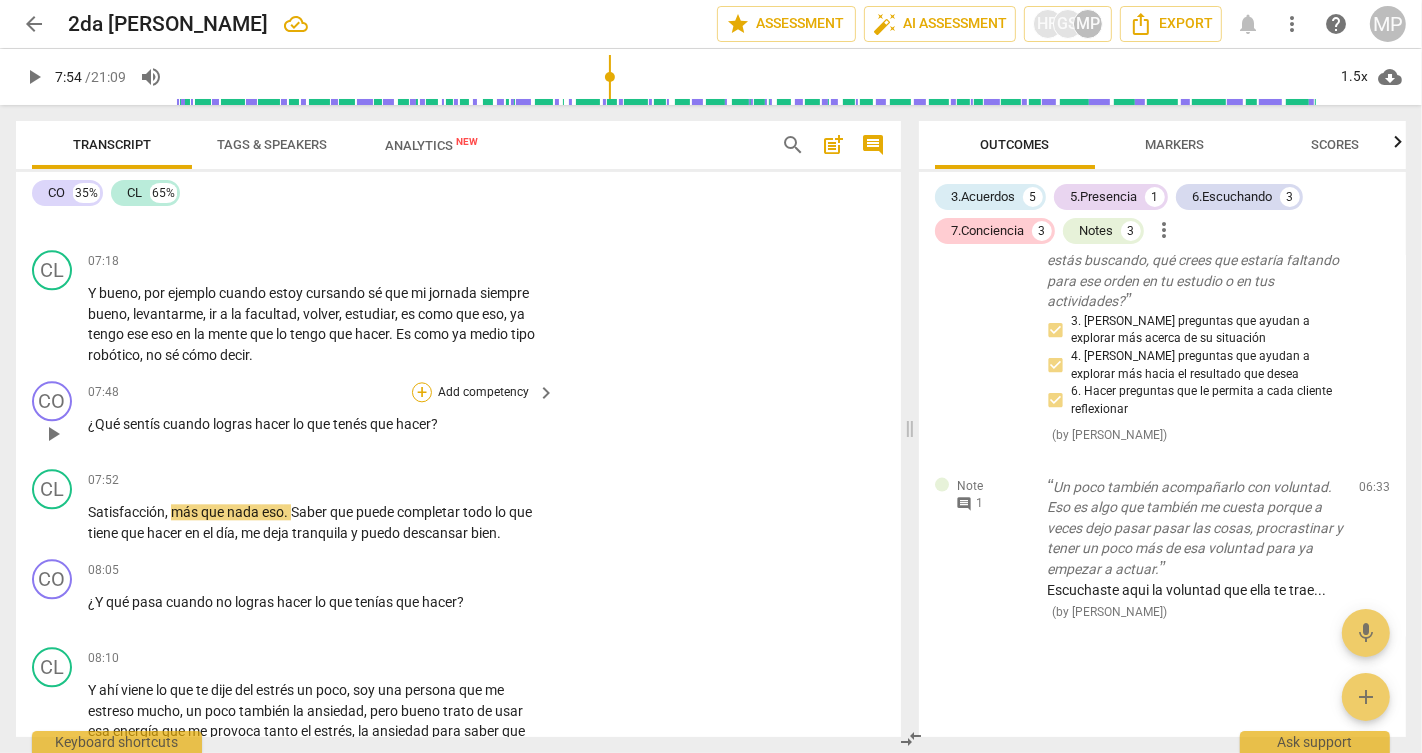 click on "+" at bounding box center (422, 392) 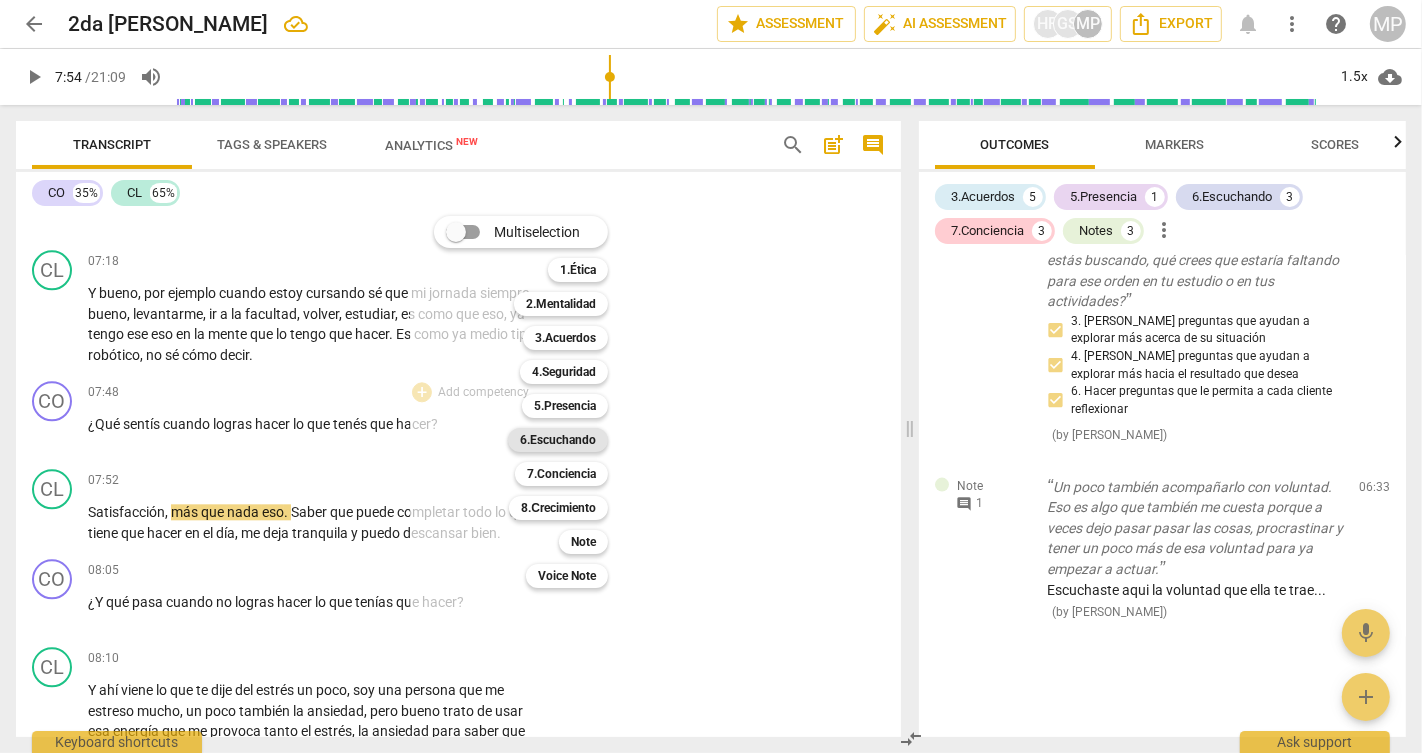 click on "6.Escuchando" at bounding box center (558, 440) 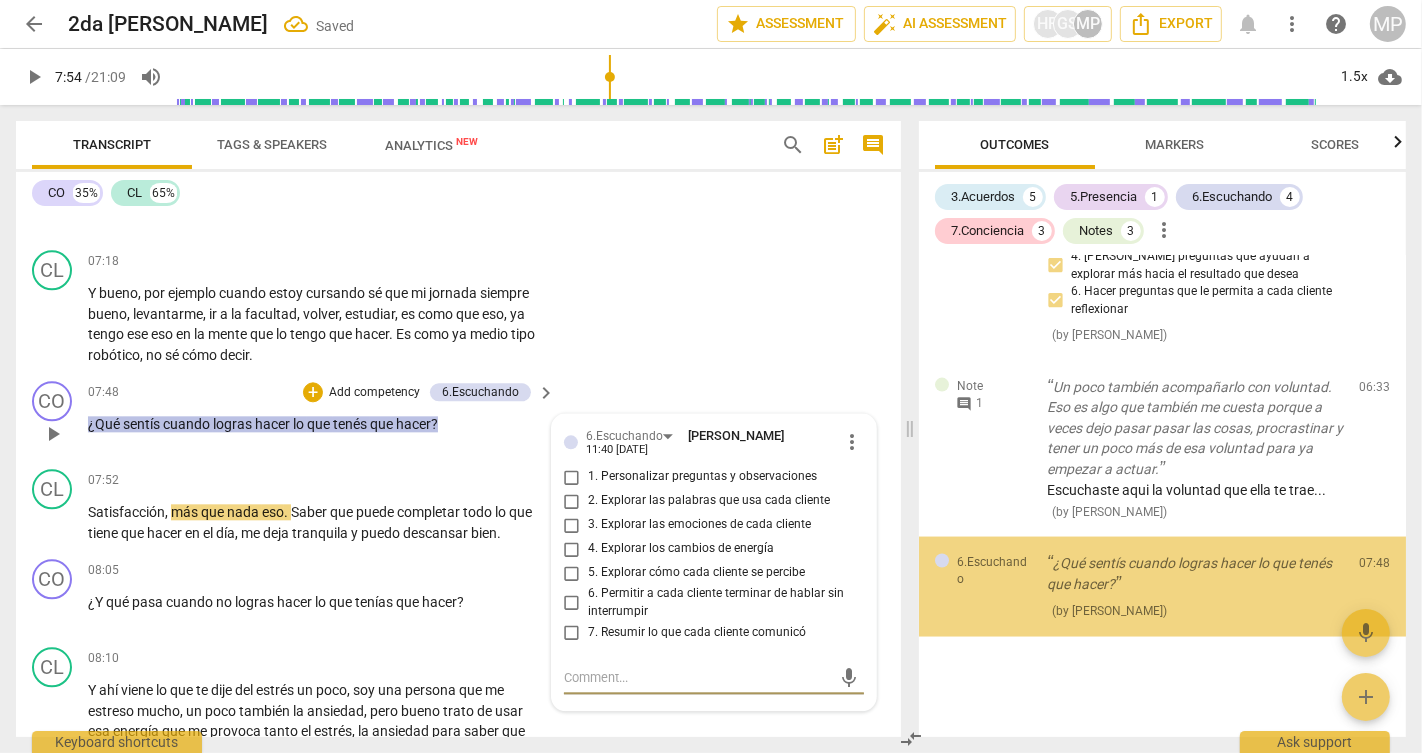 scroll, scrollTop: 2664, scrollLeft: 0, axis: vertical 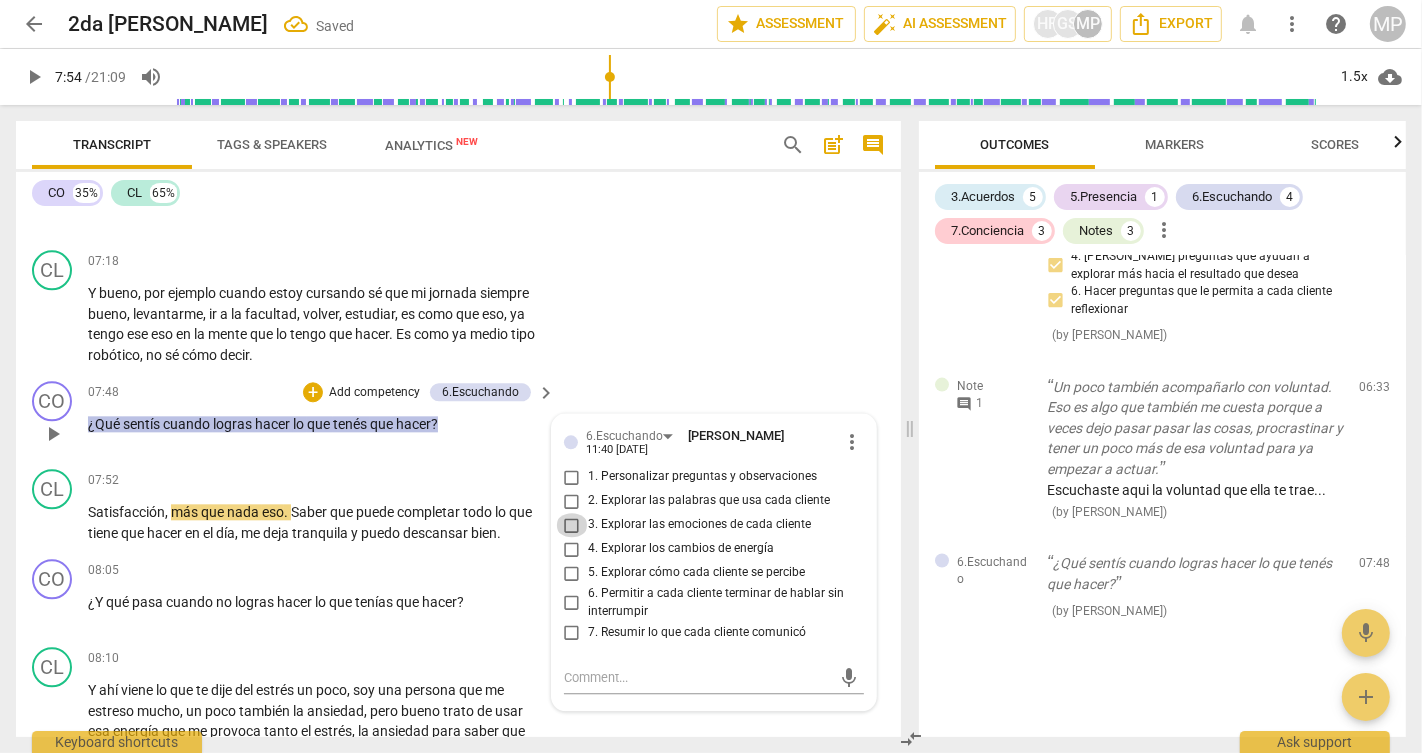 click on "3. Explorar las emociones de cada cliente" at bounding box center [572, 525] 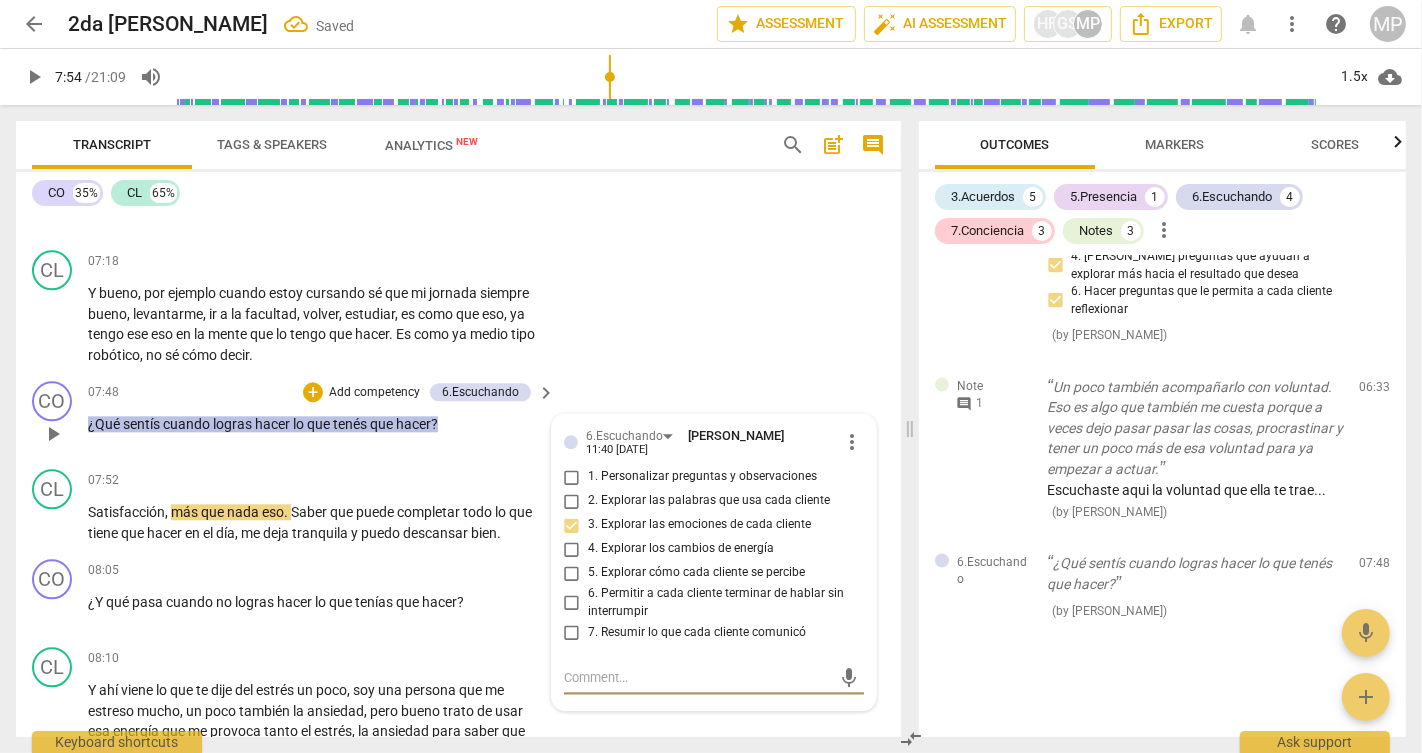 click at bounding box center (698, 677) 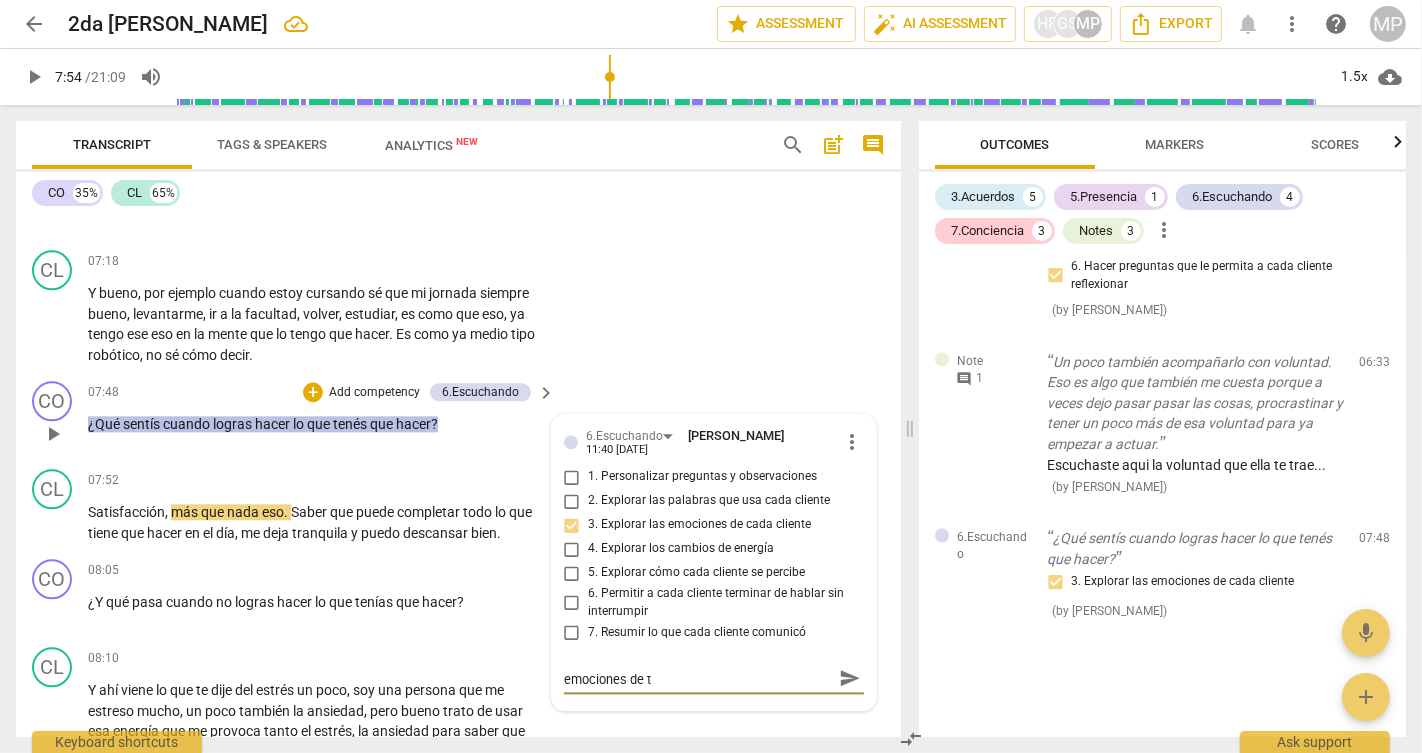 scroll, scrollTop: 0, scrollLeft: 0, axis: both 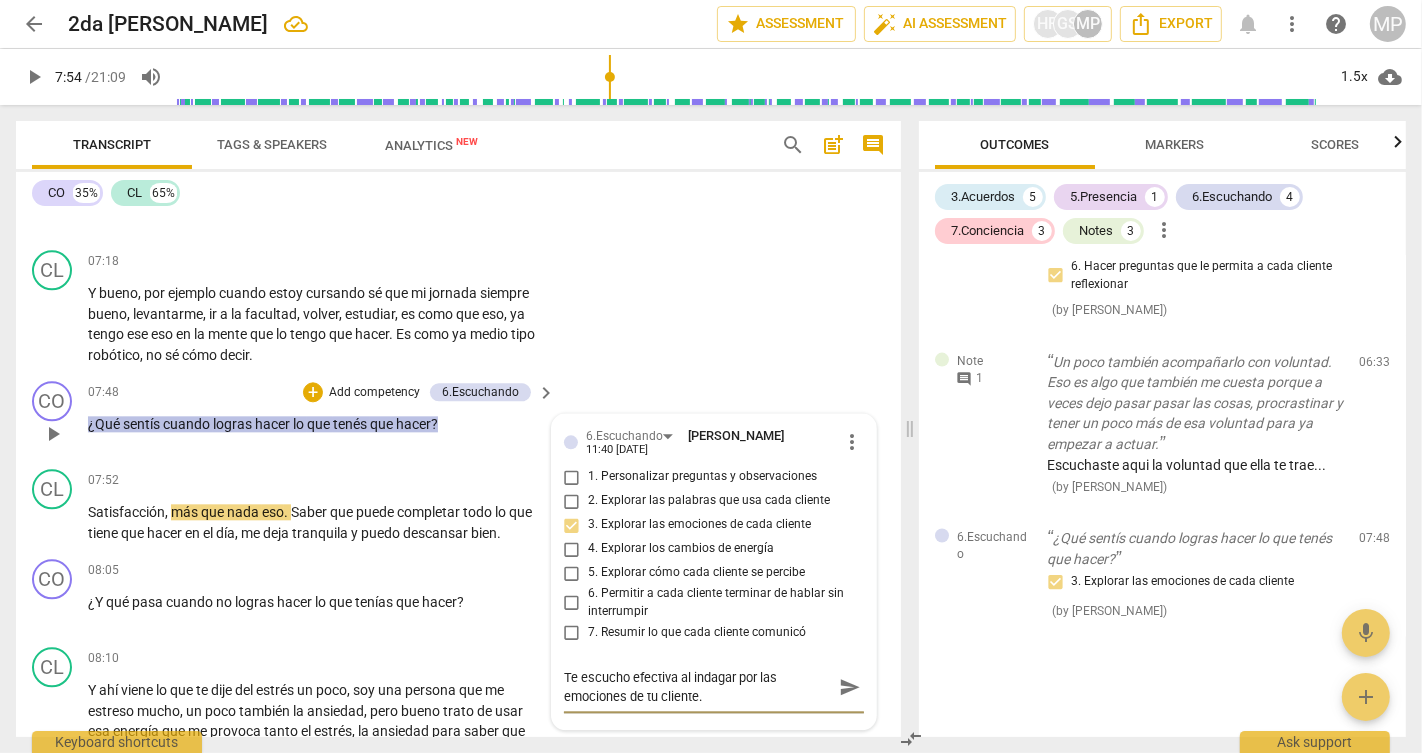 click on "send" at bounding box center (850, 688) 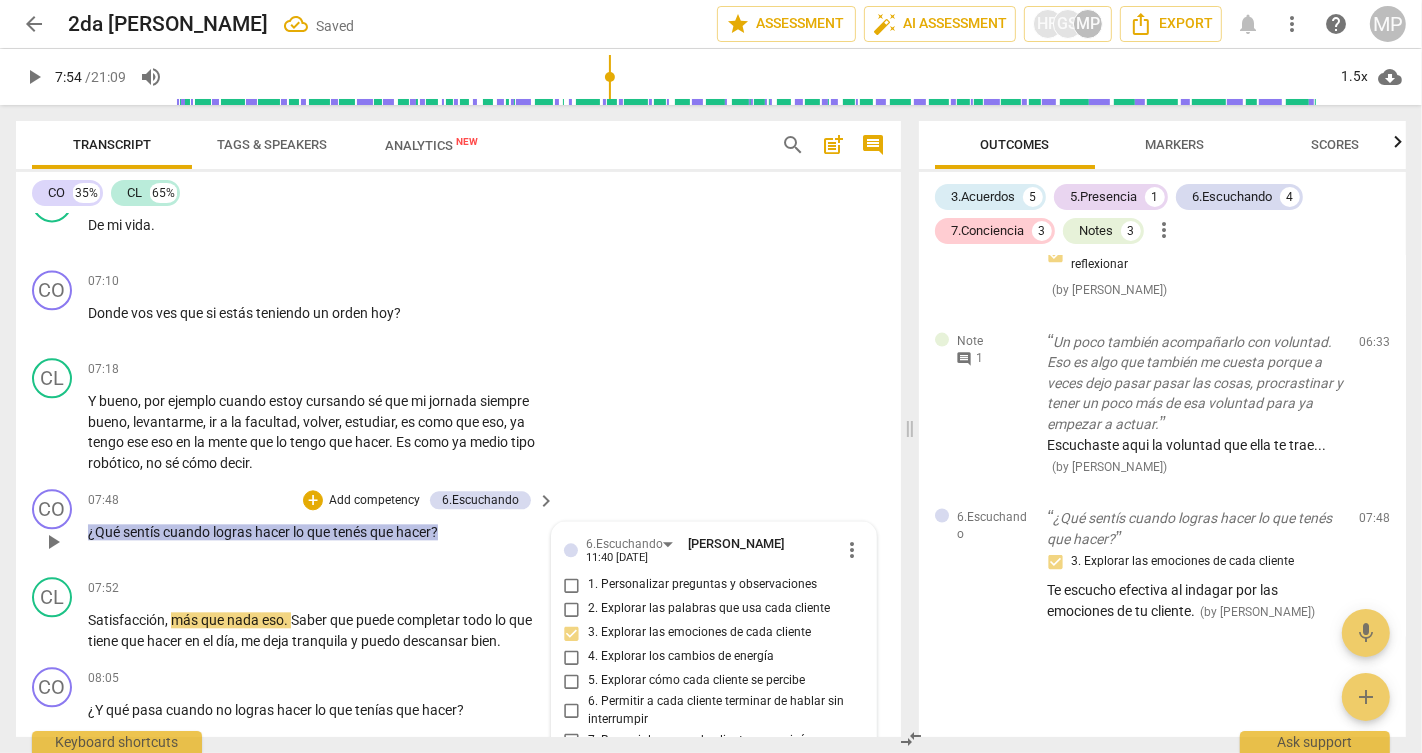 scroll, scrollTop: 3910, scrollLeft: 0, axis: vertical 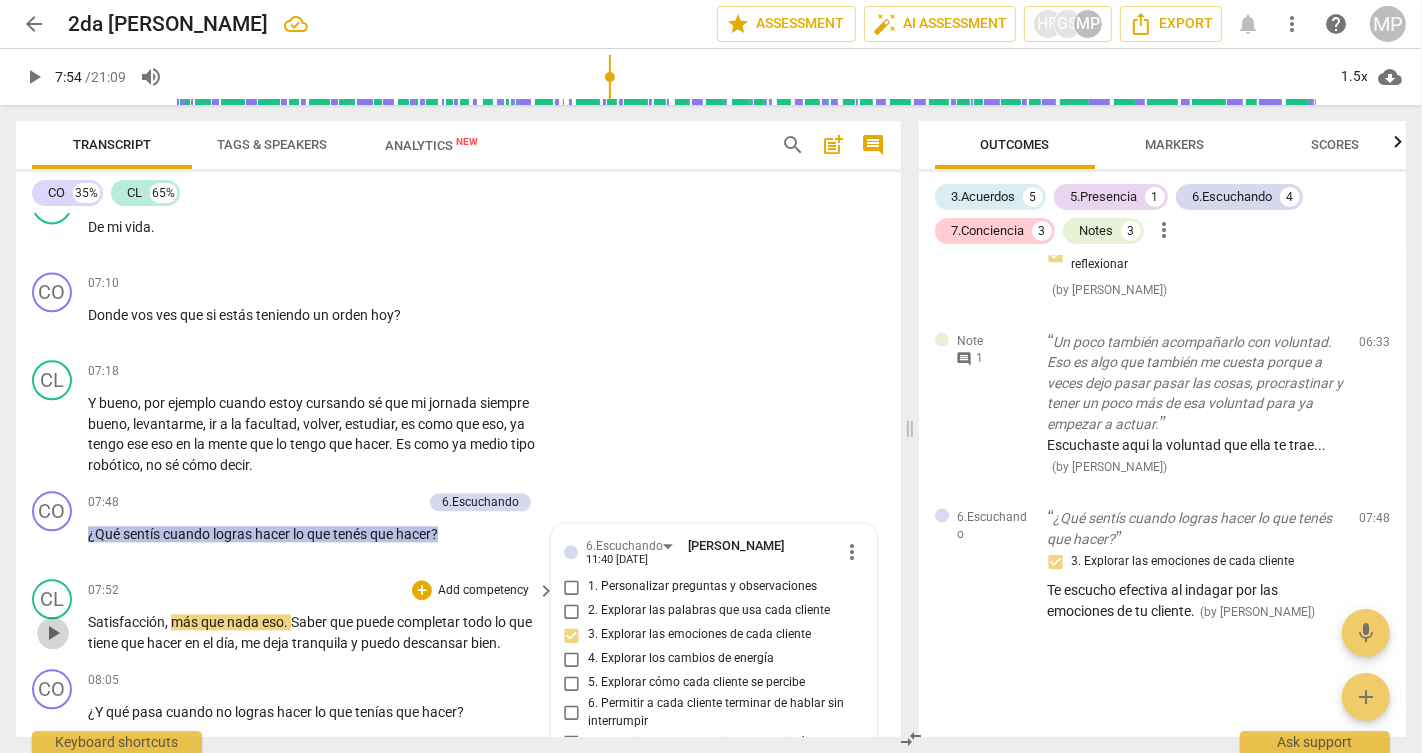 click on "play_arrow" at bounding box center [53, 633] 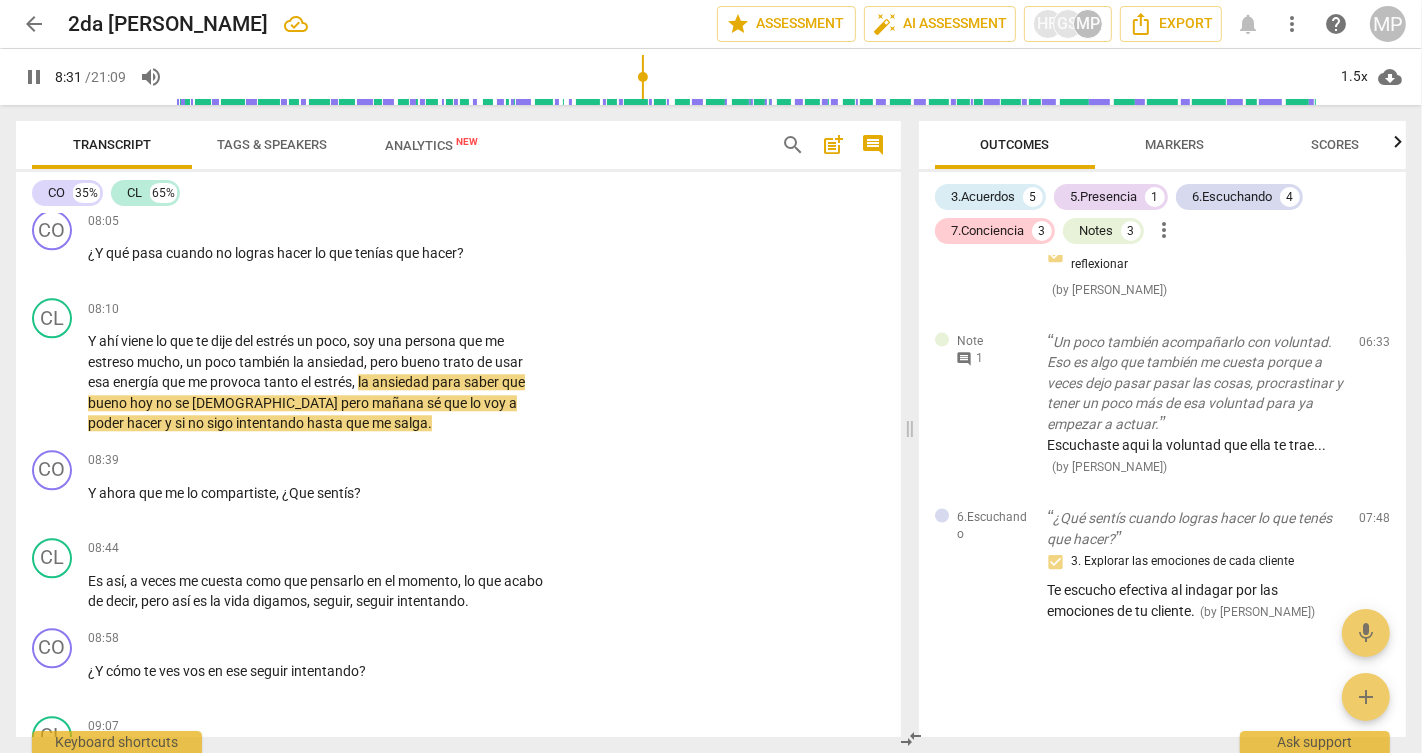 scroll, scrollTop: 4368, scrollLeft: 0, axis: vertical 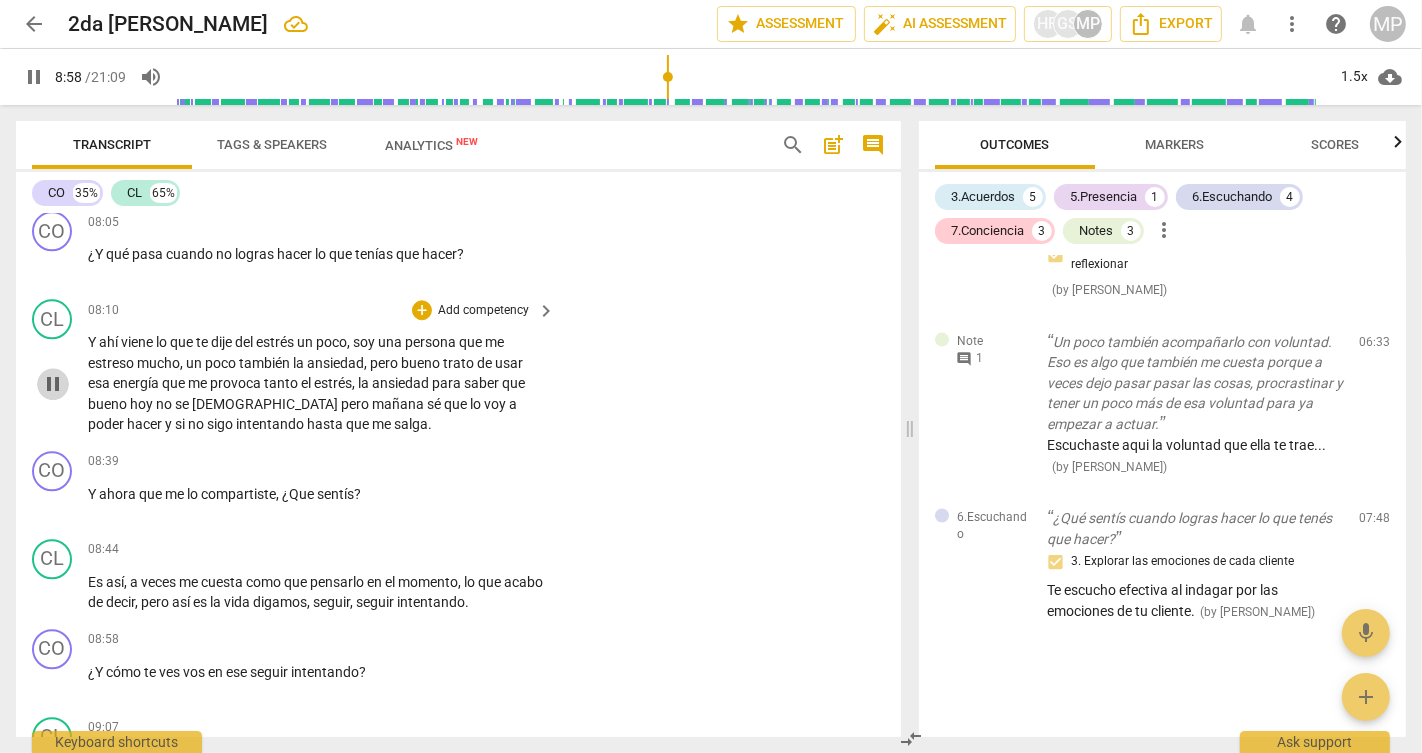 click on "pause" at bounding box center (53, 384) 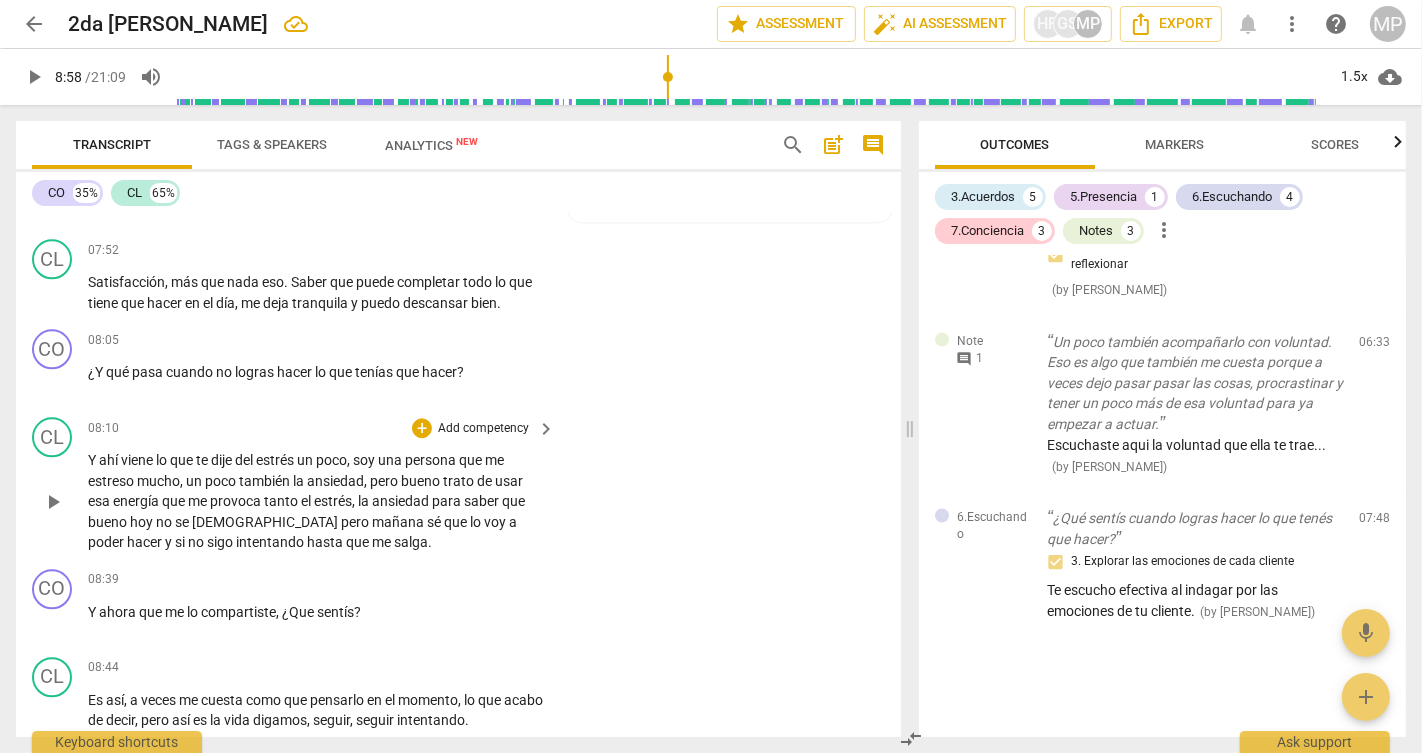 scroll, scrollTop: 4261, scrollLeft: 0, axis: vertical 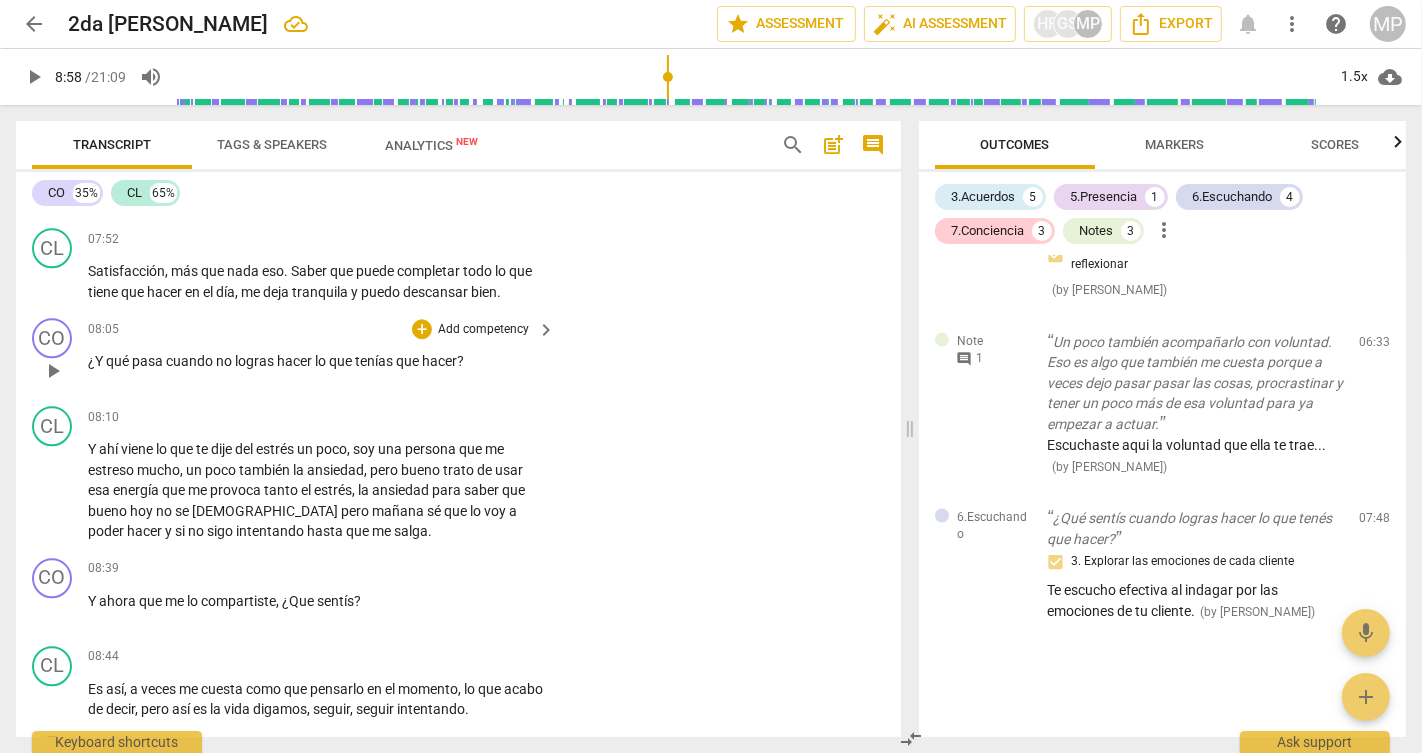 click on "Add competency" at bounding box center [483, 330] 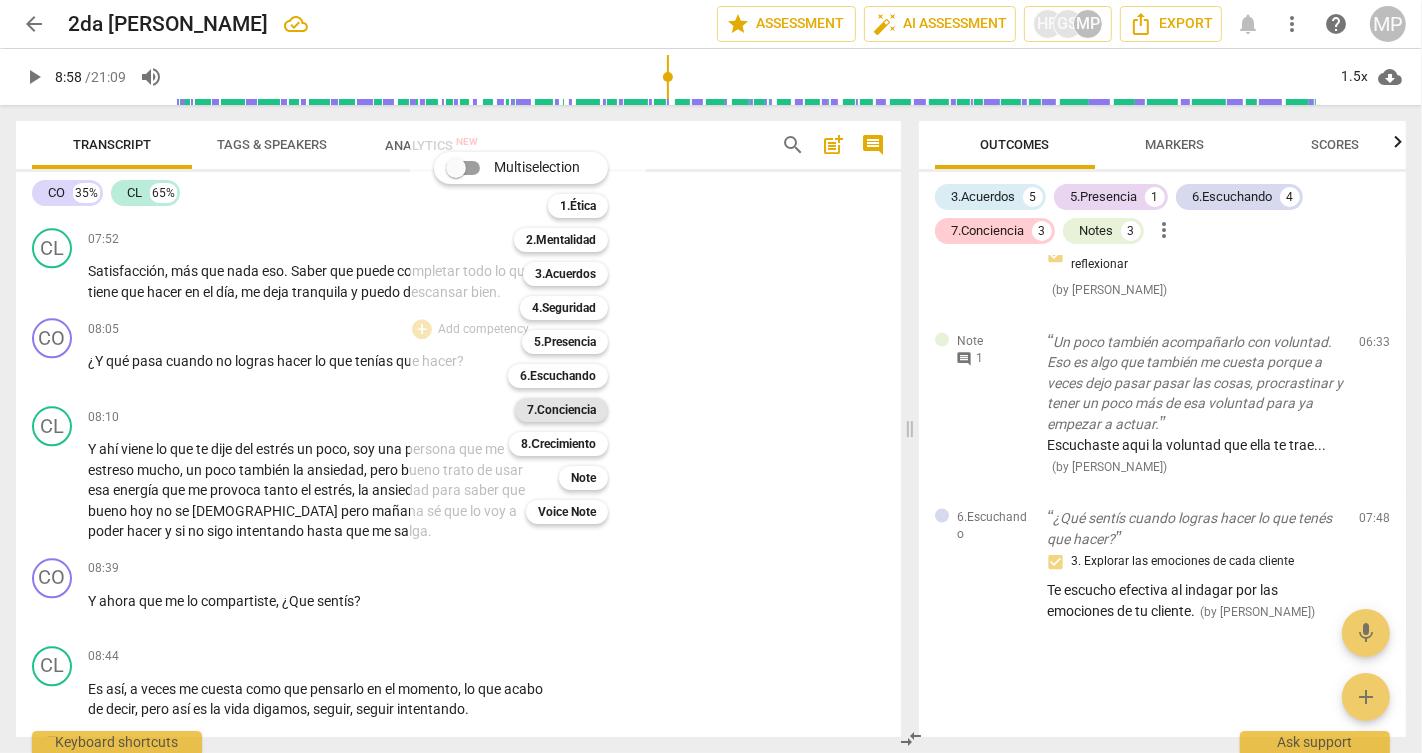 click on "7.Conciencia" at bounding box center [561, 410] 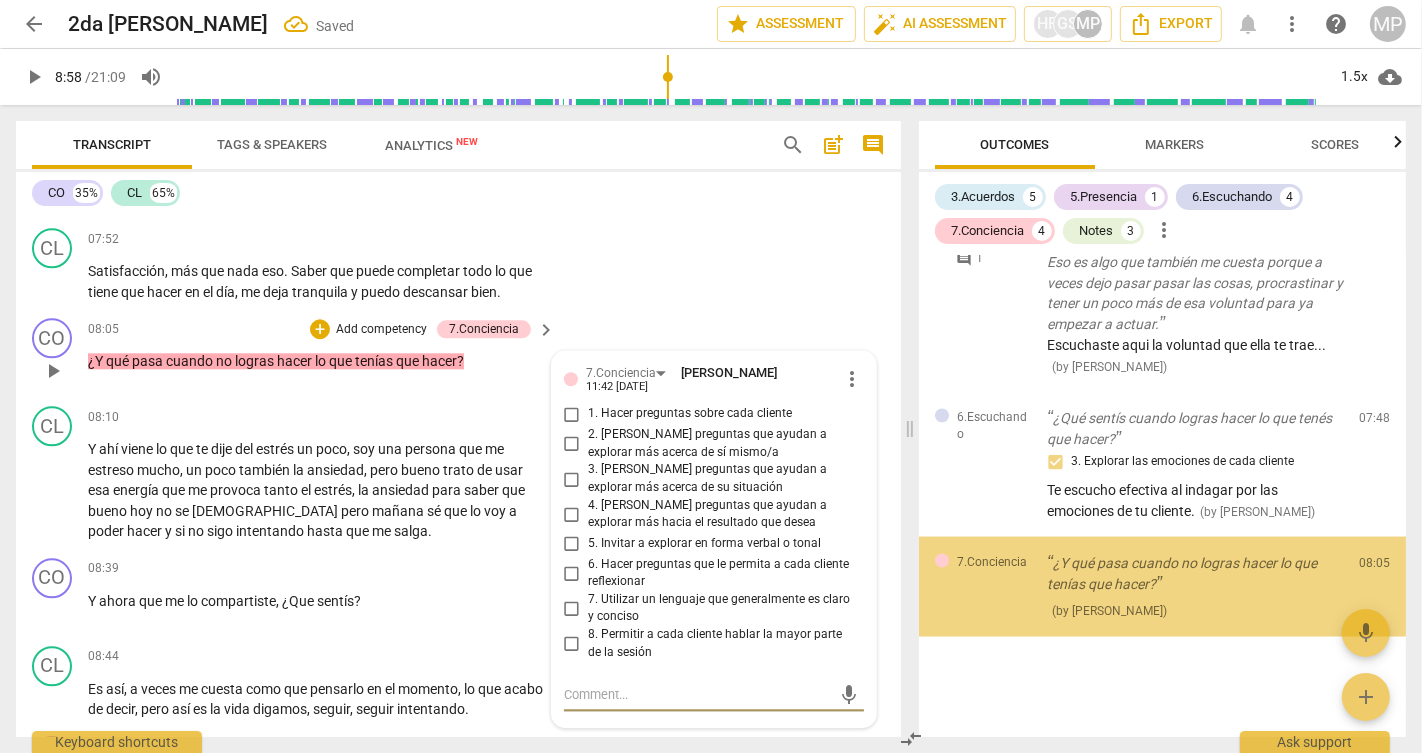 scroll, scrollTop: 2830, scrollLeft: 0, axis: vertical 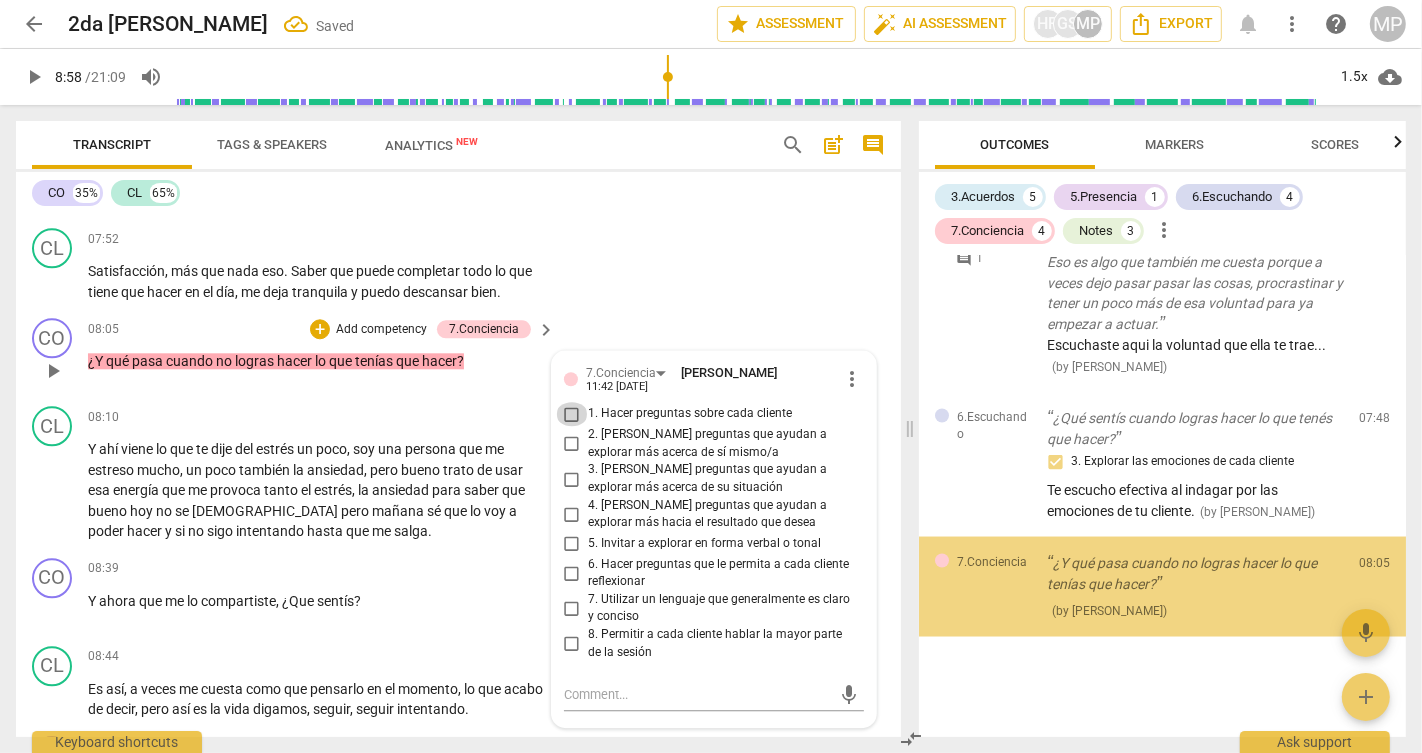 click on "1. Hacer preguntas sobre cada cliente" at bounding box center [572, 414] 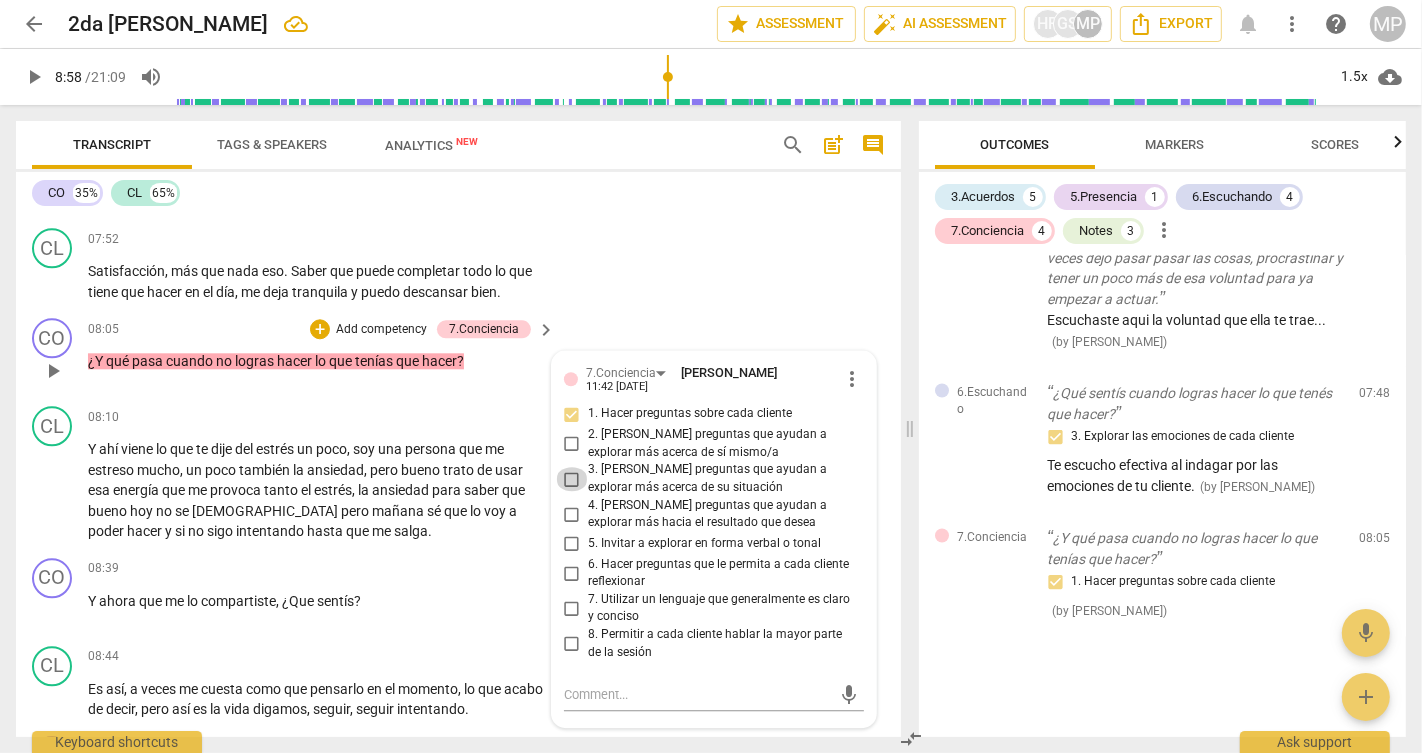 click on "3. [PERSON_NAME] preguntas que ayudan a explorar más acerca de su situación" at bounding box center [572, 479] 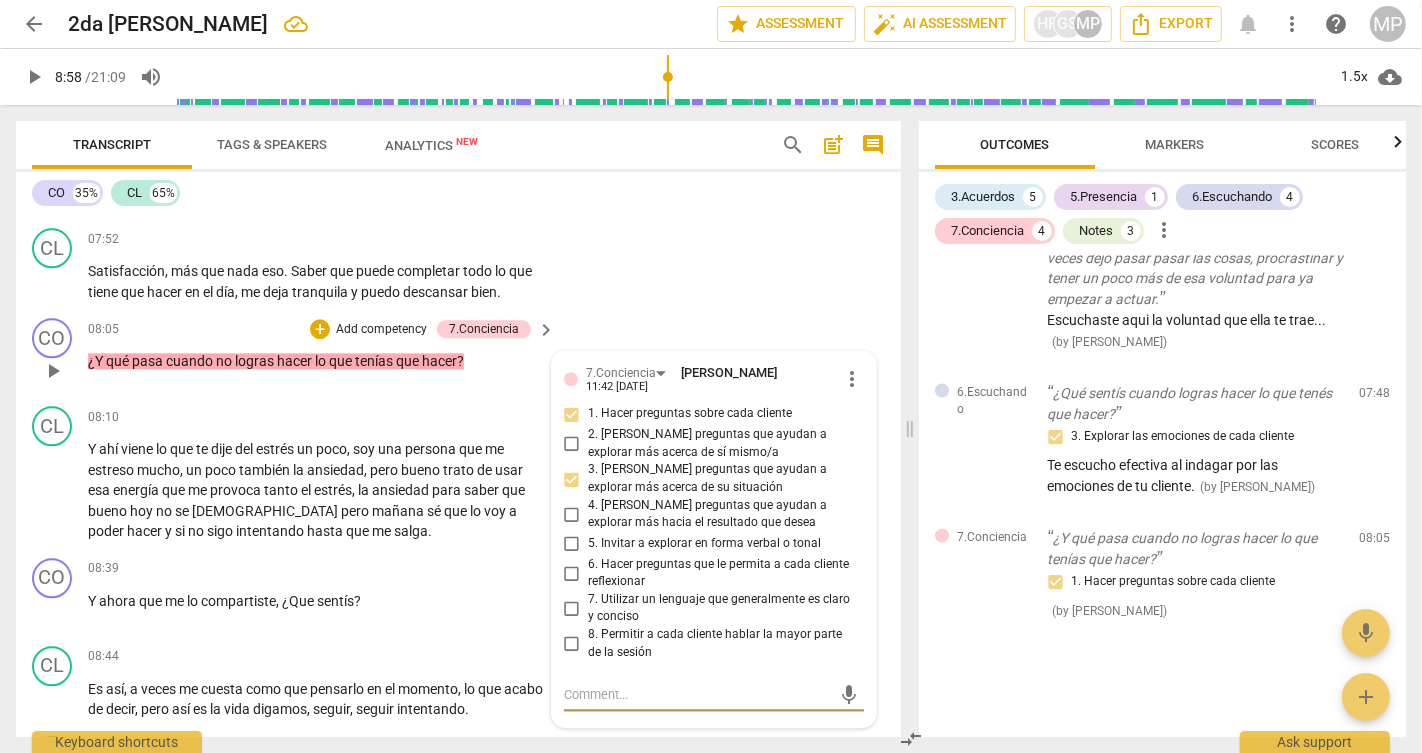 click at bounding box center [698, 694] 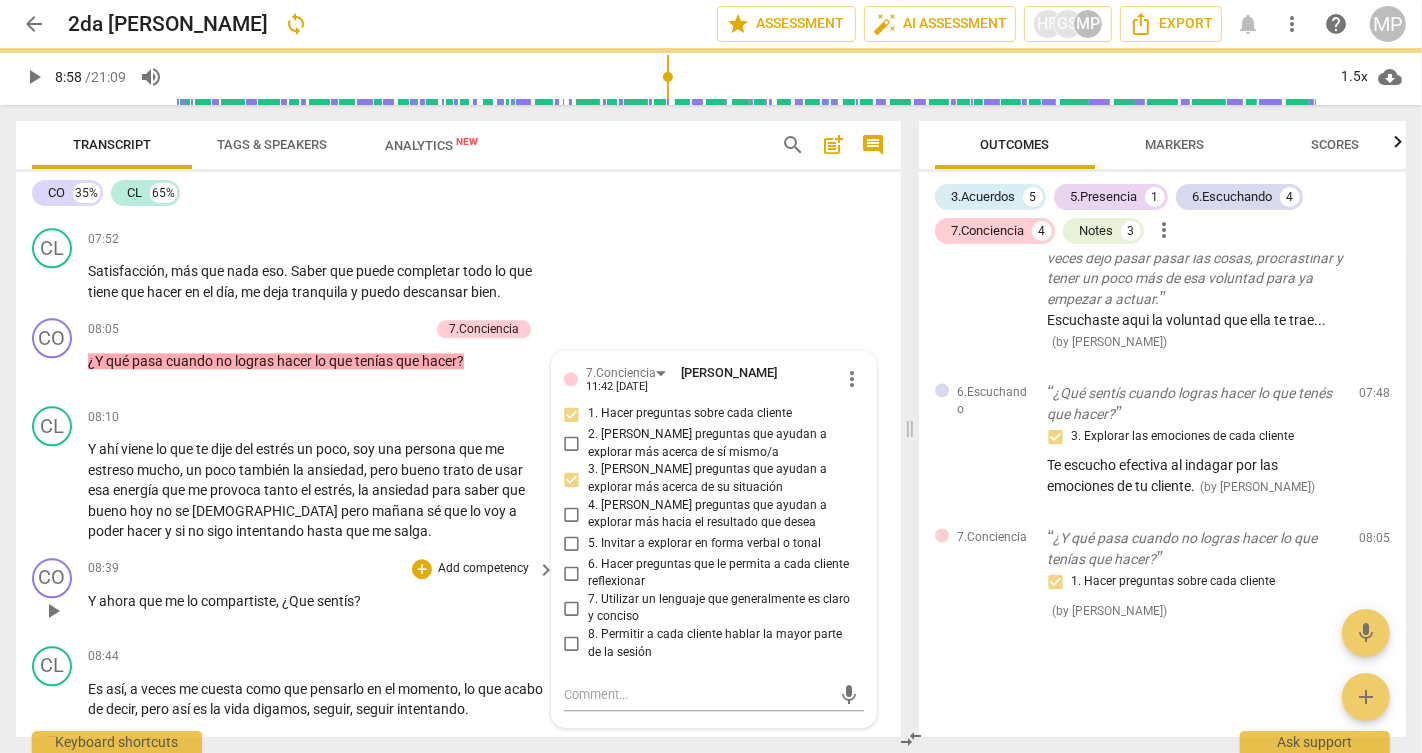 click on "Y   ahora   que   me   lo   compartiste ,   ¿Que   sentís ?" at bounding box center (316, 601) 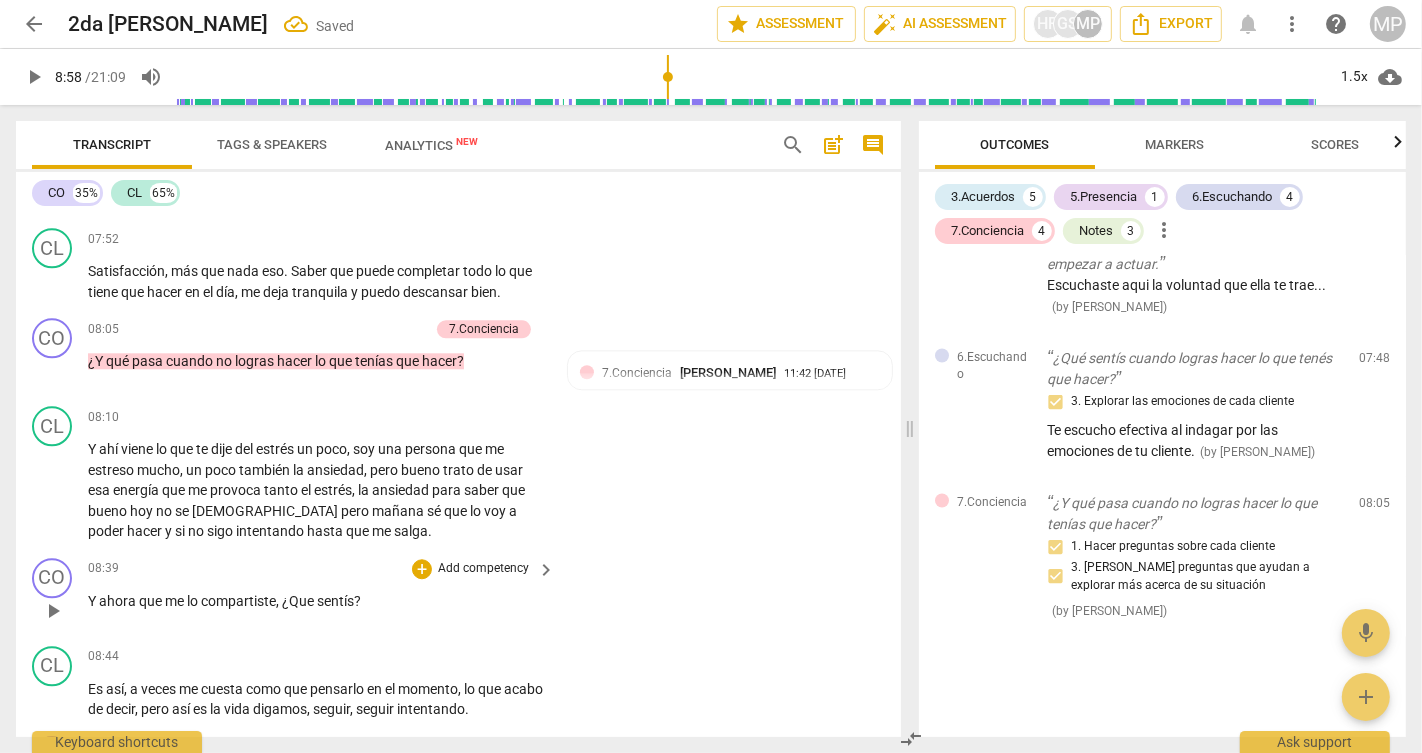 click on "Add competency" at bounding box center [483, 569] 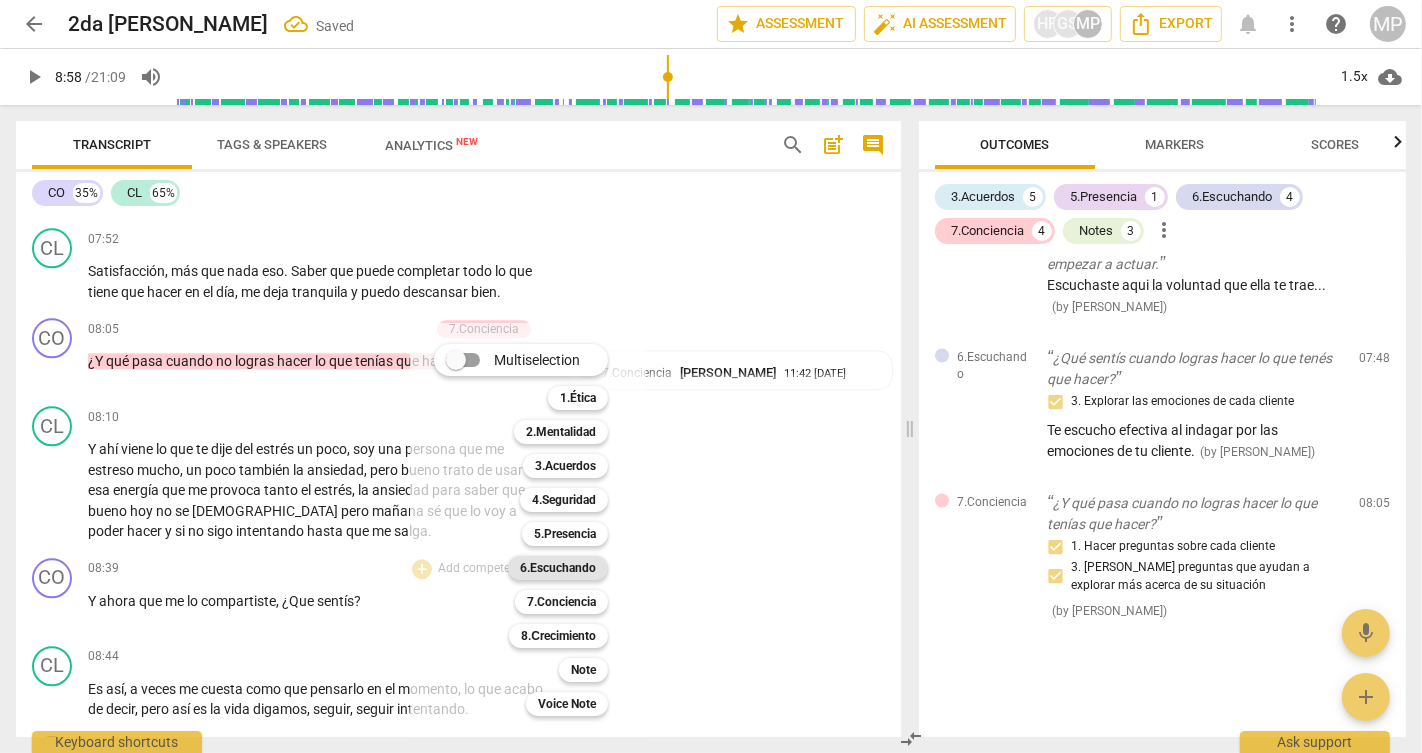 click on "6.Escuchando" at bounding box center (558, 568) 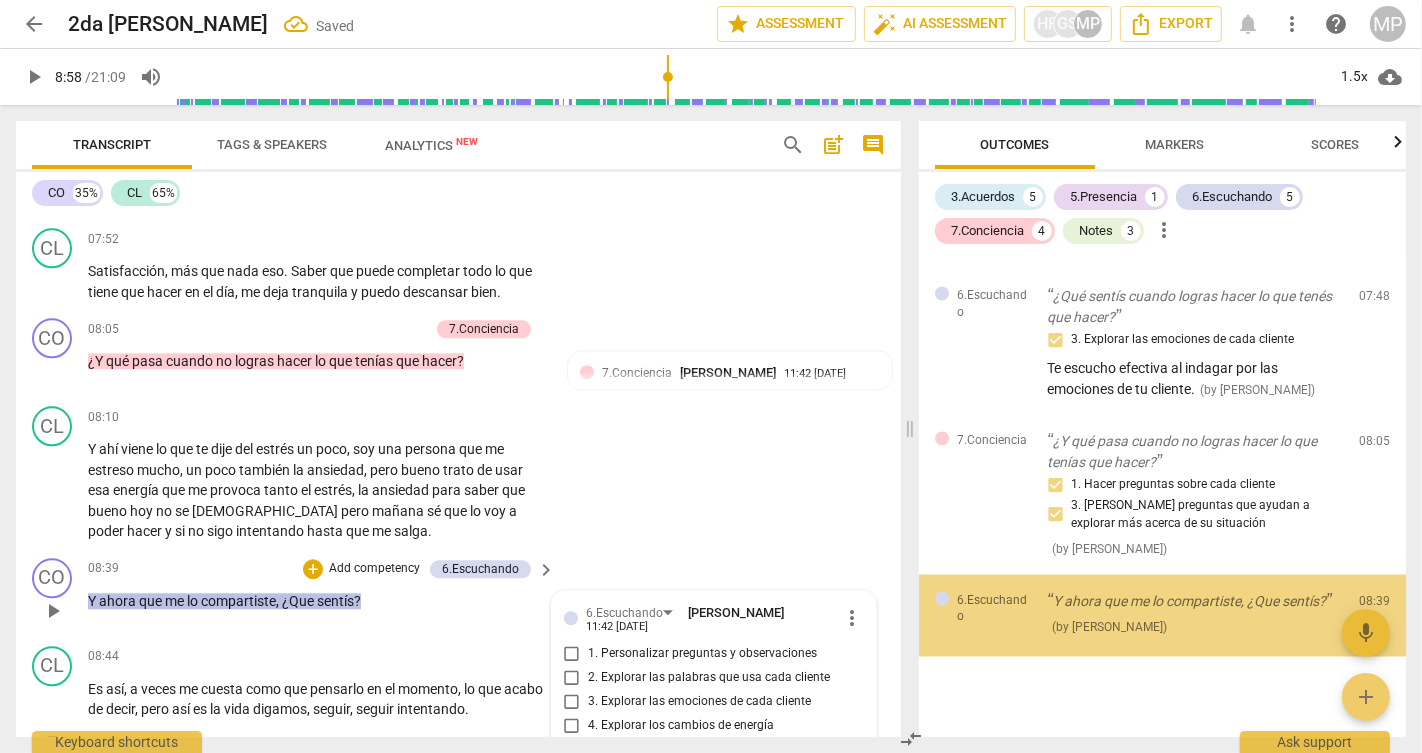 scroll, scrollTop: 4647, scrollLeft: 0, axis: vertical 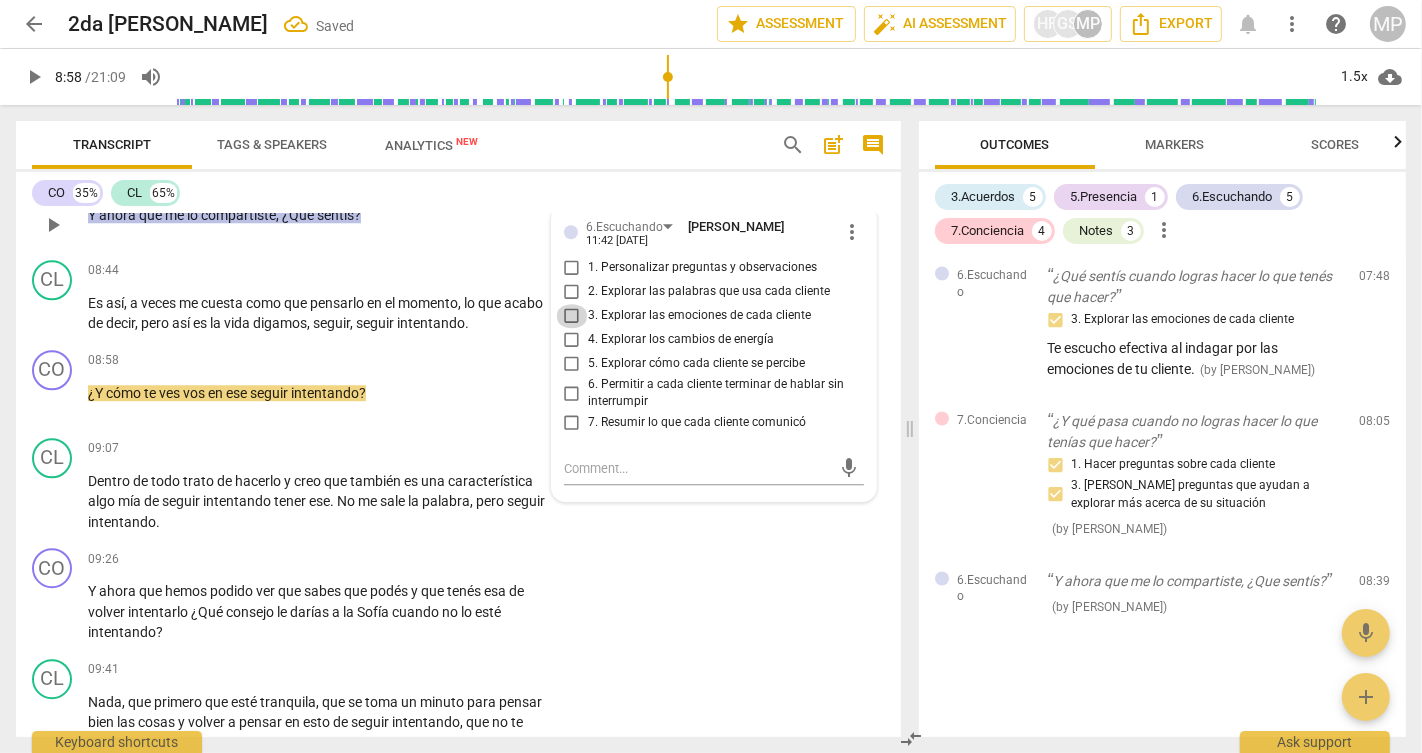 click on "3. Explorar las emociones de cada cliente" at bounding box center [572, 316] 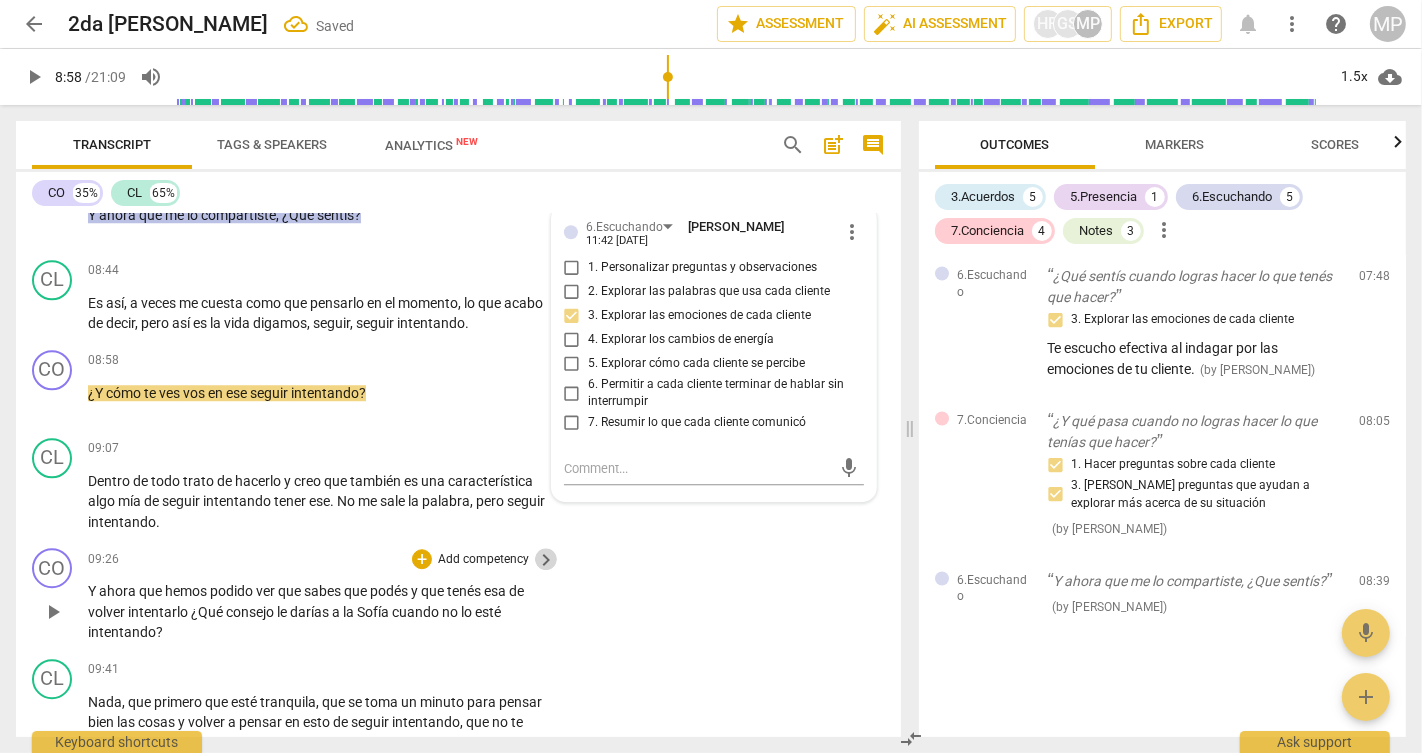 click on "keyboard_arrow_right" at bounding box center [546, 560] 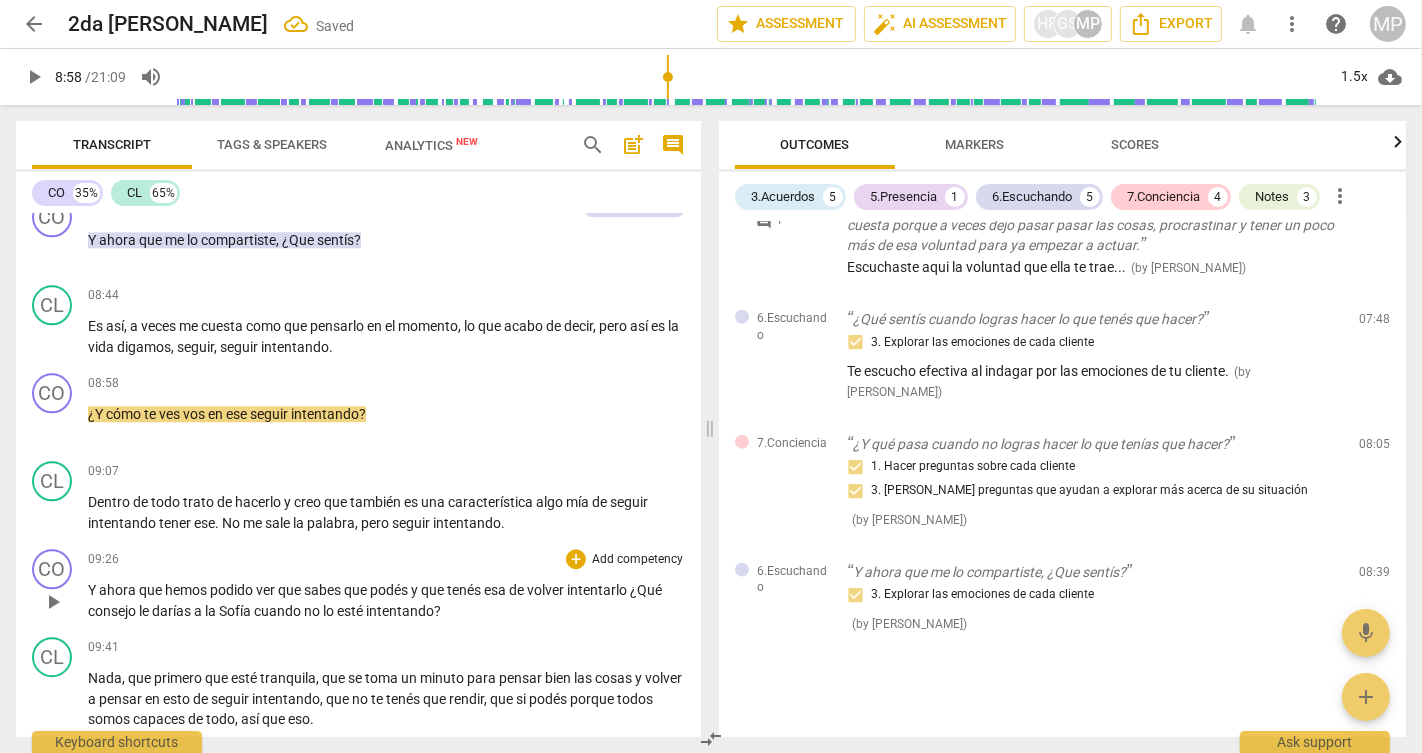 scroll, scrollTop: 2142, scrollLeft: 0, axis: vertical 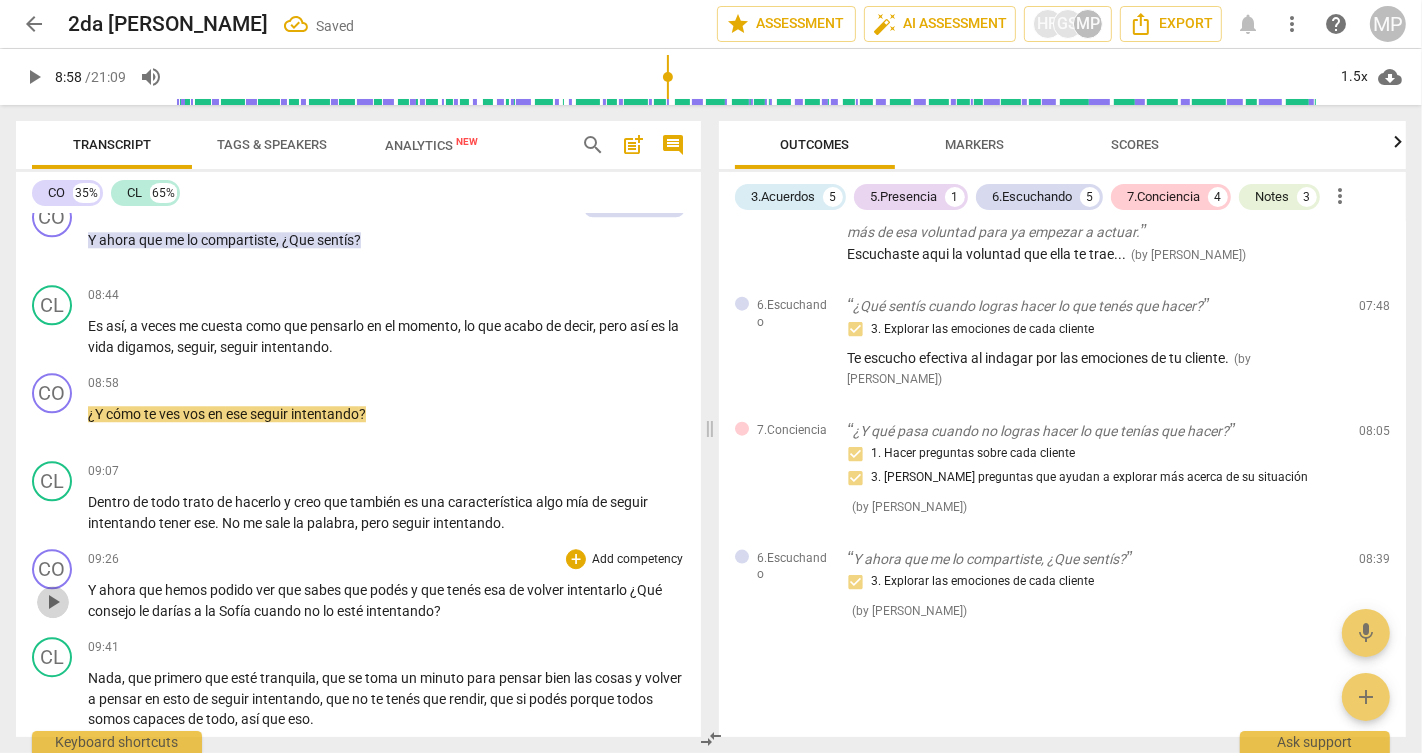 click on "play_arrow" at bounding box center [53, 602] 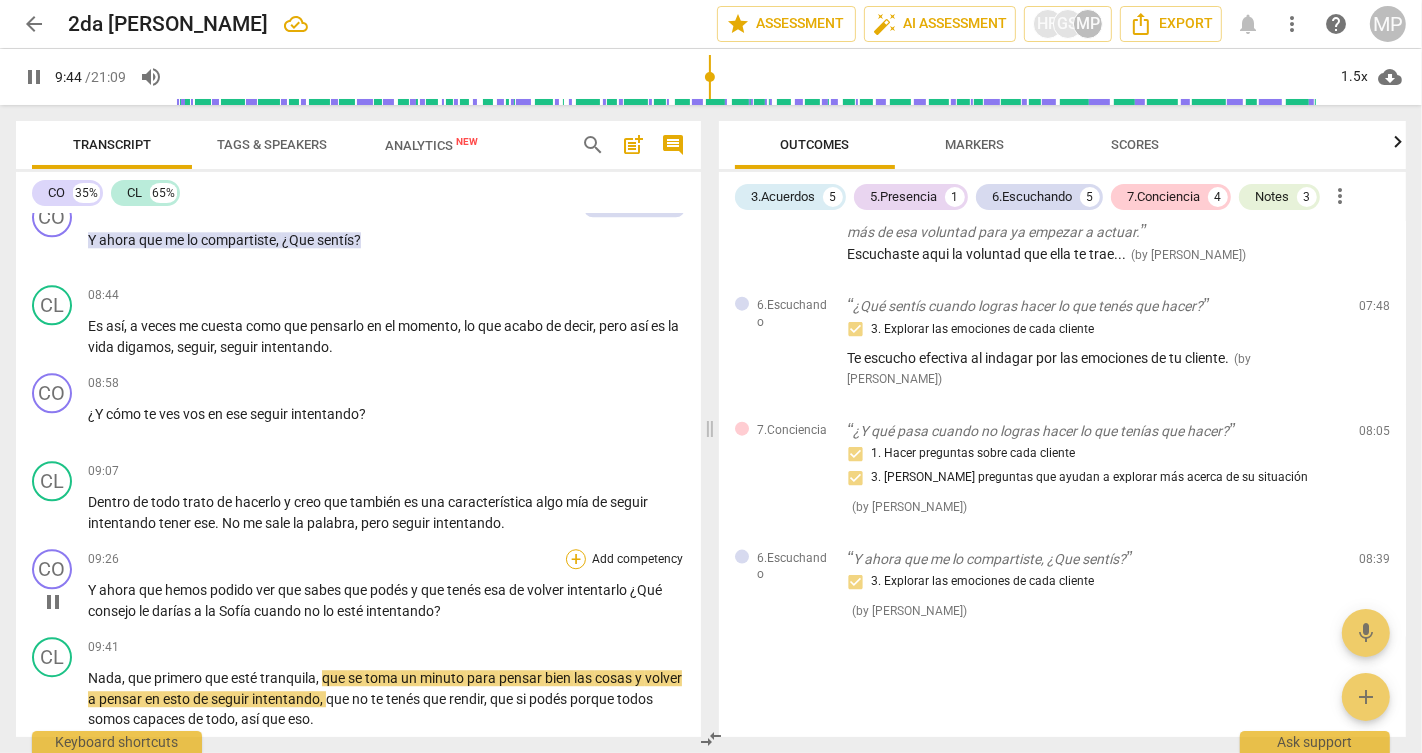 click on "+" at bounding box center [576, 559] 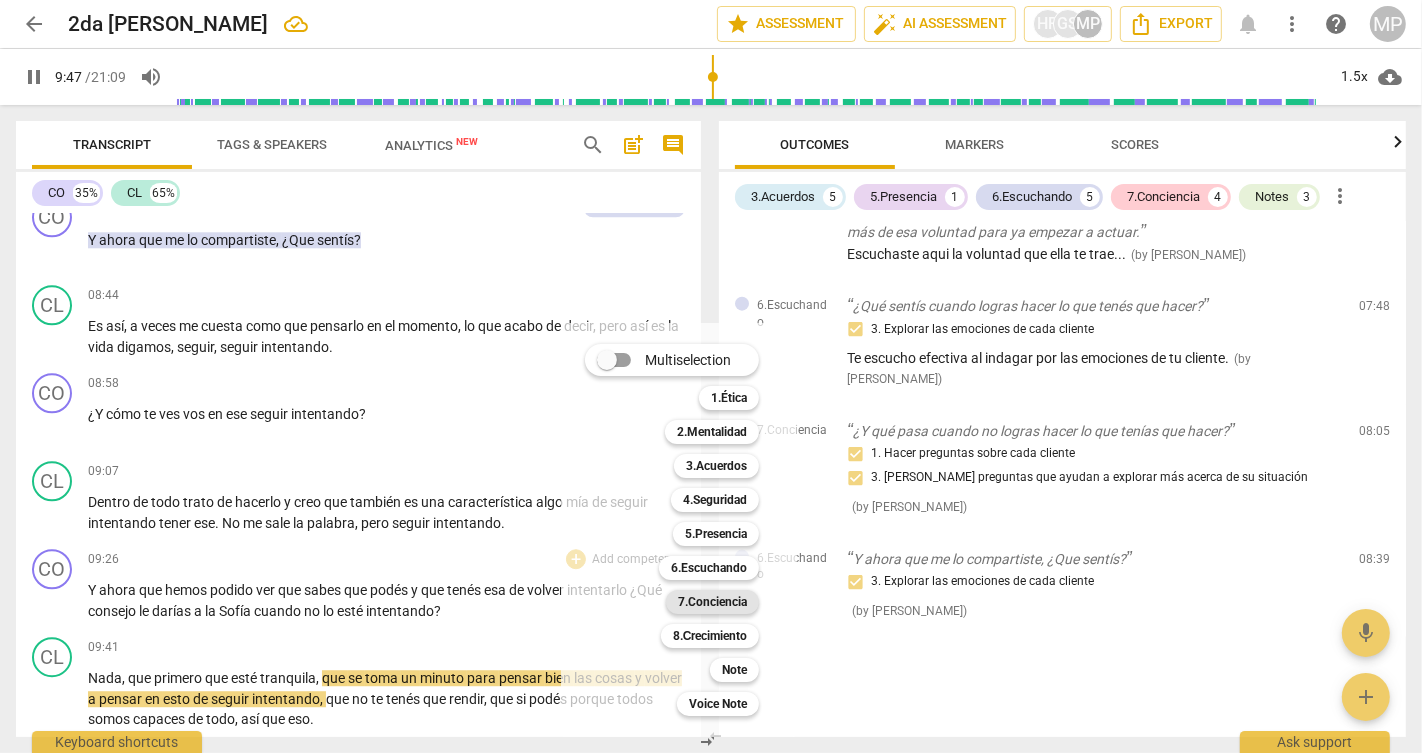 click on "7.Conciencia" at bounding box center (712, 602) 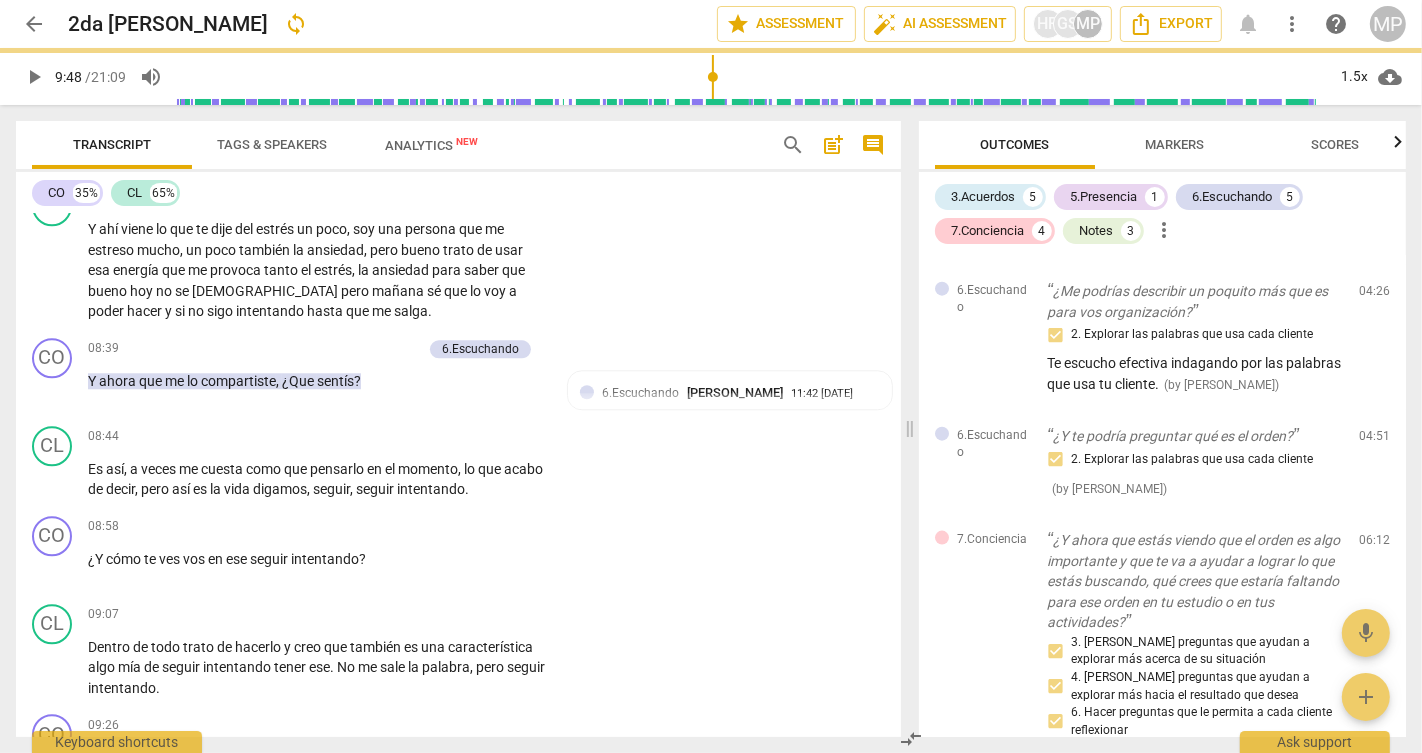 scroll, scrollTop: 4647, scrollLeft: 0, axis: vertical 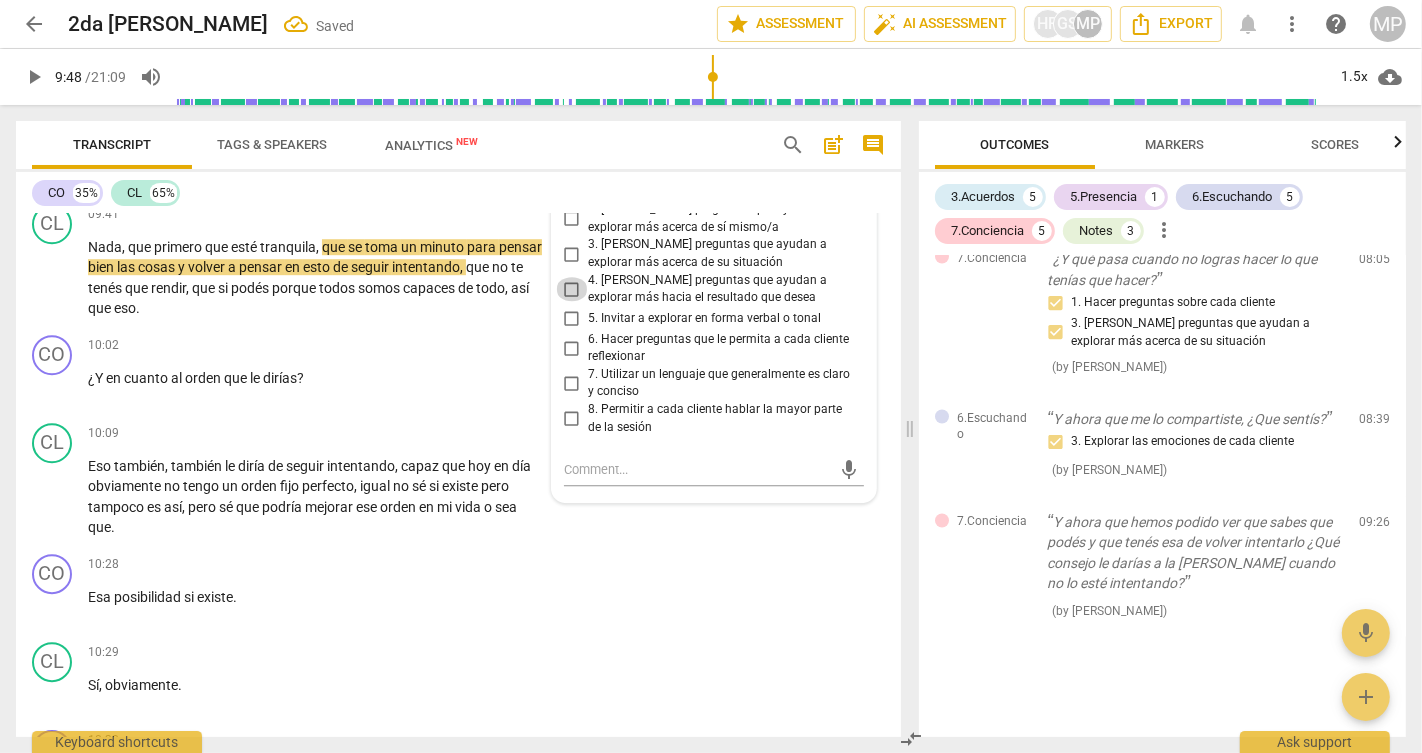 click on "4. [PERSON_NAME] preguntas que ayudan a explorar más hacia el resultado que desea" at bounding box center [572, 289] 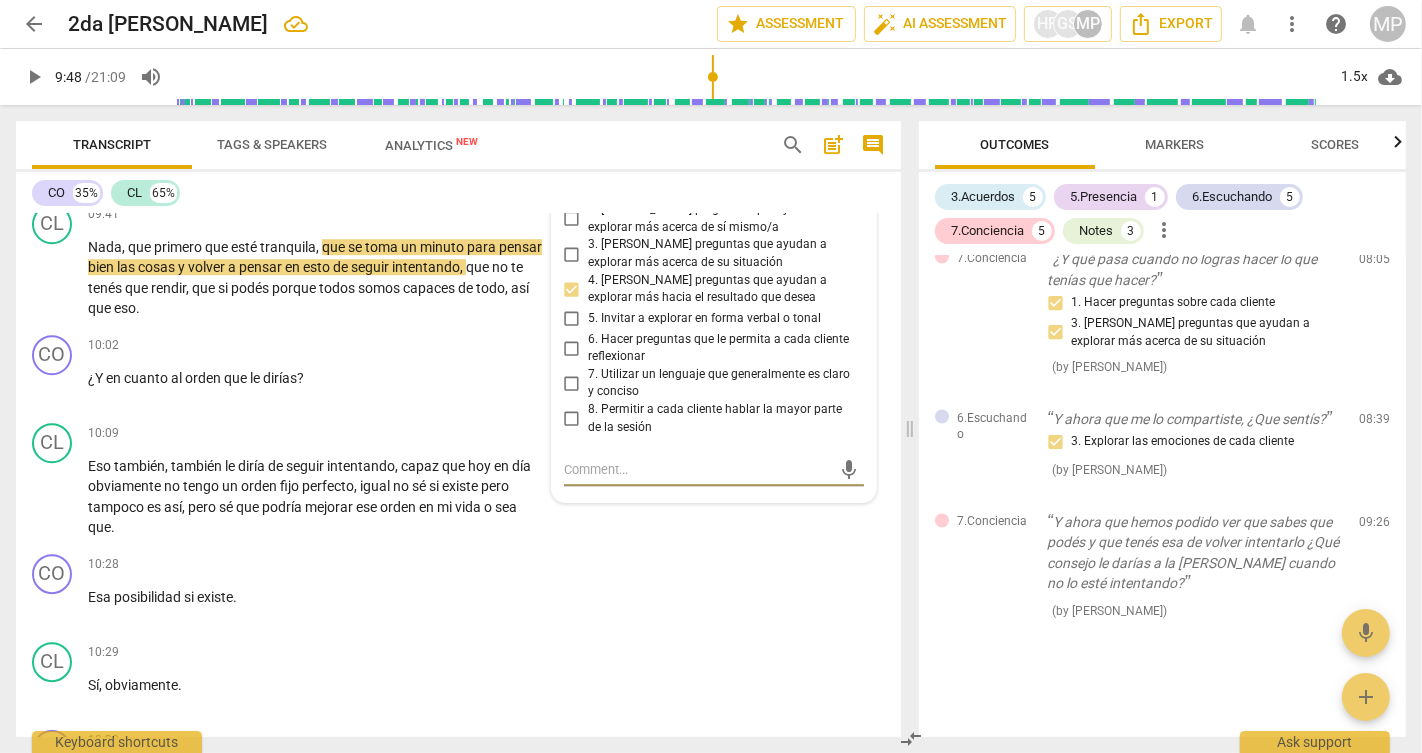 click at bounding box center [698, 469] 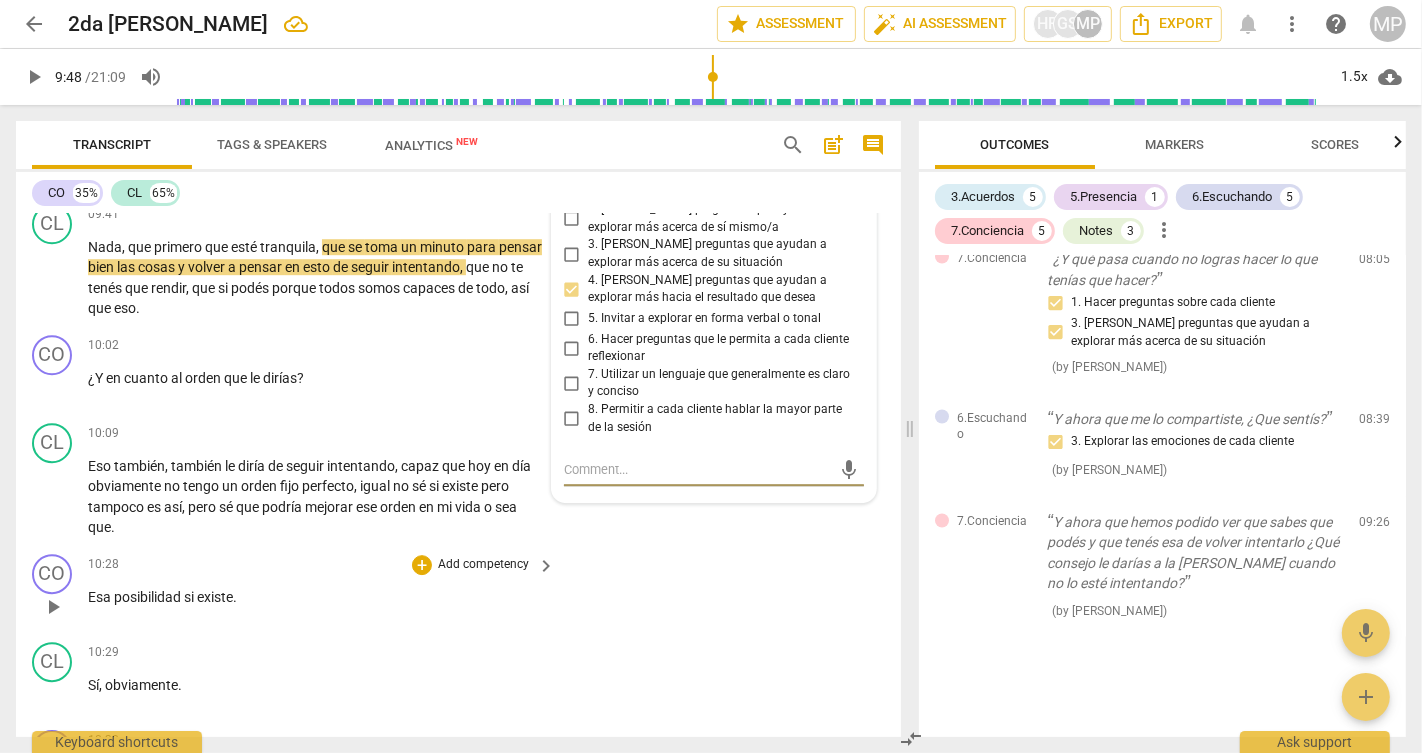 click on "CO play_arrow pause 10:28 + Add competency keyboard_arrow_right Esa   posibilidad   si   existe ." at bounding box center (458, 590) 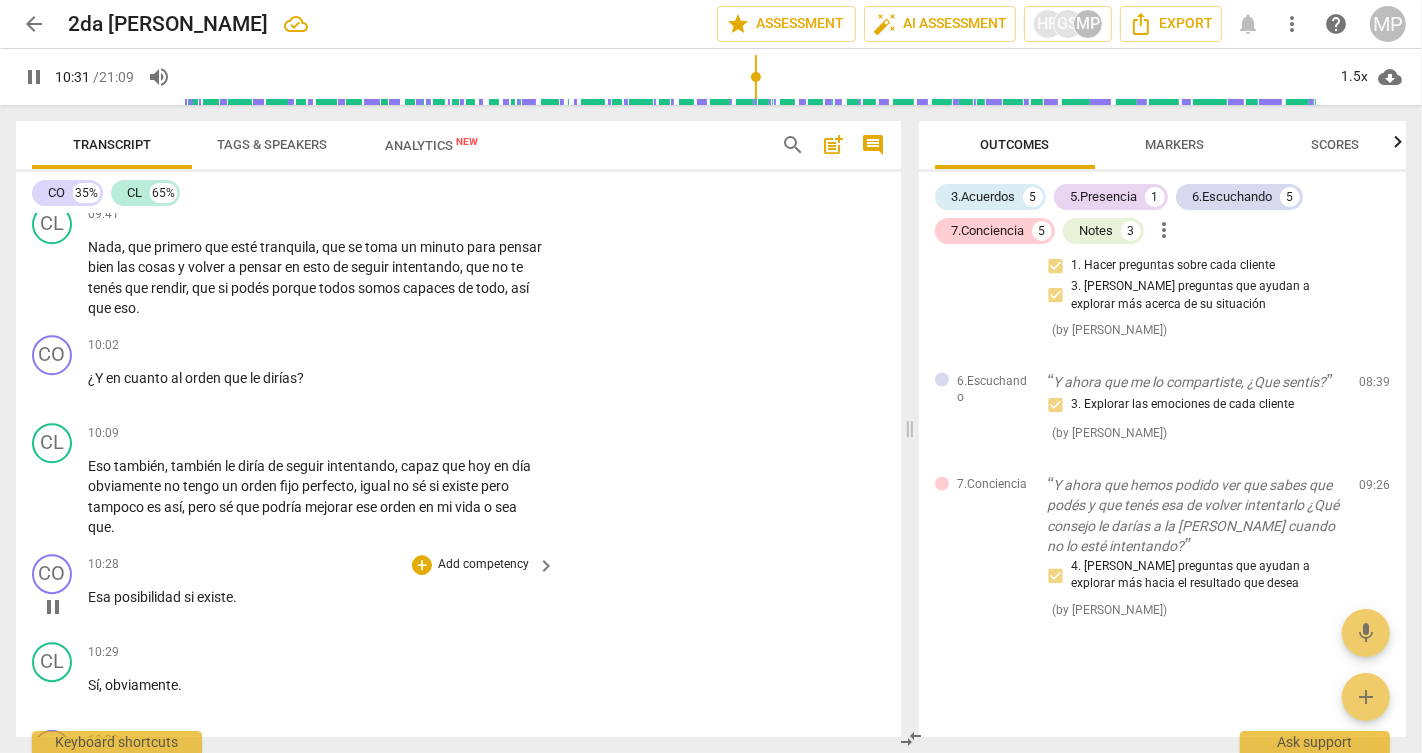scroll, scrollTop: 5657, scrollLeft: 0, axis: vertical 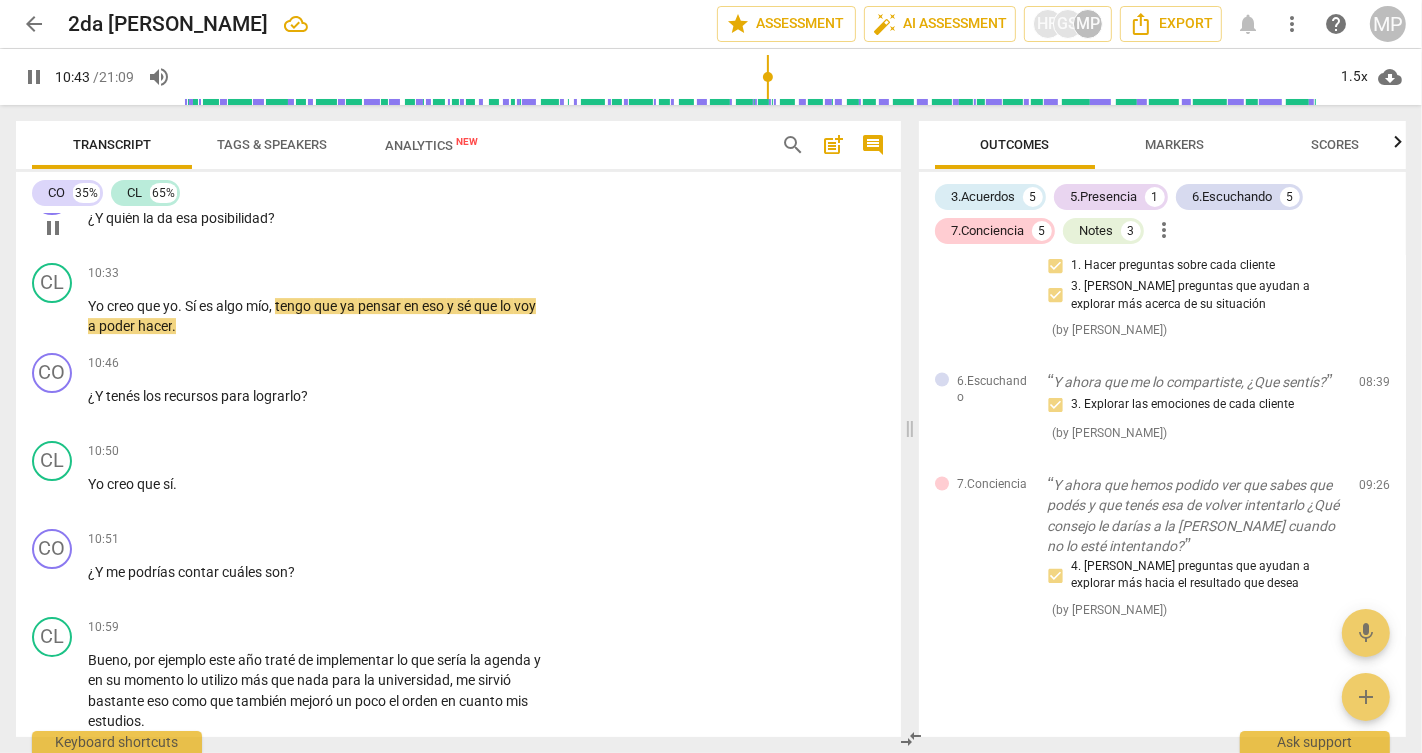 click on "posibilidad" at bounding box center (234, 218) 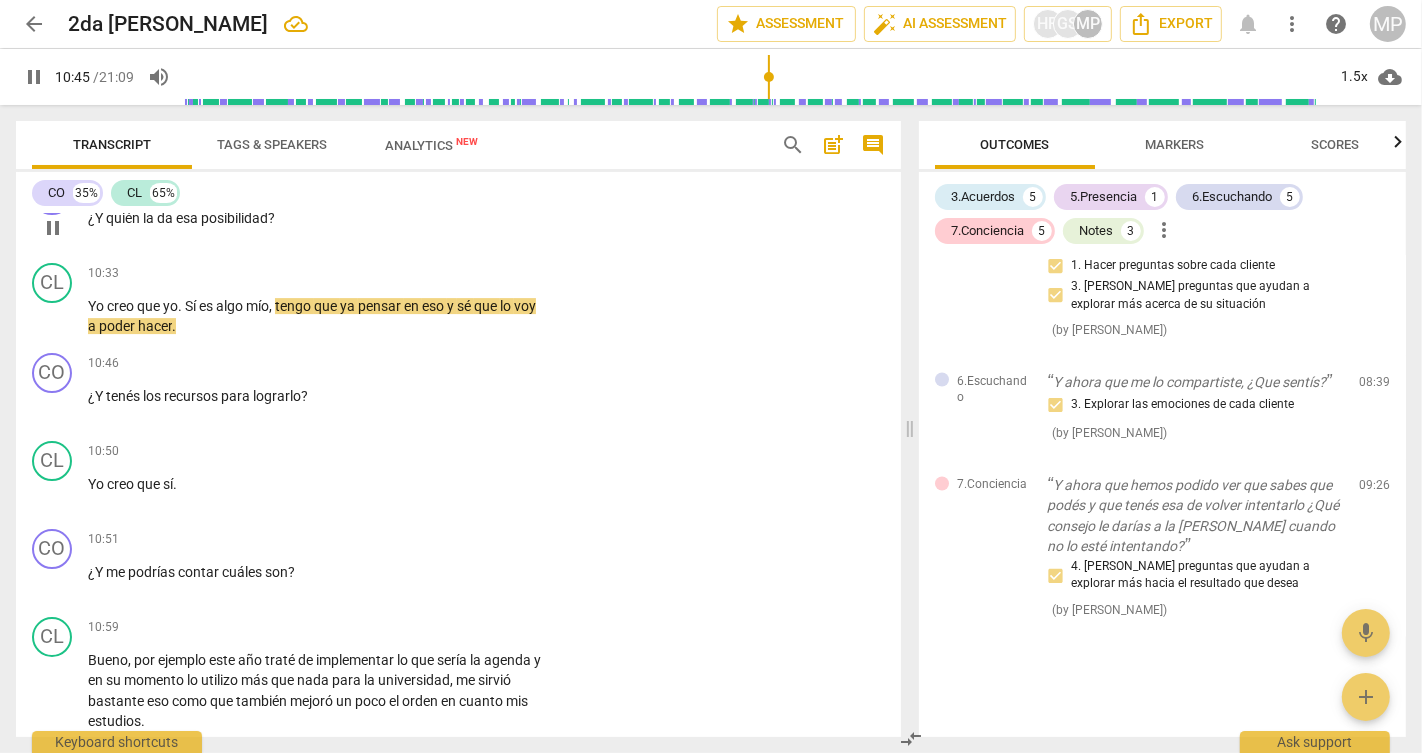 click on "pause" at bounding box center (53, 228) 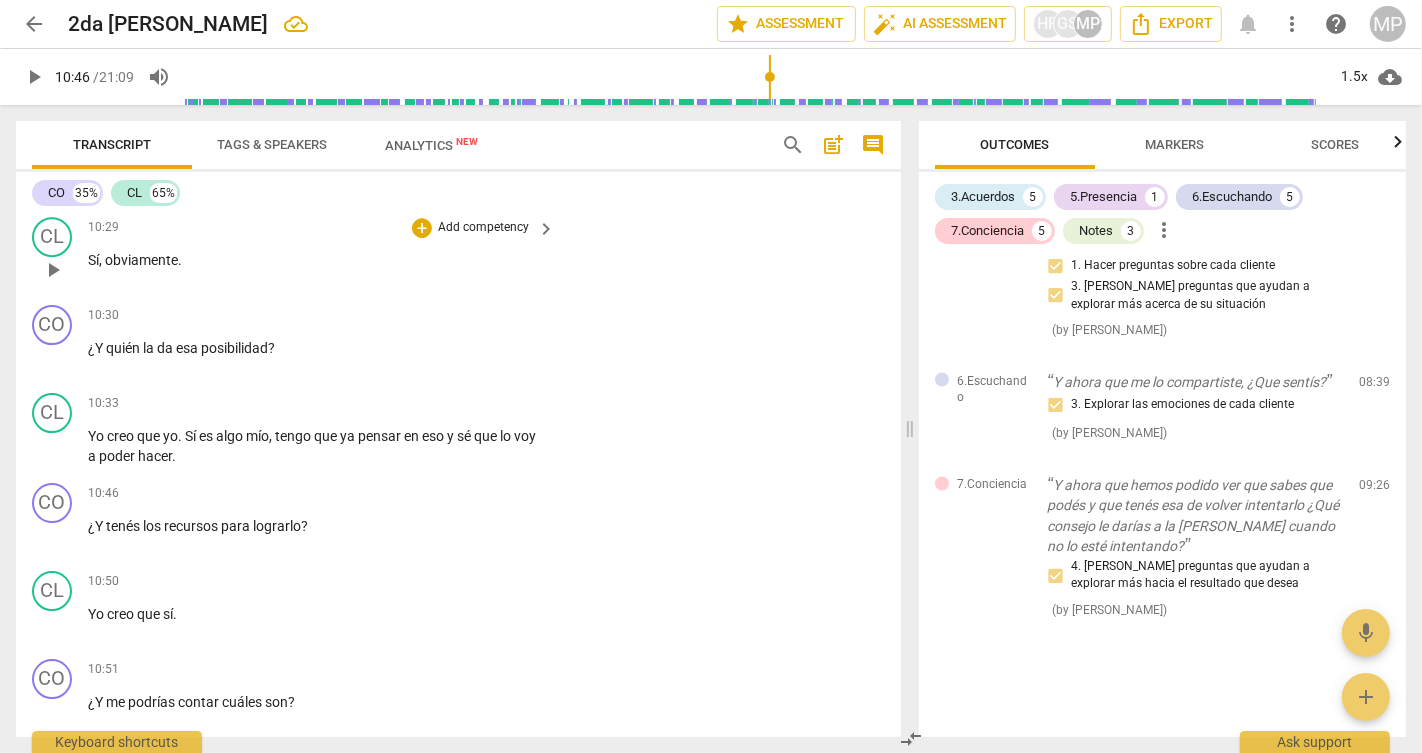 scroll, scrollTop: 5513, scrollLeft: 0, axis: vertical 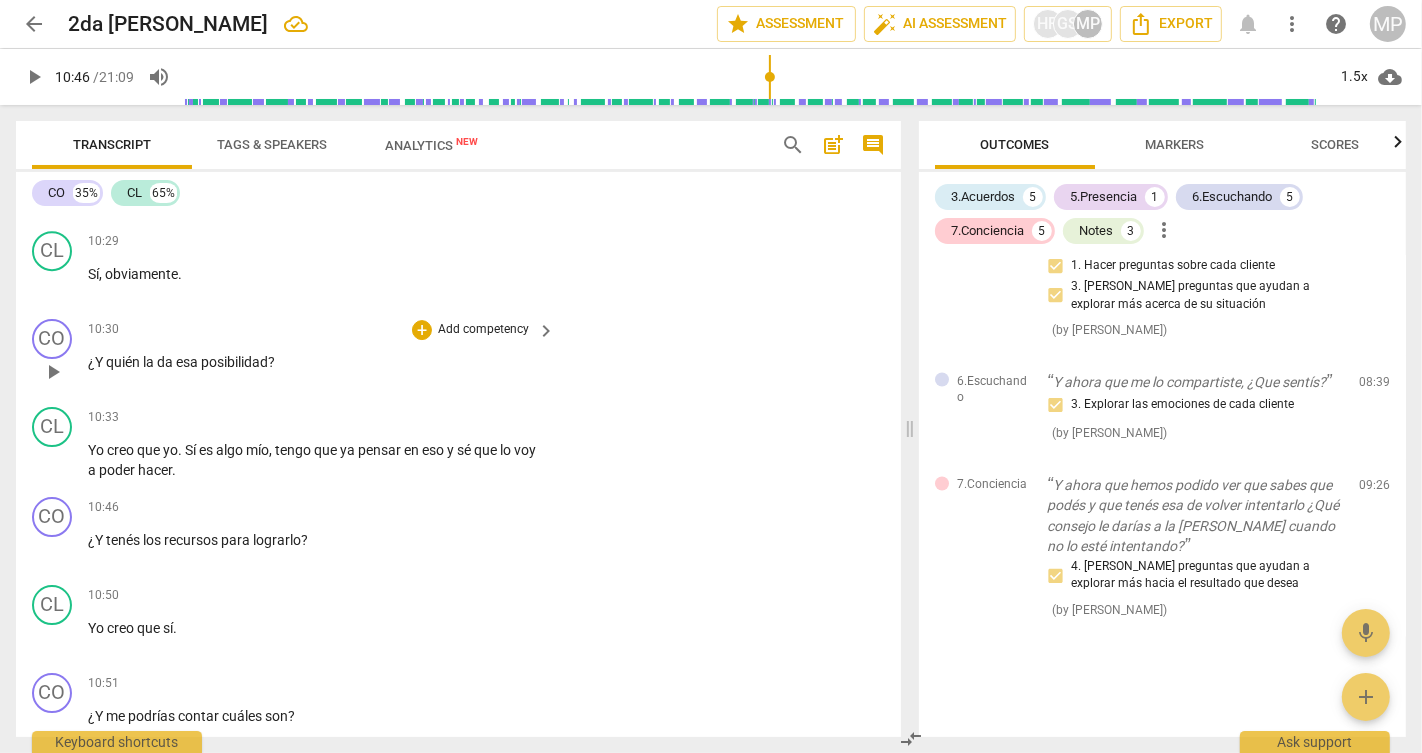 click on "¿Y   quién   la   da   esa   posibilidad ?" at bounding box center (316, 362) 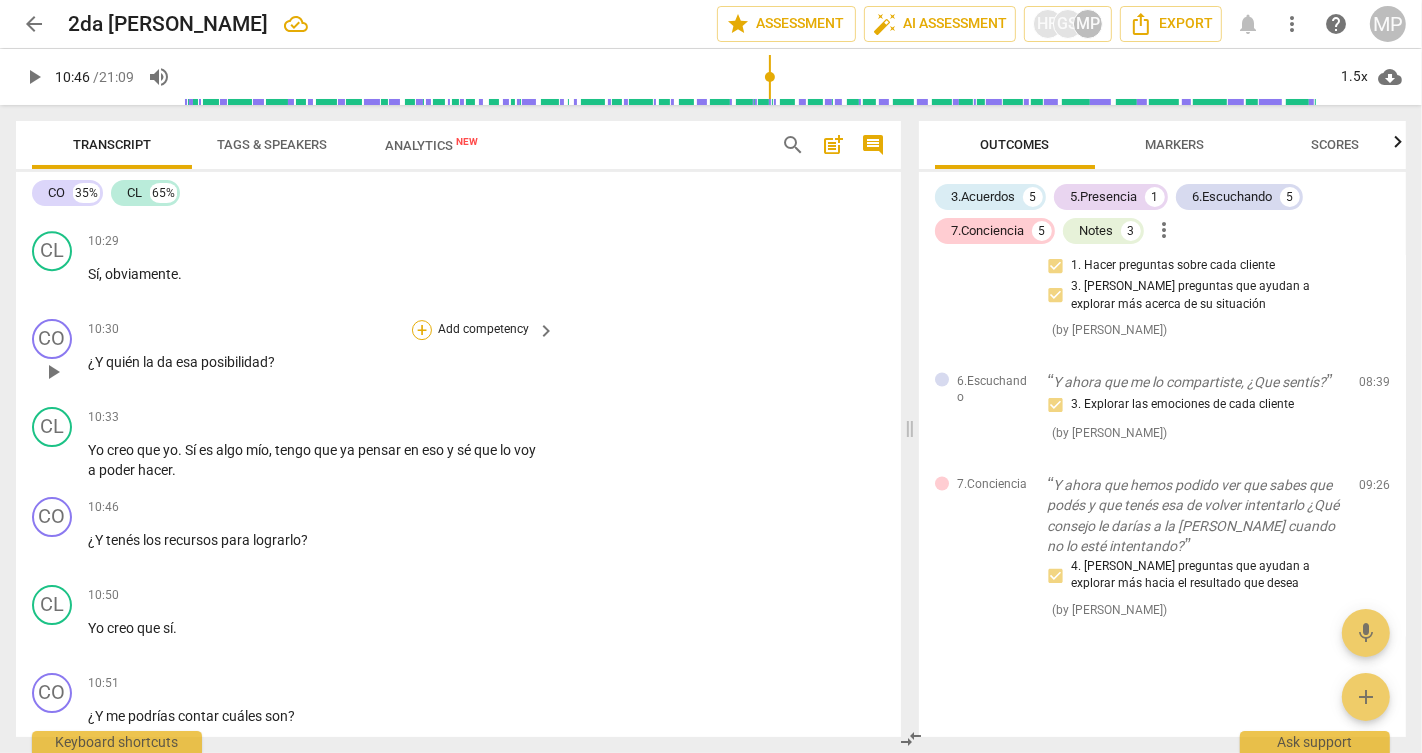 click on "+" at bounding box center [422, 330] 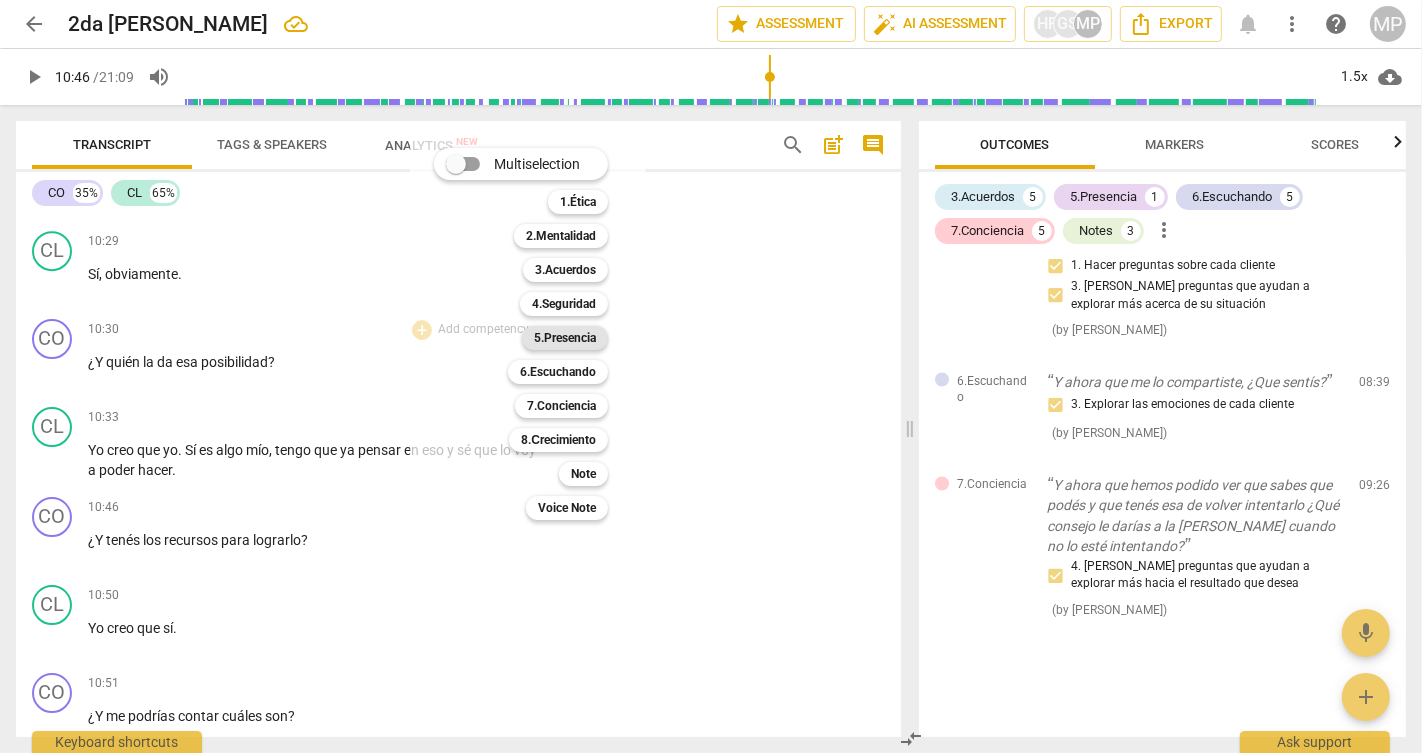 click on "5.Presencia" at bounding box center (565, 338) 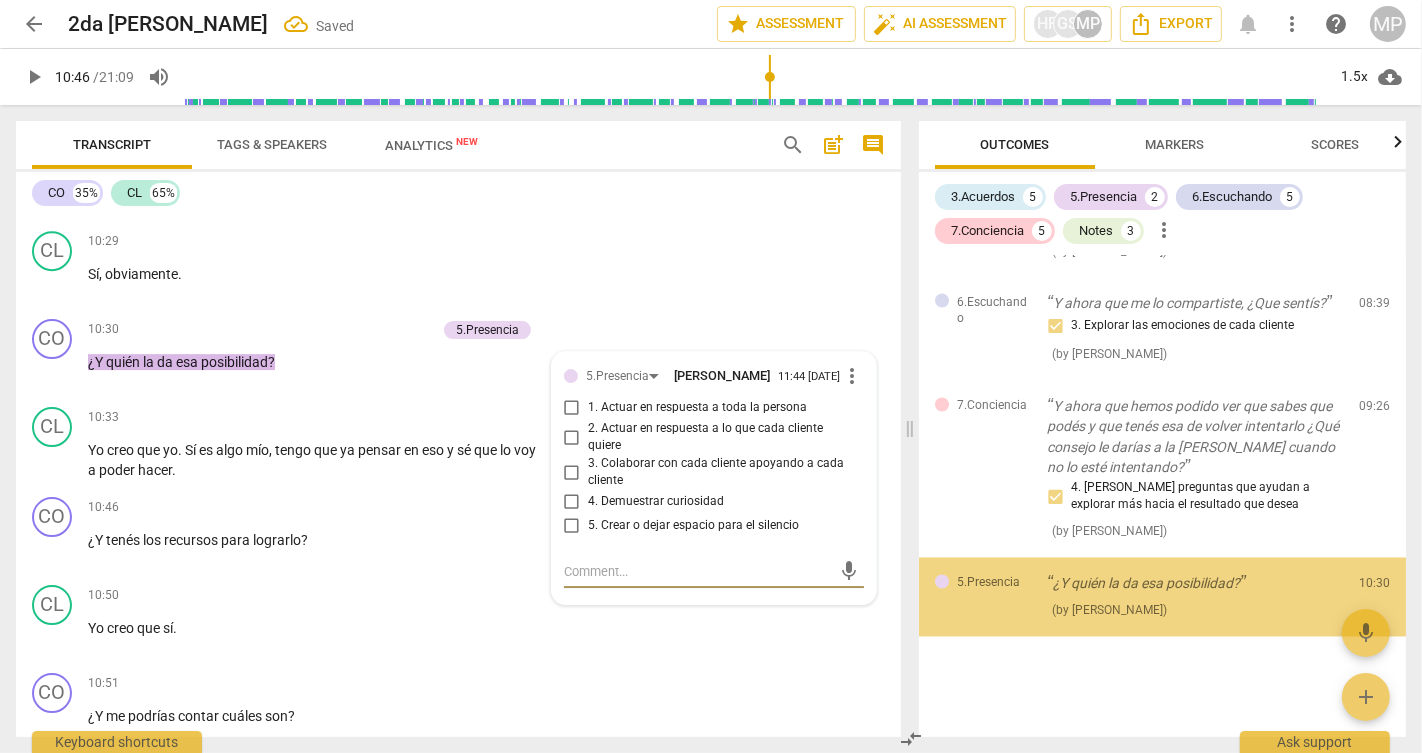 scroll, scrollTop: 3250, scrollLeft: 0, axis: vertical 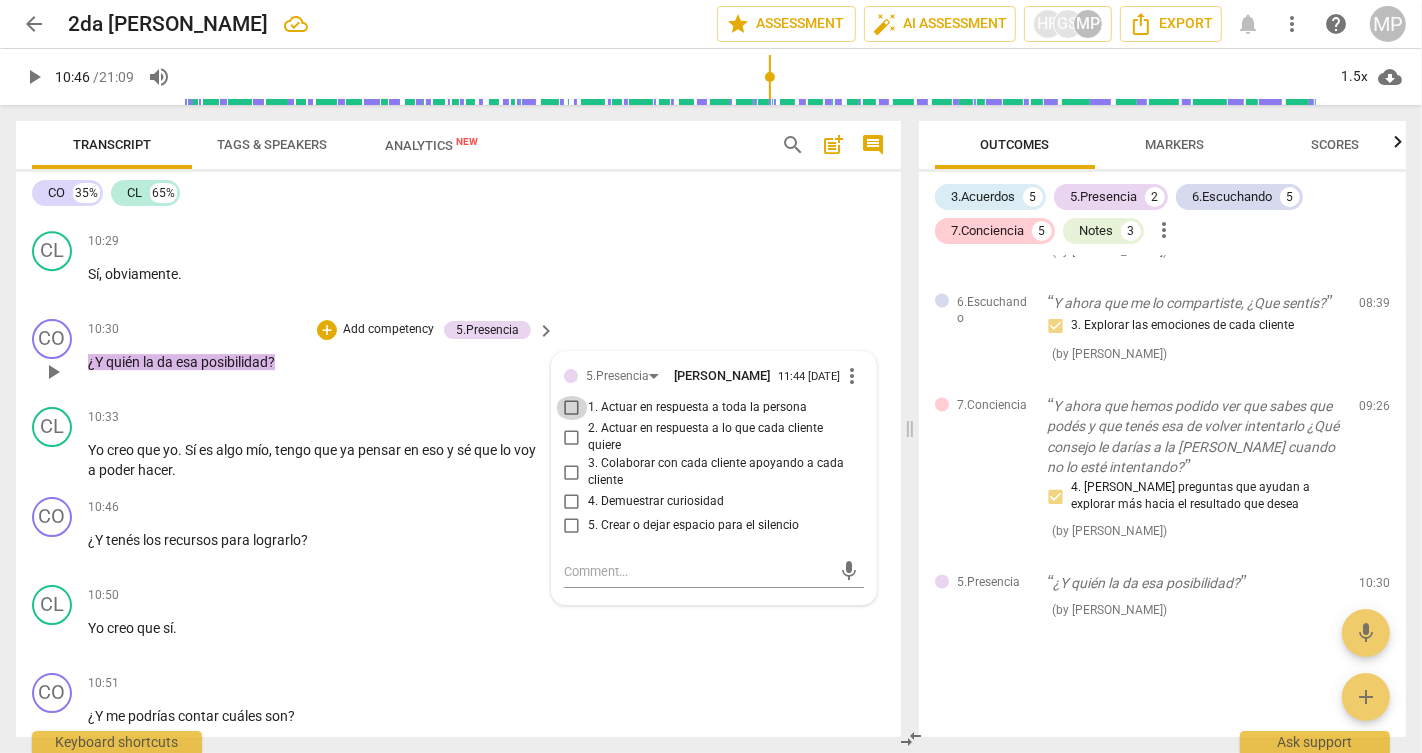 click on "1. Actuar en respuesta a toda la persona" at bounding box center [572, 408] 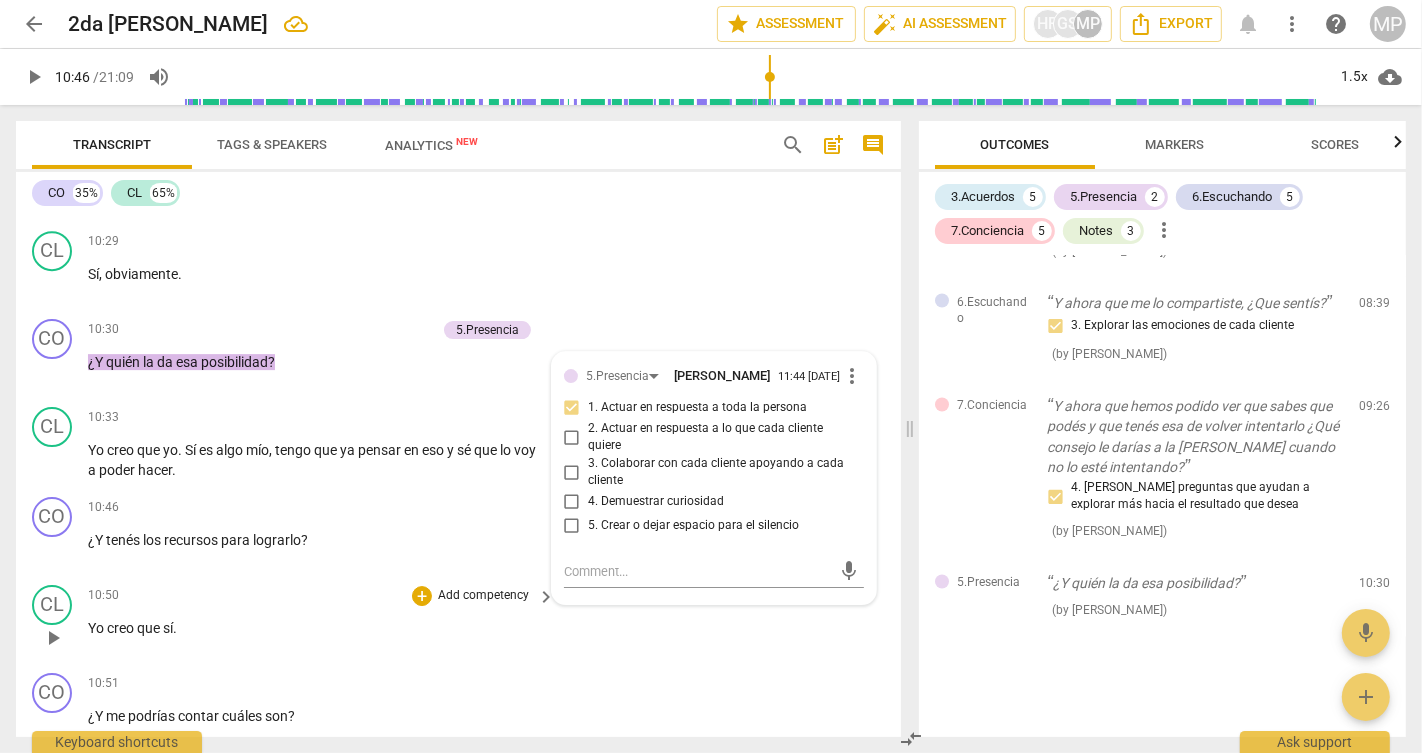 click on "CL play_arrow pause 10:50 + Add competency keyboard_arrow_right Yo   creo   que   sí ." at bounding box center [458, 621] 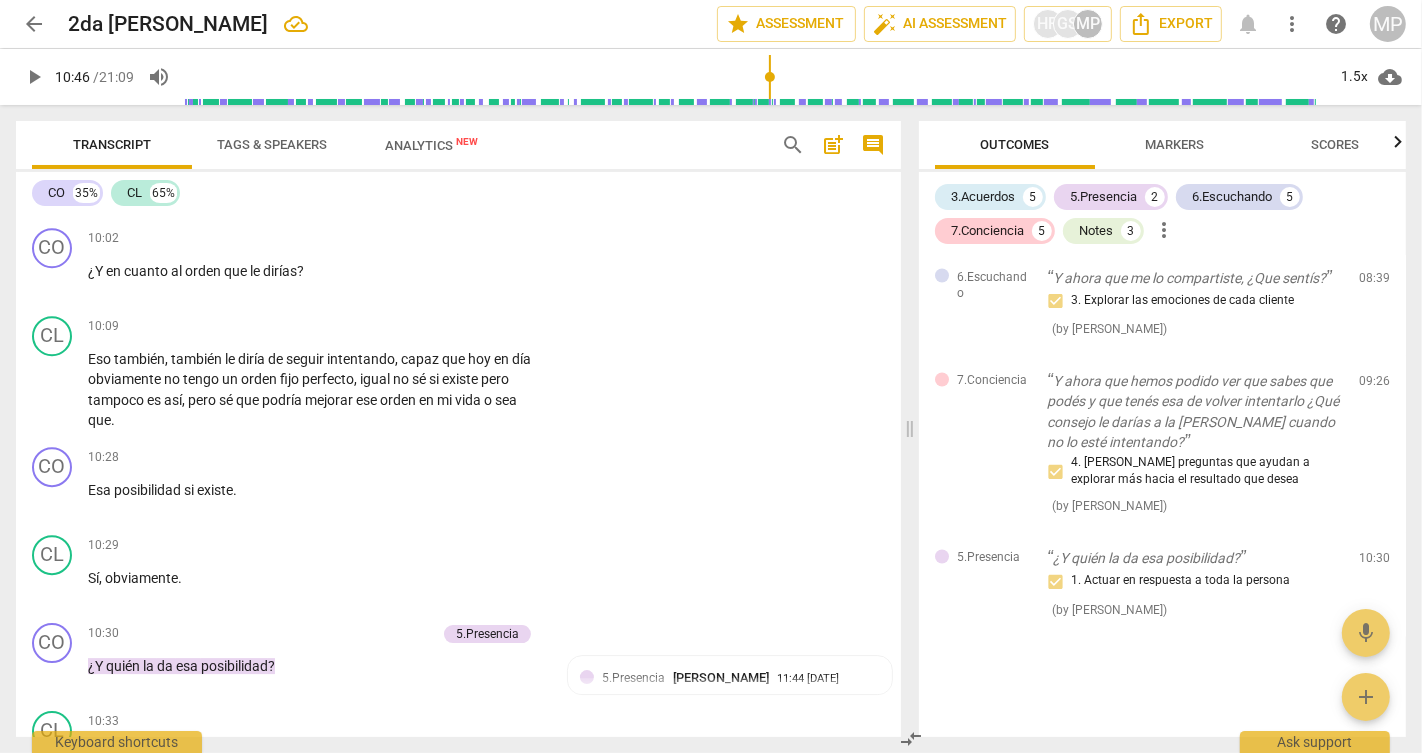 scroll, scrollTop: 5225, scrollLeft: 0, axis: vertical 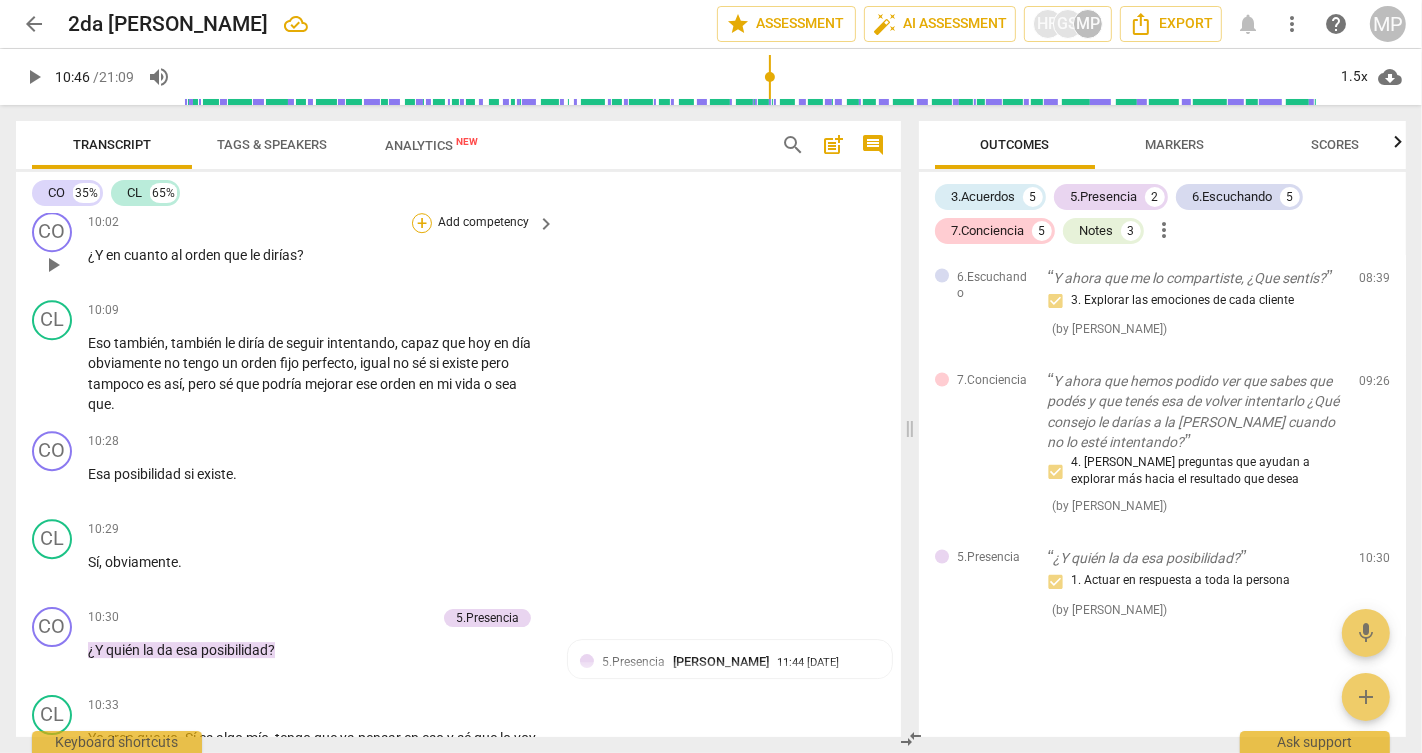 click on "+" at bounding box center [422, 223] 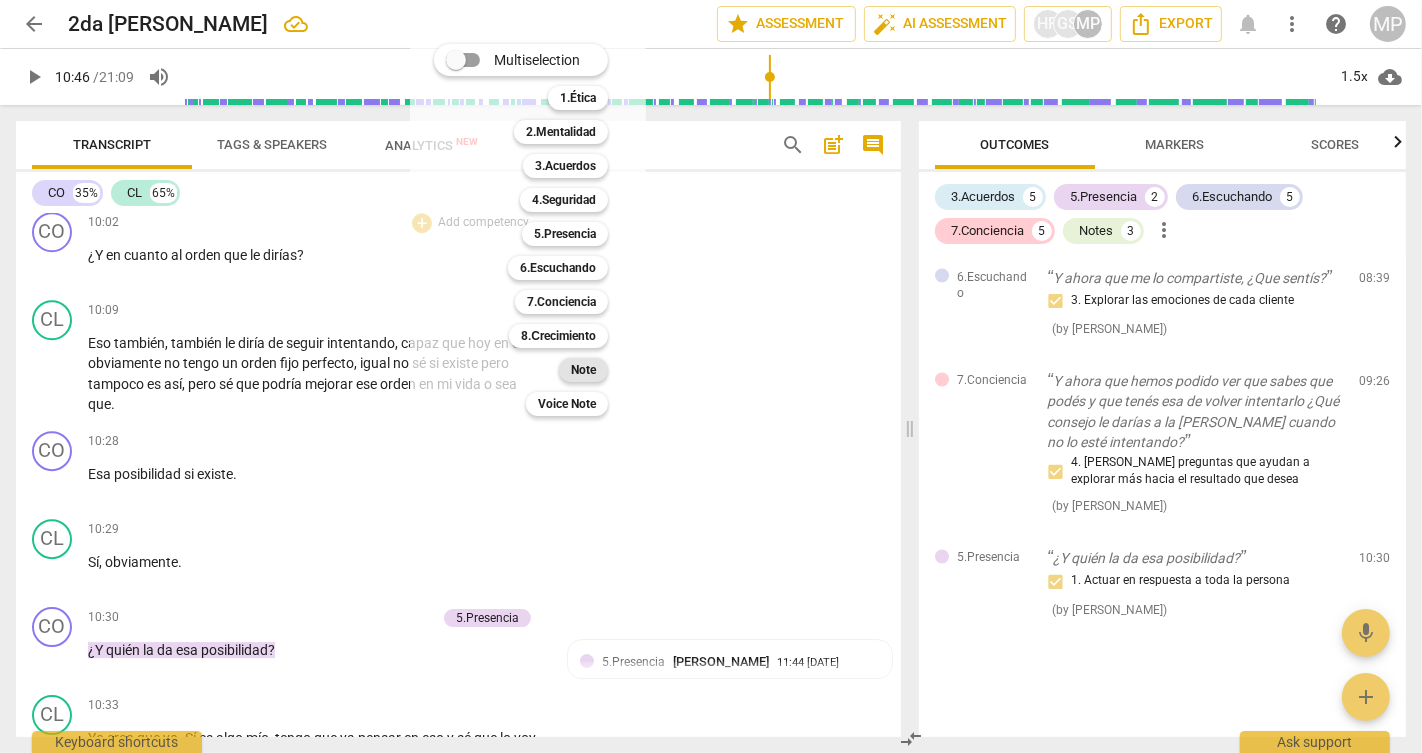 click on "Note" at bounding box center (583, 370) 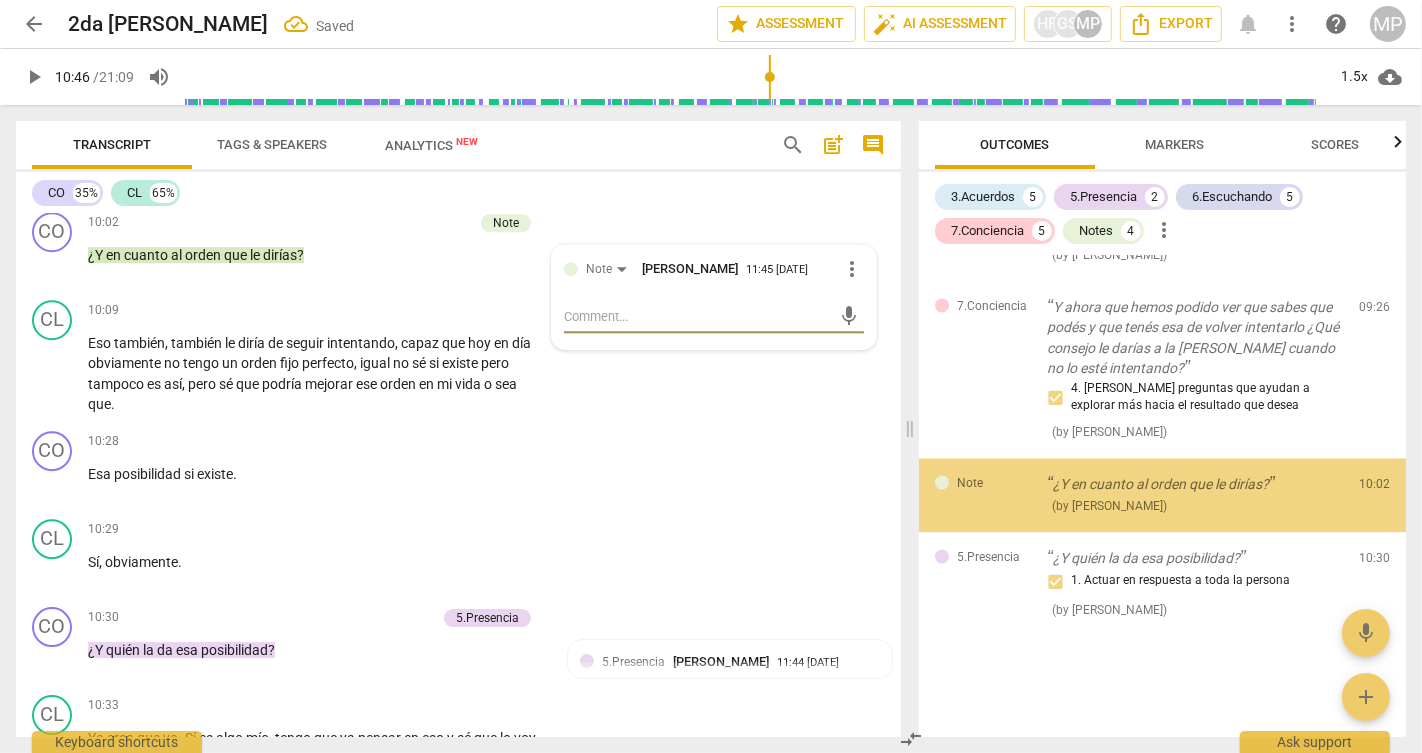 scroll, scrollTop: 3348, scrollLeft: 0, axis: vertical 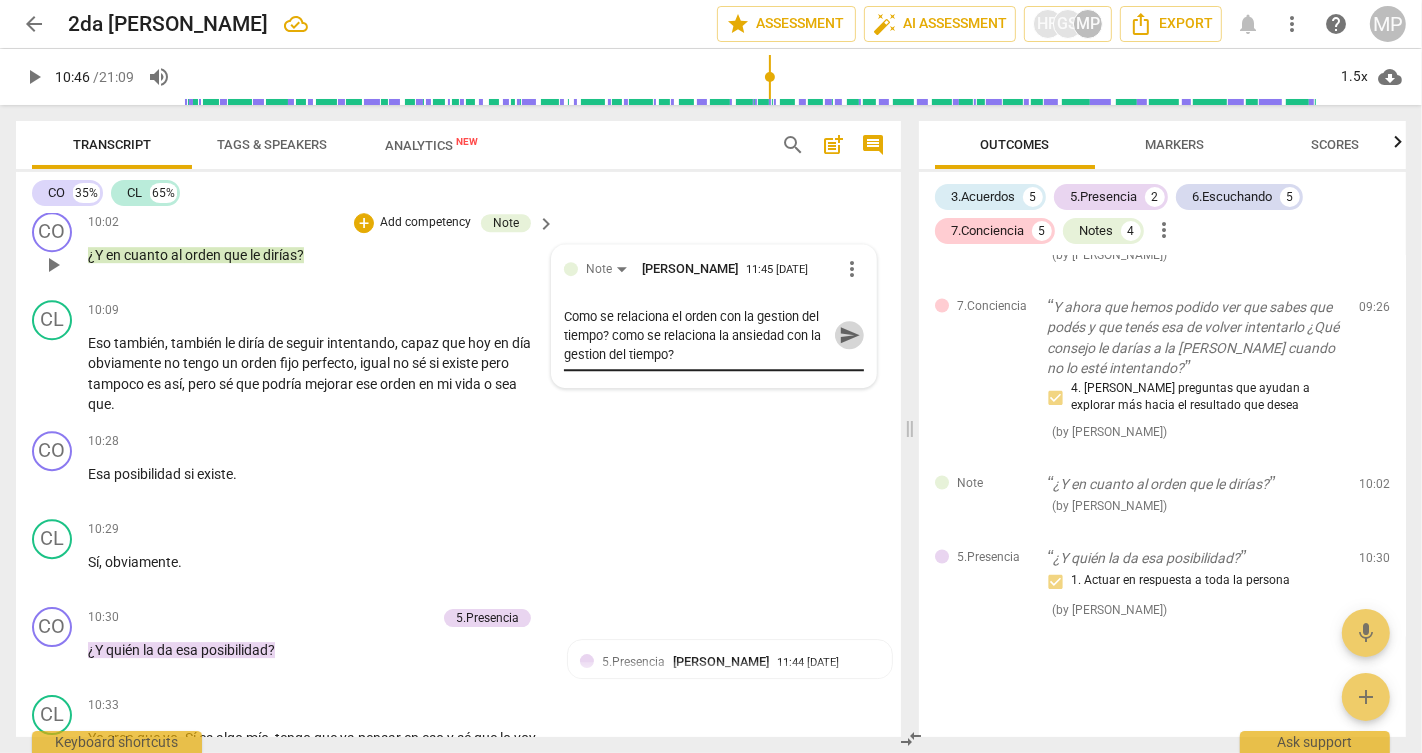 click on "send" at bounding box center [850, 335] 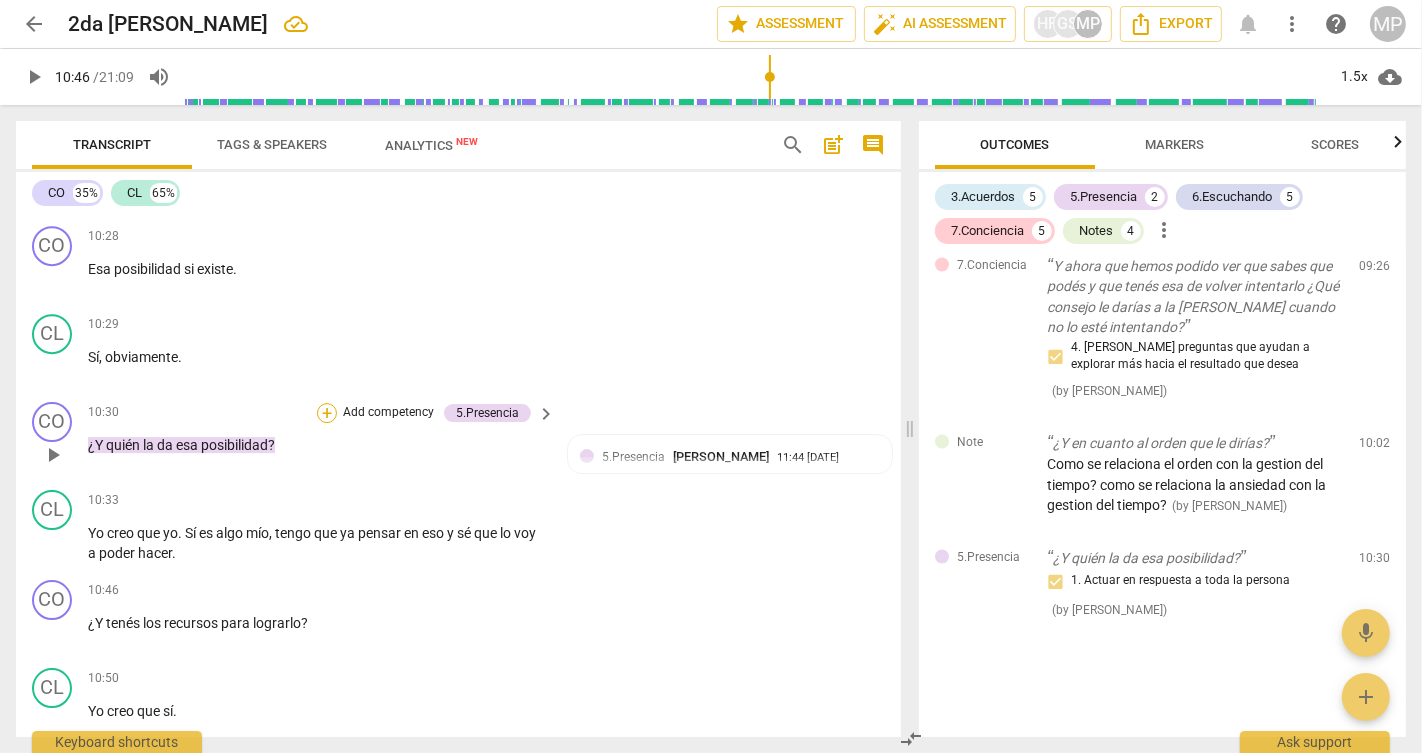scroll, scrollTop: 5436, scrollLeft: 0, axis: vertical 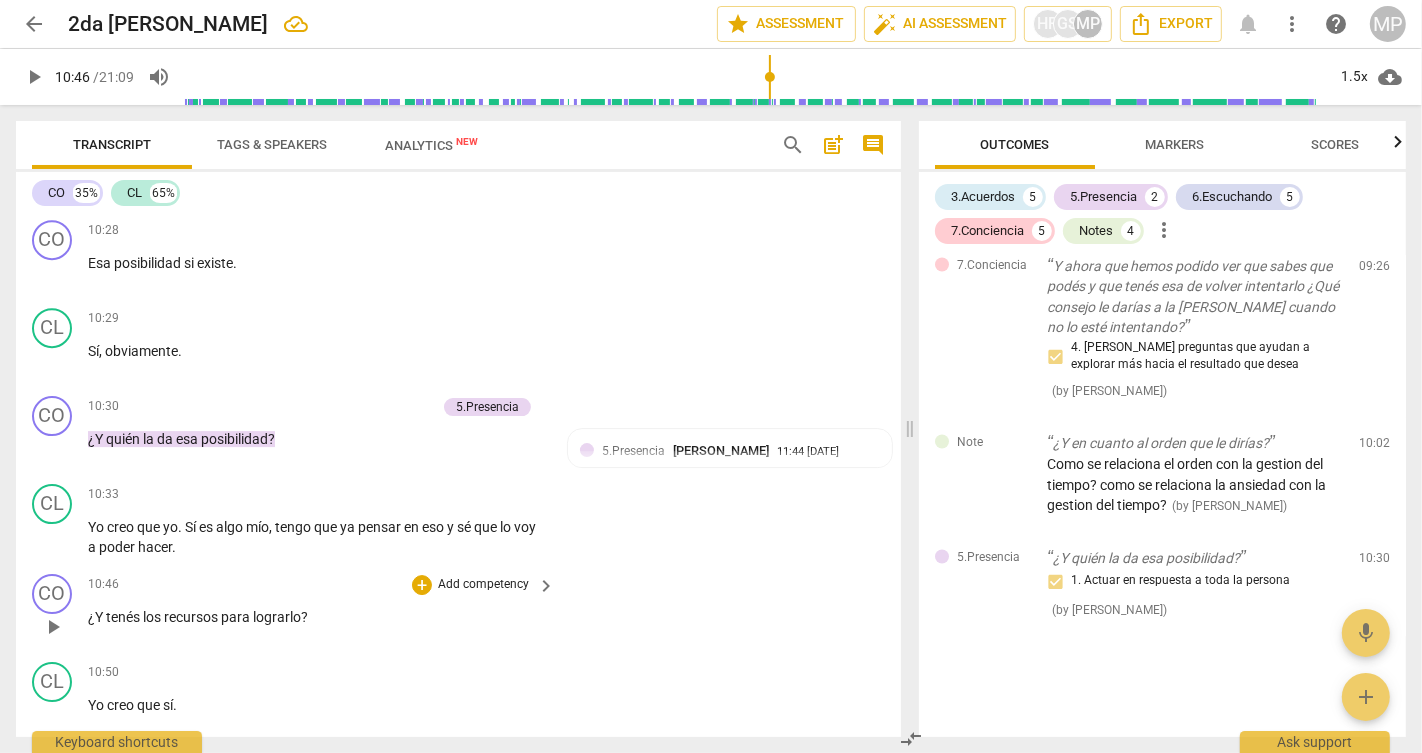 click on "play_arrow" at bounding box center [53, 627] 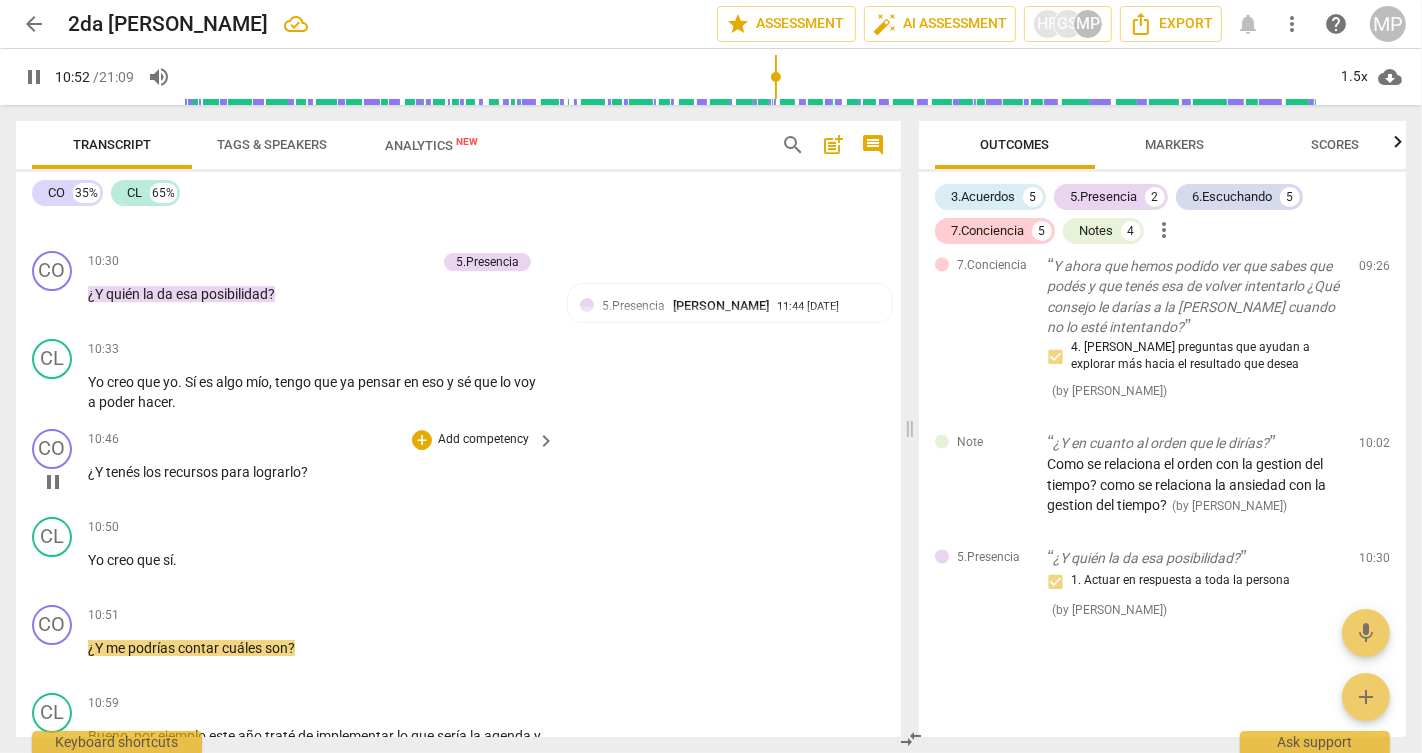 scroll, scrollTop: 5590, scrollLeft: 0, axis: vertical 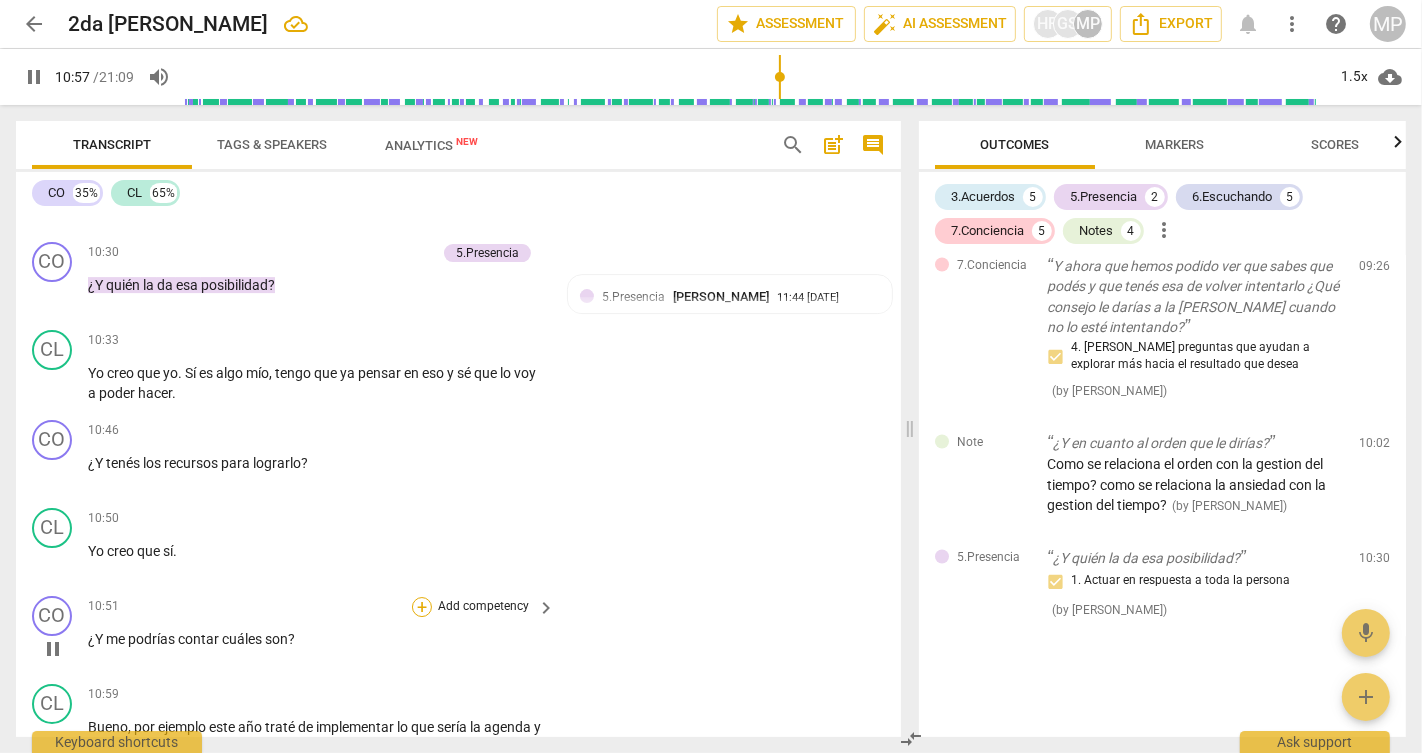 click on "+" at bounding box center [422, 607] 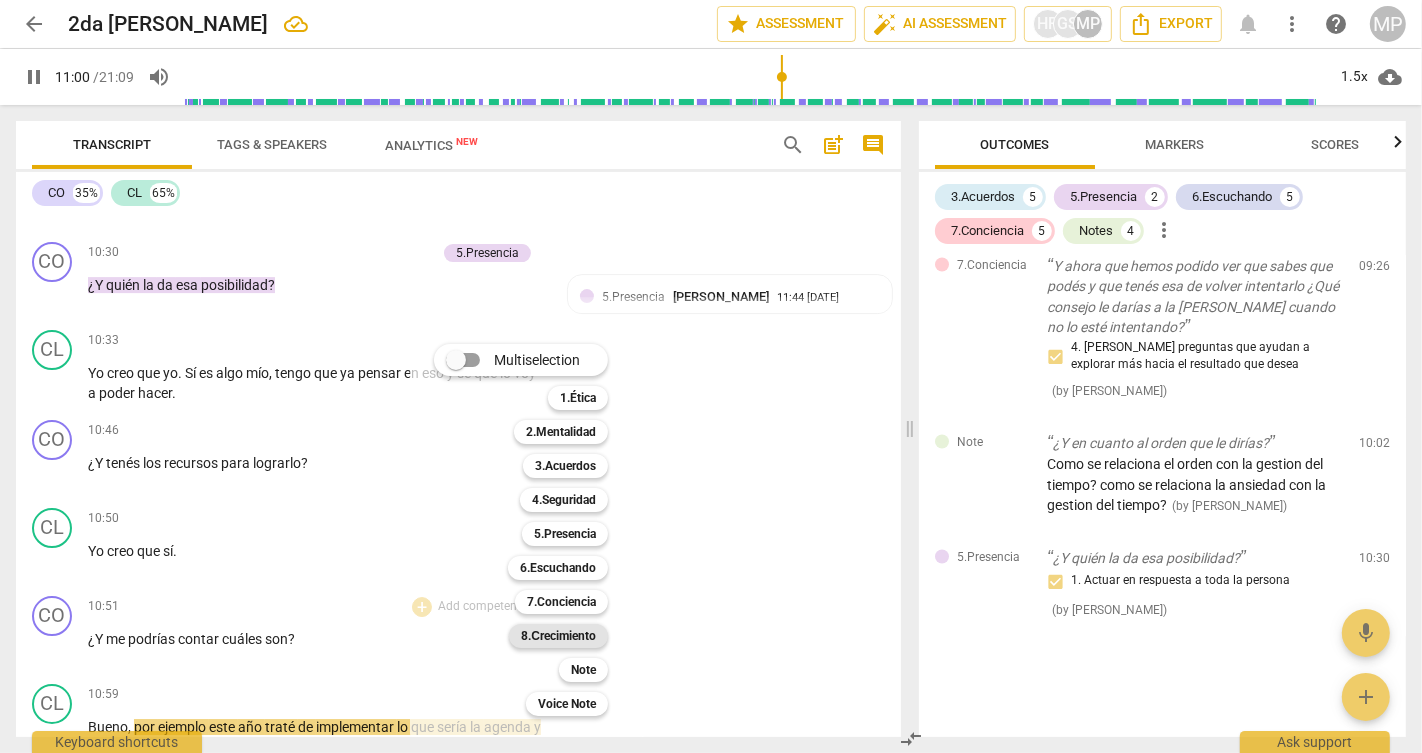 click on "8.Сrecimiento" at bounding box center [558, 636] 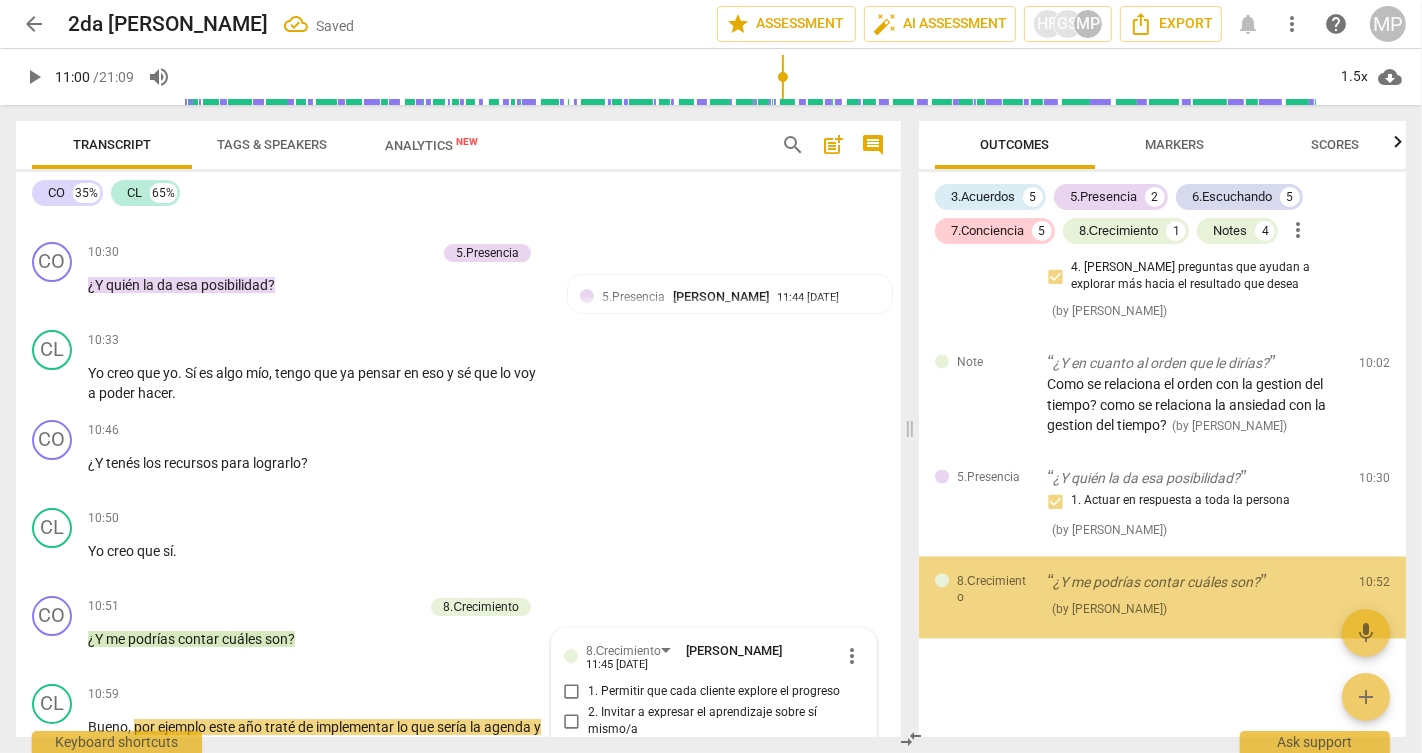 scroll, scrollTop: 6102, scrollLeft: 0, axis: vertical 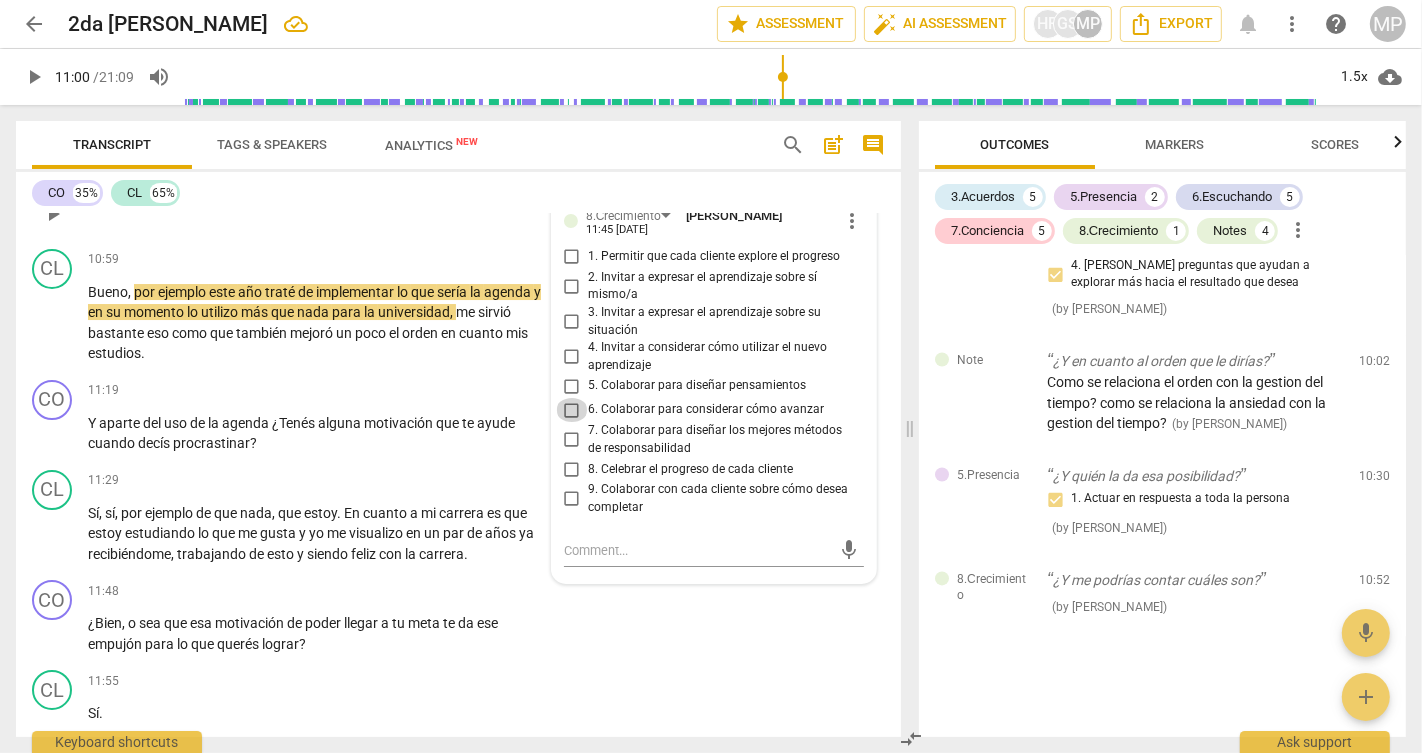 click on "6. Colaborar para considerar cómo avanzar" at bounding box center [572, 410] 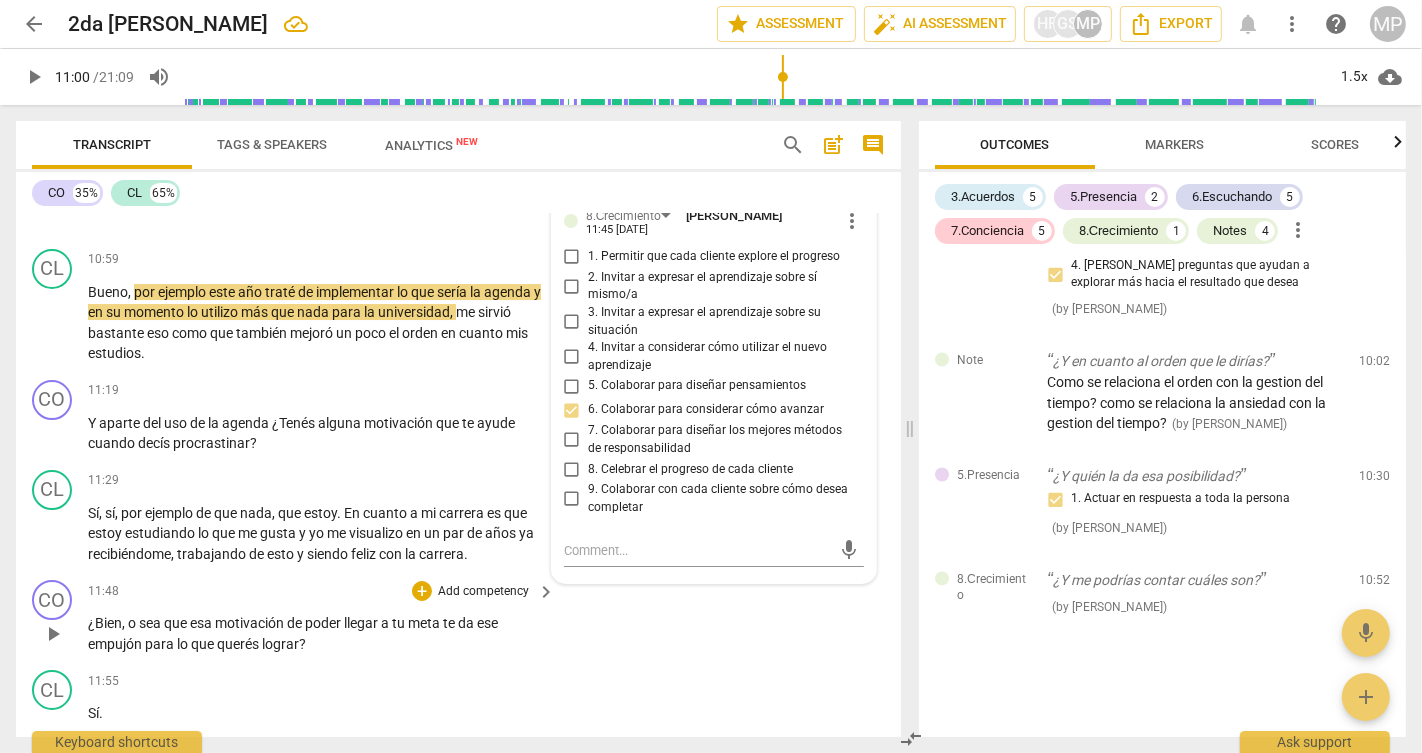 click on "CO play_arrow pause 11:48 + Add competency keyboard_arrow_right ¿Bien ,   o   sea   que   esa   motivación   de   poder   llegar   a   tu   meta   te   da   ese   empujón   para   lo   que   querés   lograr ?" at bounding box center [458, 617] 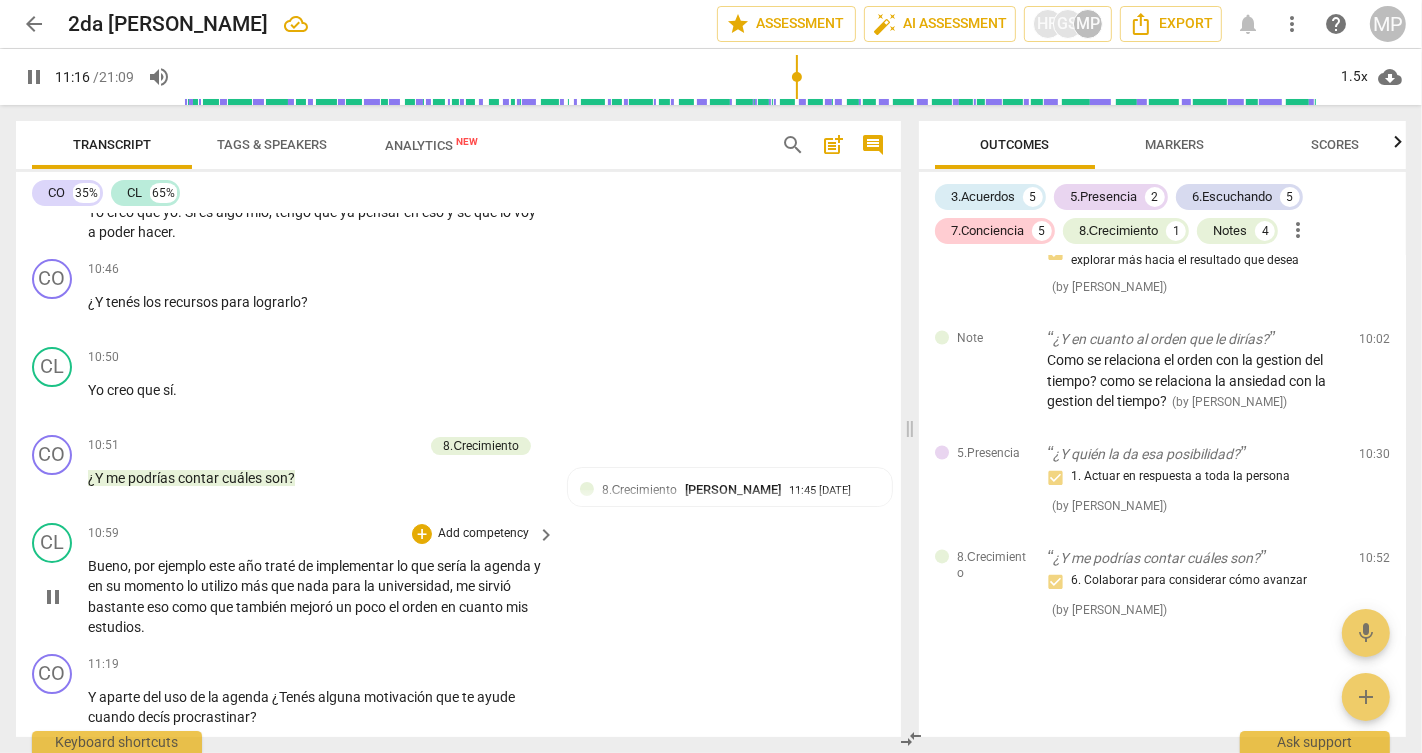scroll, scrollTop: 5734, scrollLeft: 0, axis: vertical 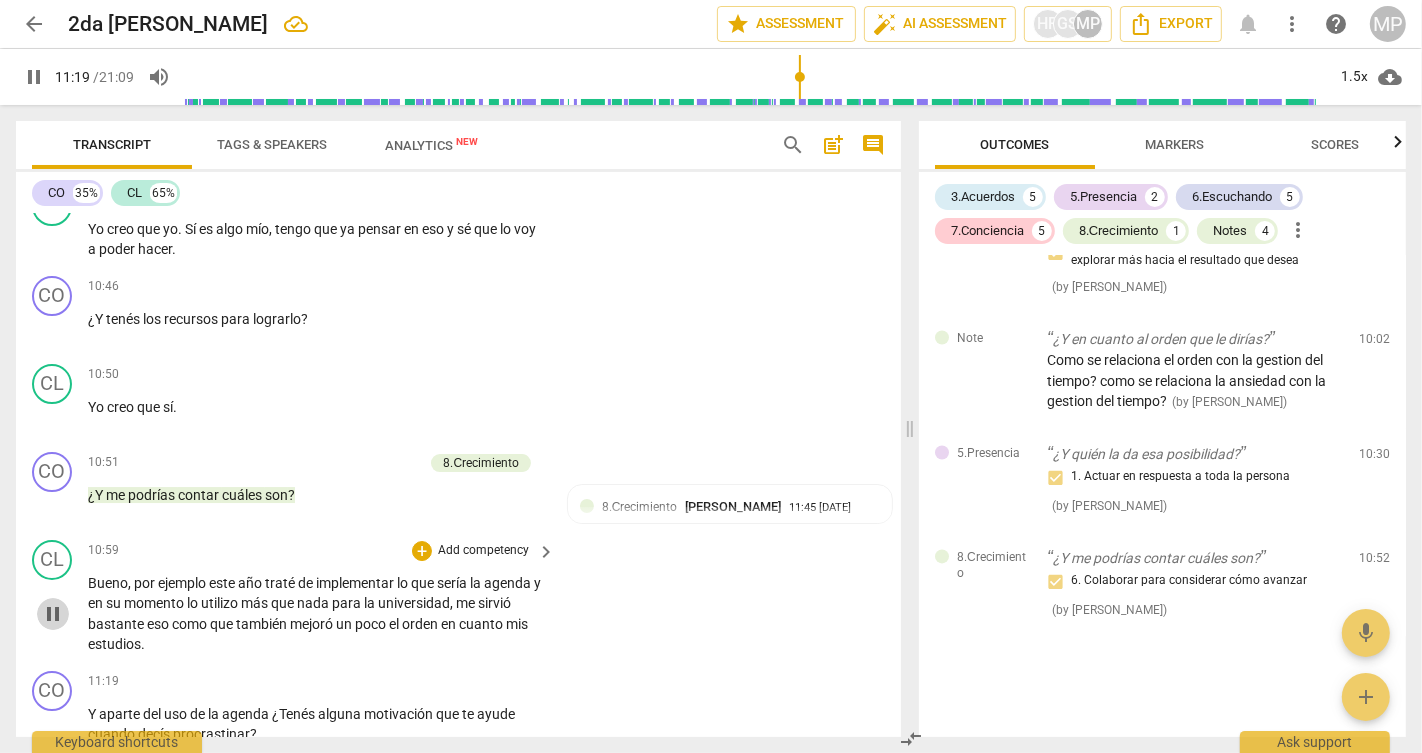 click on "pause" at bounding box center [53, 614] 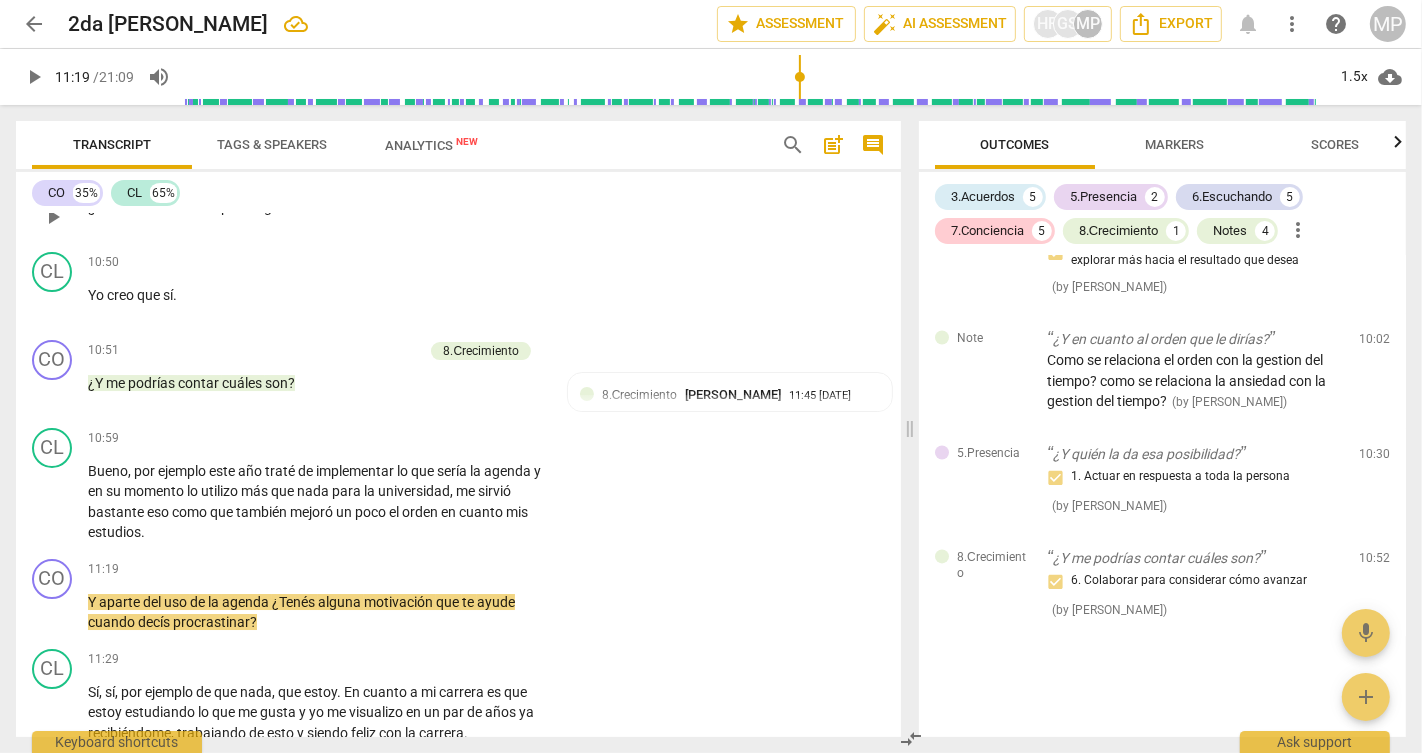 scroll, scrollTop: 5852, scrollLeft: 0, axis: vertical 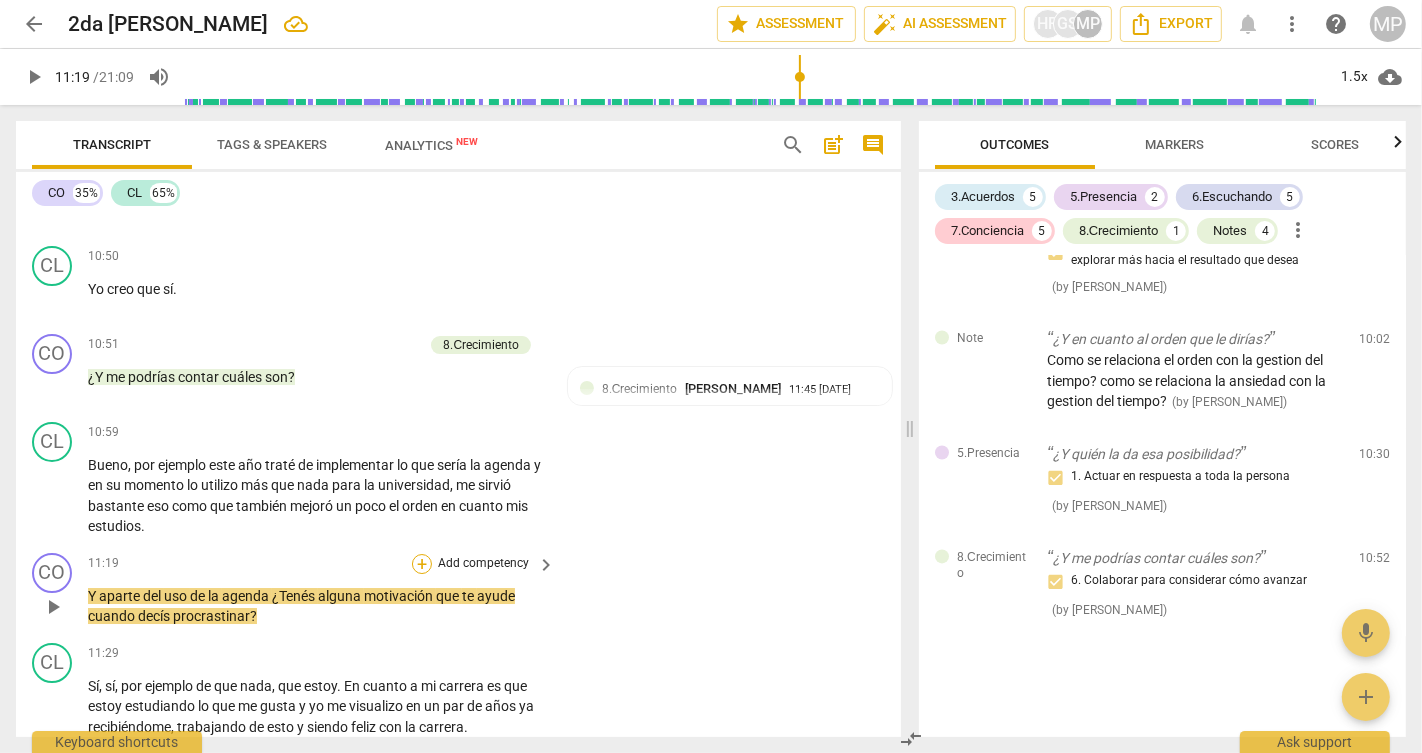 click on "+" at bounding box center (422, 564) 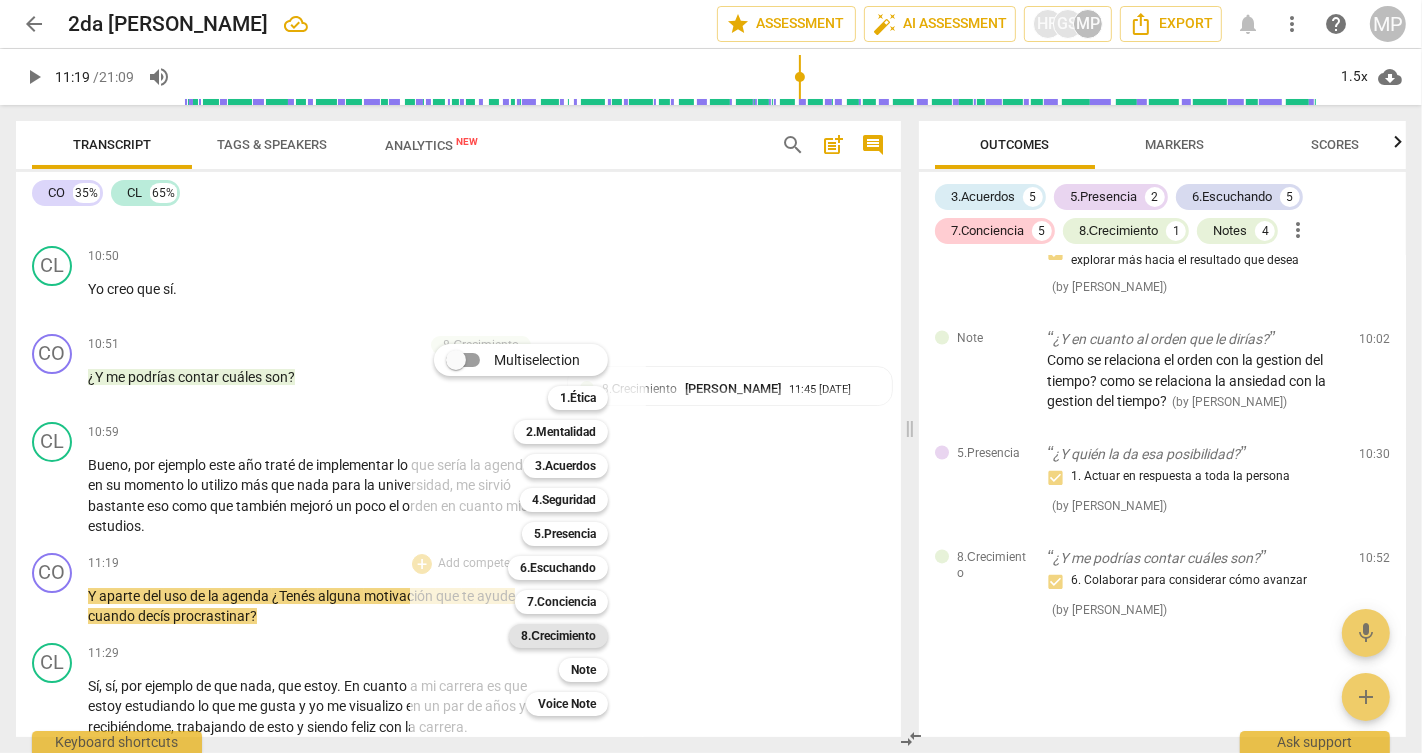 click on "8.Сrecimiento" at bounding box center (558, 636) 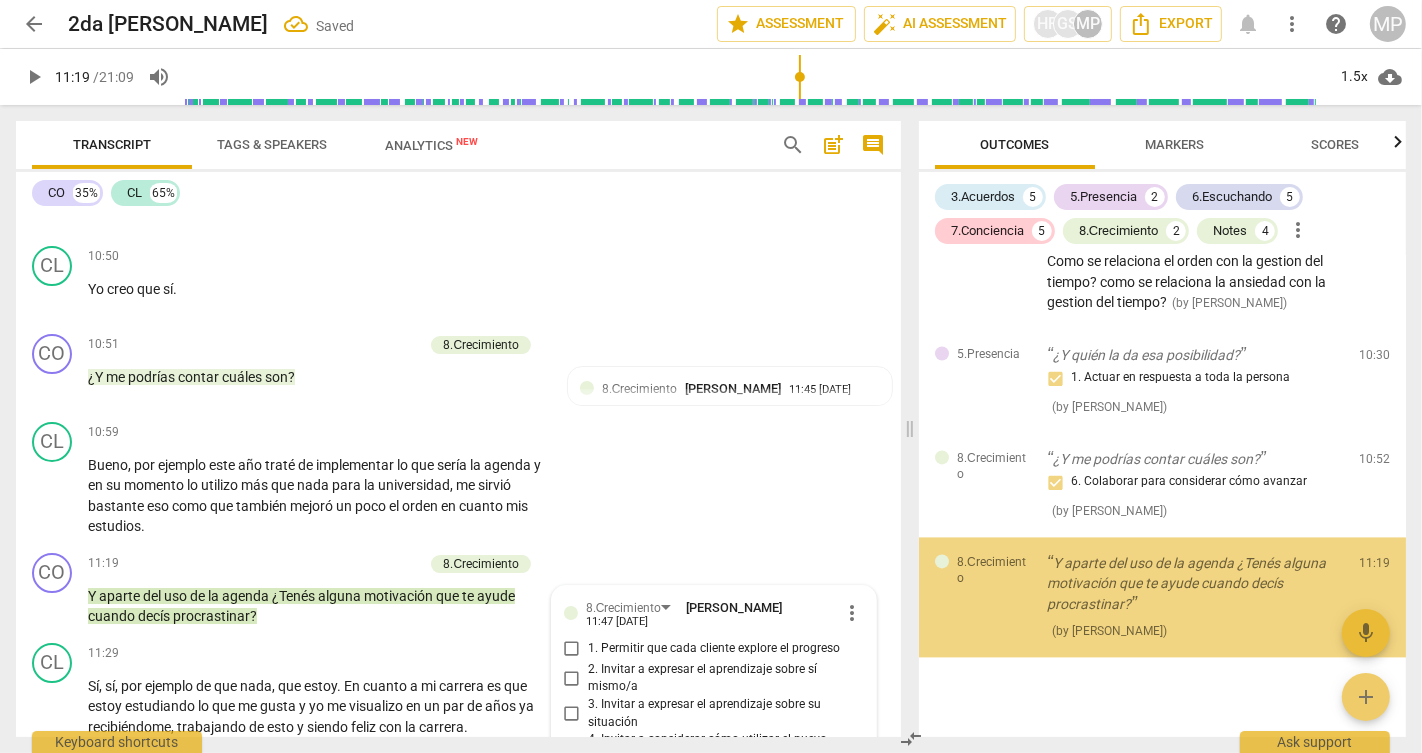 scroll, scrollTop: 6320, scrollLeft: 0, axis: vertical 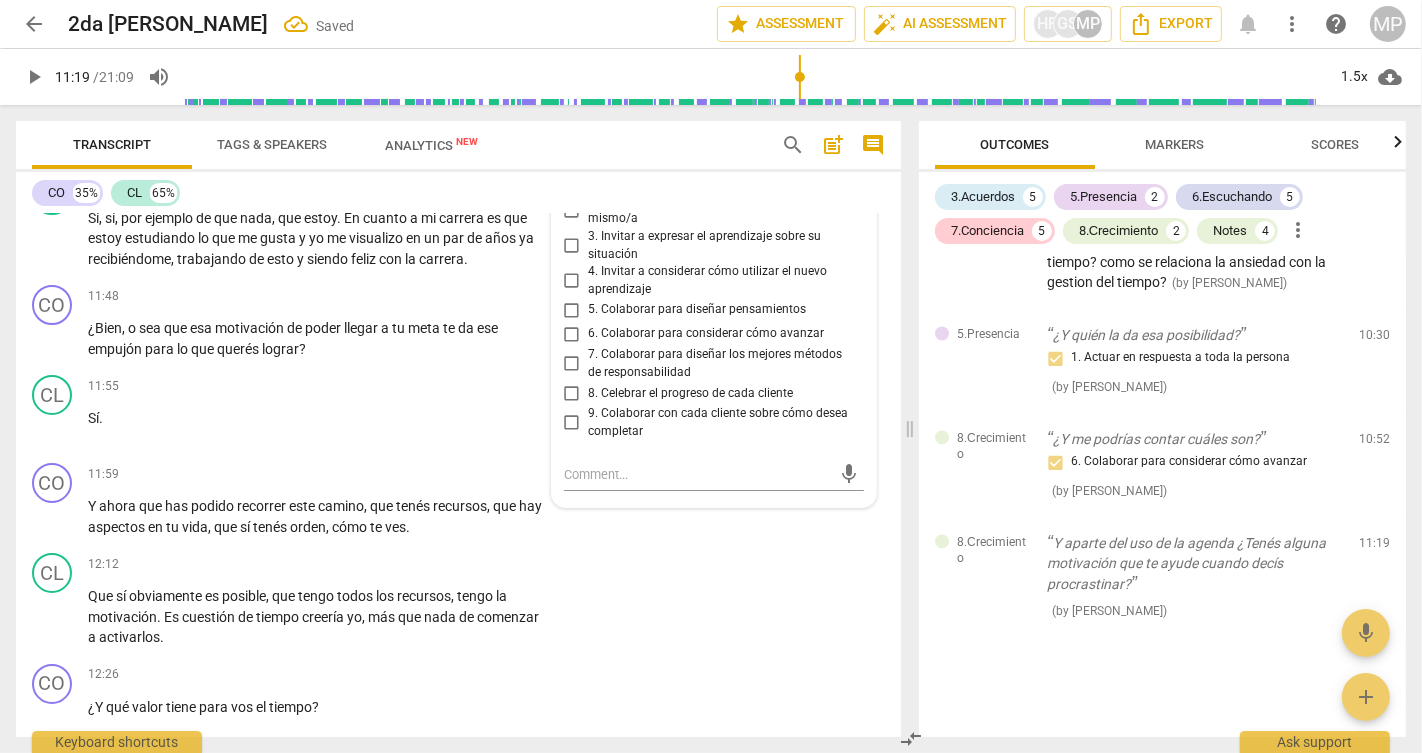 click on "5. Colaborar para diseñar pensamientos" at bounding box center (697, 310) 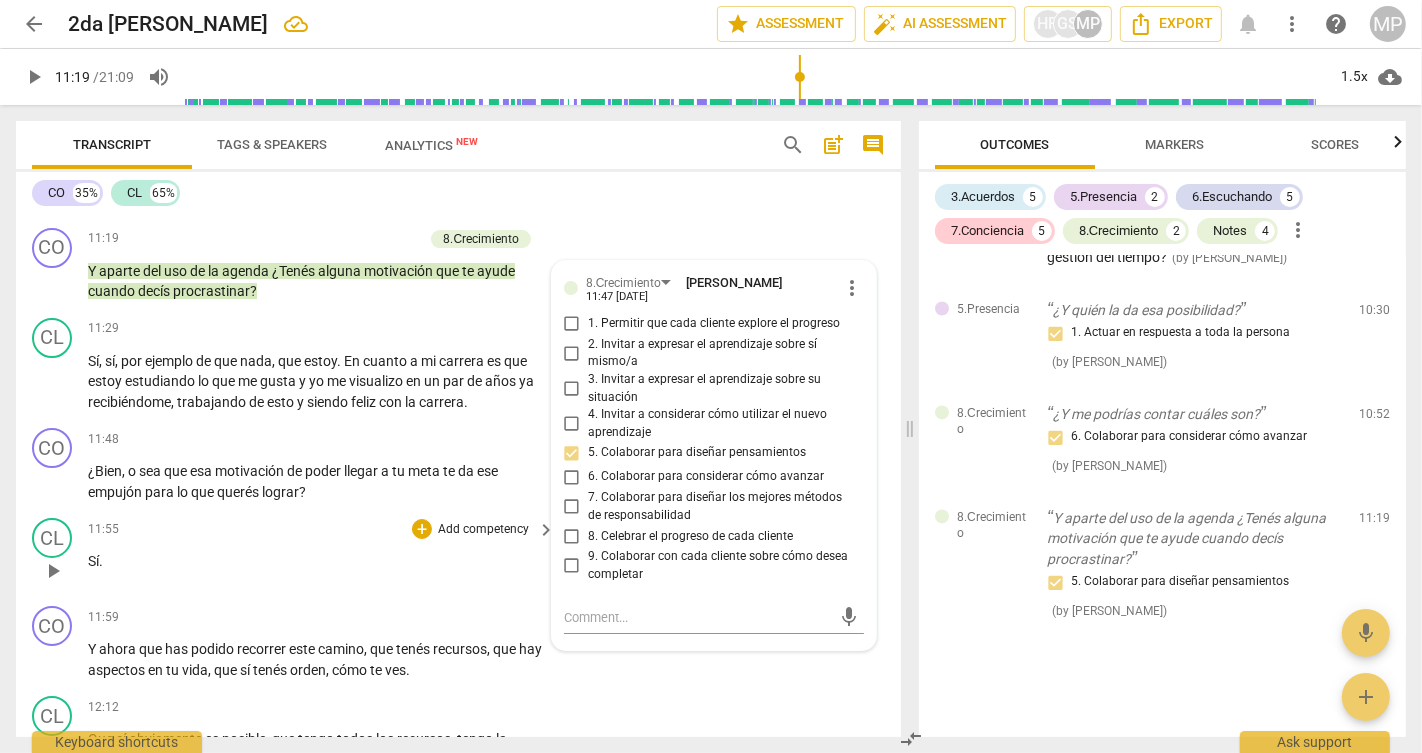 scroll, scrollTop: 6135, scrollLeft: 0, axis: vertical 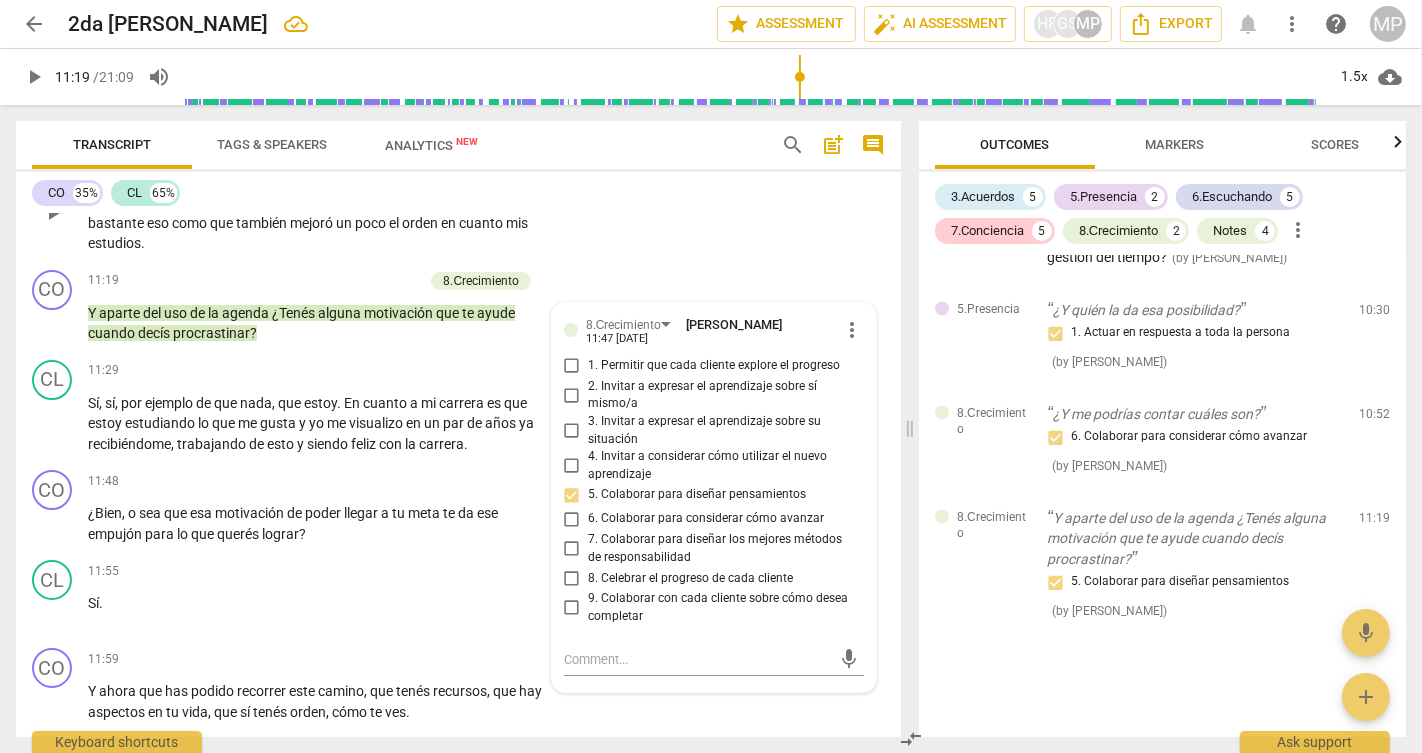 click on "CL play_arrow pause 10:59 + Add competency keyboard_arrow_right Bueno ,   por   ejemplo   este   año   traté   de   implementar   lo   que   sería   la   agenda   y   en   su   momento   lo   utilizo   más   que   nada   para   la   universidad ,   me   sirvió   bastante   eso   como   que   también   mejoró   un   poco   el   orden   en   cuanto   mis   estudios ." at bounding box center (458, 196) 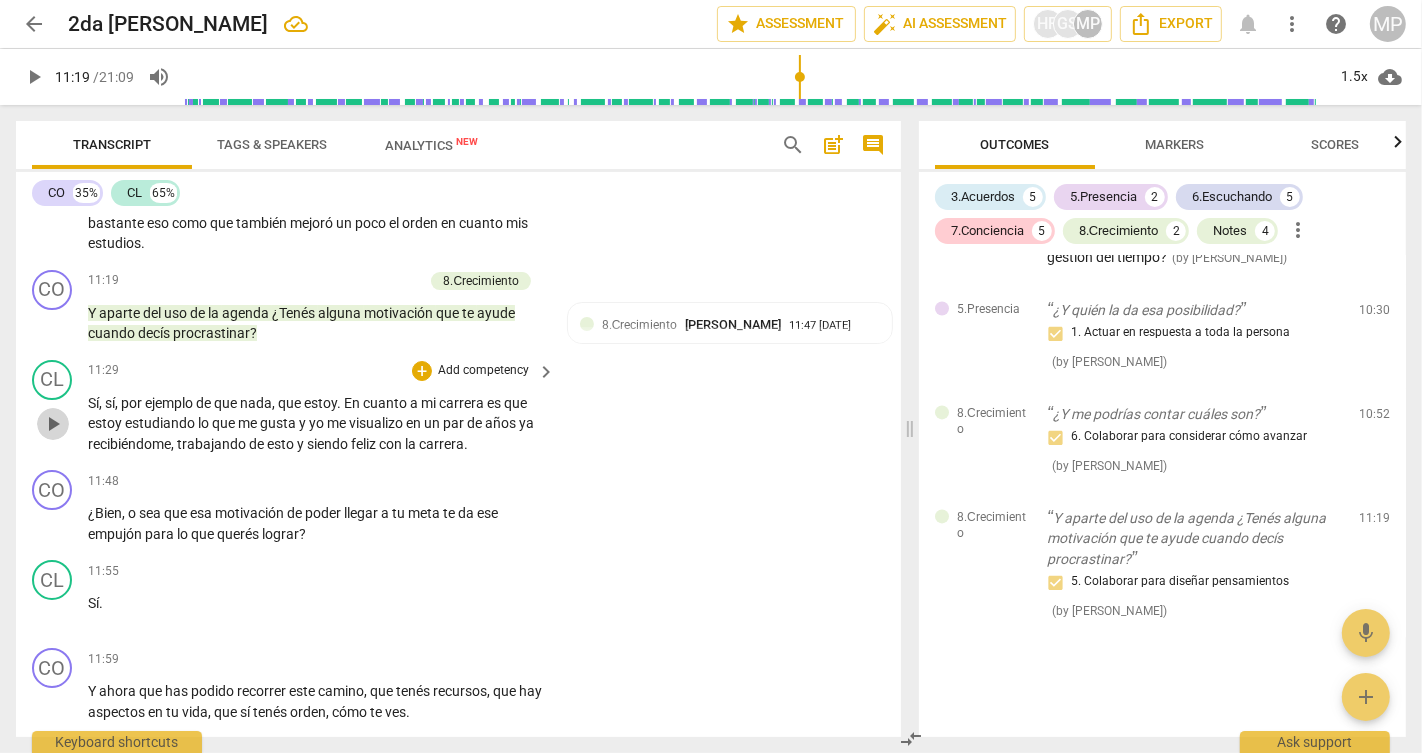 click on "play_arrow" at bounding box center (53, 424) 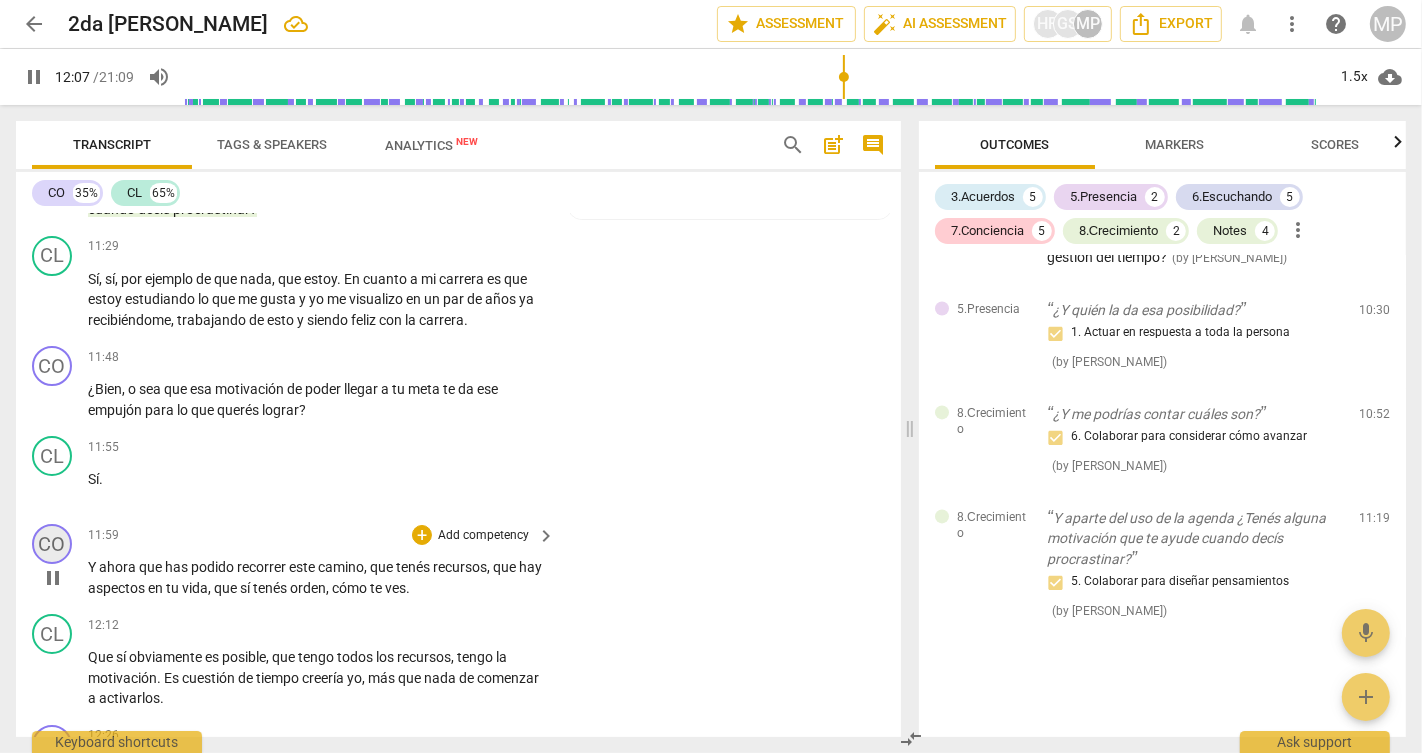 scroll, scrollTop: 6263, scrollLeft: 0, axis: vertical 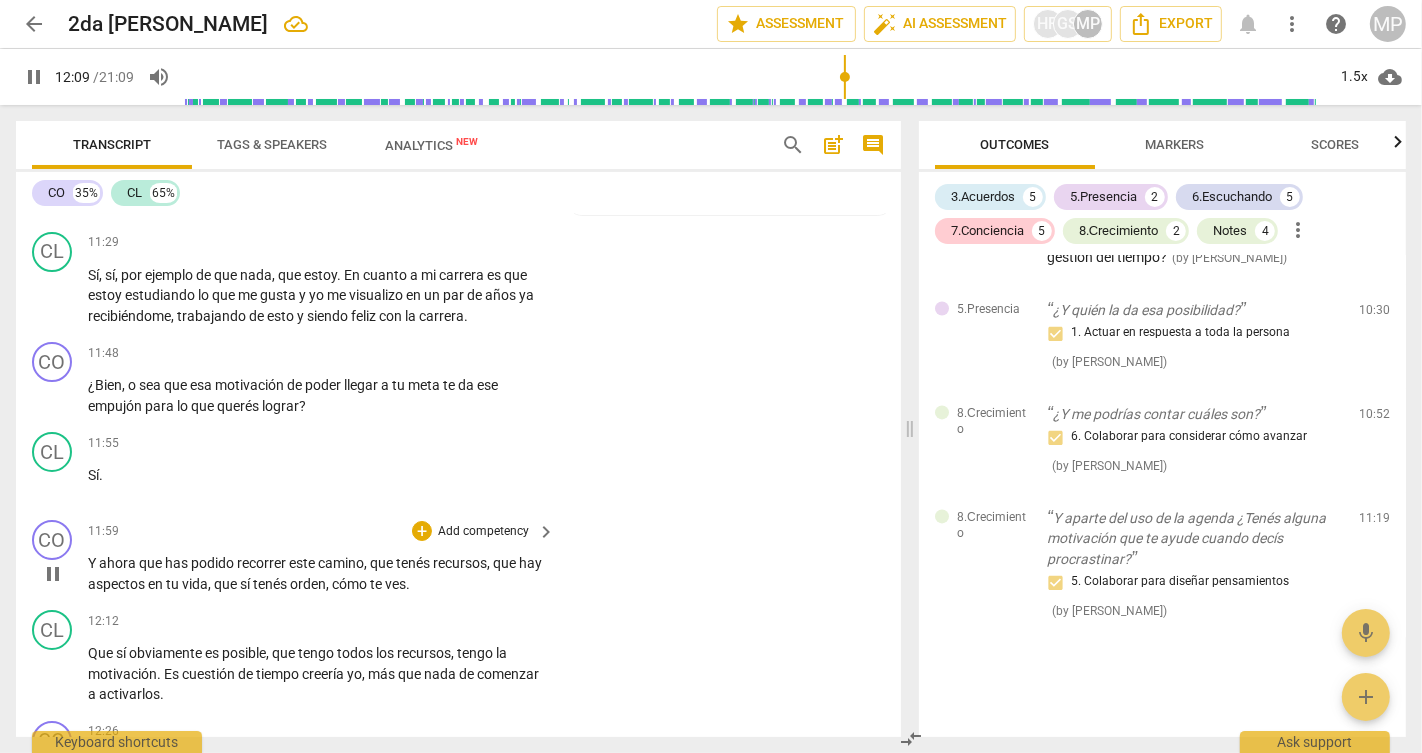 click on "pause" at bounding box center [53, 574] 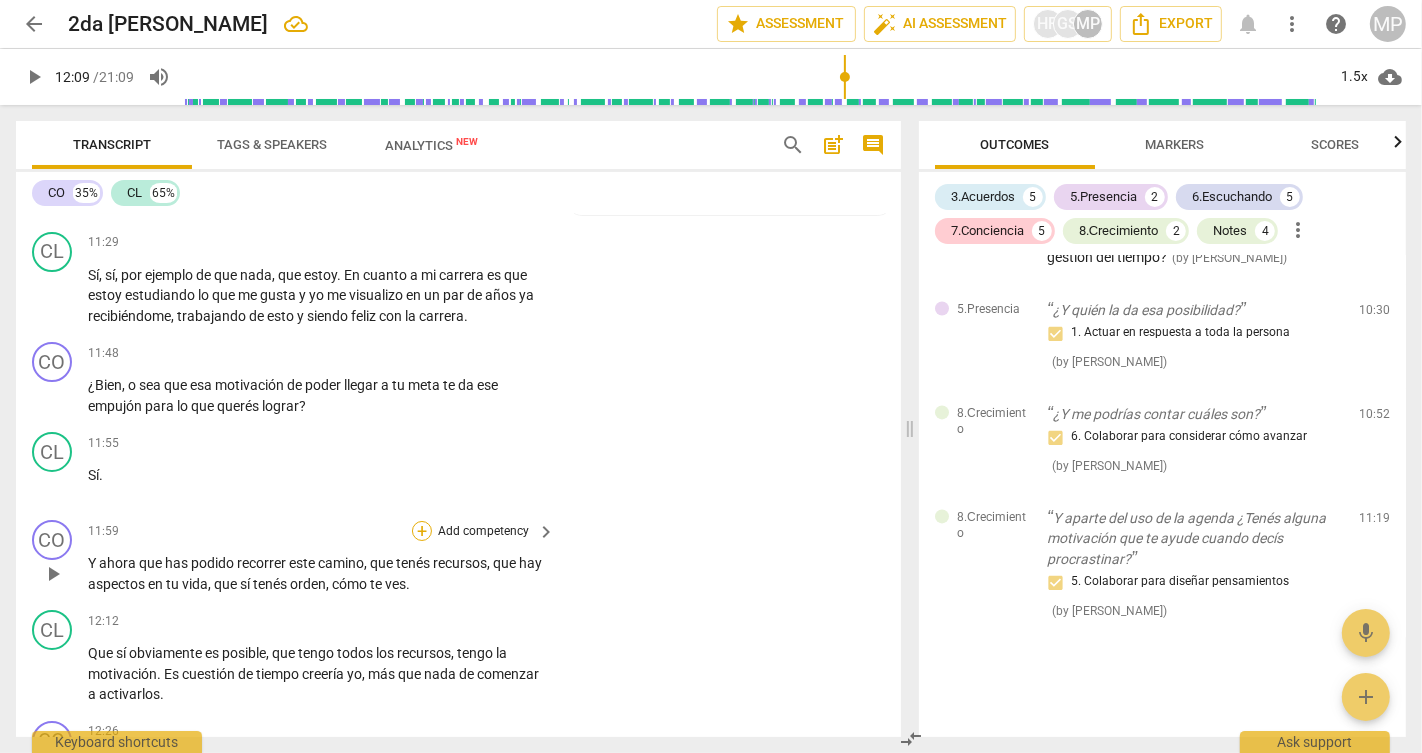 click on "+" at bounding box center (422, 531) 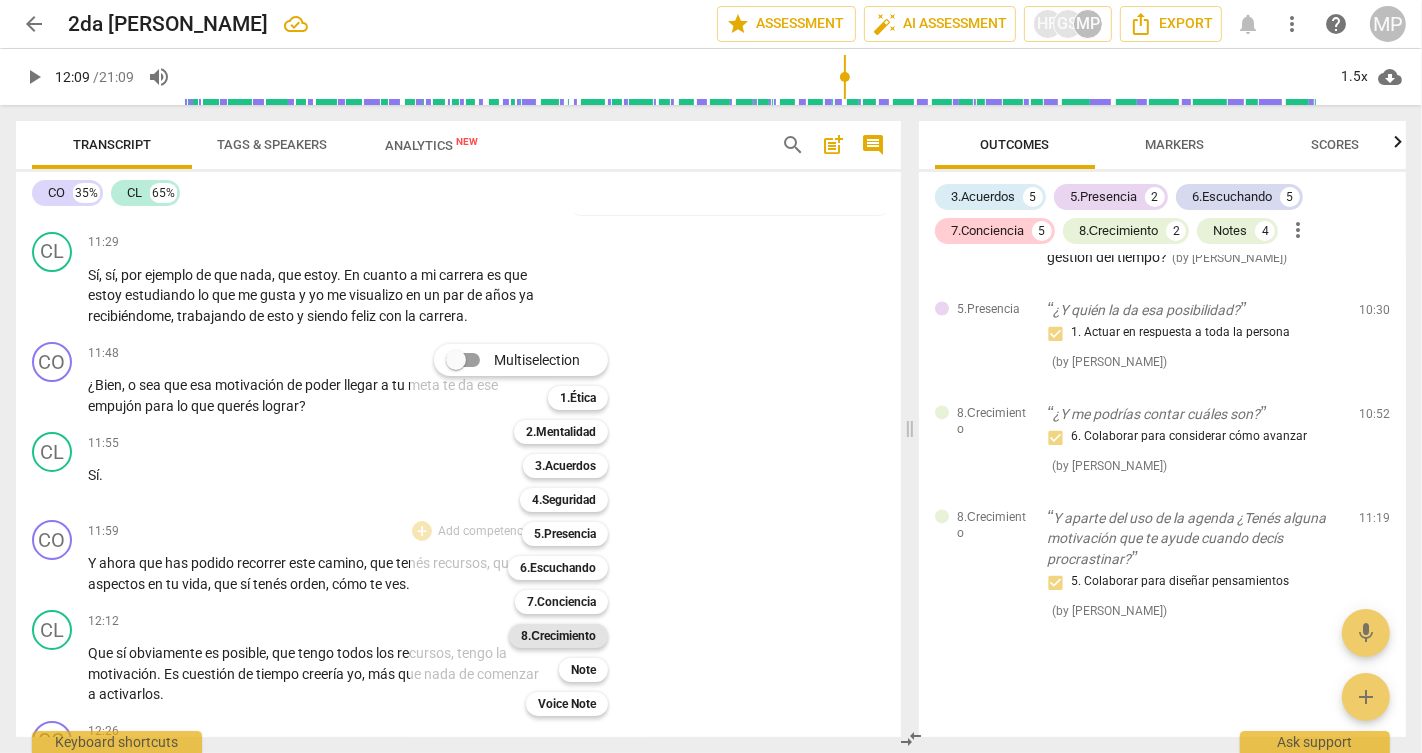 click on "8.Сrecimiento" at bounding box center [558, 636] 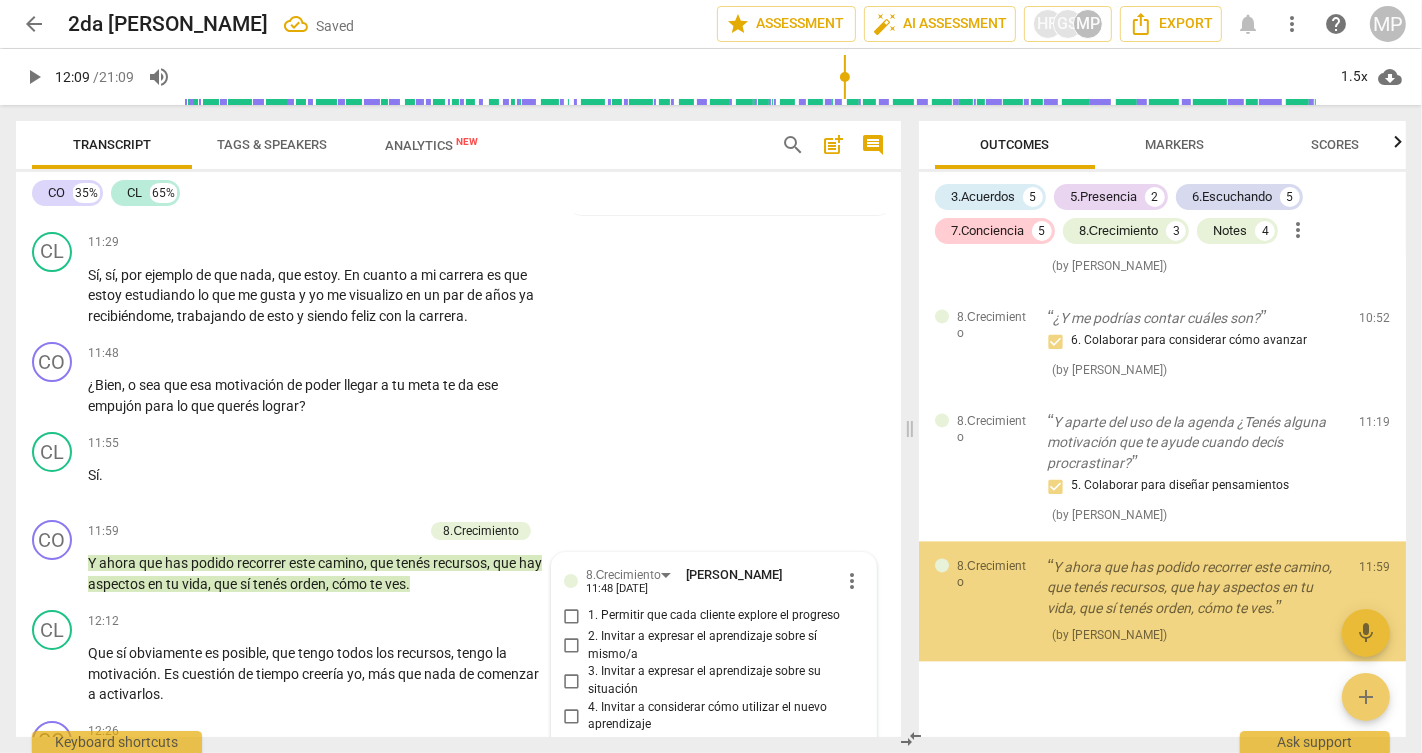 scroll, scrollTop: 6698, scrollLeft: 0, axis: vertical 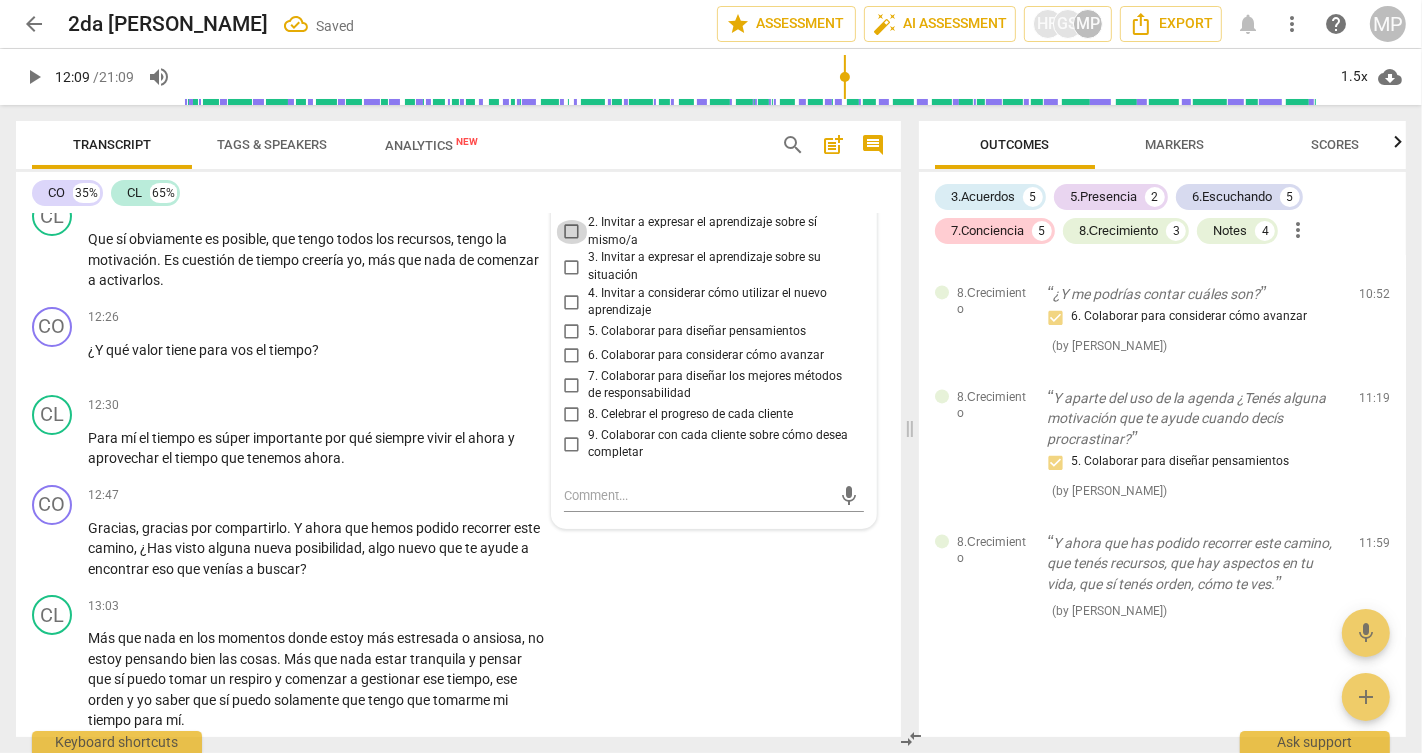 click on "2. Invitar a expresar el aprendizaje sobre sí mismo/a" at bounding box center [572, 232] 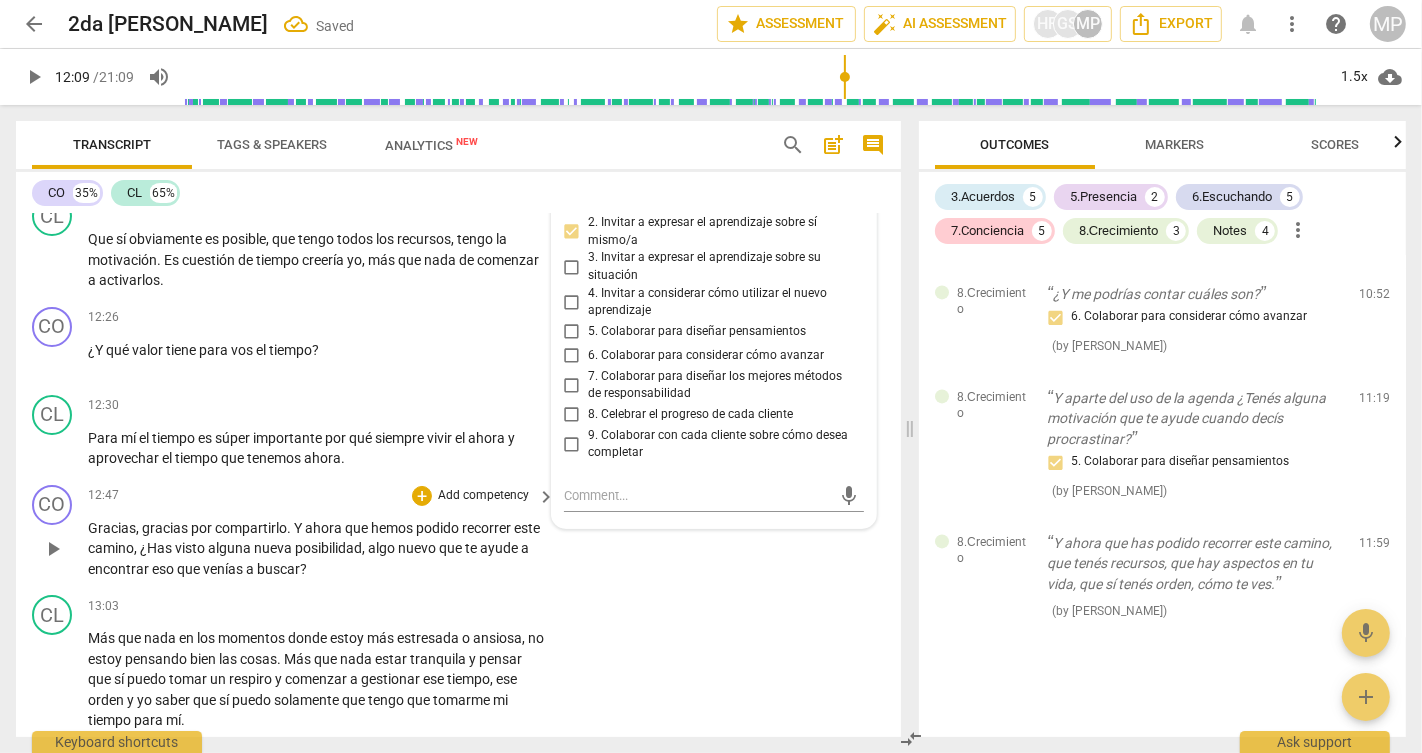 click on "CO play_arrow pause 12:47 + Add competency keyboard_arrow_right Gracias ,   gracias   por   compartirlo .   Y   ahora   que   hemos   podido   recorrer   este   camino ,   ¿Has   visto   alguna   nueva   posibilidad ,   algo   nuevo   que   te   ayude   a   encontrar   eso   que   venías   a   buscar ?" at bounding box center (458, 532) 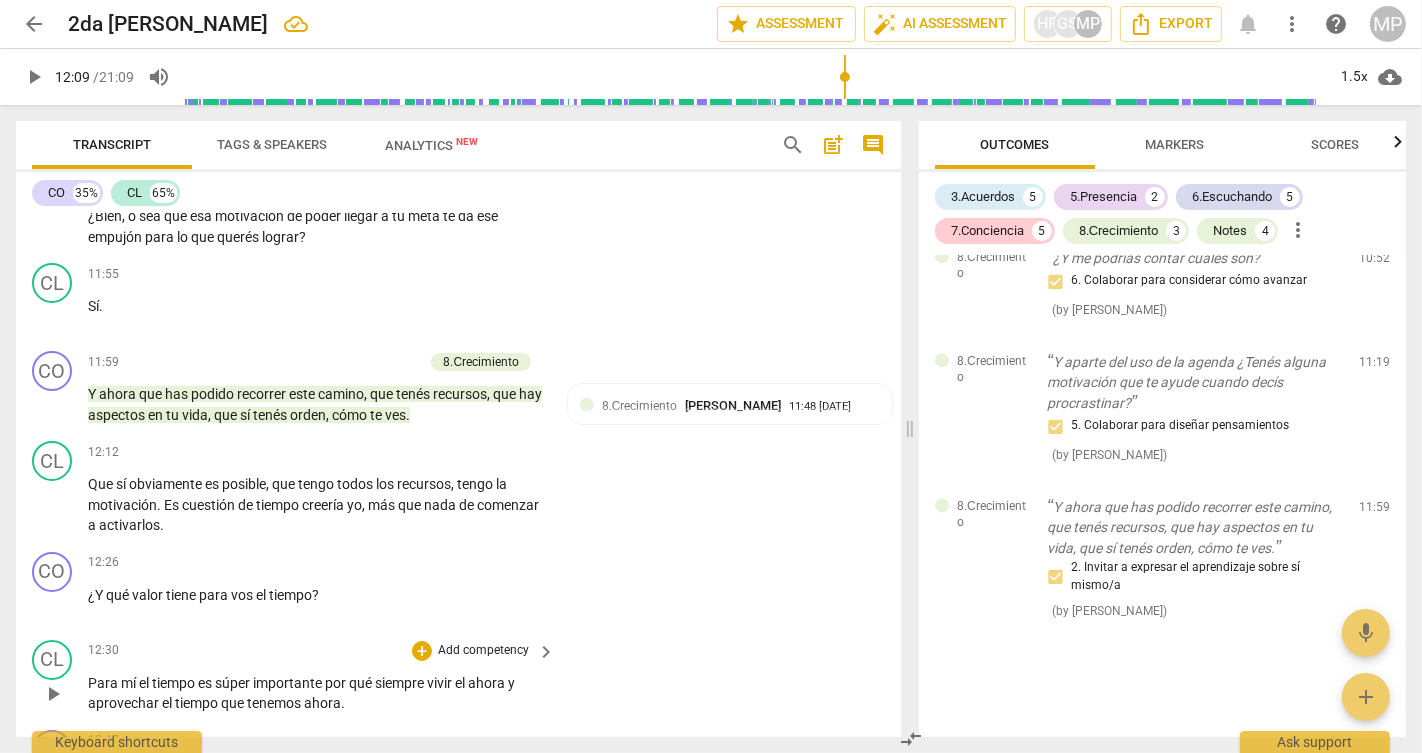 scroll, scrollTop: 6430, scrollLeft: 0, axis: vertical 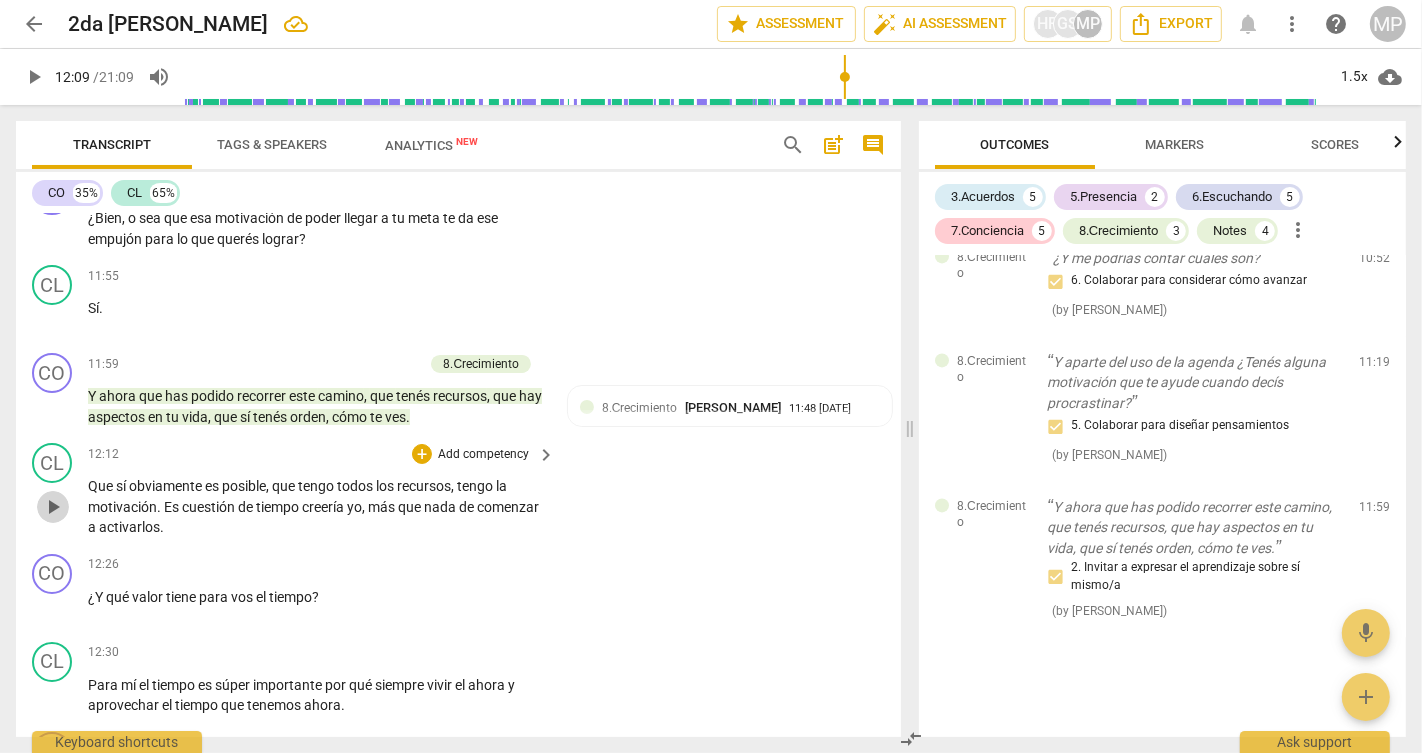 click on "play_arrow" at bounding box center [53, 507] 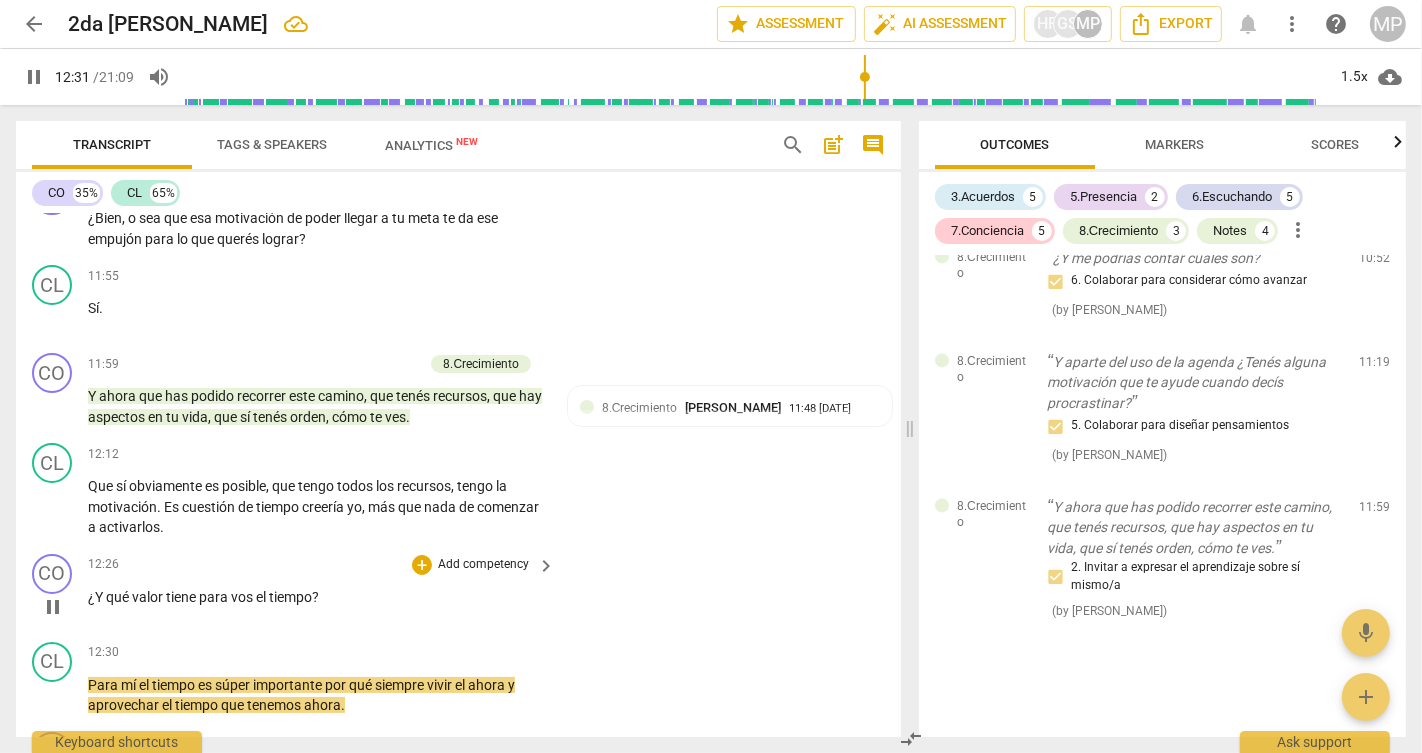 click on "pause" at bounding box center [53, 607] 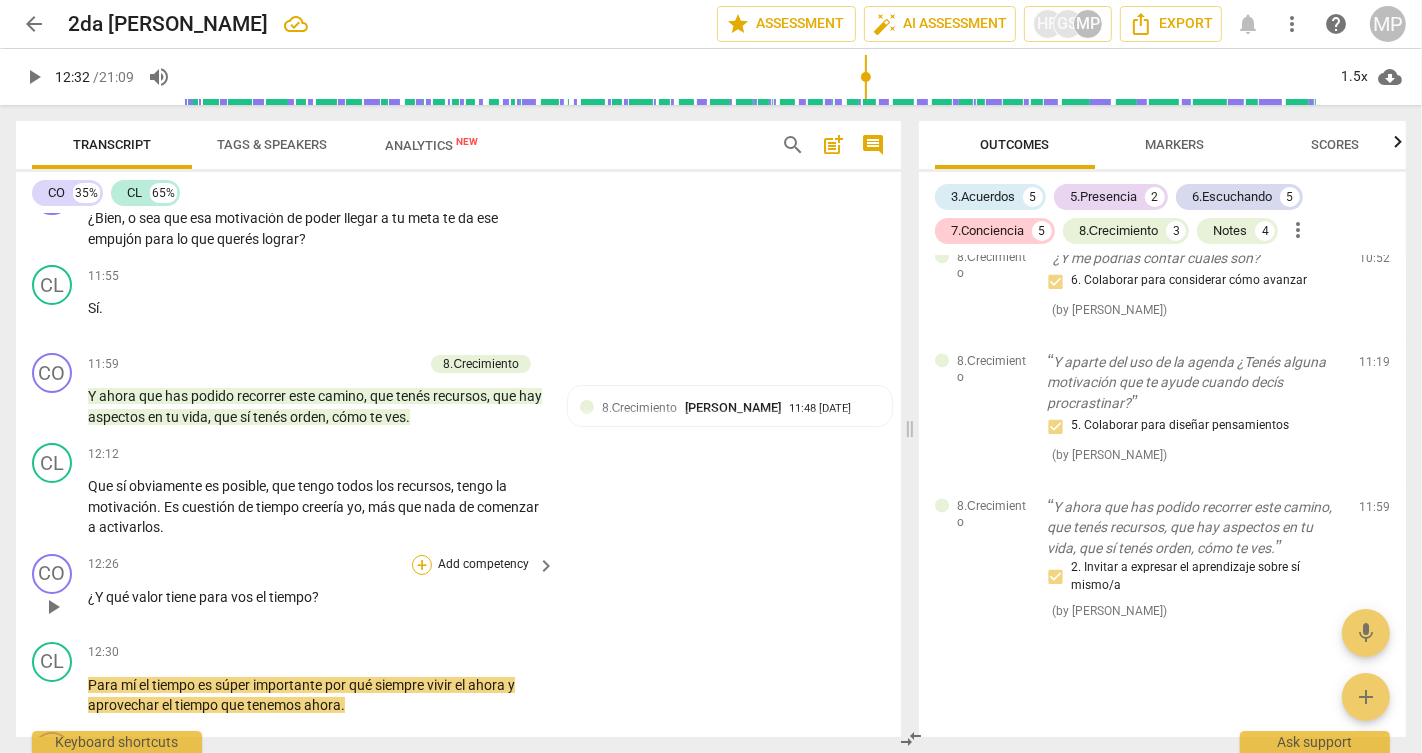 click on "+" at bounding box center [422, 565] 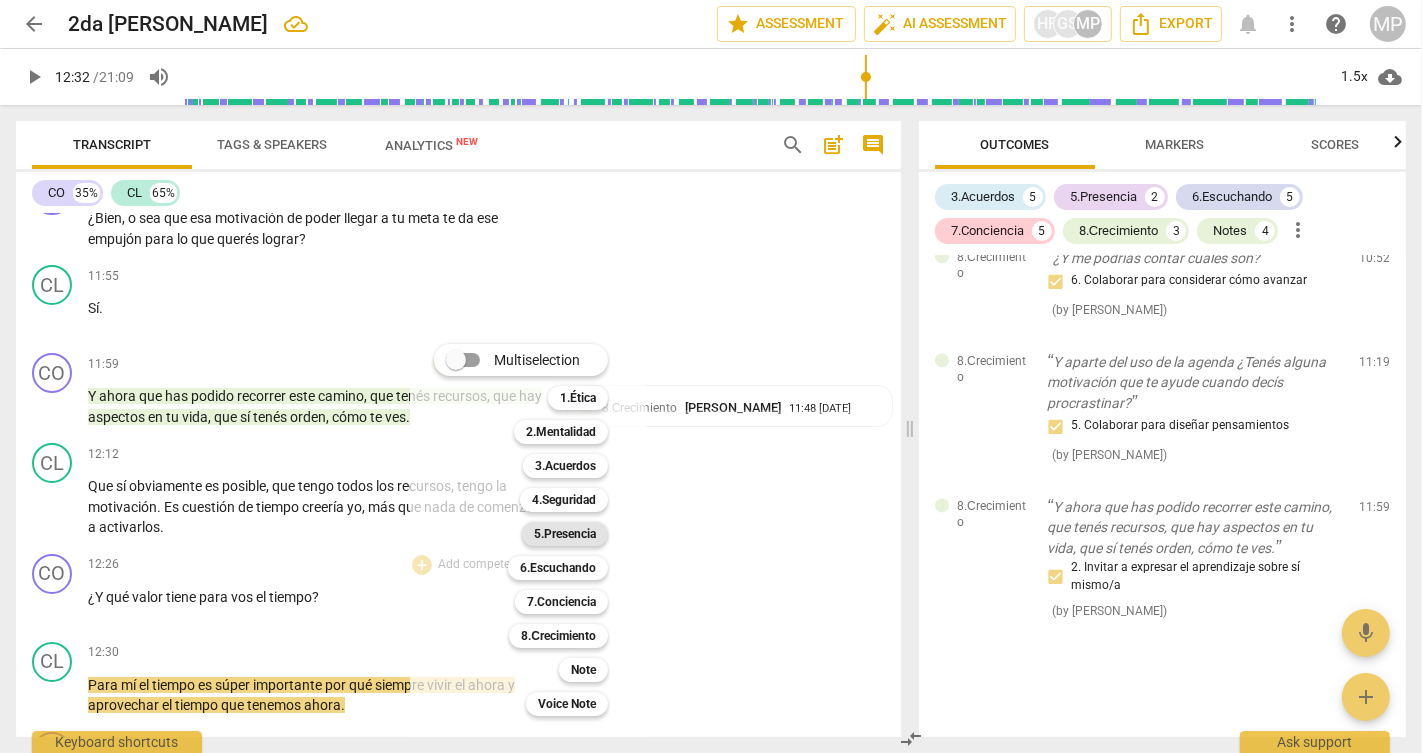 click on "5.Presencia" at bounding box center (565, 534) 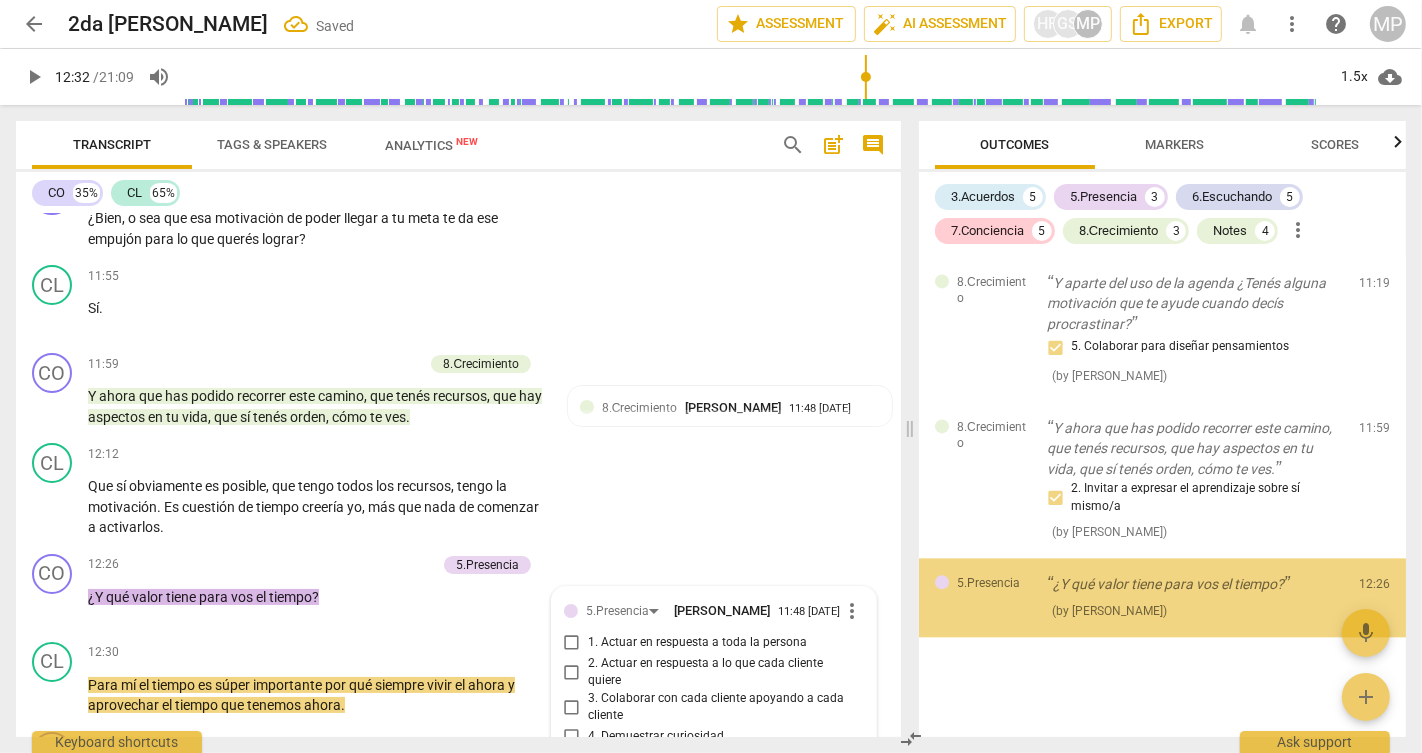 scroll, scrollTop: 6769, scrollLeft: 0, axis: vertical 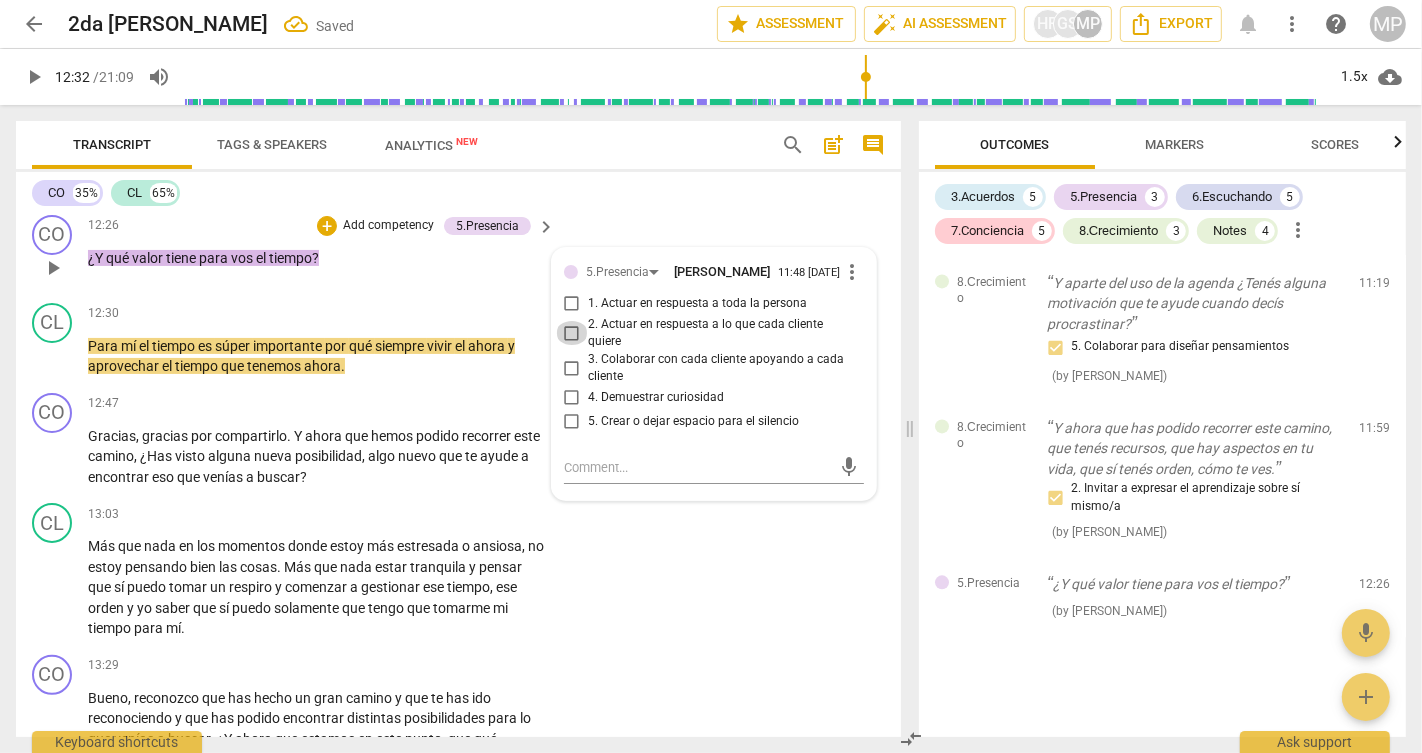 click on "2. Actuar en respuesta a lo que cada cliente quiere" at bounding box center (572, 333) 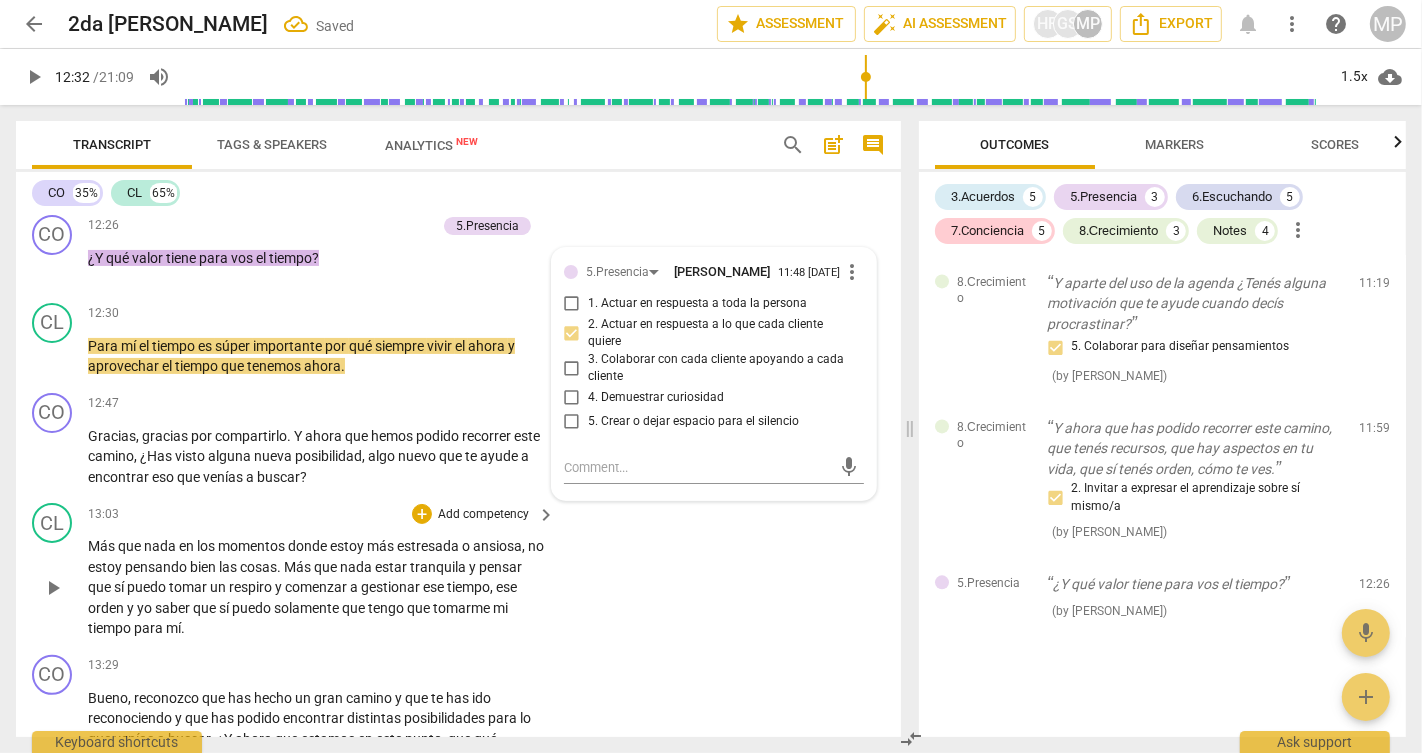 click on "CL play_arrow pause 13:03 + Add competency keyboard_arrow_right Más   que   nada   en   los   momentos   donde   estoy   más   estresada   o   ansiosa ,   no   estoy   pensando   bien   las   cosas .   Más   que   nada   estar   tranquila   y   pensar   que   sí   puedo   tomar   un   respiro   y   comenzar   a   gestionar   ese   tiempo ,   ese   orden   y   yo   saber   que   sí   puedo   solamente   que   tengo   que   tomarme   mi   tiempo   para   mí ." at bounding box center [458, 571] 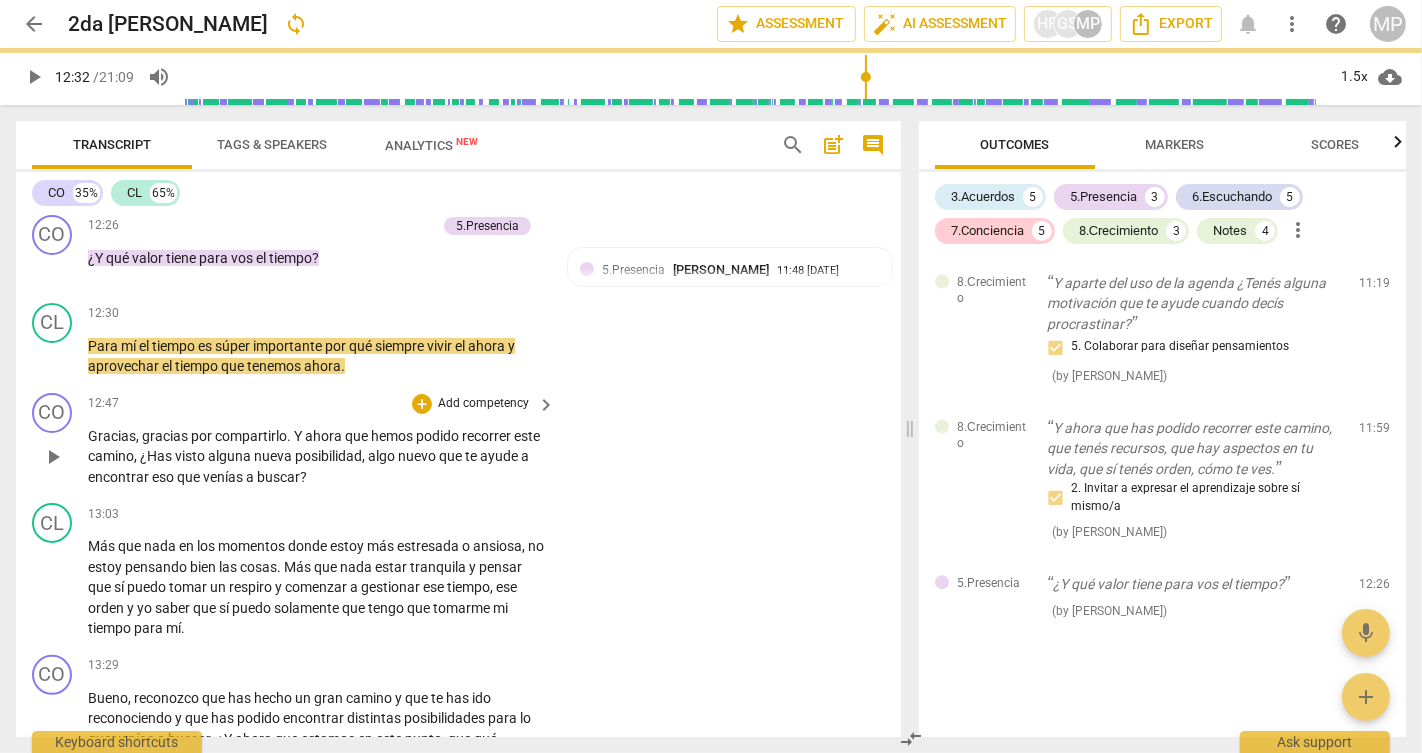 click on "play_arrow" at bounding box center [53, 457] 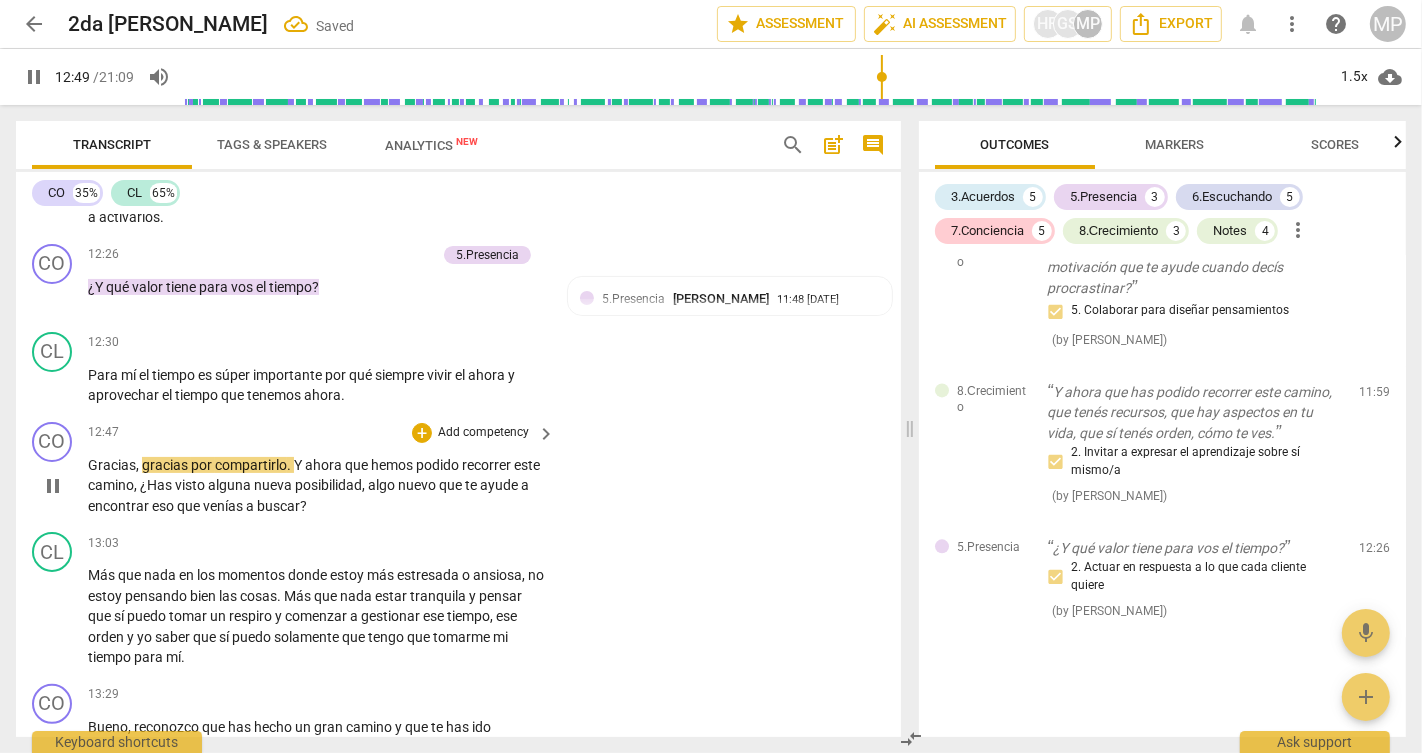 scroll, scrollTop: 6727, scrollLeft: 0, axis: vertical 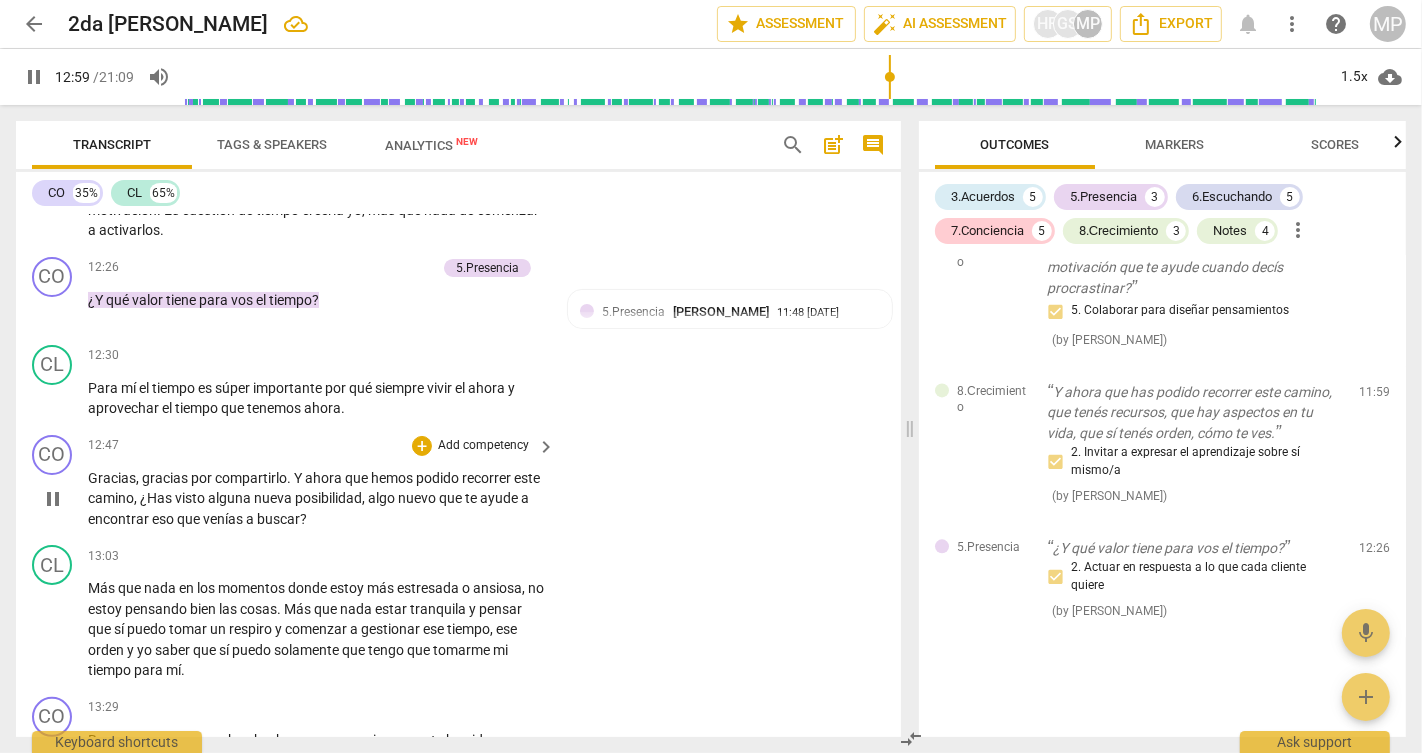 click on "pause" at bounding box center [53, 499] 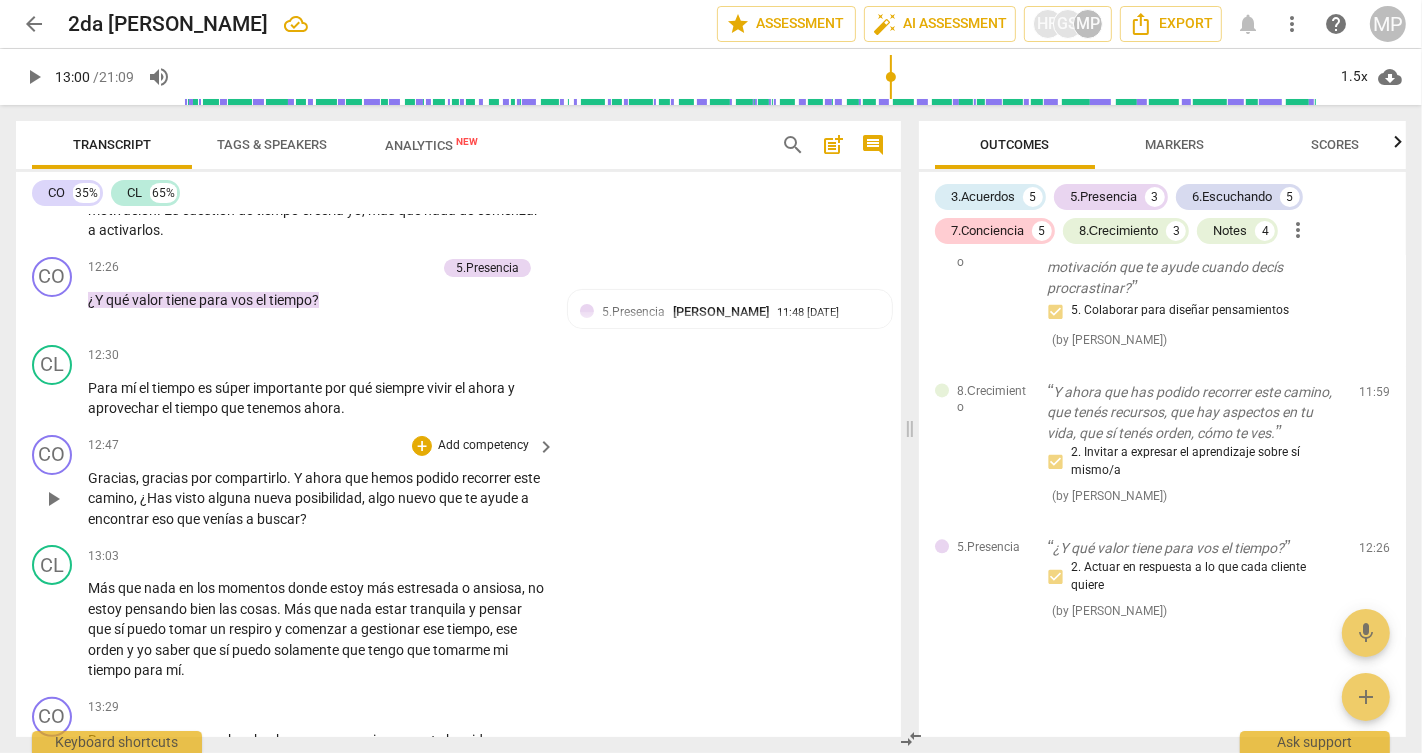 click on "Add competency" at bounding box center (483, 446) 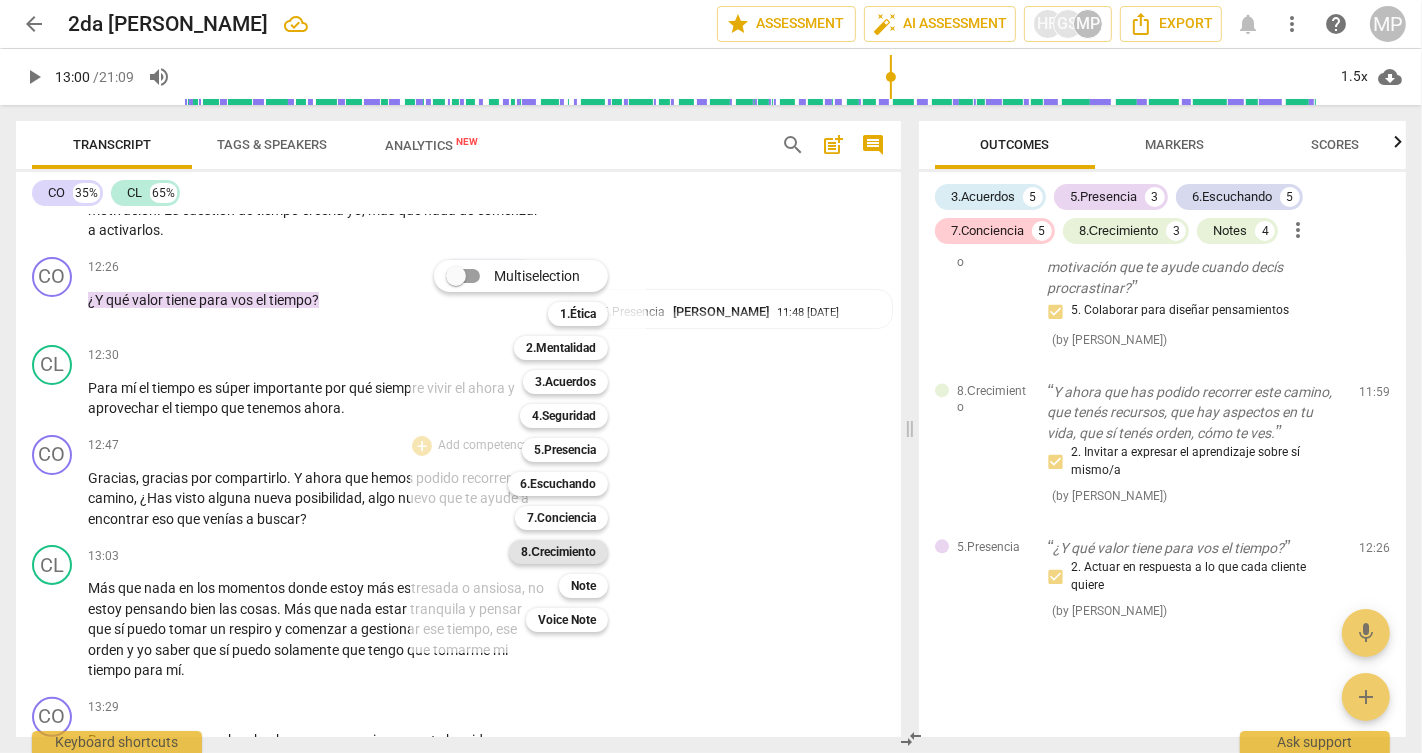 click on "8.Сrecimiento" at bounding box center (558, 552) 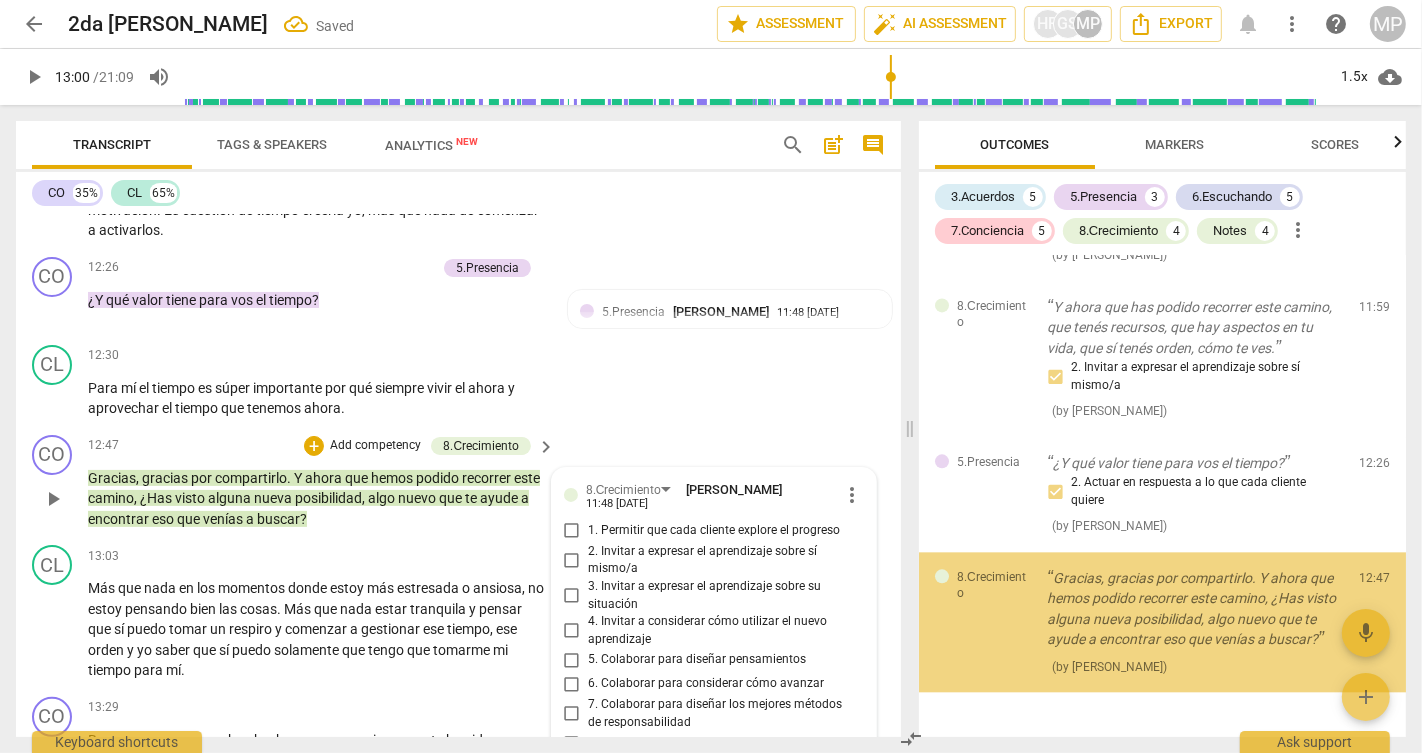 scroll, scrollTop: 7076, scrollLeft: 0, axis: vertical 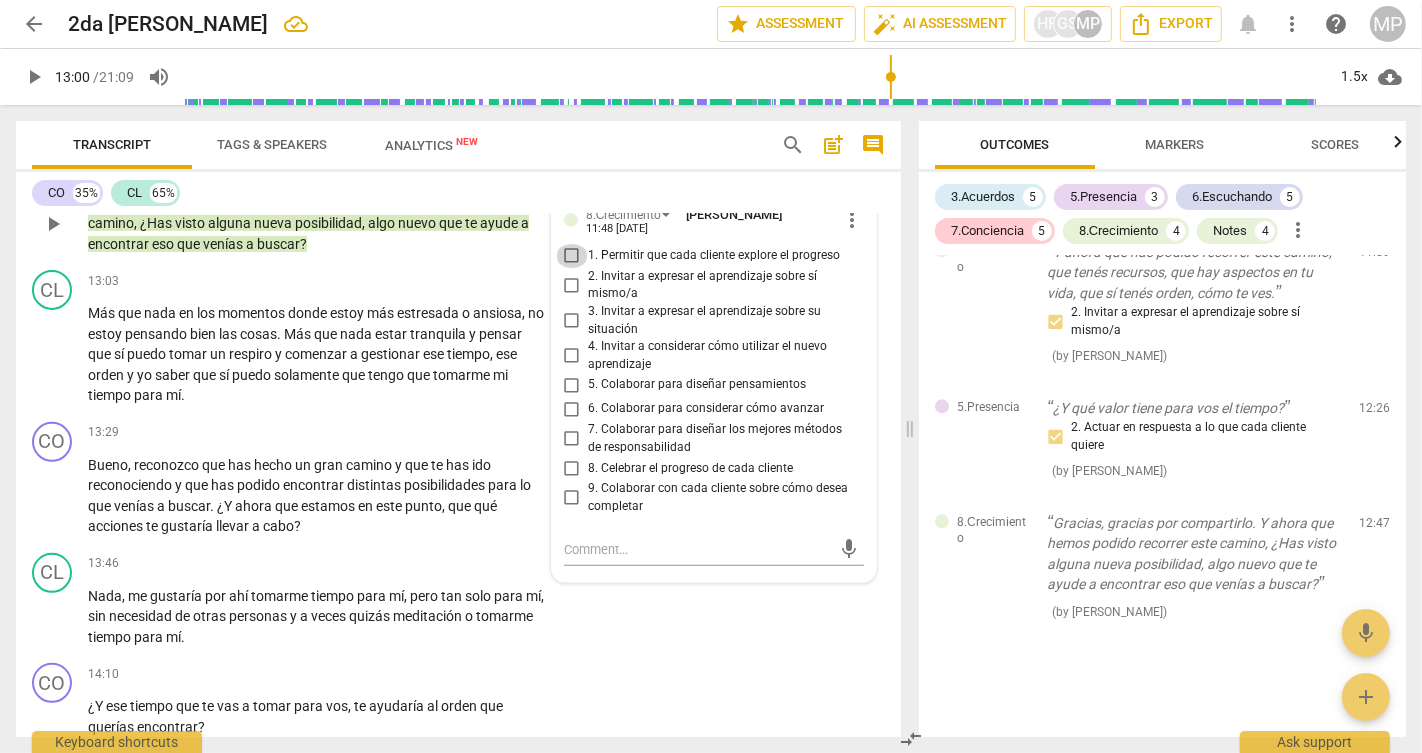 click on "1. Permitir que cada cliente explore el progreso" at bounding box center [572, 256] 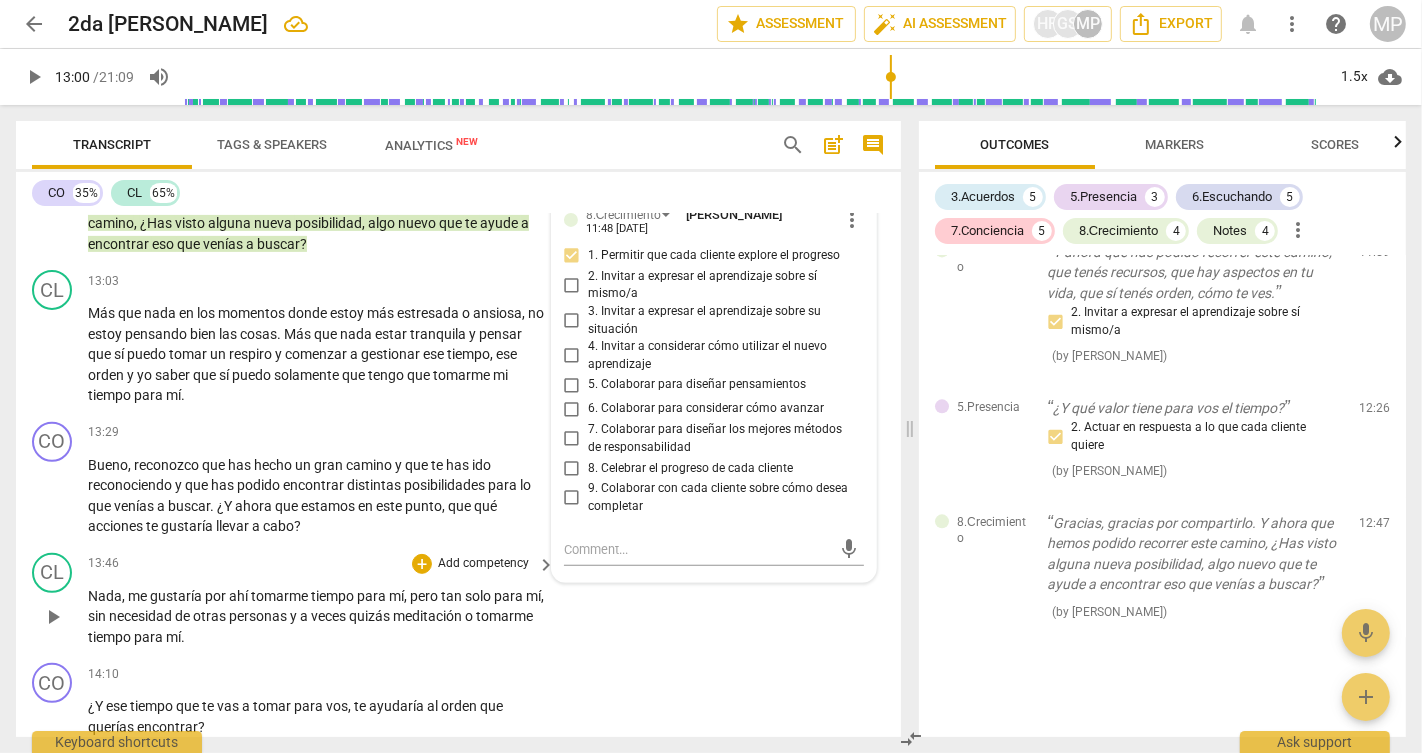click on "CL play_arrow pause 13:46 + Add competency keyboard_arrow_right Nada ,   me   gustaría   por   ahí   tomarme   tiempo   para   mí ,   pero   tan   solo   para   mí ,   sin   necesidad   de   otras   personas   y   a   veces   quizás   meditación   o   tomarme   tiempo   para   mí ." at bounding box center (458, 600) 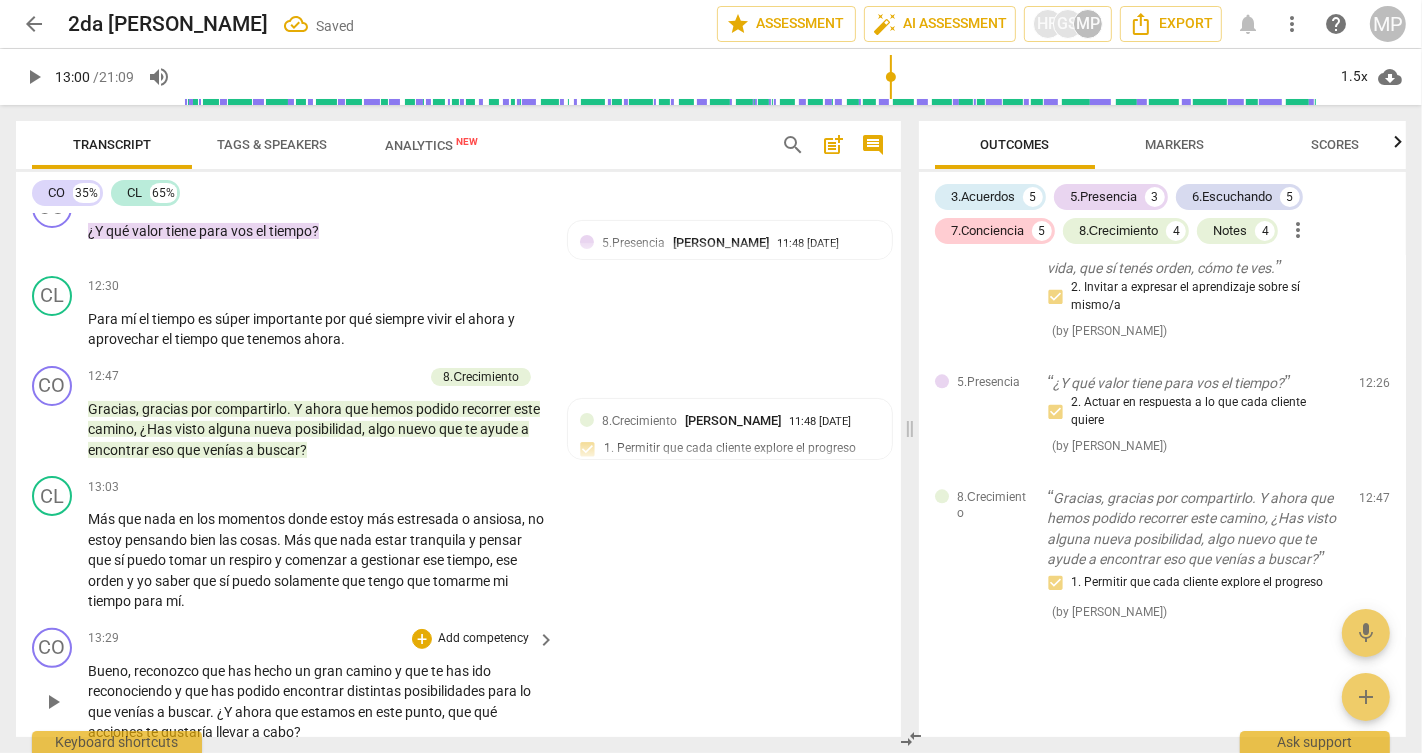 scroll, scrollTop: 6779, scrollLeft: 0, axis: vertical 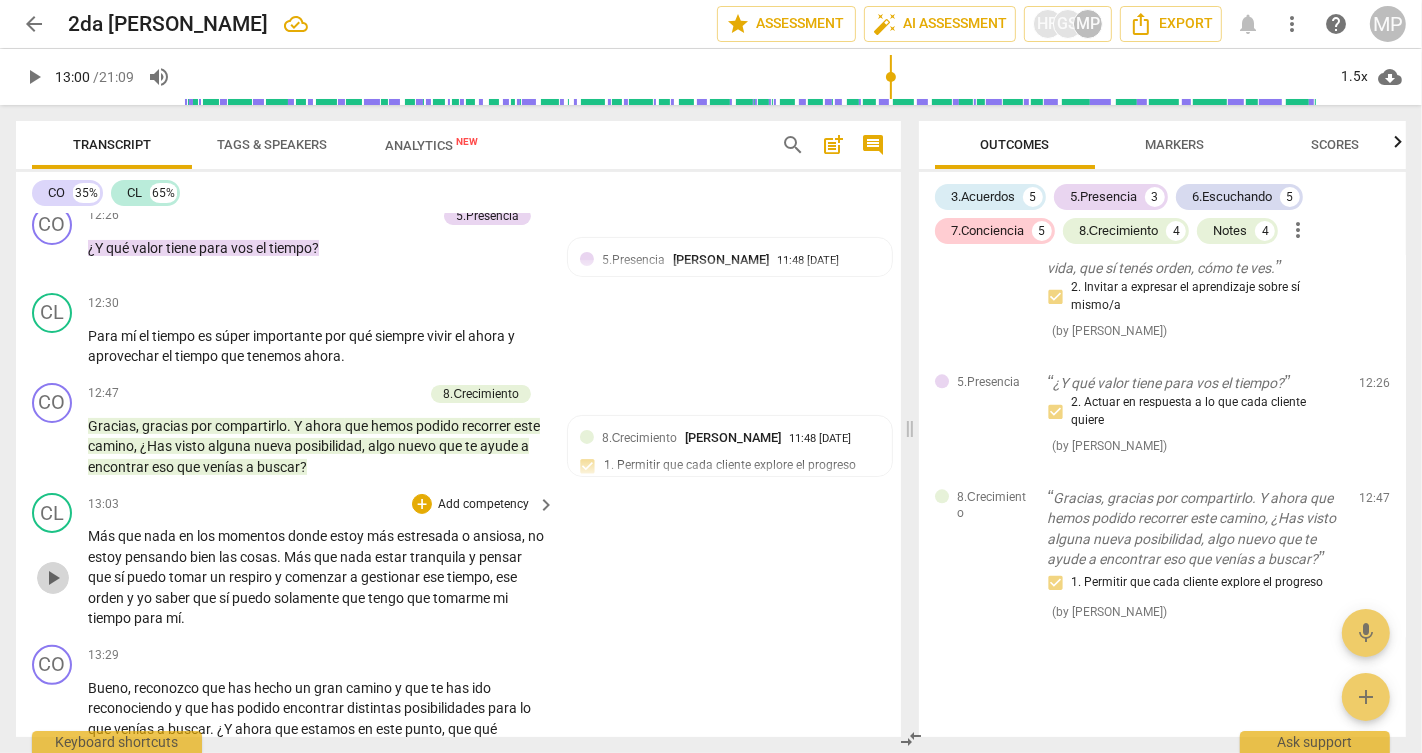 click on "play_arrow" at bounding box center [53, 578] 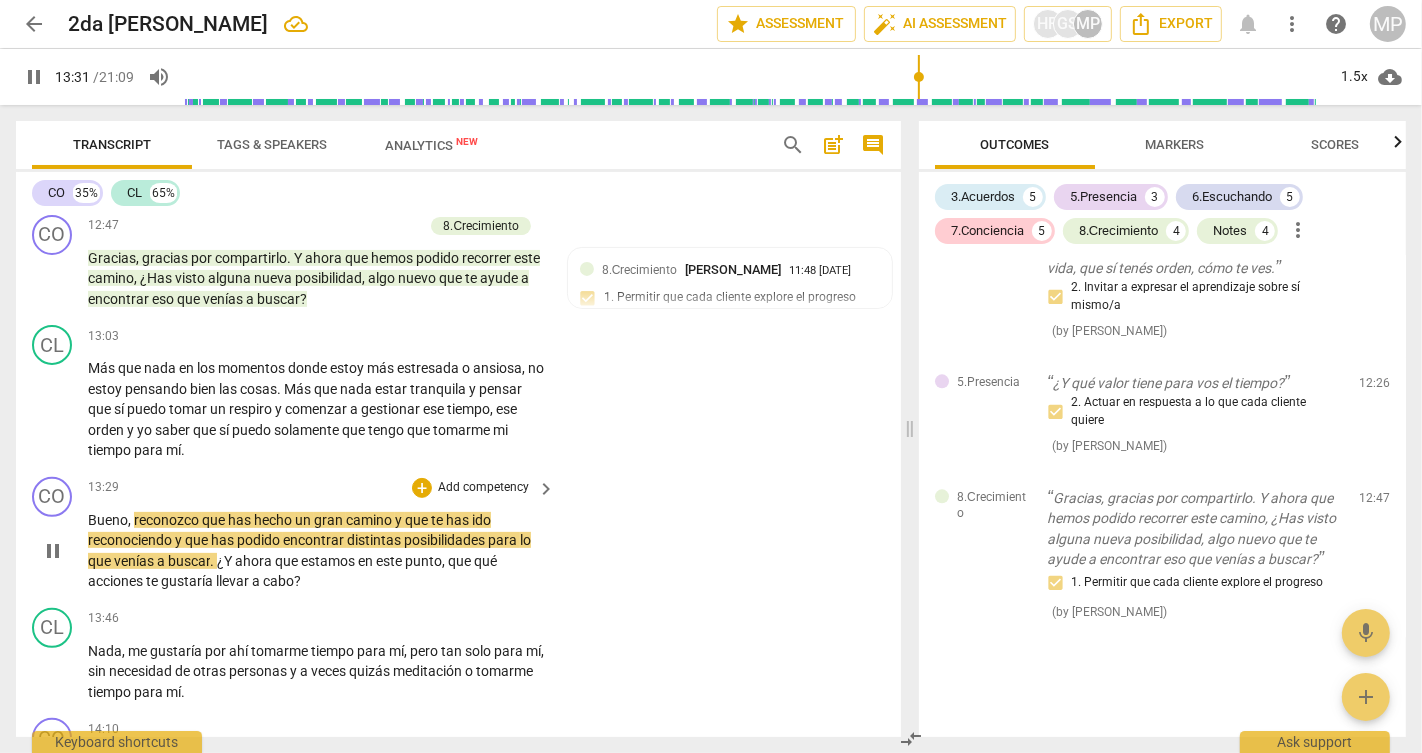 scroll, scrollTop: 6939, scrollLeft: 0, axis: vertical 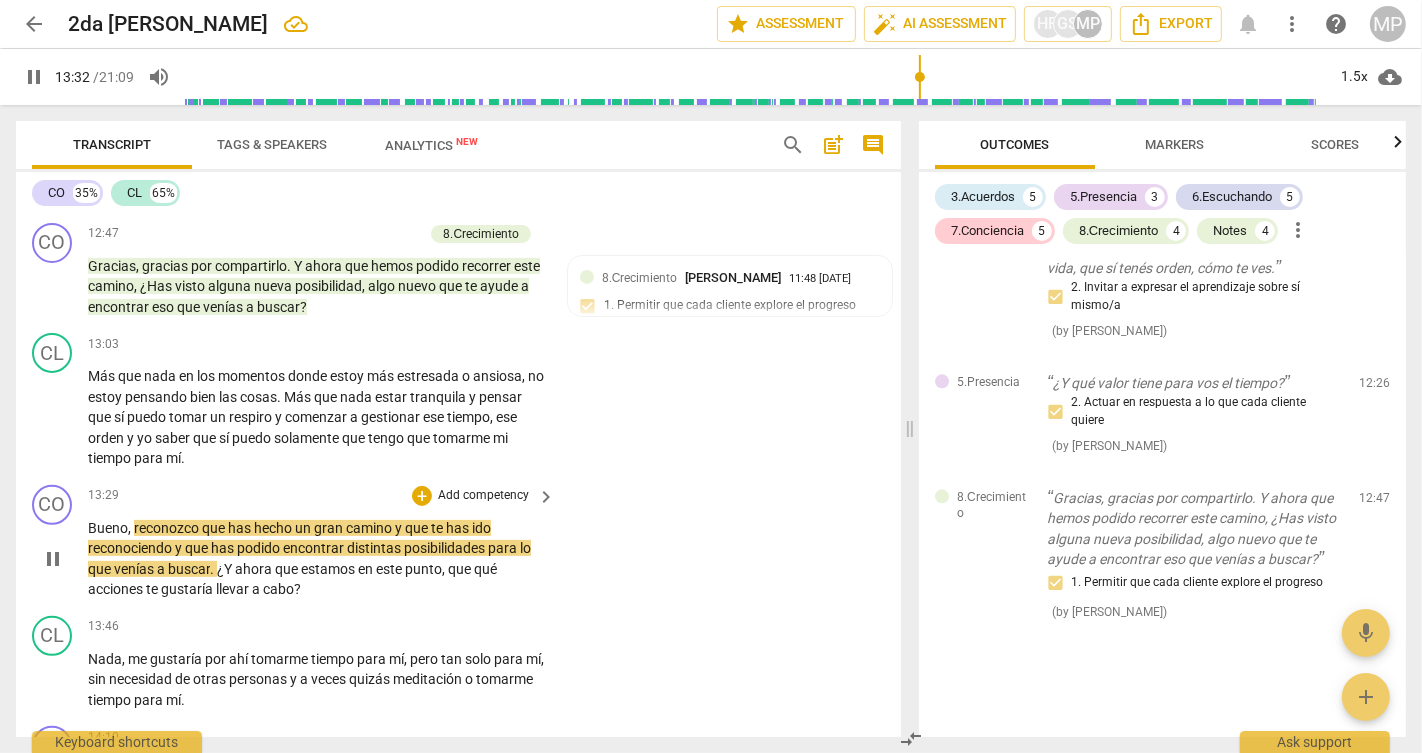 click on "pause" at bounding box center (53, 559) 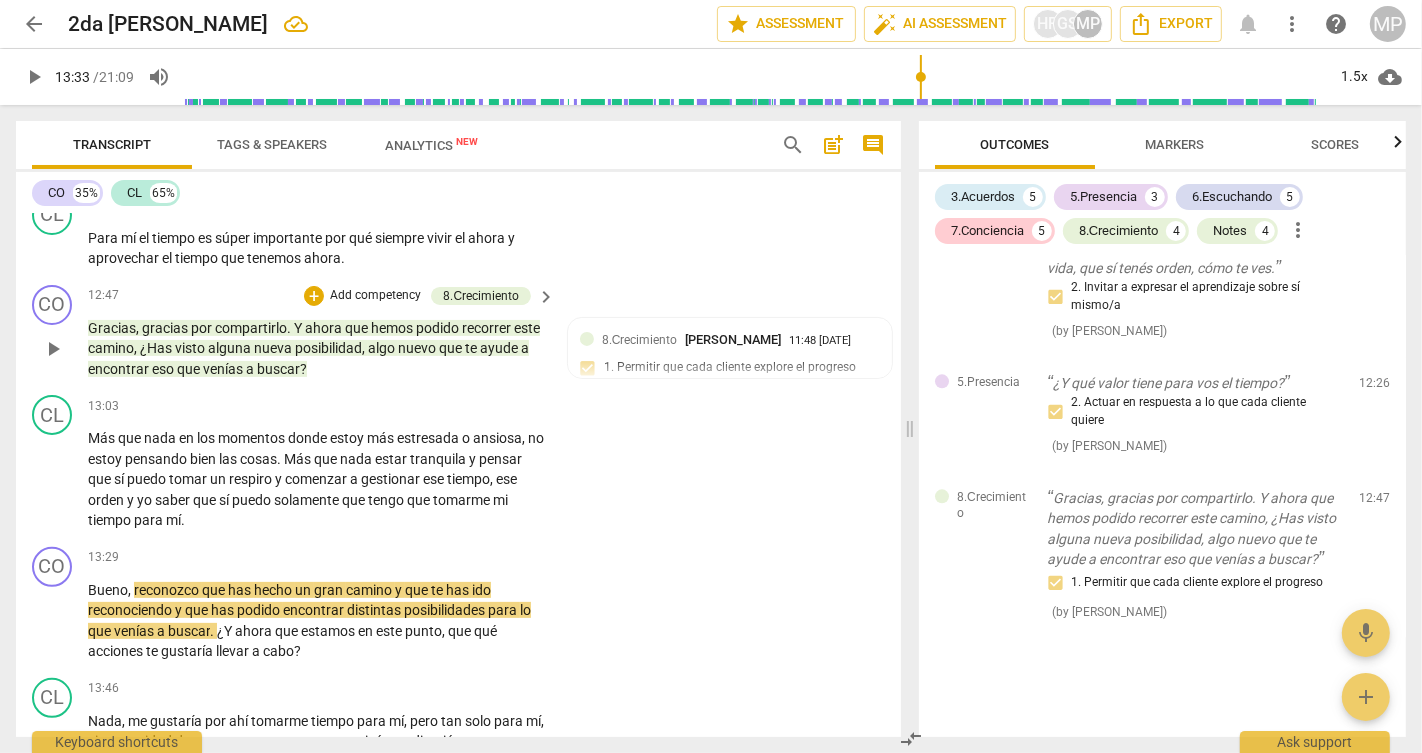 scroll, scrollTop: 6883, scrollLeft: 0, axis: vertical 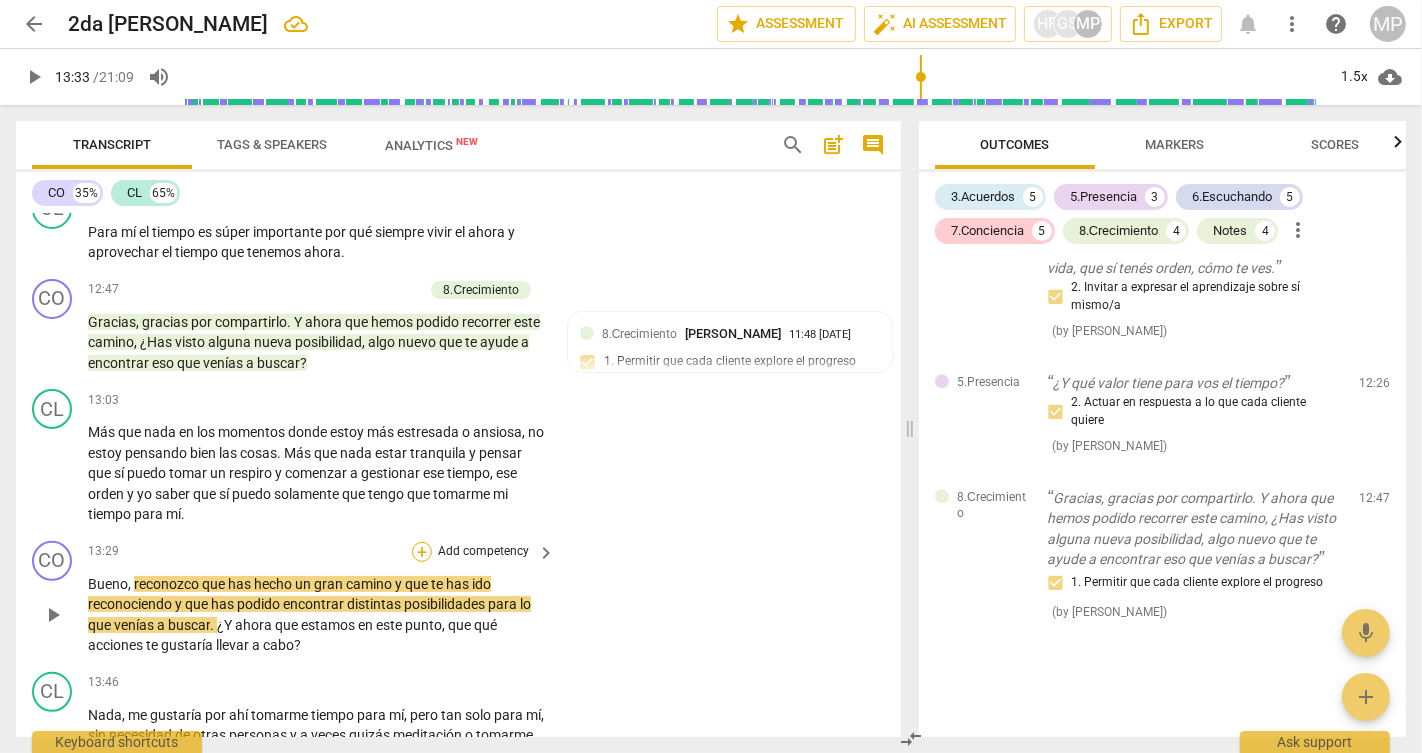click on "+" at bounding box center [422, 552] 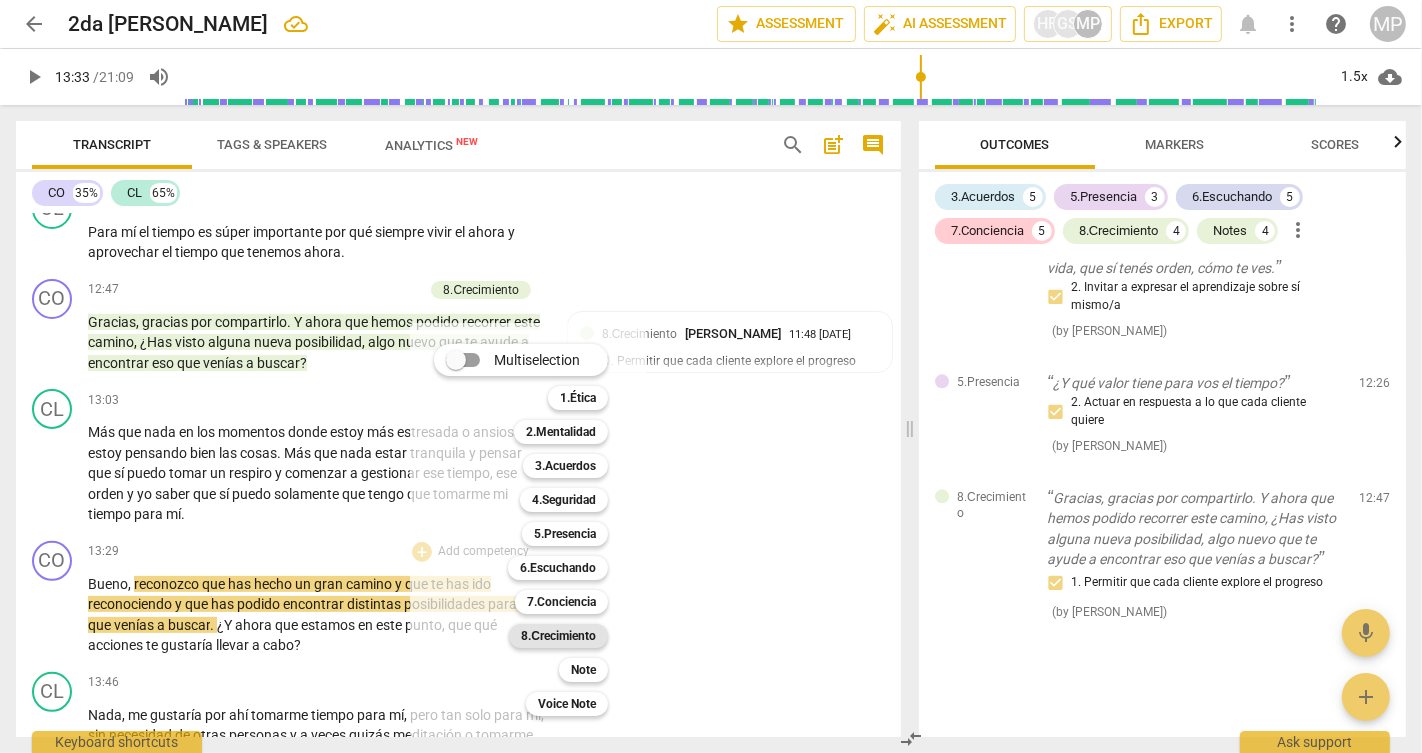 click on "8.Сrecimiento" at bounding box center [558, 636] 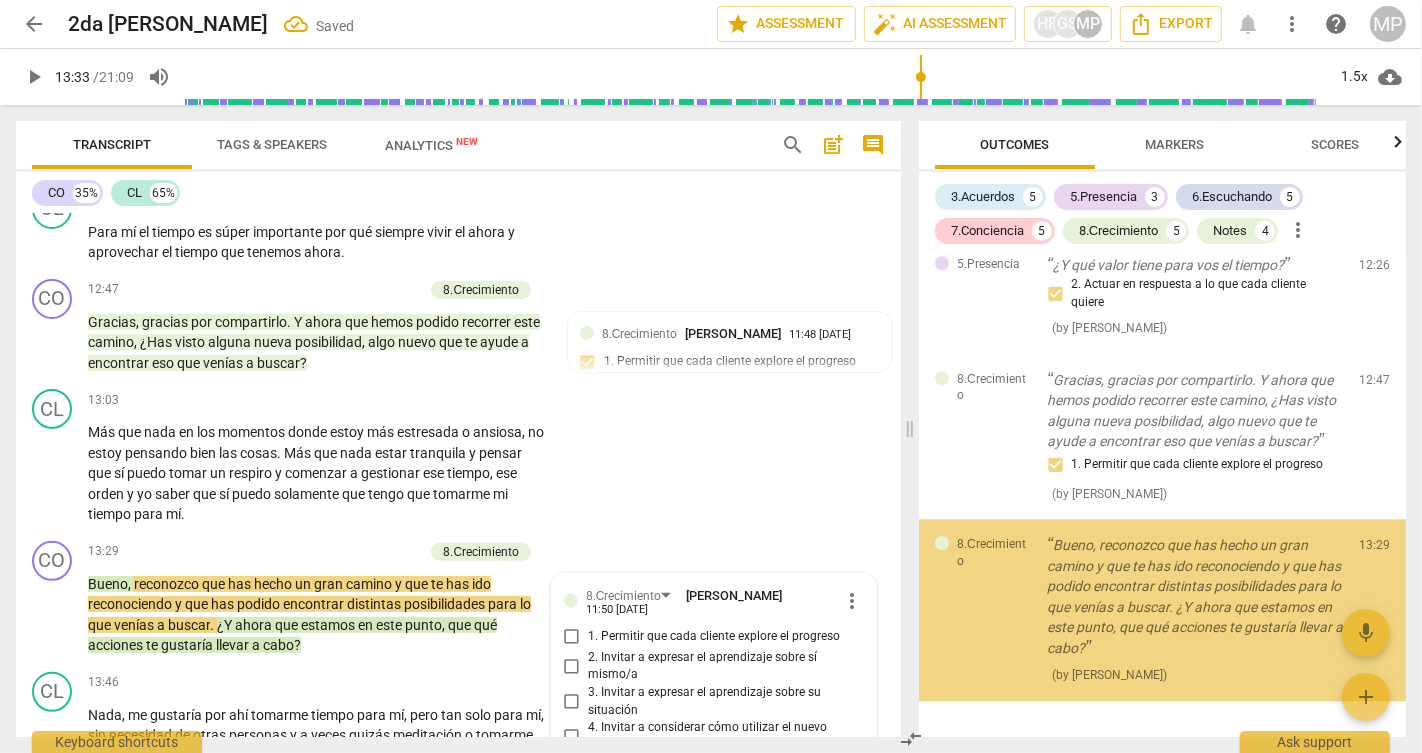 scroll, scrollTop: 7337, scrollLeft: 0, axis: vertical 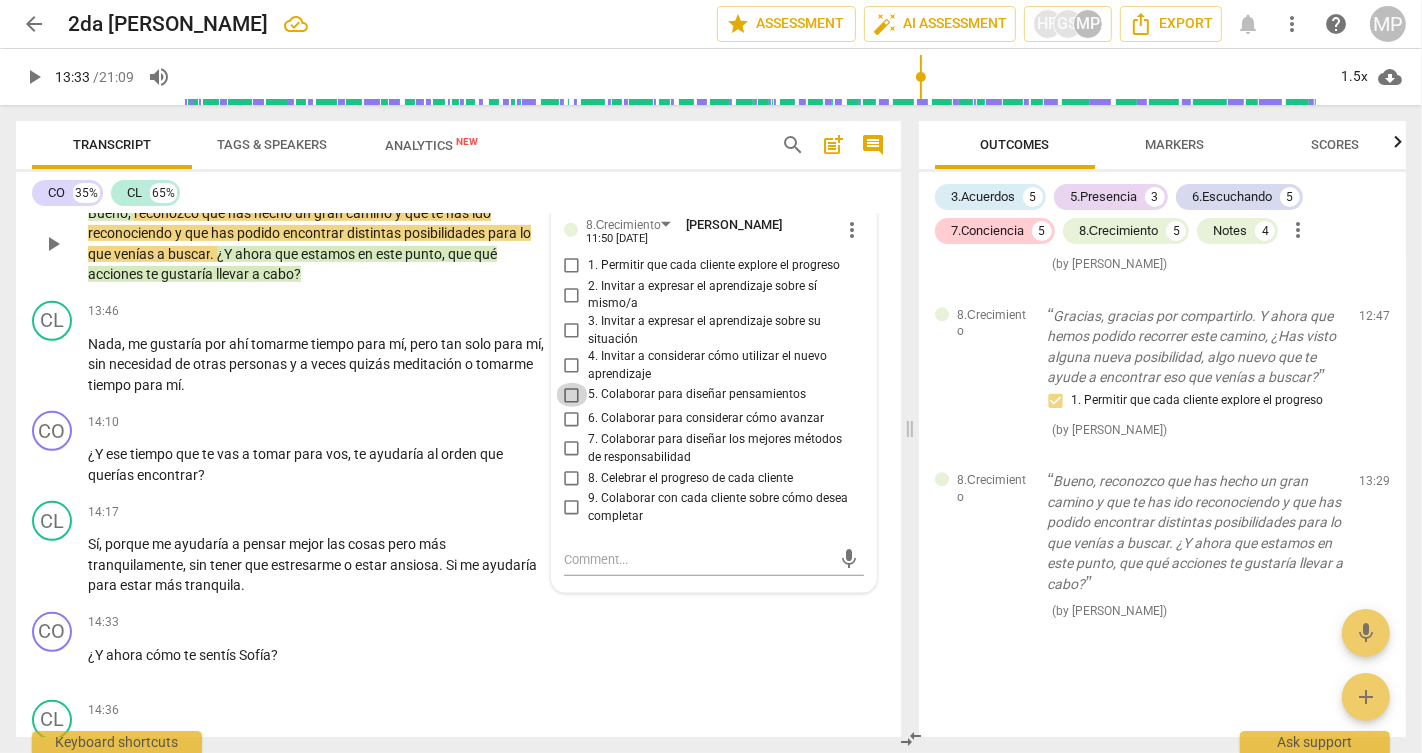 click on "5. Colaborar para diseñar pensamientos" at bounding box center (572, 395) 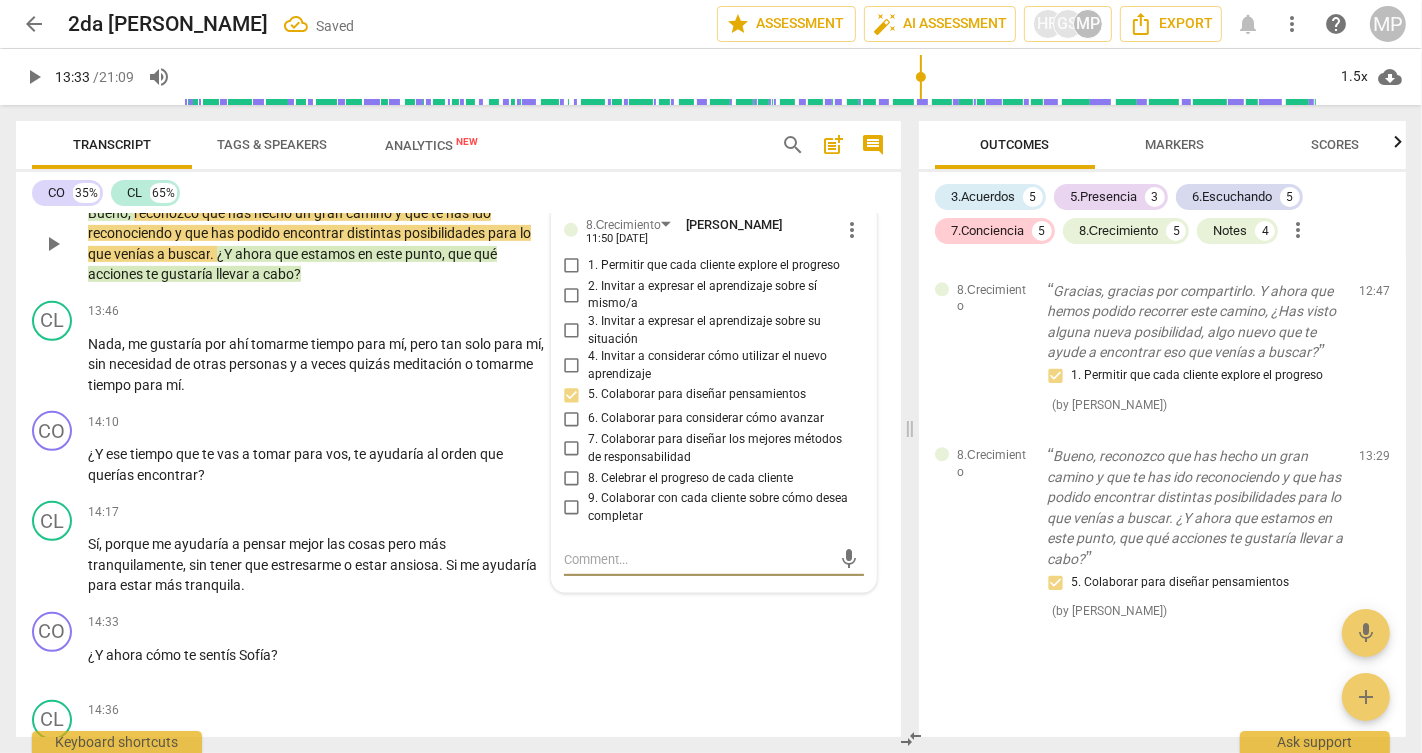 click at bounding box center [698, 559] 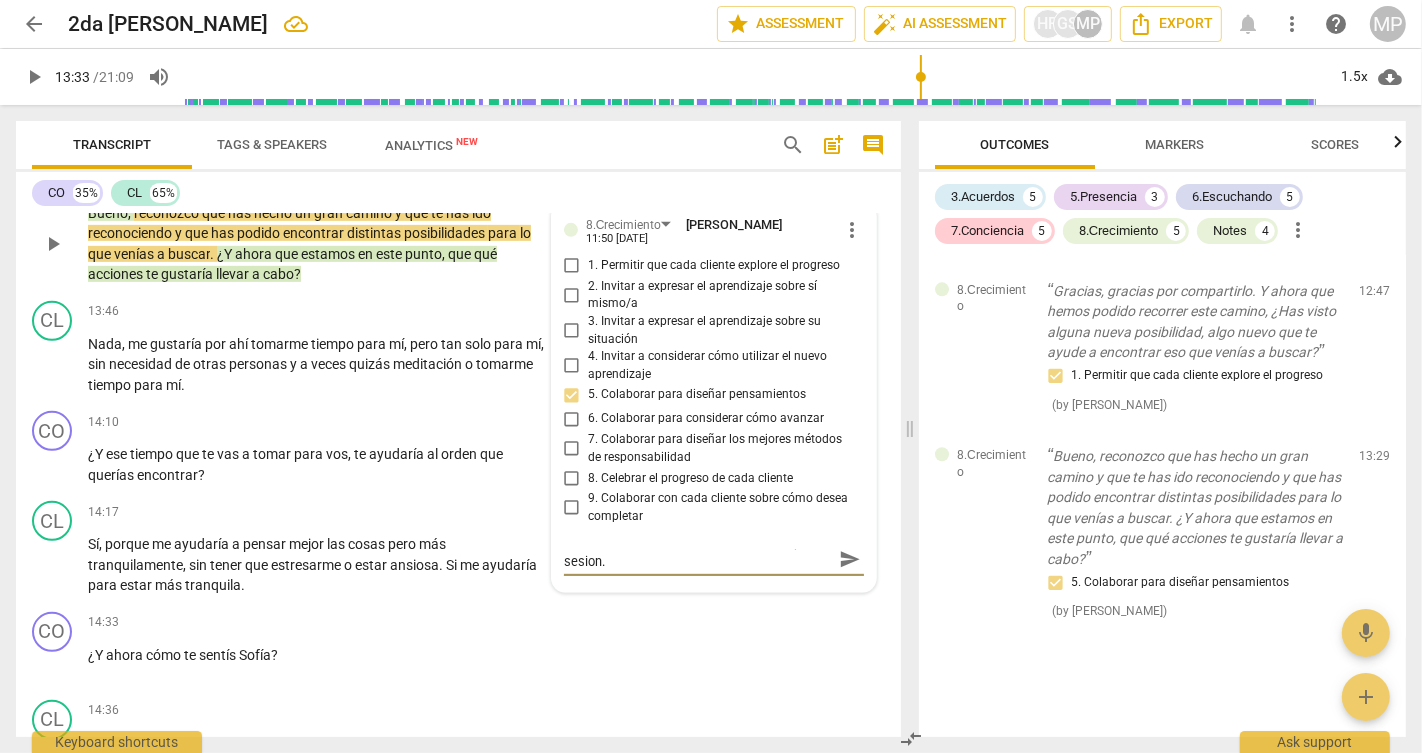 scroll, scrollTop: 0, scrollLeft: 0, axis: both 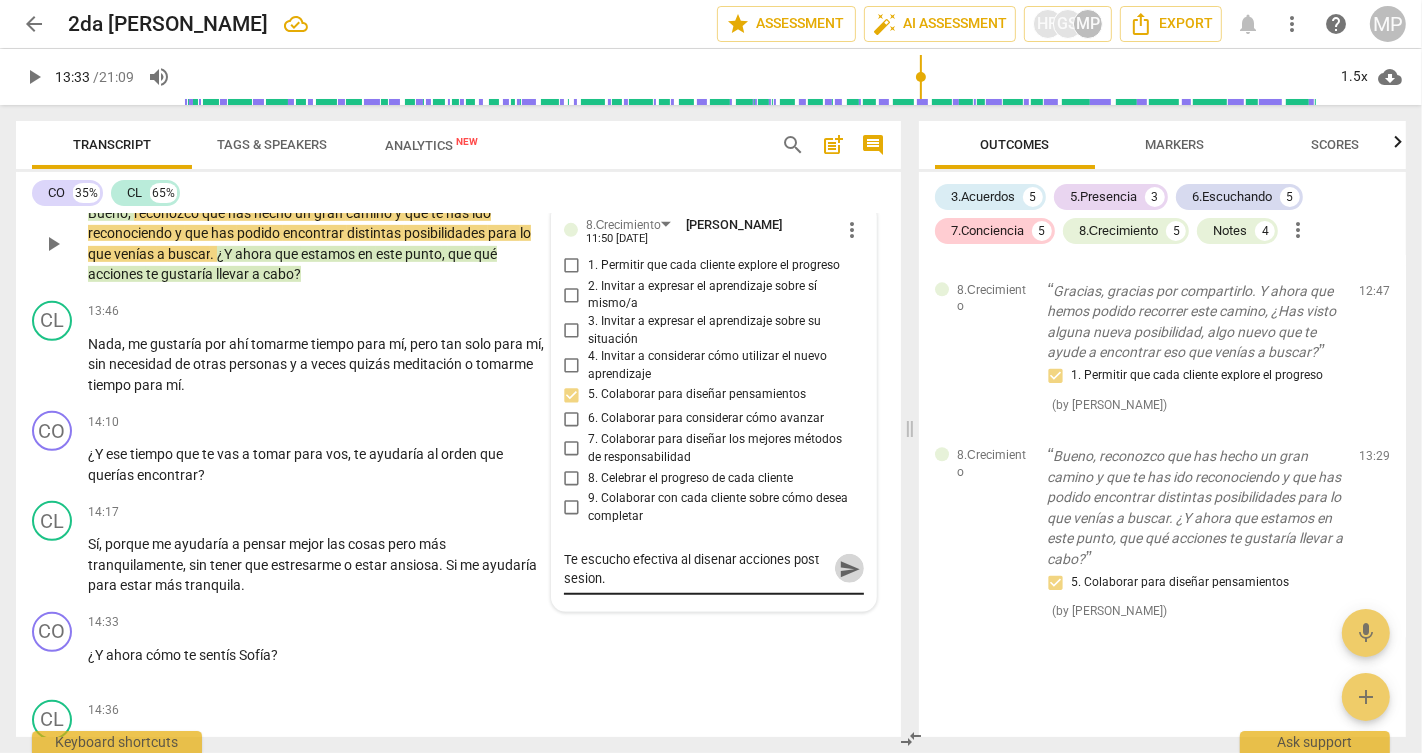 click on "send" at bounding box center [850, 569] 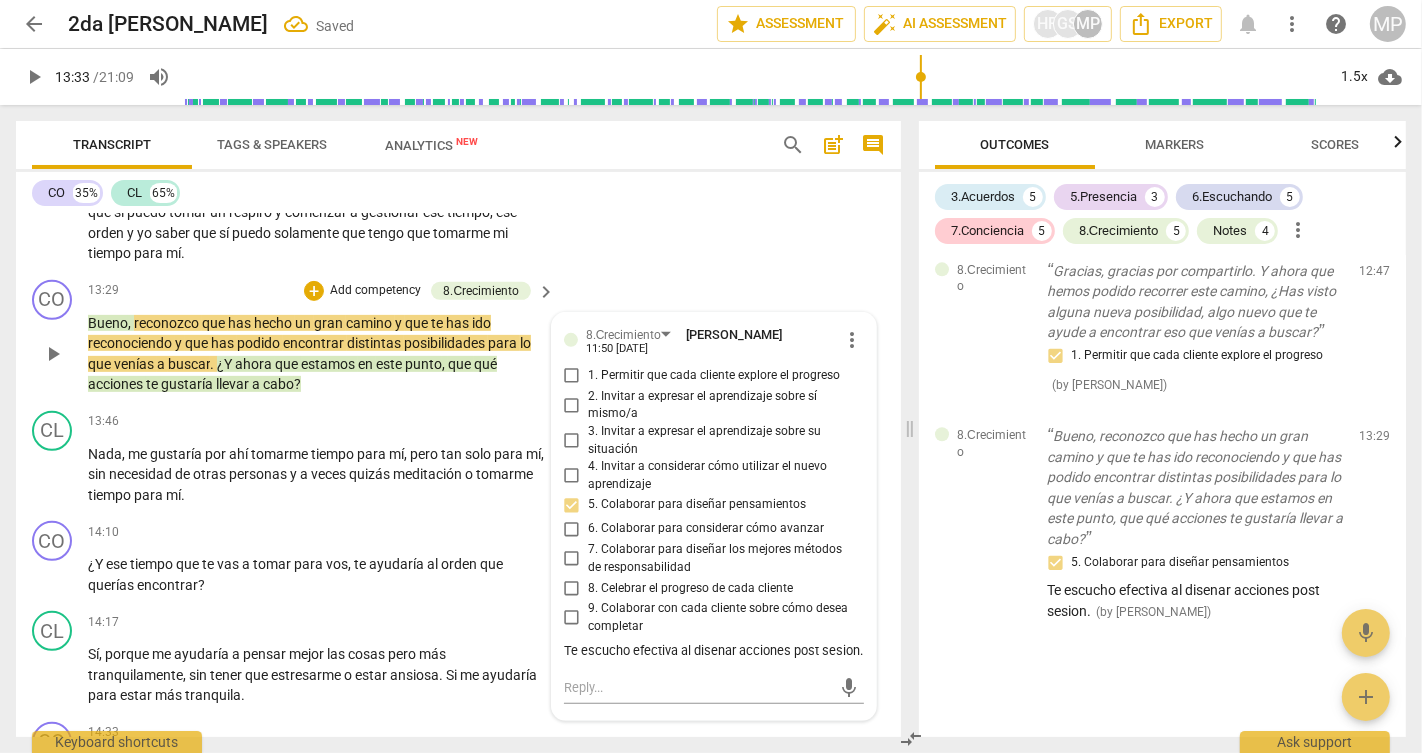scroll, scrollTop: 7137, scrollLeft: 0, axis: vertical 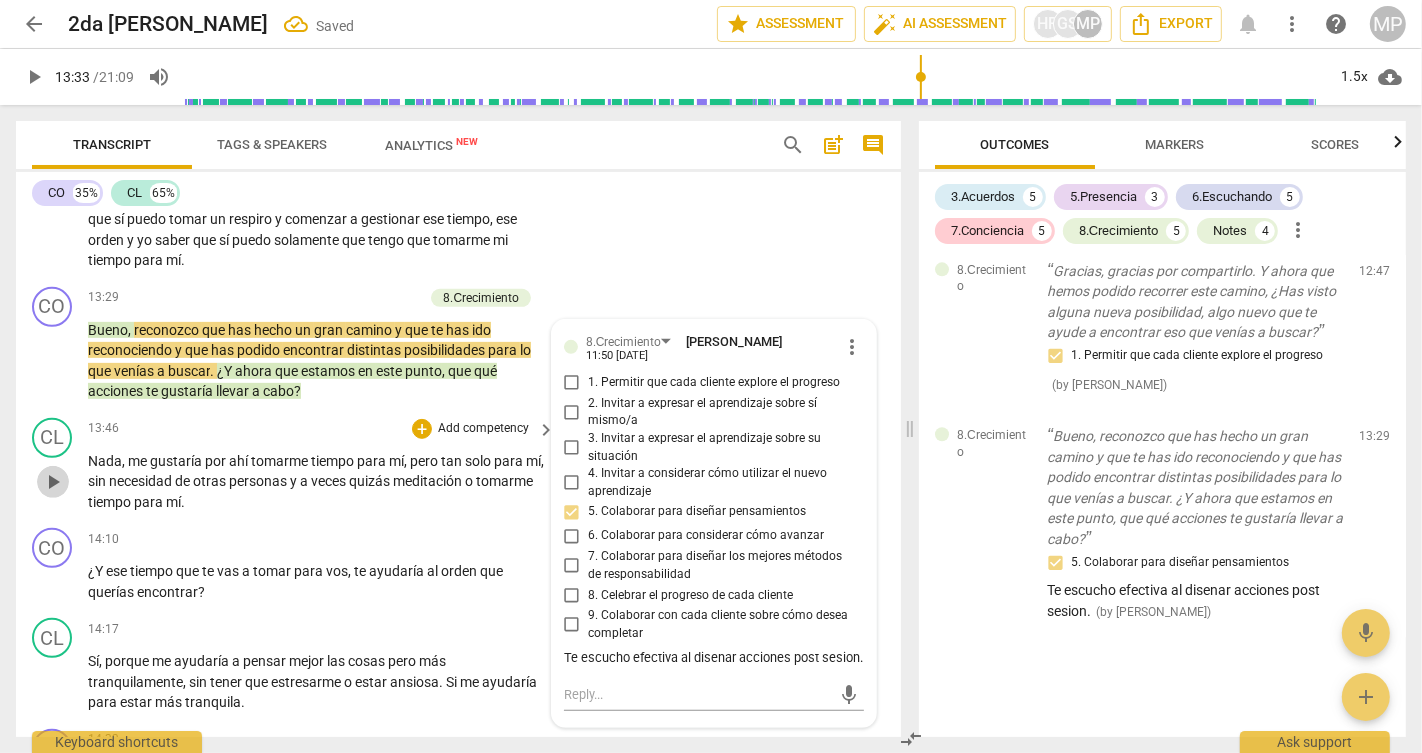 click on "play_arrow" at bounding box center (53, 482) 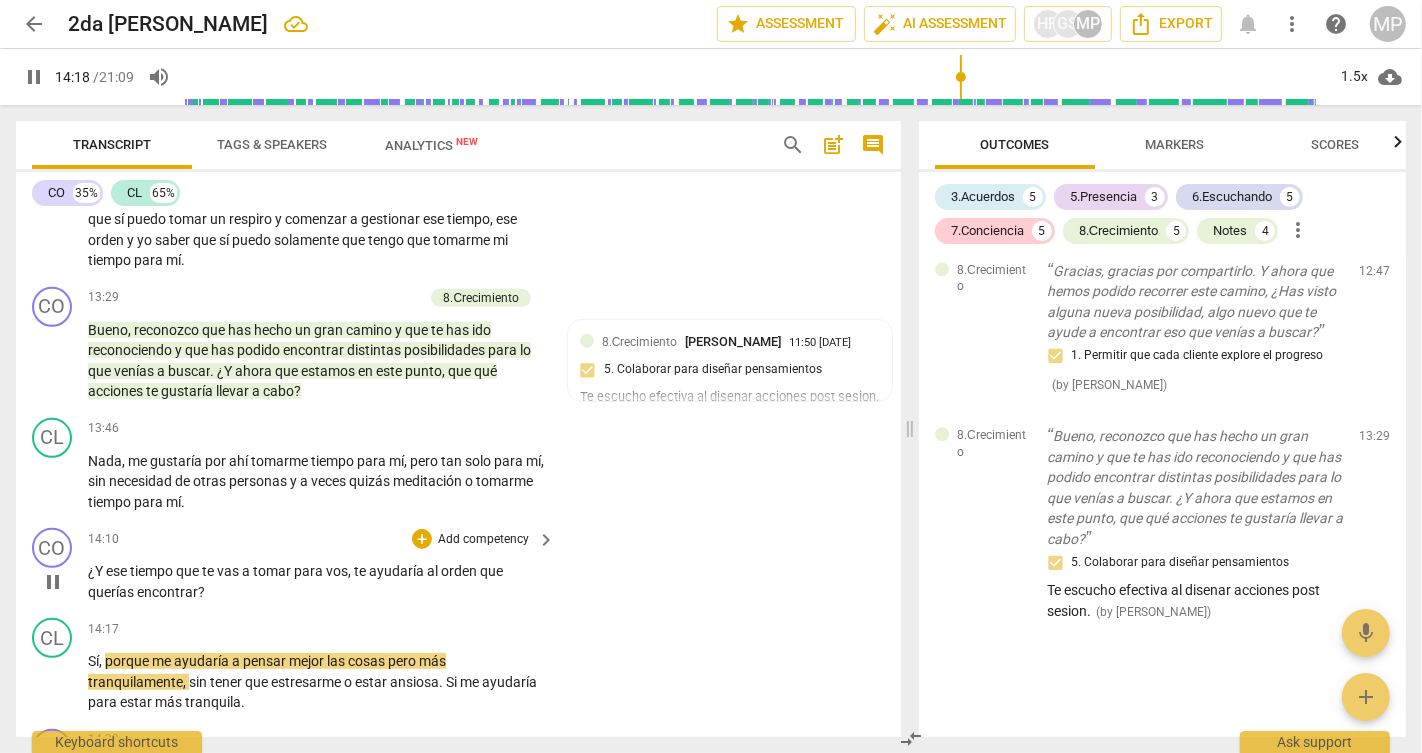 click on "pause" at bounding box center [53, 582] 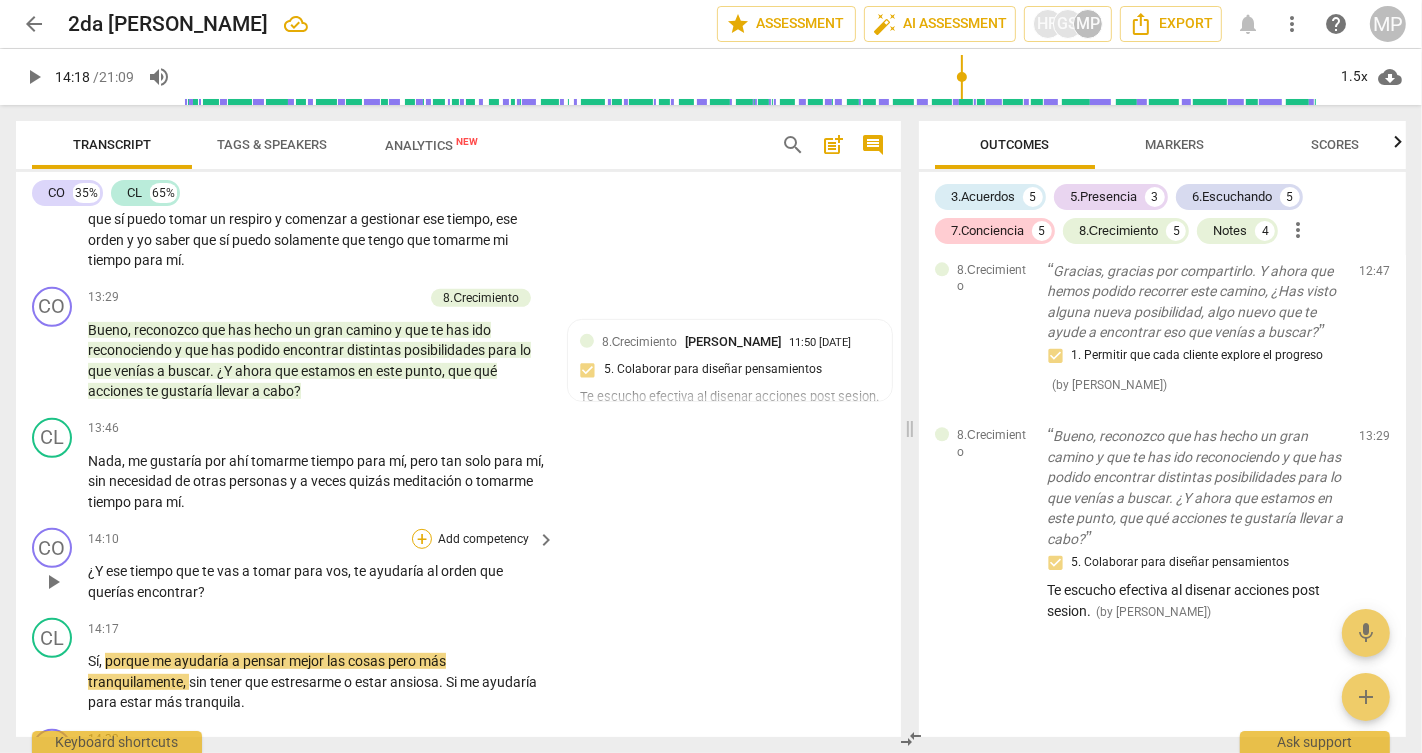 click on "+" at bounding box center [422, 539] 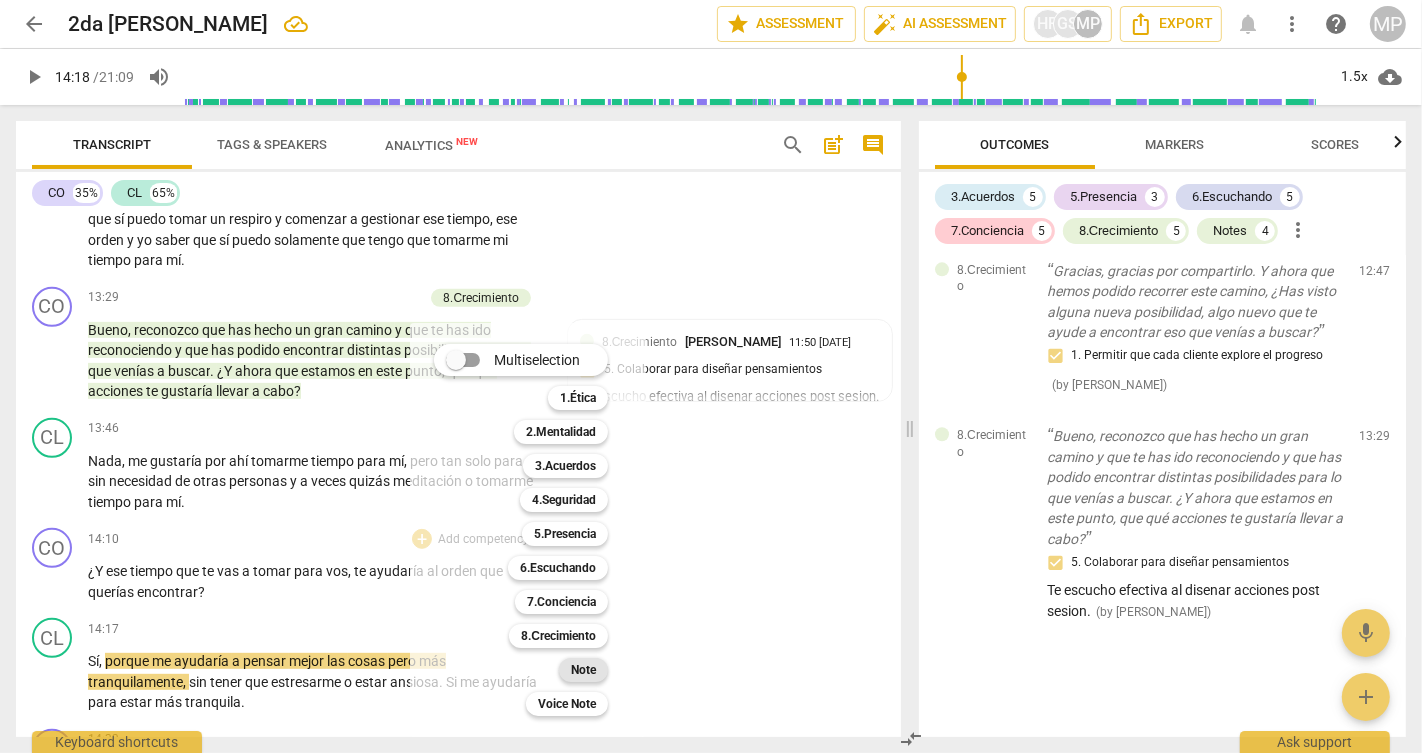 click on "Note" at bounding box center (583, 670) 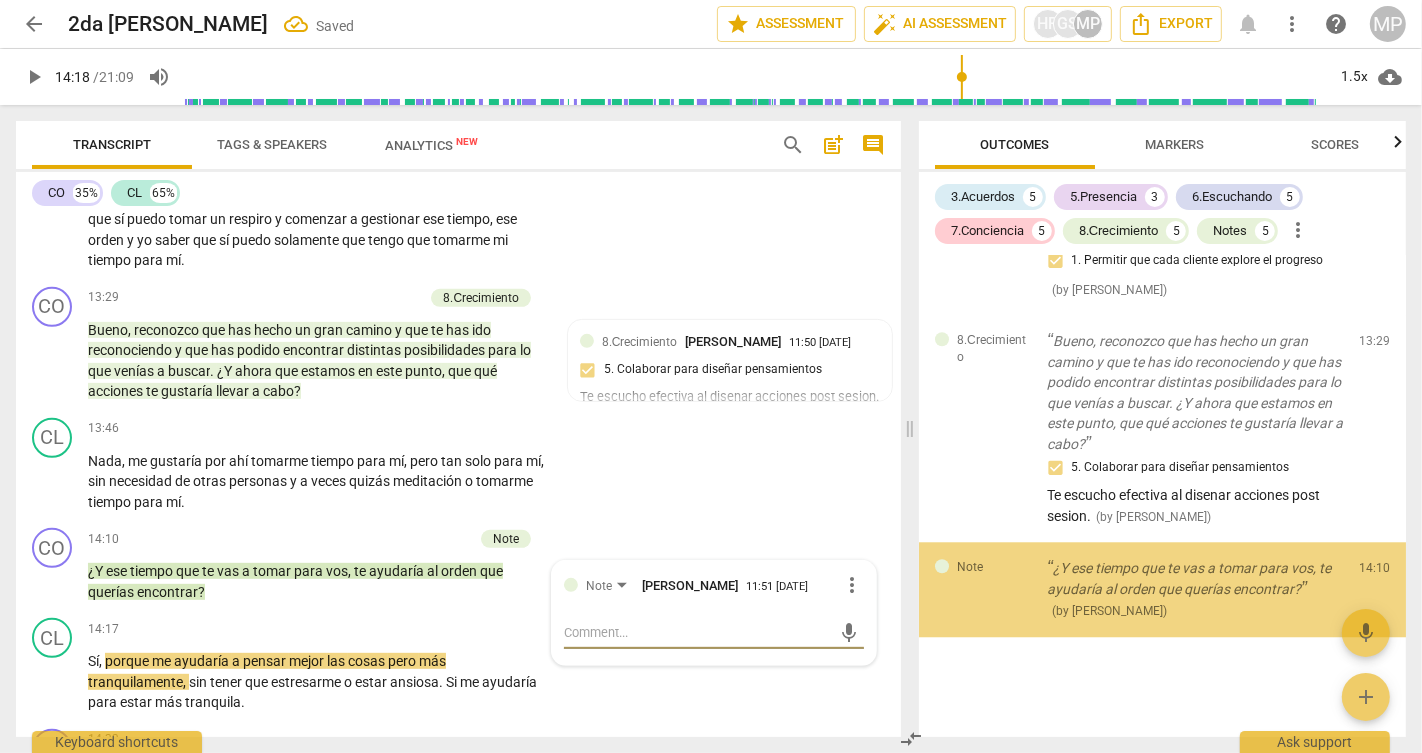 scroll, scrollTop: 4417, scrollLeft: 0, axis: vertical 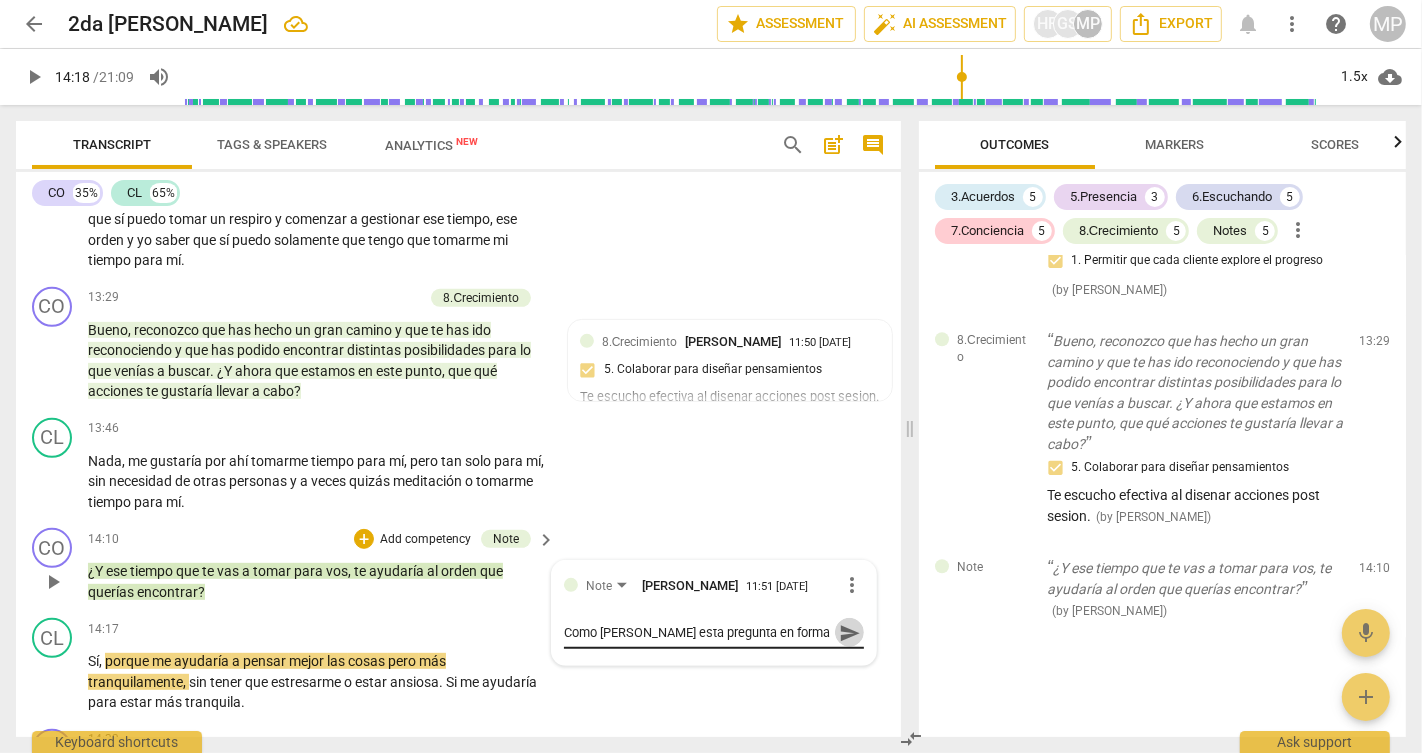 click on "send" at bounding box center [850, 633] 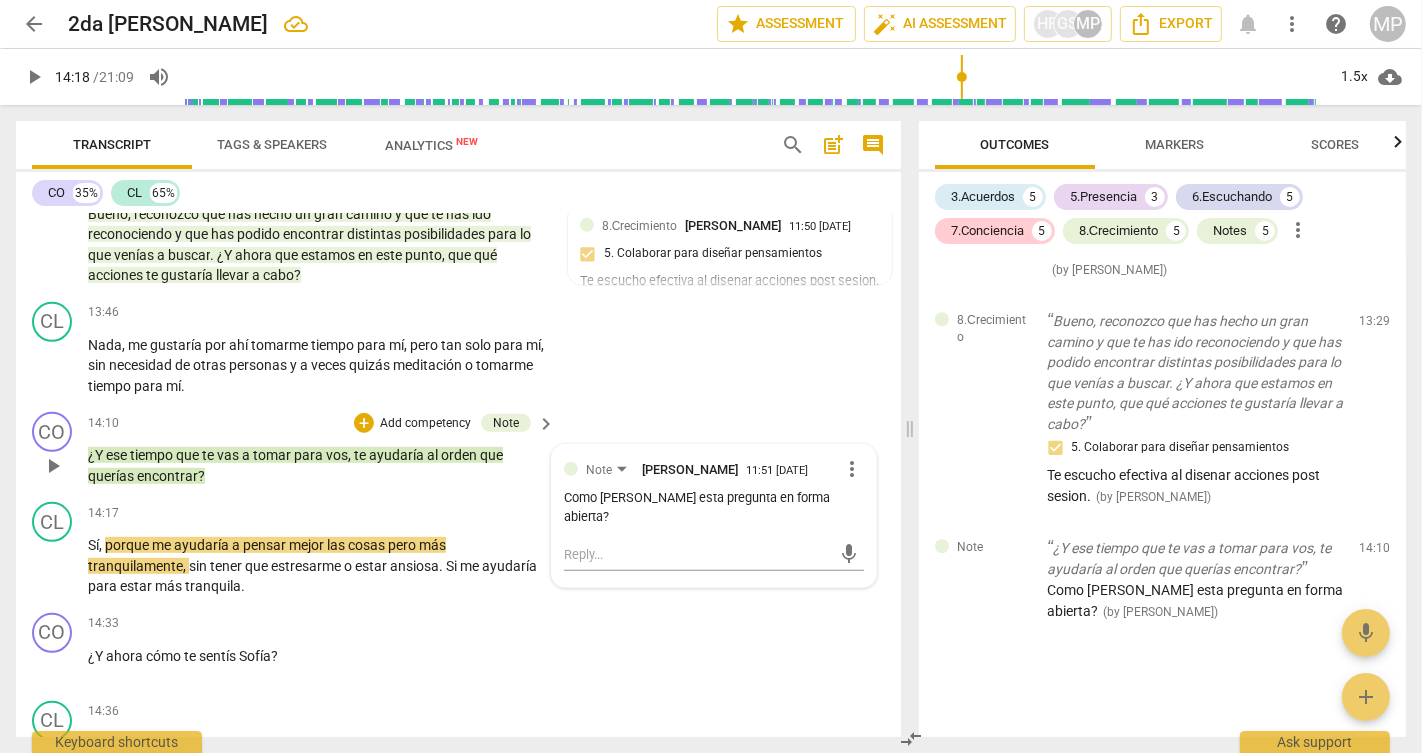scroll, scrollTop: 7265, scrollLeft: 0, axis: vertical 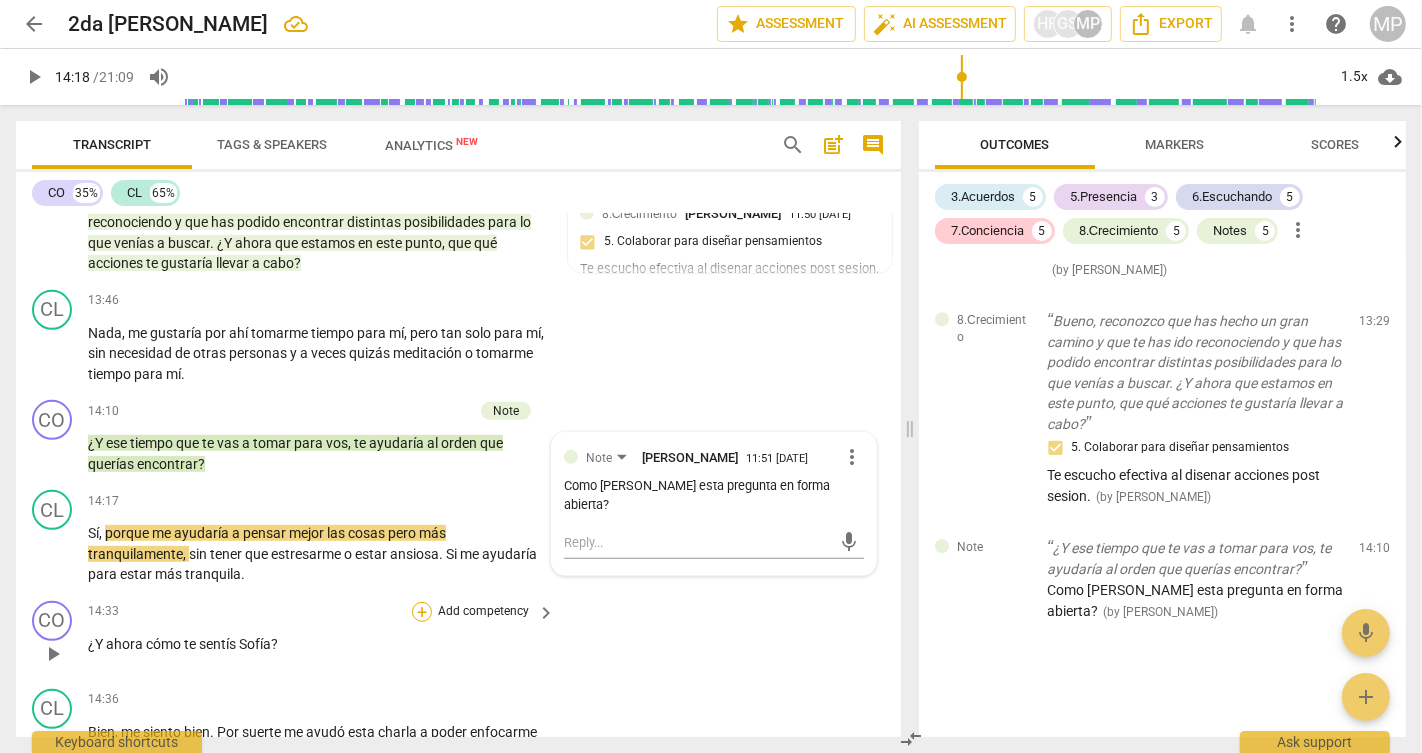 click on "+" at bounding box center [422, 612] 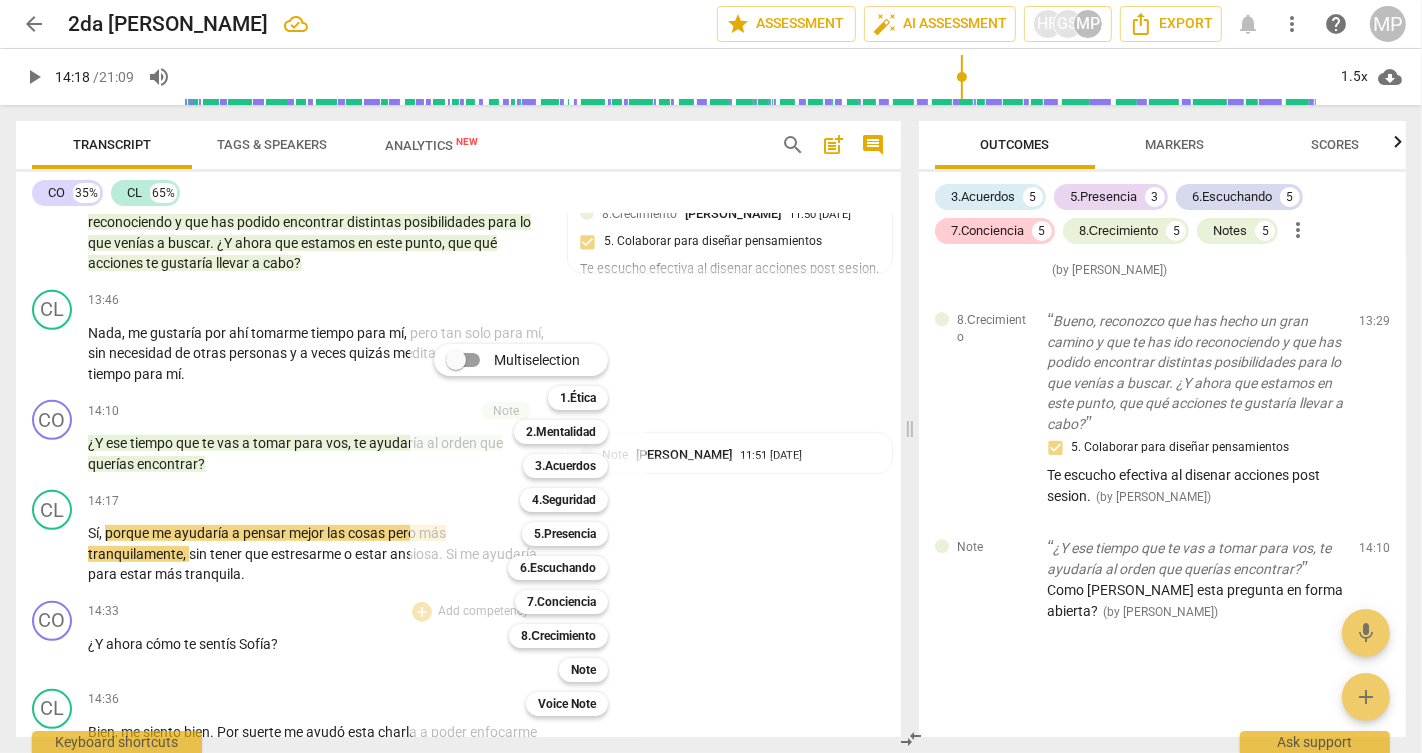 click at bounding box center [711, 376] 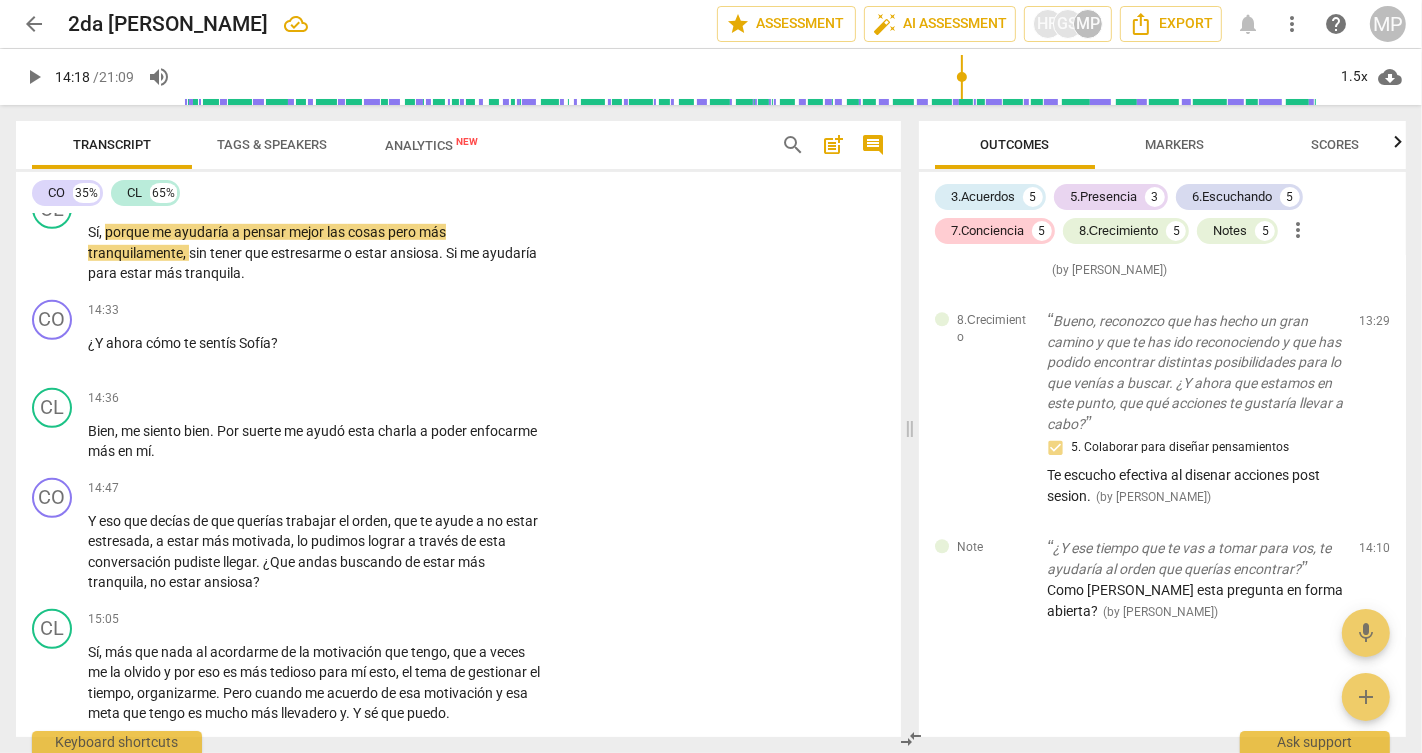 scroll, scrollTop: 7568, scrollLeft: 0, axis: vertical 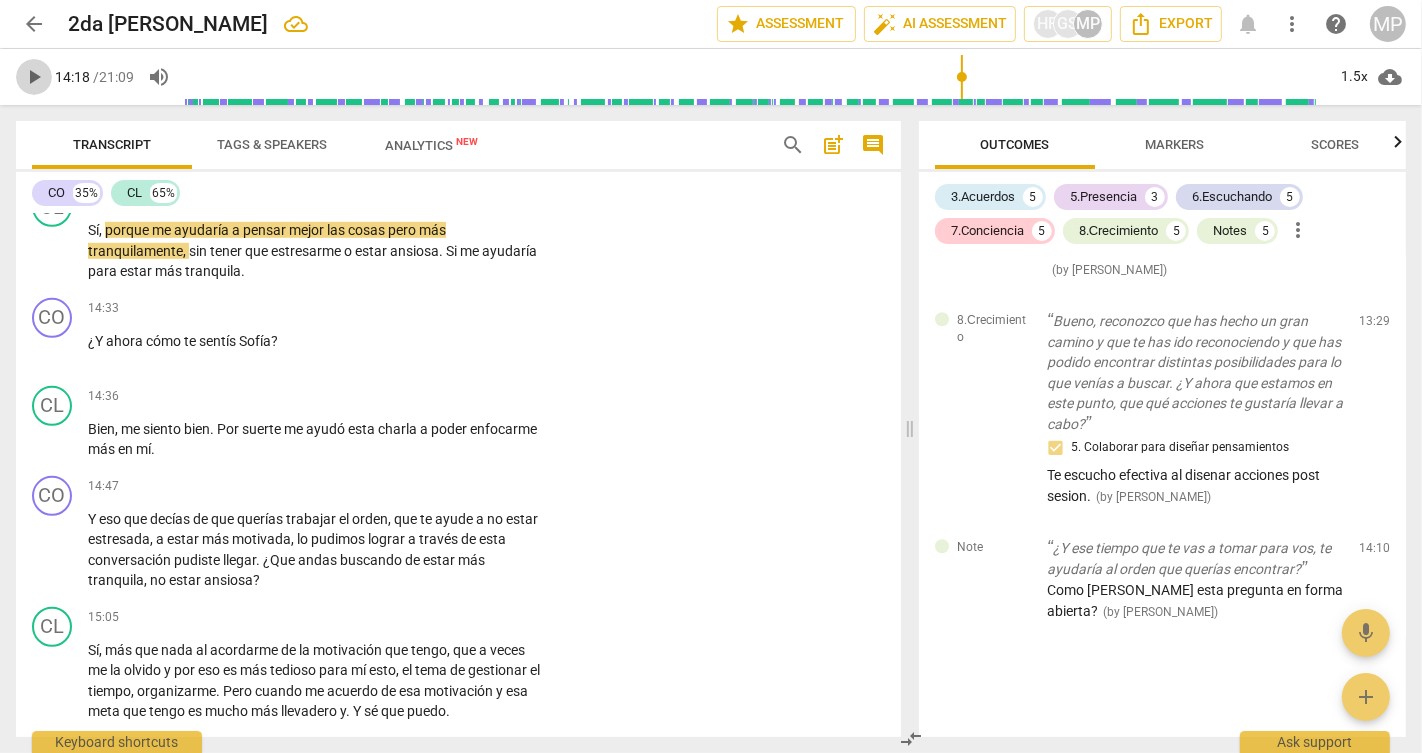 click on "play_arrow" at bounding box center (34, 77) 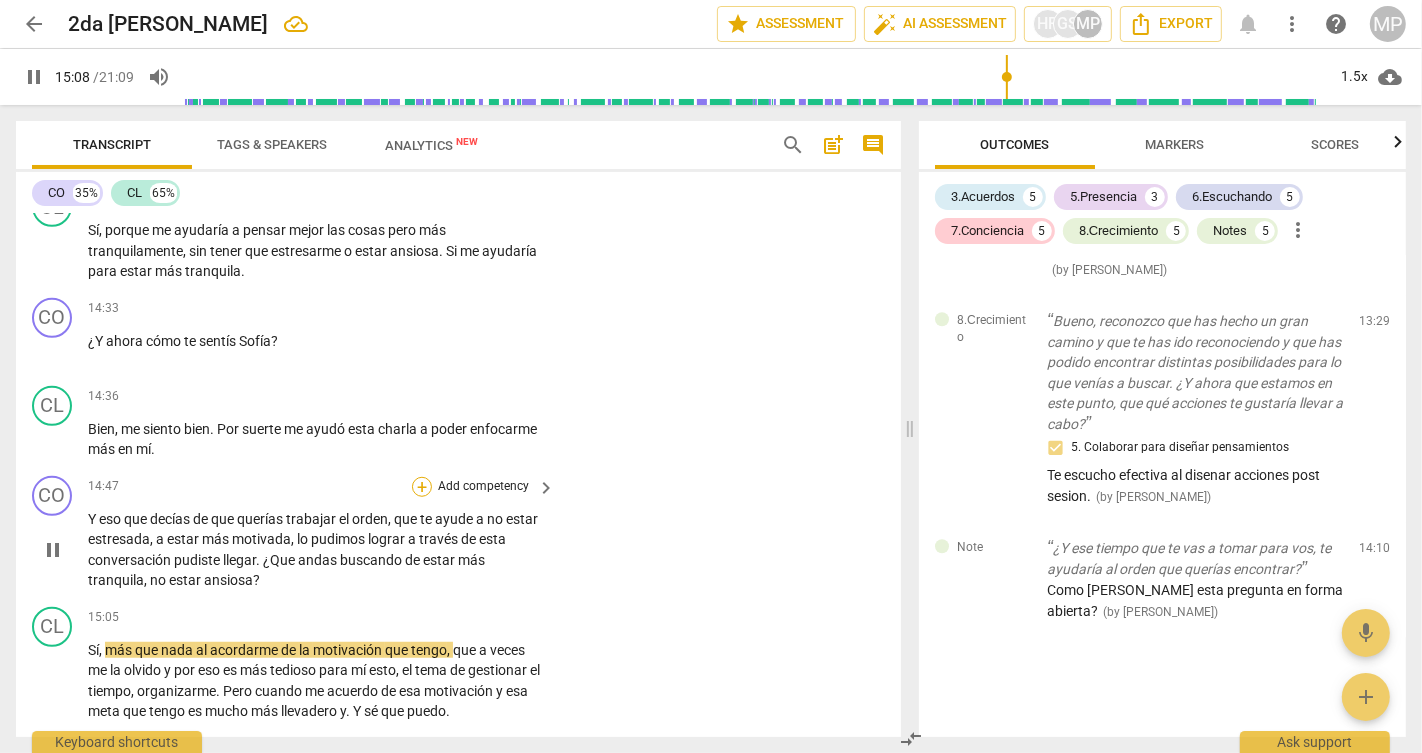 click on "+" at bounding box center (422, 487) 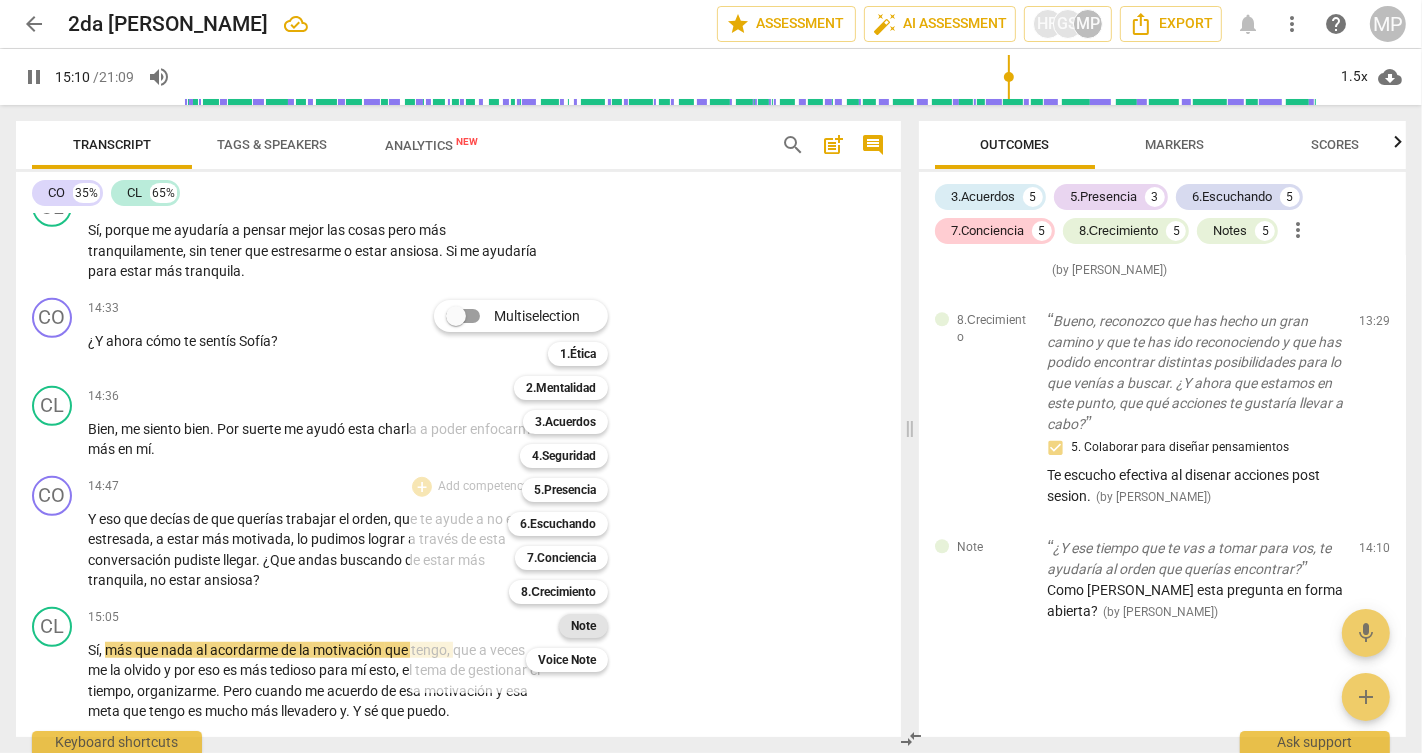 click on "Note" at bounding box center [583, 626] 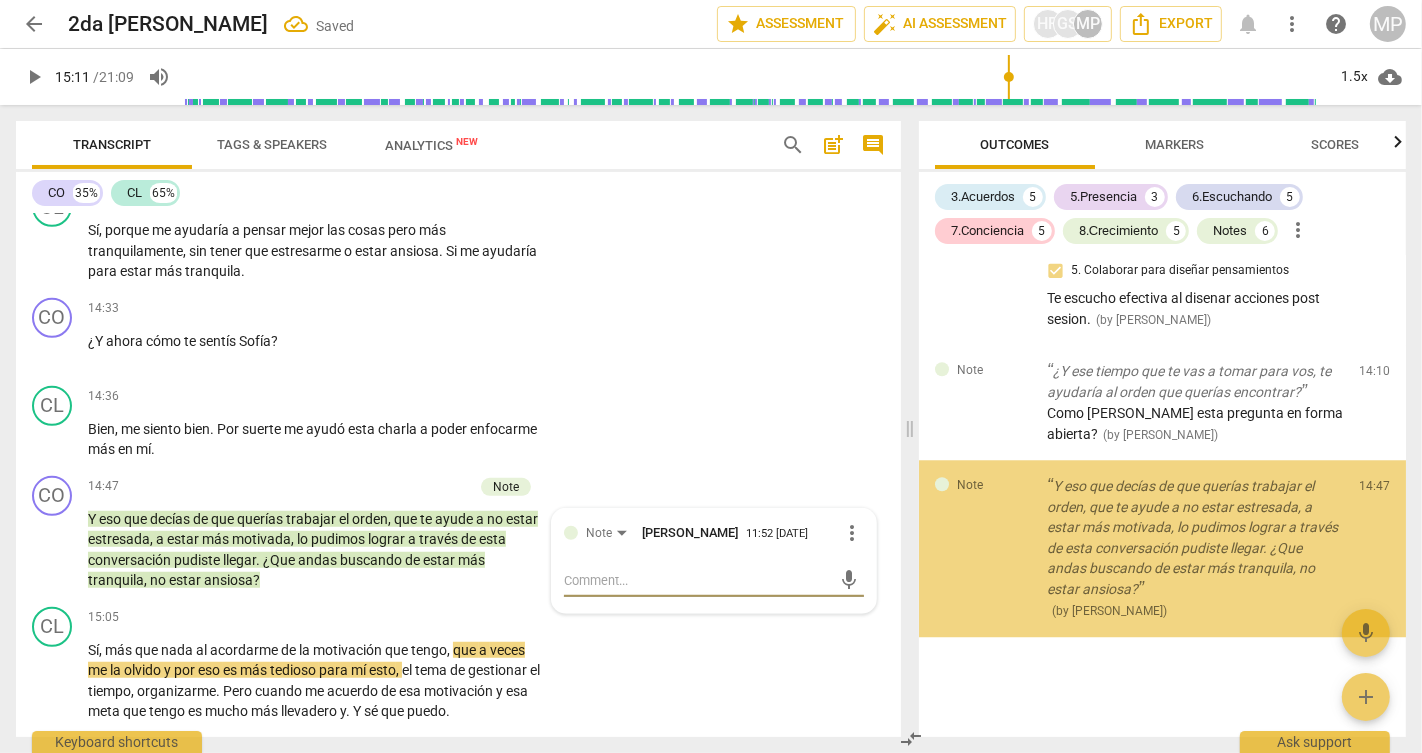 scroll, scrollTop: 4615, scrollLeft: 0, axis: vertical 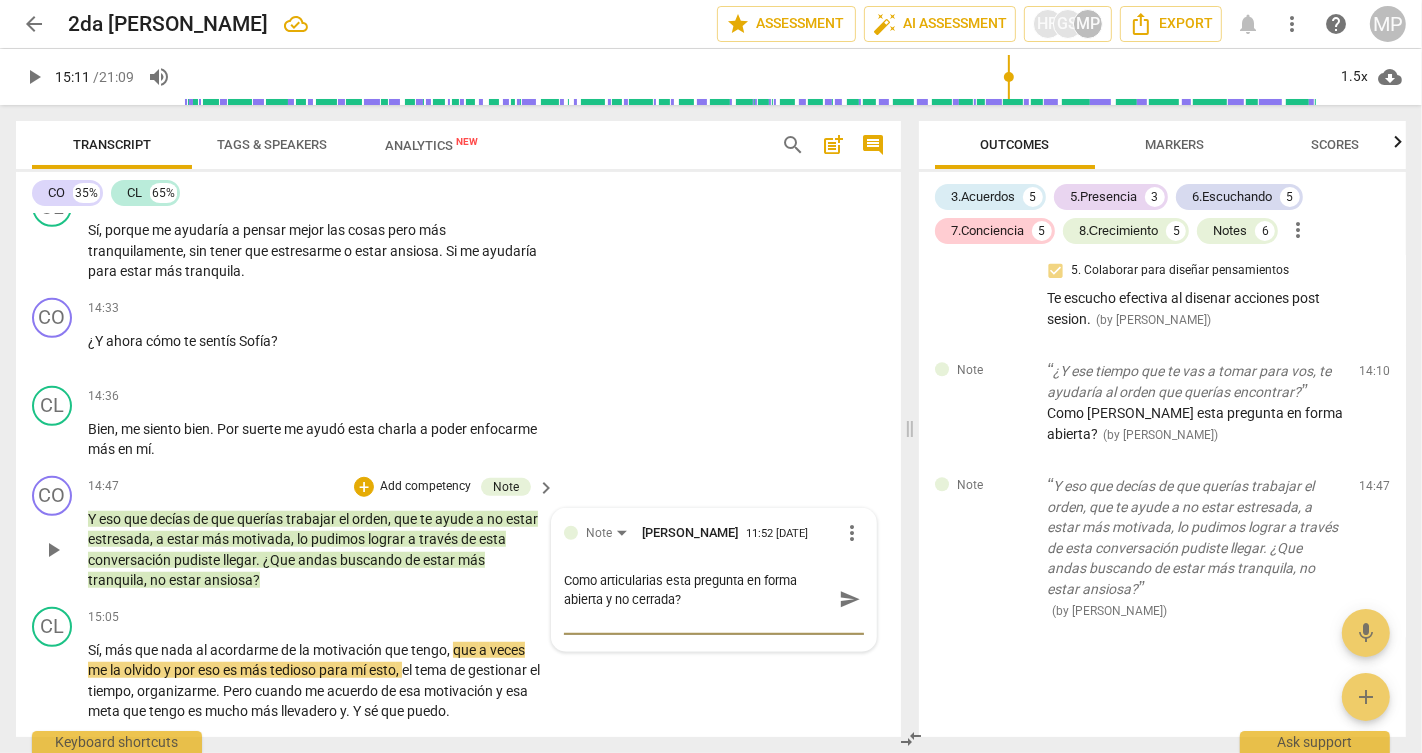 click on "send" at bounding box center (850, 599) 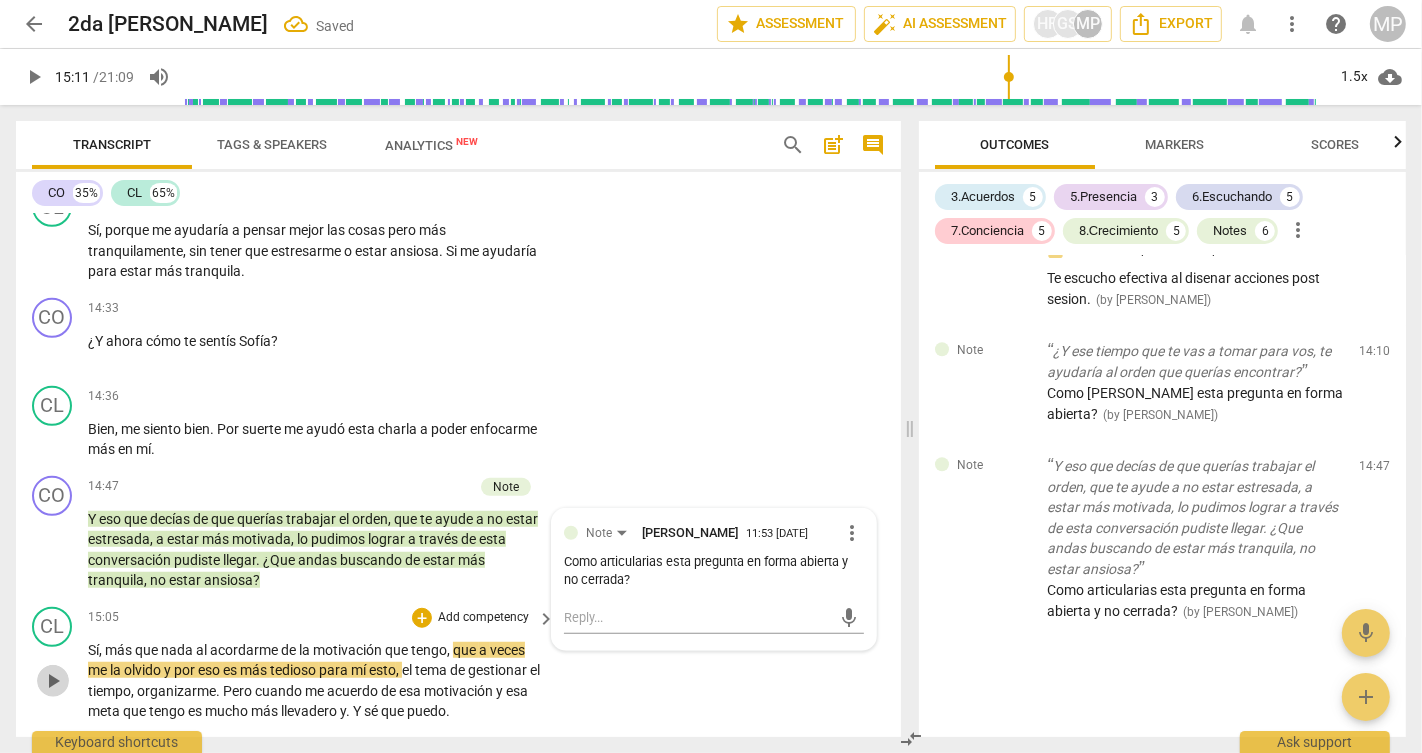 click on "play_arrow" at bounding box center (53, 681) 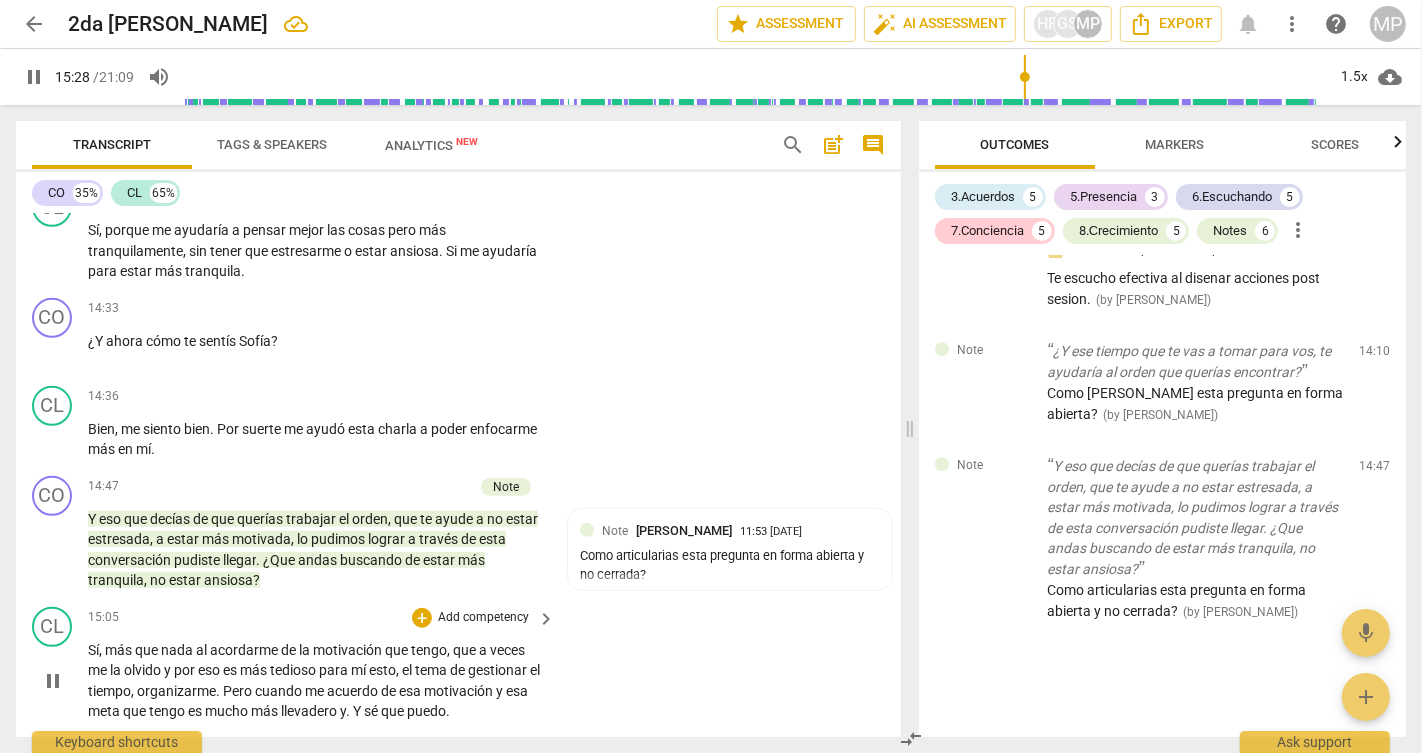 scroll, scrollTop: 8126, scrollLeft: 0, axis: vertical 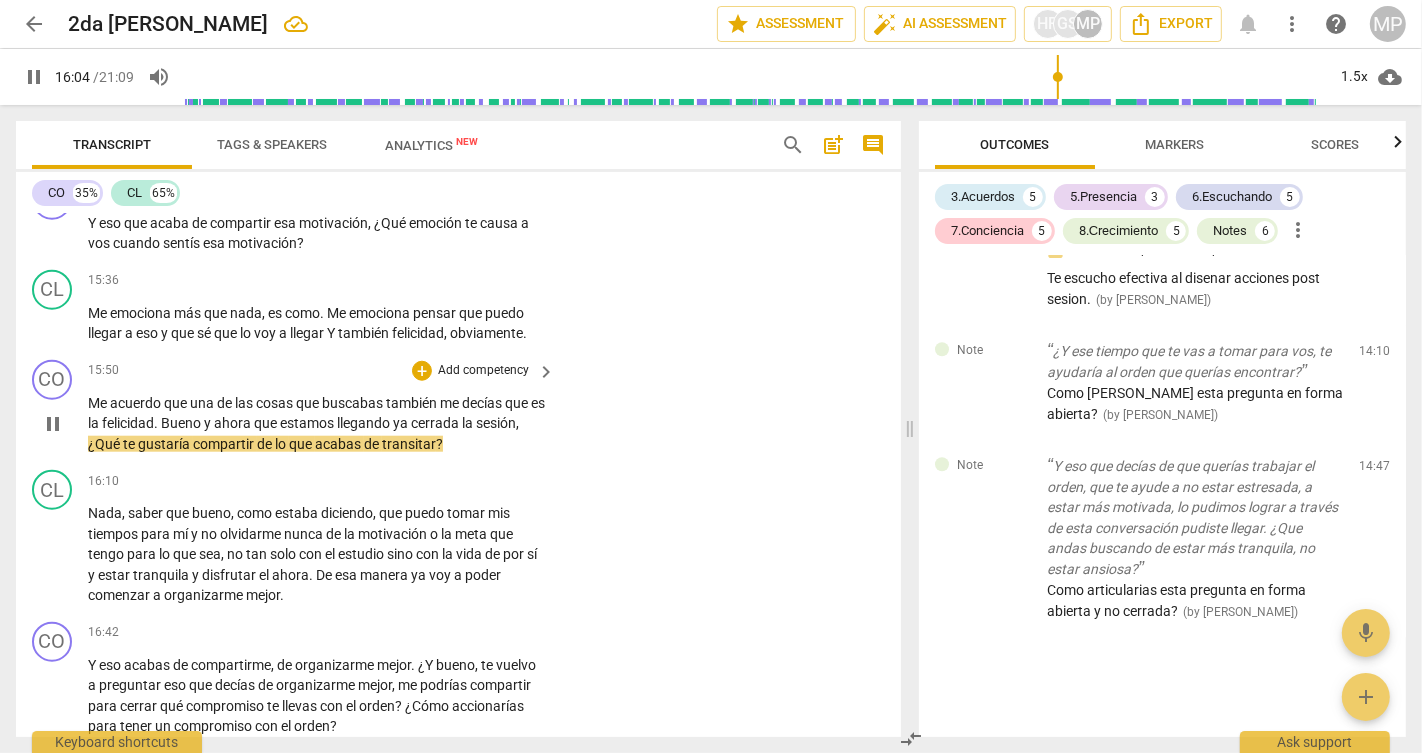 click on "Add competency" at bounding box center (483, 371) 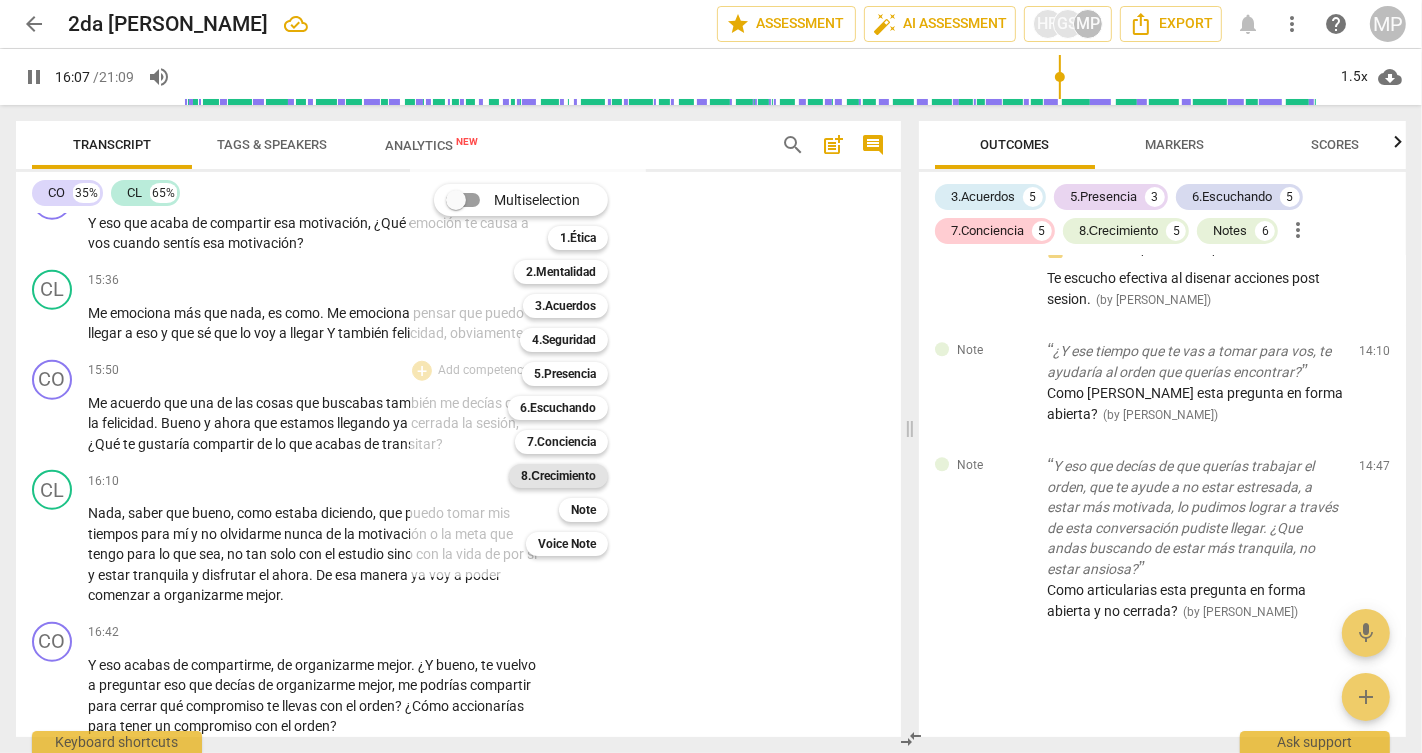 click on "8.Сrecimiento" at bounding box center [558, 476] 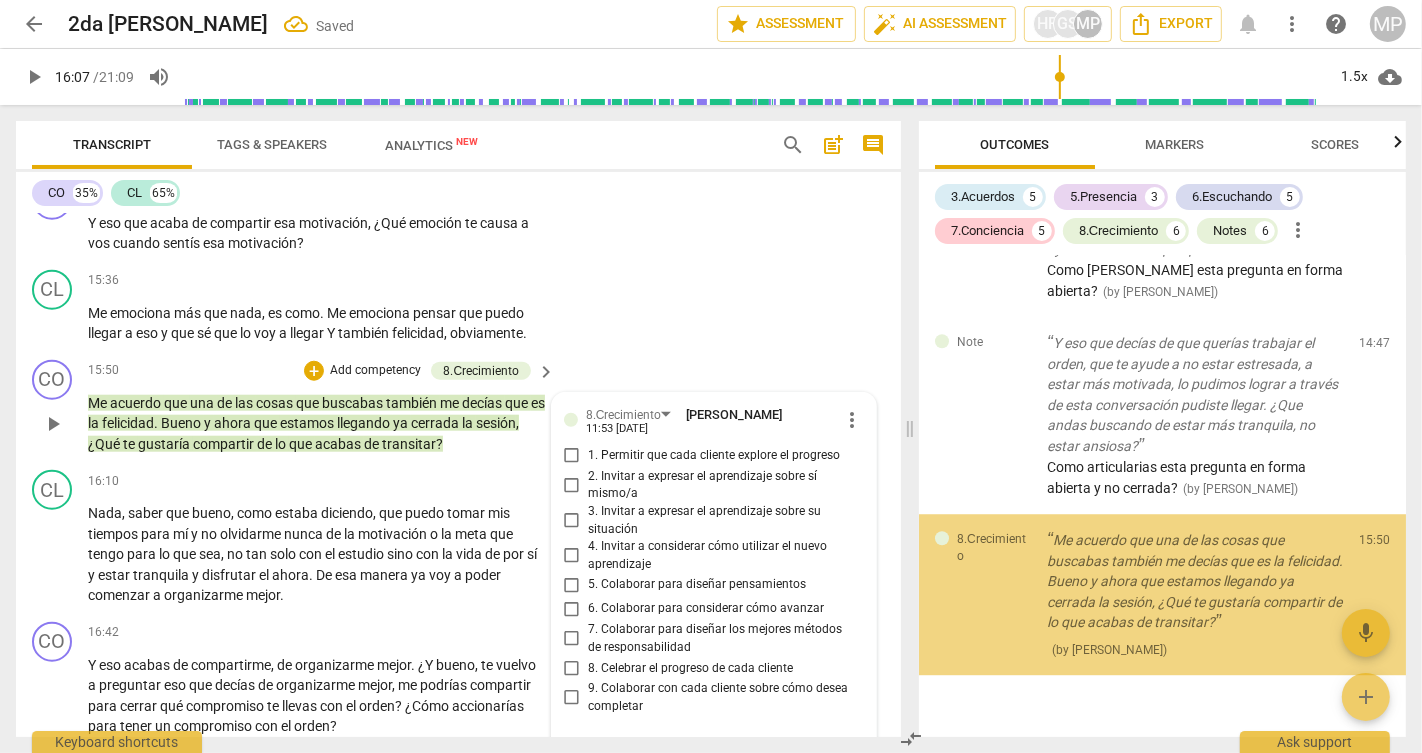 scroll, scrollTop: 8399, scrollLeft: 0, axis: vertical 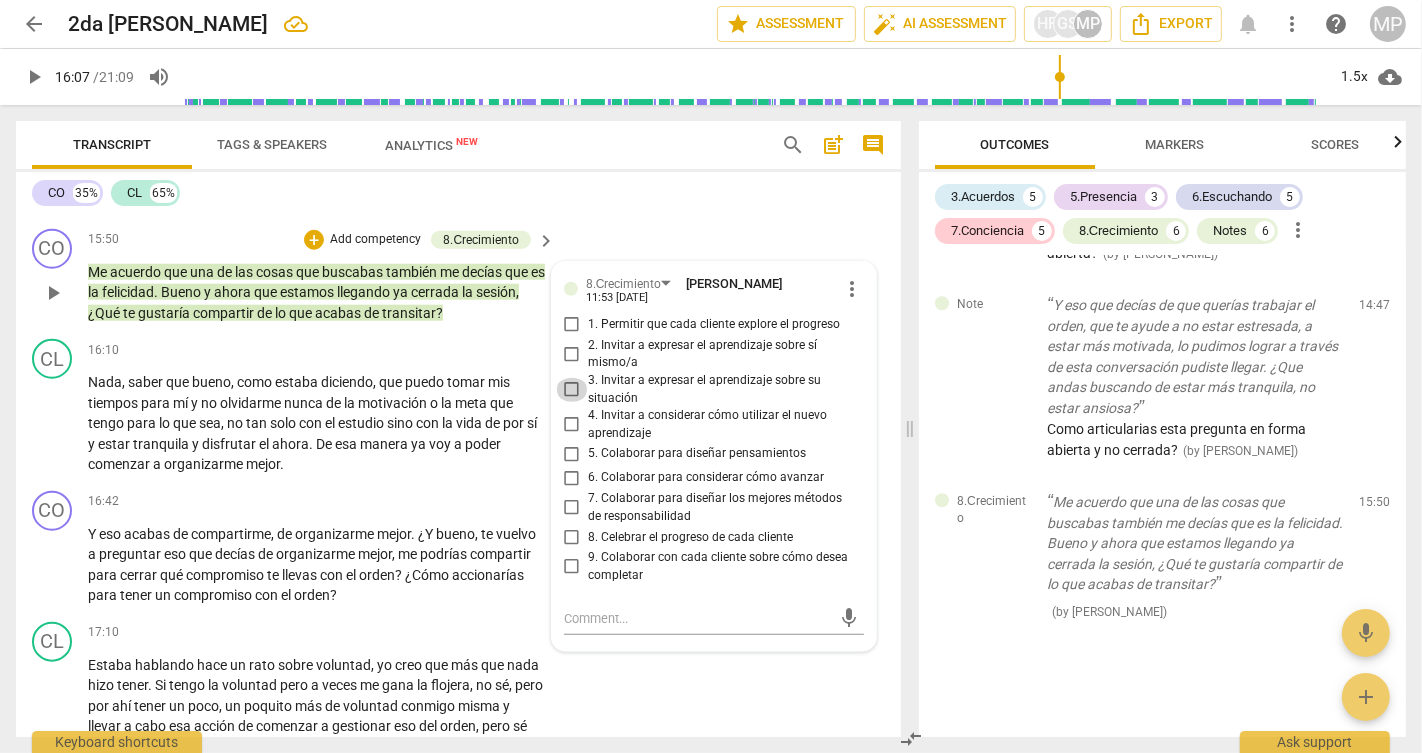 click on "3. Invitar a expresar el aprendizaje sobre su situación" at bounding box center (572, 390) 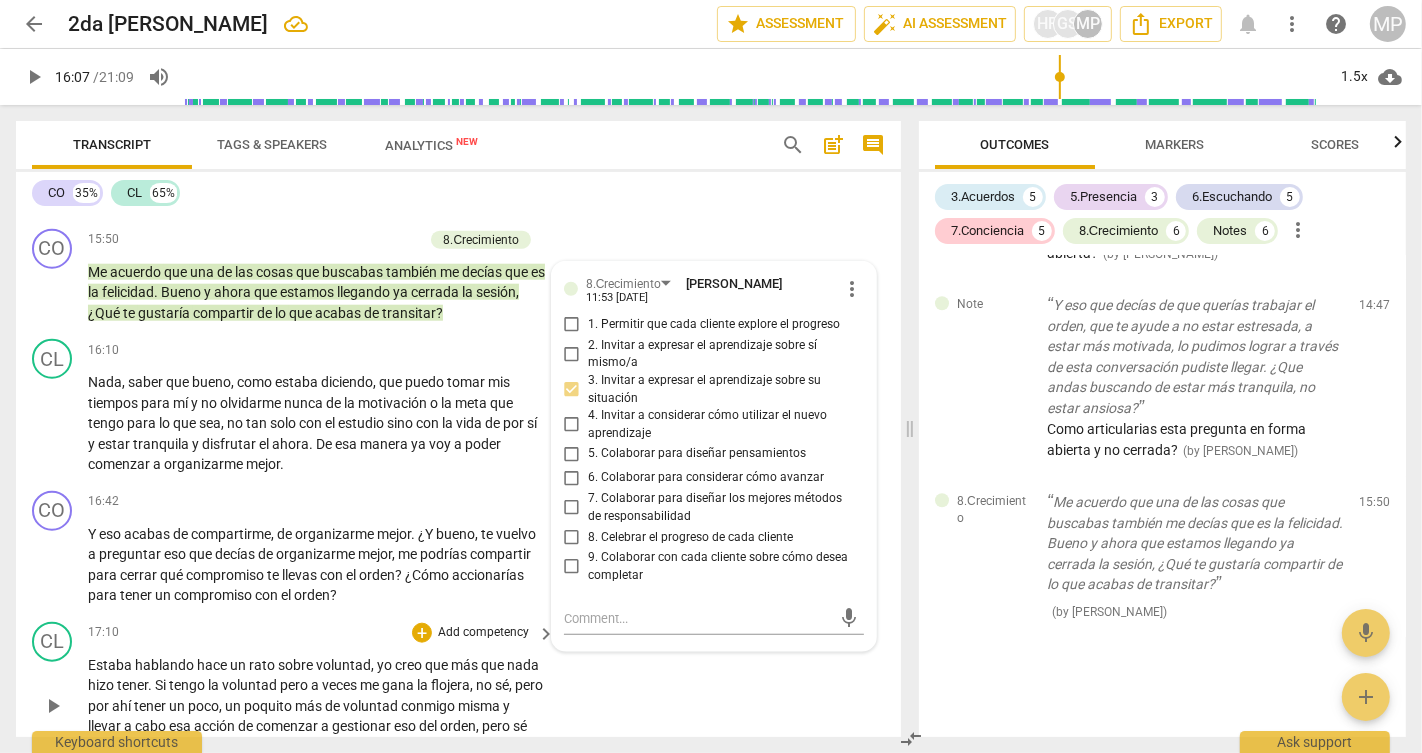 click on "CL play_arrow pause 17:10 + Add competency keyboard_arrow_right Estaba   hablando   hace   un   rato   sobre   voluntad ,   yo   creo   que   más   que   nada   hizo   tener .   Si   tengo   la   voluntad   pero   a   veces   me   gana   la   flojera ,   no   sé ,   pero   por   ahí   tener   un   poco ,   un   poquito   más   de   voluntad   conmigo   misma   y   llevar   a   cabo   esa   acción   de   comenzar   a   gestionar   eso   del   orden ,   pero   sé   que ." at bounding box center (458, 690) 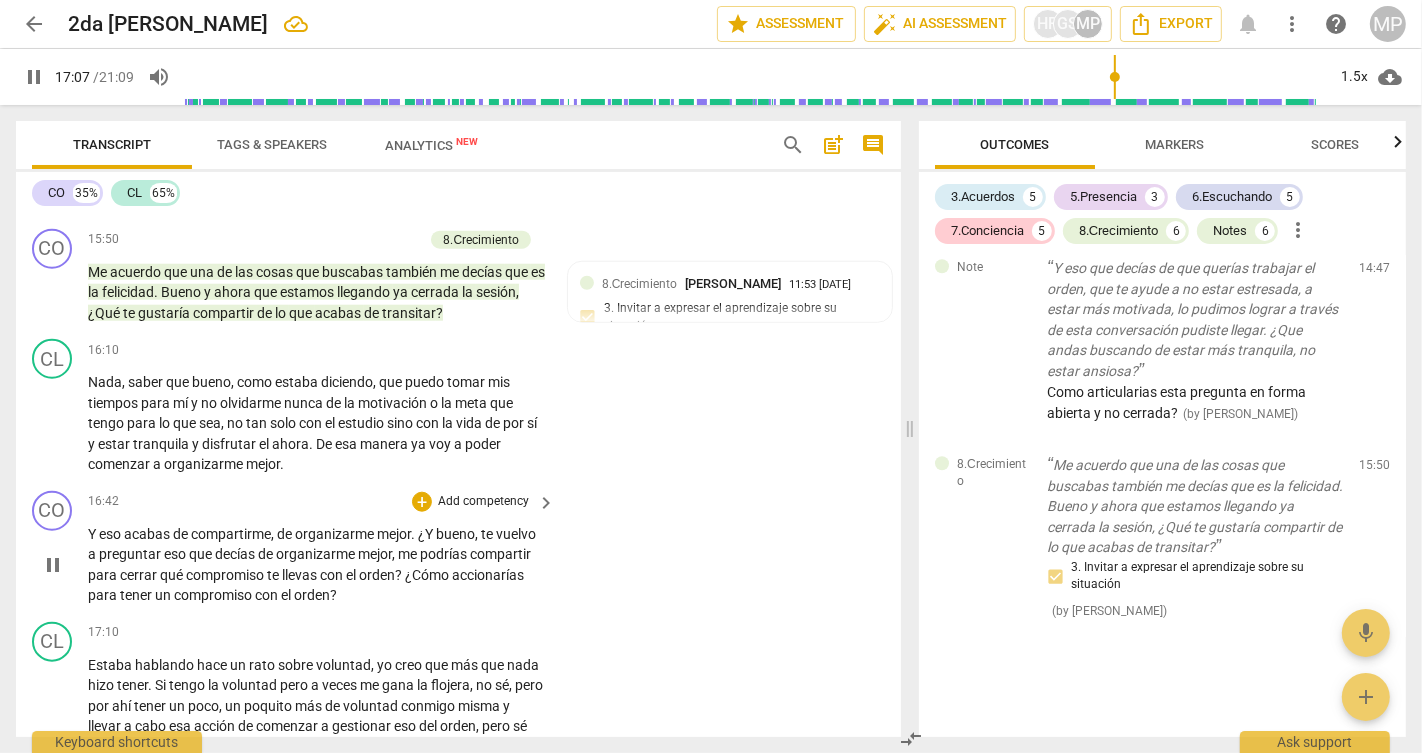 click on "keyboard_arrow_right" at bounding box center [546, 503] 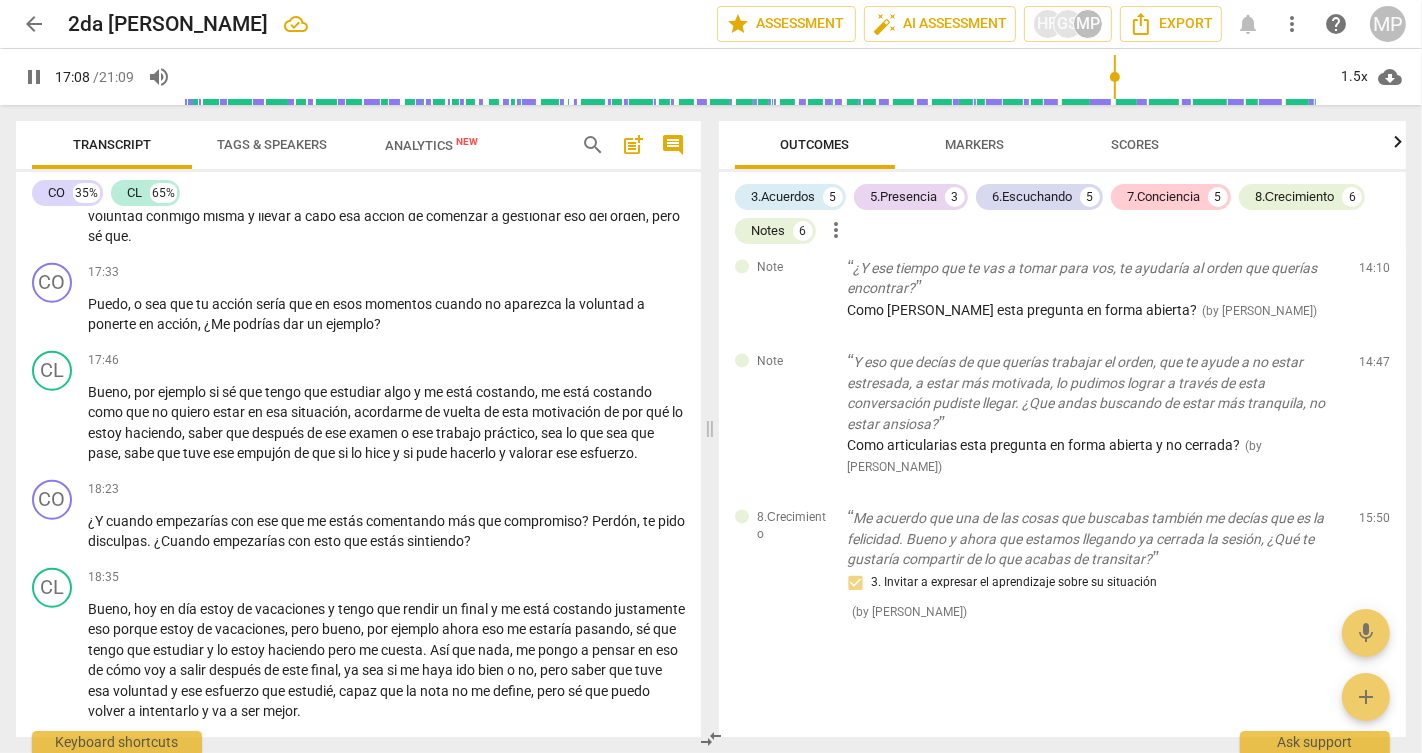 scroll, scrollTop: 7788, scrollLeft: 0, axis: vertical 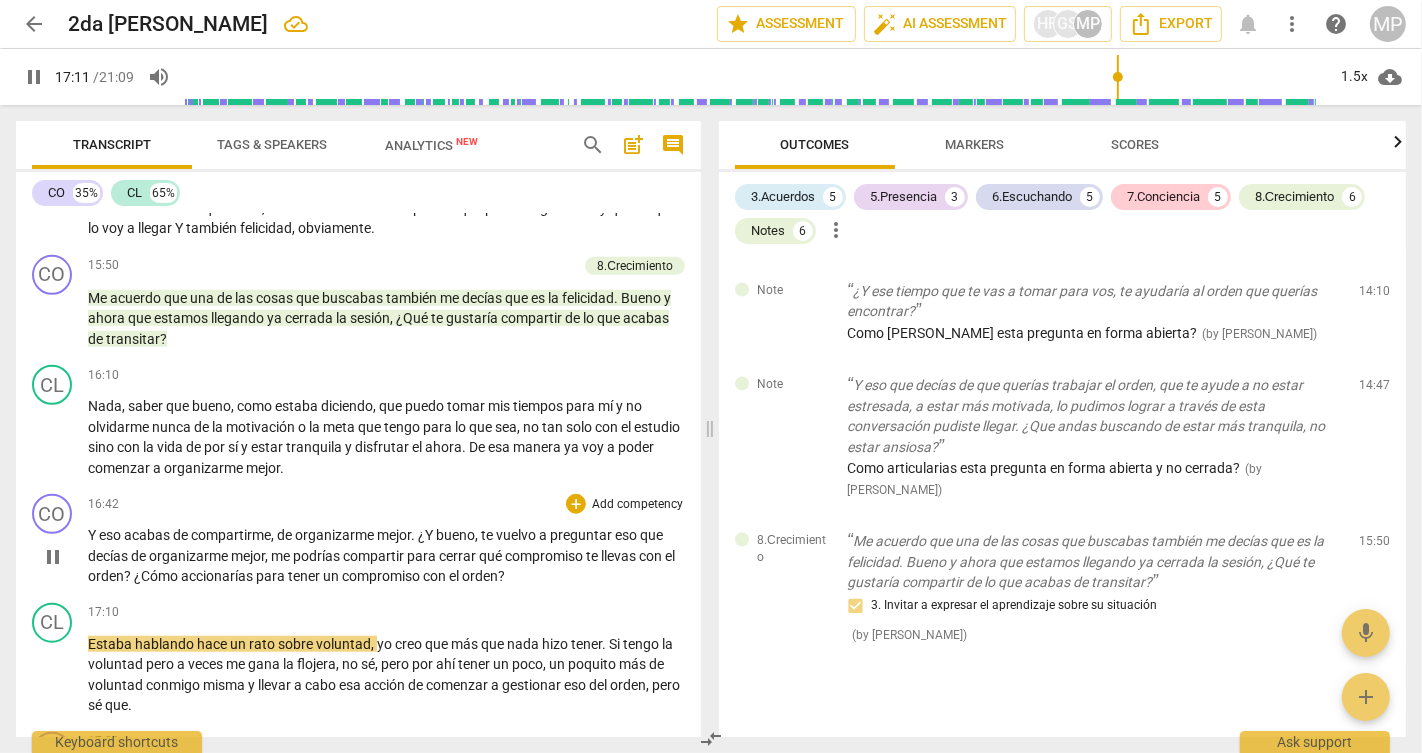 click on "Add competency" at bounding box center [637, 505] 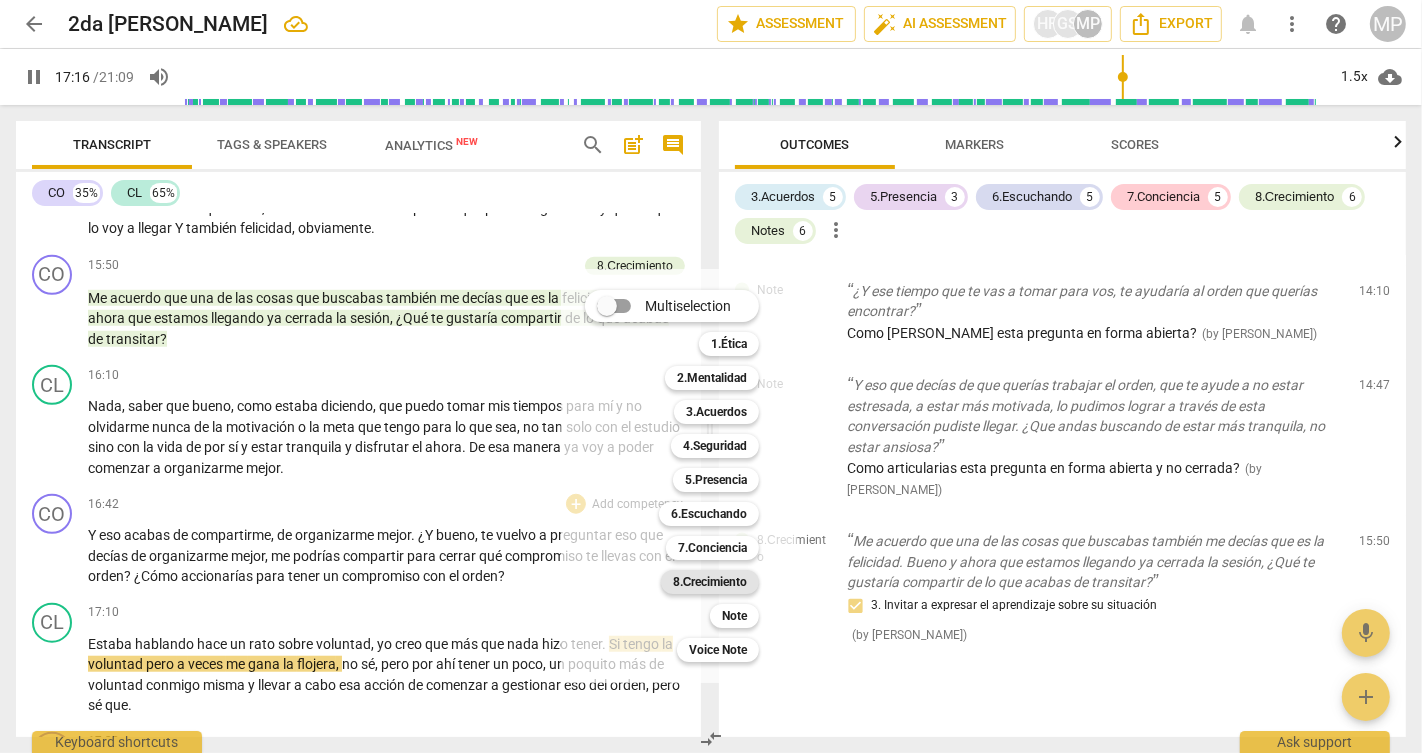 click on "8.Сrecimiento" at bounding box center (710, 582) 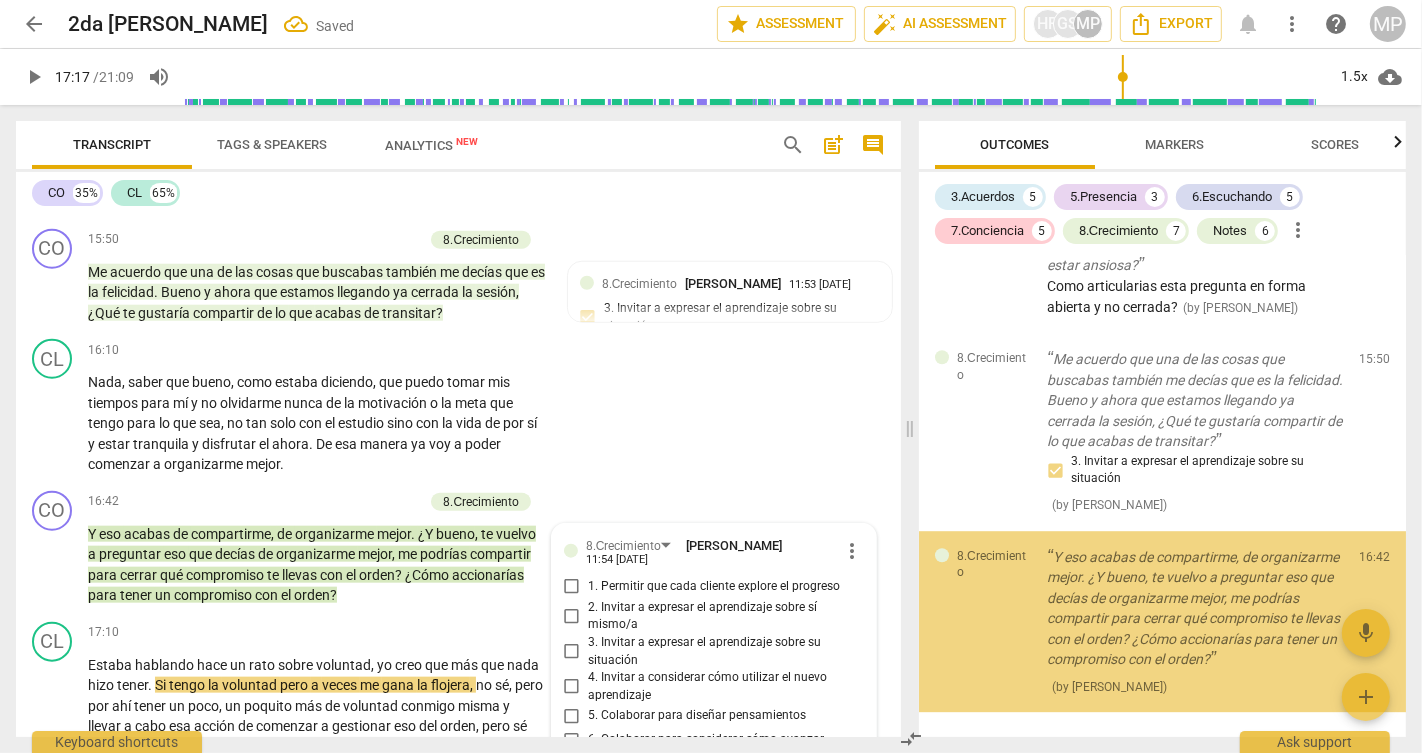 scroll, scrollTop: 8661, scrollLeft: 0, axis: vertical 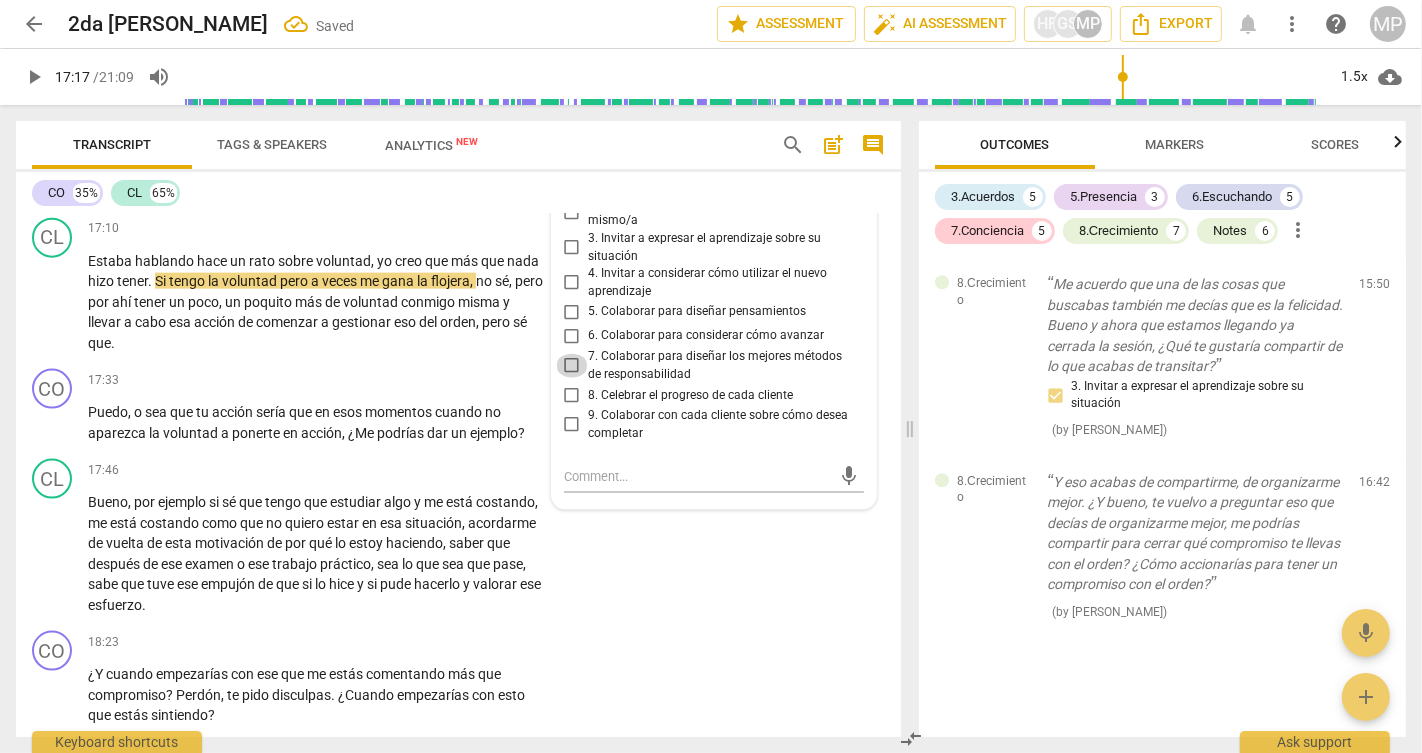 click on "7. Colaborar para diseñar los mejores métodos de responsabilidad" at bounding box center [572, 366] 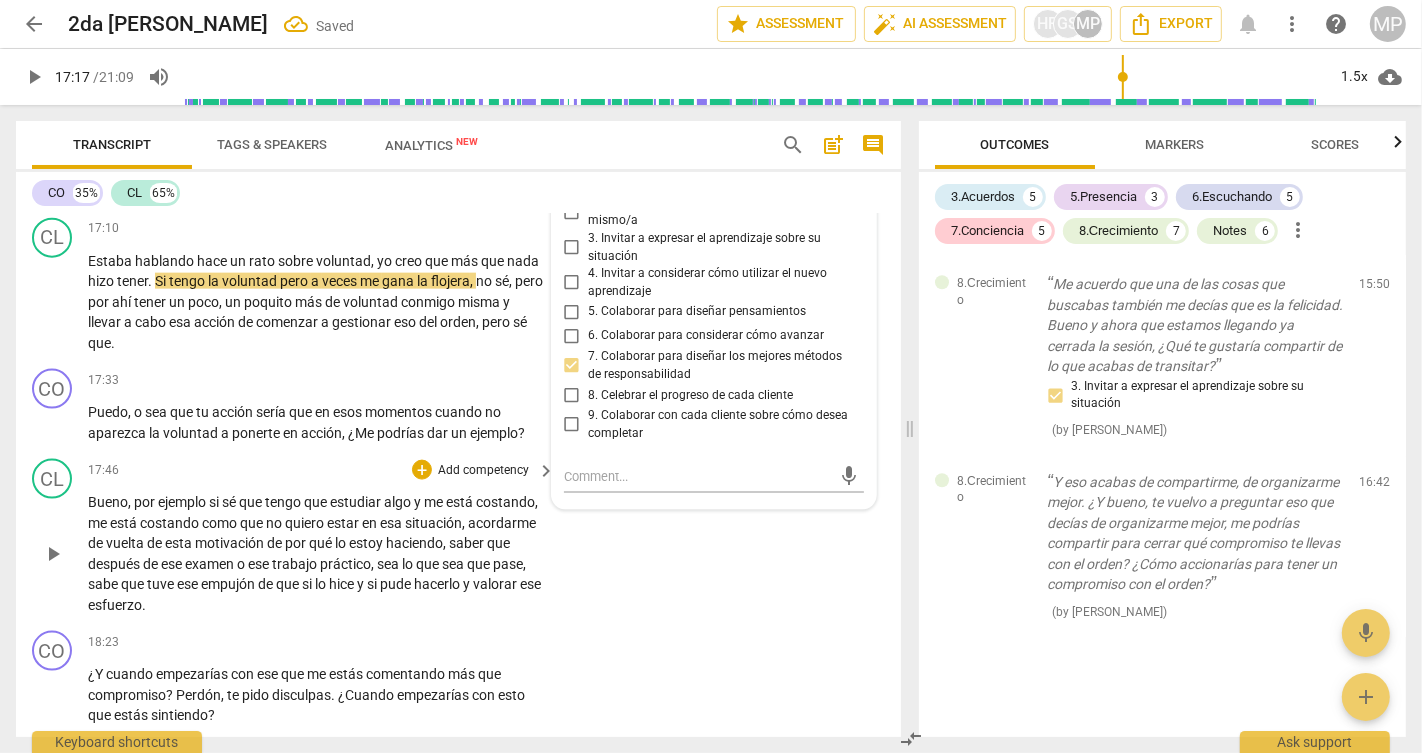 click on "CL play_arrow pause 17:46 + Add competency keyboard_arrow_right Bueno ,   por   ejemplo   si   sé   que   tengo   que   estudiar   algo   y   me   está   costando ,   me   está   costando   como   que   no   quiero   estar   en   esa   situación ,   acordarme   de   vuelta   de   esta   motivación   de   por   qué   lo   estoy   haciendo ,   saber   que   después   de   ese   examen   o   ese   trabajo   práctico ,   sea   lo   que   sea   que   pase ,   sabe   que   tuve   ese   empujón   de   que   si   lo   hice   y   si   pude   hacerlo   y   valorar   ese   esfuerzo ." at bounding box center [458, 537] 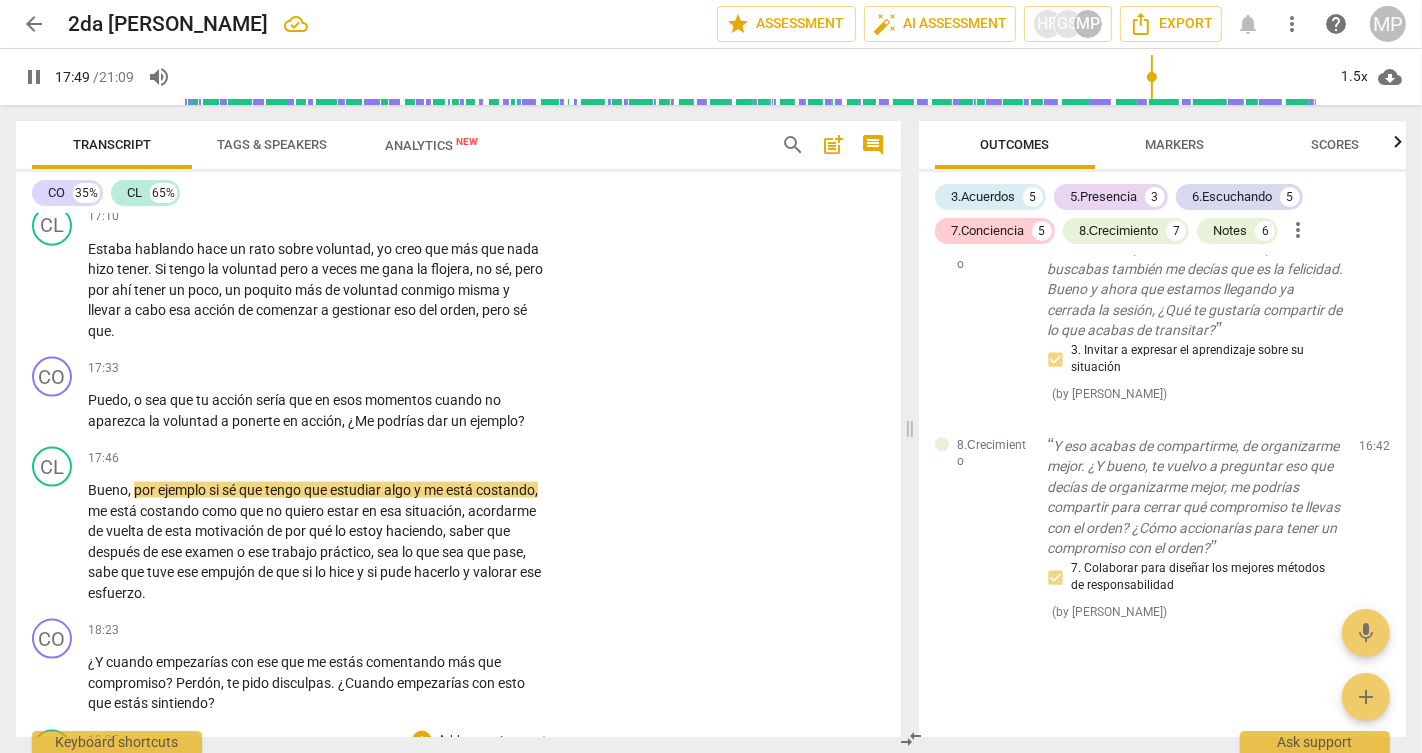scroll, scrollTop: 8670, scrollLeft: 0, axis: vertical 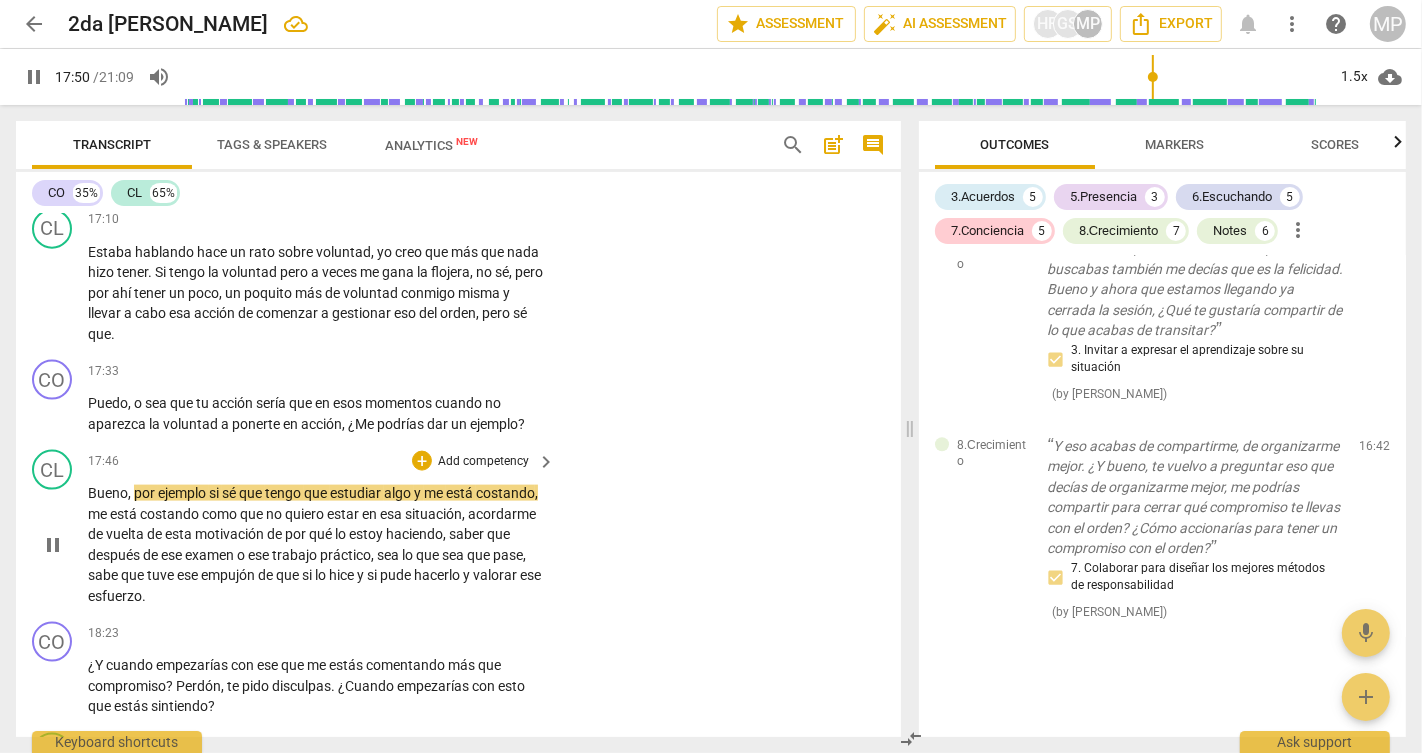 click on "pause" at bounding box center (53, 545) 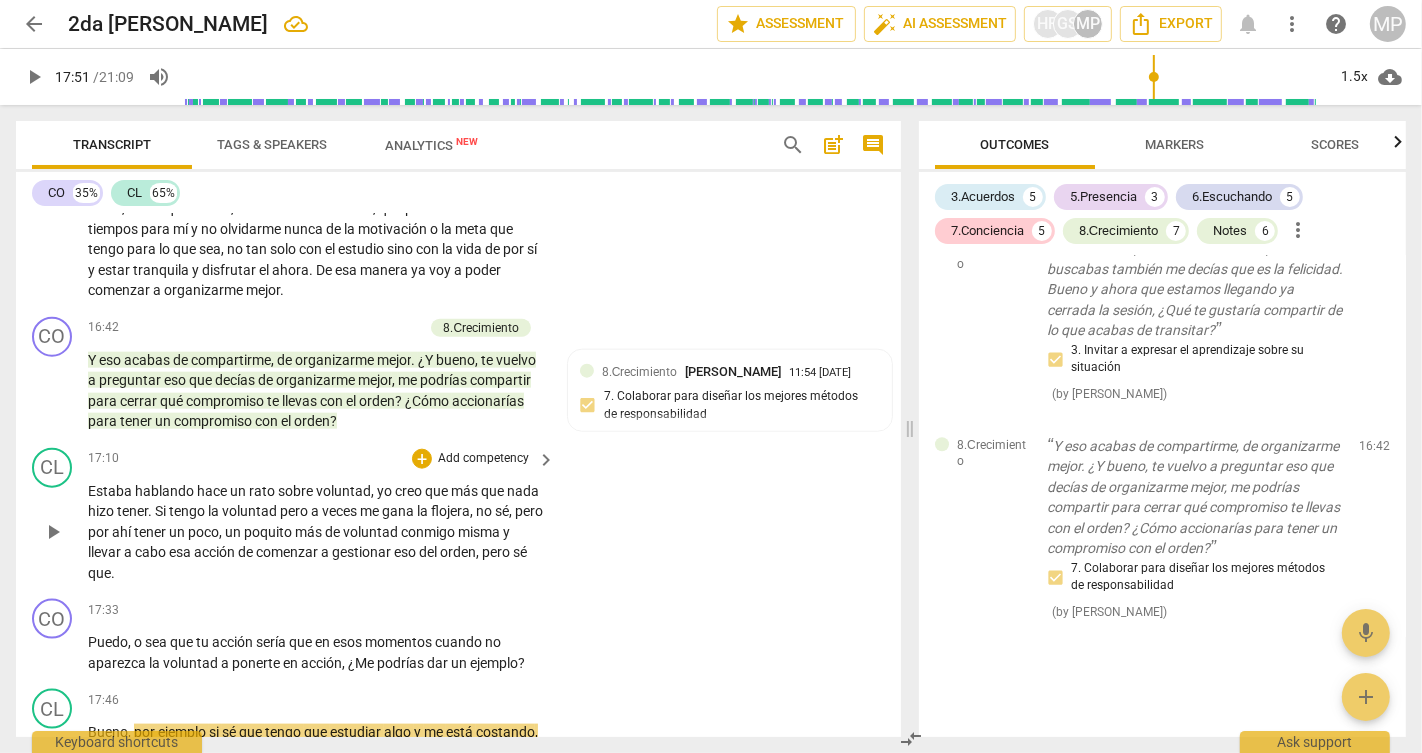 scroll, scrollTop: 8432, scrollLeft: 0, axis: vertical 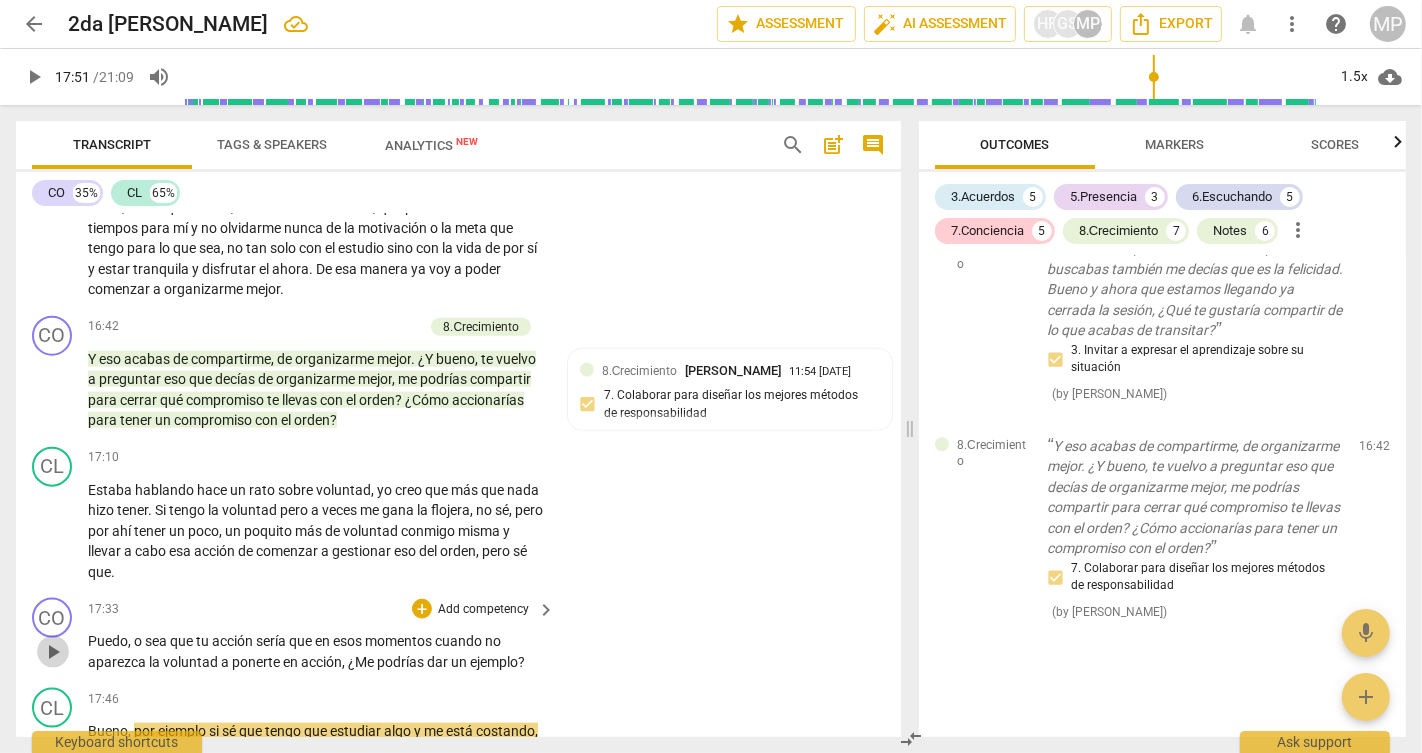 click on "play_arrow" at bounding box center (53, 652) 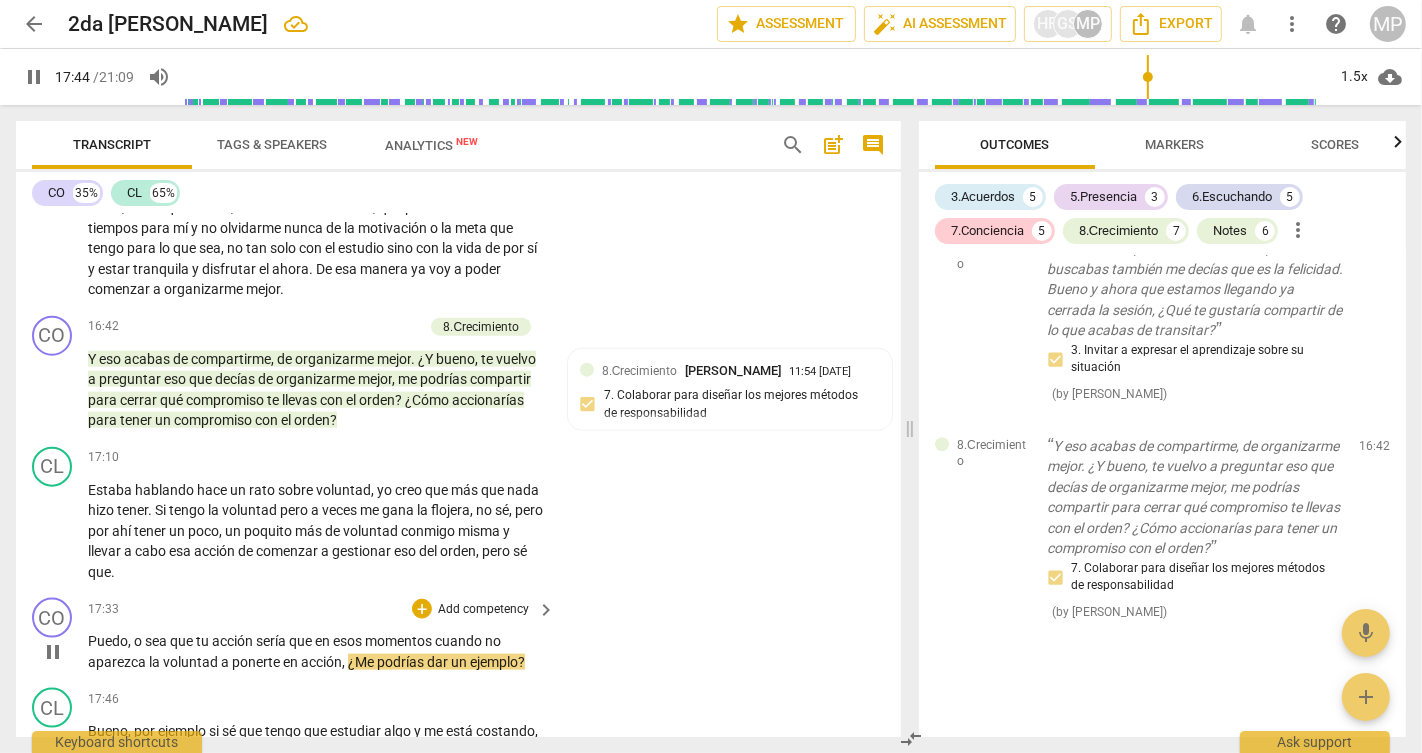 click on "pause" at bounding box center (53, 652) 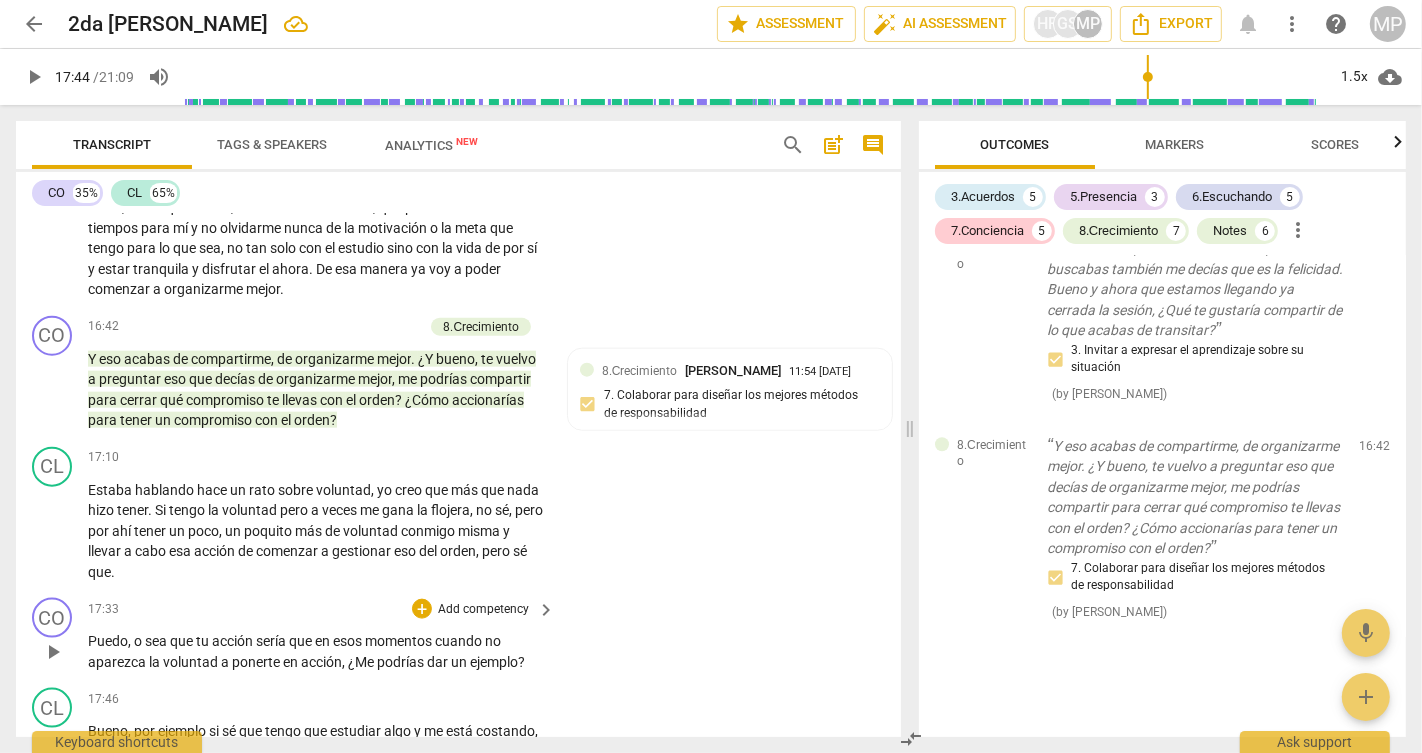 click on "Add competency" at bounding box center (483, 610) 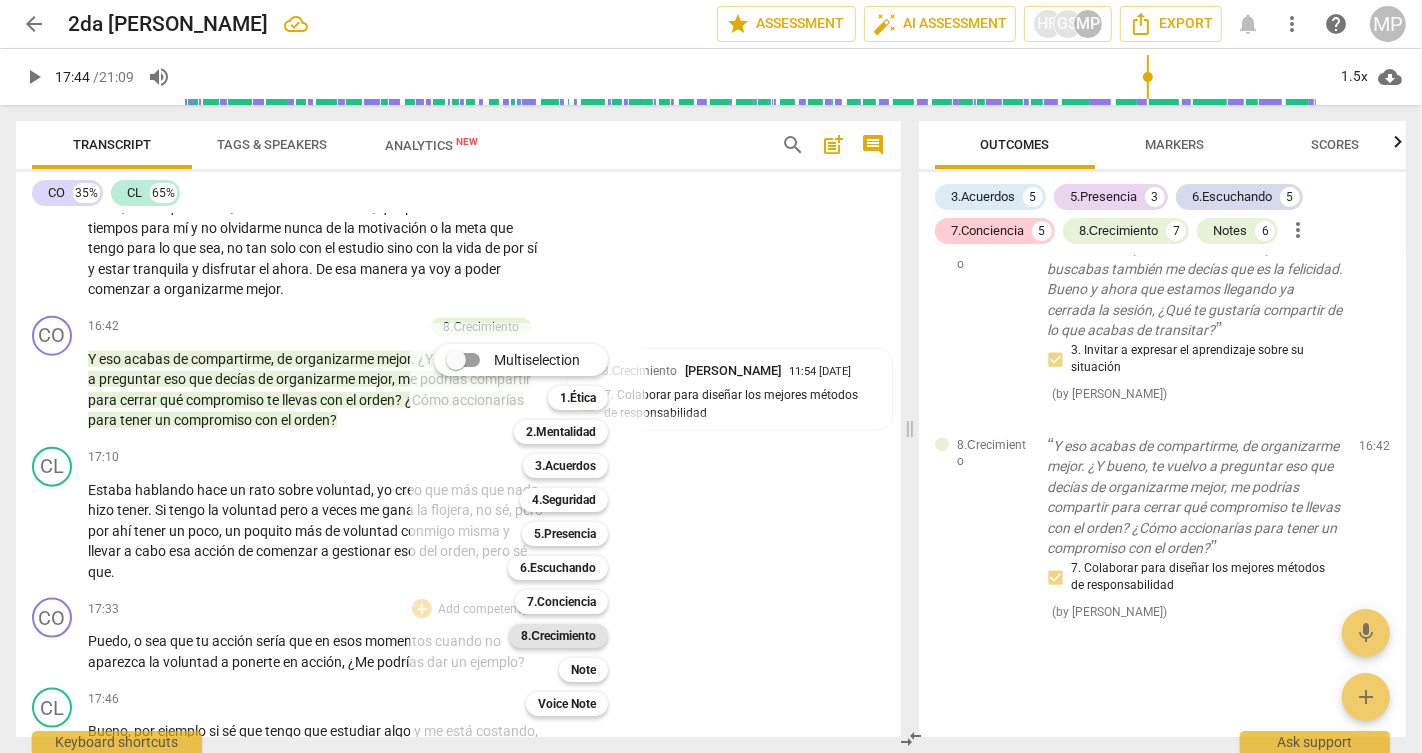 click on "8.Сrecimiento" at bounding box center [558, 636] 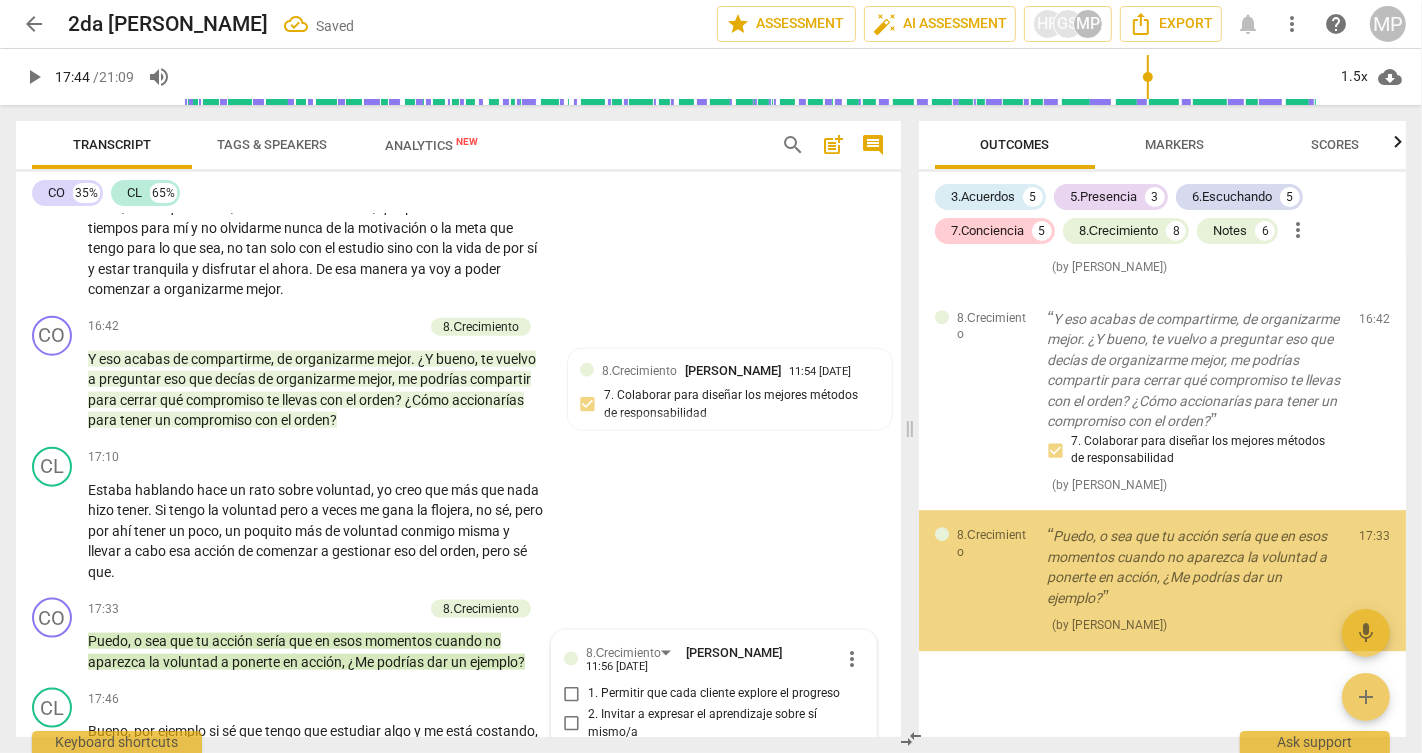 scroll, scrollTop: 8943, scrollLeft: 0, axis: vertical 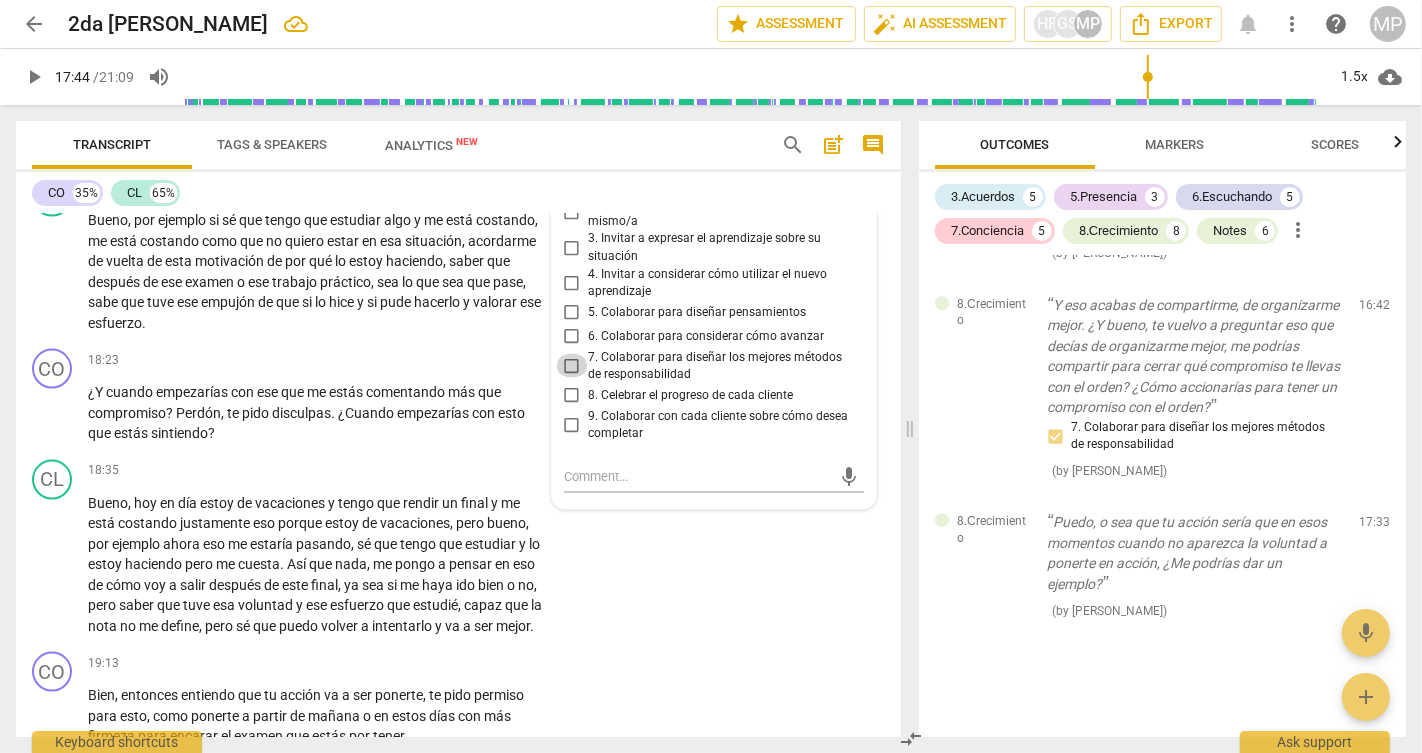 click on "7. Colaborar para diseñar los mejores métodos de responsabilidad" at bounding box center (572, 366) 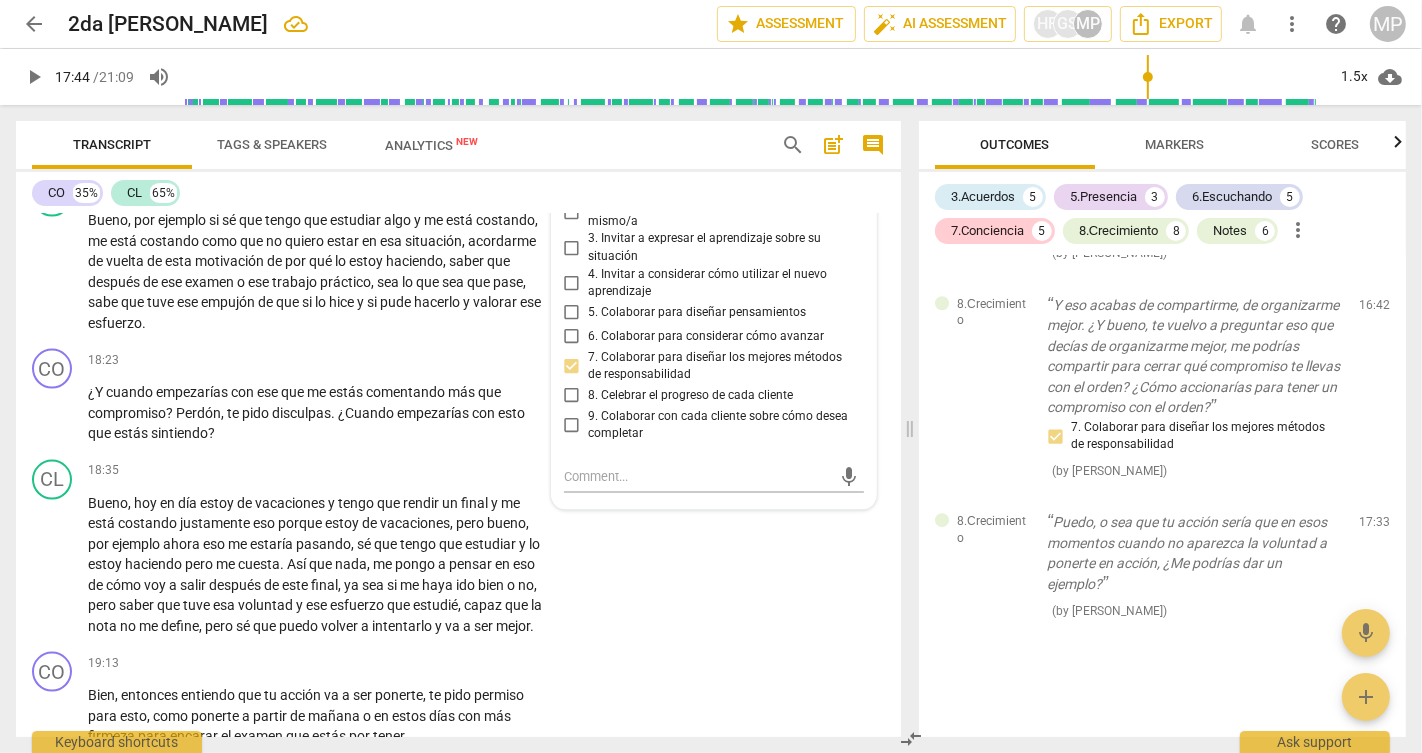 click on "7. Colaborar para diseñar los mejores métodos de responsabilidad" at bounding box center [572, 366] 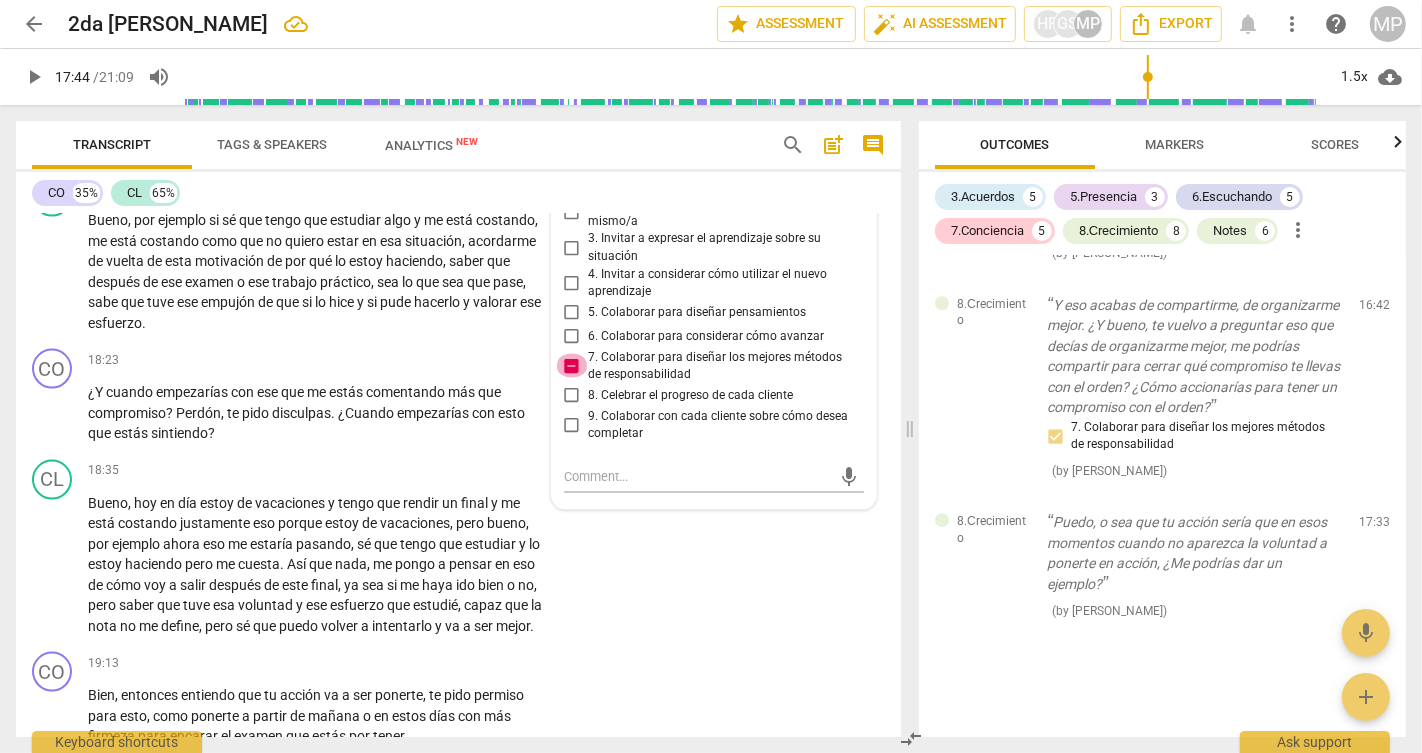 click on "7. Colaborar para diseñar los mejores métodos de responsabilidad" at bounding box center [572, 366] 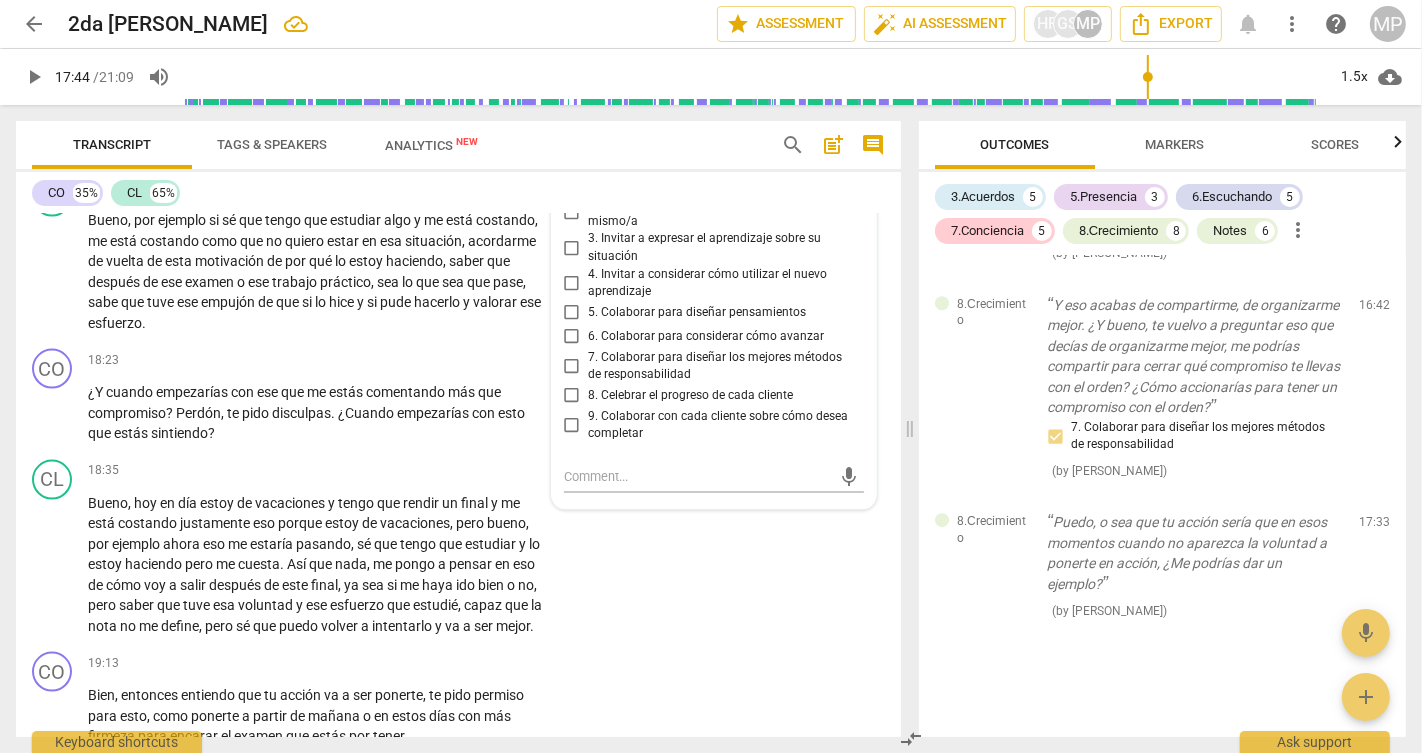 click on "6. Colaborar para considerar cómo avanzar" at bounding box center [572, 337] 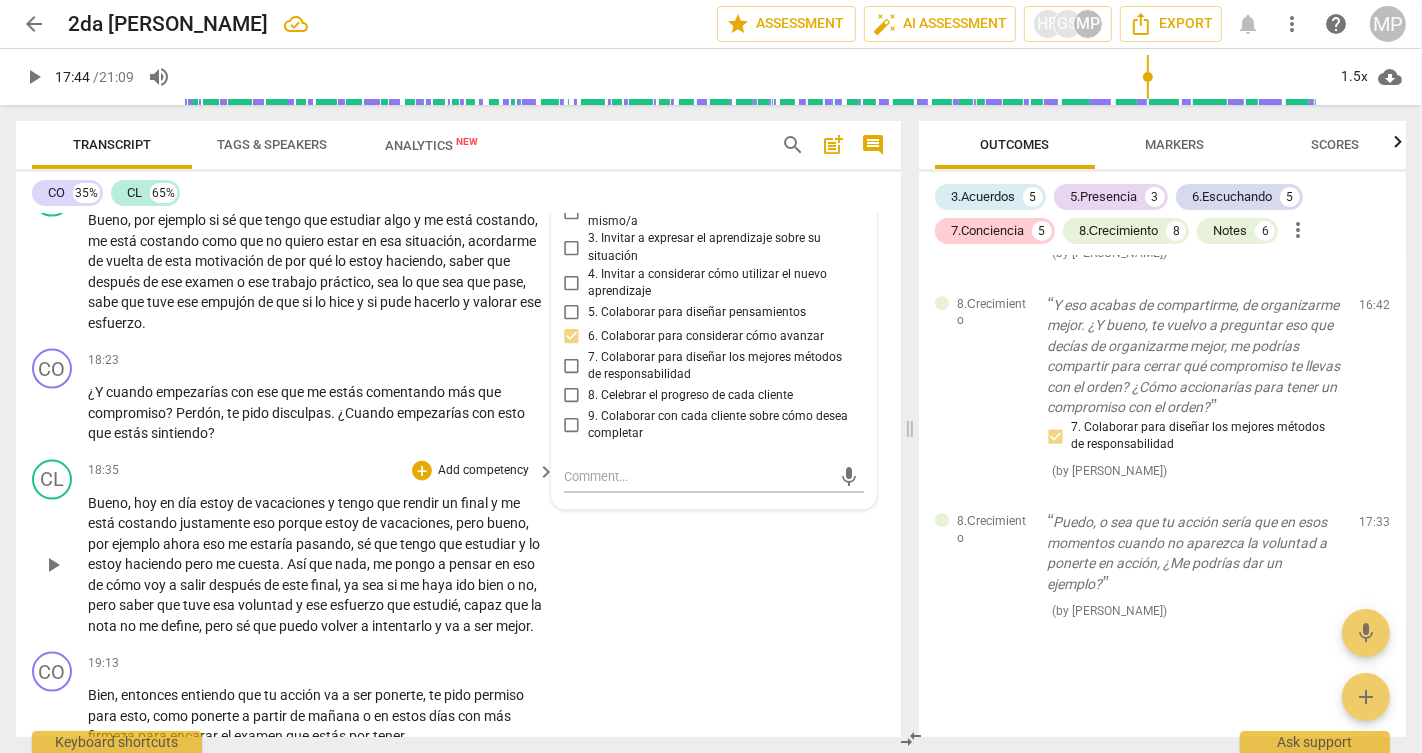 click on "pongo" at bounding box center (416, 564) 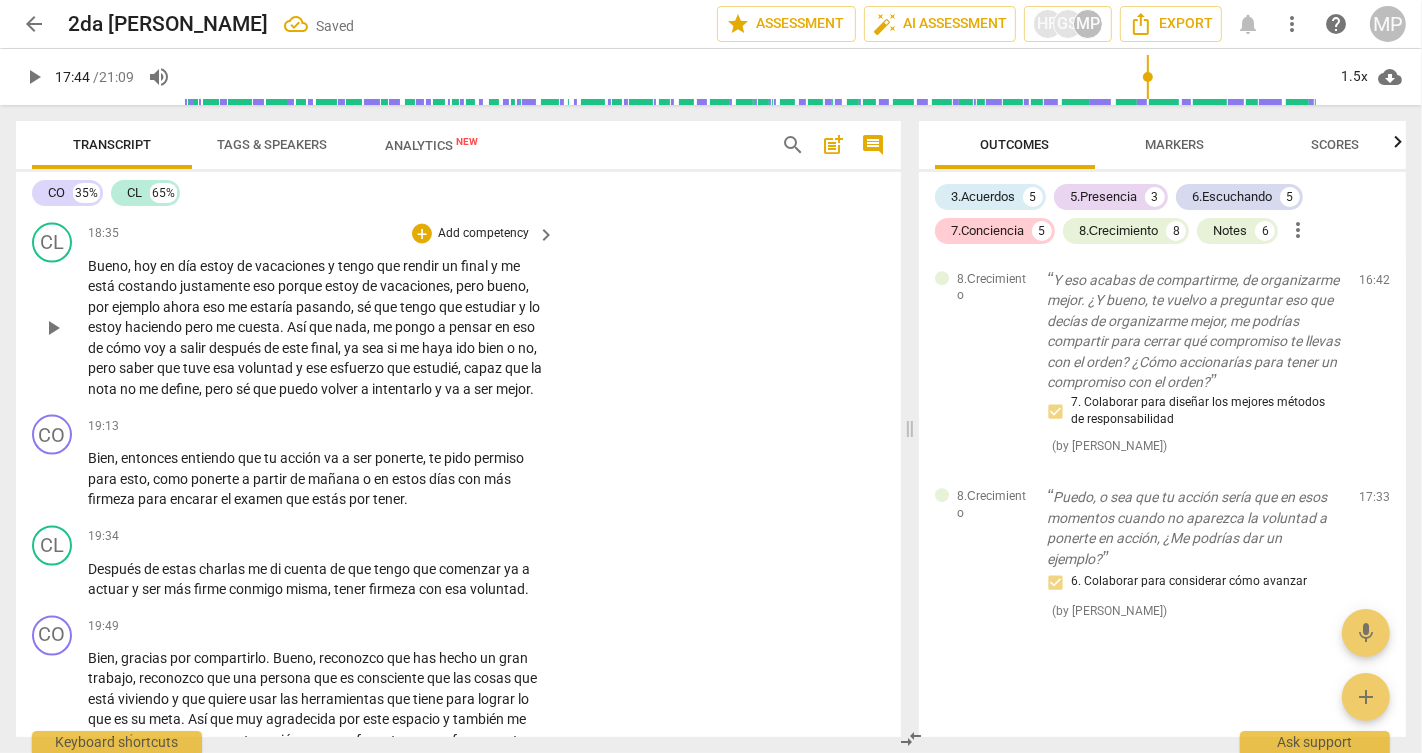 scroll, scrollTop: 9185, scrollLeft: 0, axis: vertical 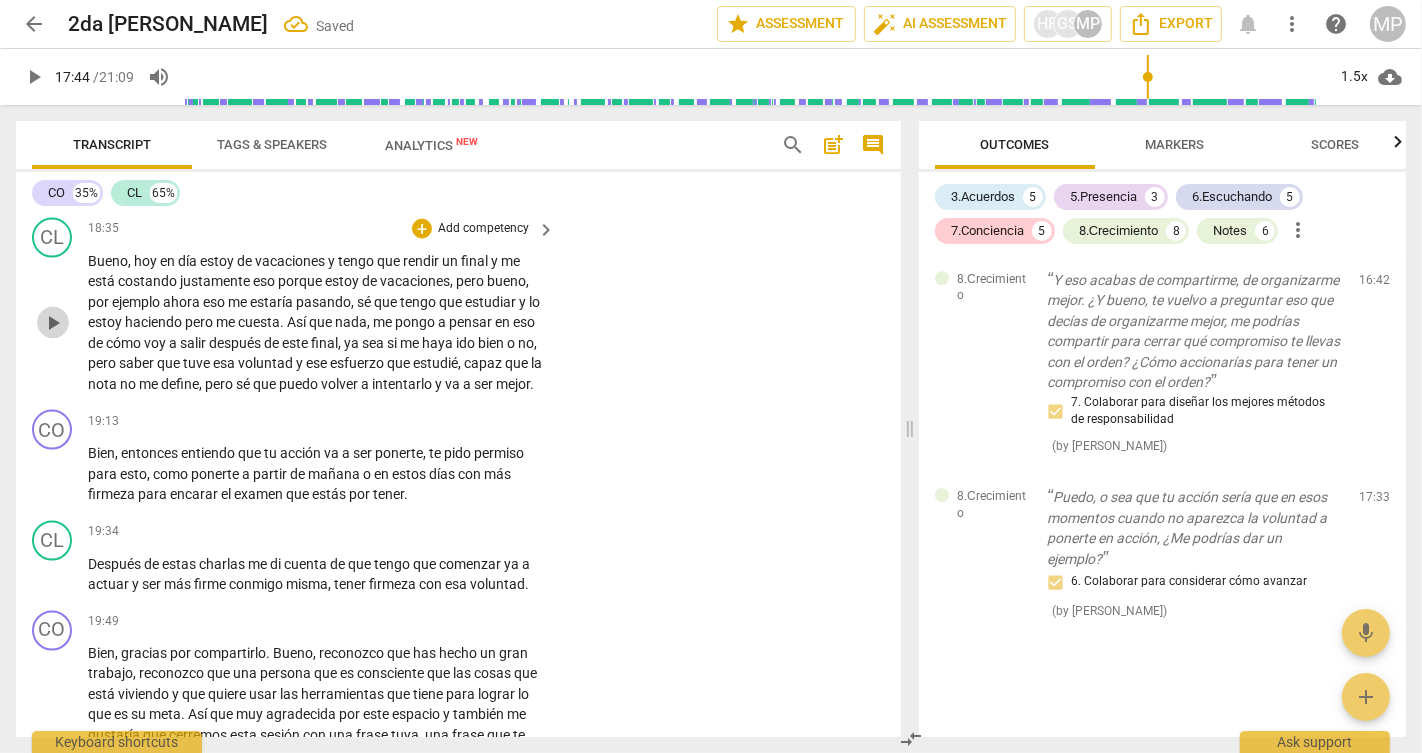 click on "play_arrow" at bounding box center (53, 323) 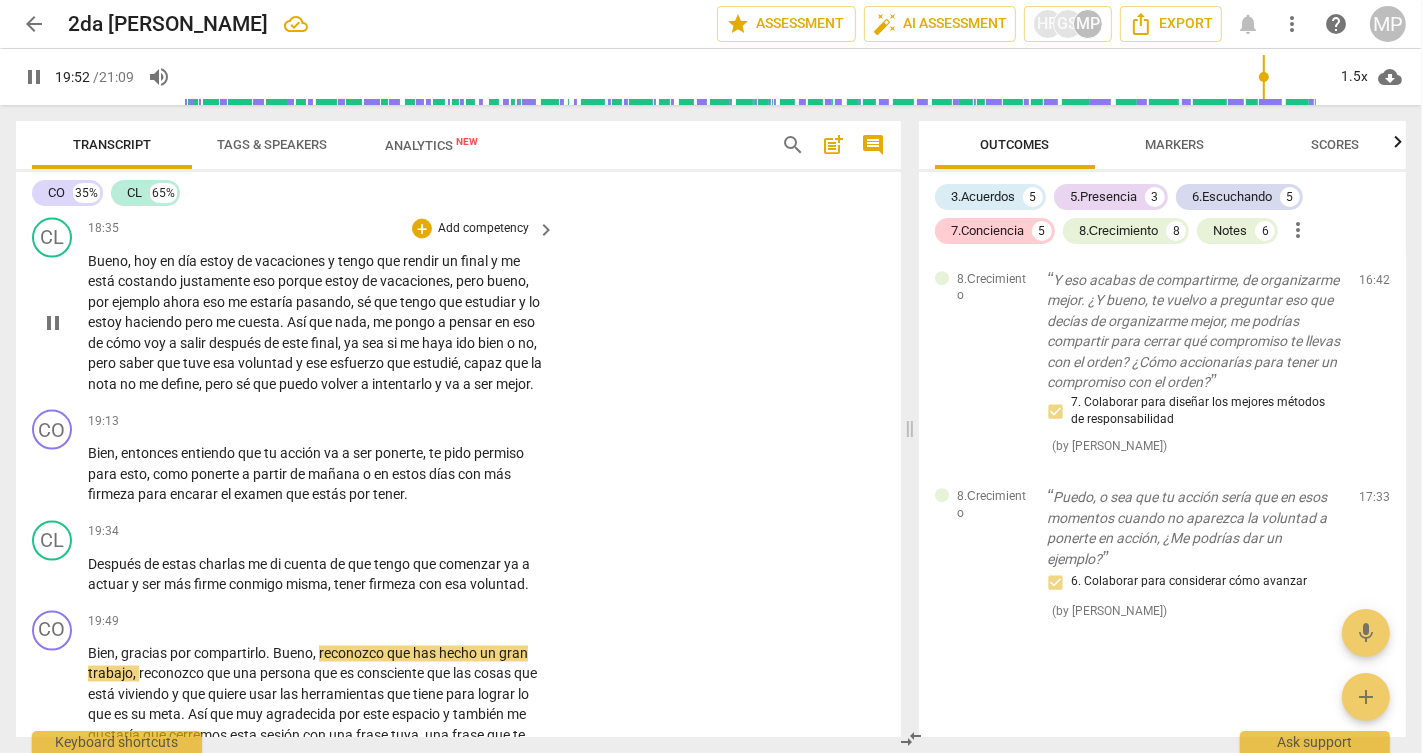 click on "pause" at bounding box center [53, 323] 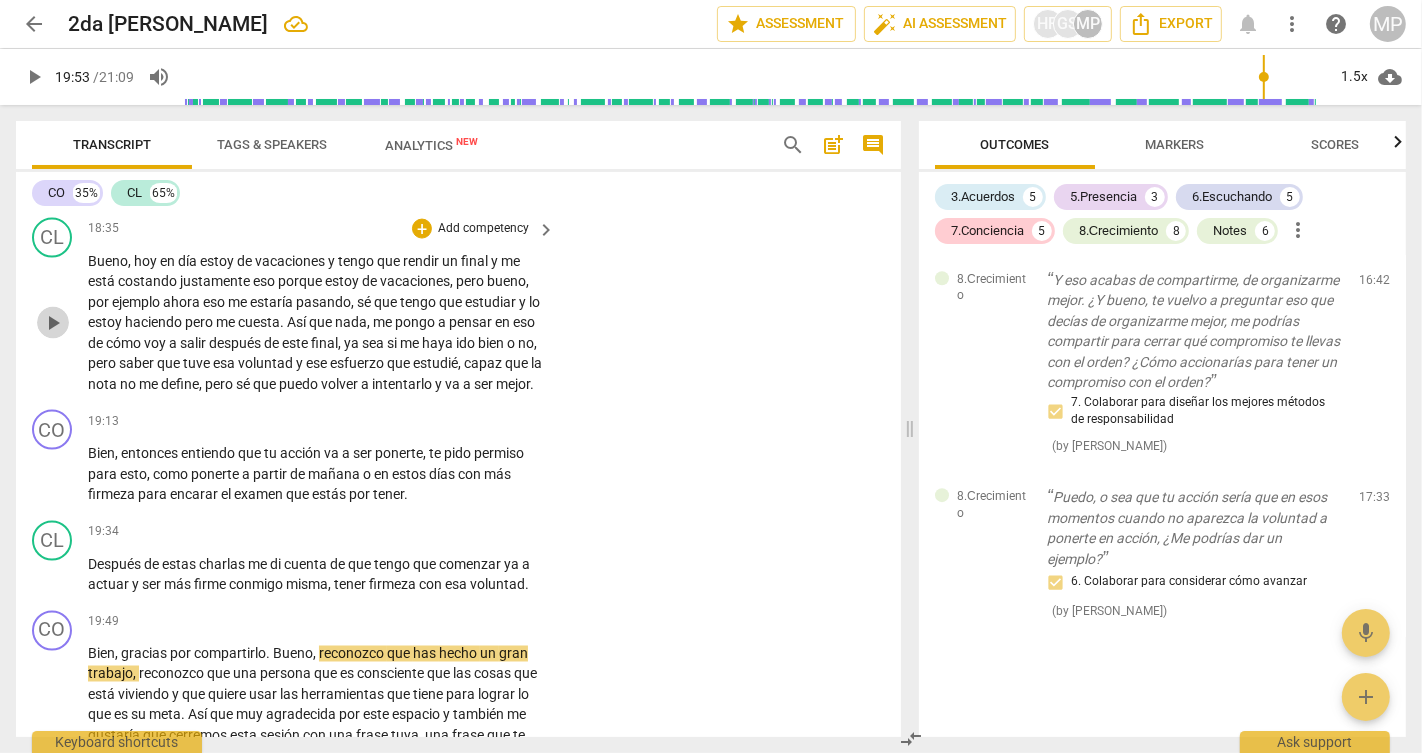 click on "play_arrow" at bounding box center (53, 323) 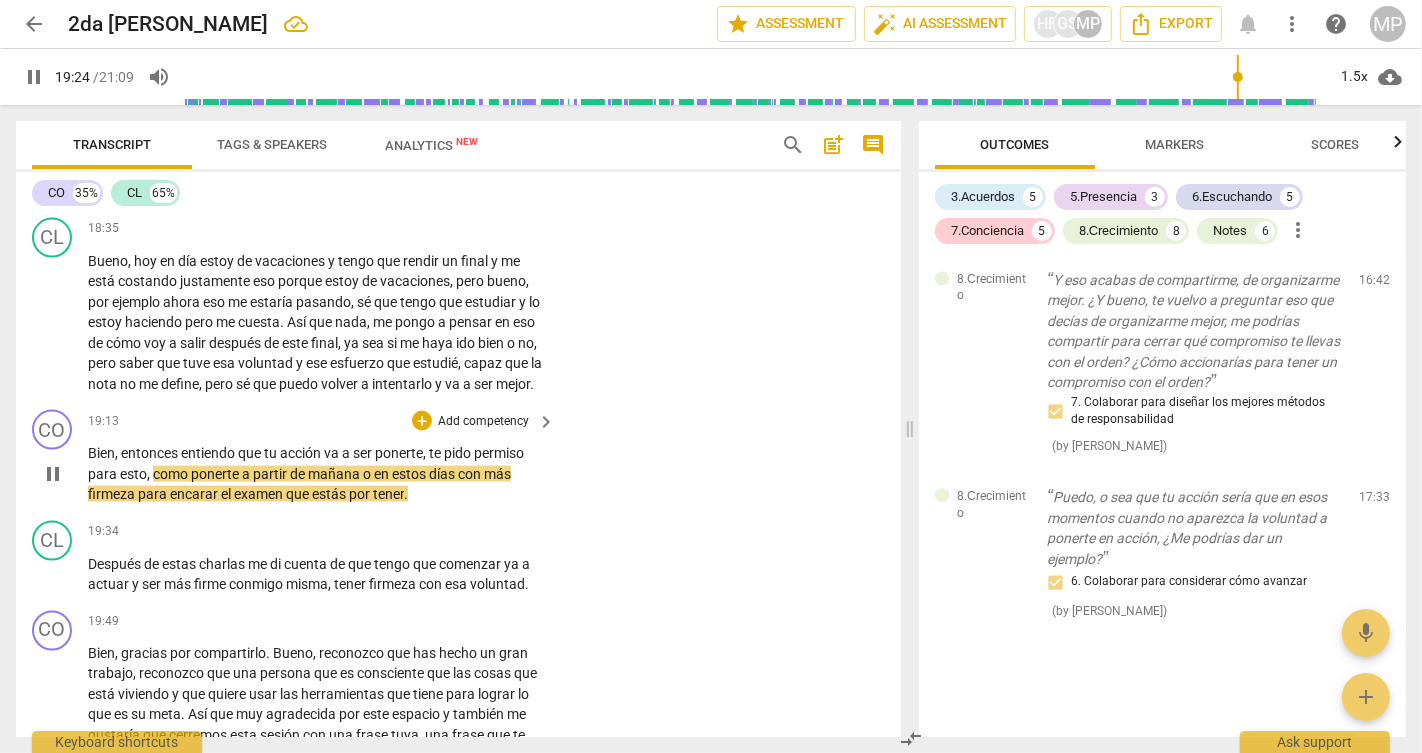 click on "pause" at bounding box center (53, 474) 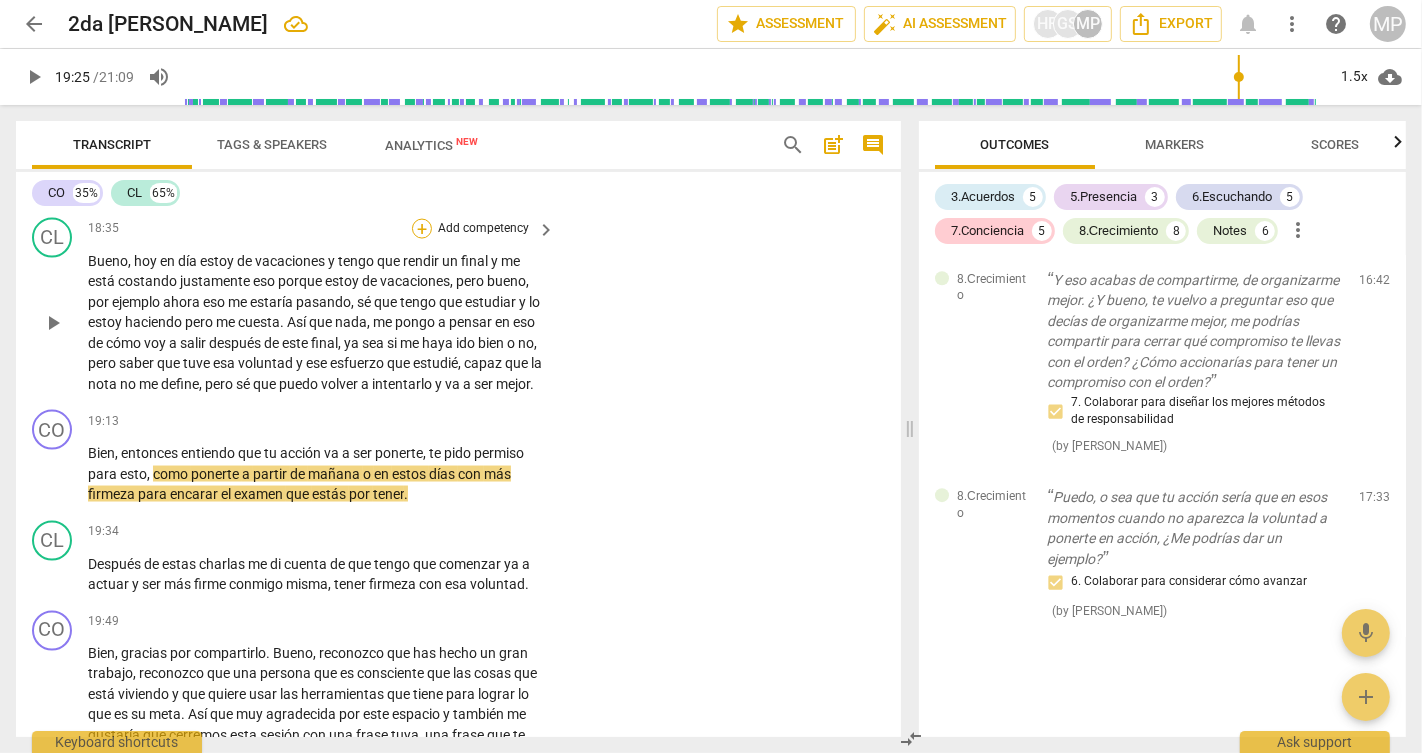 click on "+" at bounding box center (422, 229) 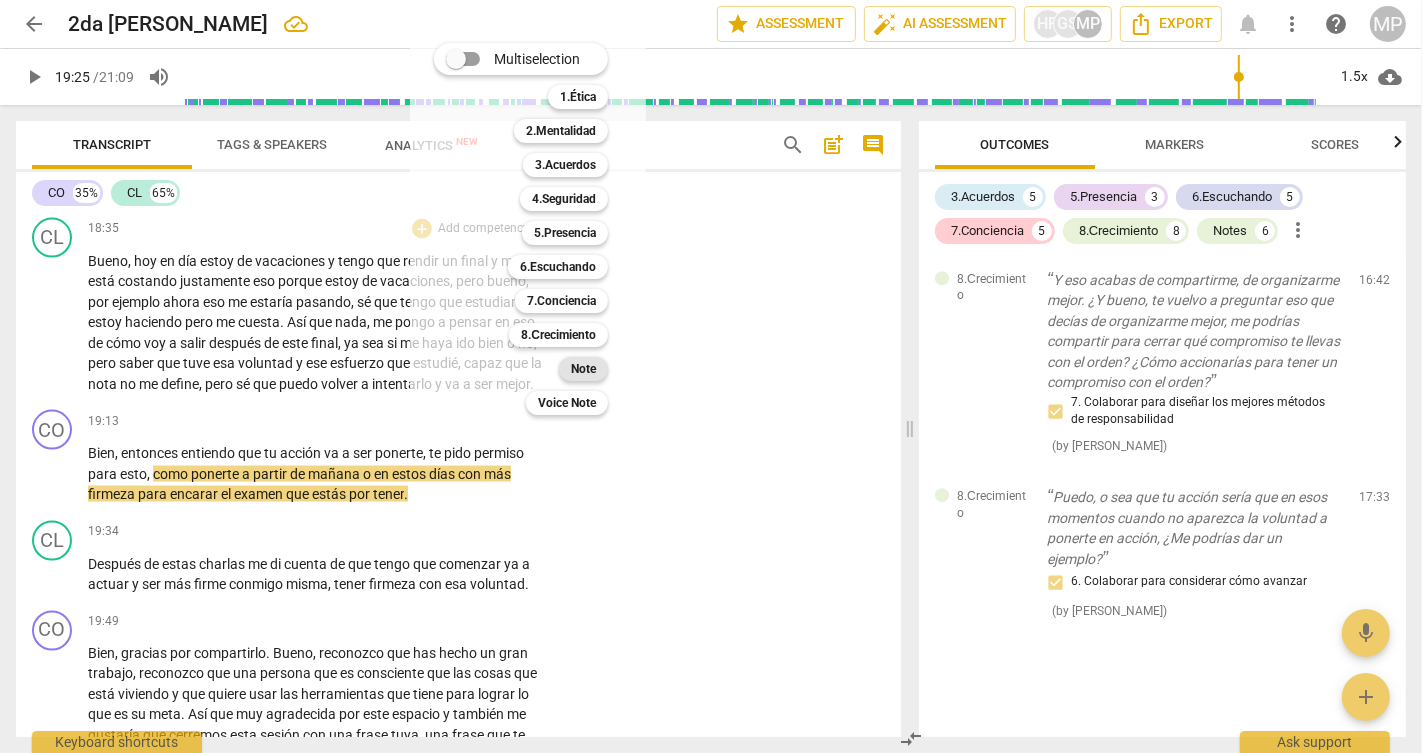 click on "Note" at bounding box center (583, 369) 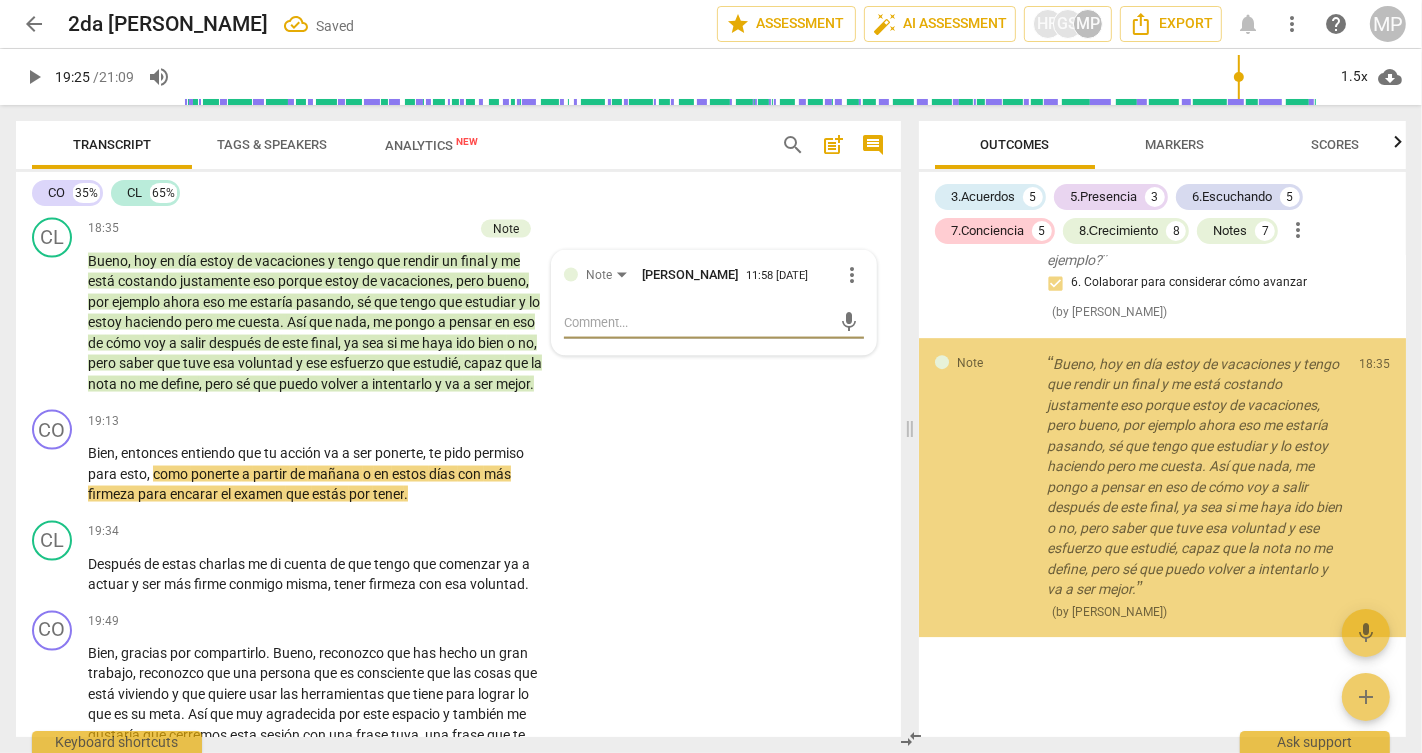 scroll, scrollTop: 5526, scrollLeft: 0, axis: vertical 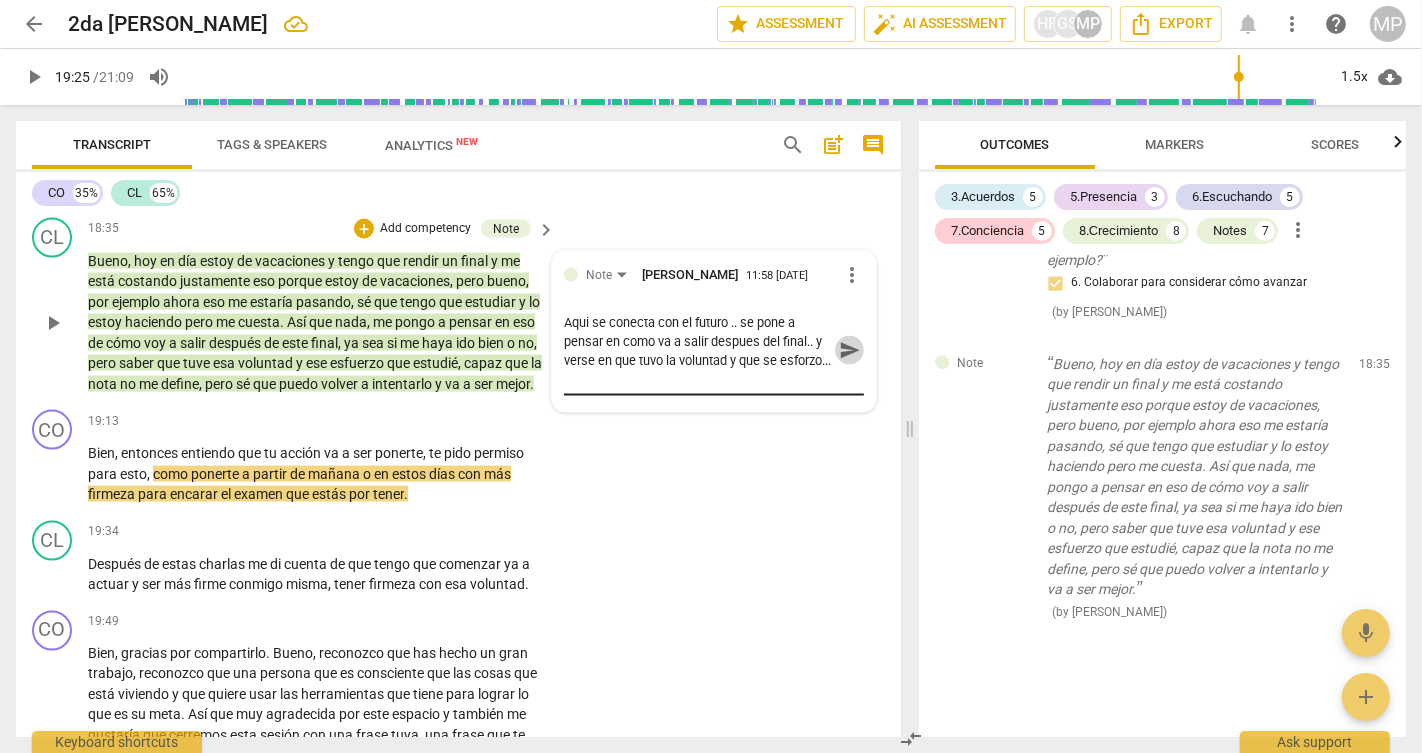 click on "send" at bounding box center (850, 351) 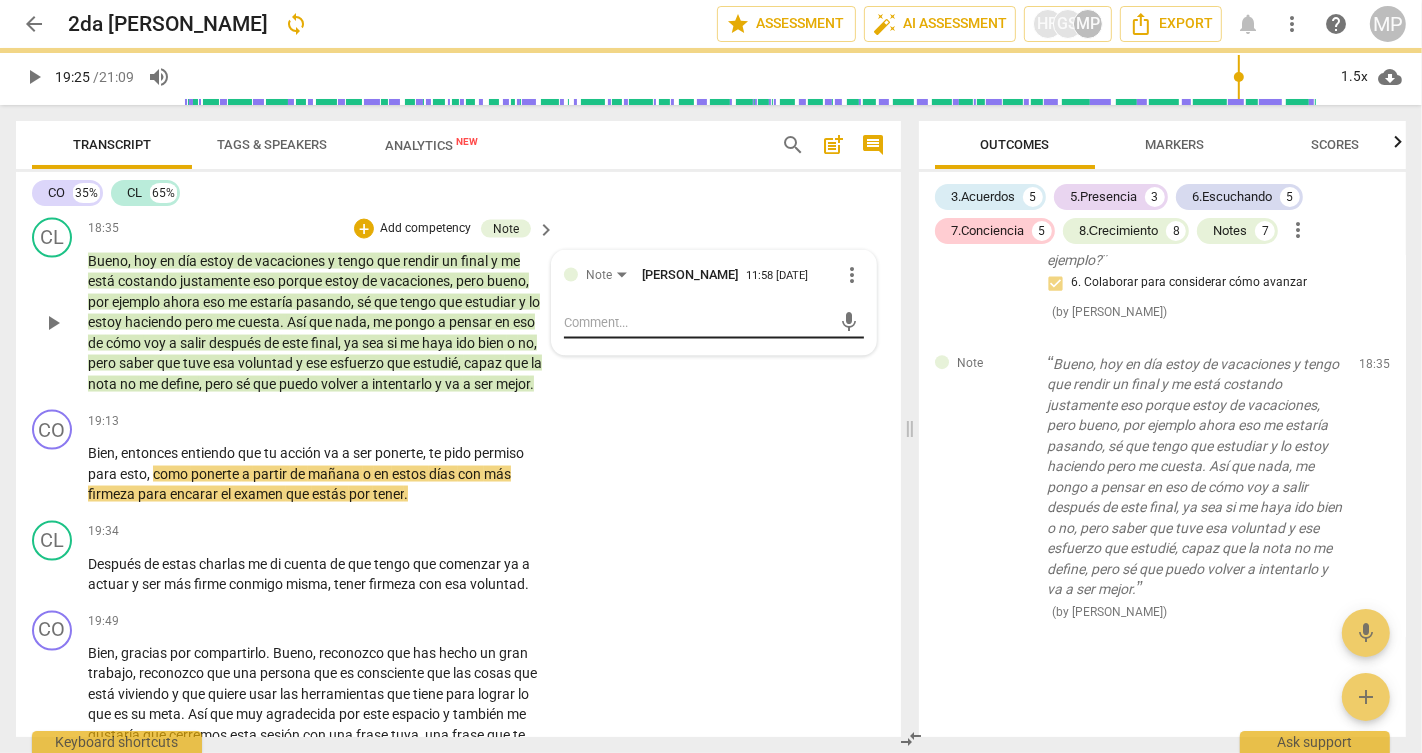 scroll, scrollTop: 0, scrollLeft: 0, axis: both 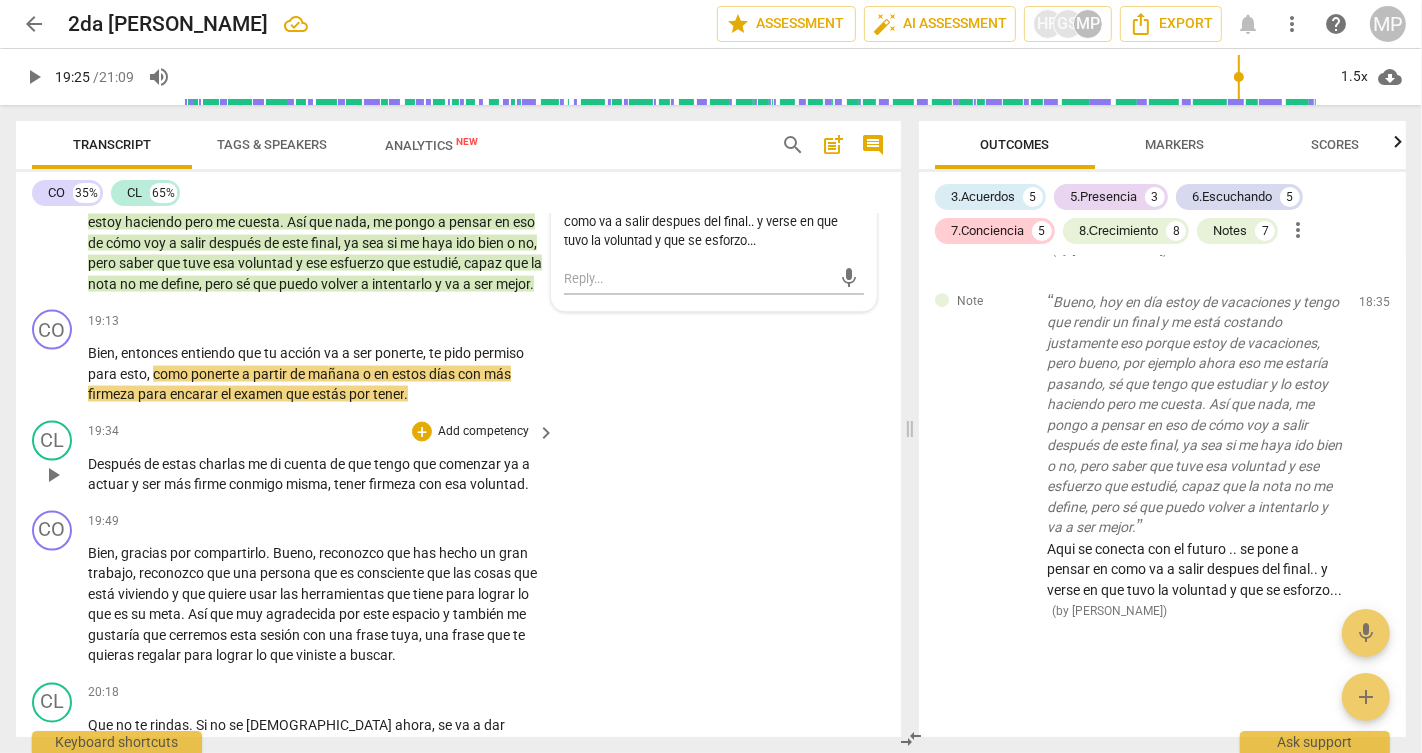 click on "play_arrow" at bounding box center (53, 475) 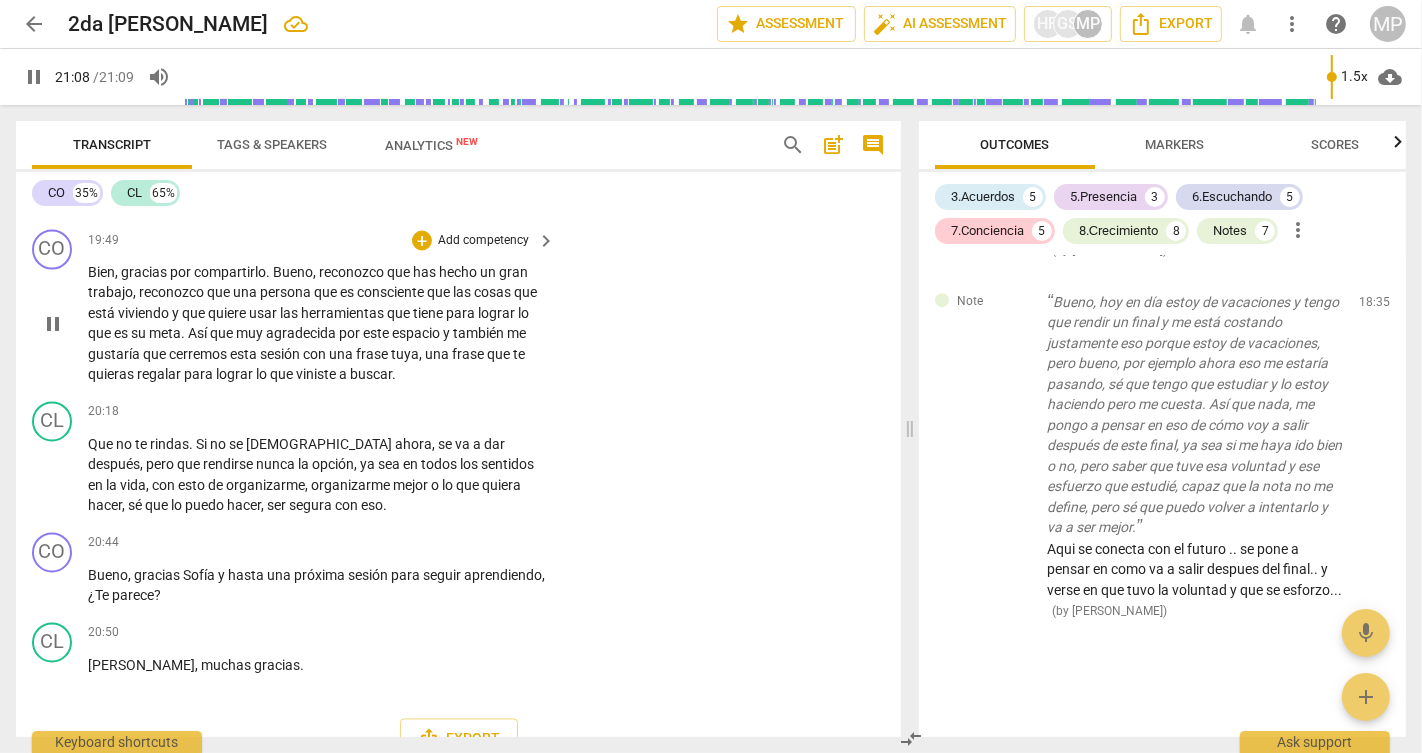 scroll, scrollTop: 9550, scrollLeft: 0, axis: vertical 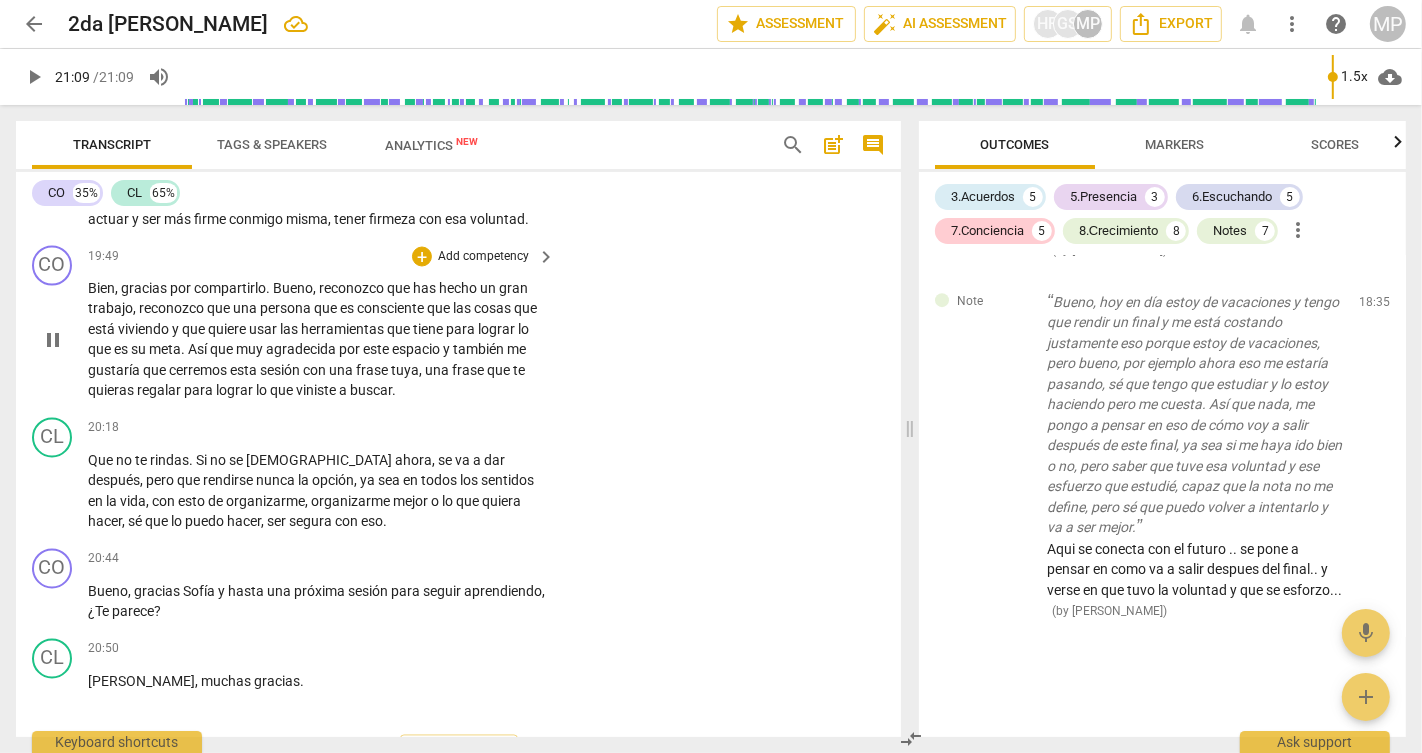 click on "Add competency" at bounding box center (483, 257) 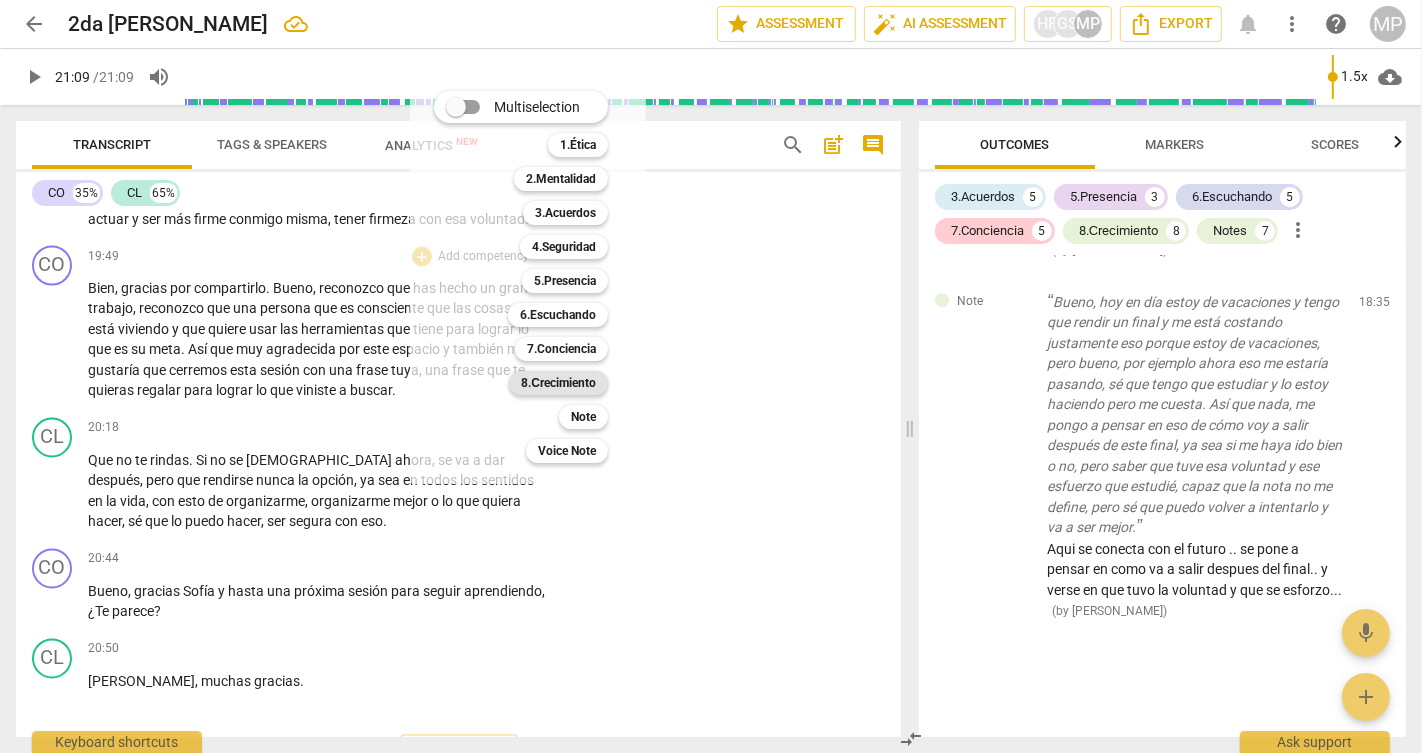 click on "8.Сrecimiento" at bounding box center [558, 383] 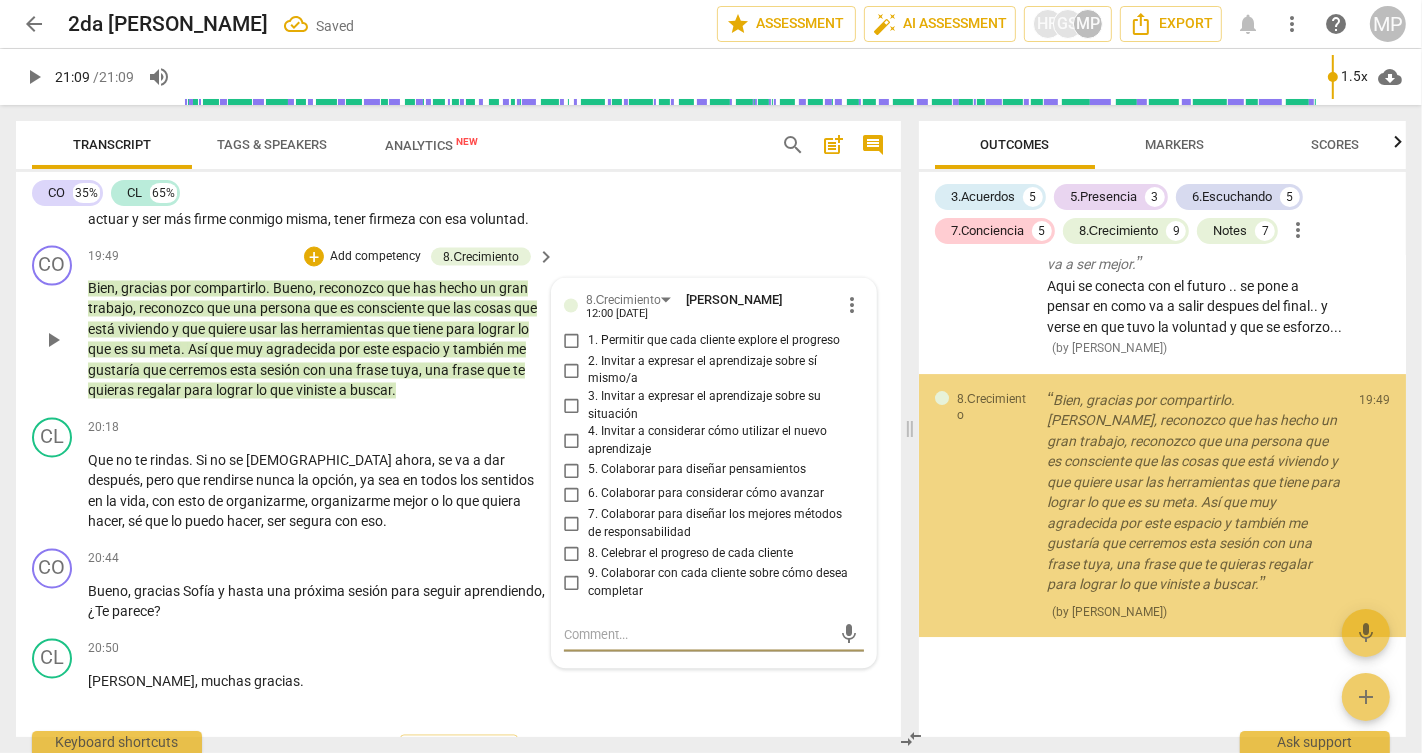 scroll, scrollTop: 5860, scrollLeft: 0, axis: vertical 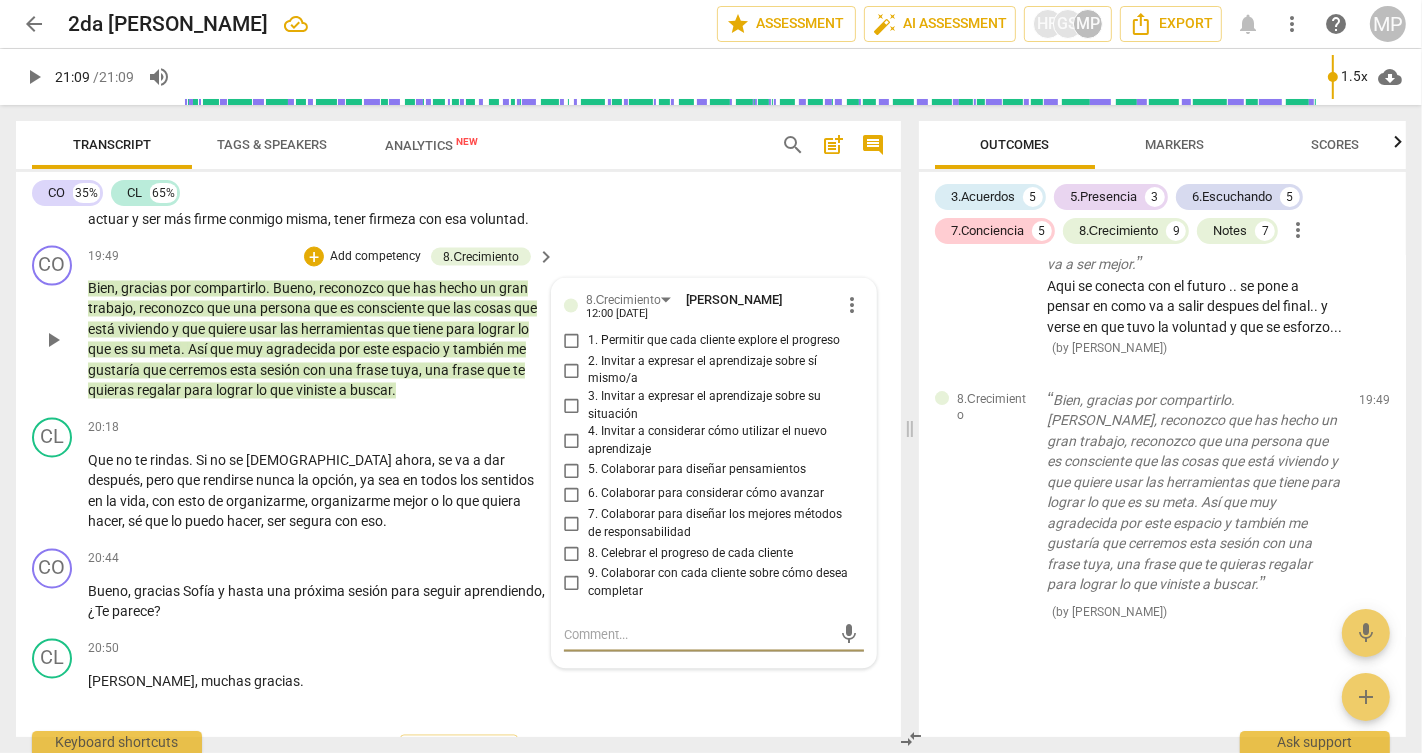 click on "8. Celebrar el progreso de cada cliente" at bounding box center (572, 554) 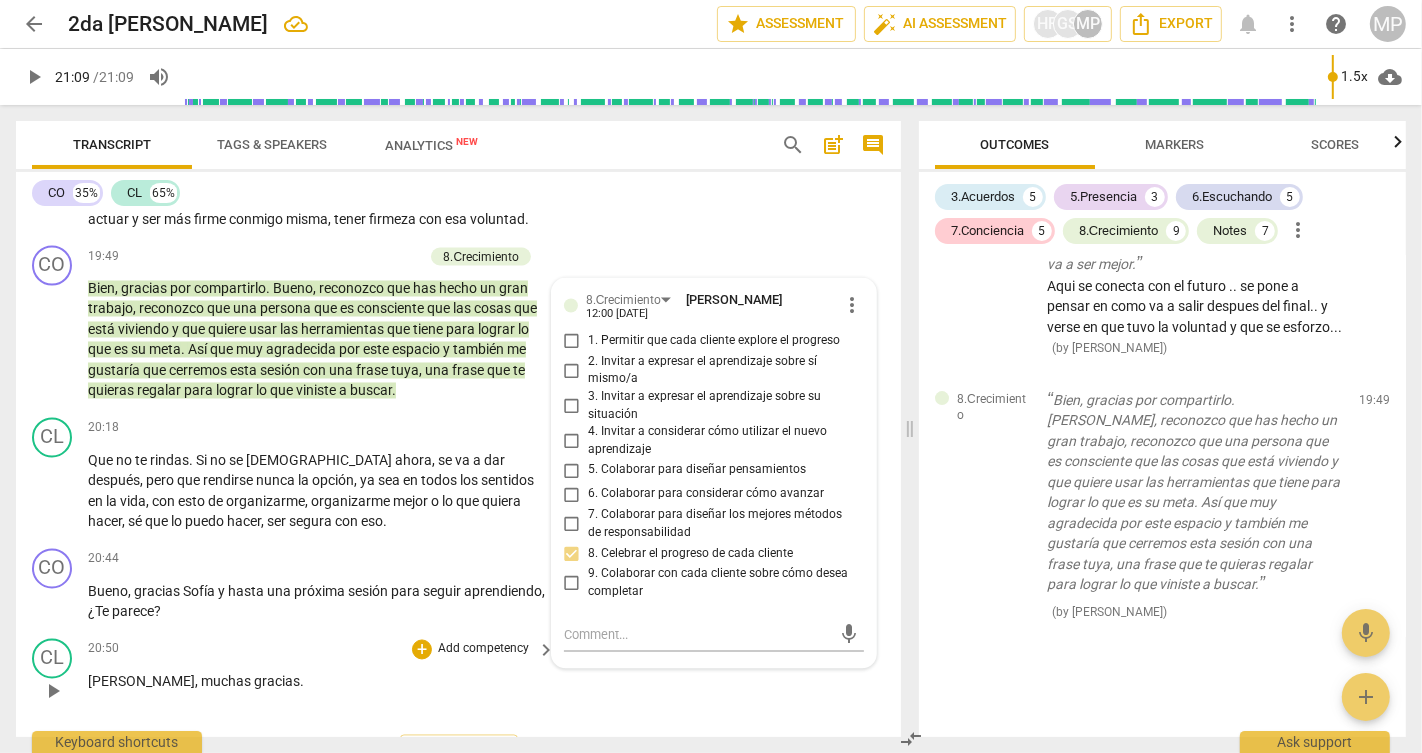 click on "CL play_arrow pause 20:50 + Add competency keyboard_arrow_right [PERSON_NAME] ,   muchas   gracias ." at bounding box center (458, 675) 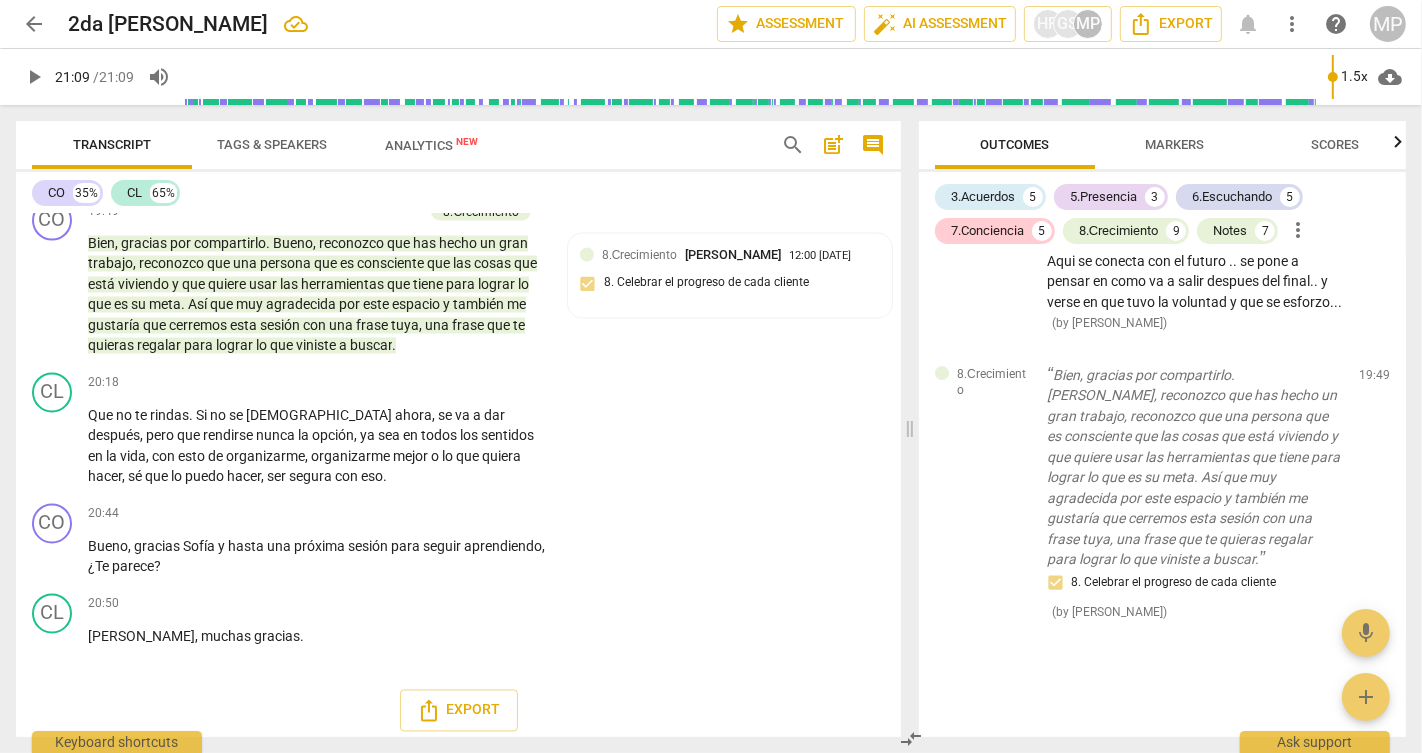 scroll, scrollTop: 9624, scrollLeft: 0, axis: vertical 